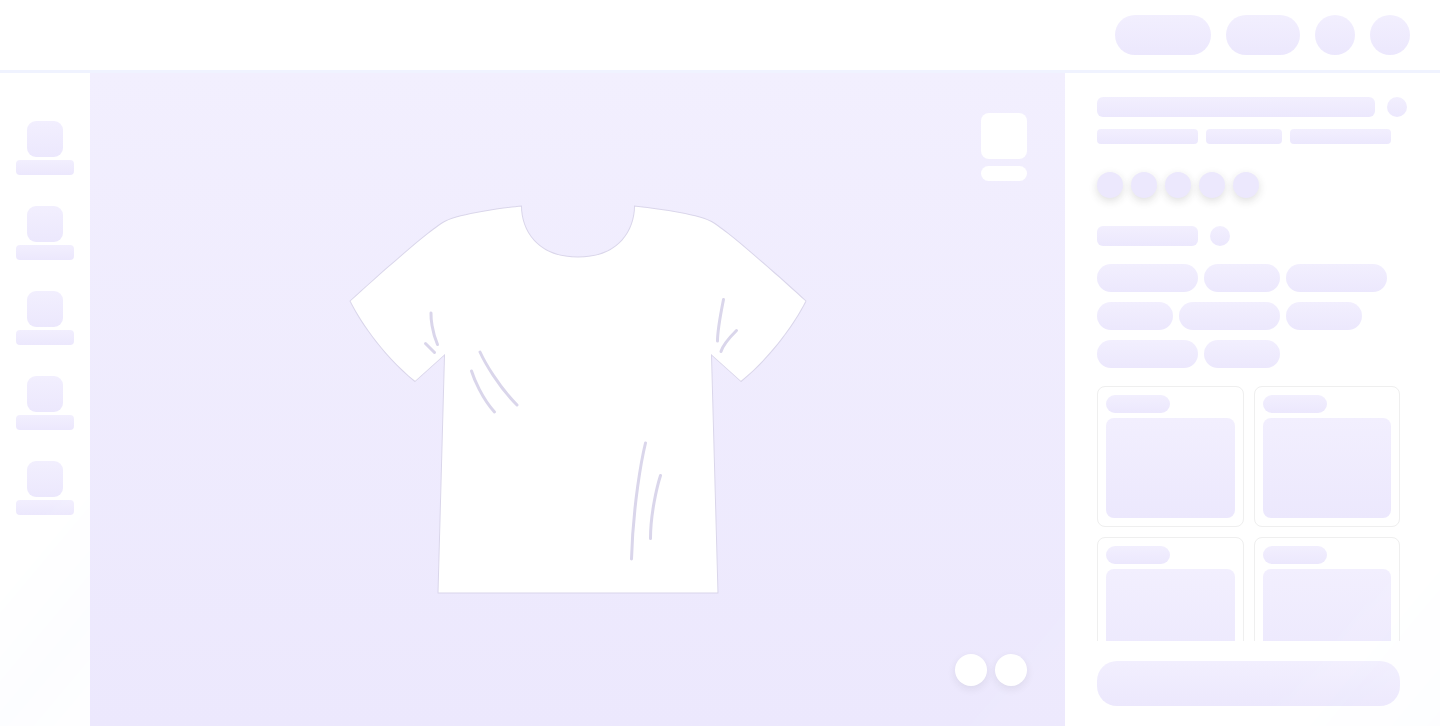 scroll, scrollTop: 0, scrollLeft: 0, axis: both 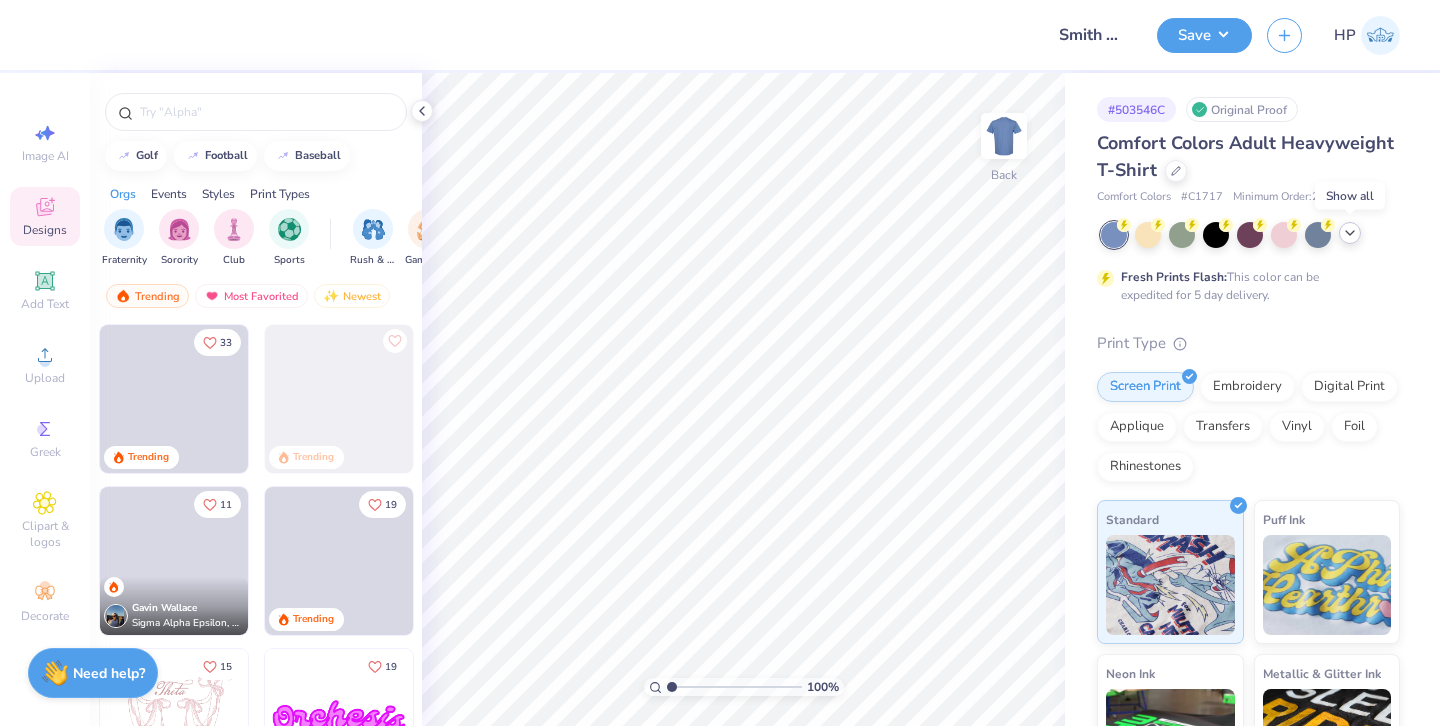 click 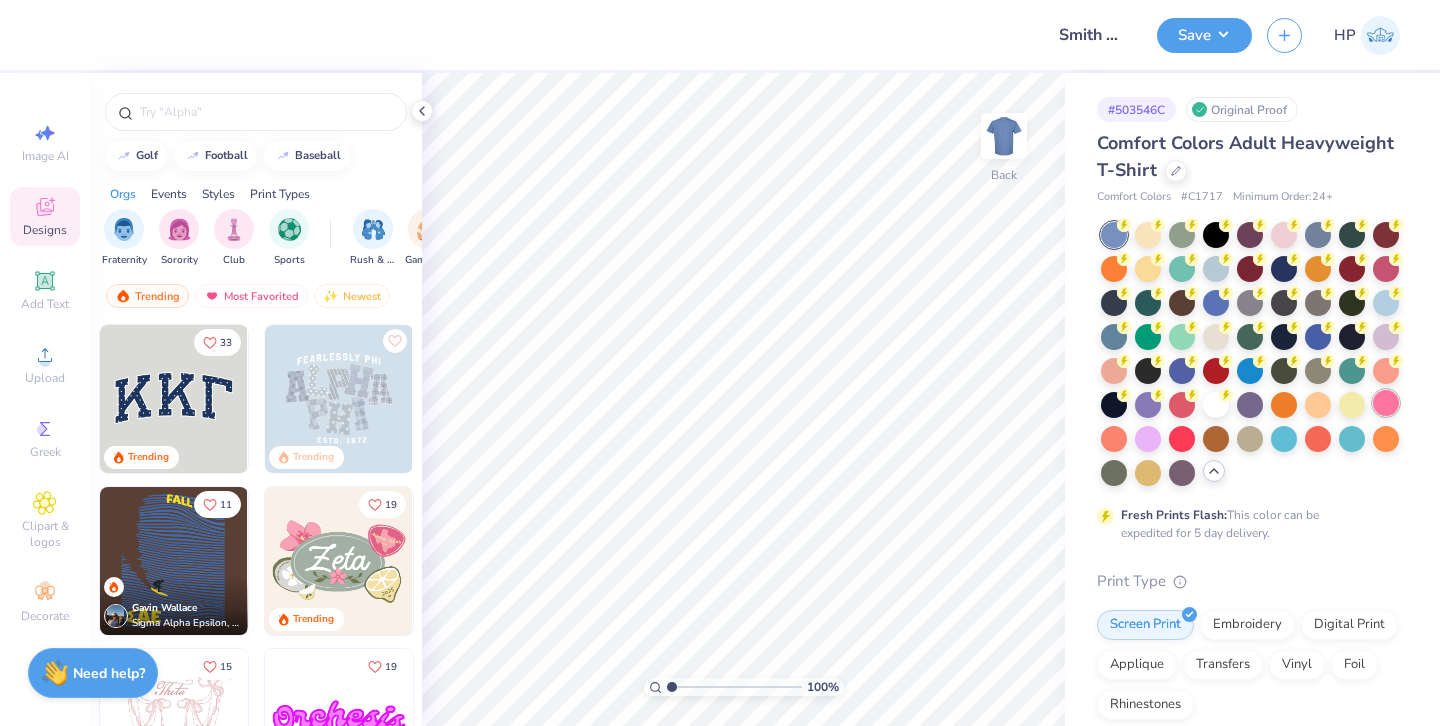 click at bounding box center (1386, 403) 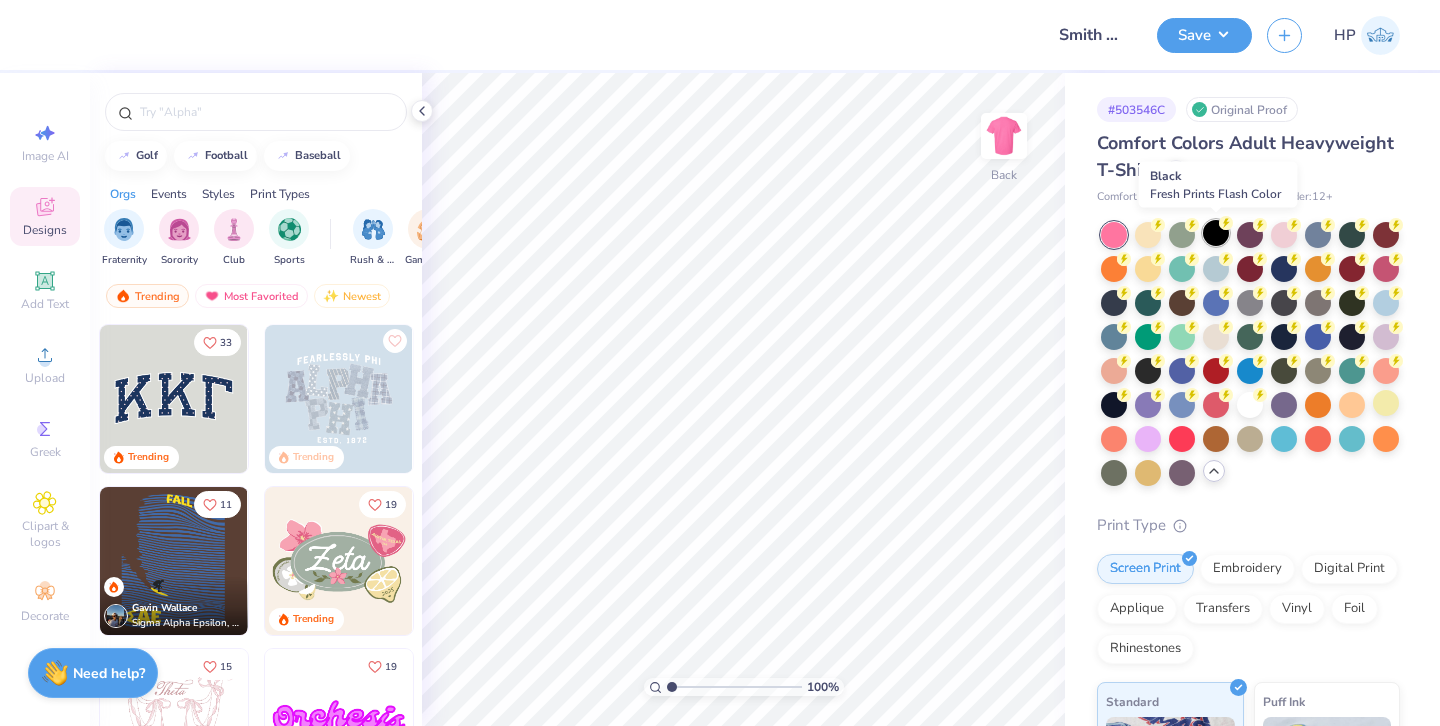 click at bounding box center (1216, 233) 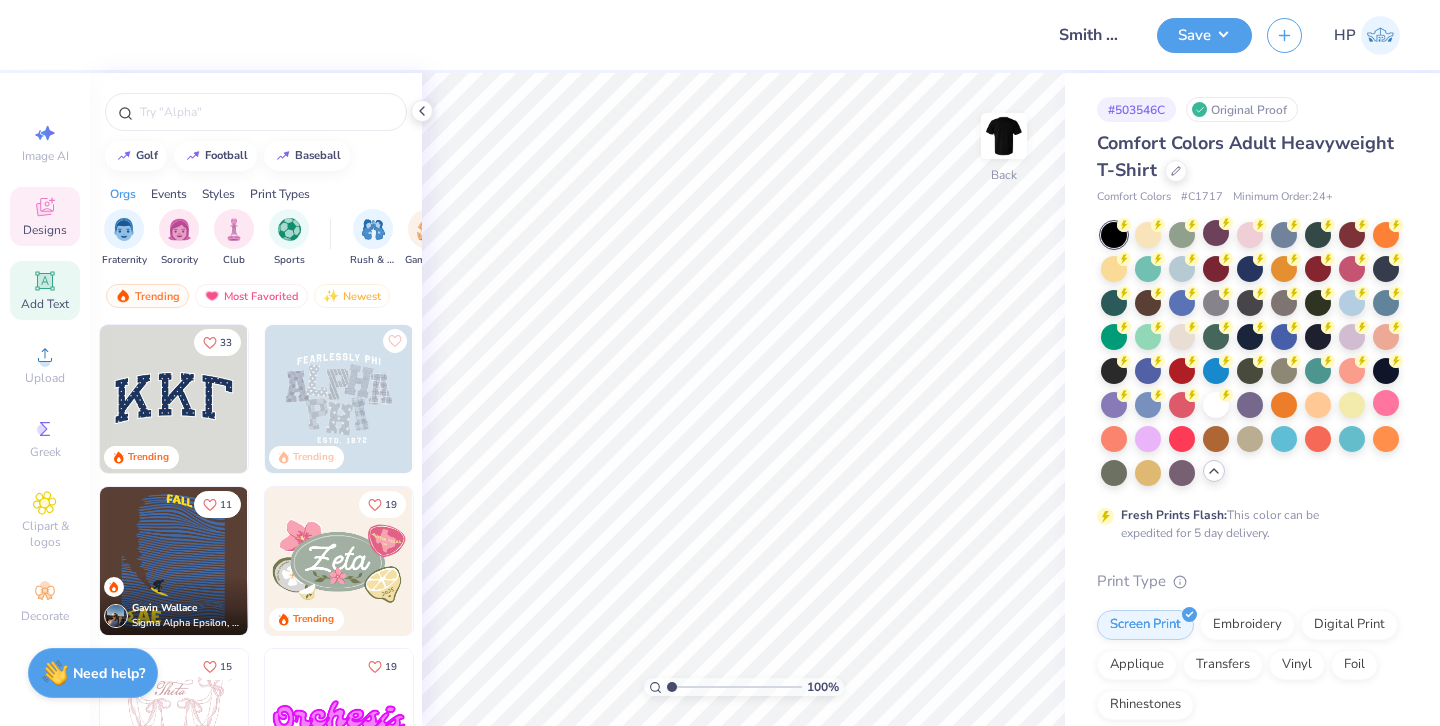 click on "Add Text" at bounding box center [45, 304] 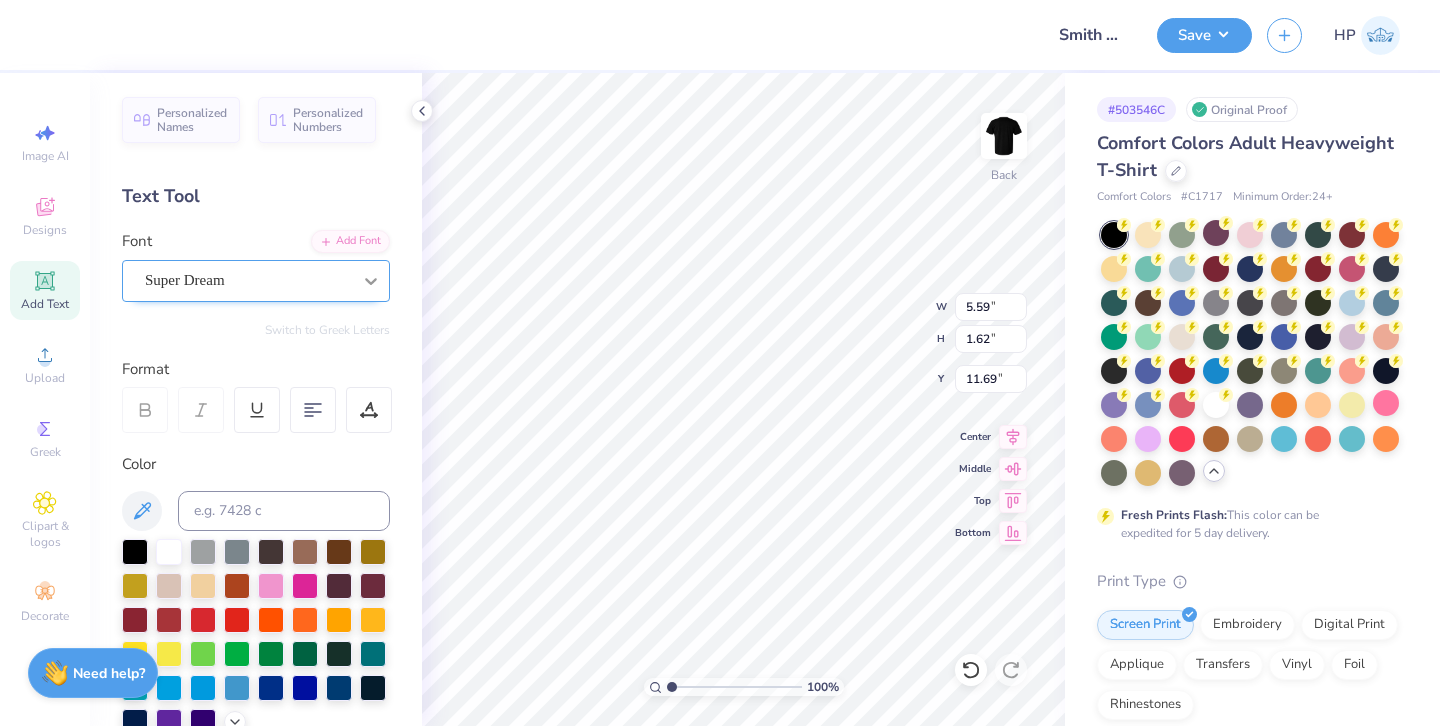 scroll, scrollTop: 0, scrollLeft: 0, axis: both 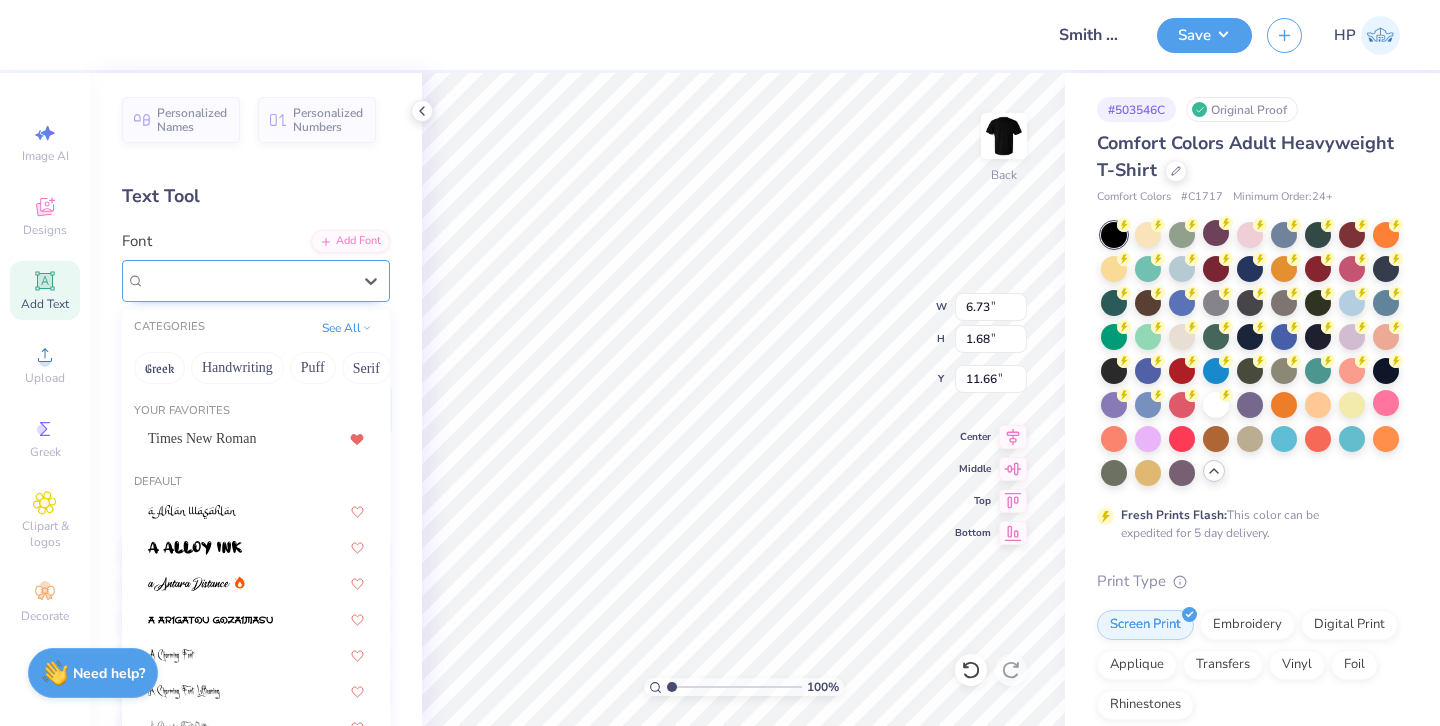 click on "Super Dream" at bounding box center (248, 280) 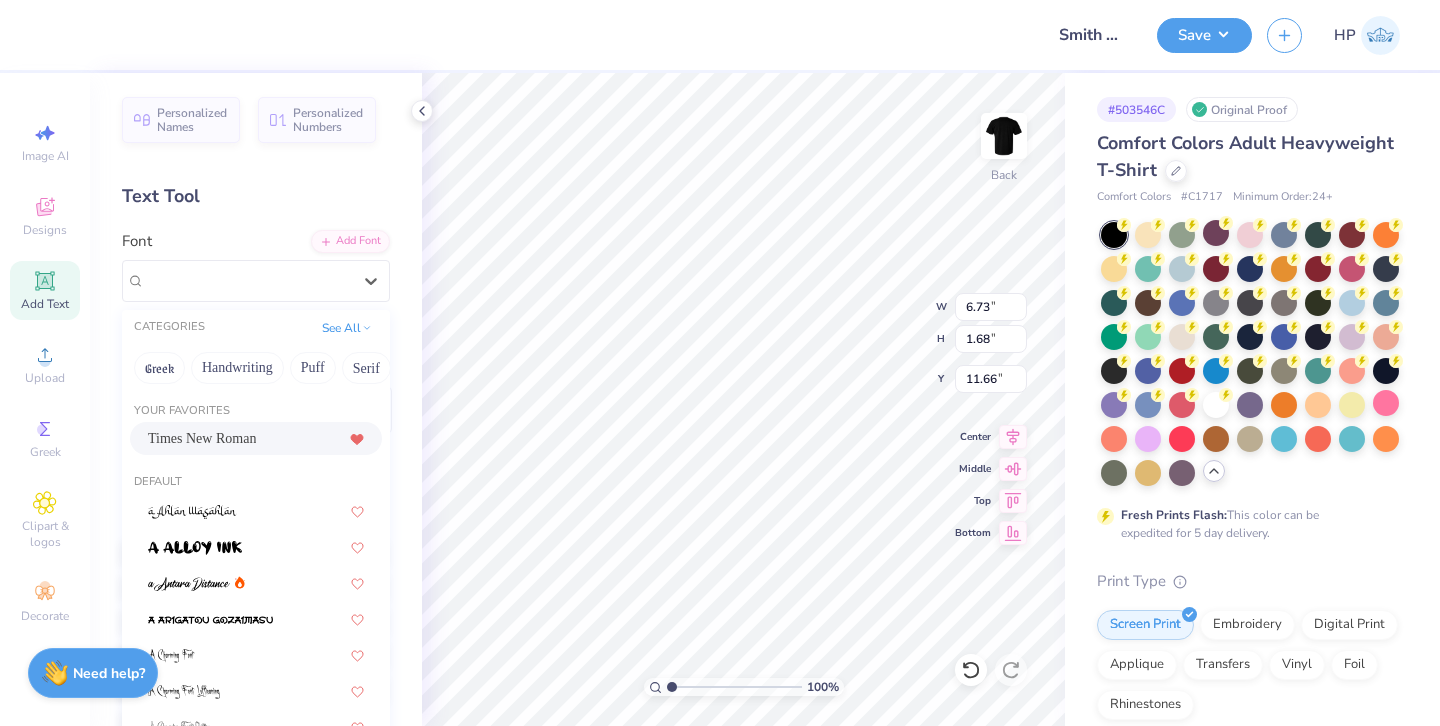 click on "Times New Roman" at bounding box center [256, 438] 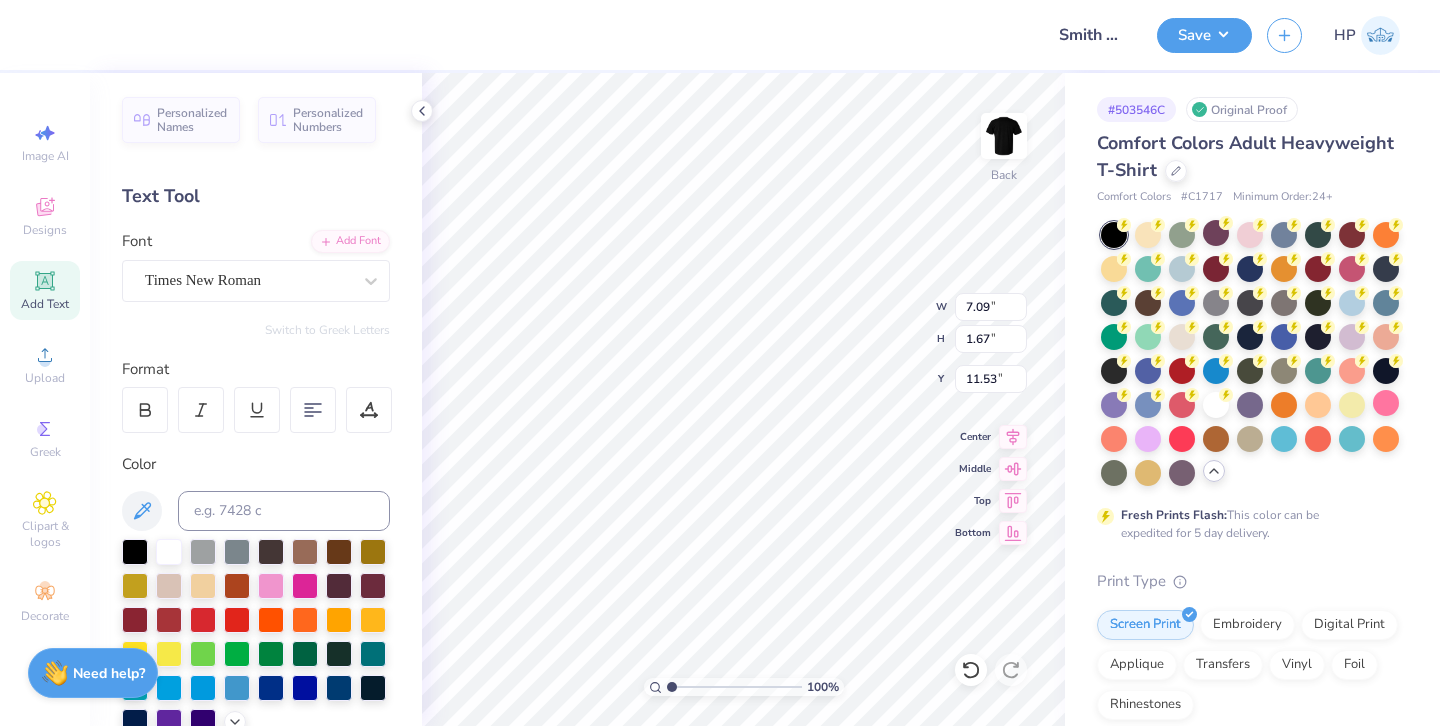 type on "7.09" 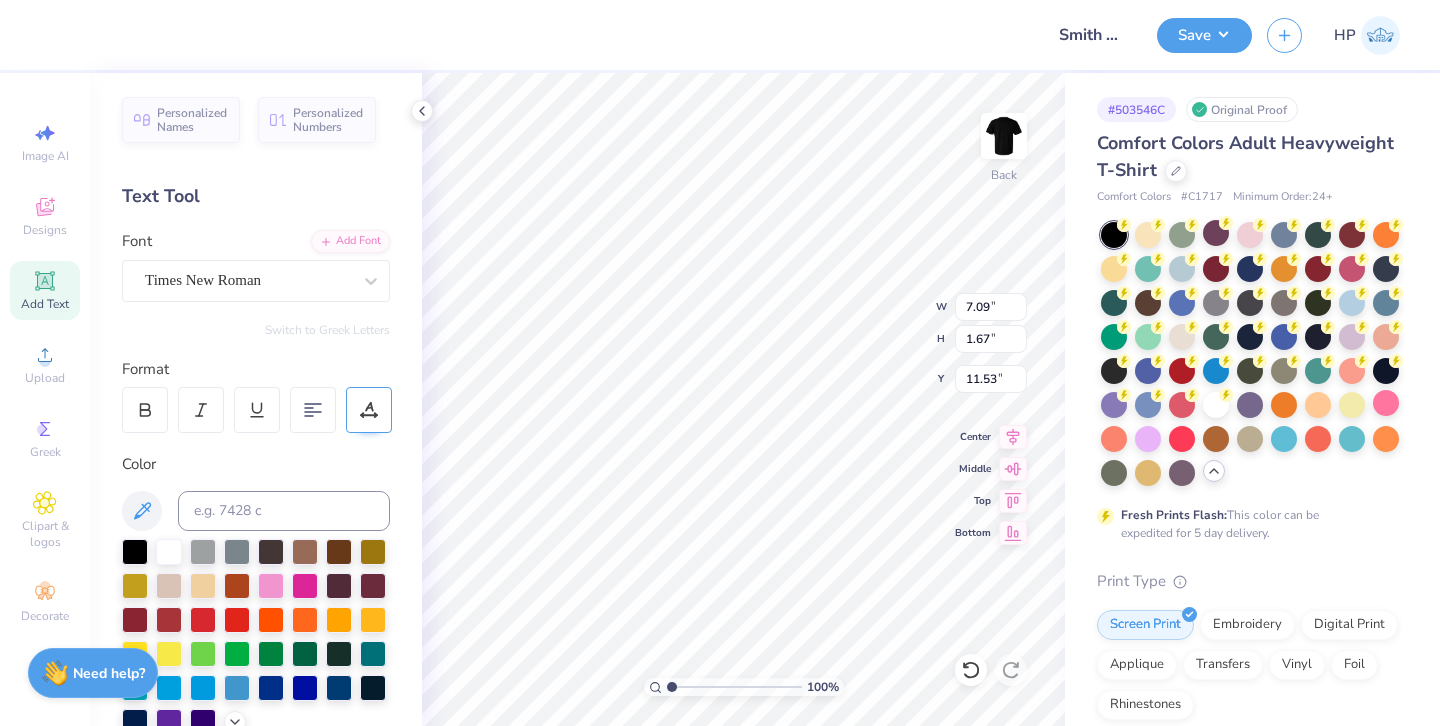 type on "5.06" 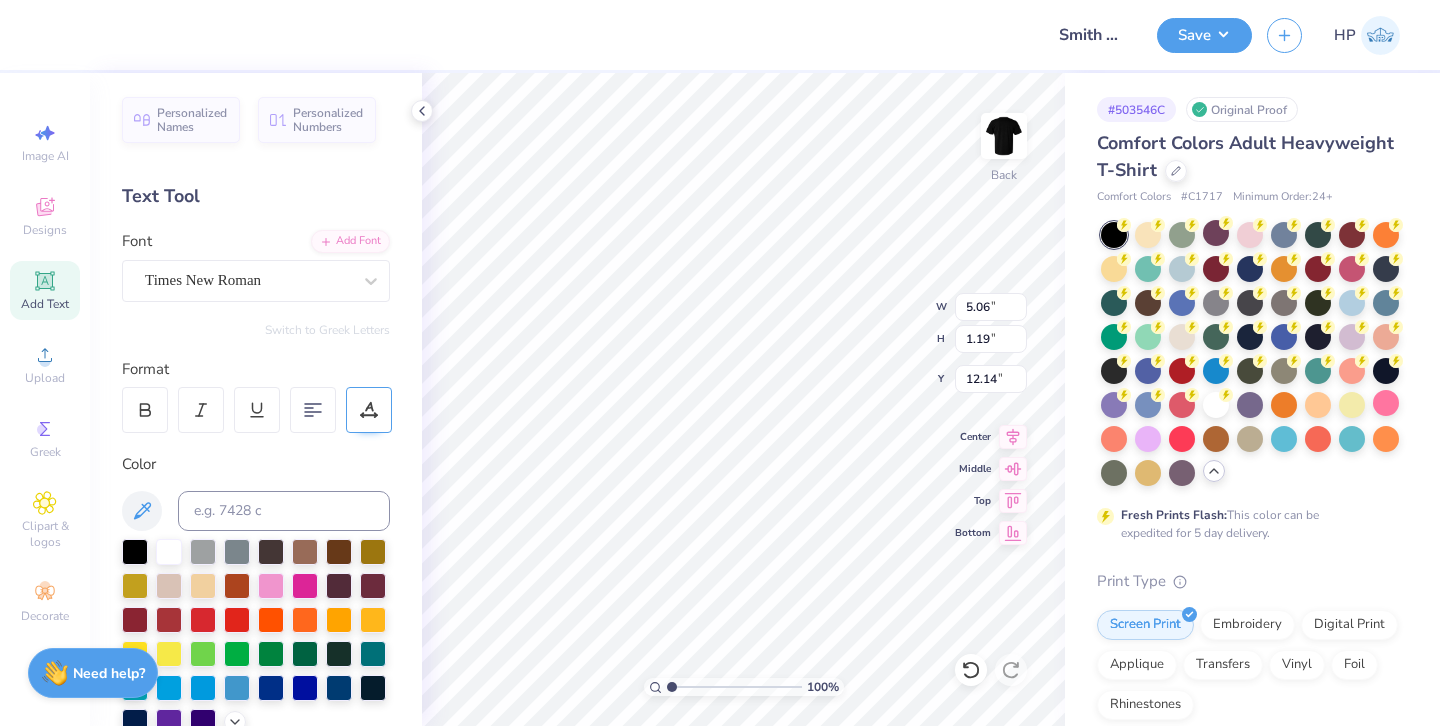type on "3.00" 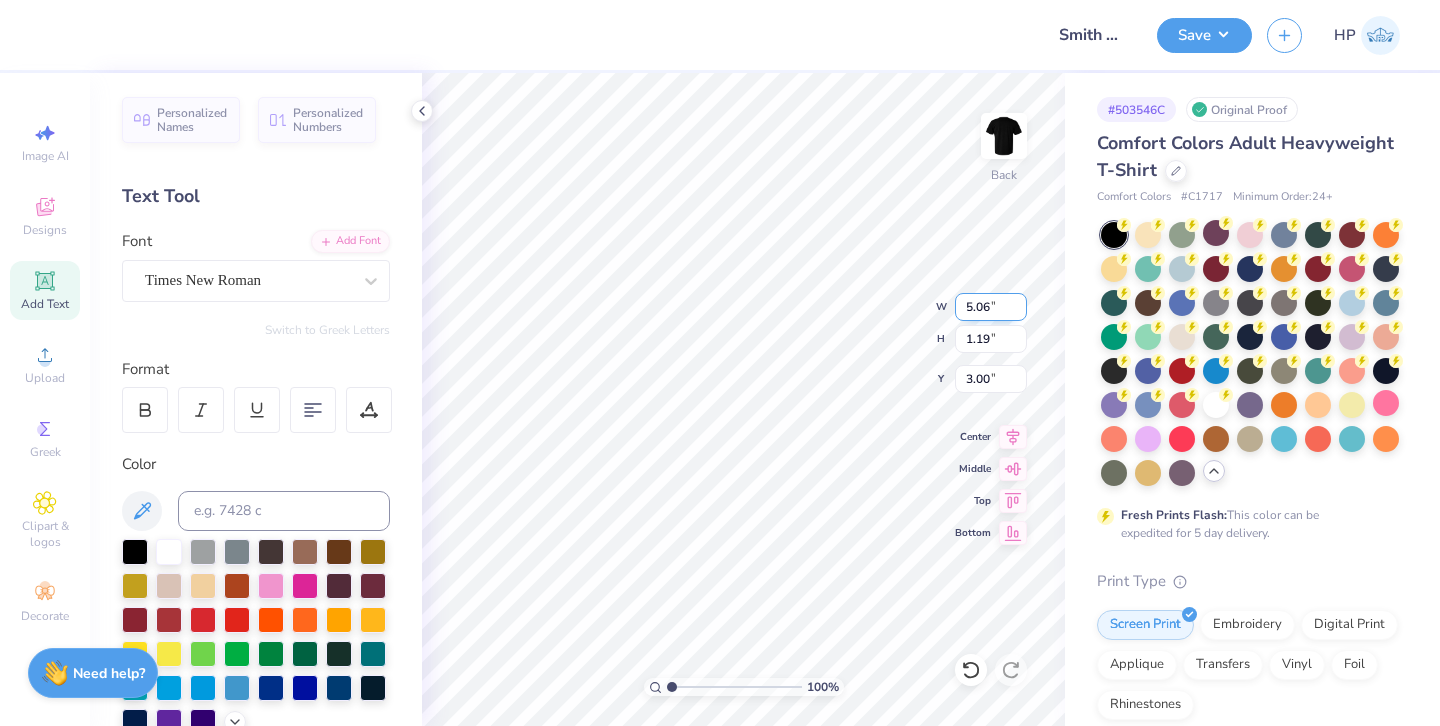 click on "5.06" at bounding box center (991, 307) 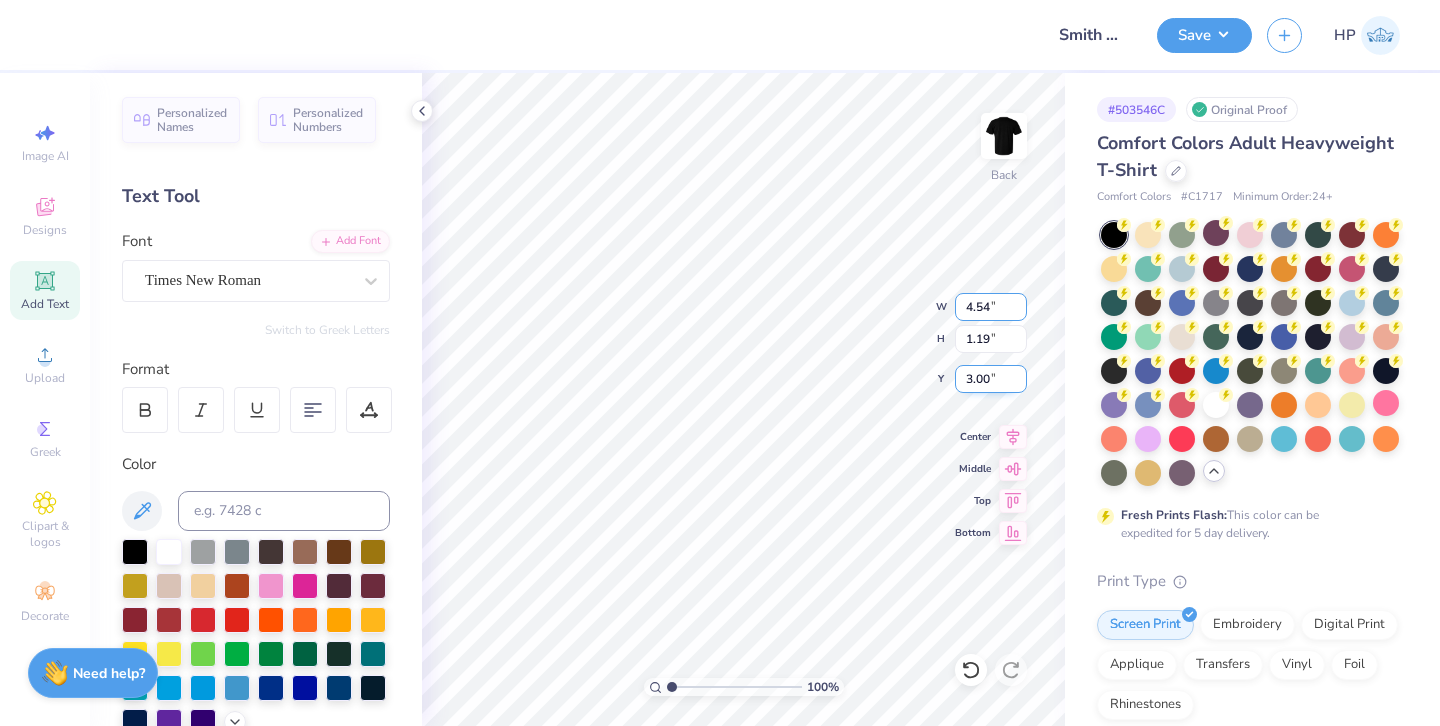 type on "4.54" 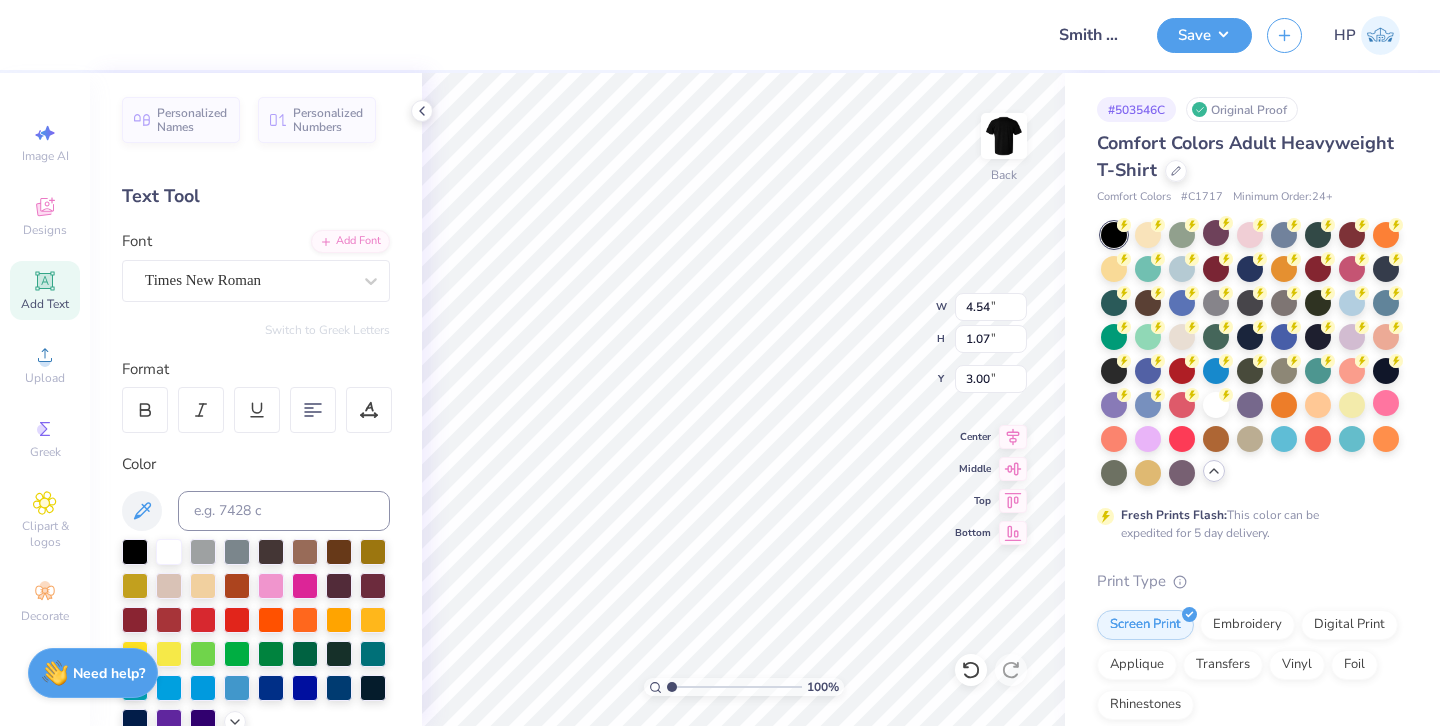 type on "3.00" 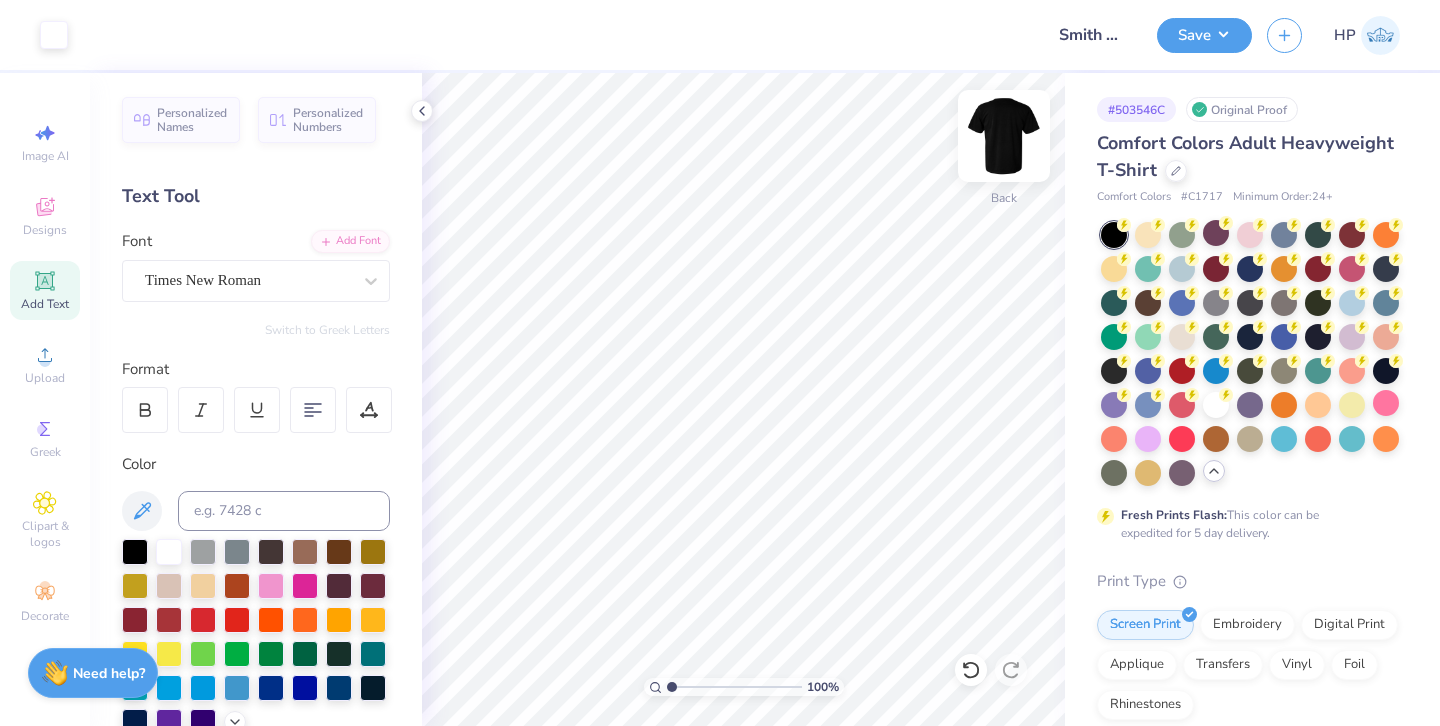 click at bounding box center [1004, 136] 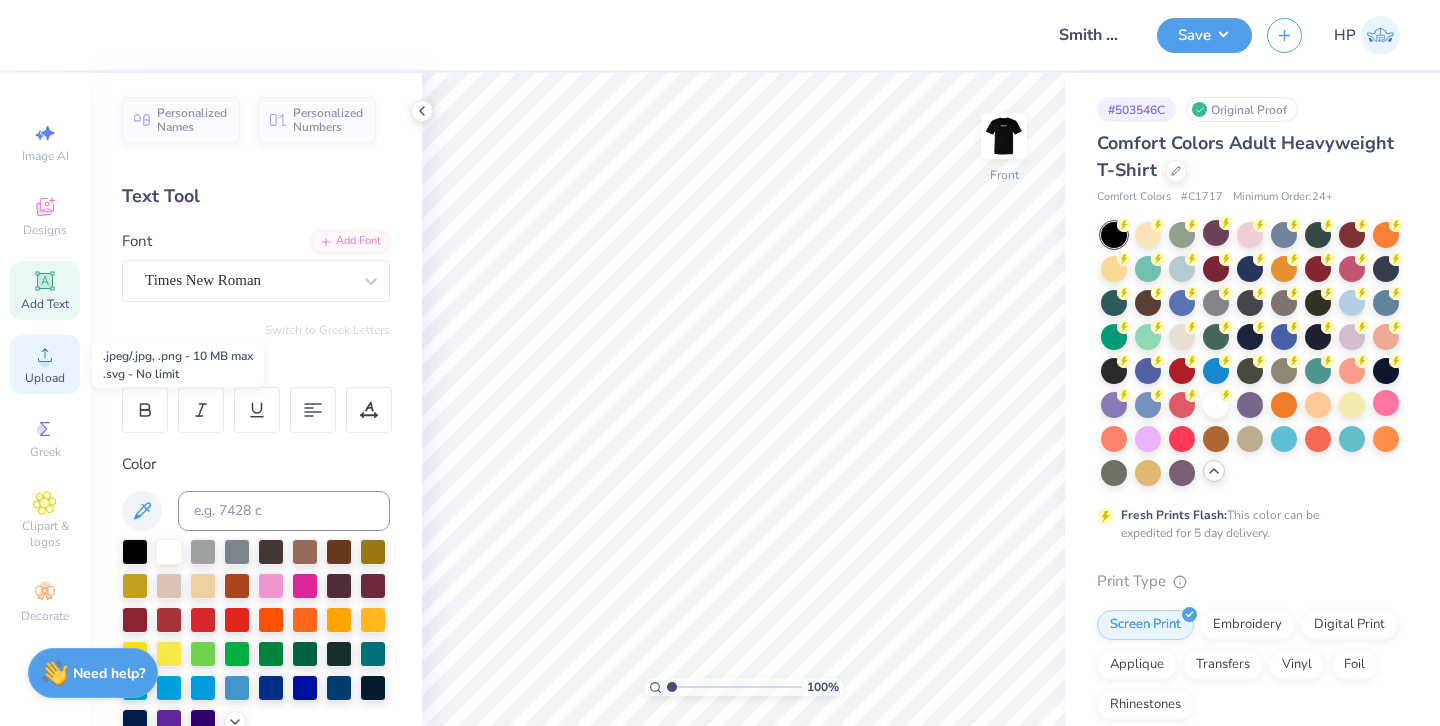 click 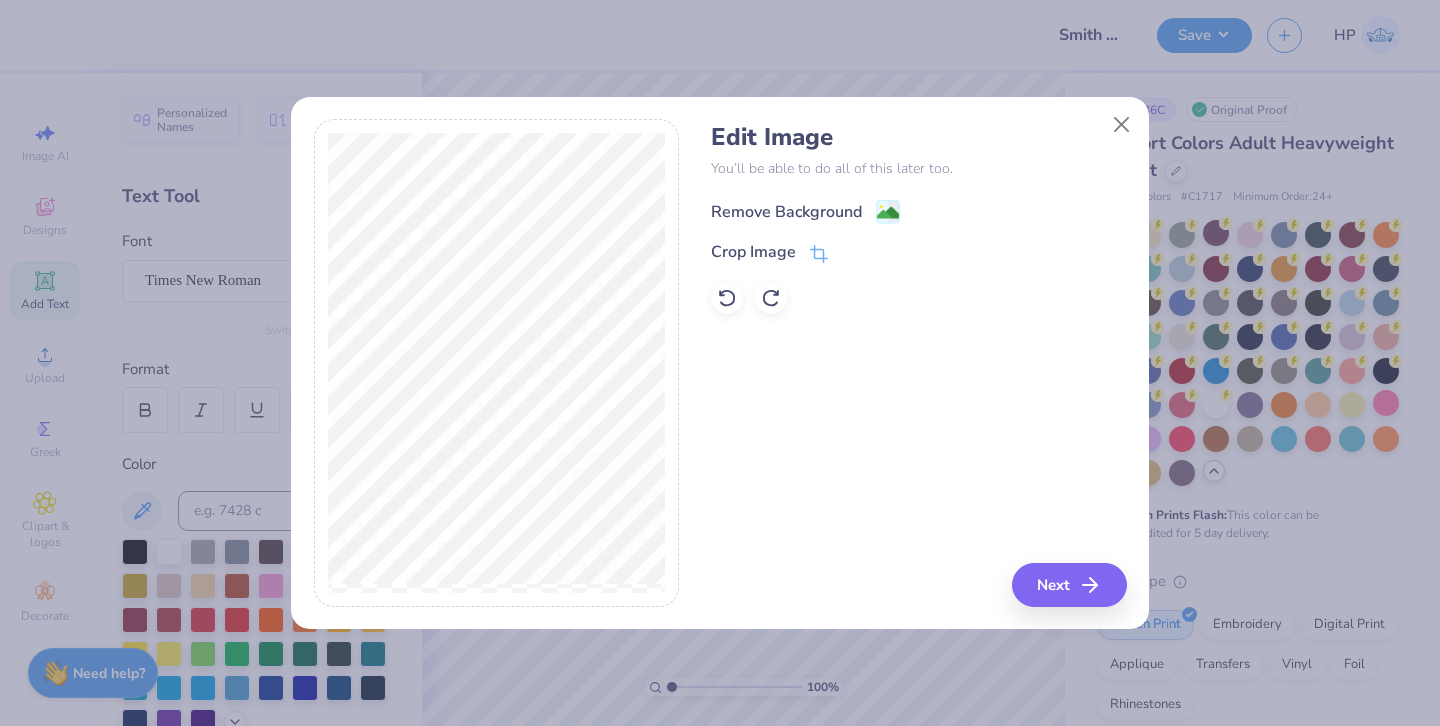 click 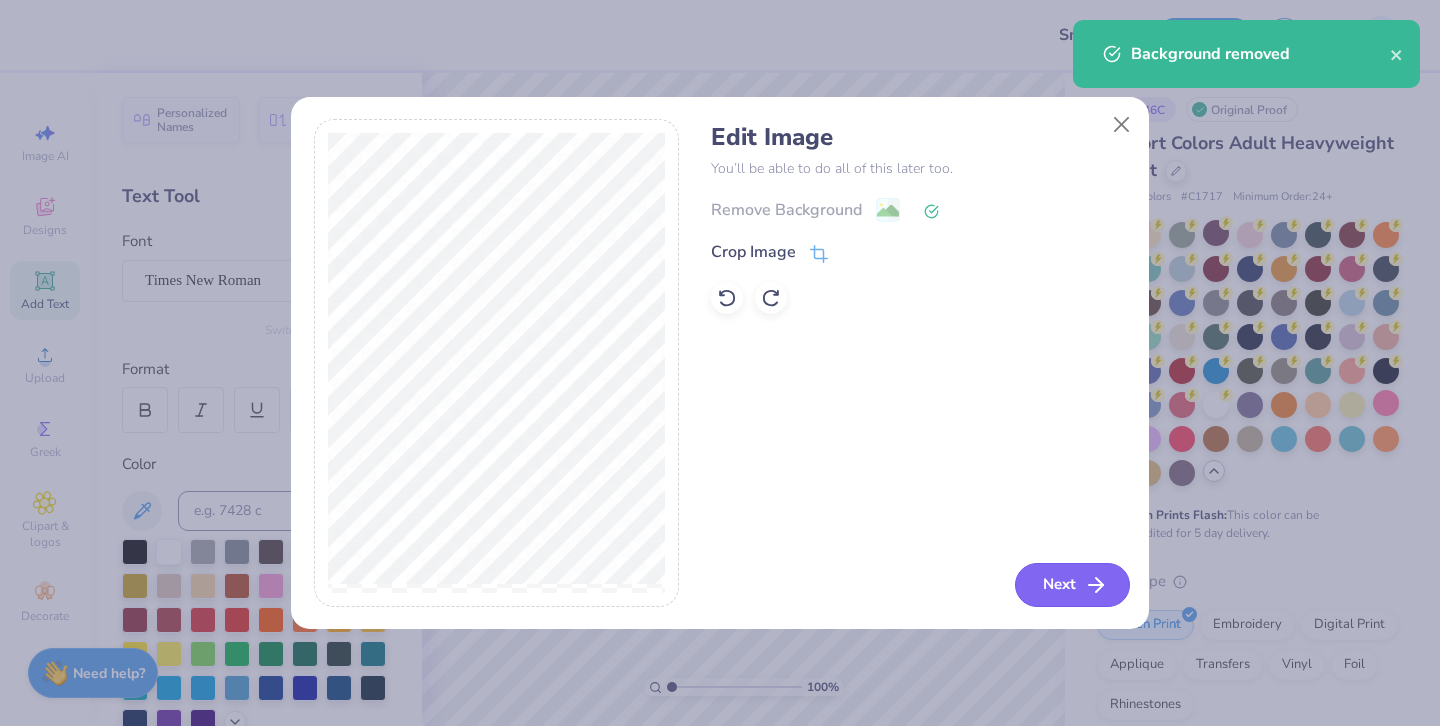 click on "Next" at bounding box center [1072, 585] 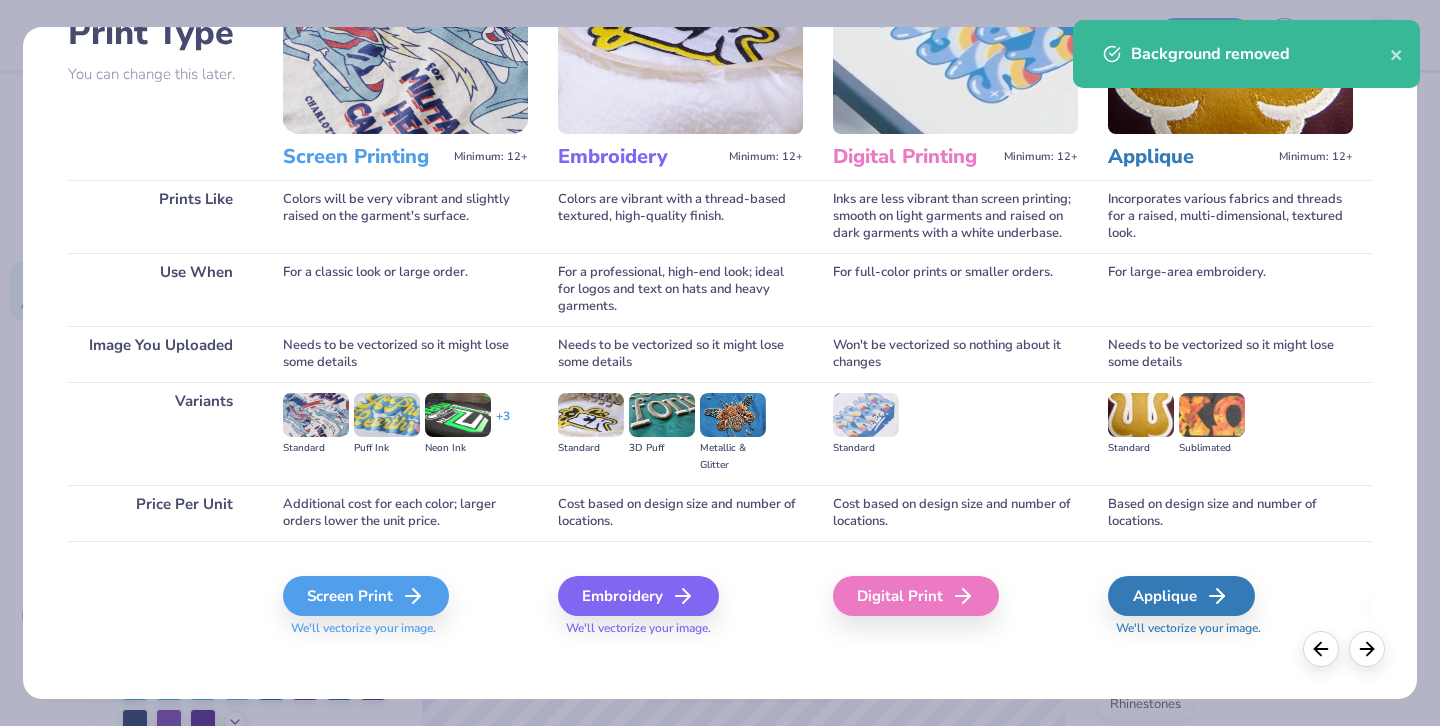 scroll, scrollTop: 171, scrollLeft: 0, axis: vertical 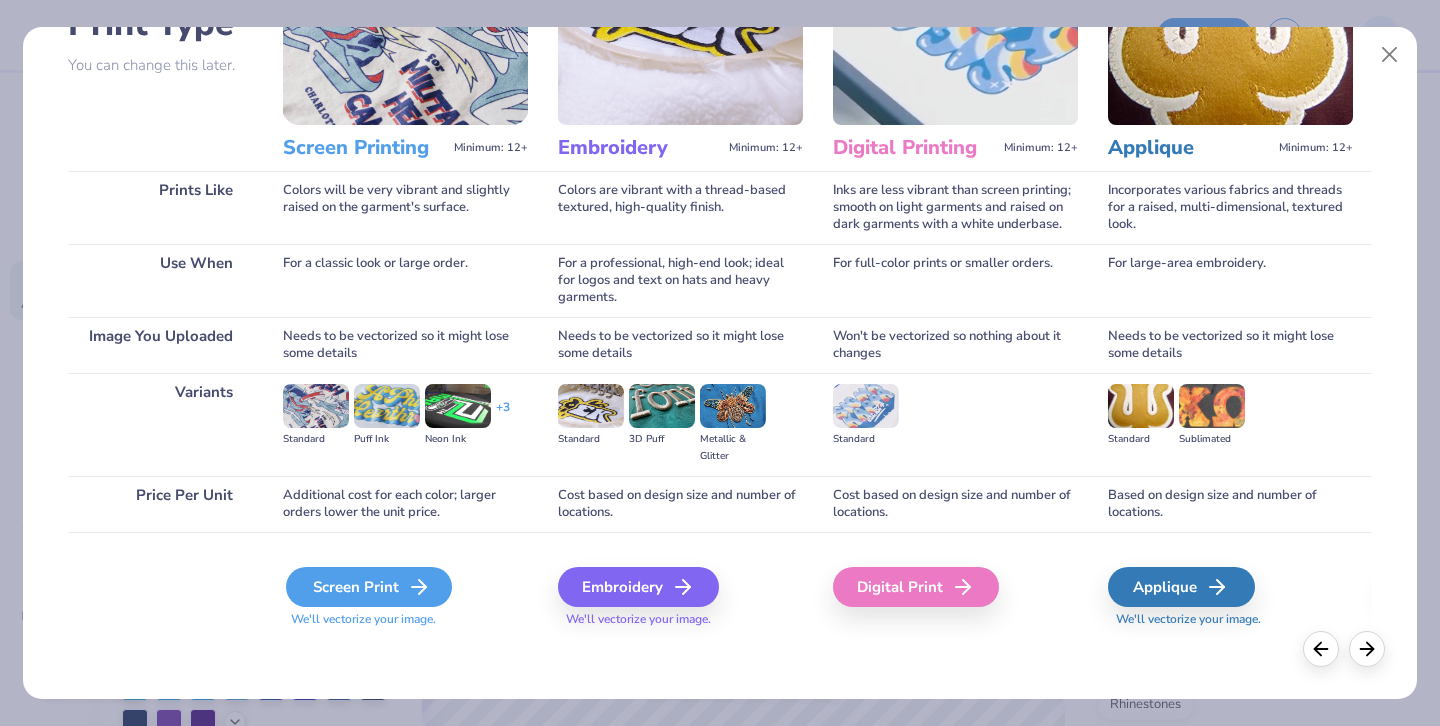 click on "Screen Print" at bounding box center [369, 587] 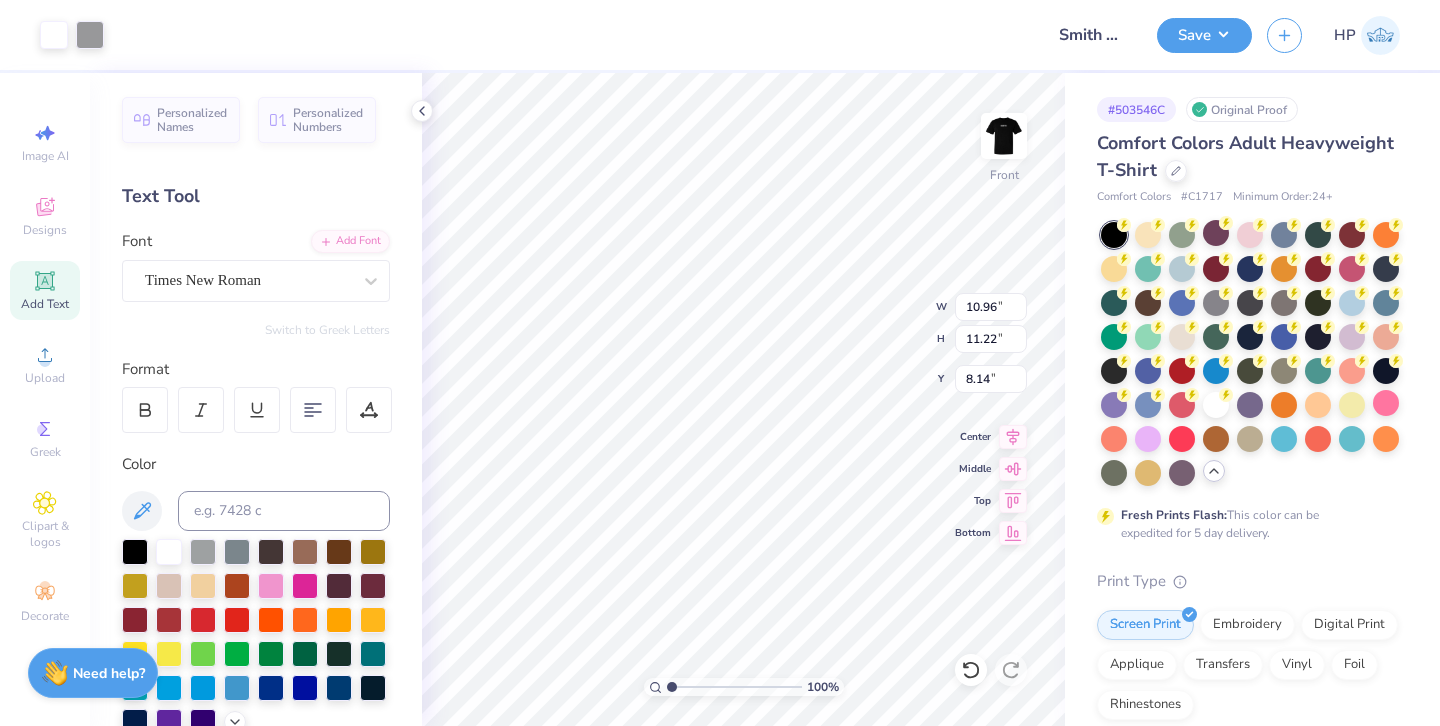 type on "6.84" 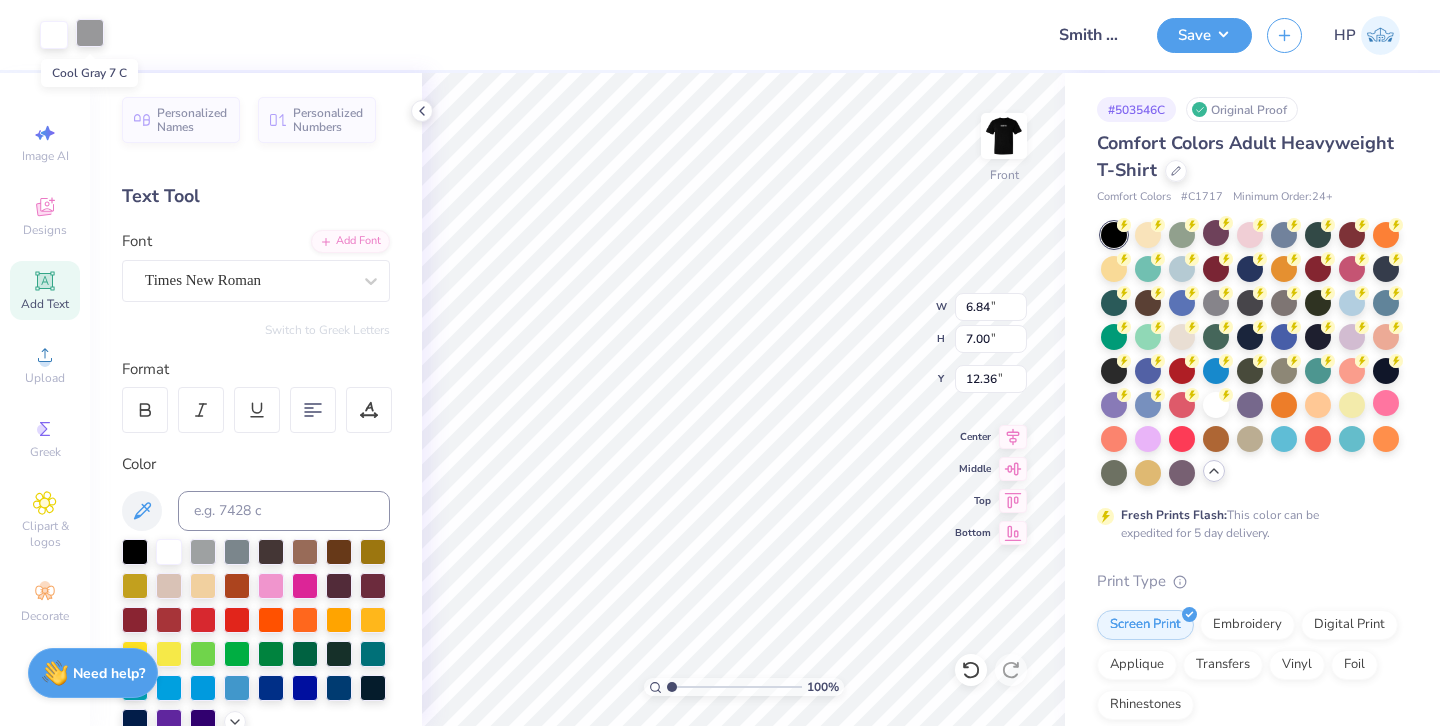 click at bounding box center (90, 33) 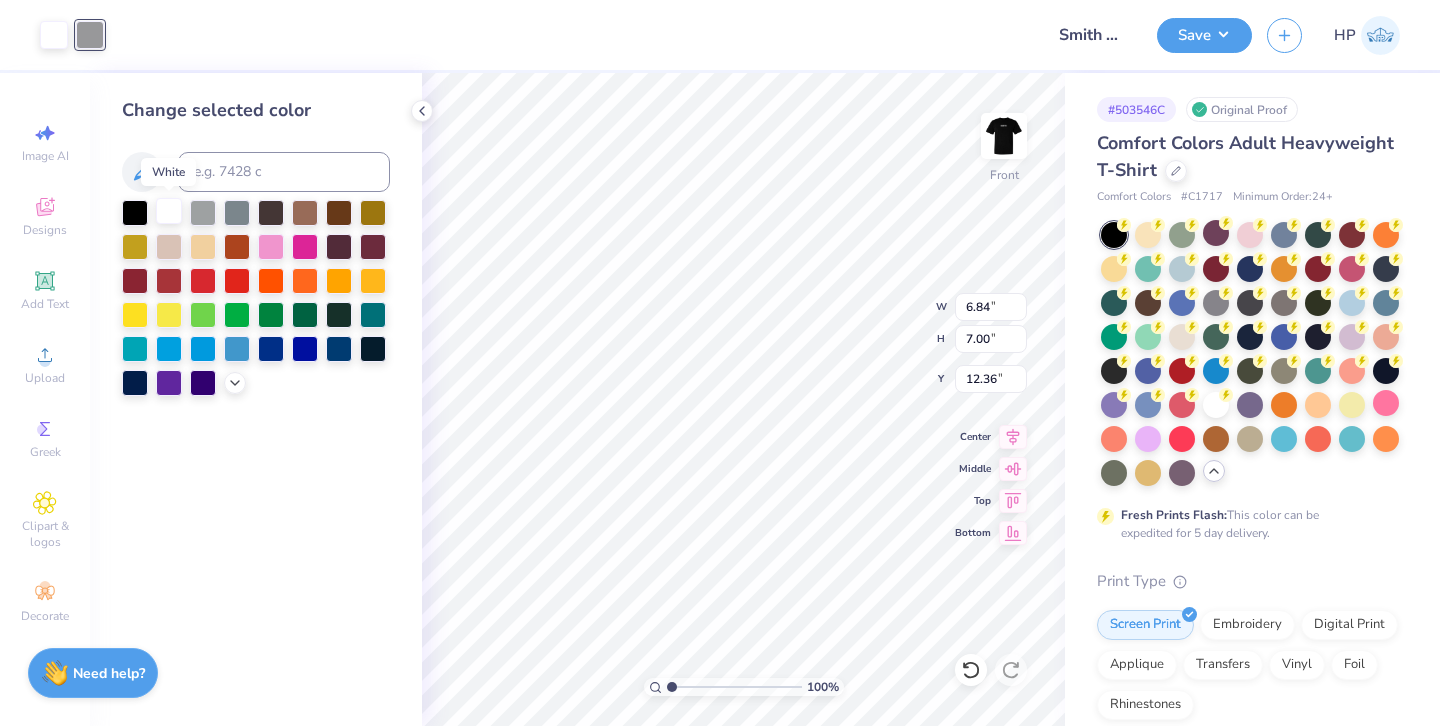click at bounding box center [169, 211] 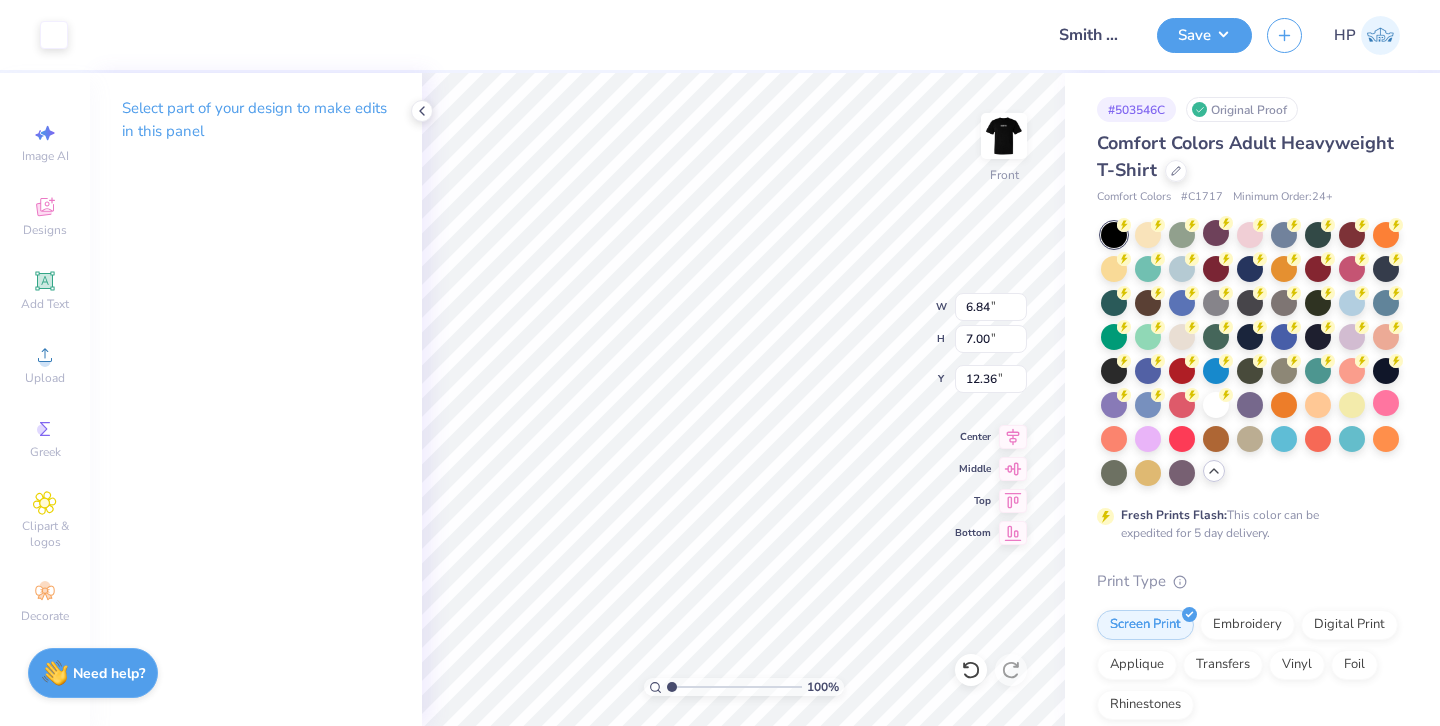 type on "2.29" 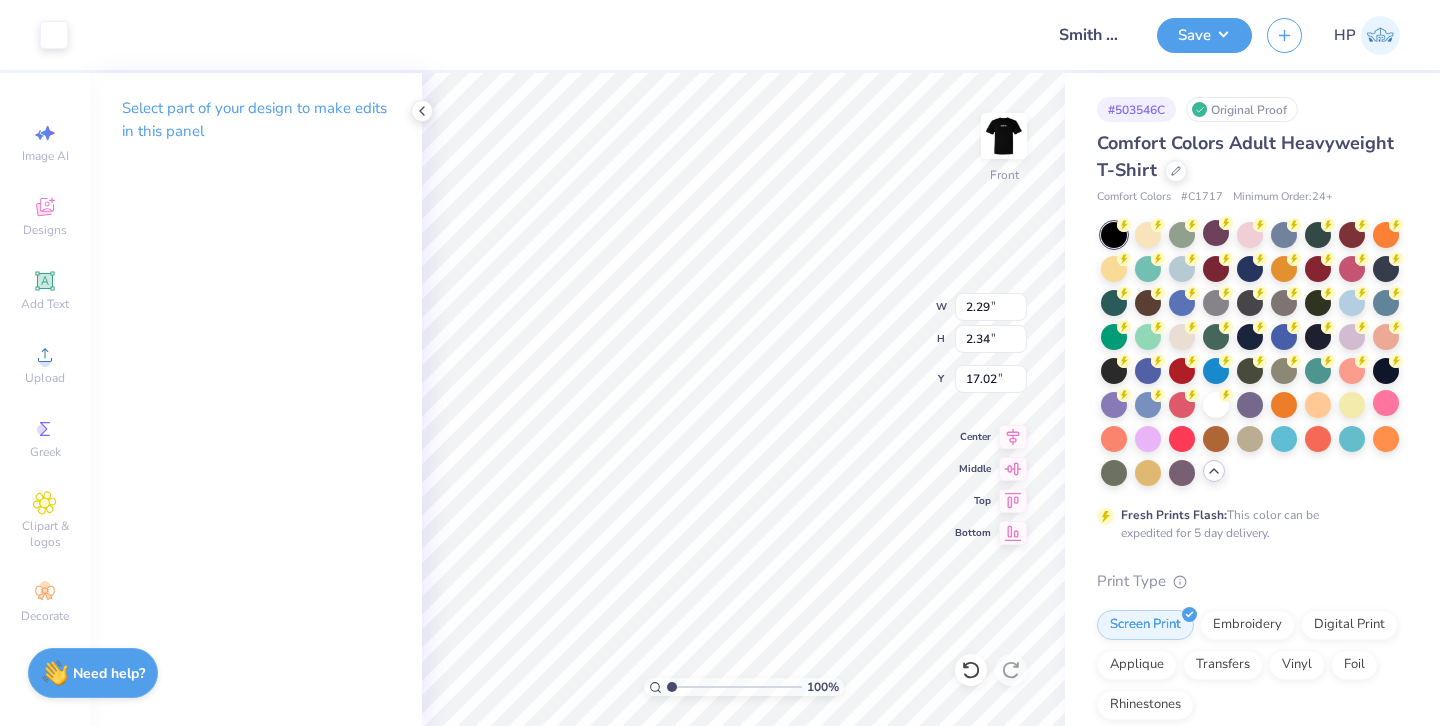 type on "0.66" 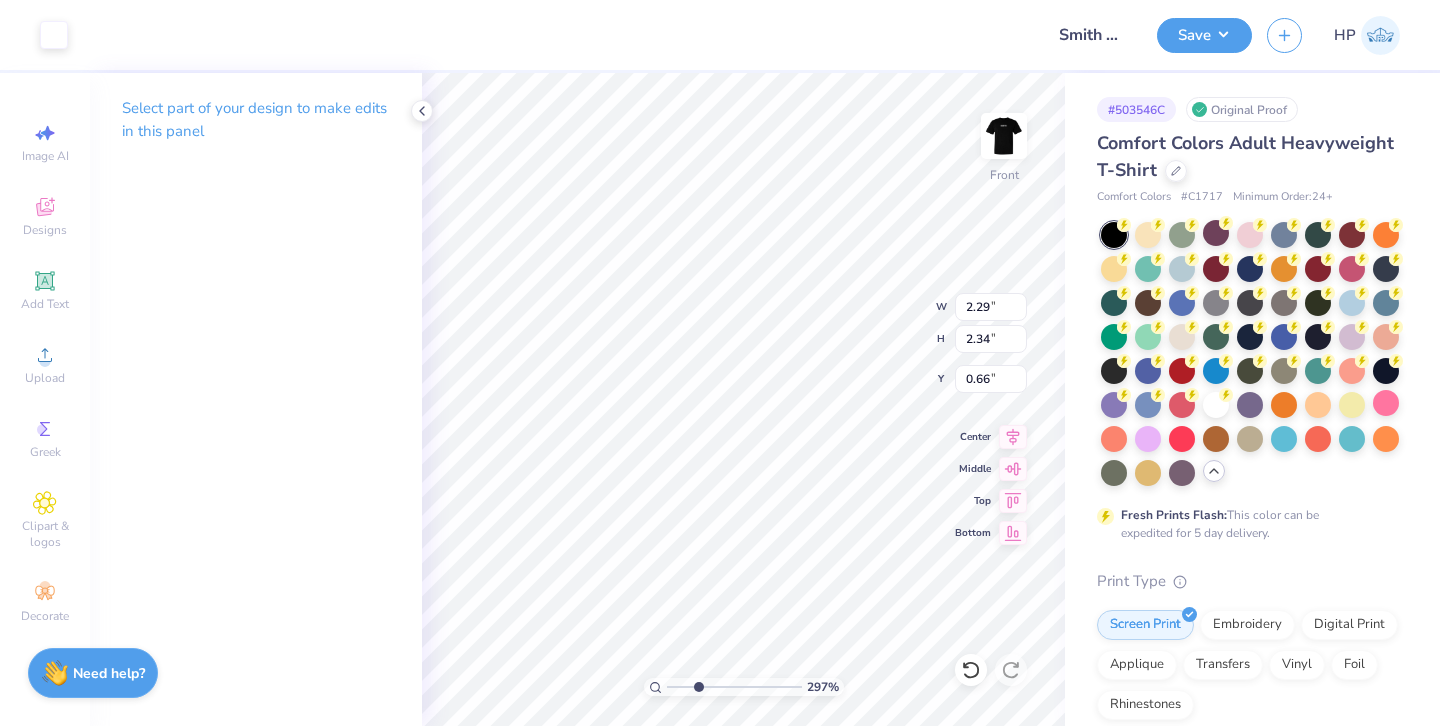 drag, startPoint x: 674, startPoint y: 685, endPoint x: 697, endPoint y: 684, distance: 23.021729 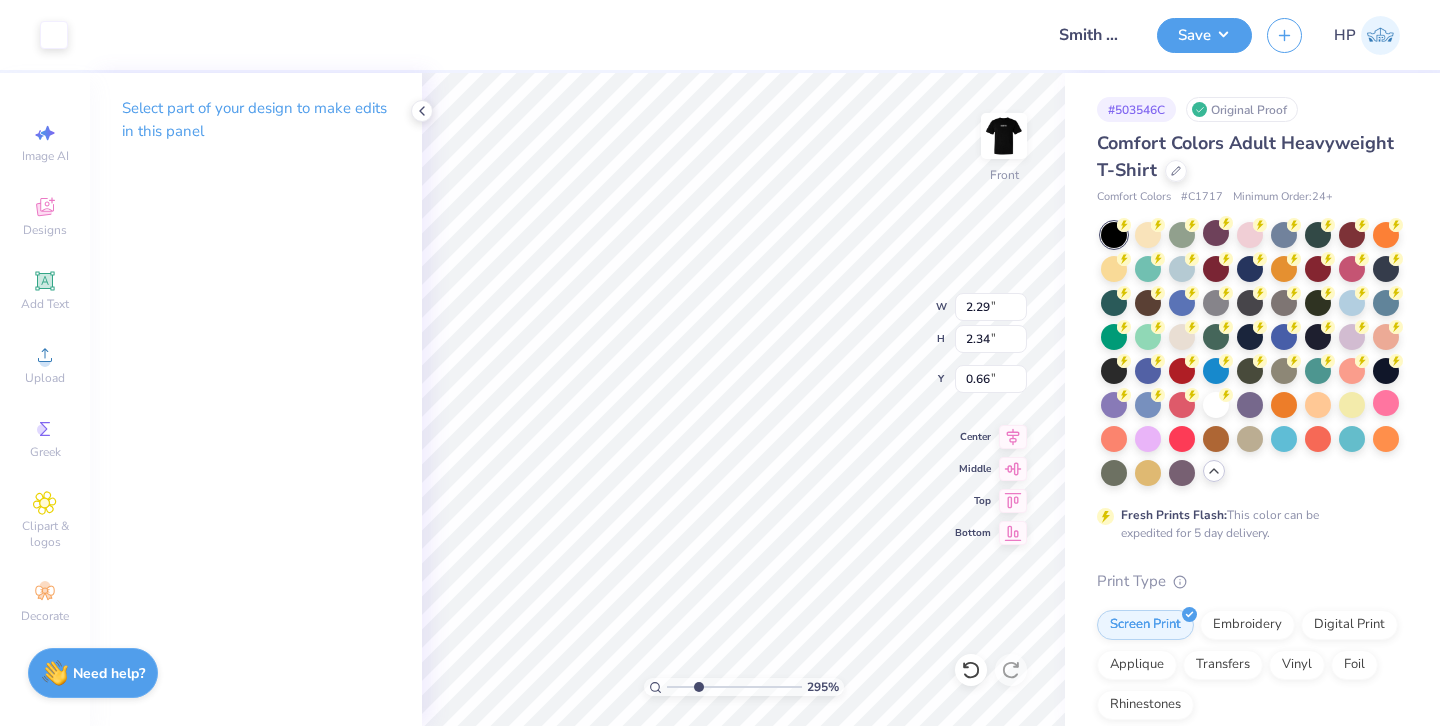 type on "2.41" 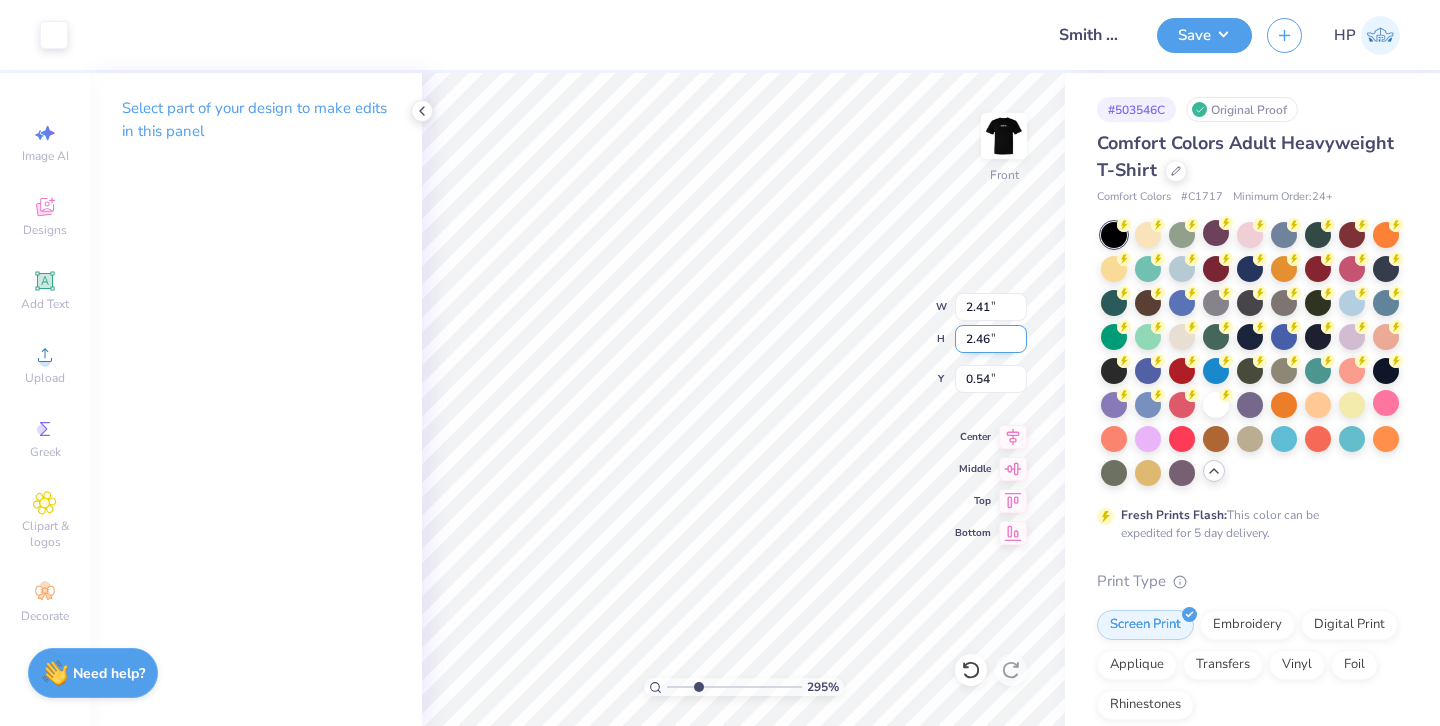 click on "2.46" at bounding box center [991, 339] 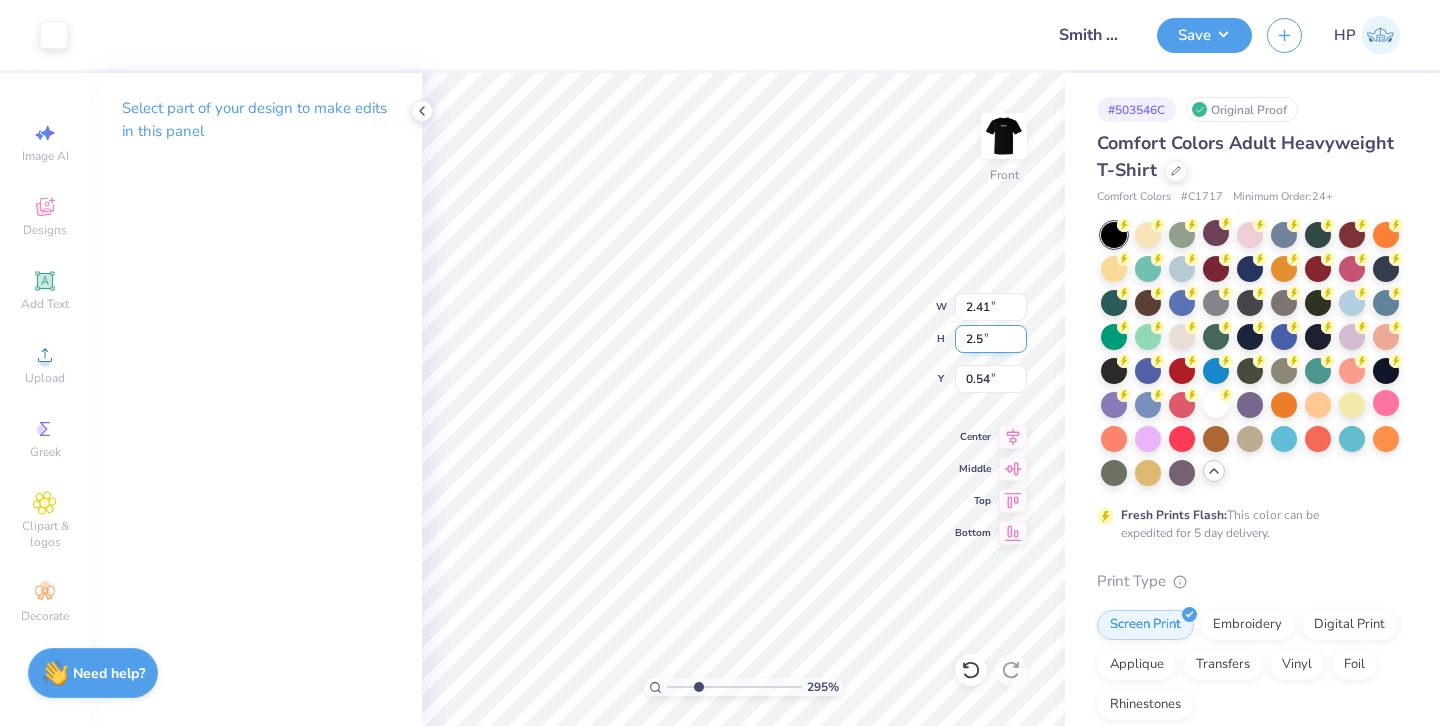 type on "2.5" 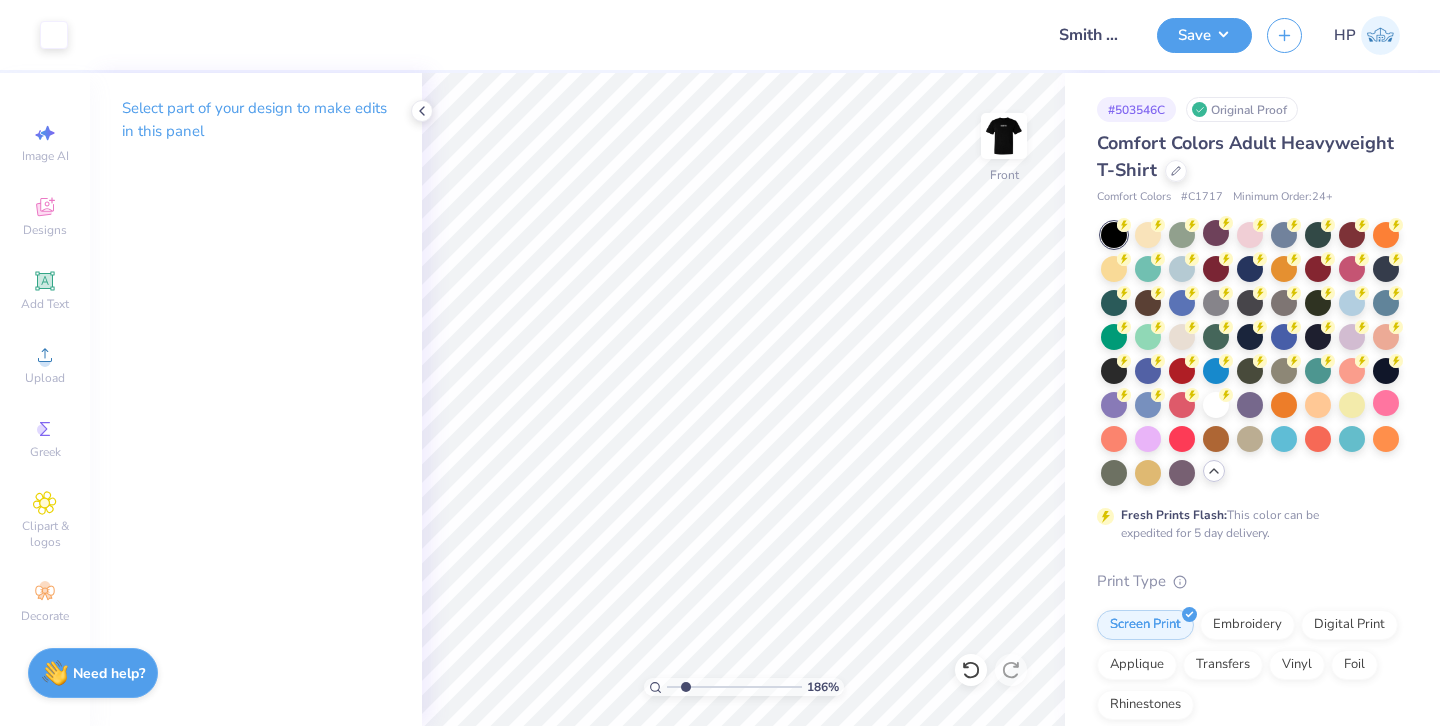 type on "2.05" 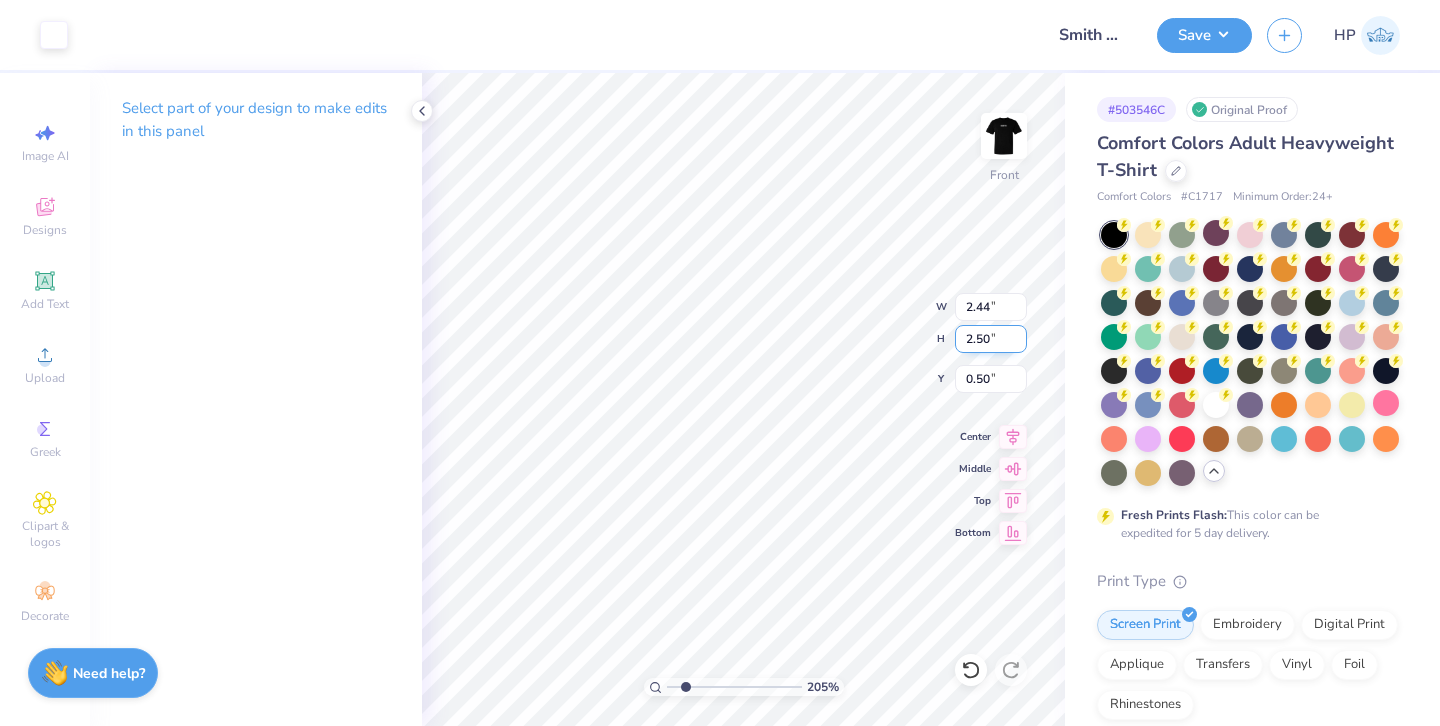 click on "2.50" at bounding box center (991, 339) 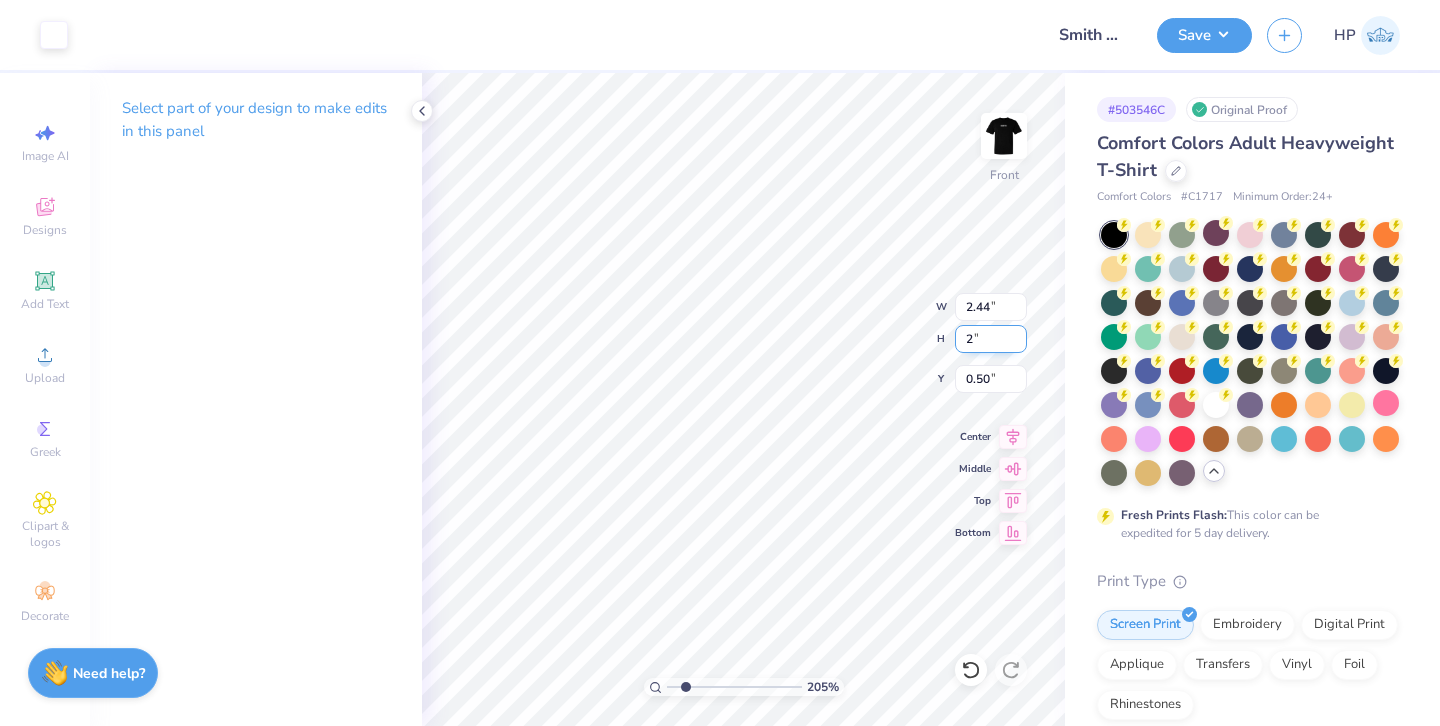 type on "2" 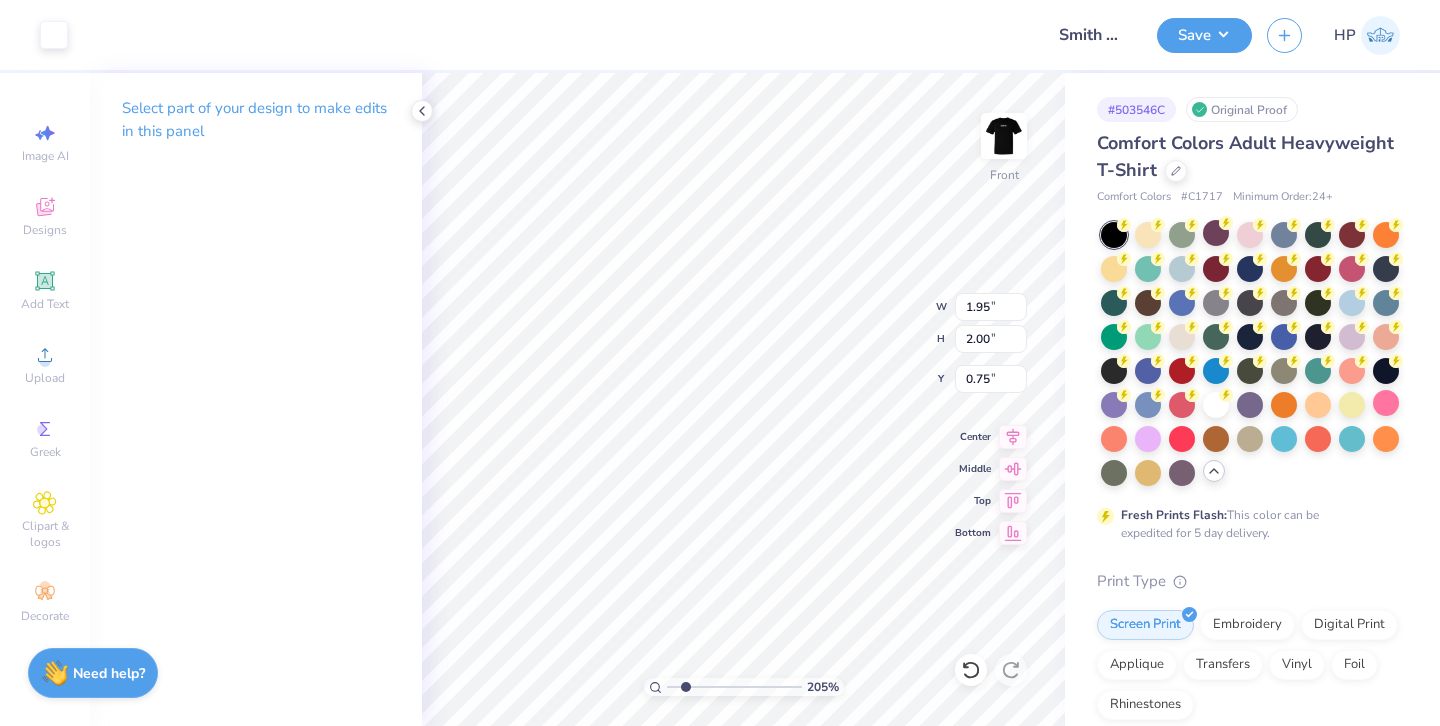 type on "0.50" 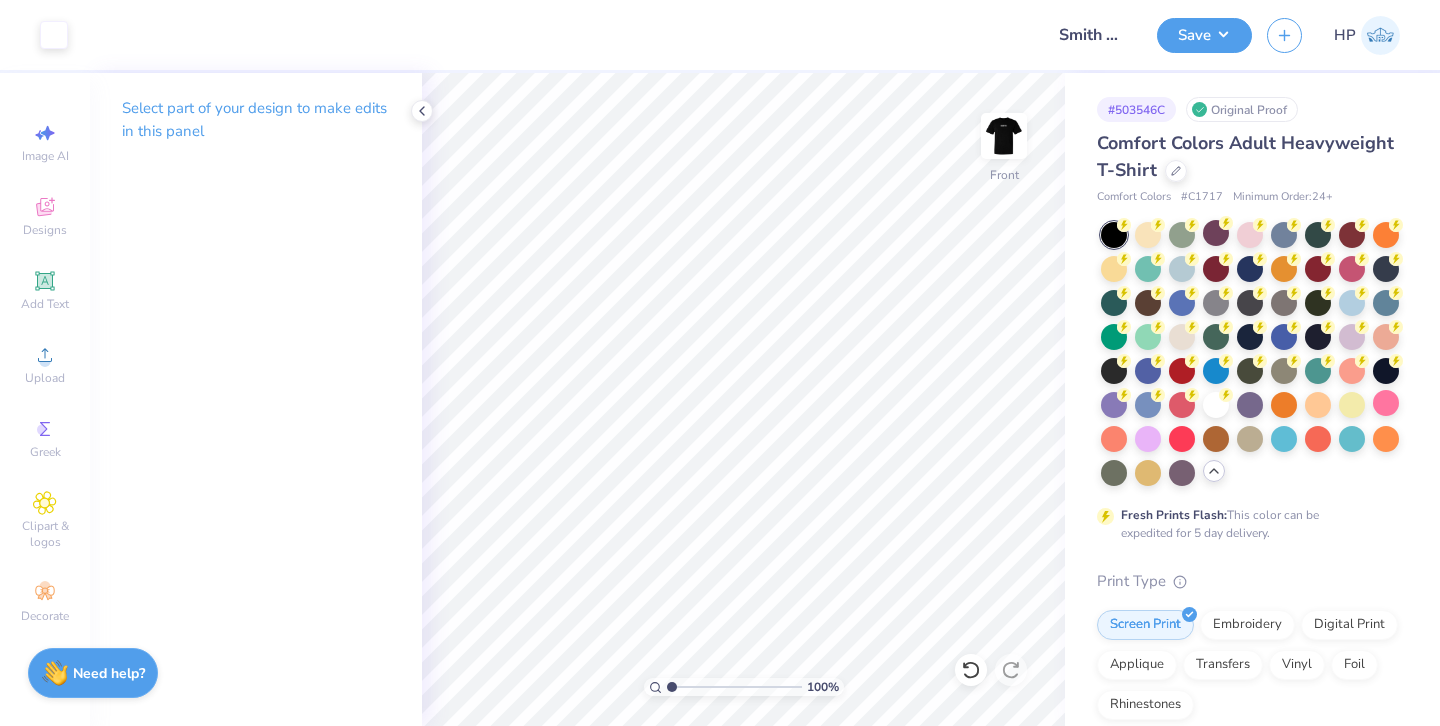 drag, startPoint x: 686, startPoint y: 686, endPoint x: 641, endPoint y: 686, distance: 45 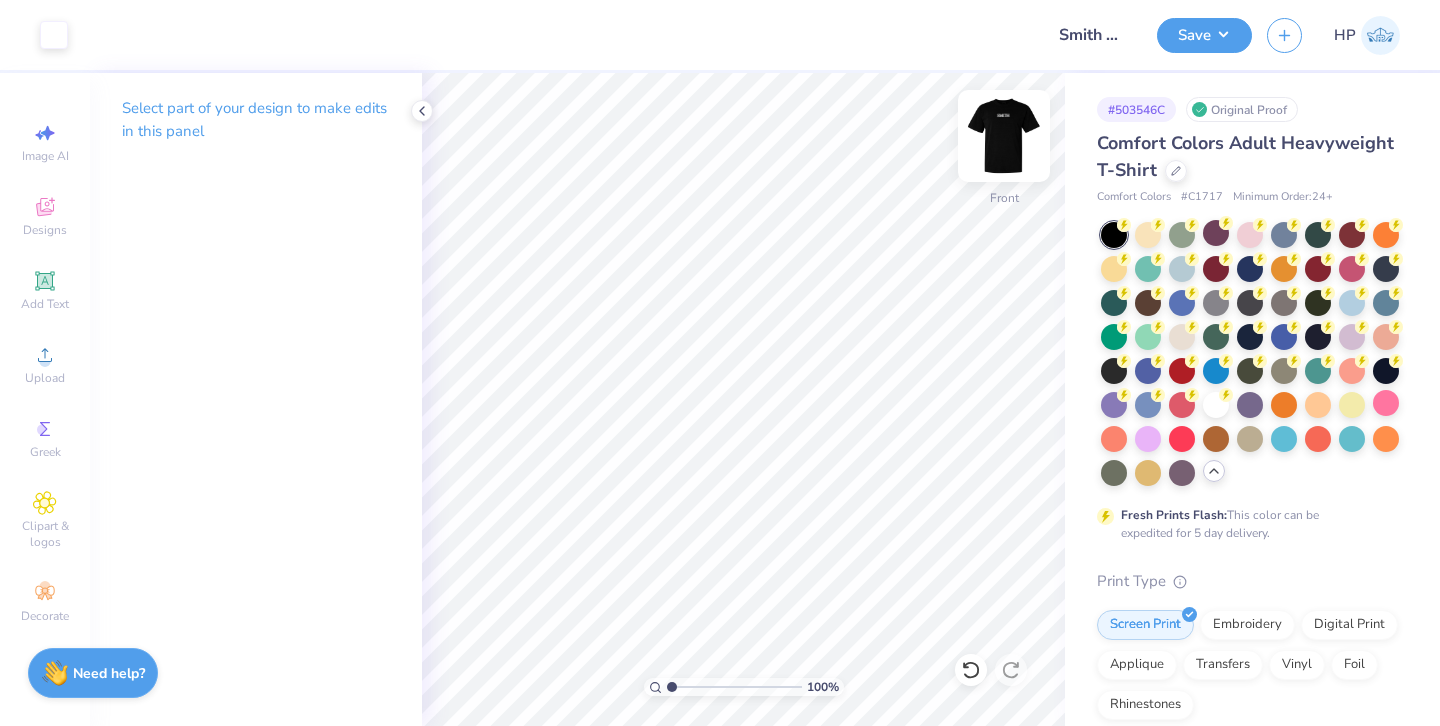 click at bounding box center (1004, 136) 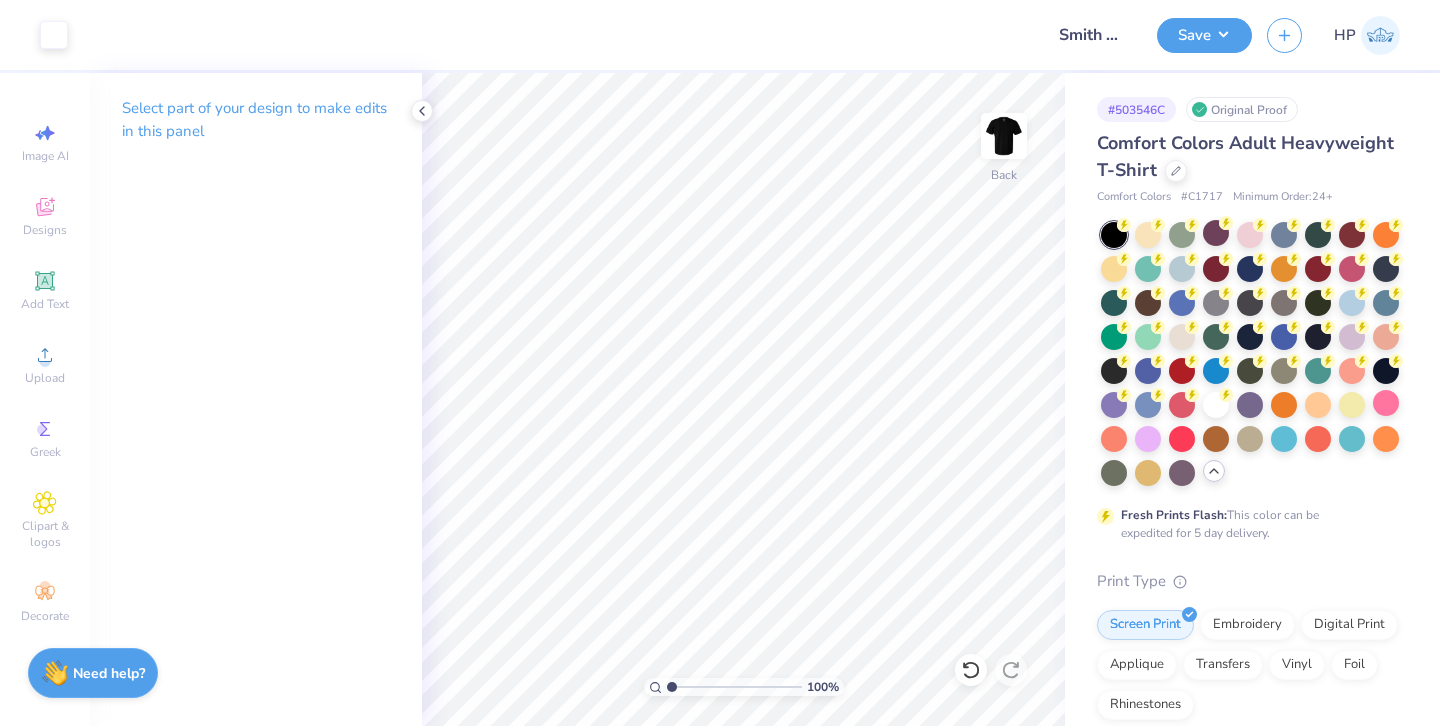 click at bounding box center (1004, 136) 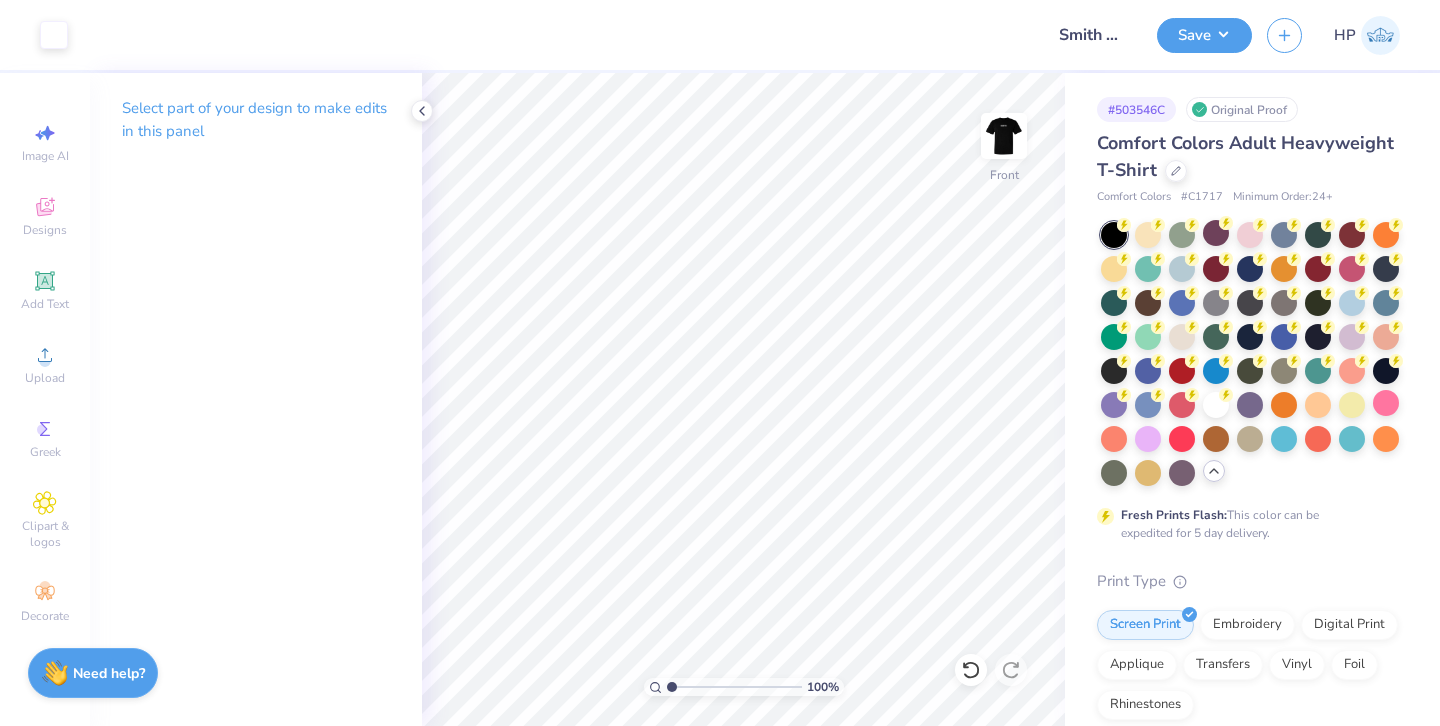 click at bounding box center [1004, 136] 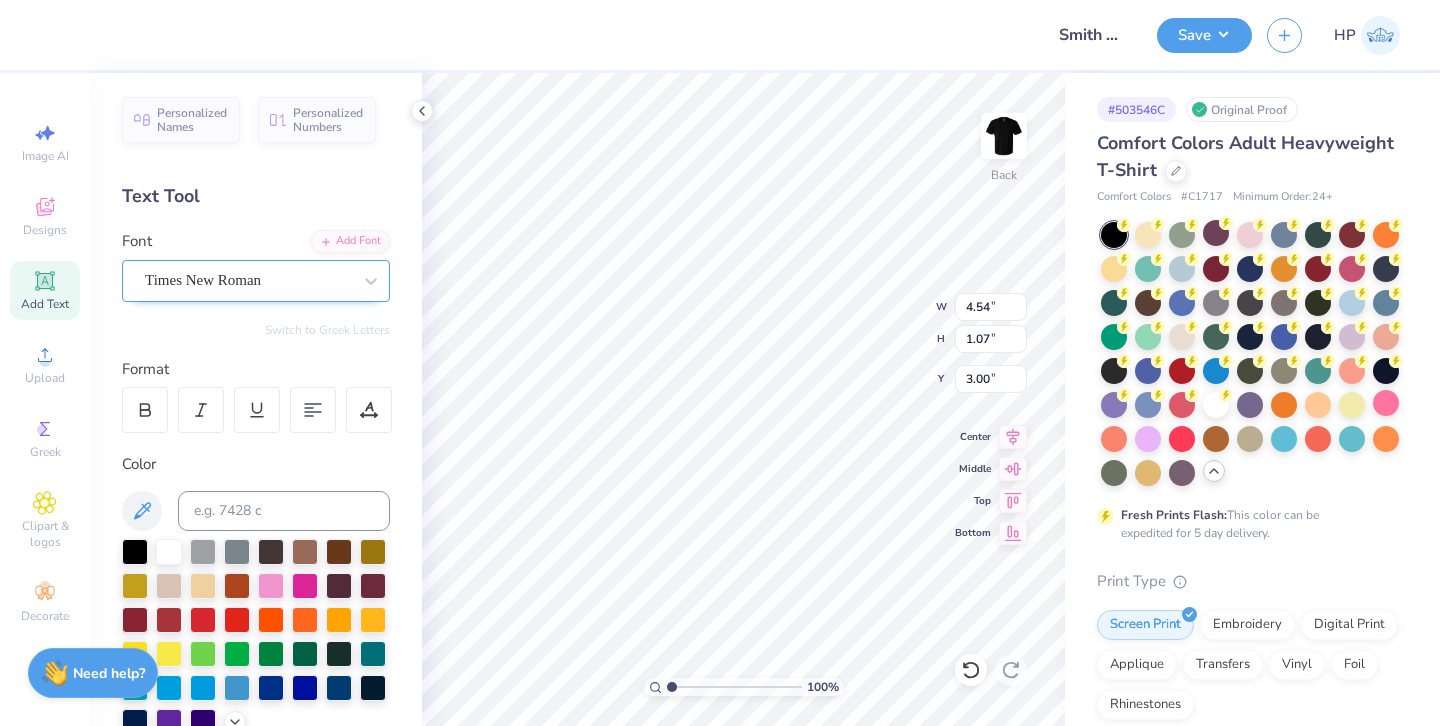 click on "Times New Roman" at bounding box center [256, 281] 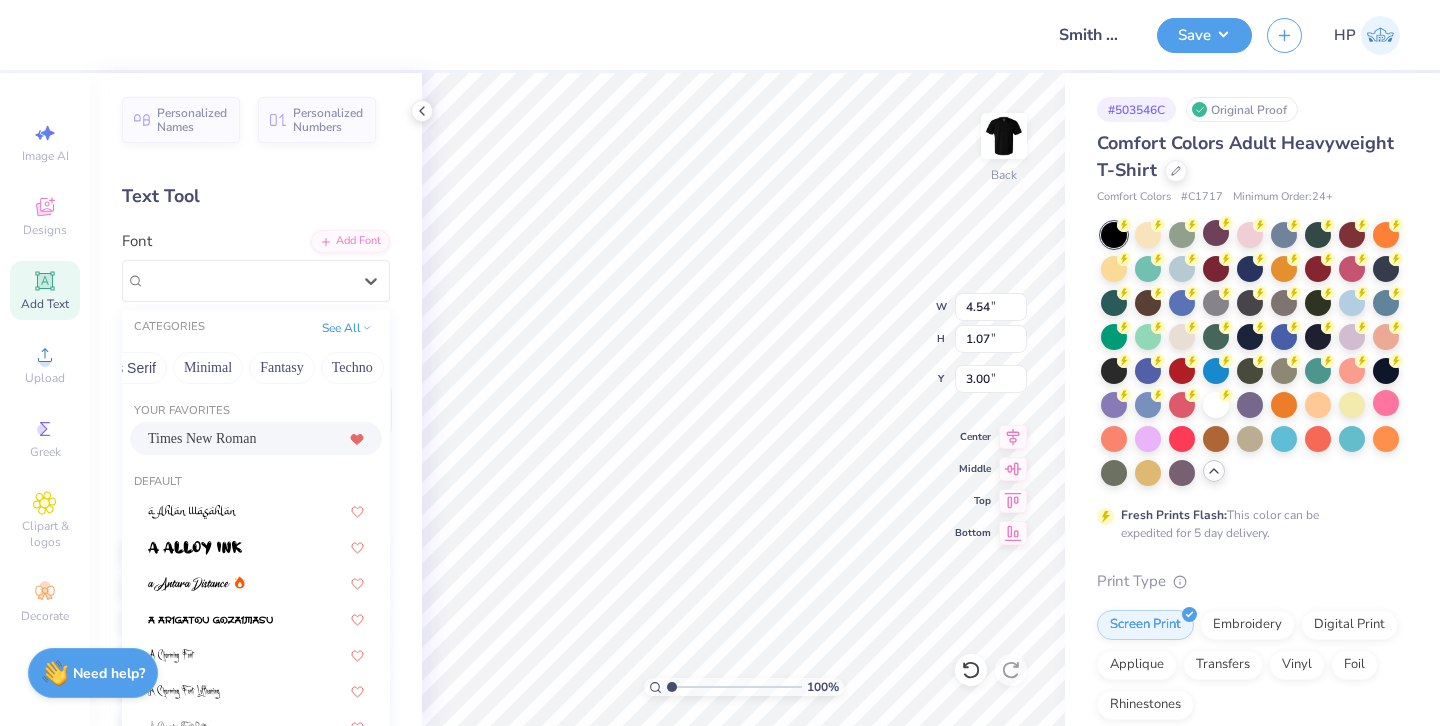 scroll, scrollTop: 0, scrollLeft: 588, axis: horizontal 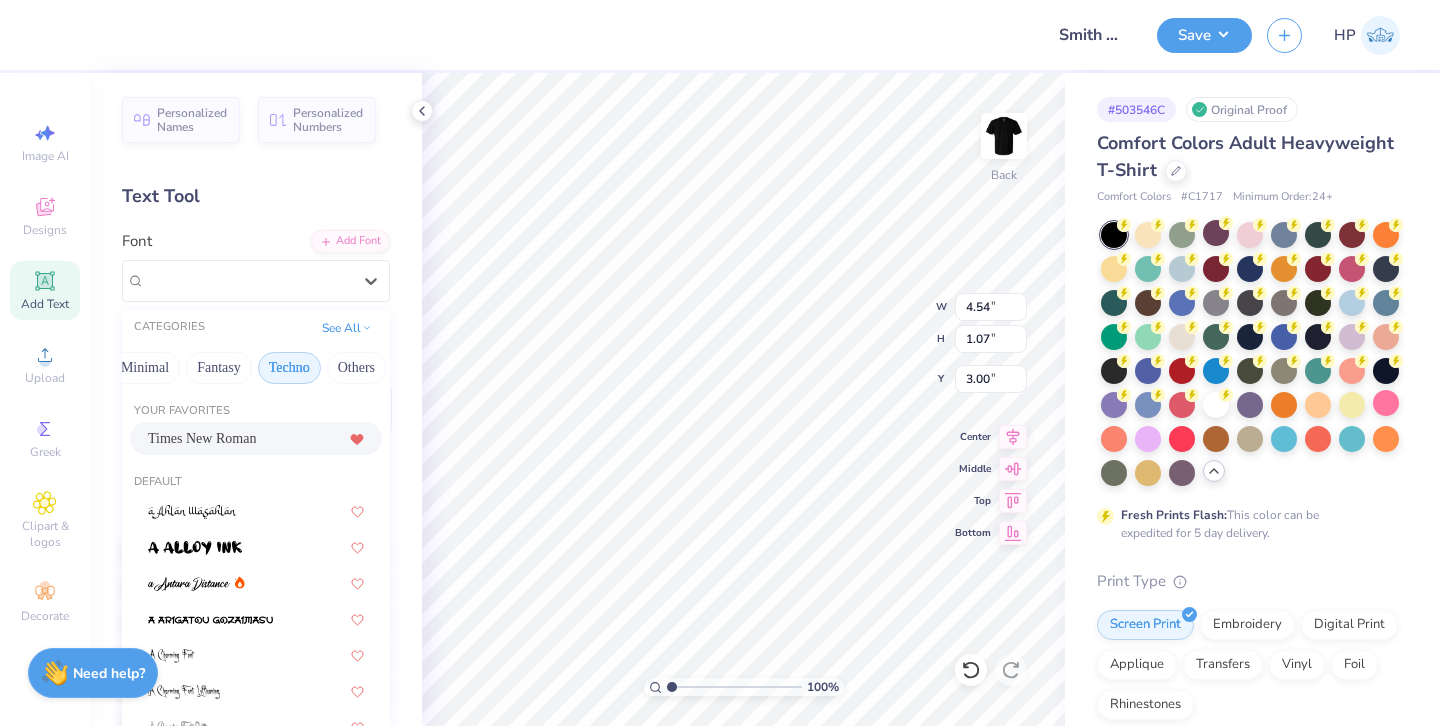 click on "Techno" at bounding box center [289, 368] 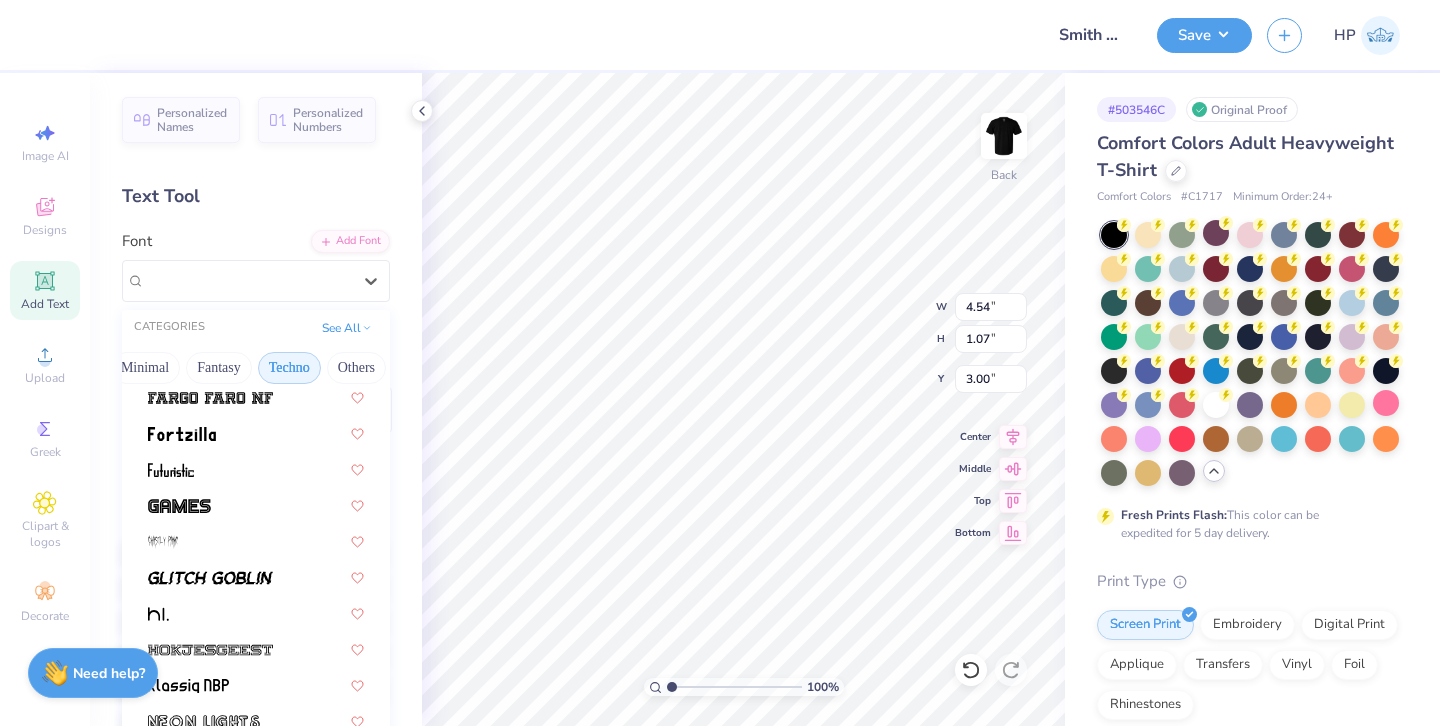 scroll, scrollTop: 346, scrollLeft: 0, axis: vertical 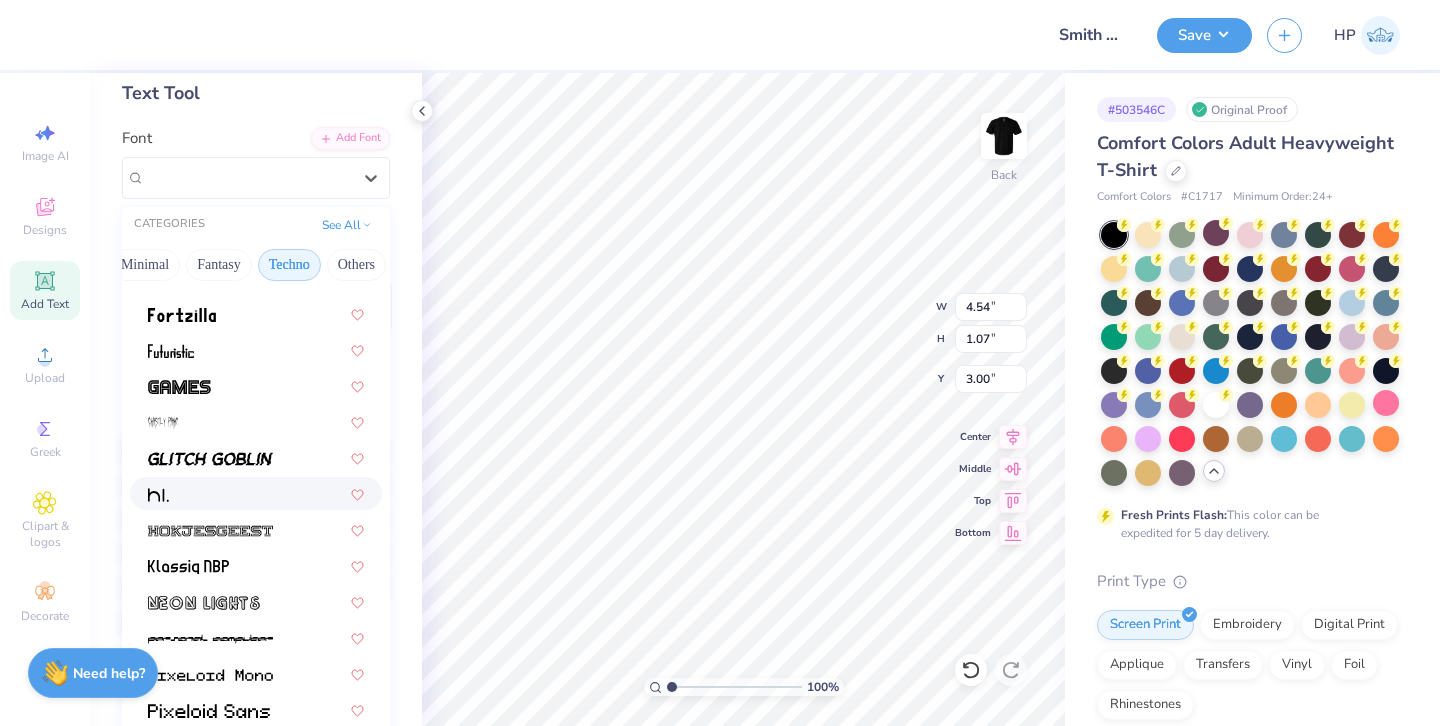 click at bounding box center [256, 493] 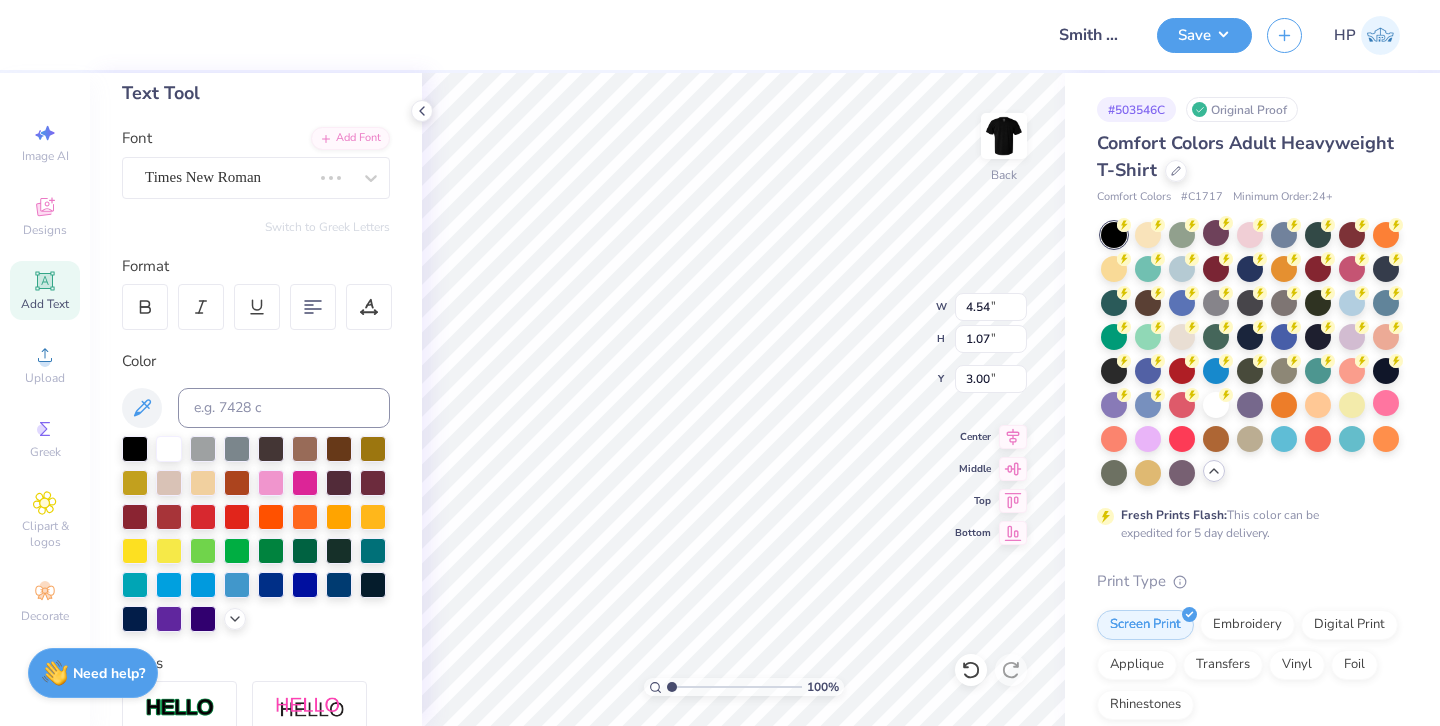 type on "4.59" 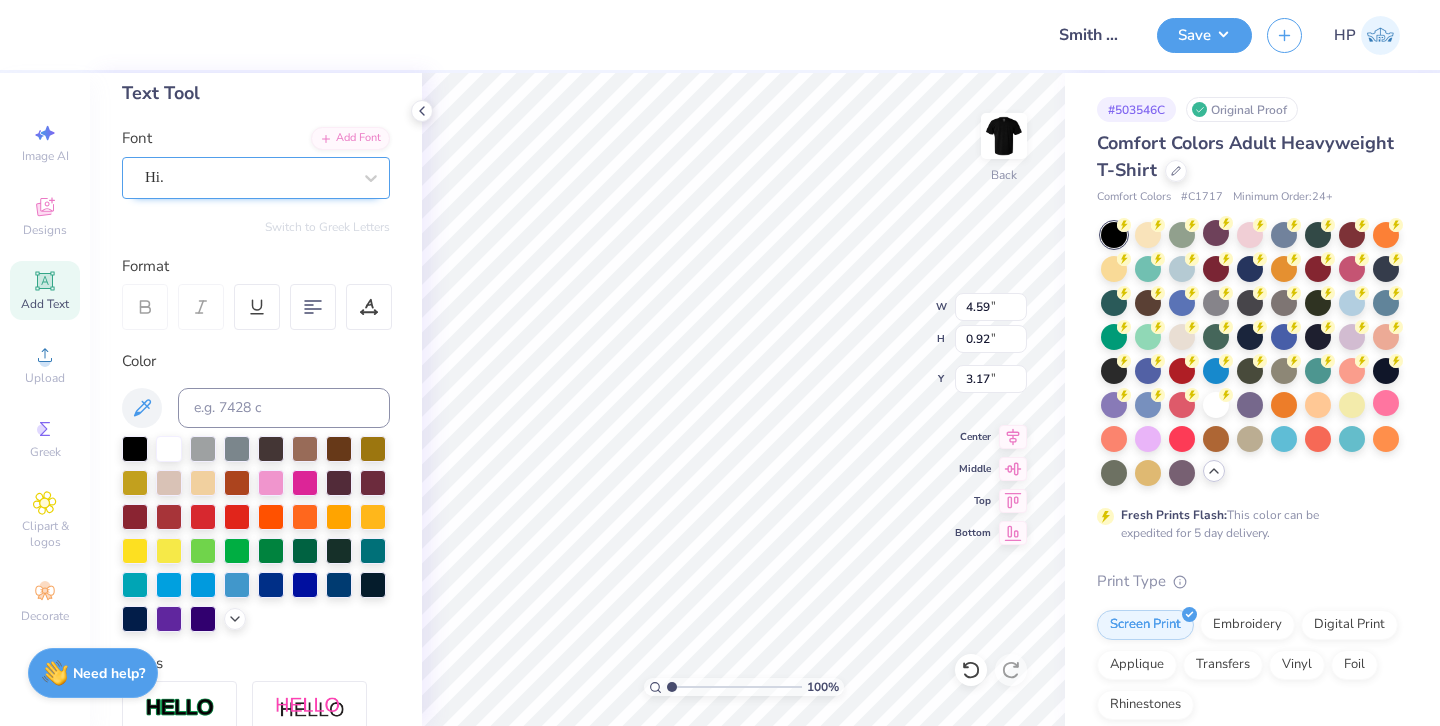 click on "Hi." at bounding box center [248, 177] 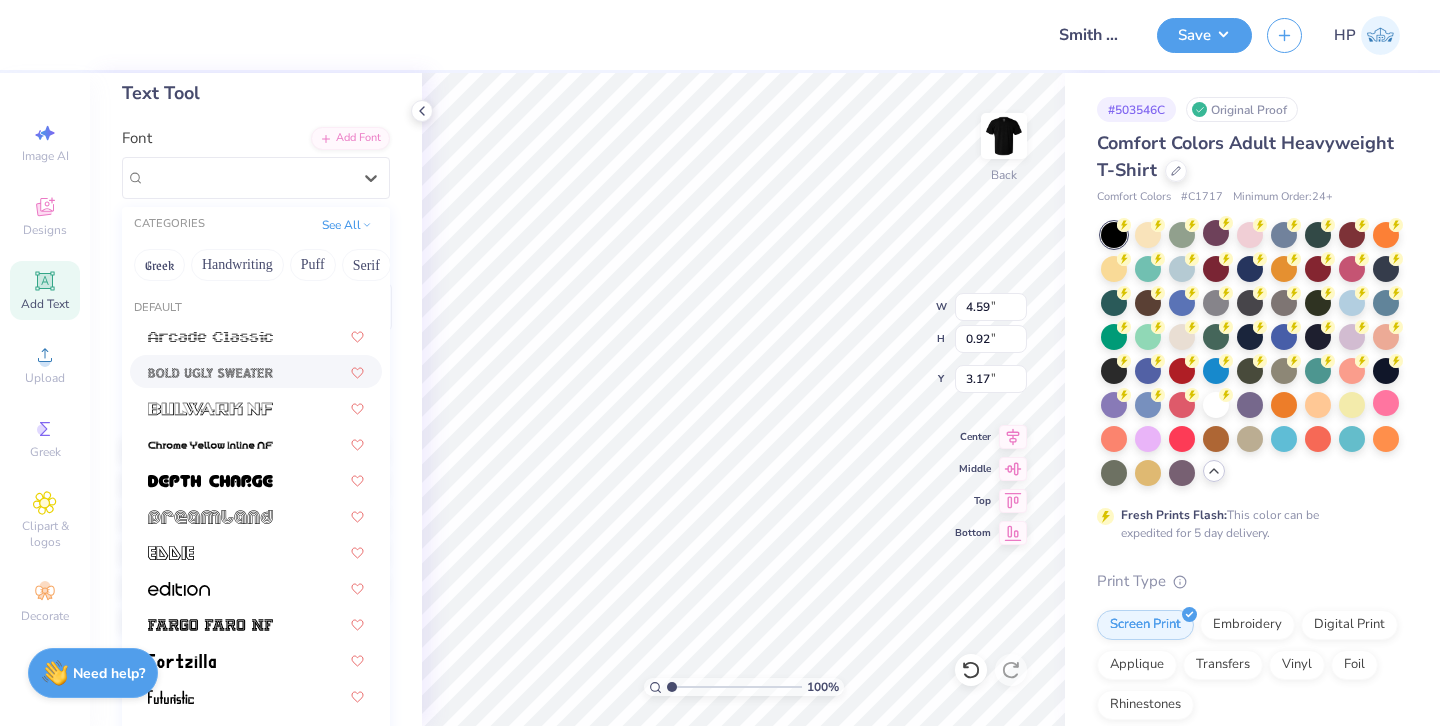 scroll, scrollTop: 0, scrollLeft: 0, axis: both 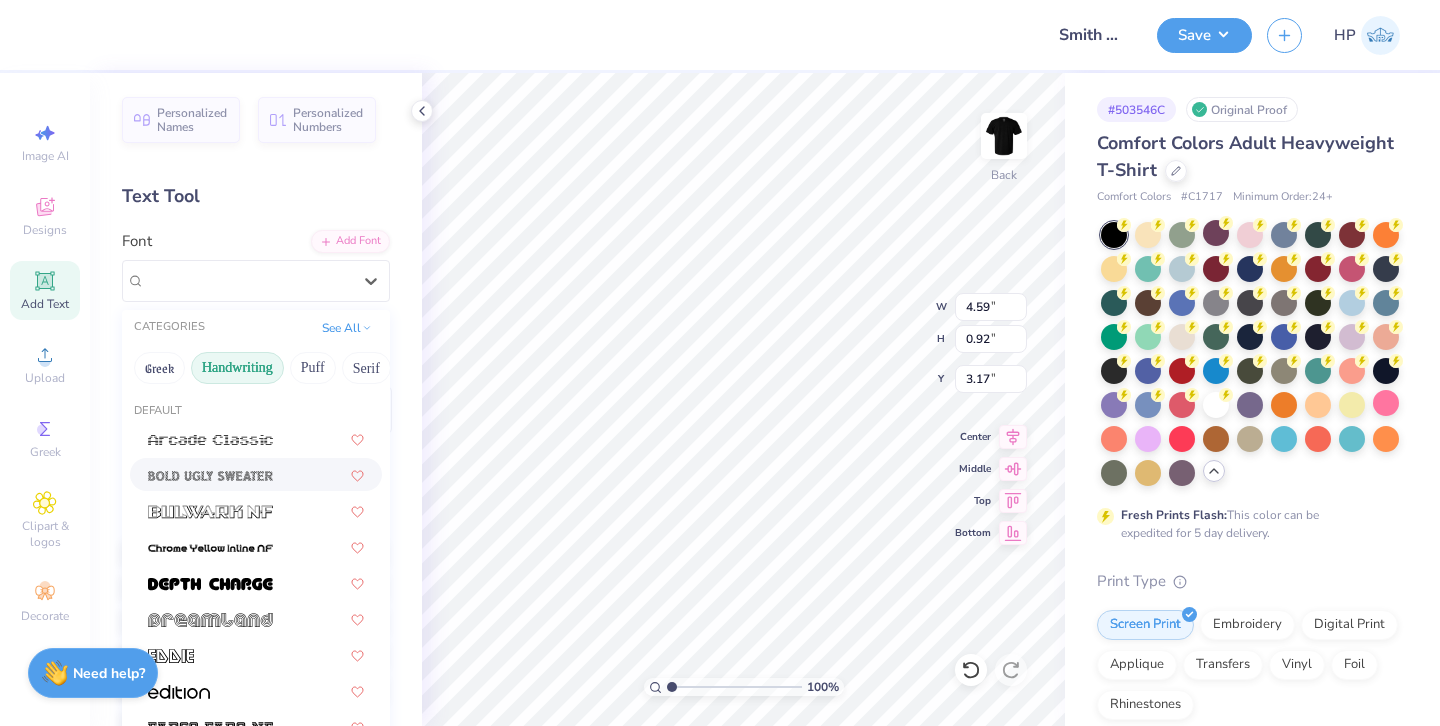 click on "Handwriting" at bounding box center (237, 368) 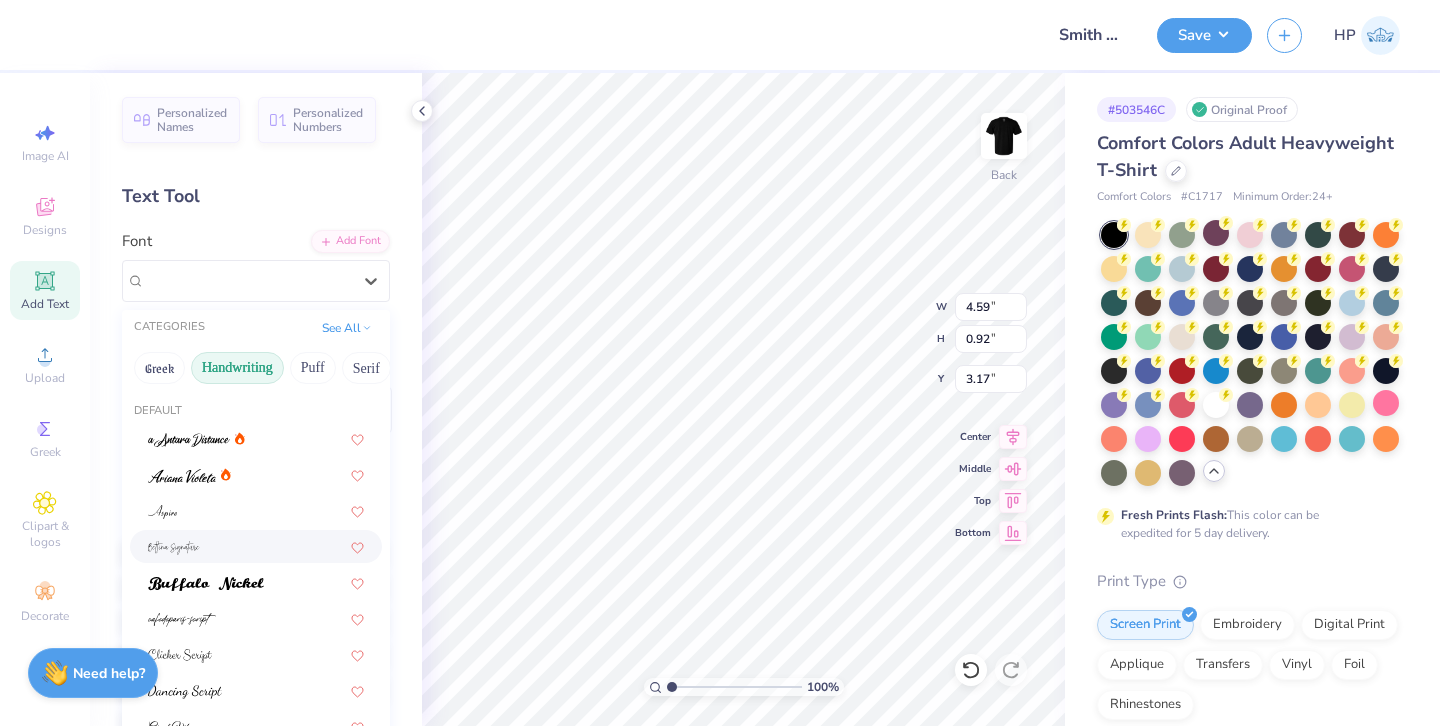 click at bounding box center [256, 546] 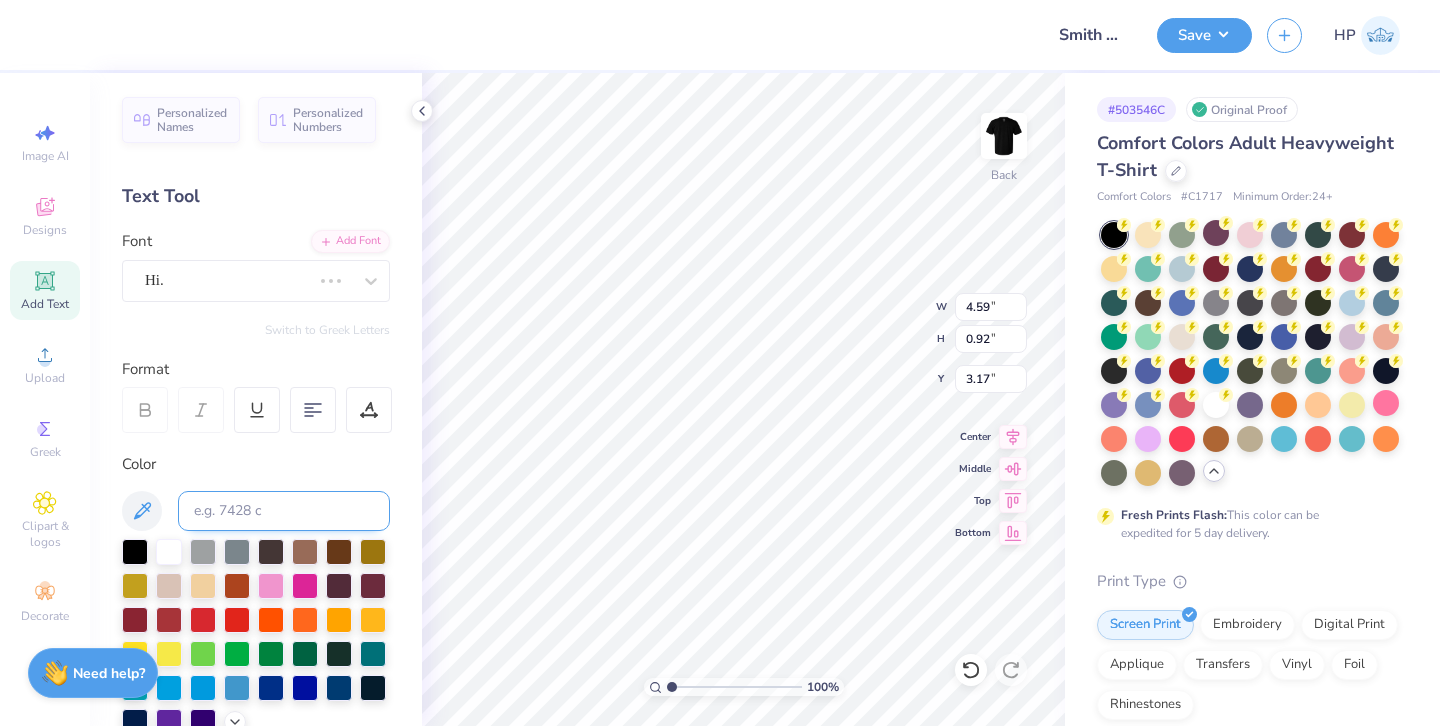 type on "6.65" 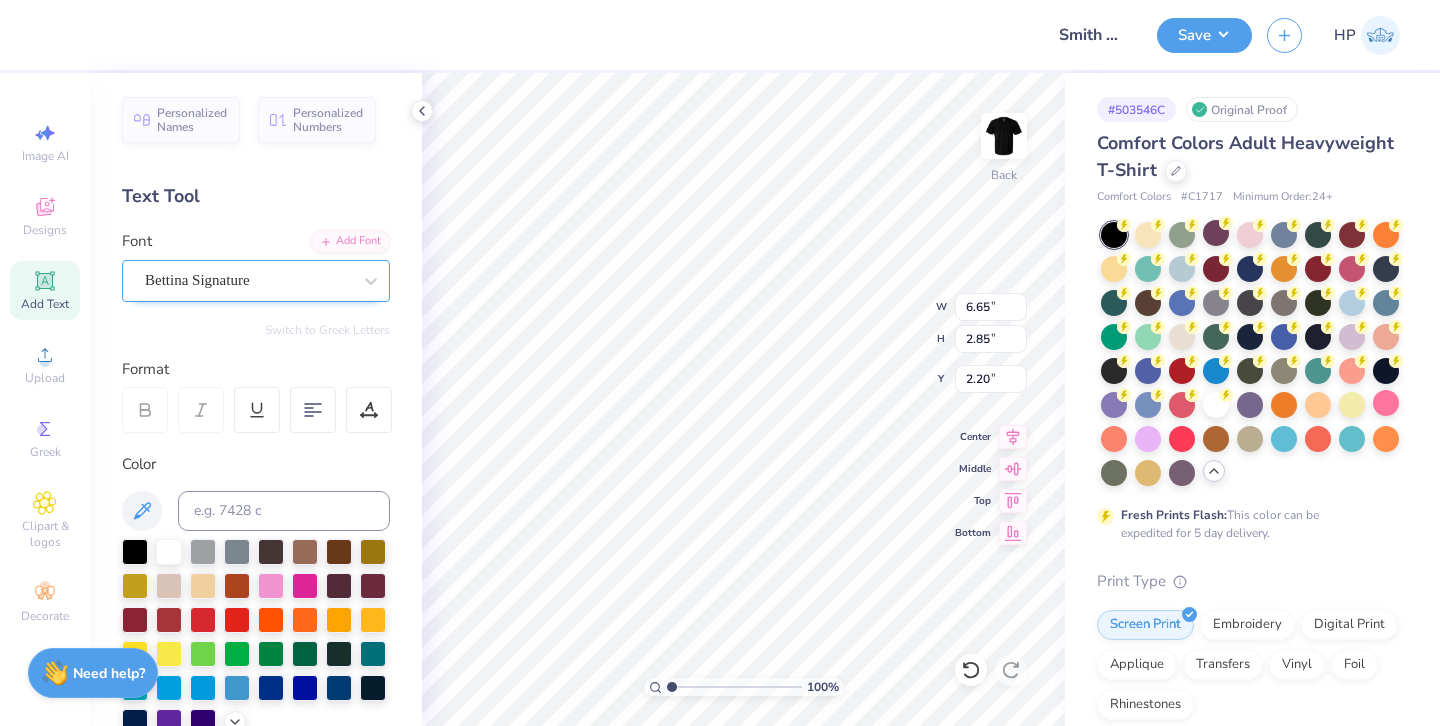 click on "Bettina Signature" at bounding box center (248, 280) 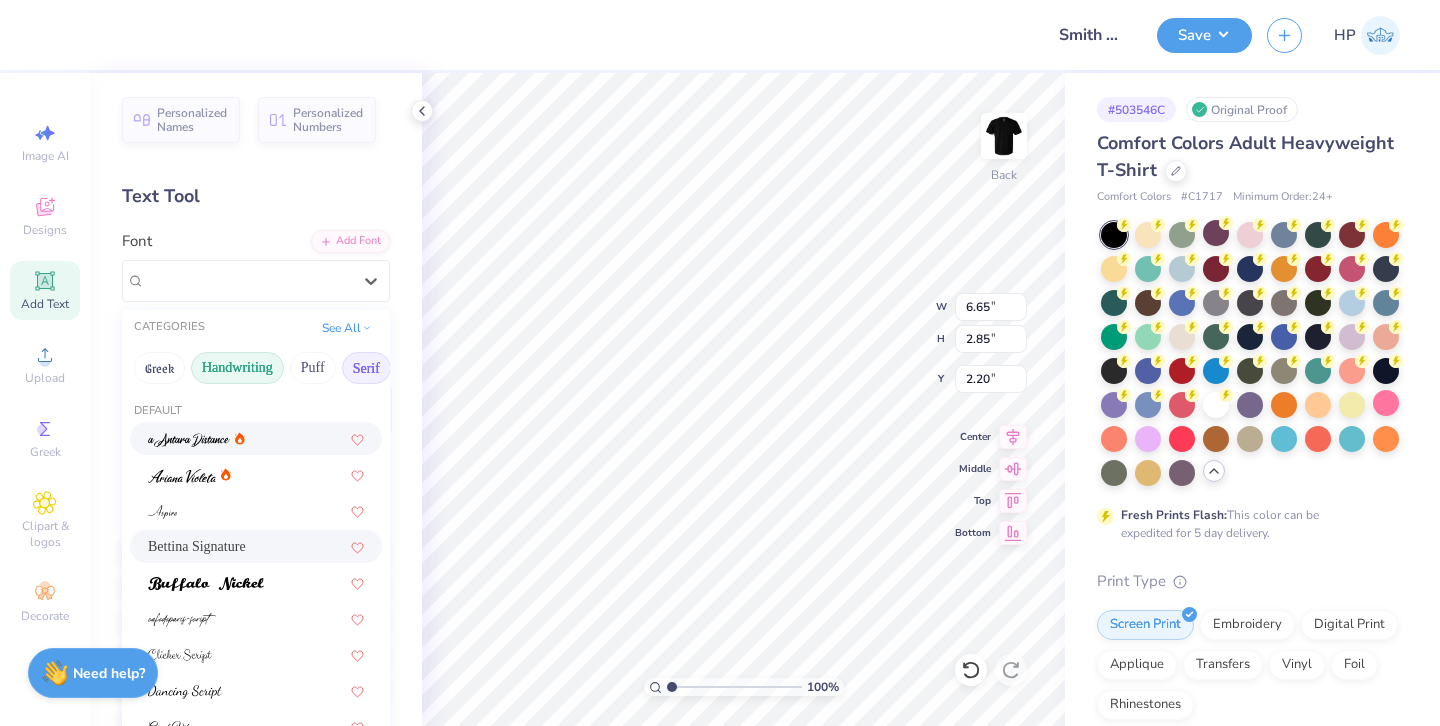 click on "Serif" at bounding box center (366, 368) 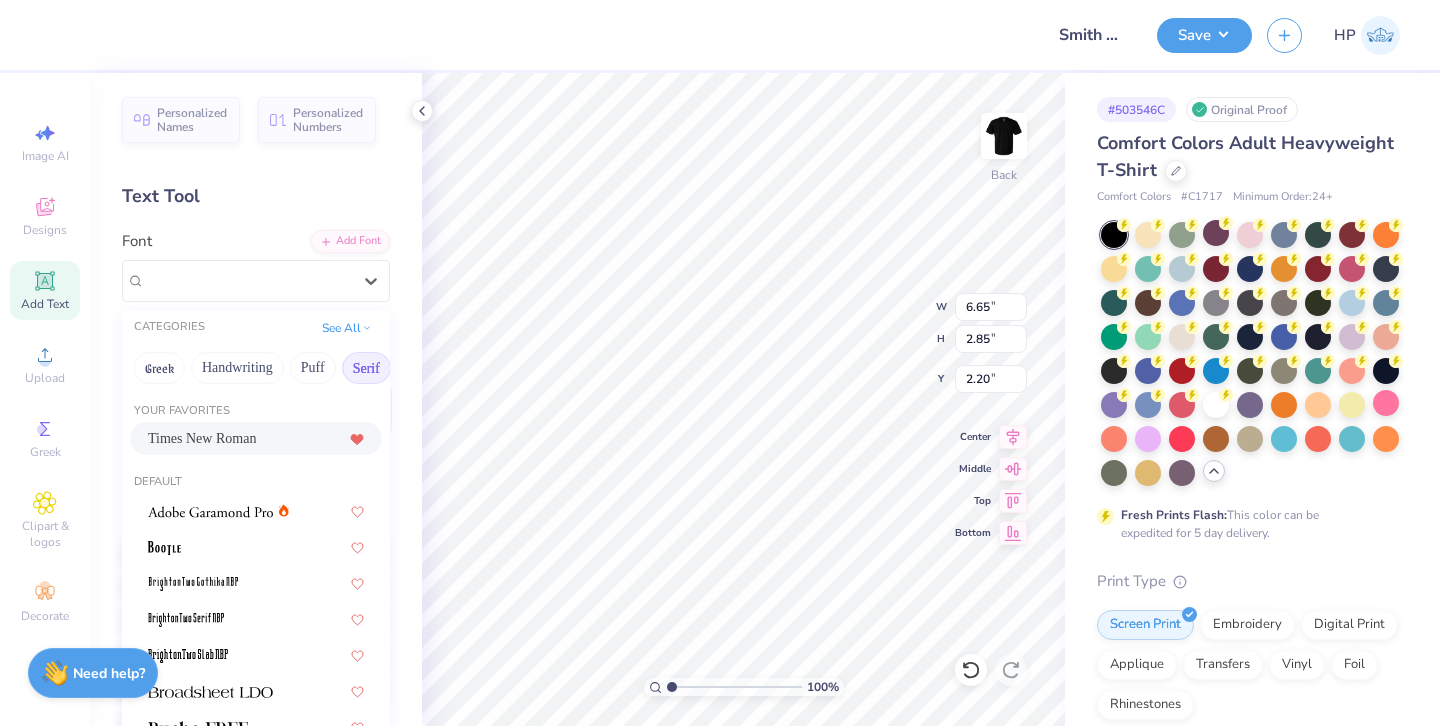 click on "Times New Roman" at bounding box center (256, 438) 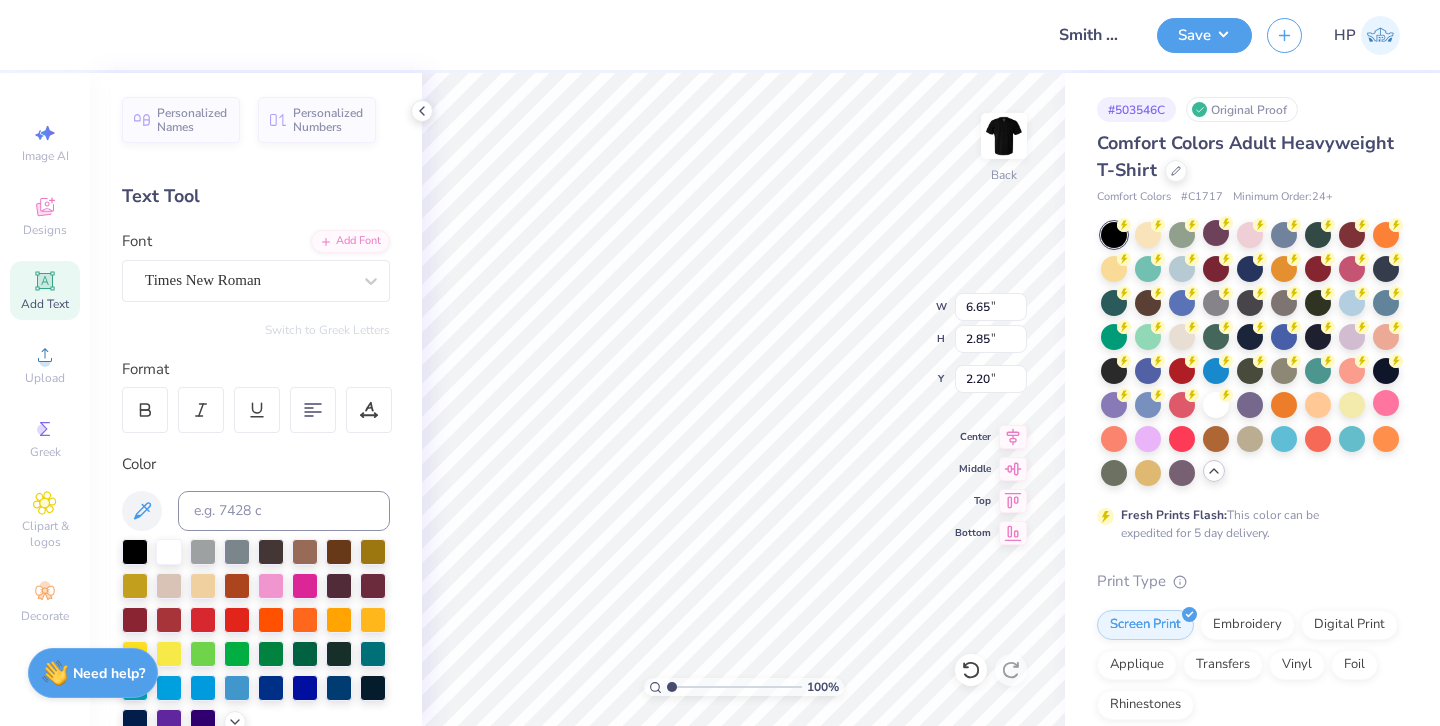 type on "4.54" 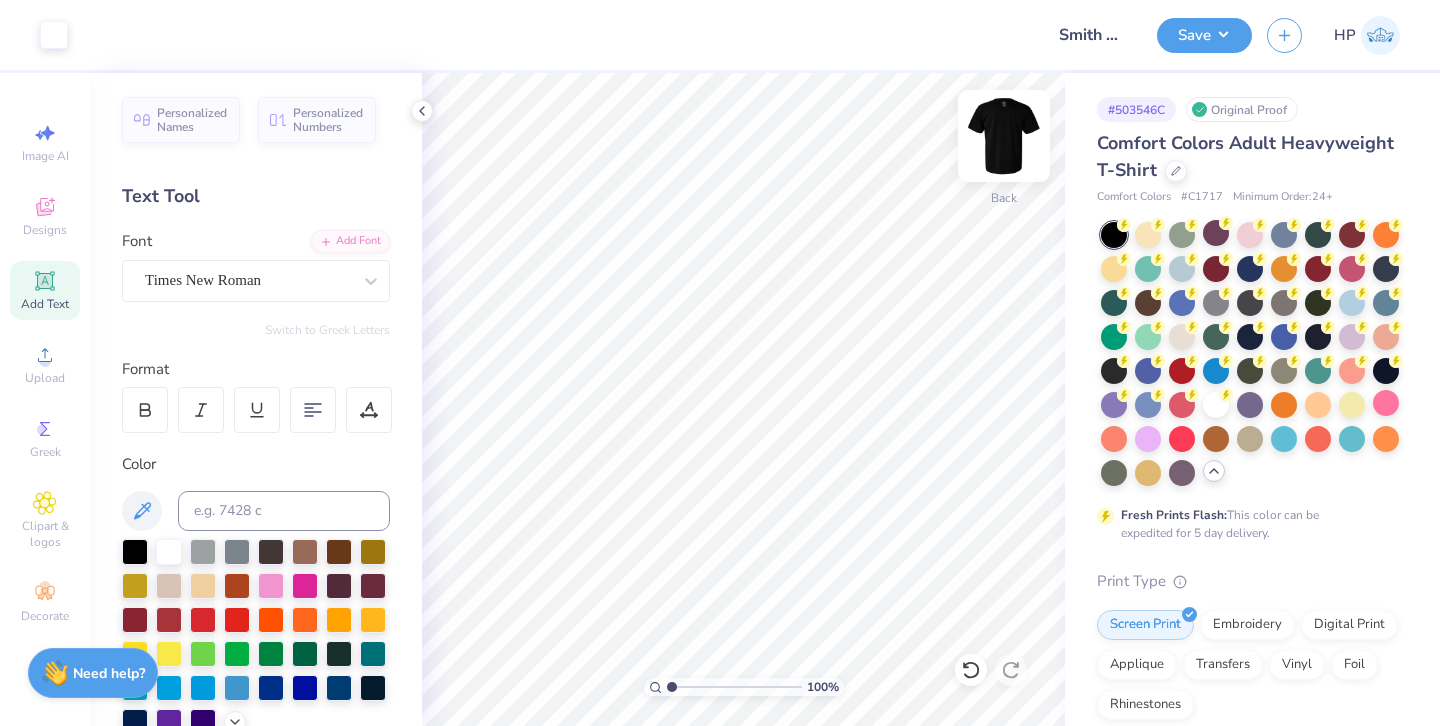 click at bounding box center (1004, 136) 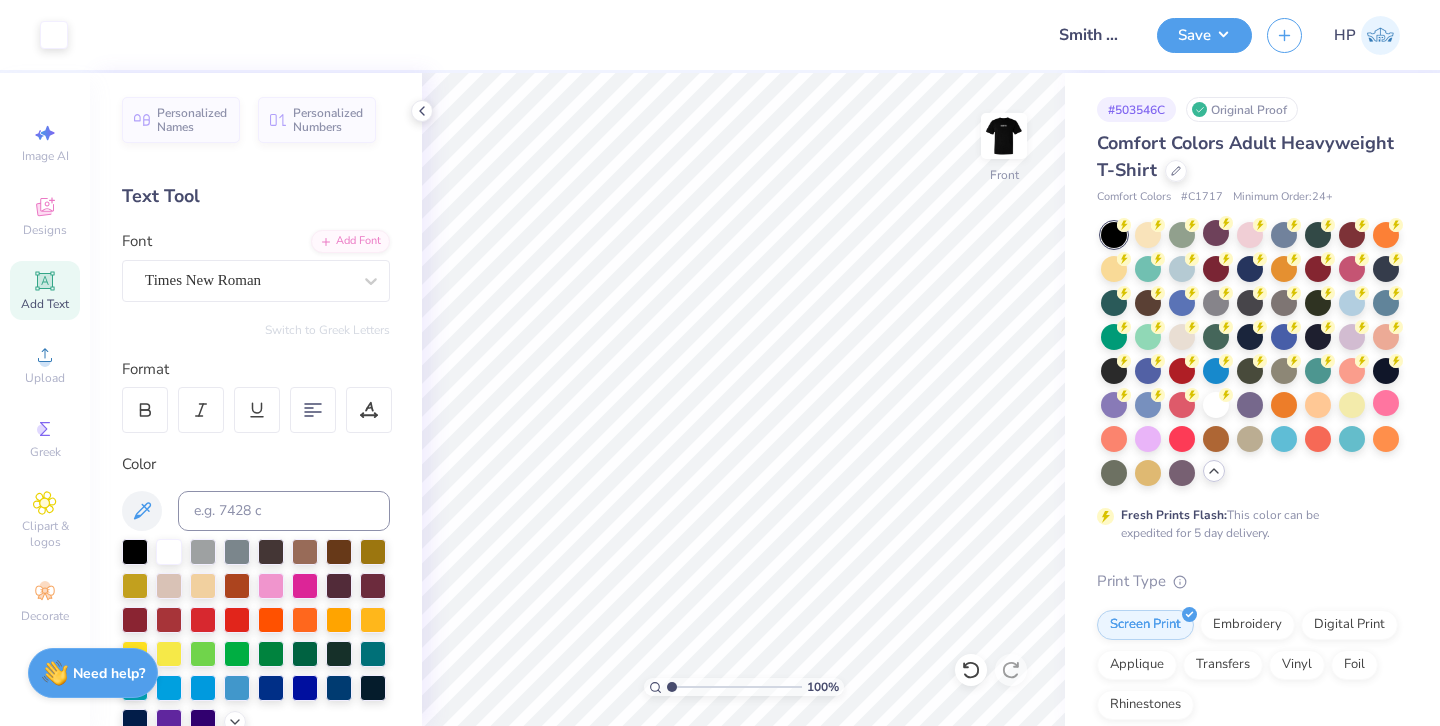 click at bounding box center (1004, 136) 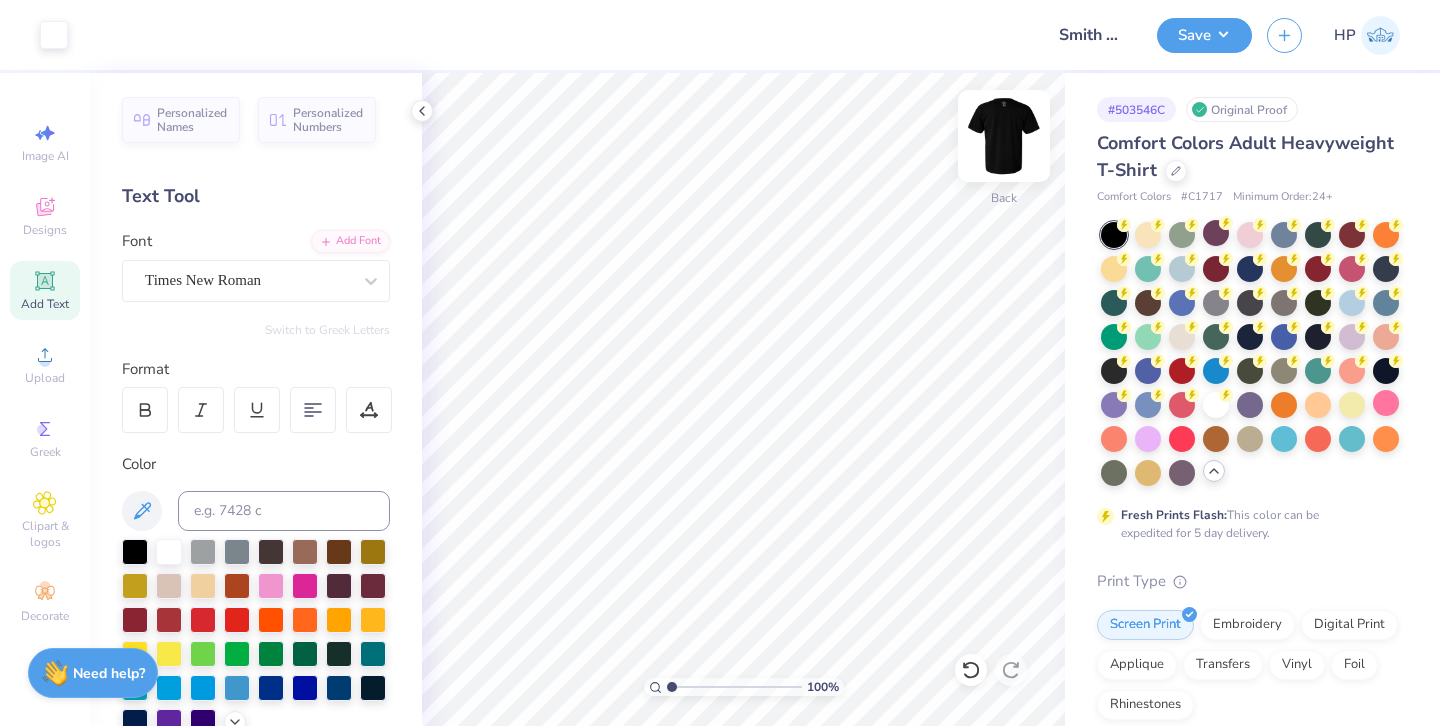 click at bounding box center [1004, 136] 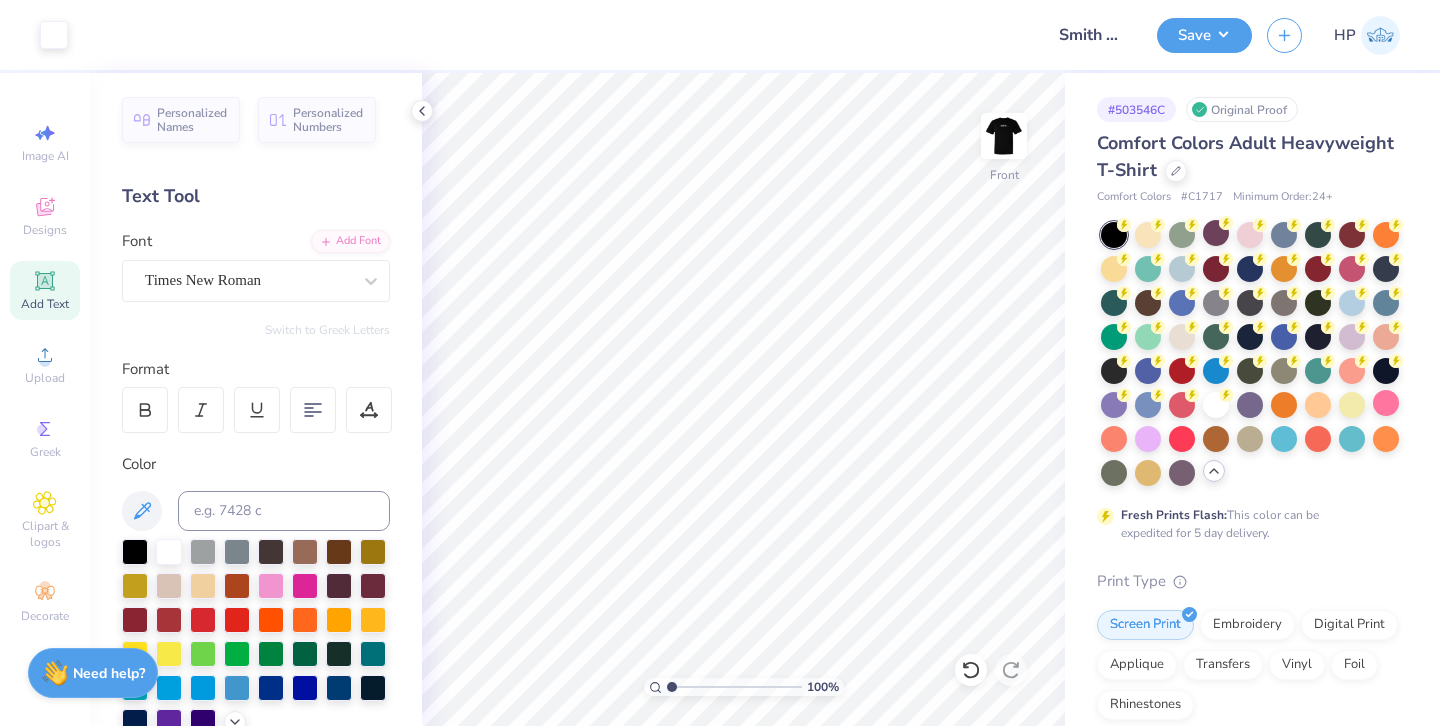 click at bounding box center [1004, 136] 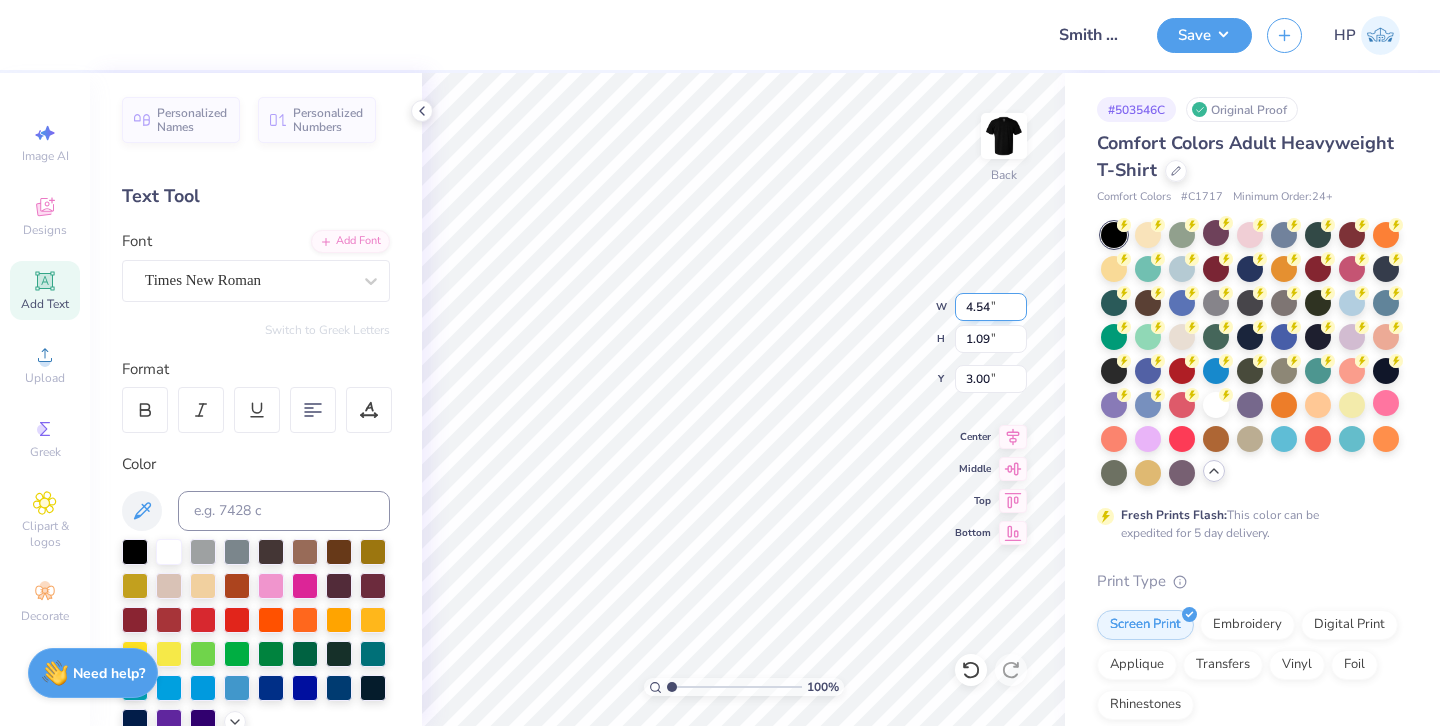 click on "4.54" at bounding box center [991, 307] 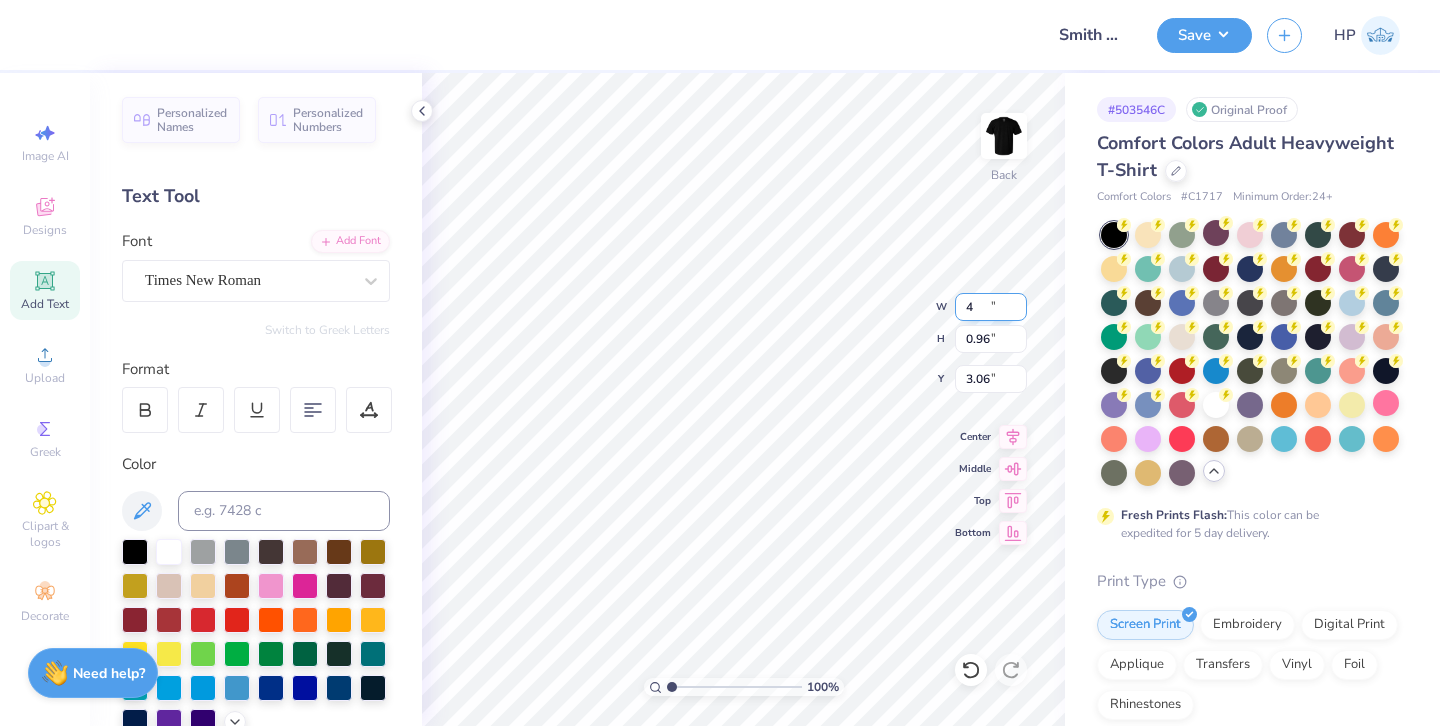 type on "4.00" 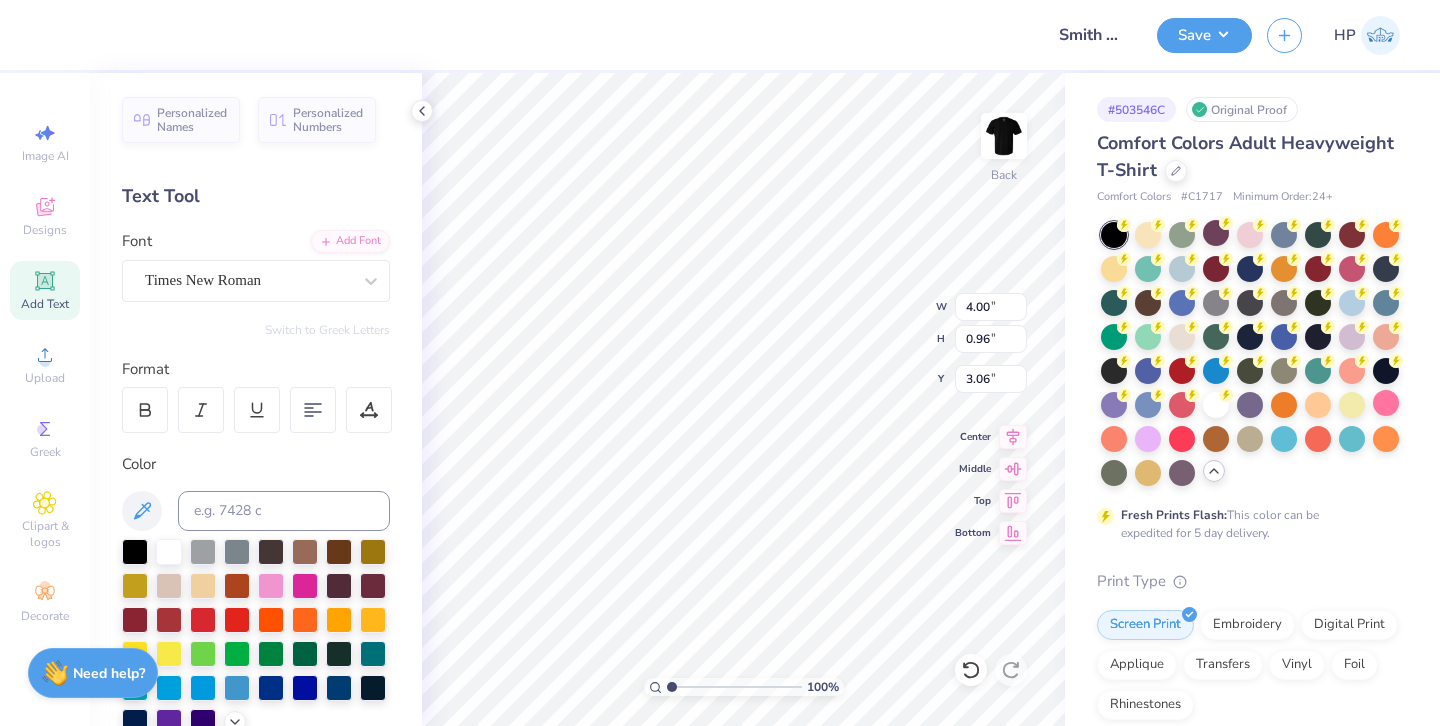 type on "3.00" 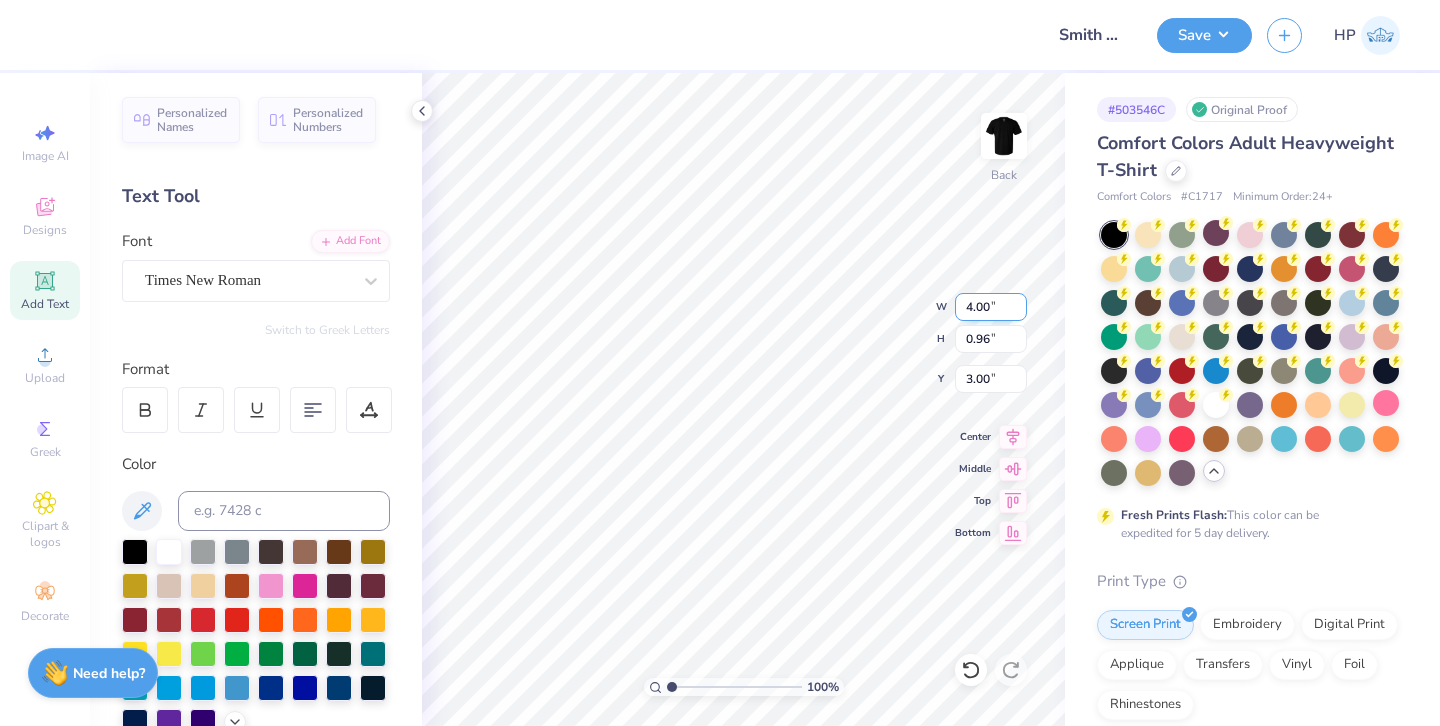 click on "4.00" at bounding box center (991, 307) 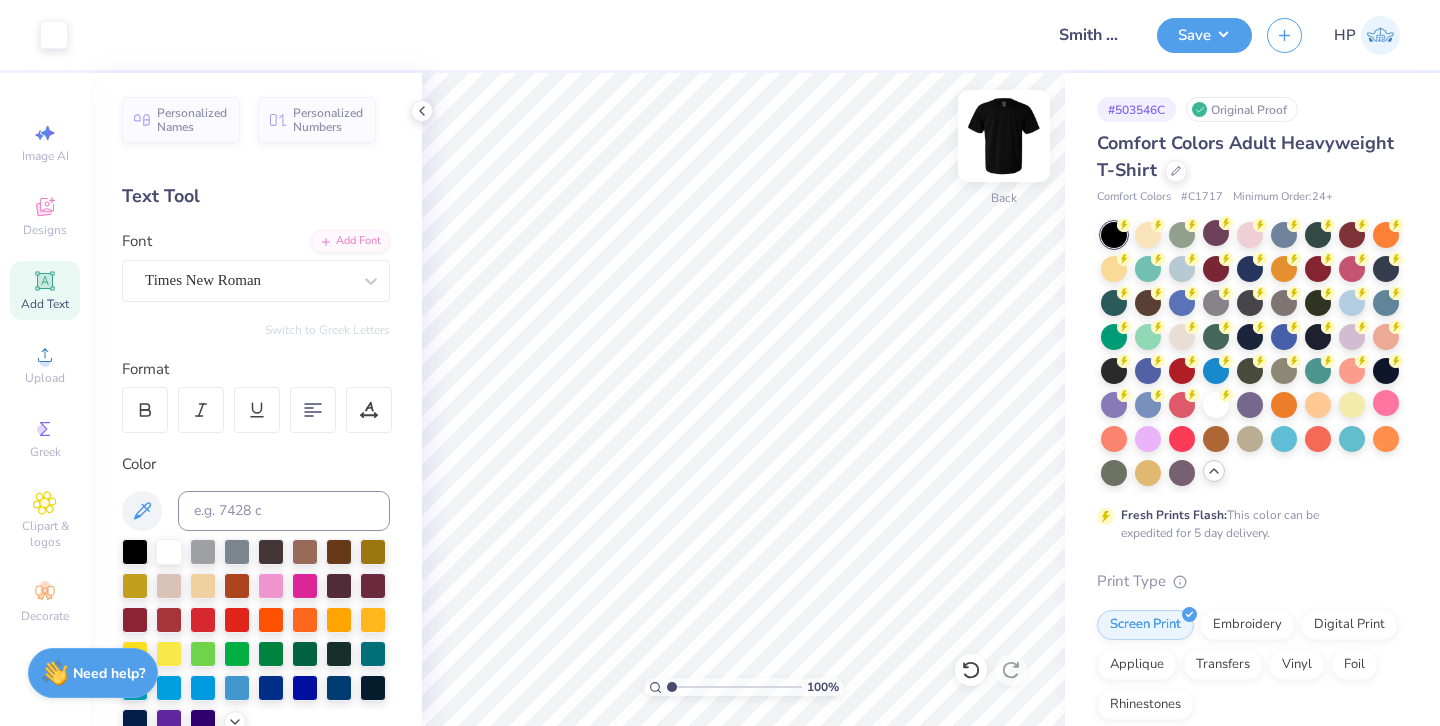 click at bounding box center (1004, 136) 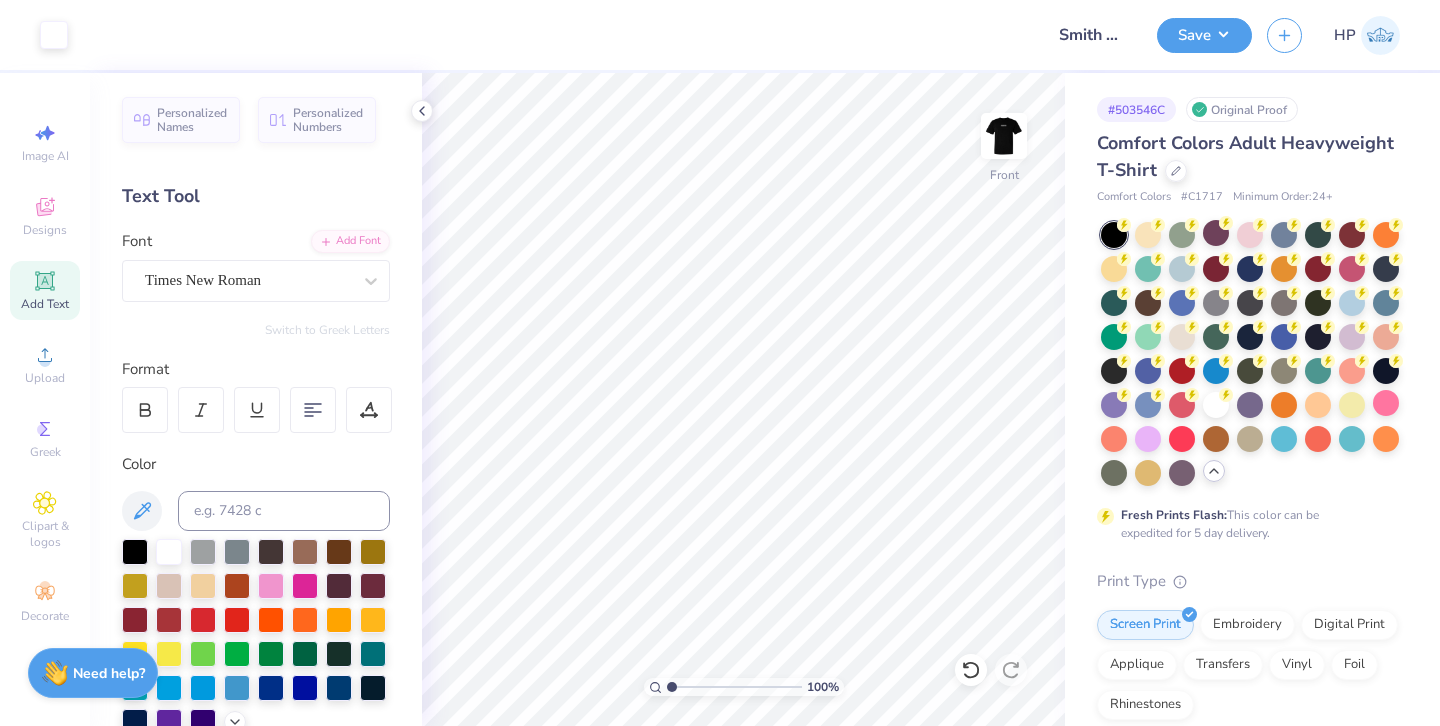 click at bounding box center [1004, 136] 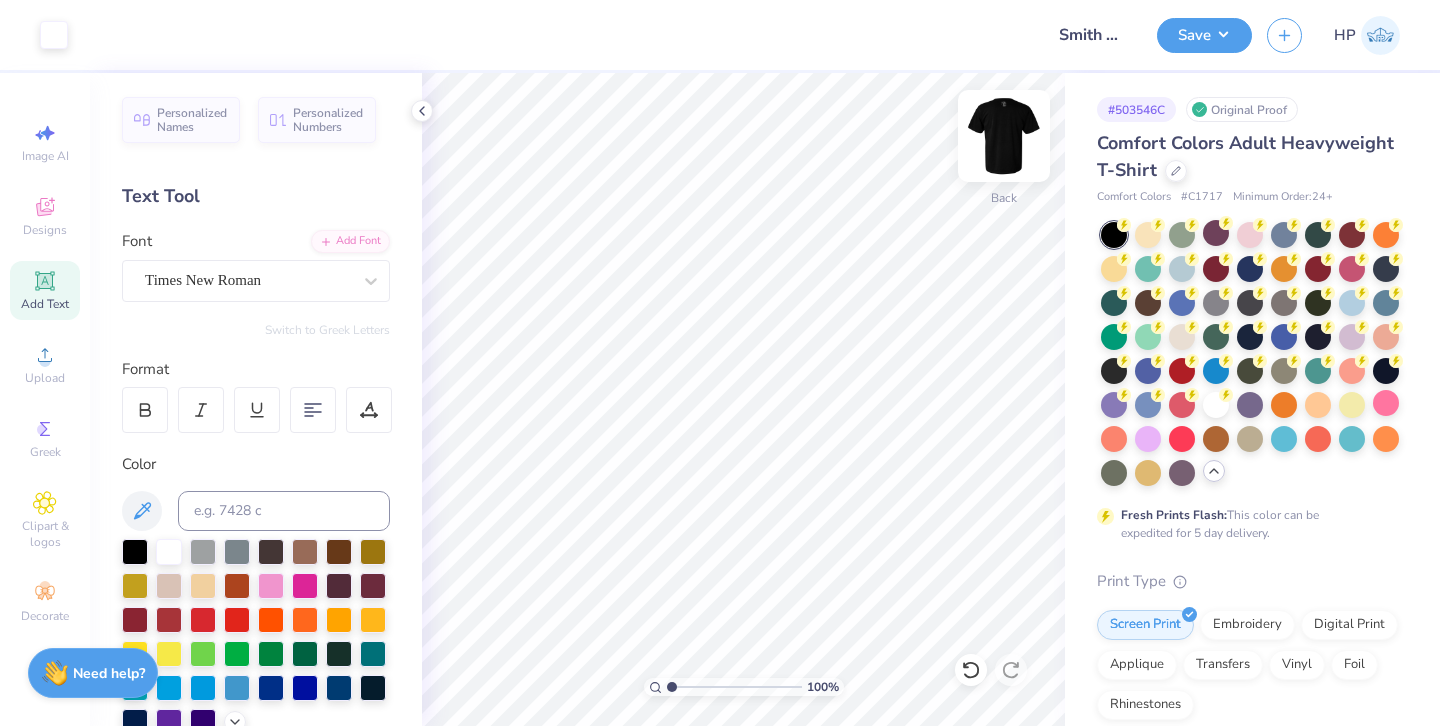 click at bounding box center (1004, 136) 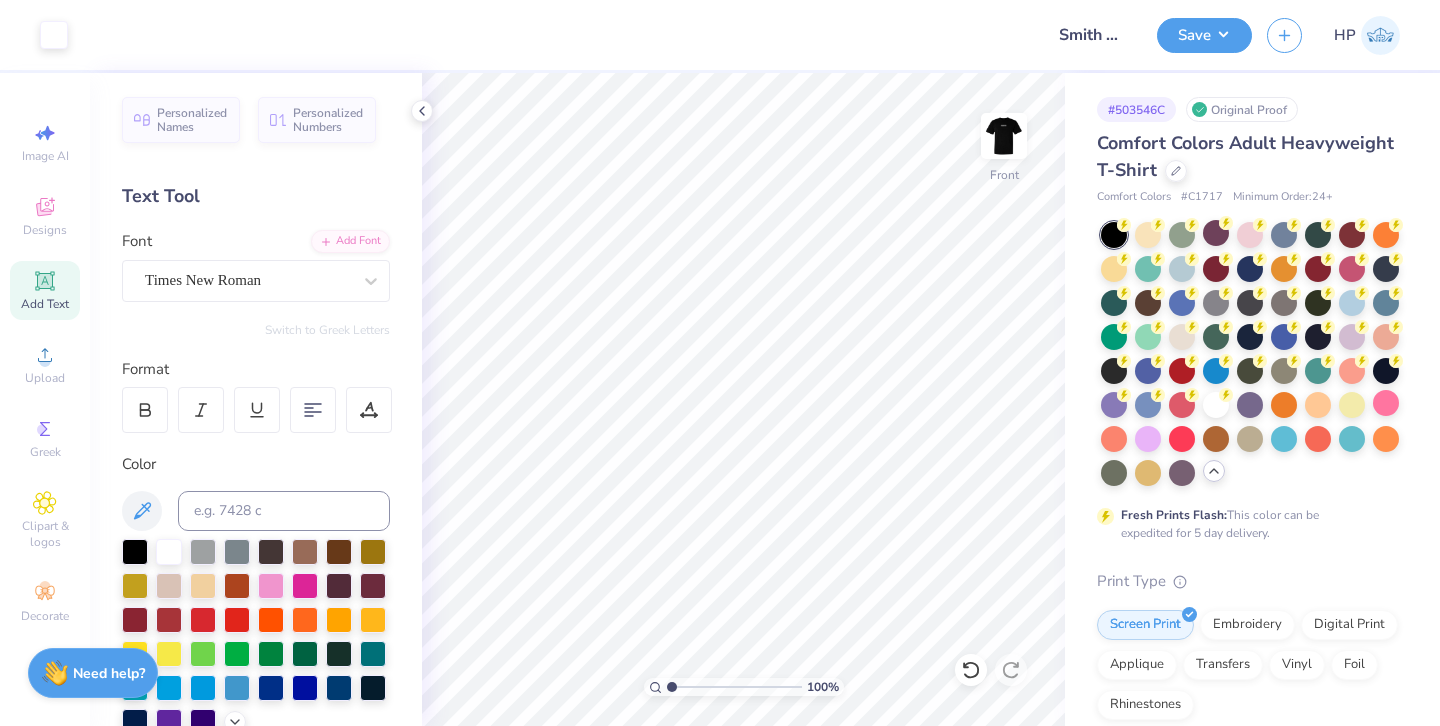 click at bounding box center [1004, 136] 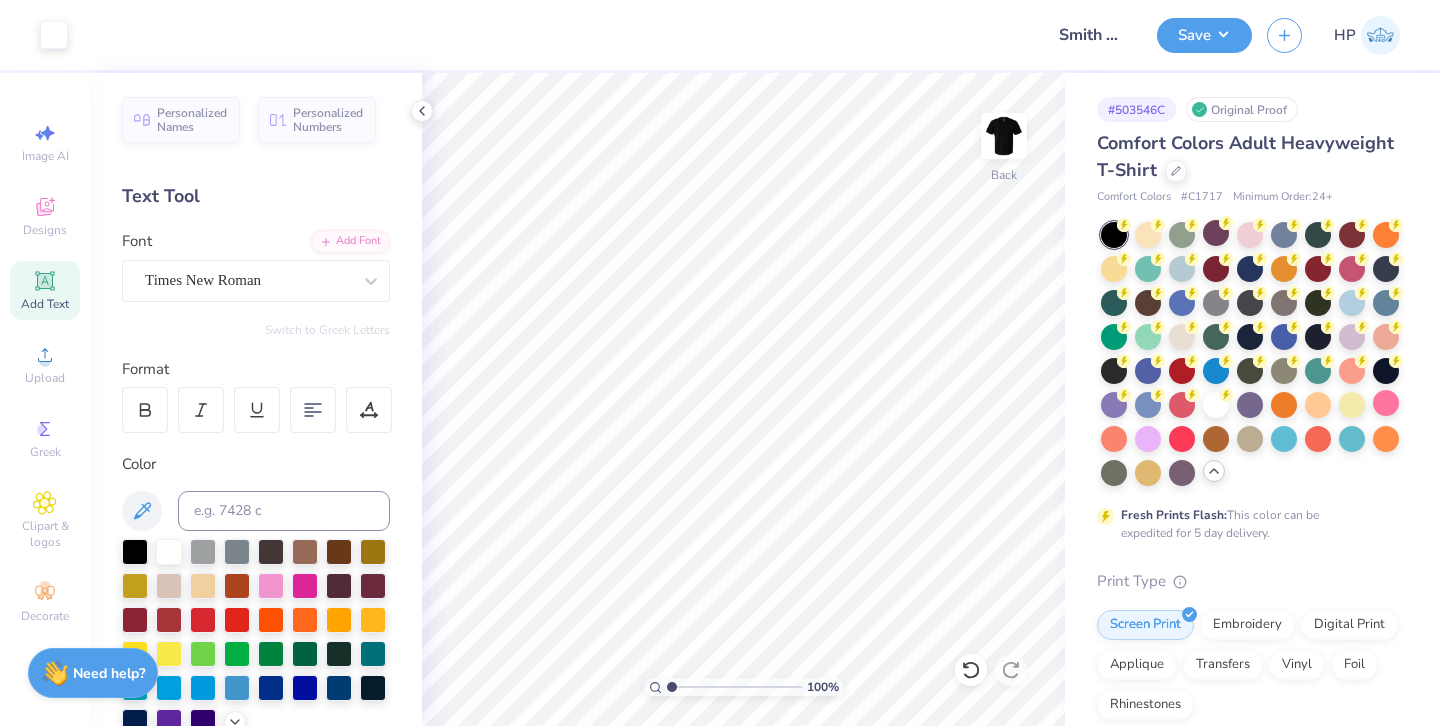 click at bounding box center (1004, 136) 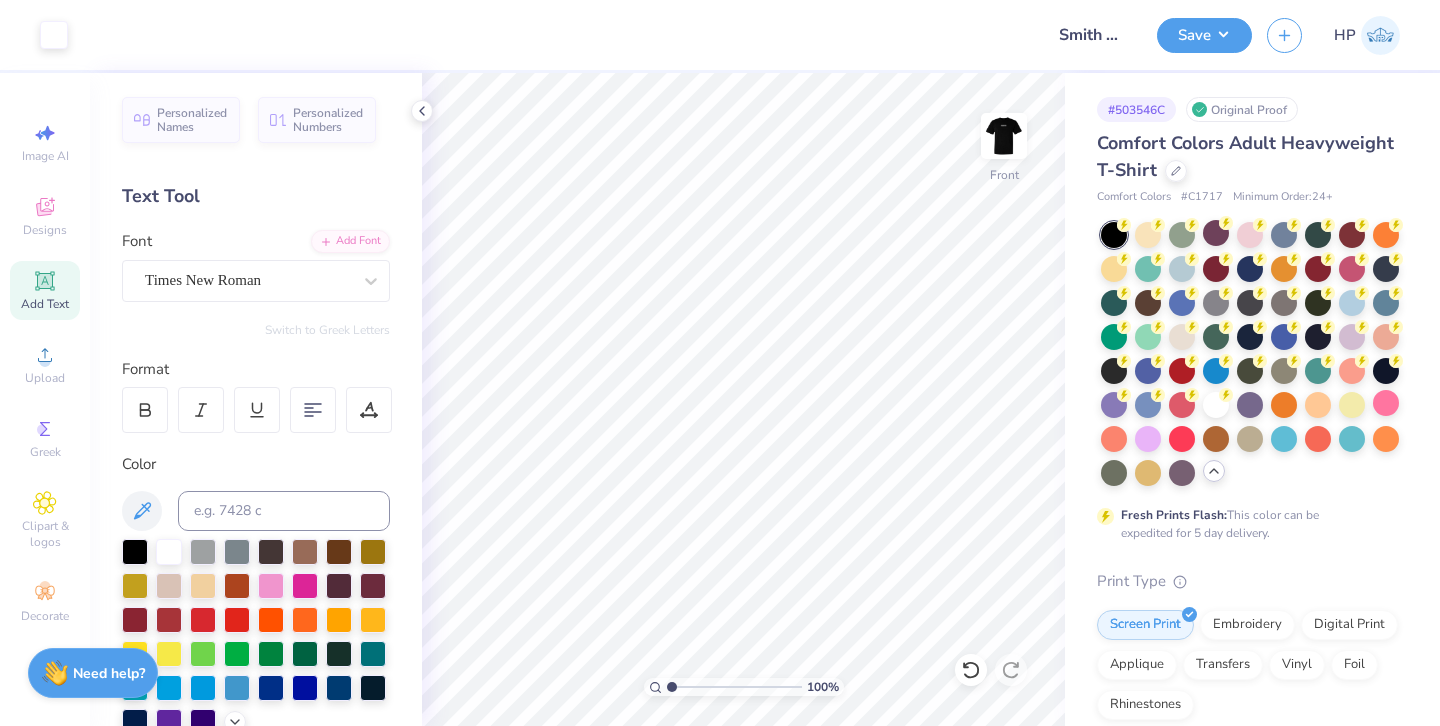 click at bounding box center (1004, 136) 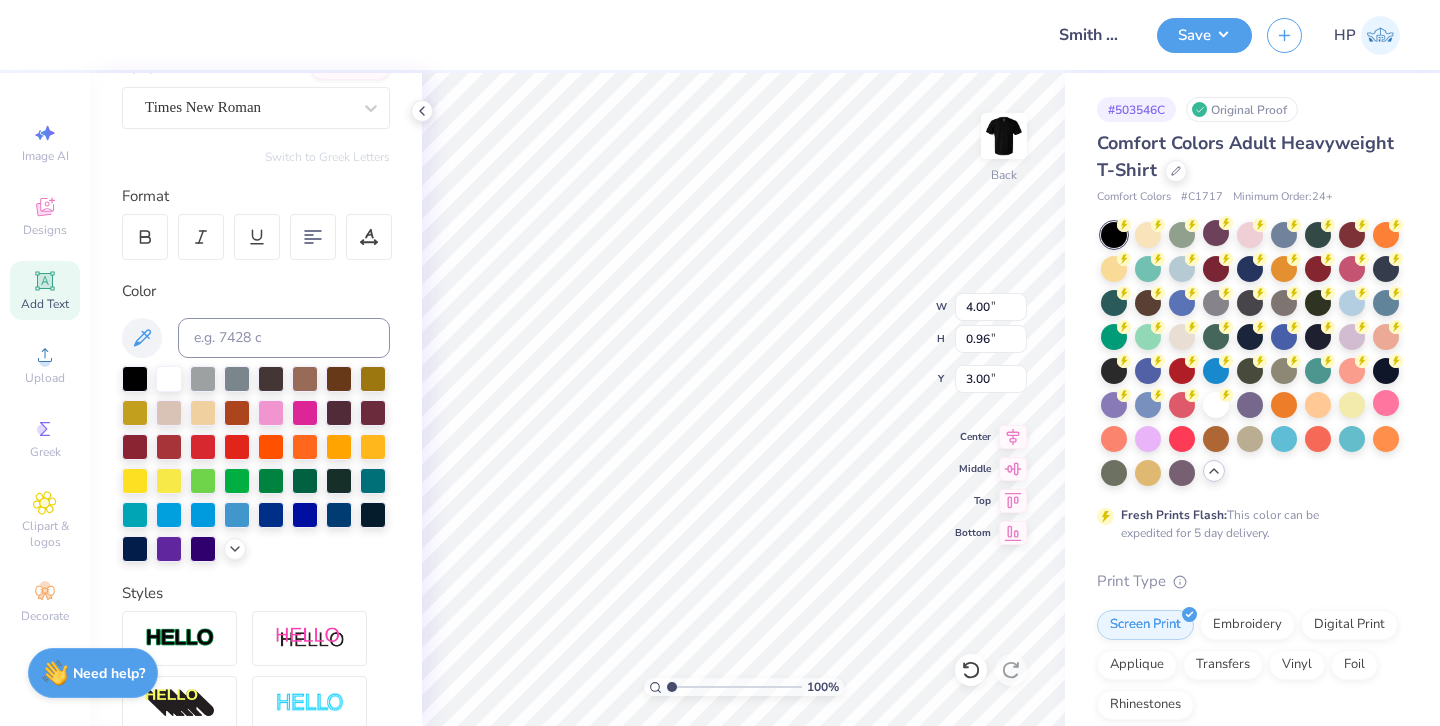 scroll, scrollTop: 147, scrollLeft: 0, axis: vertical 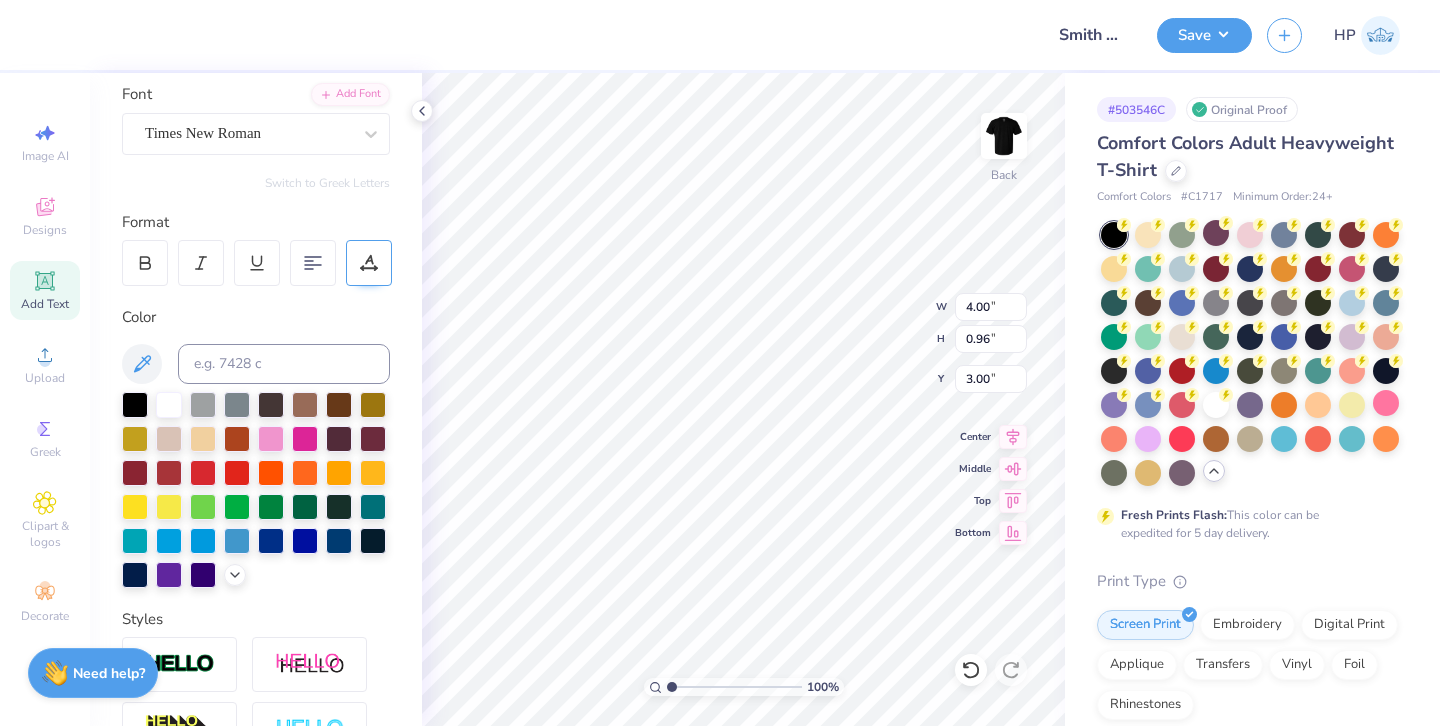 click at bounding box center [369, 263] 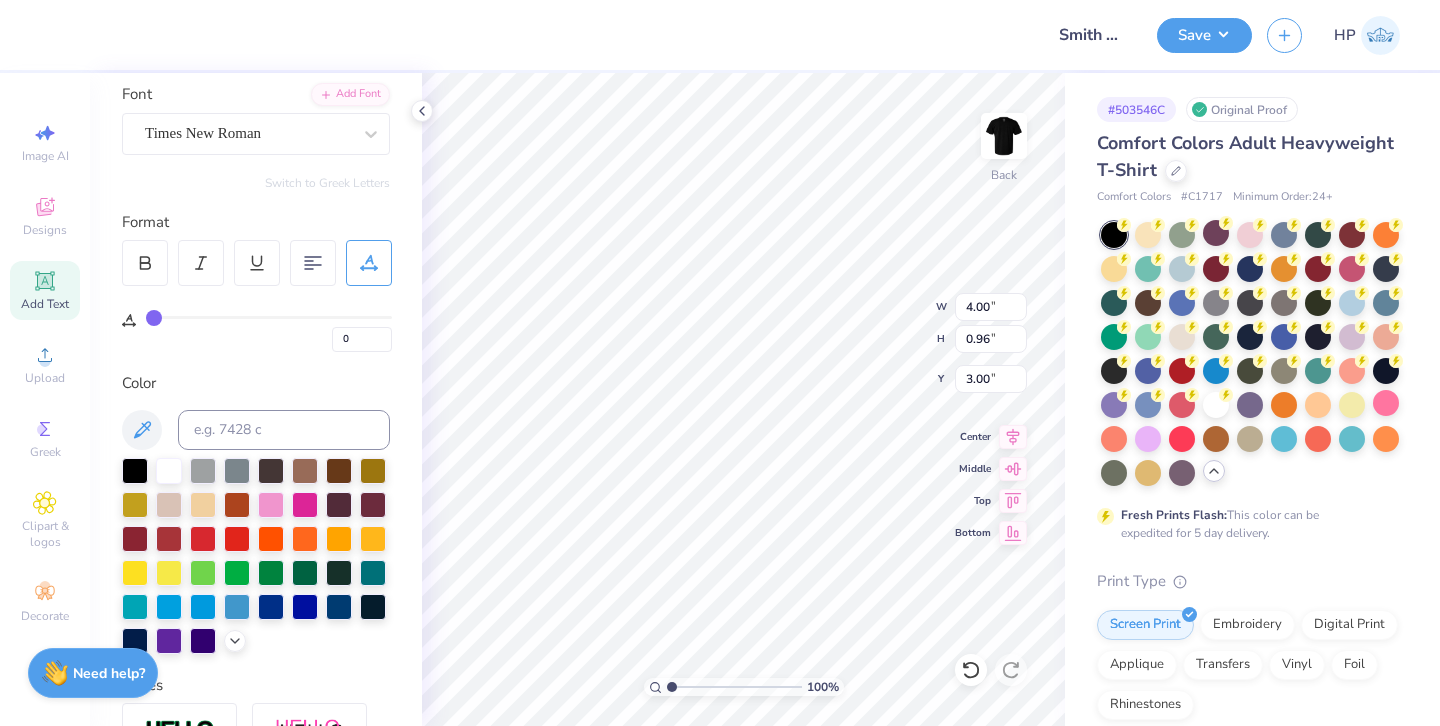 type on "2" 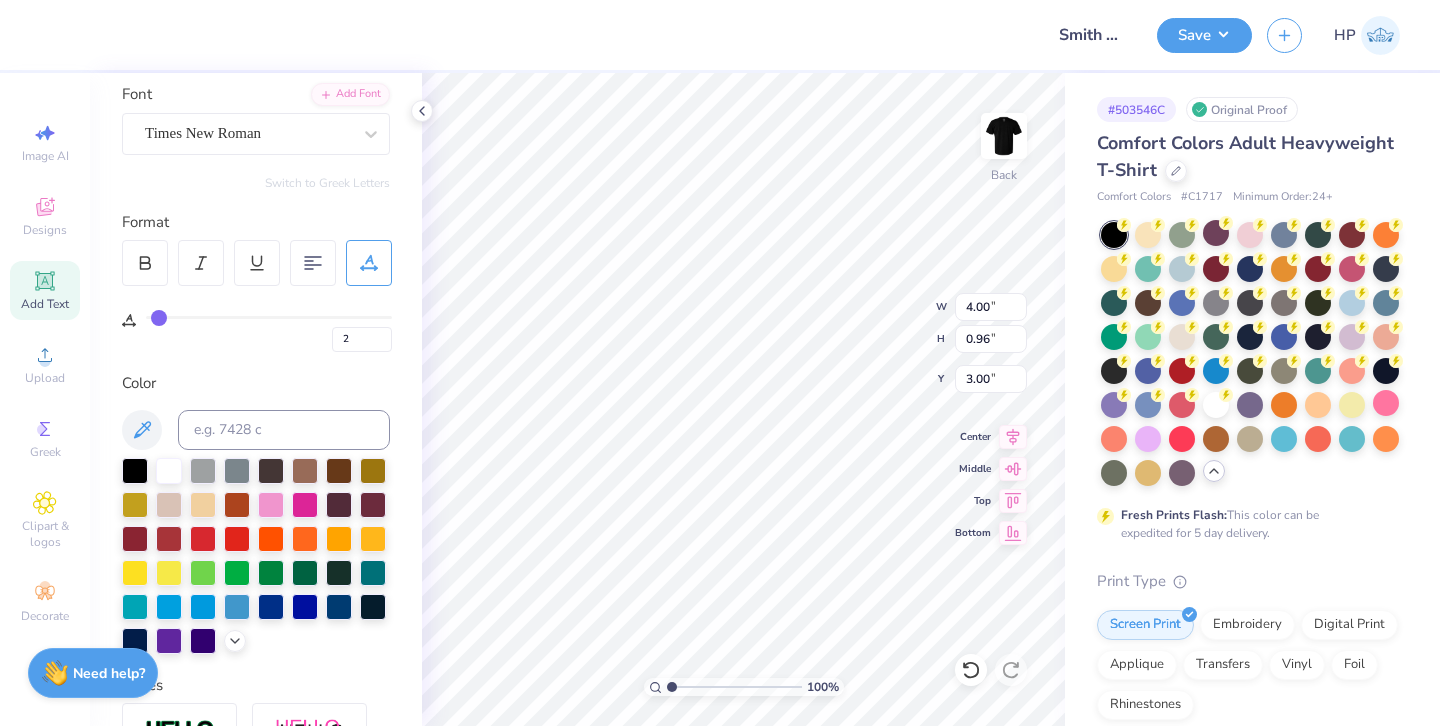 type on "3" 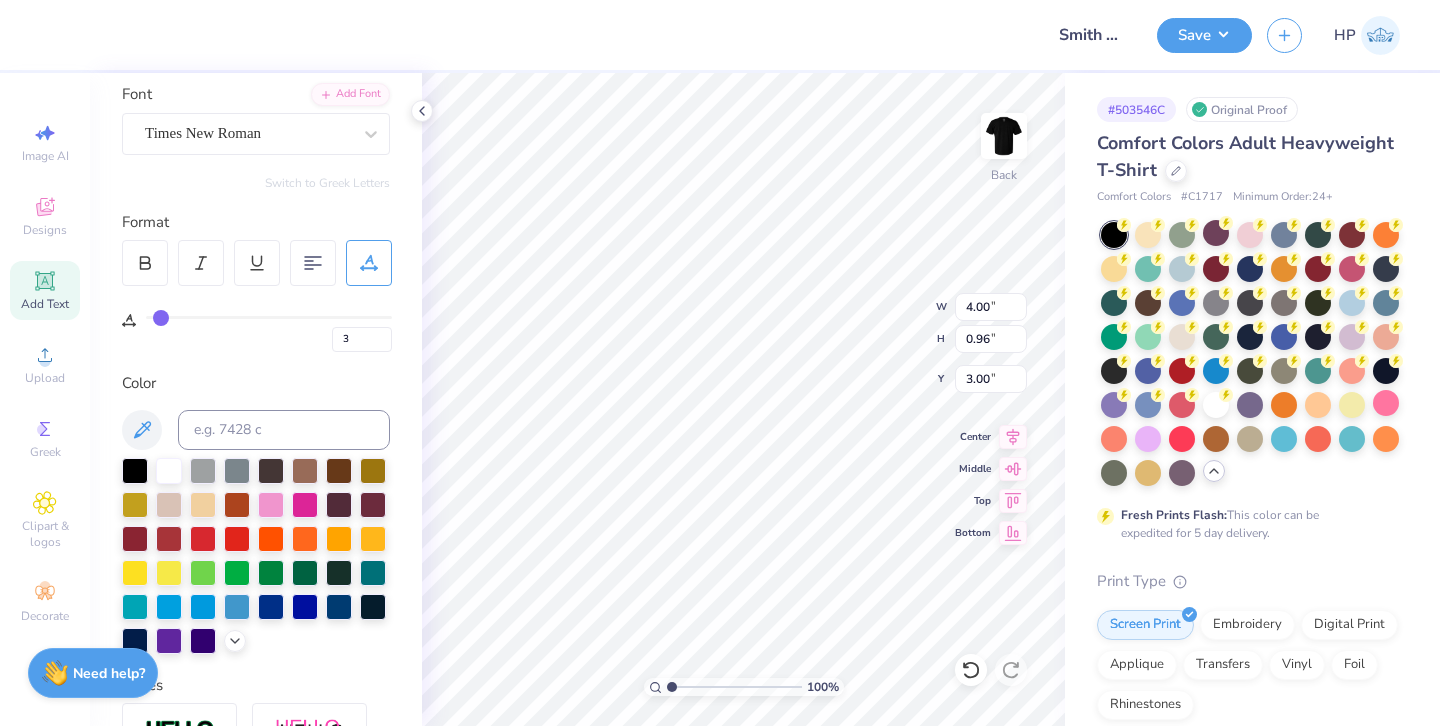 type on "4" 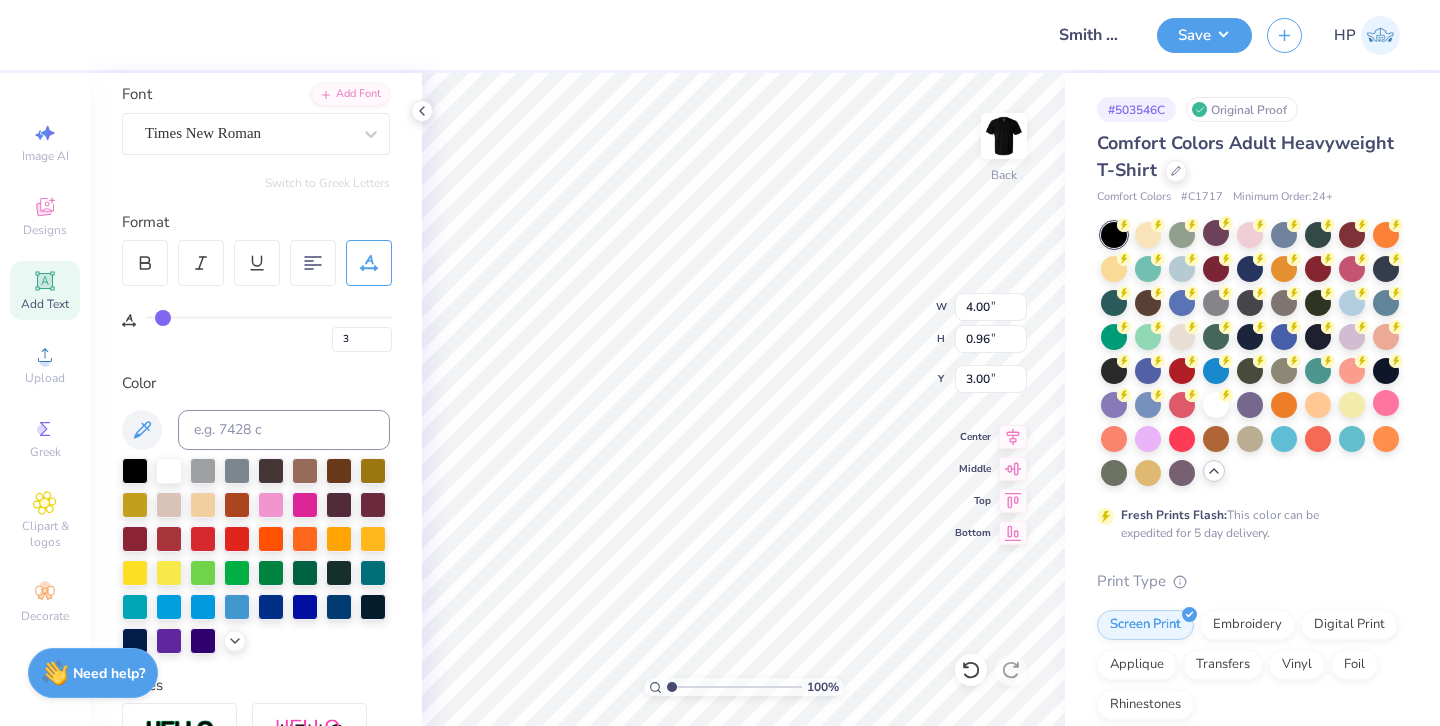 type on "4" 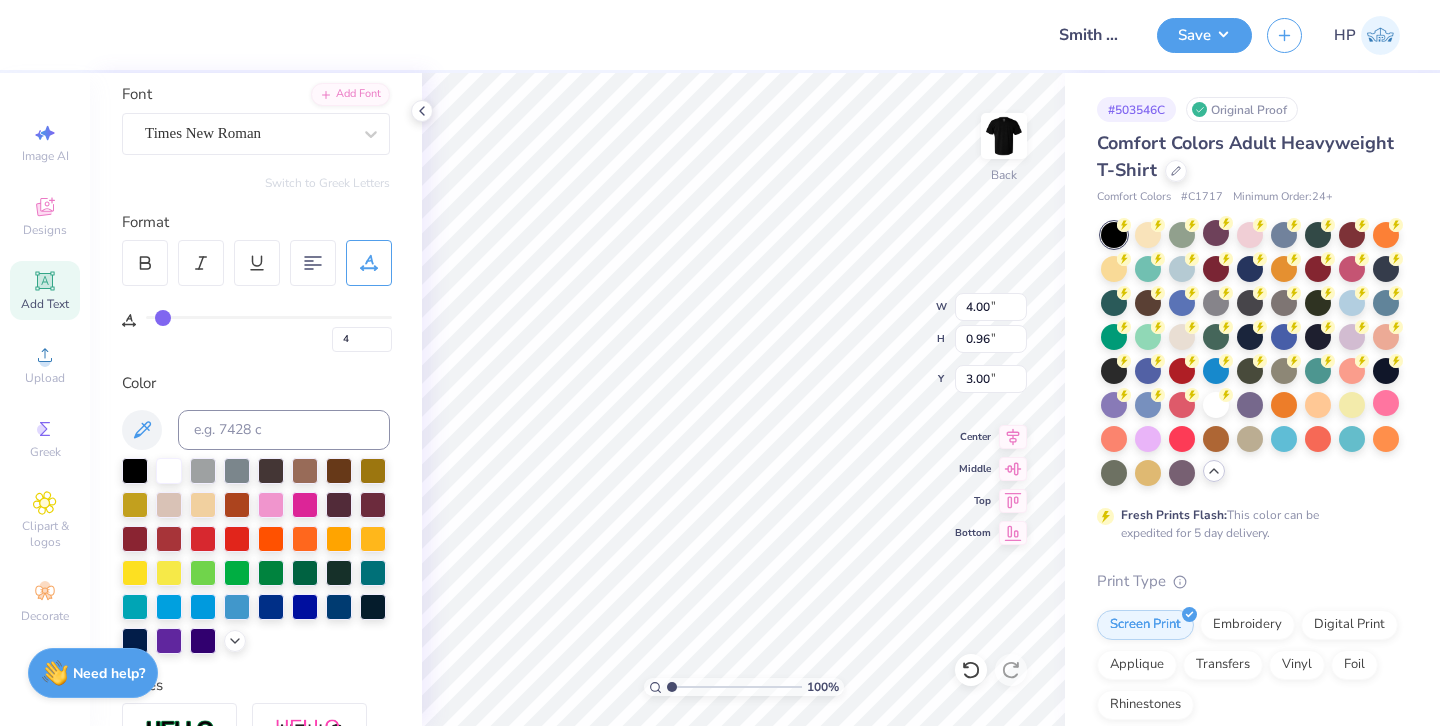 type on "5" 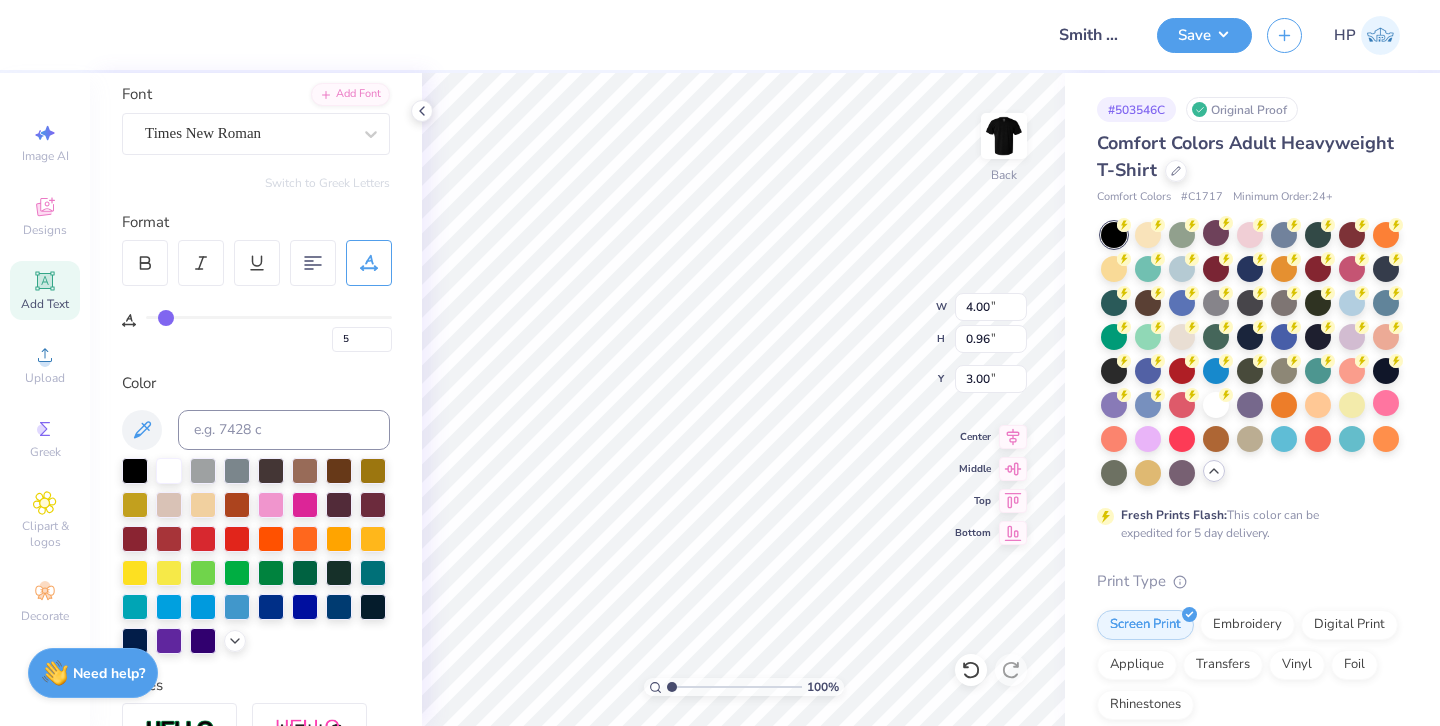 type on "6" 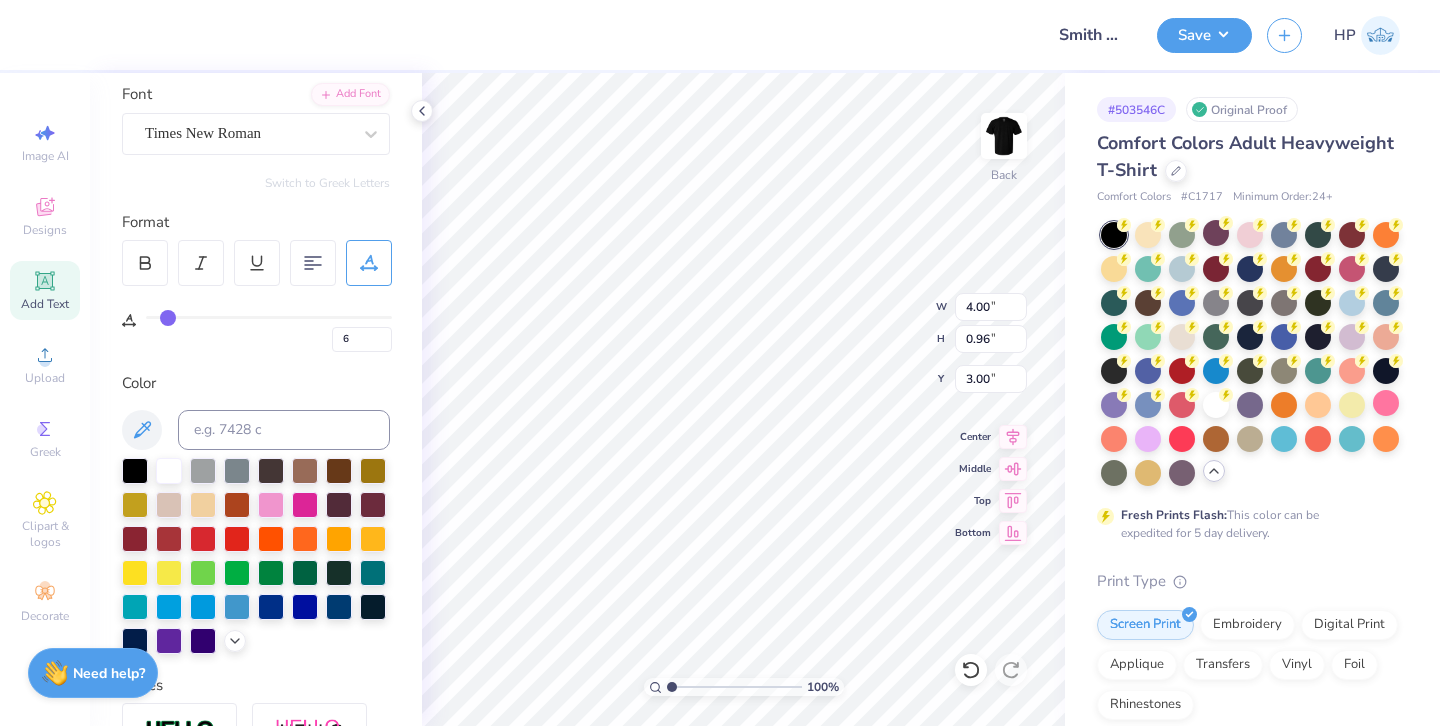 type on "7" 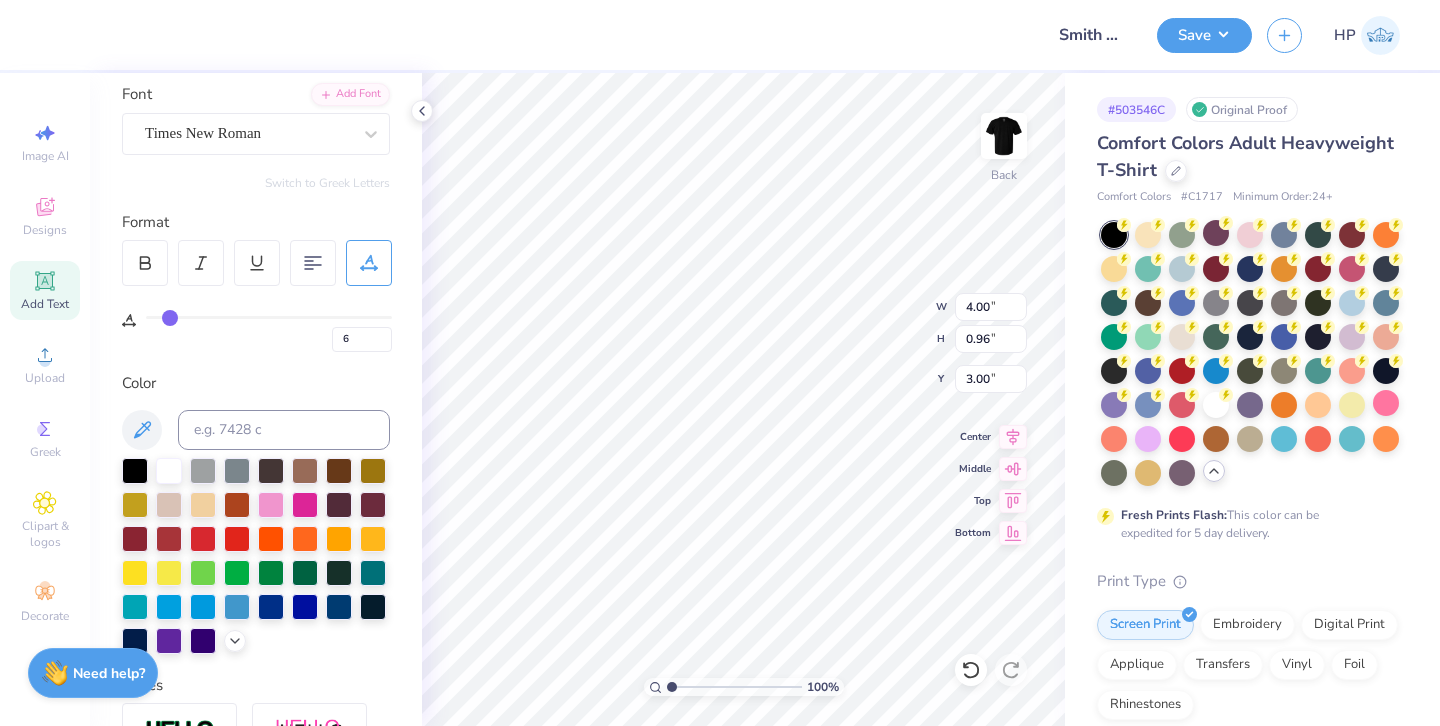 type on "7" 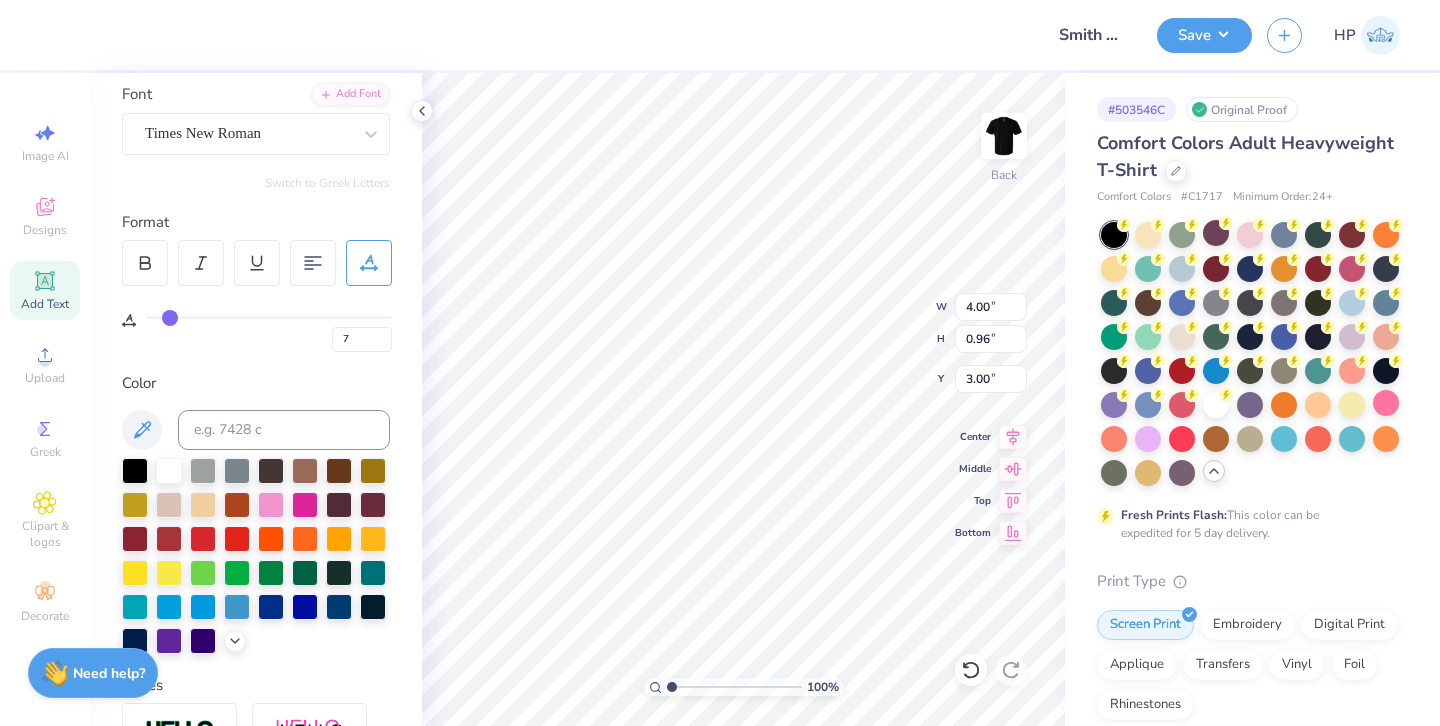 type on "8" 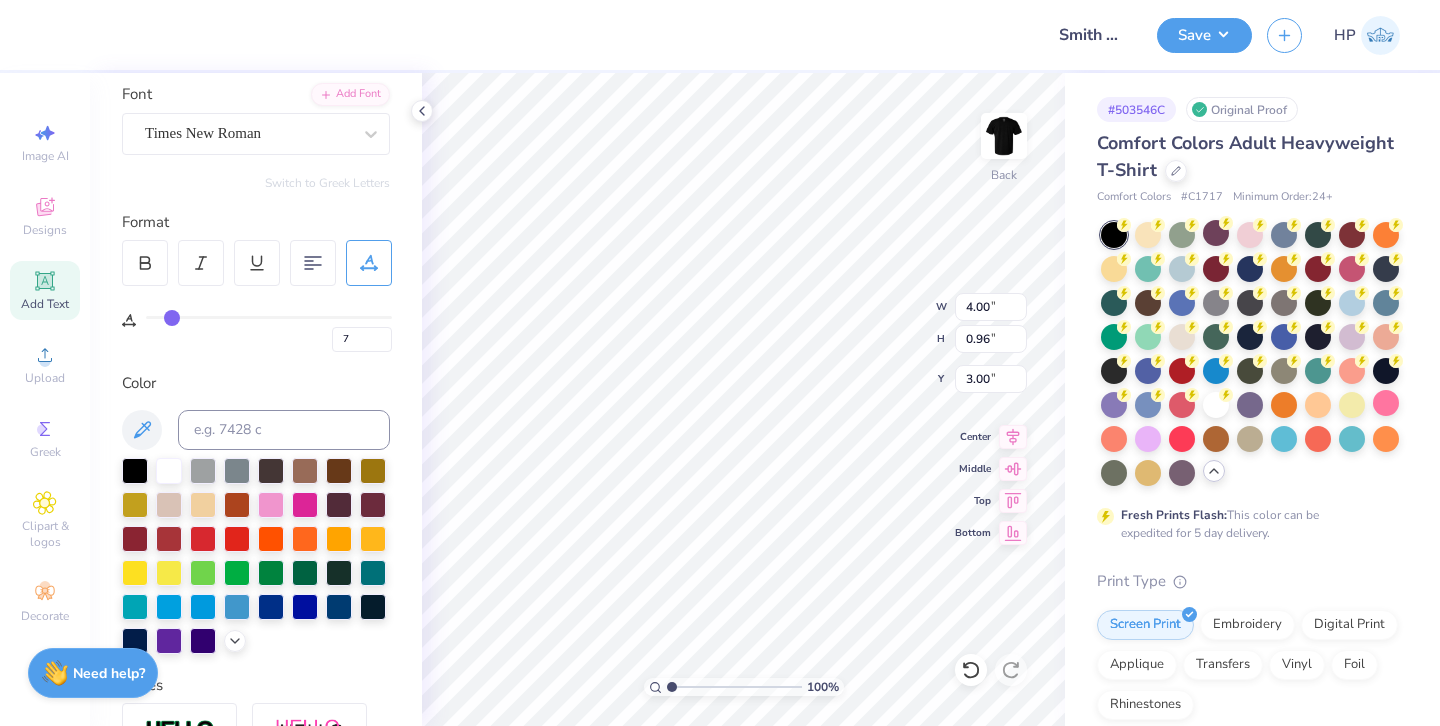type on "8" 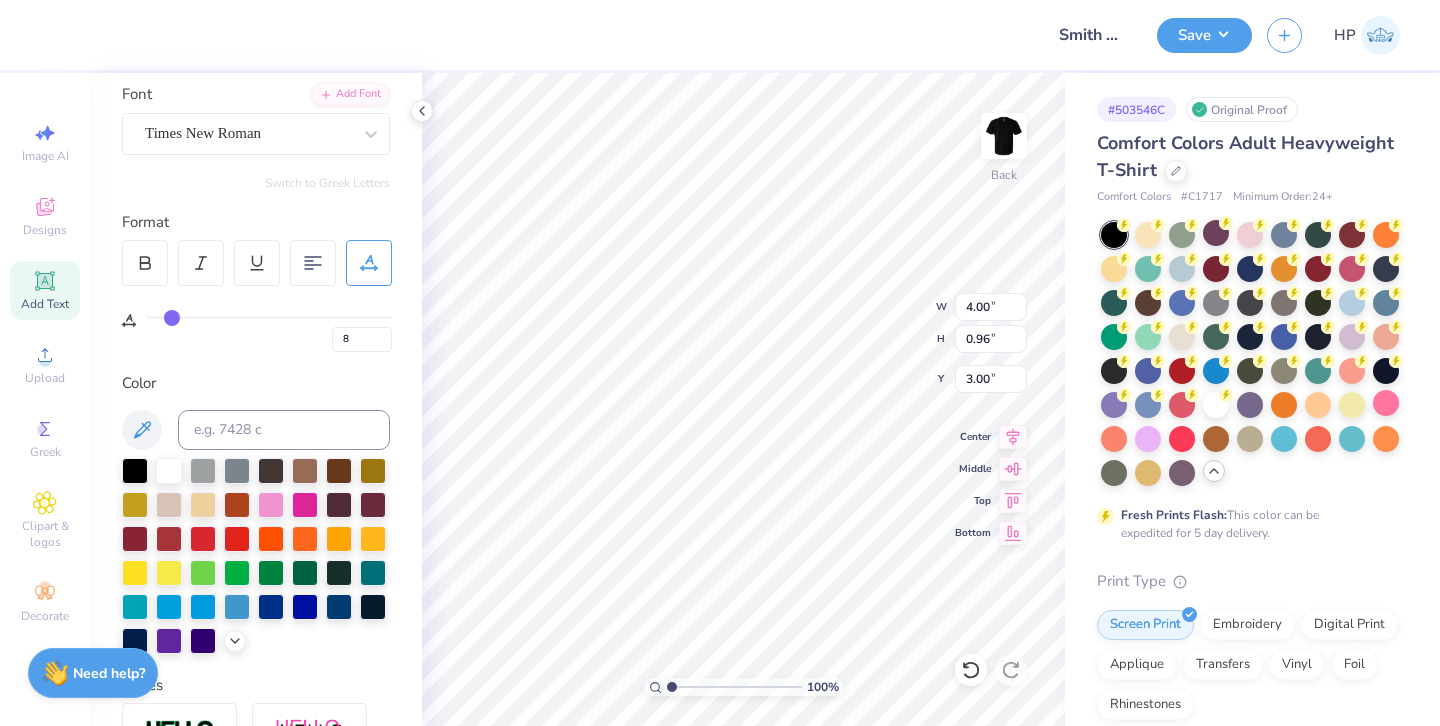type on "9" 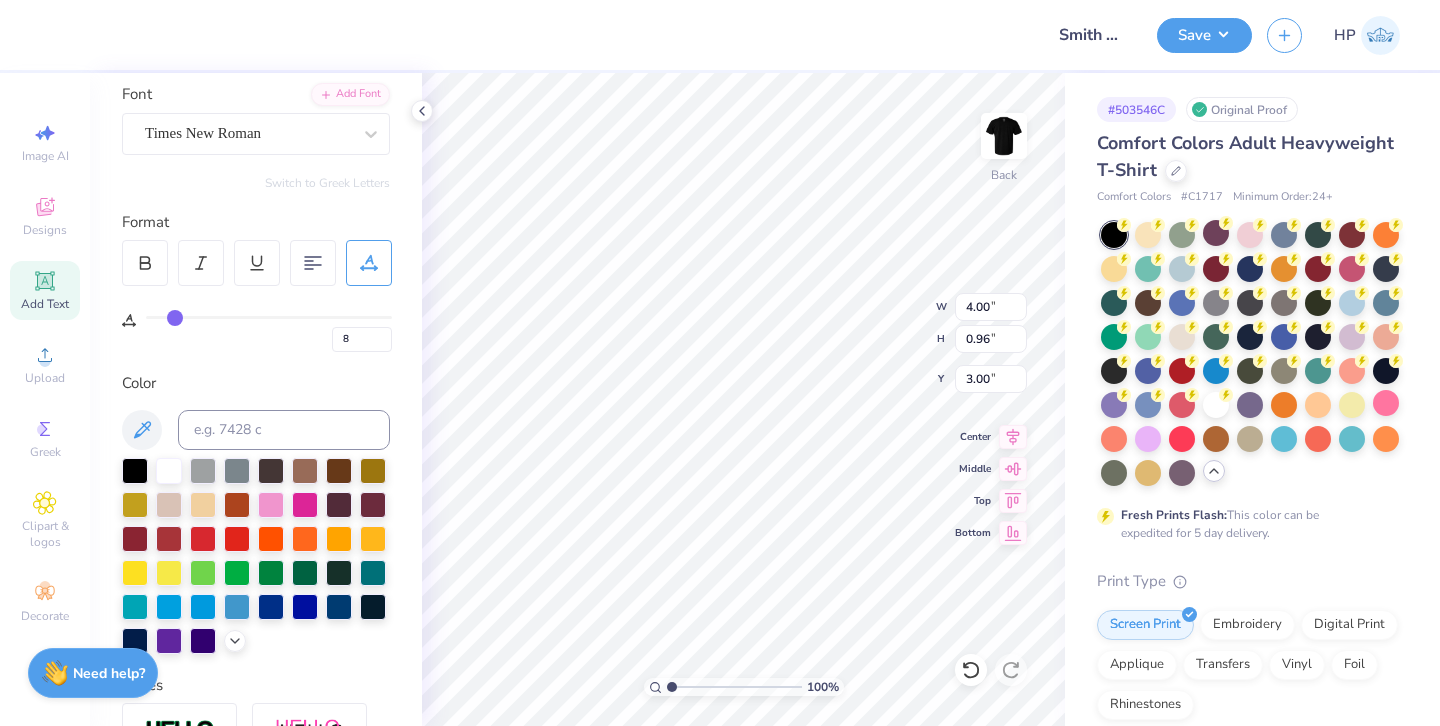 type on "9" 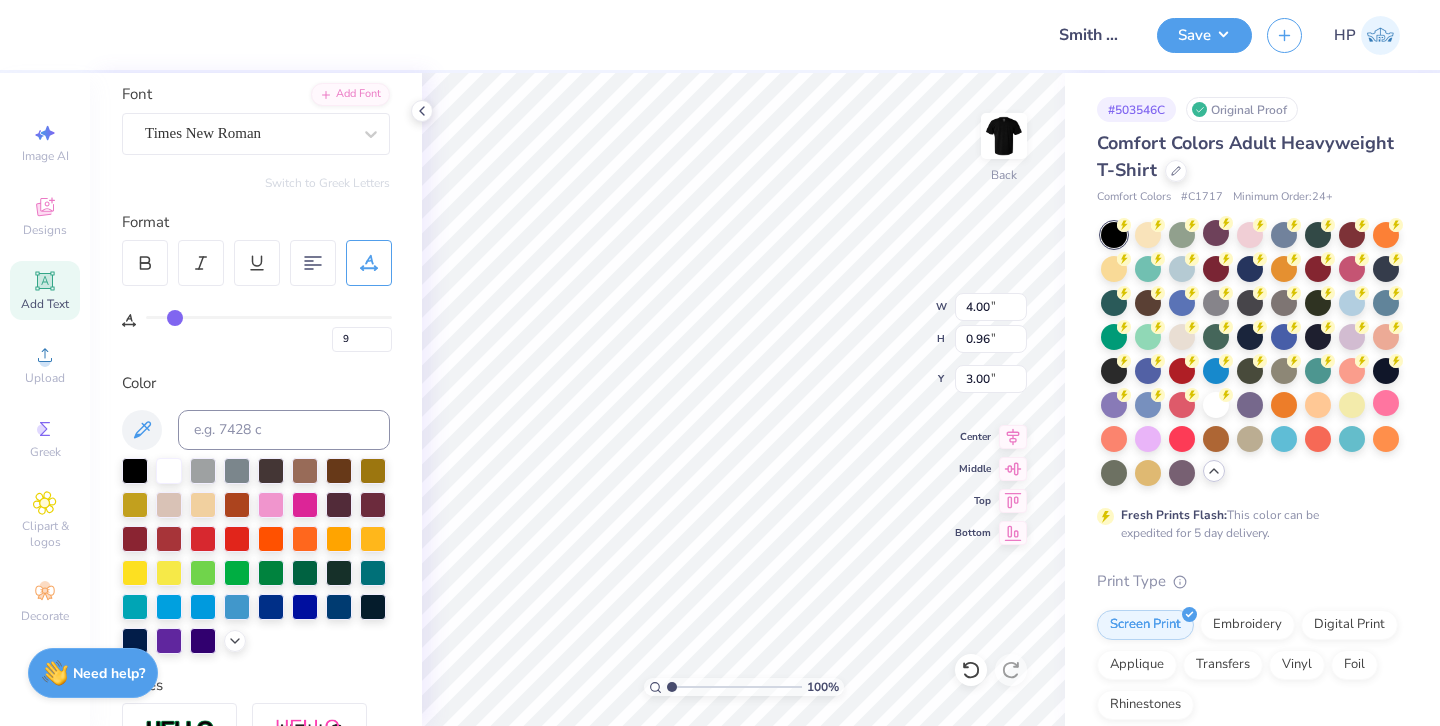 drag, startPoint x: 158, startPoint y: 317, endPoint x: 175, endPoint y: 316, distance: 17.029387 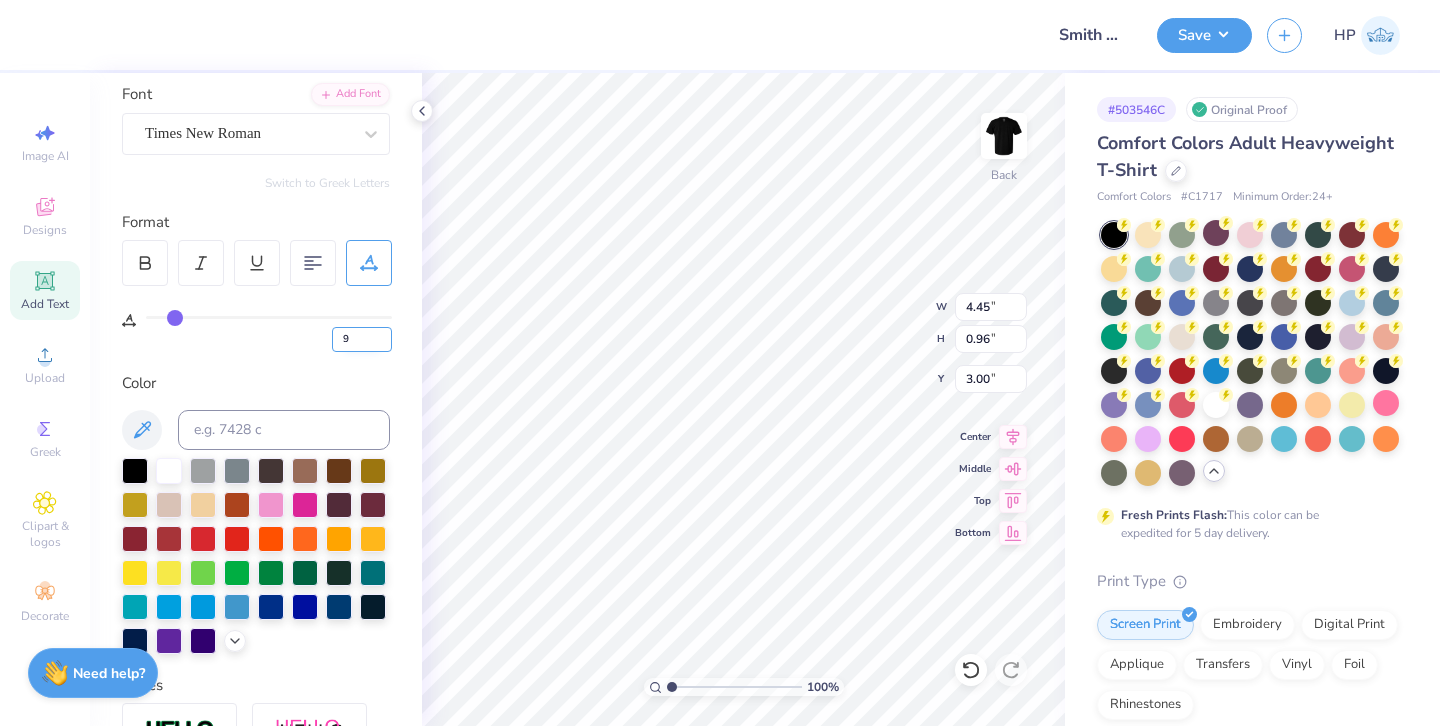 click on "9" at bounding box center (362, 339) 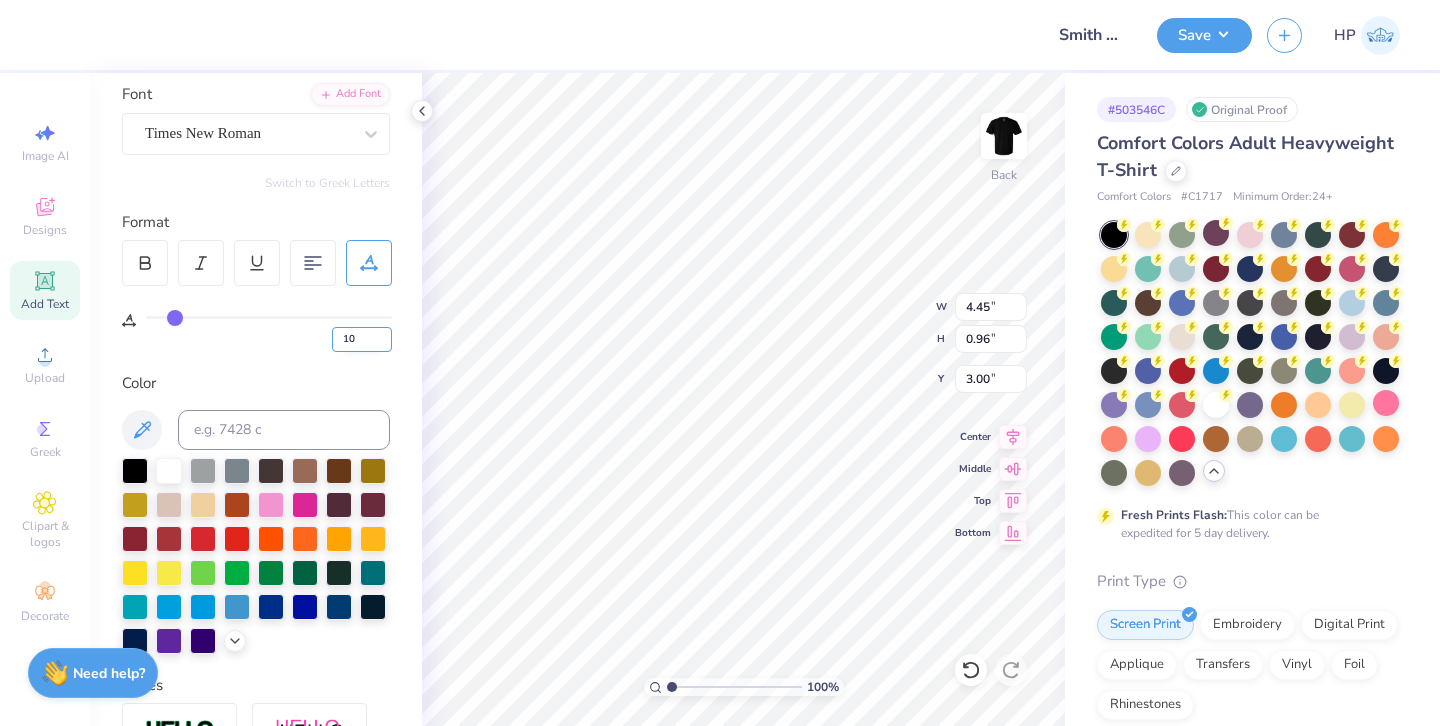 type on "10" 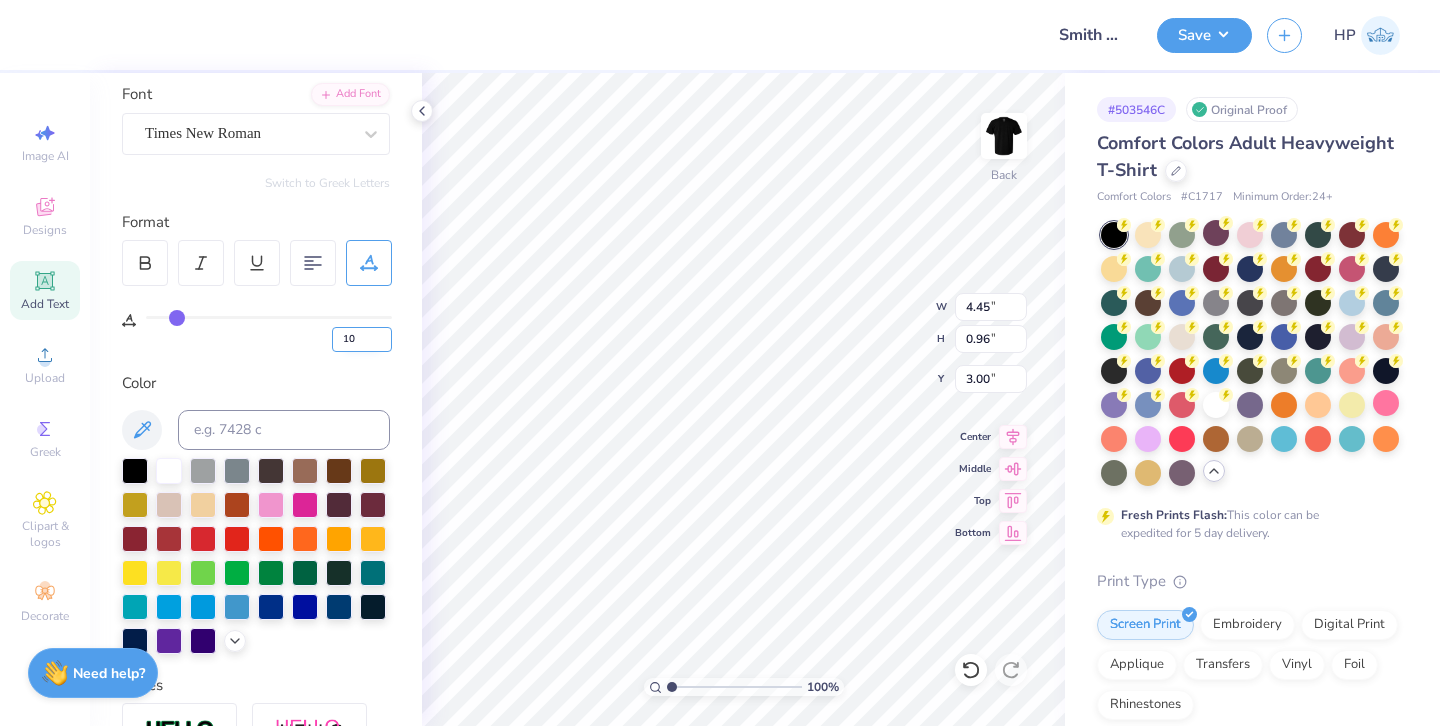 type on "4.52" 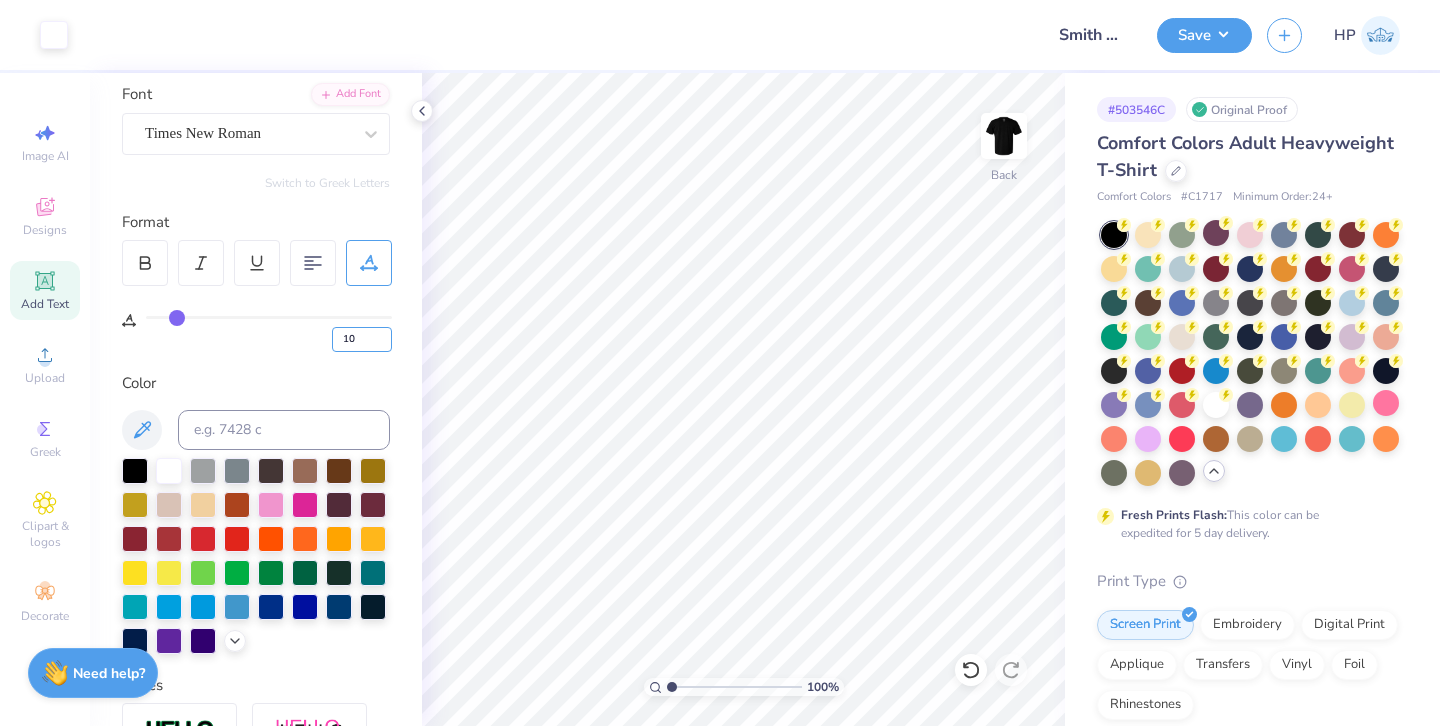 drag, startPoint x: 365, startPoint y: 345, endPoint x: 311, endPoint y: 342, distance: 54.08327 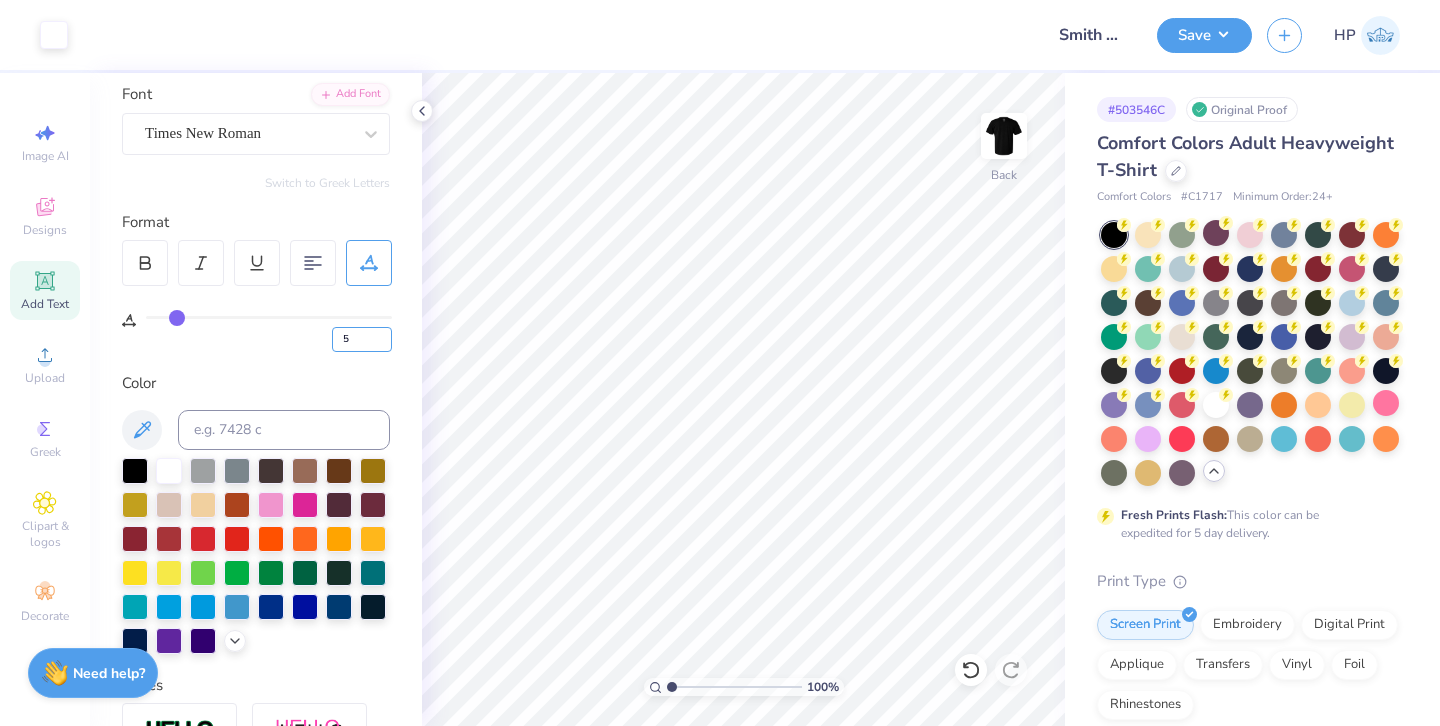 type on "5" 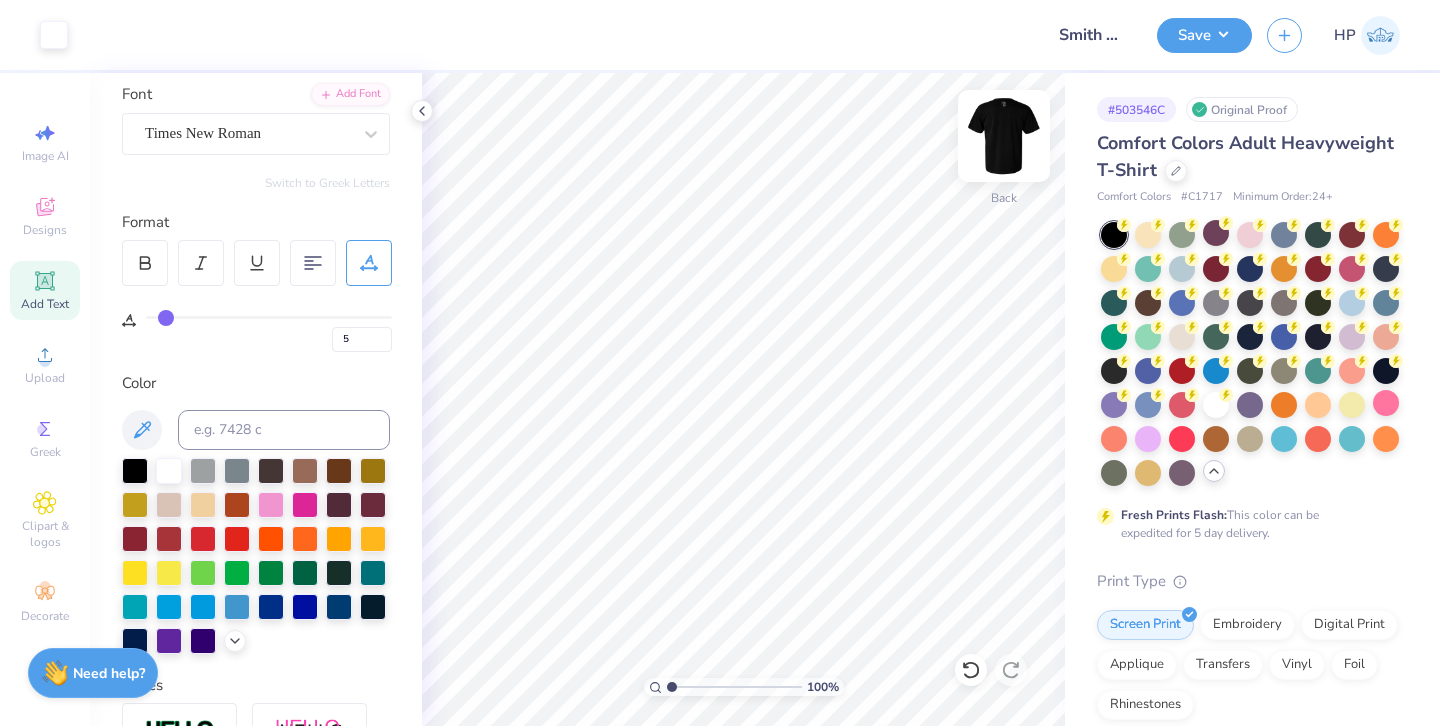 click at bounding box center [1004, 136] 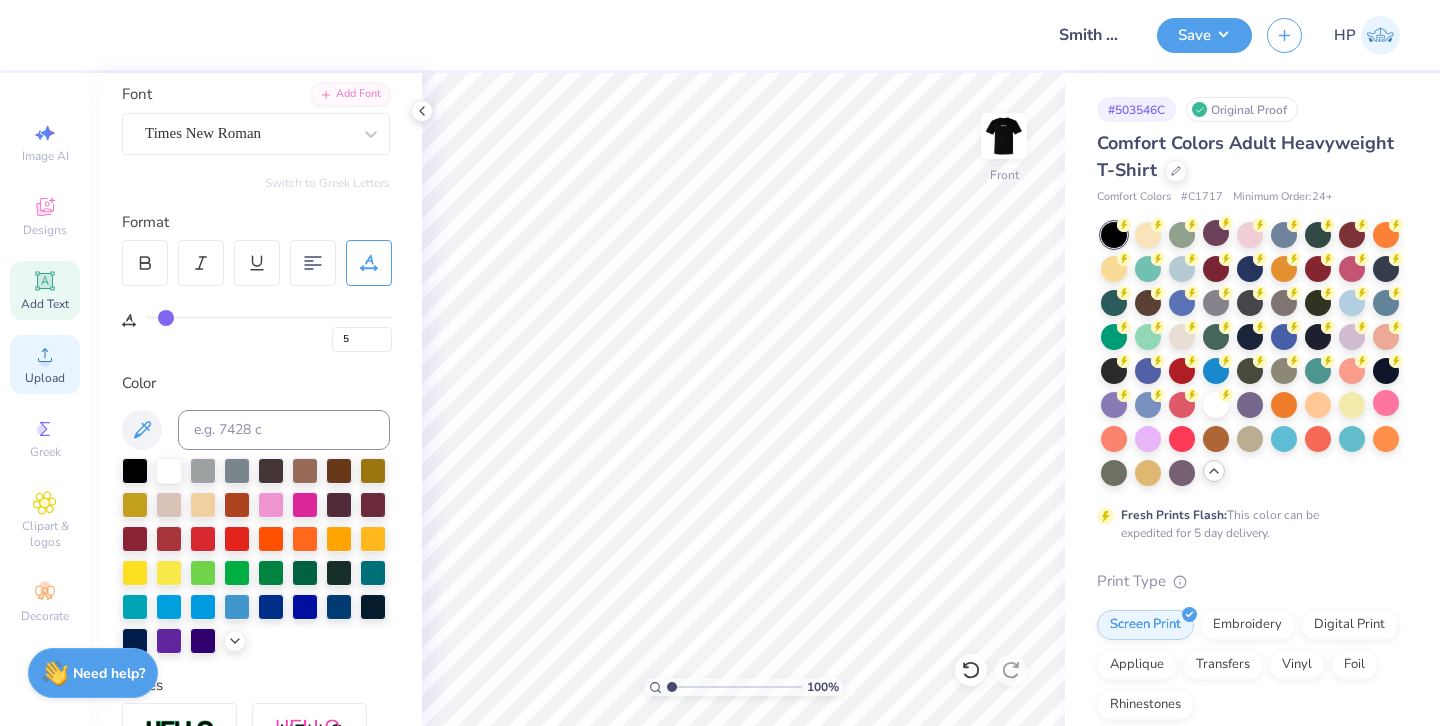 click 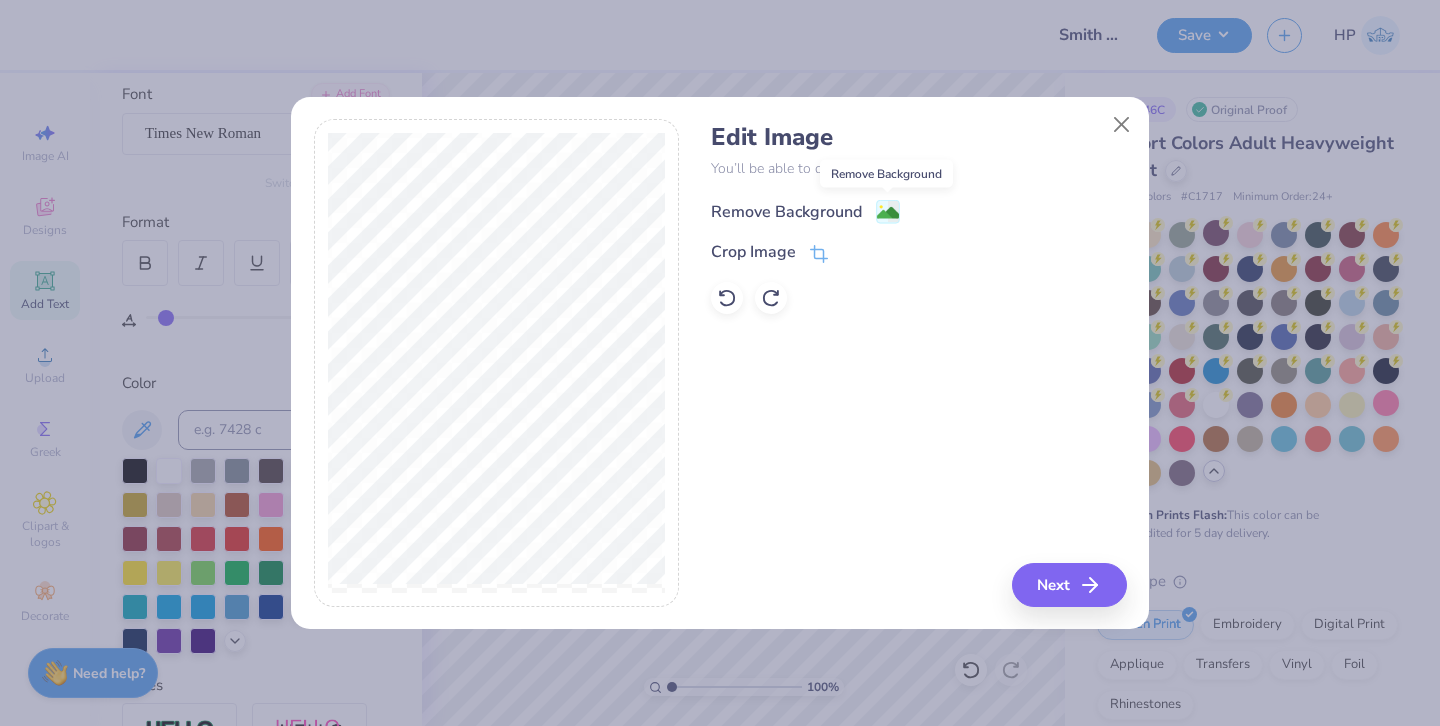 click 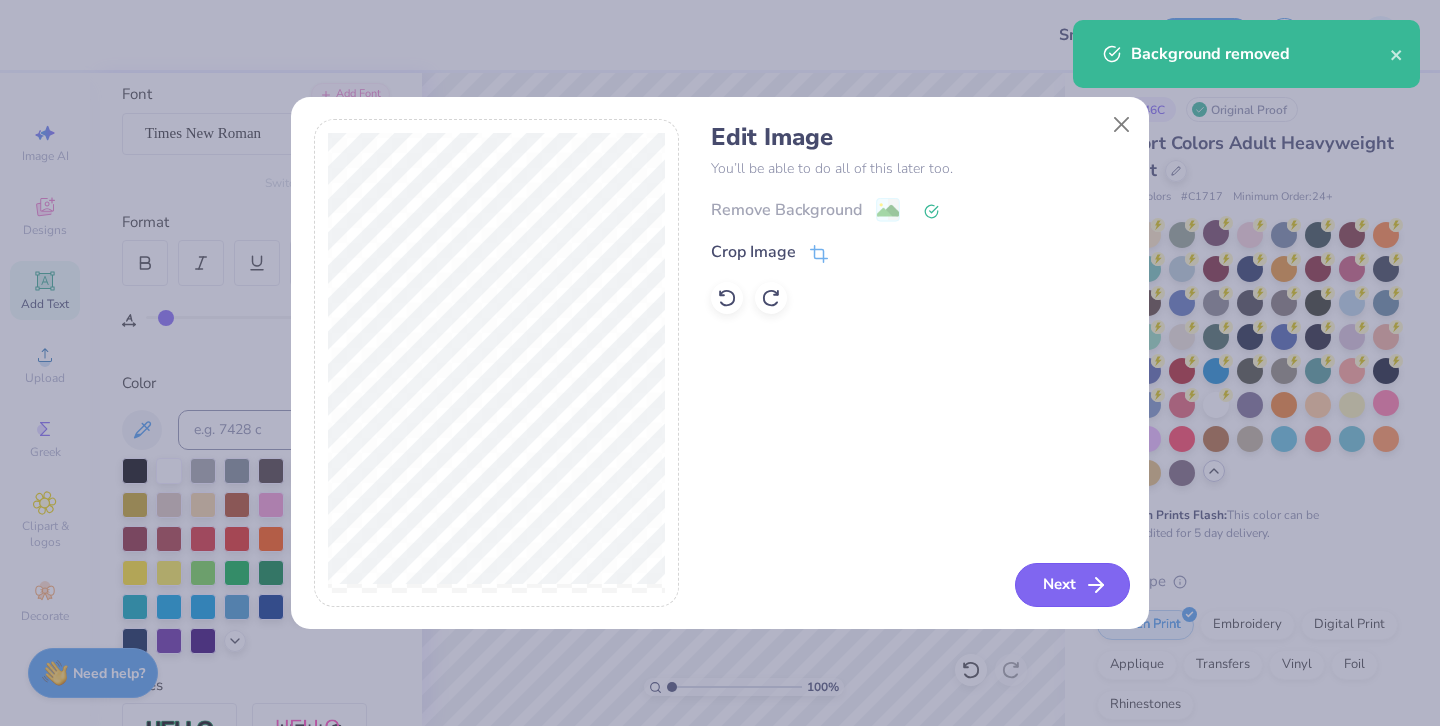 click on "Next" at bounding box center [1072, 585] 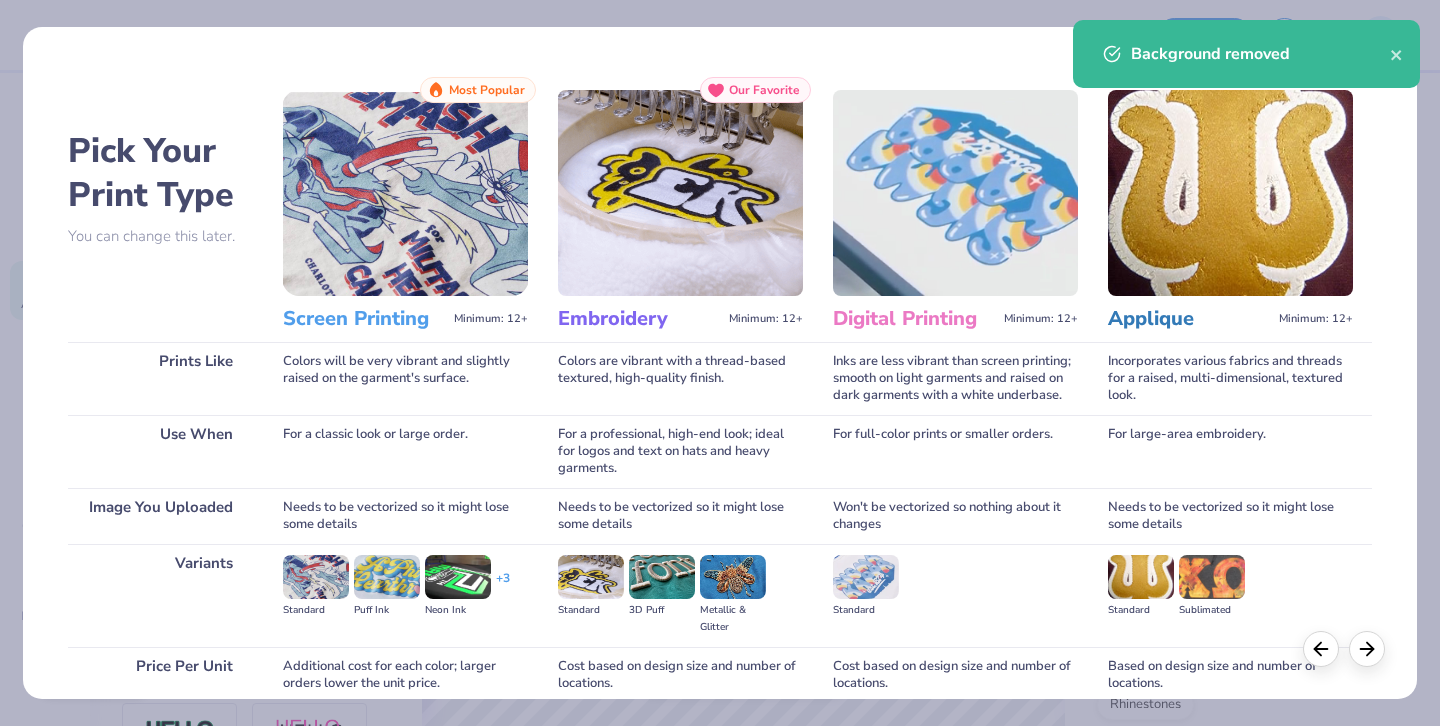 scroll, scrollTop: 171, scrollLeft: 0, axis: vertical 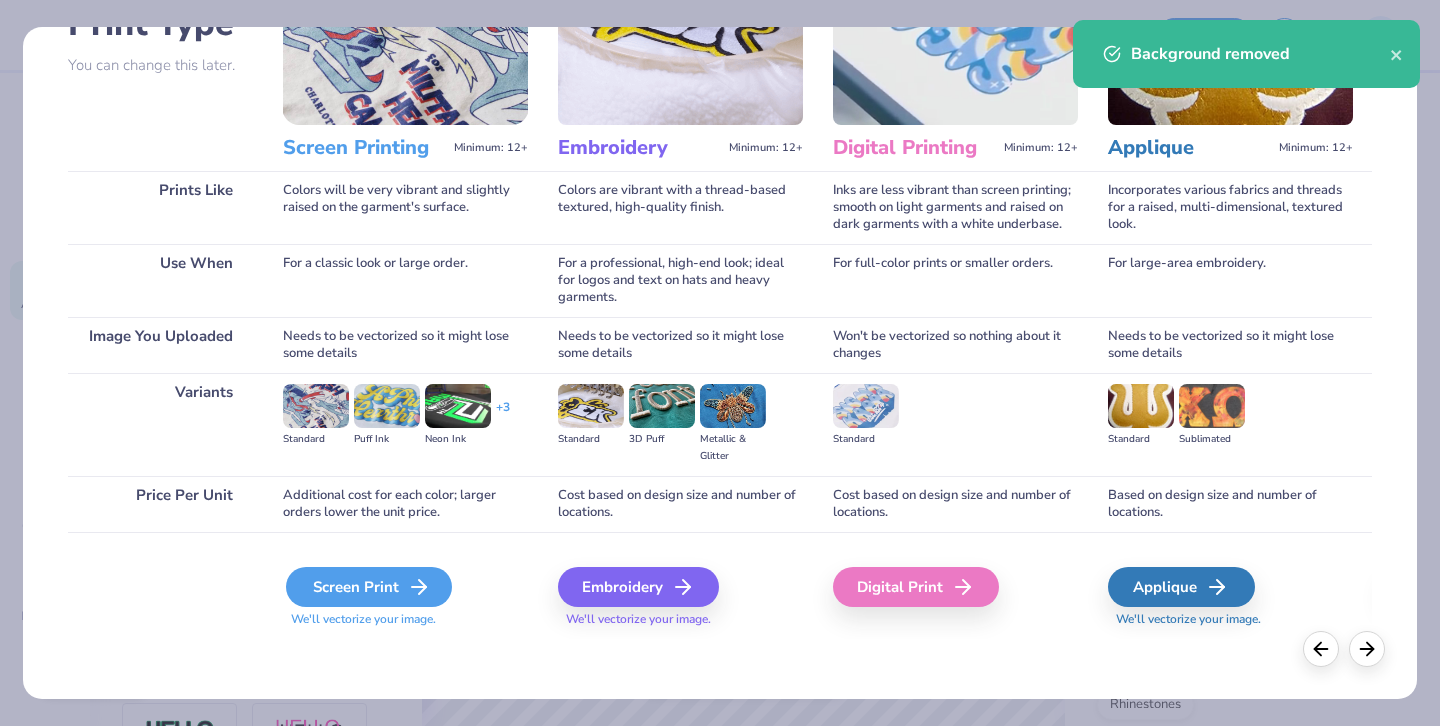 click on "Screen Print" at bounding box center (369, 587) 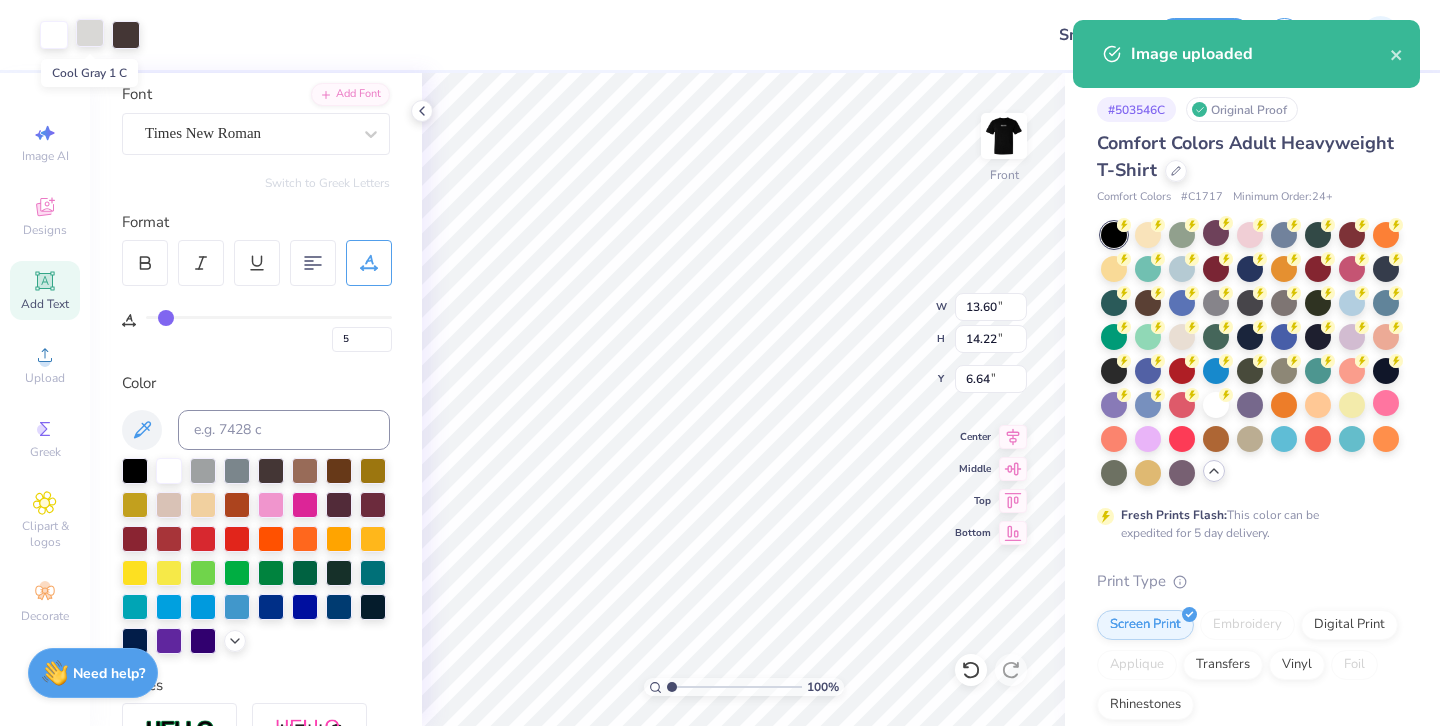 click at bounding box center [90, 33] 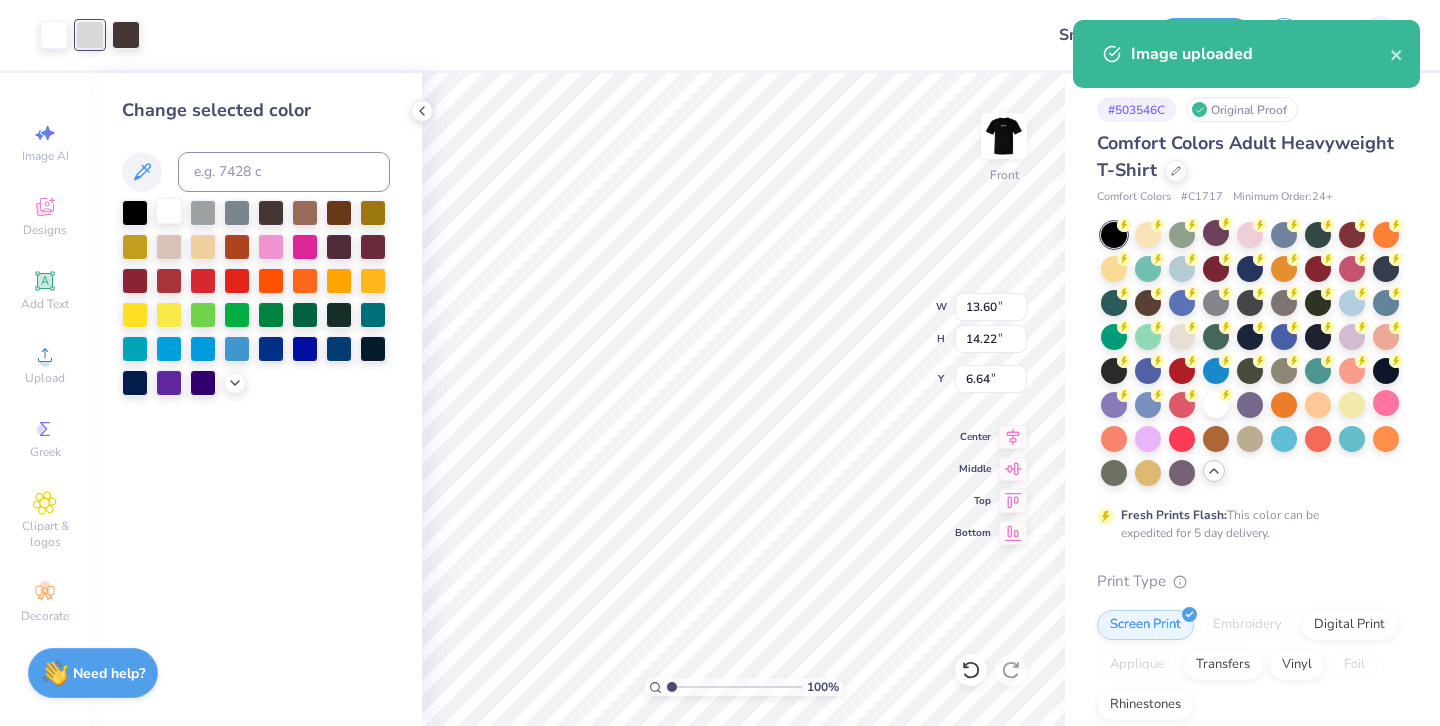 click at bounding box center [169, 211] 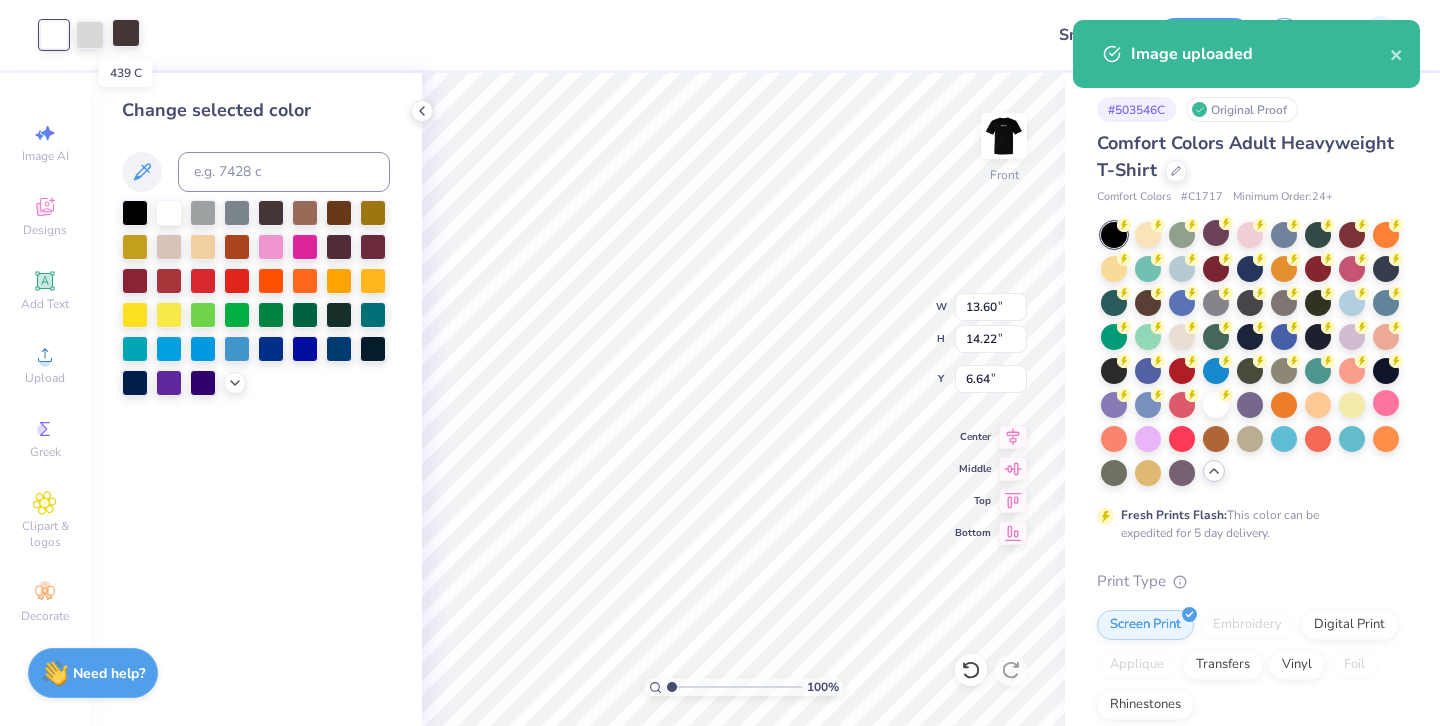 click at bounding box center (126, 33) 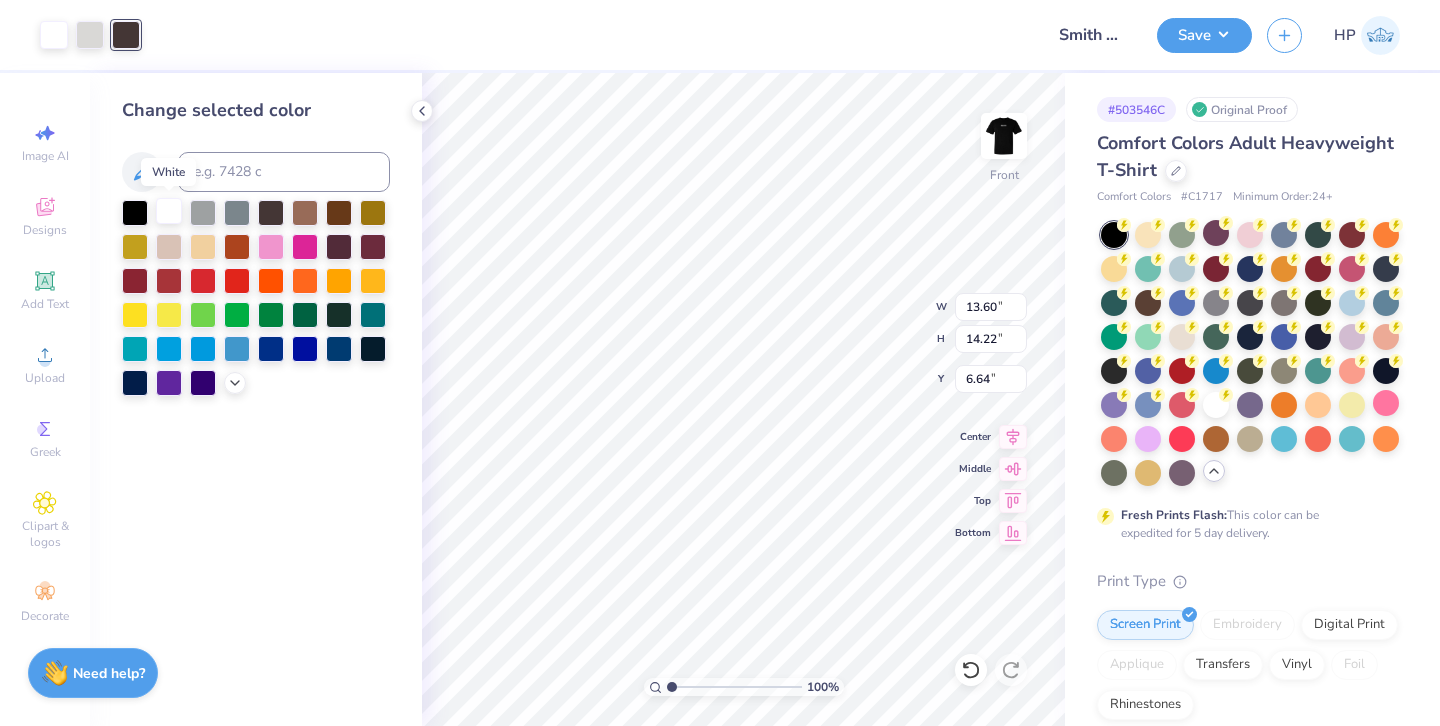 click at bounding box center [169, 211] 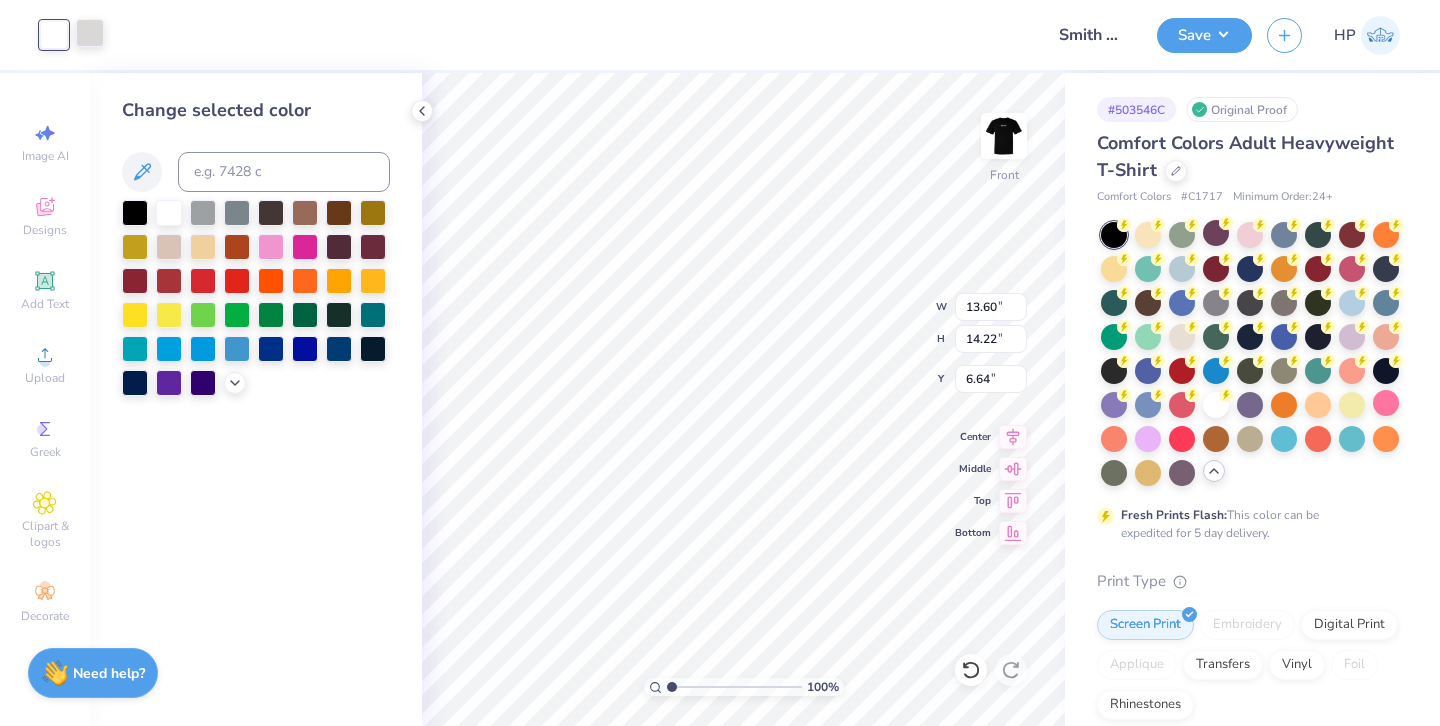 click at bounding box center (90, 33) 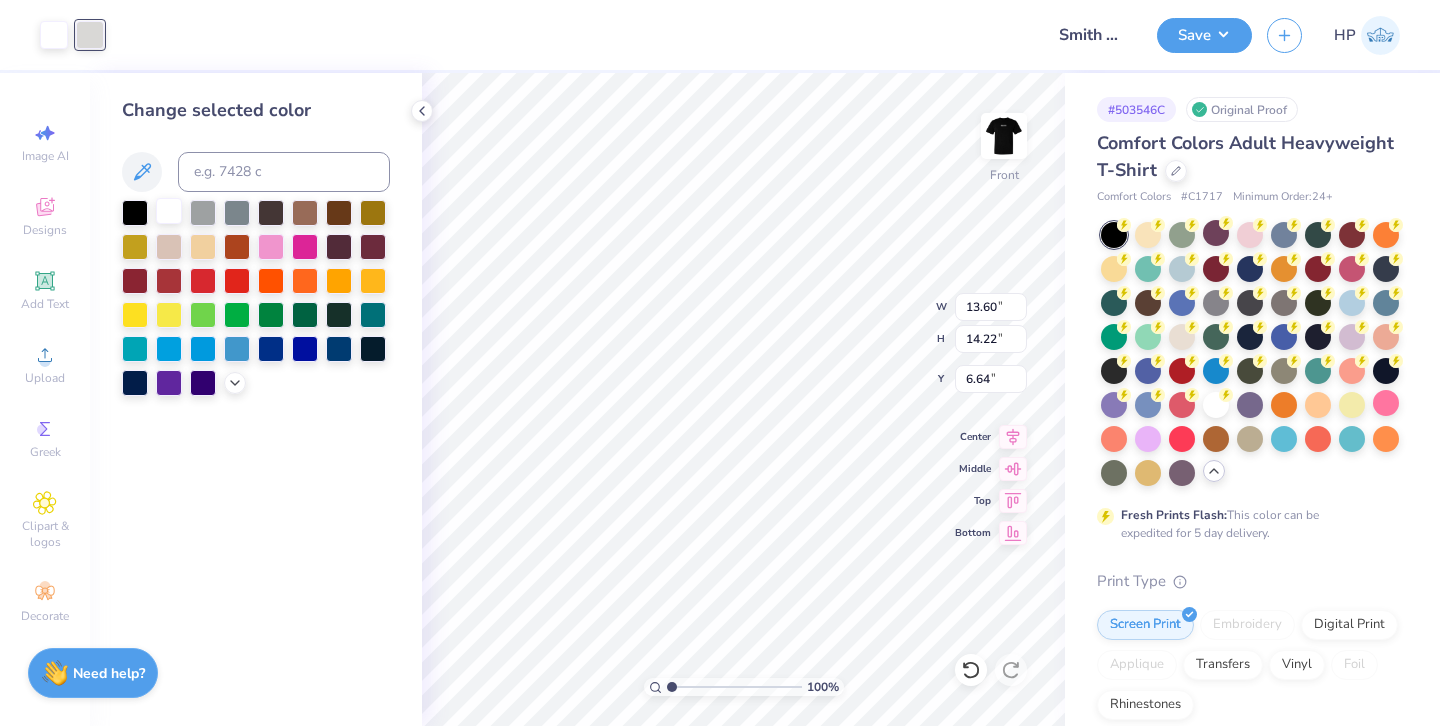 click at bounding box center [169, 211] 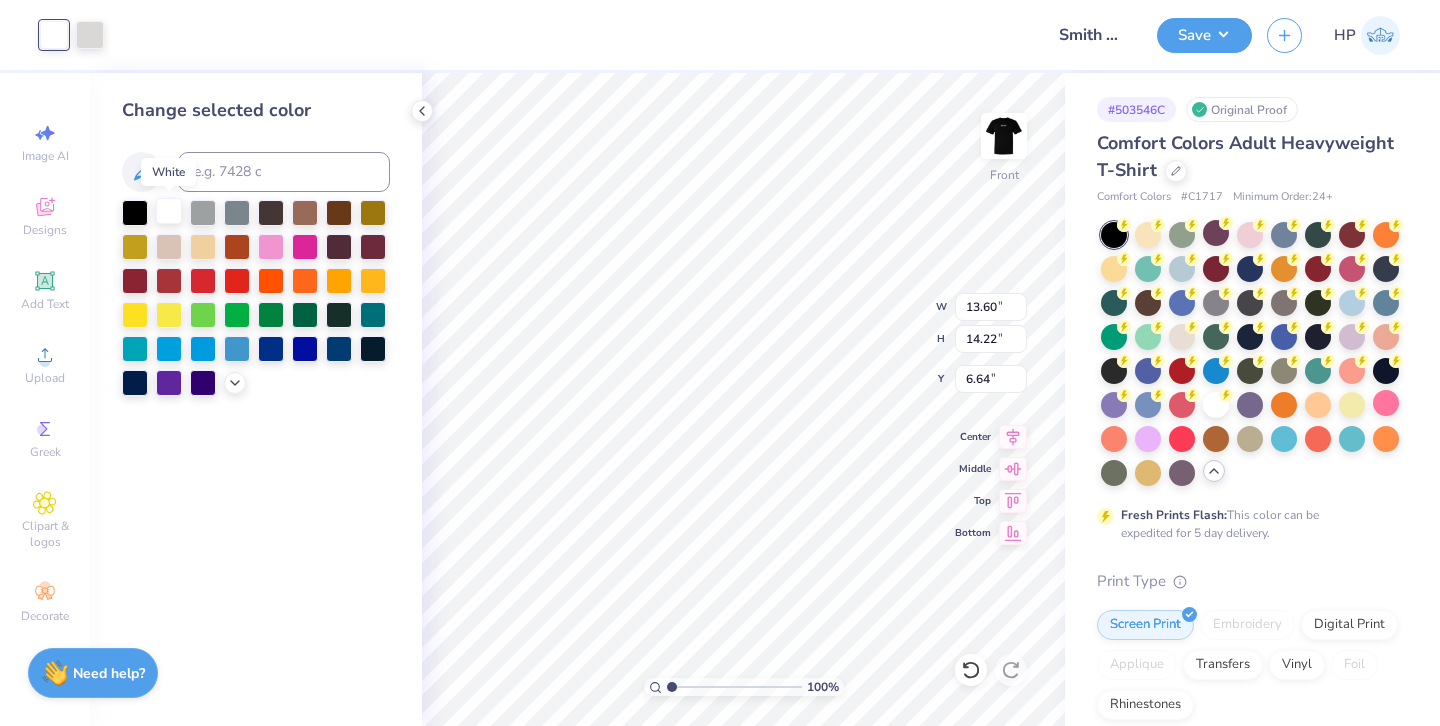 click at bounding box center [169, 211] 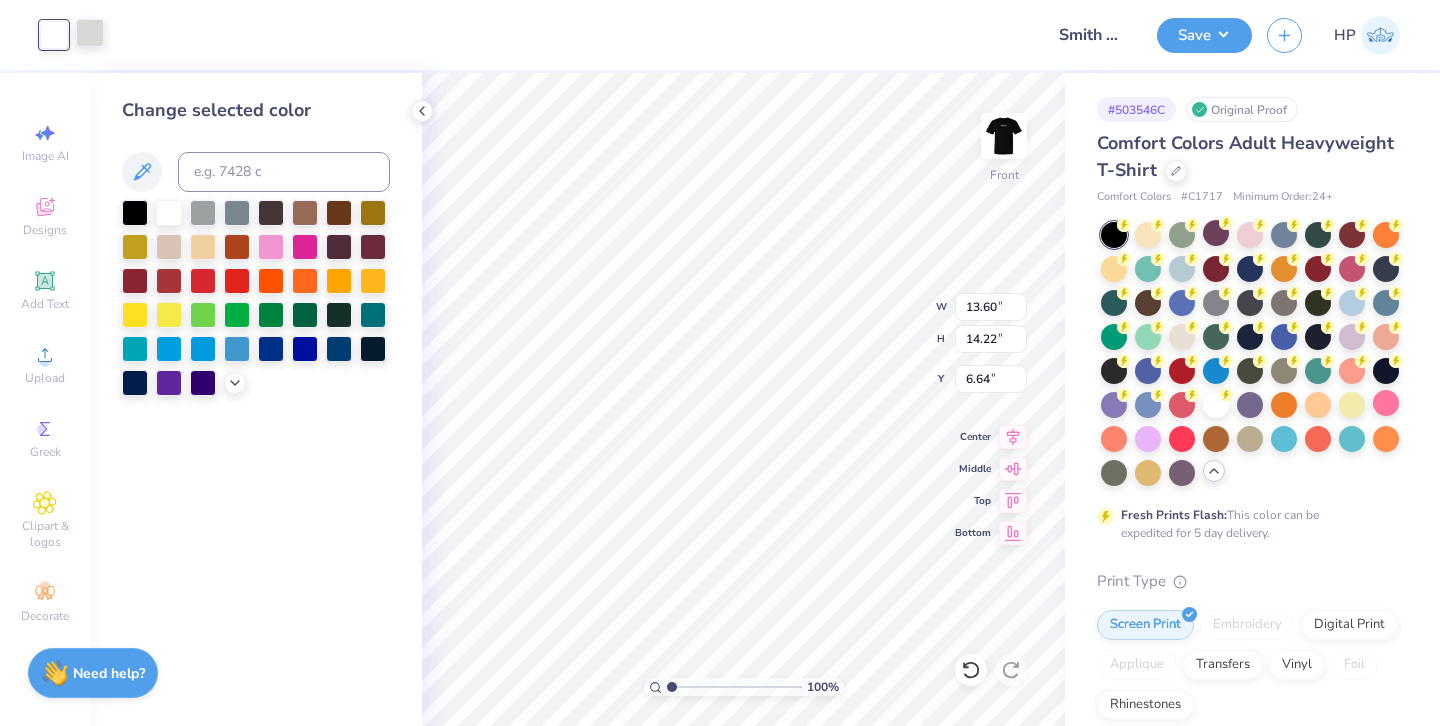 click at bounding box center (90, 33) 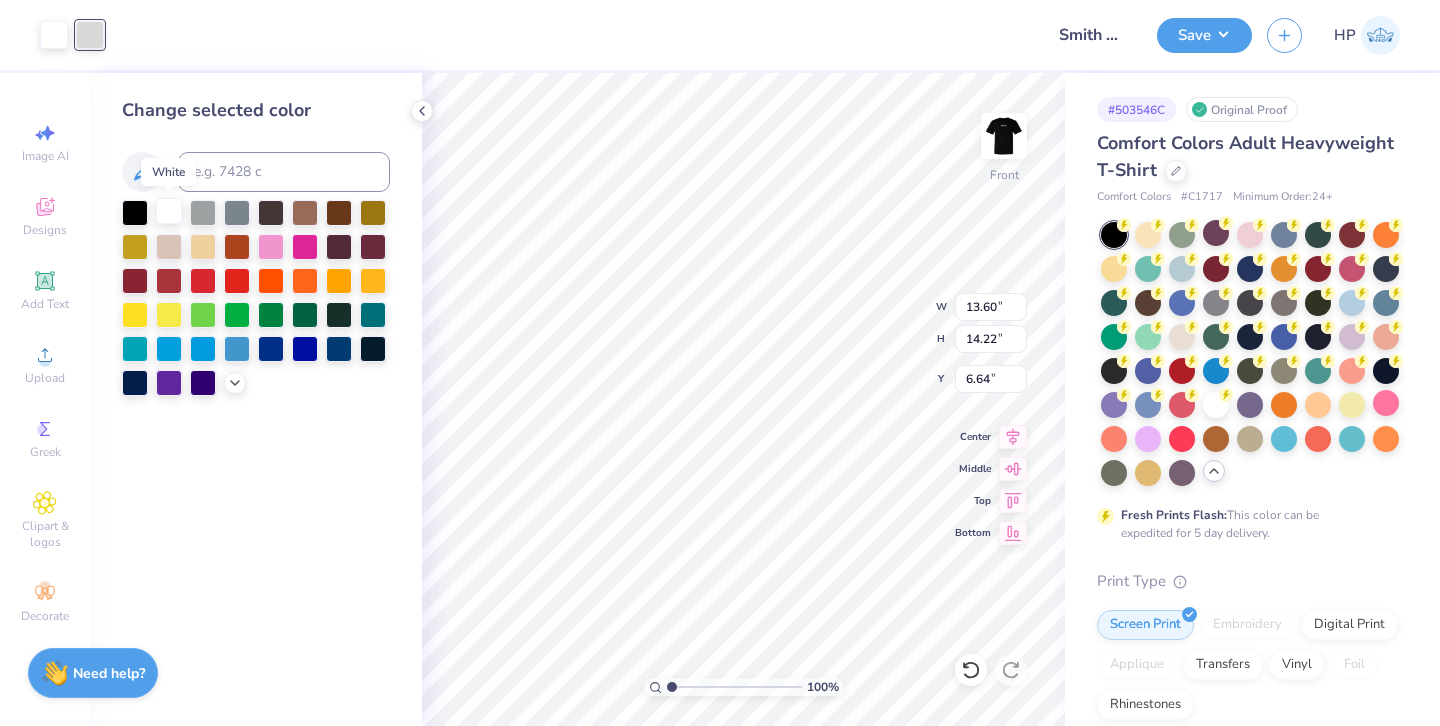 click at bounding box center (169, 211) 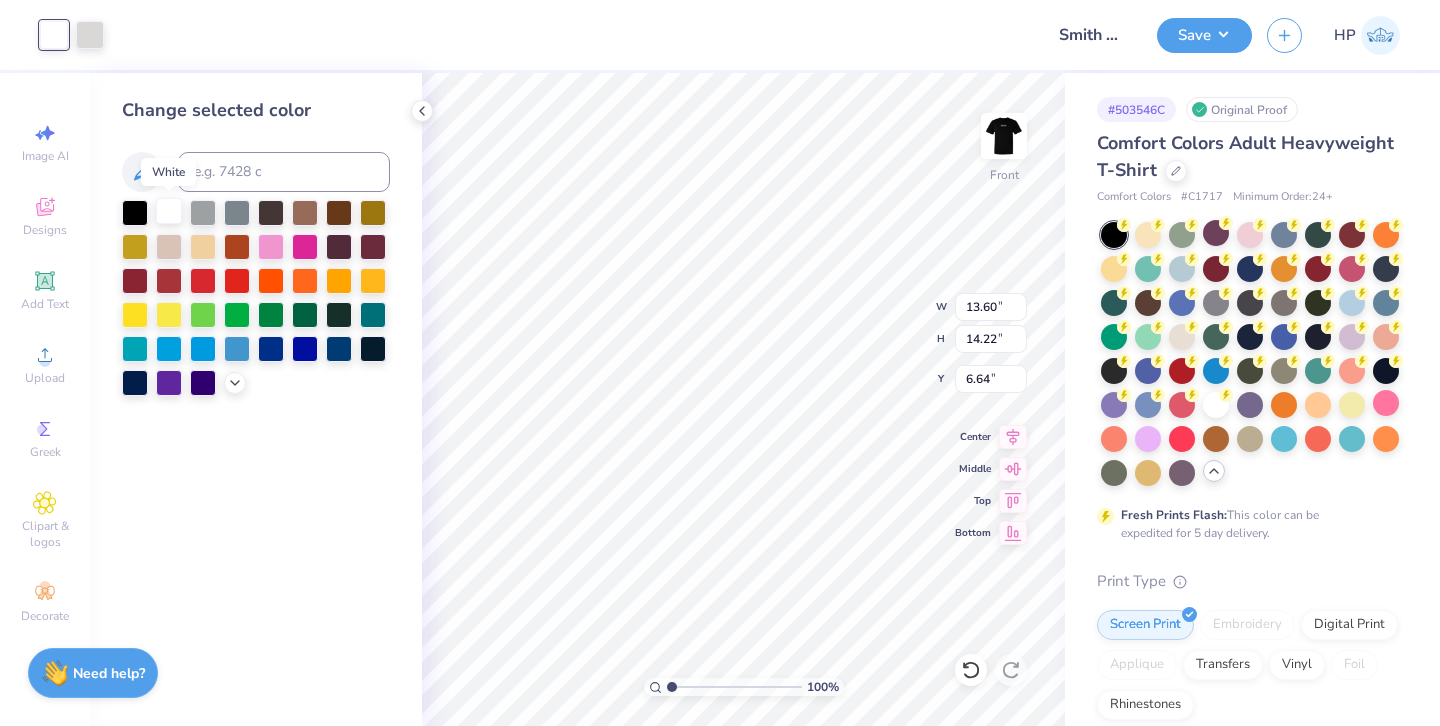 click at bounding box center [169, 211] 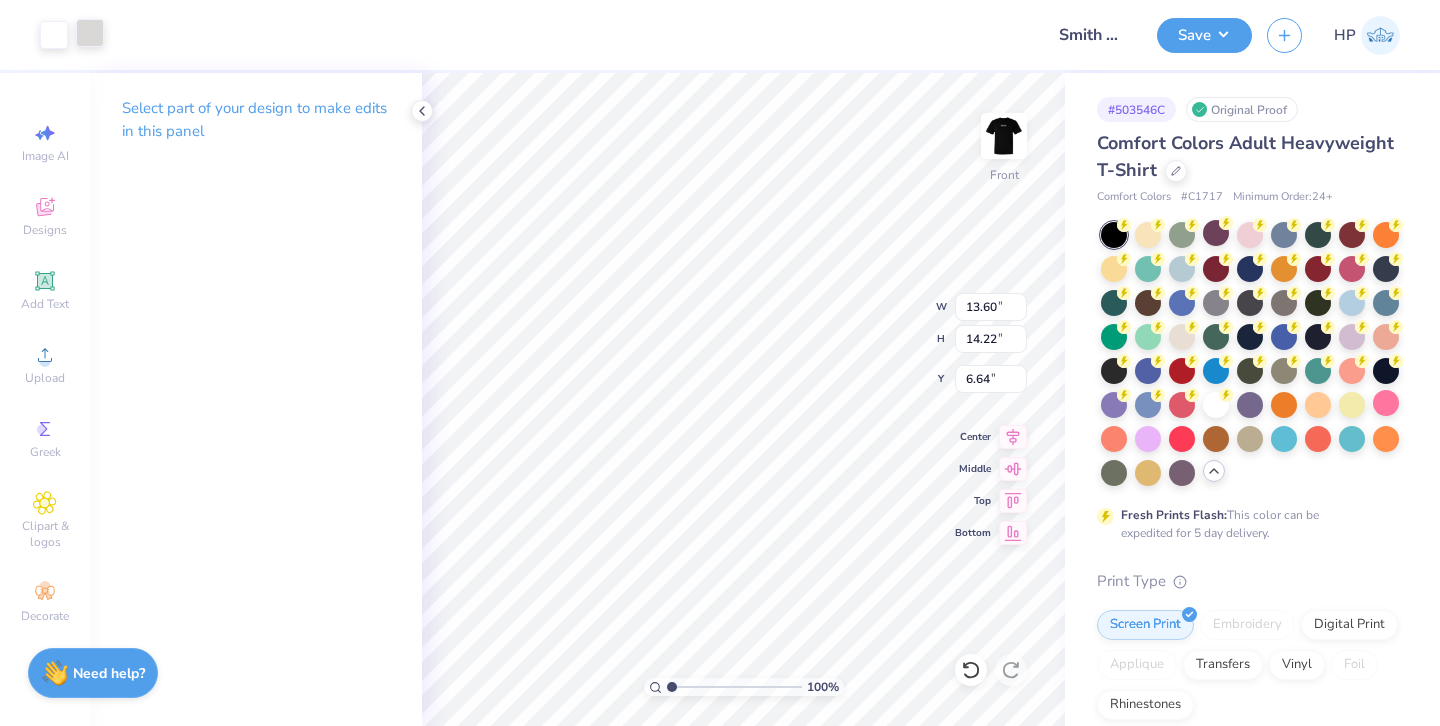click at bounding box center [90, 33] 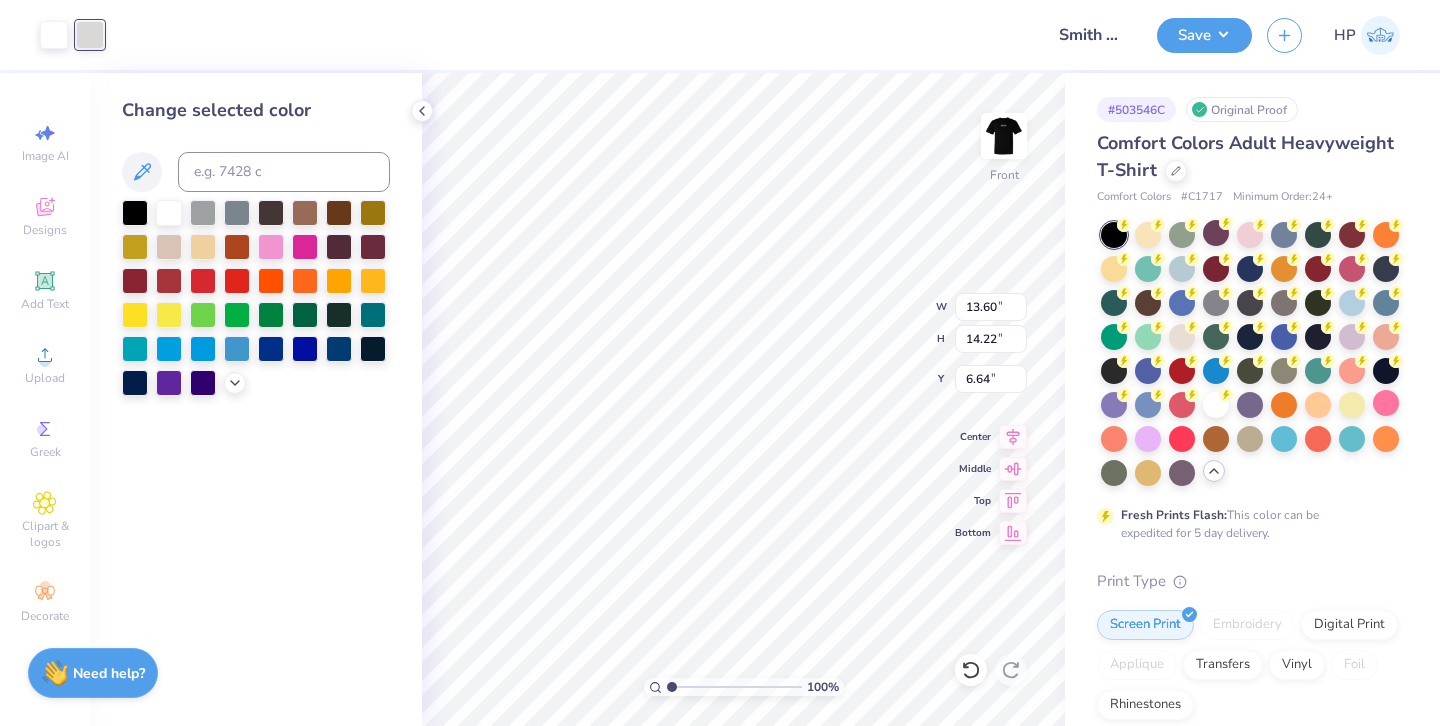 click at bounding box center (256, 298) 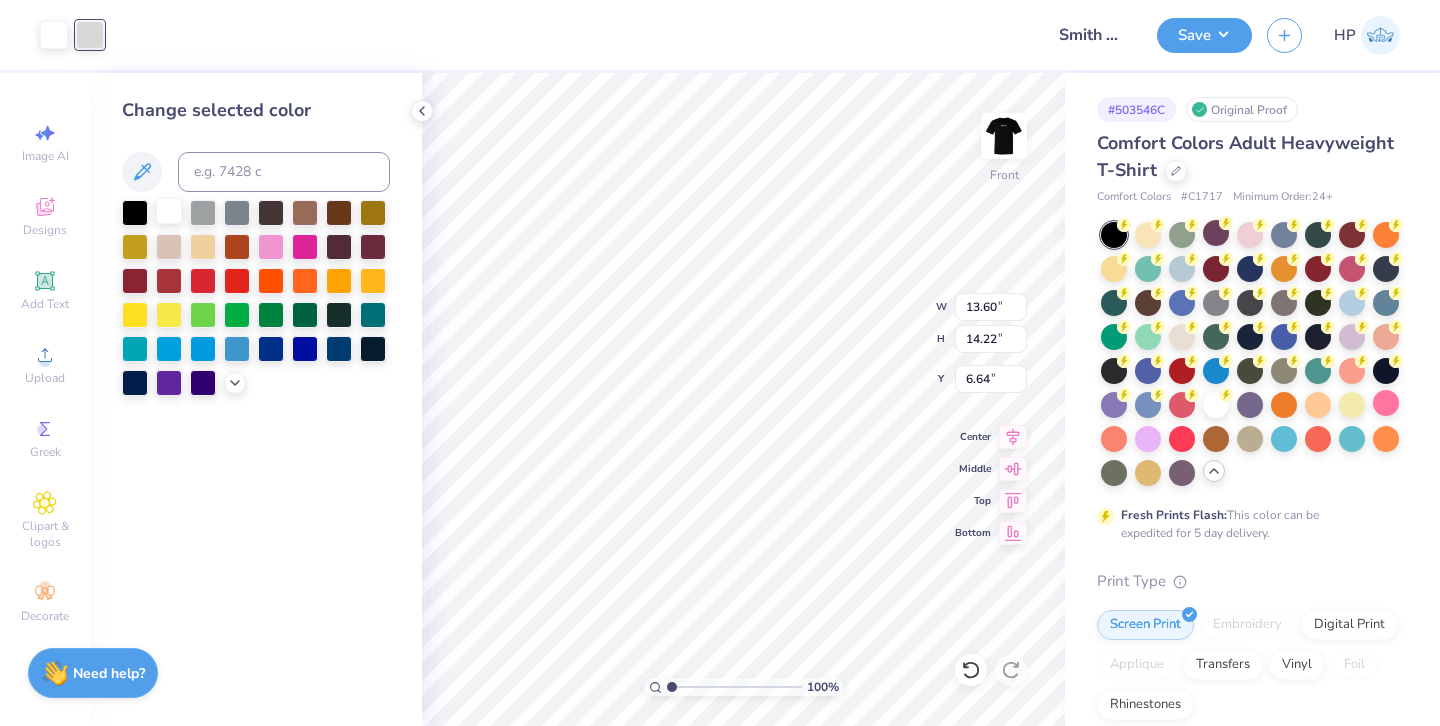 click at bounding box center (169, 211) 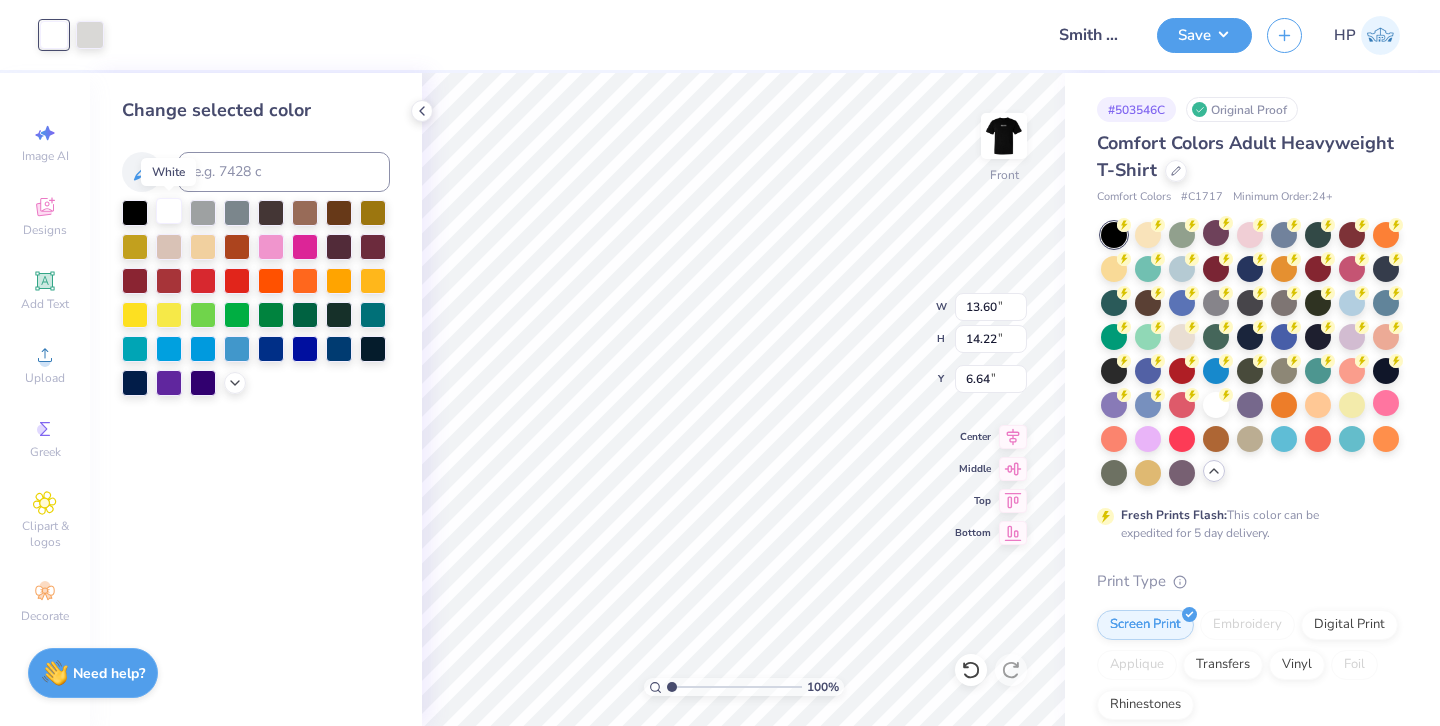 click at bounding box center (169, 211) 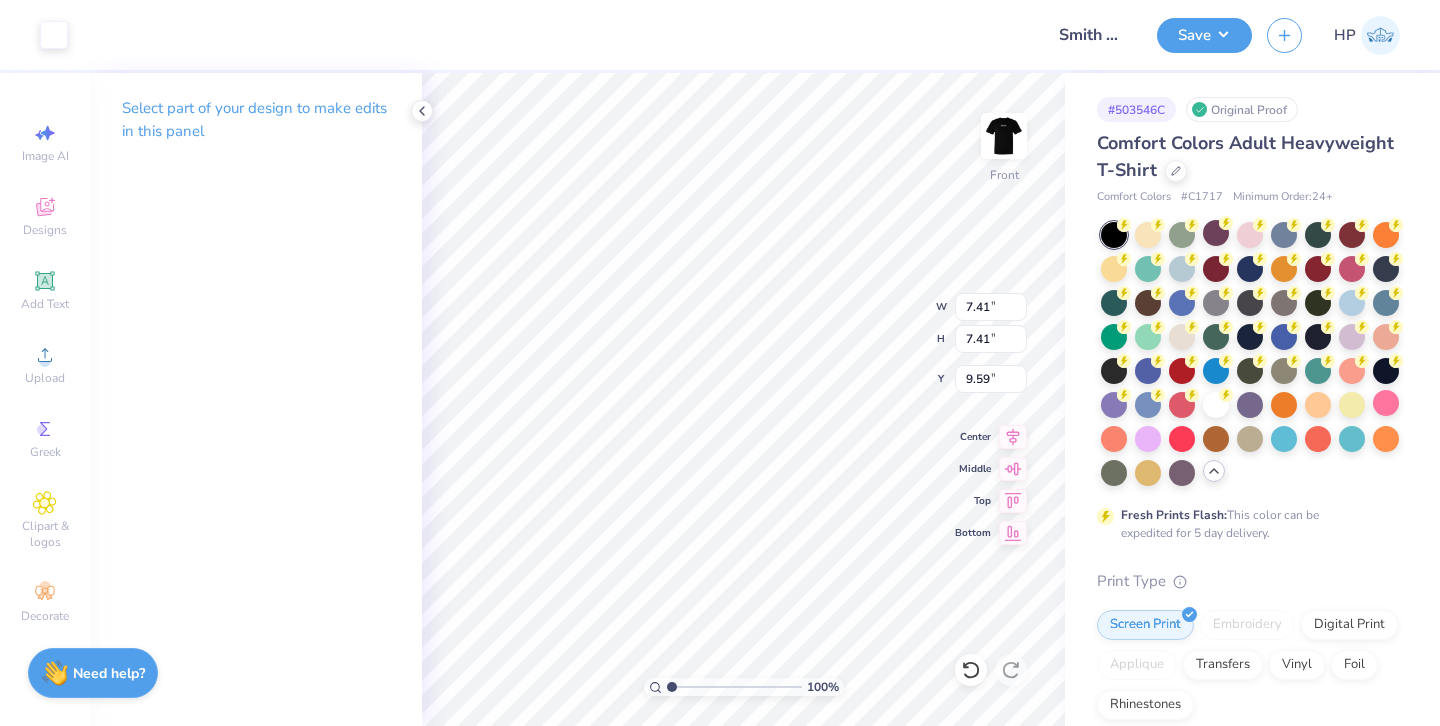 type on "2.52" 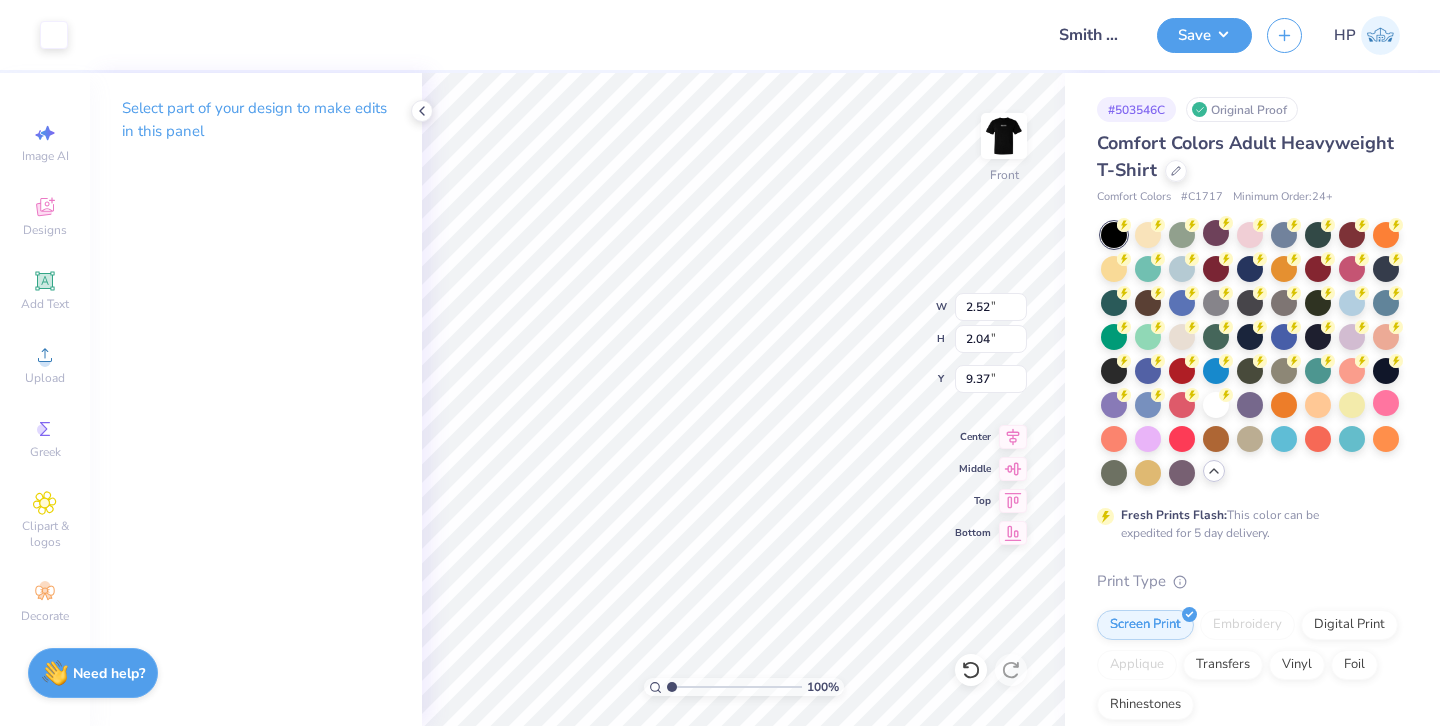 type on "2.06" 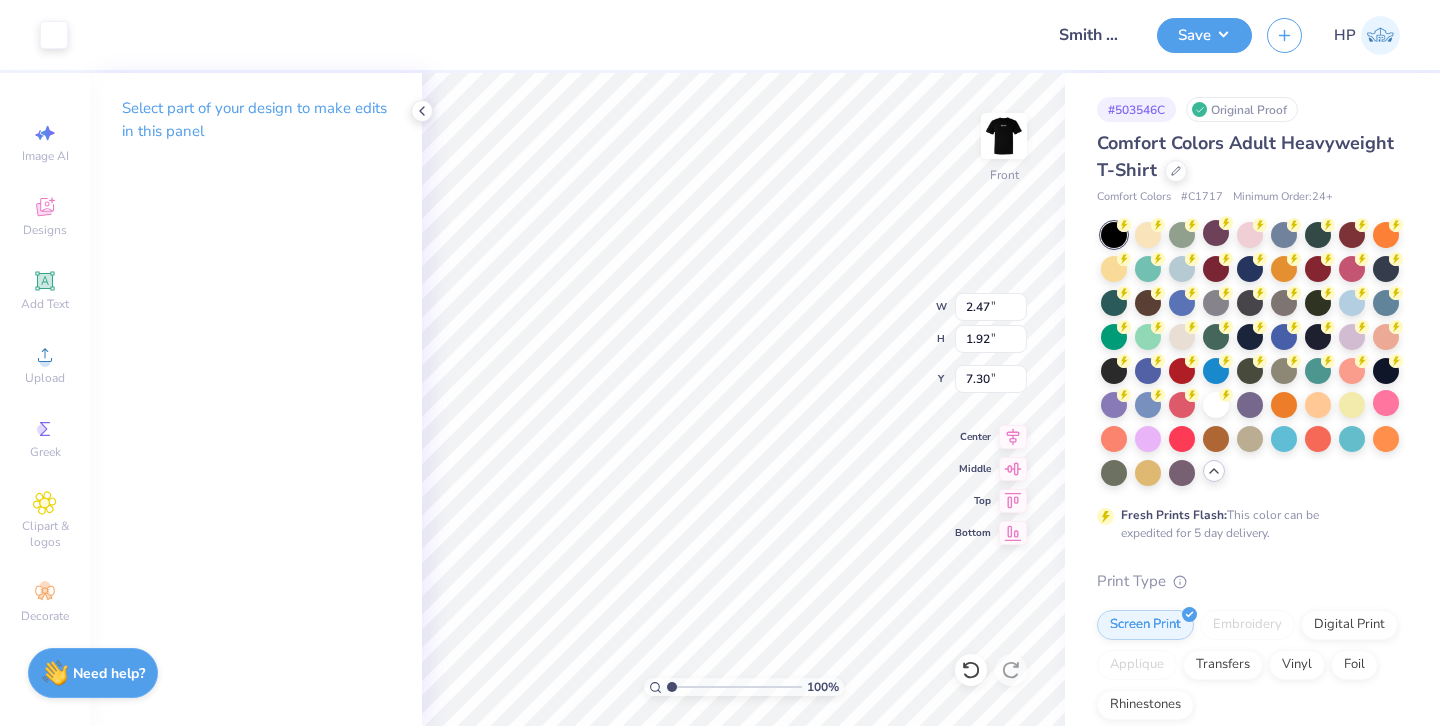 type on "1.57" 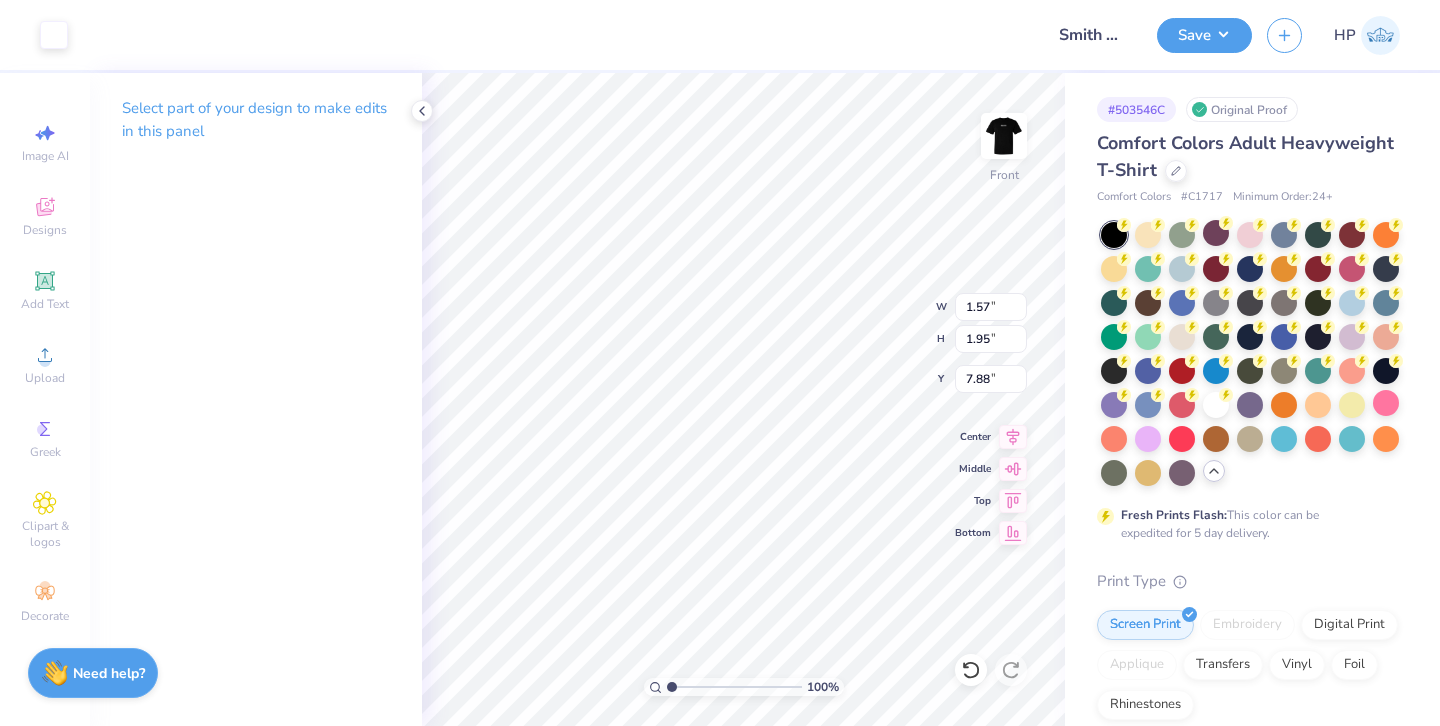 type on "2.25" 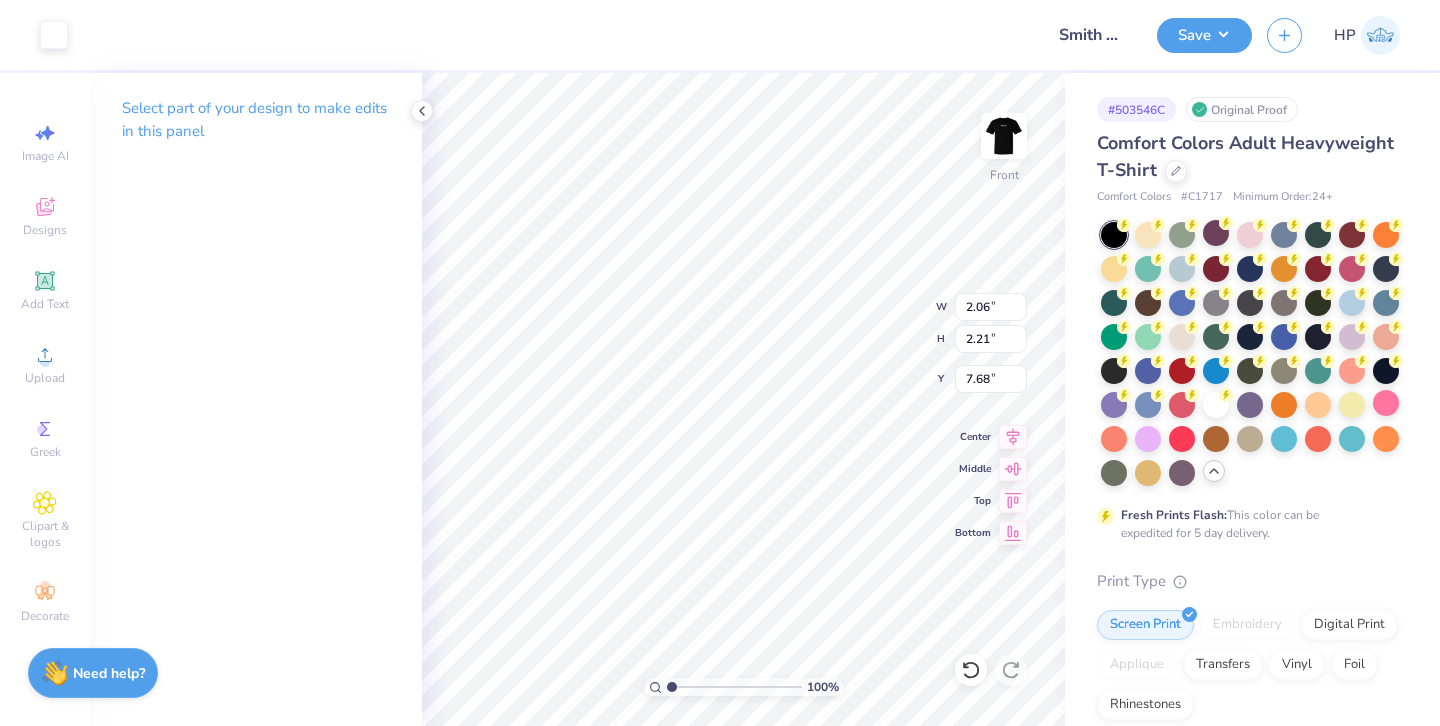 type on "4.77" 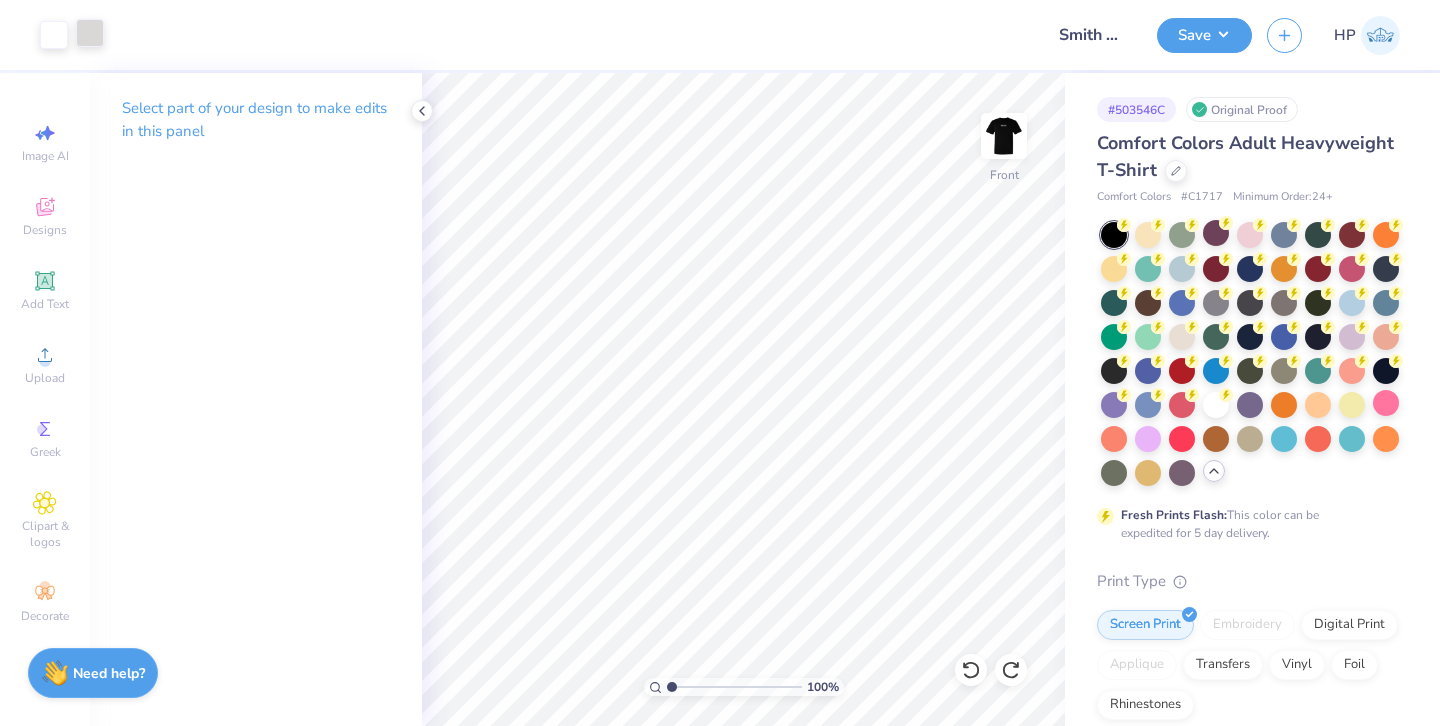 click at bounding box center [90, 33] 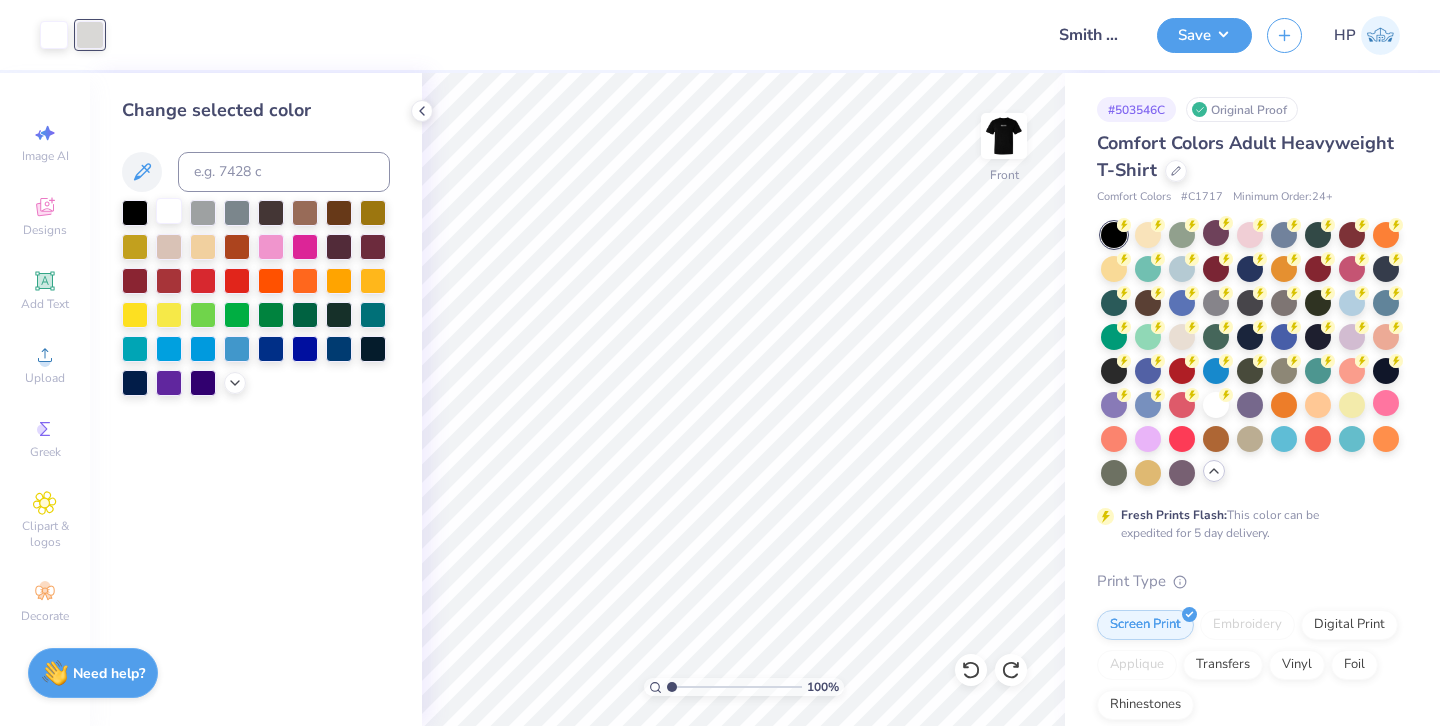 click at bounding box center [169, 211] 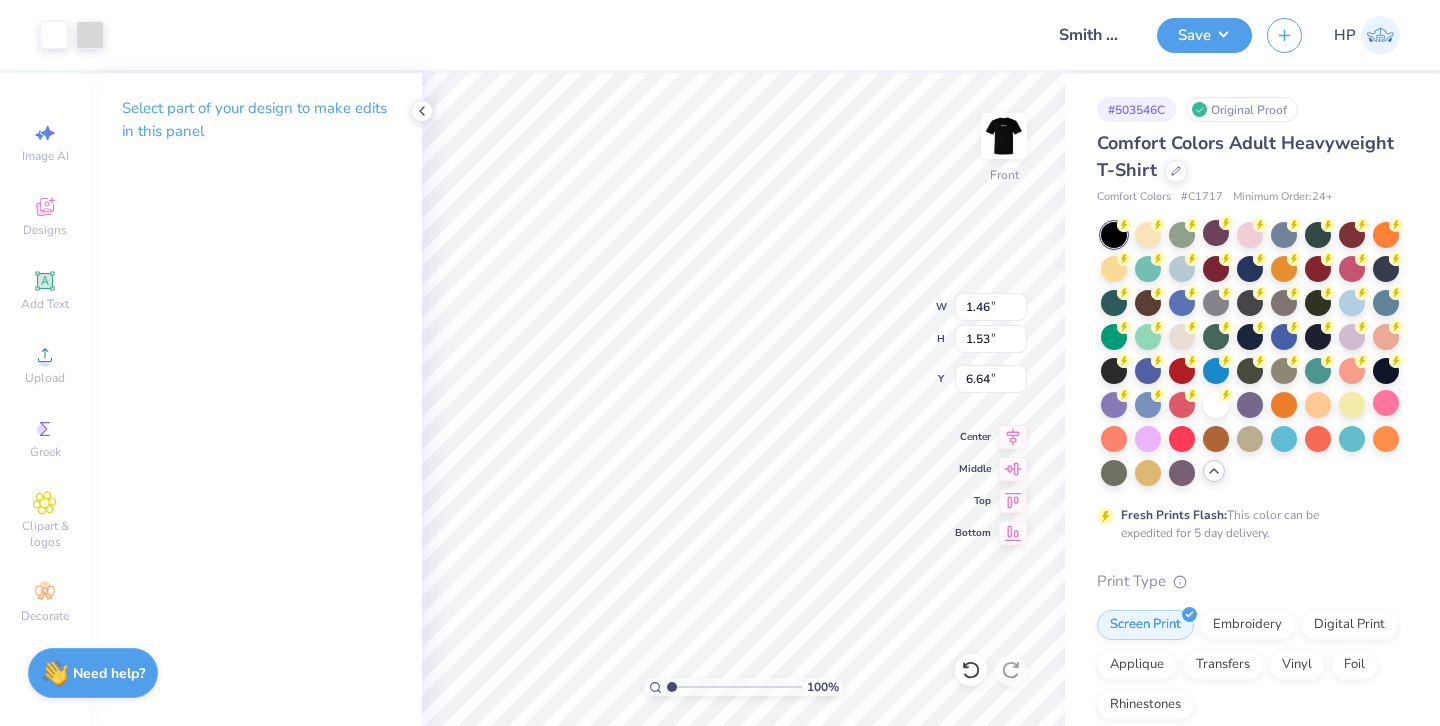 type on "1.46" 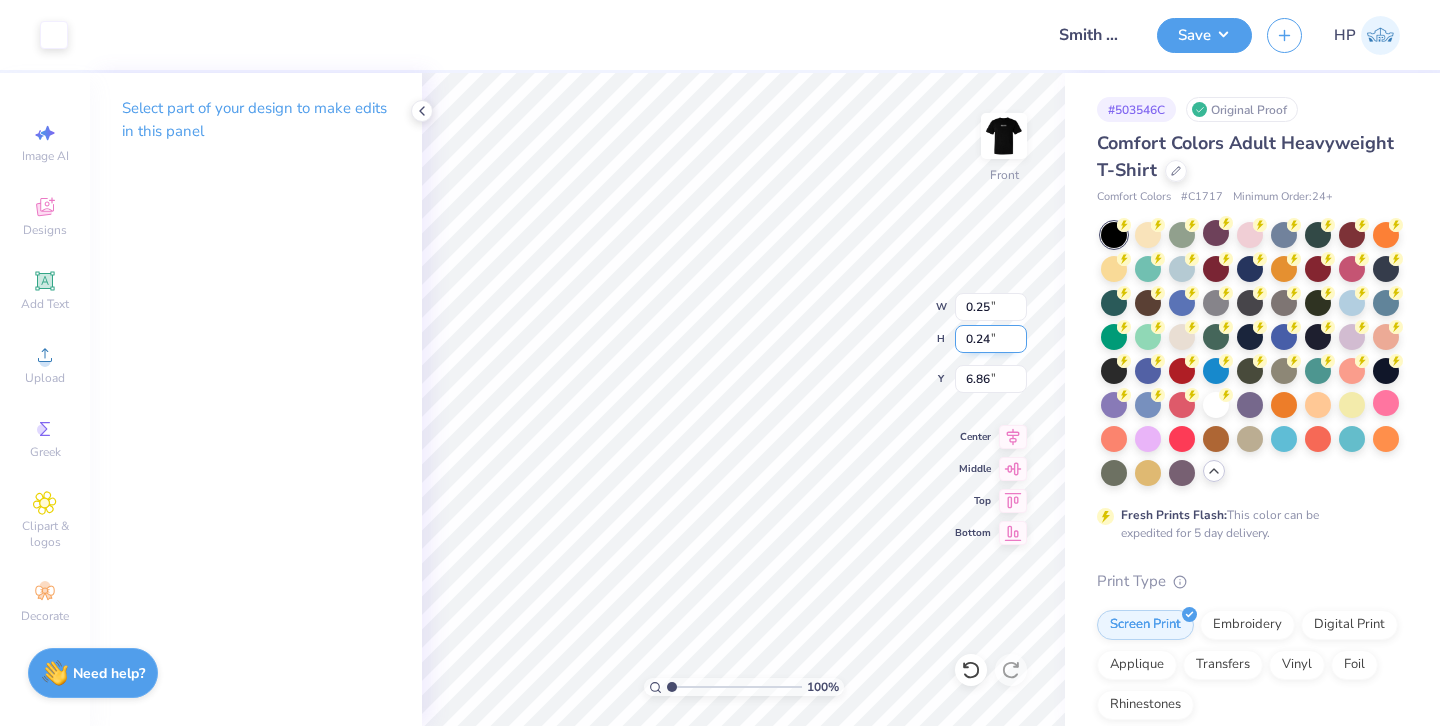 type on "7.25" 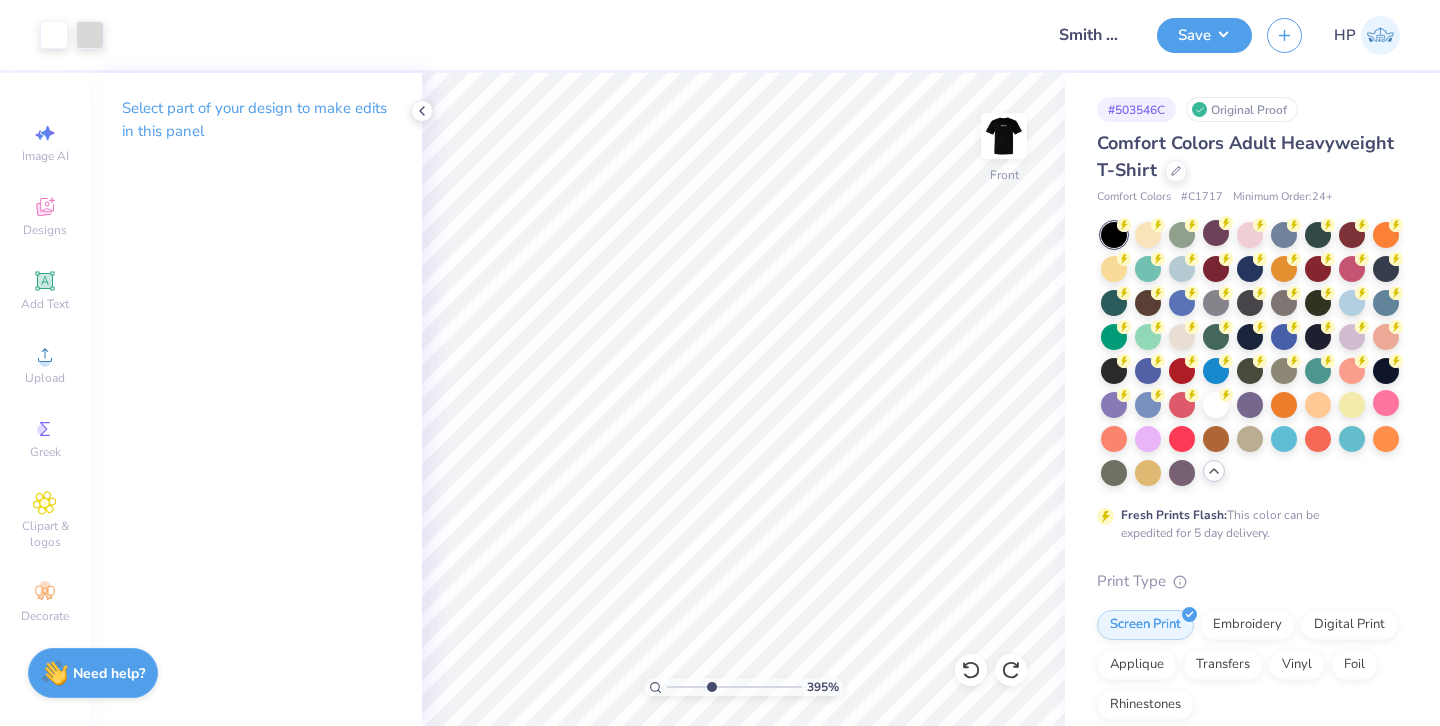 drag, startPoint x: 673, startPoint y: 684, endPoint x: 711, endPoint y: 682, distance: 38.052597 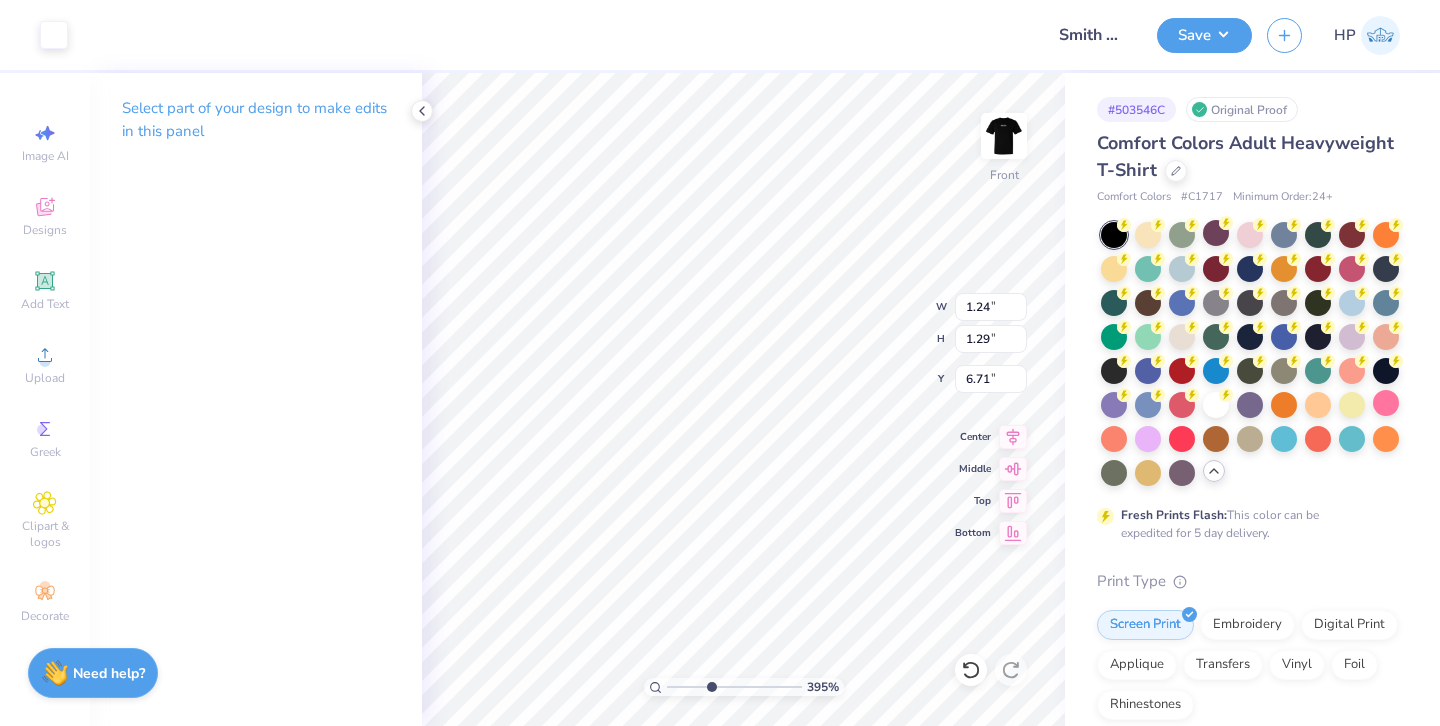 type on "3.08" 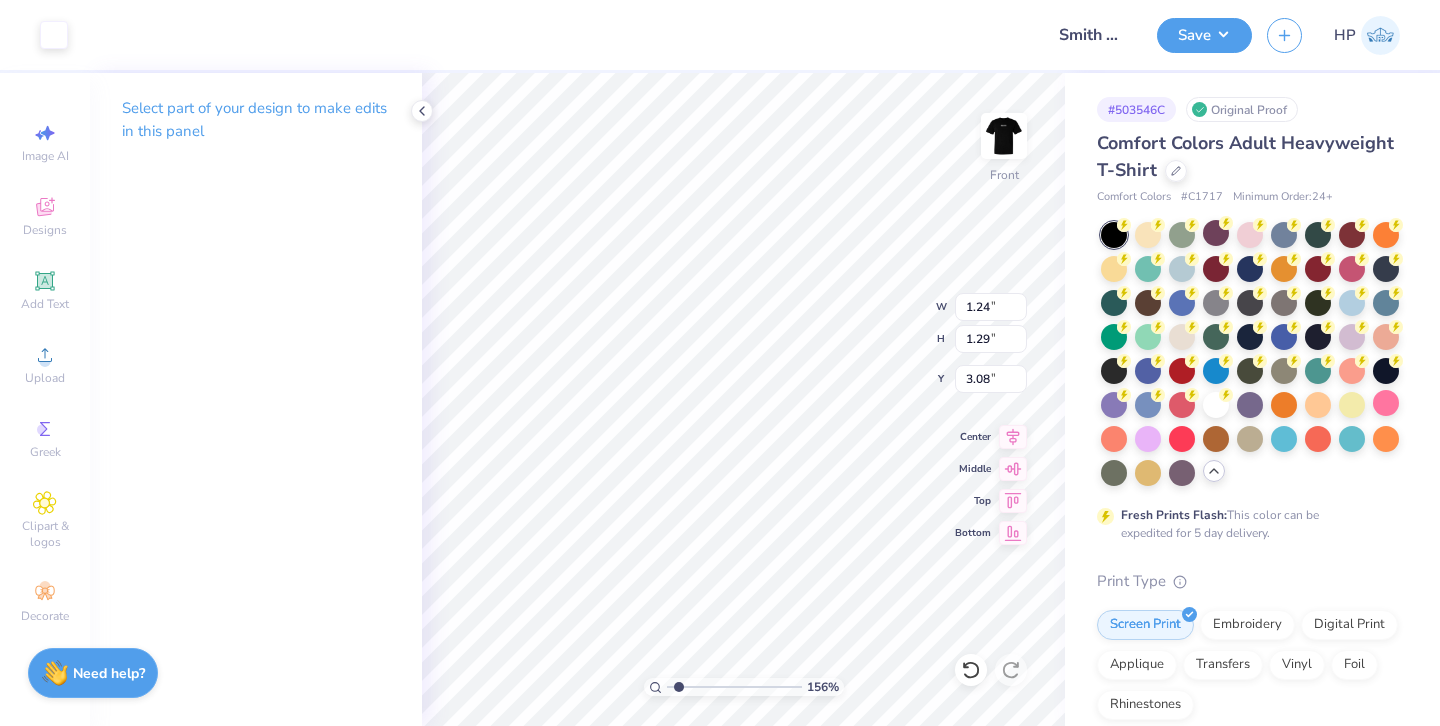 drag, startPoint x: 711, startPoint y: 686, endPoint x: 678, endPoint y: 682, distance: 33.24154 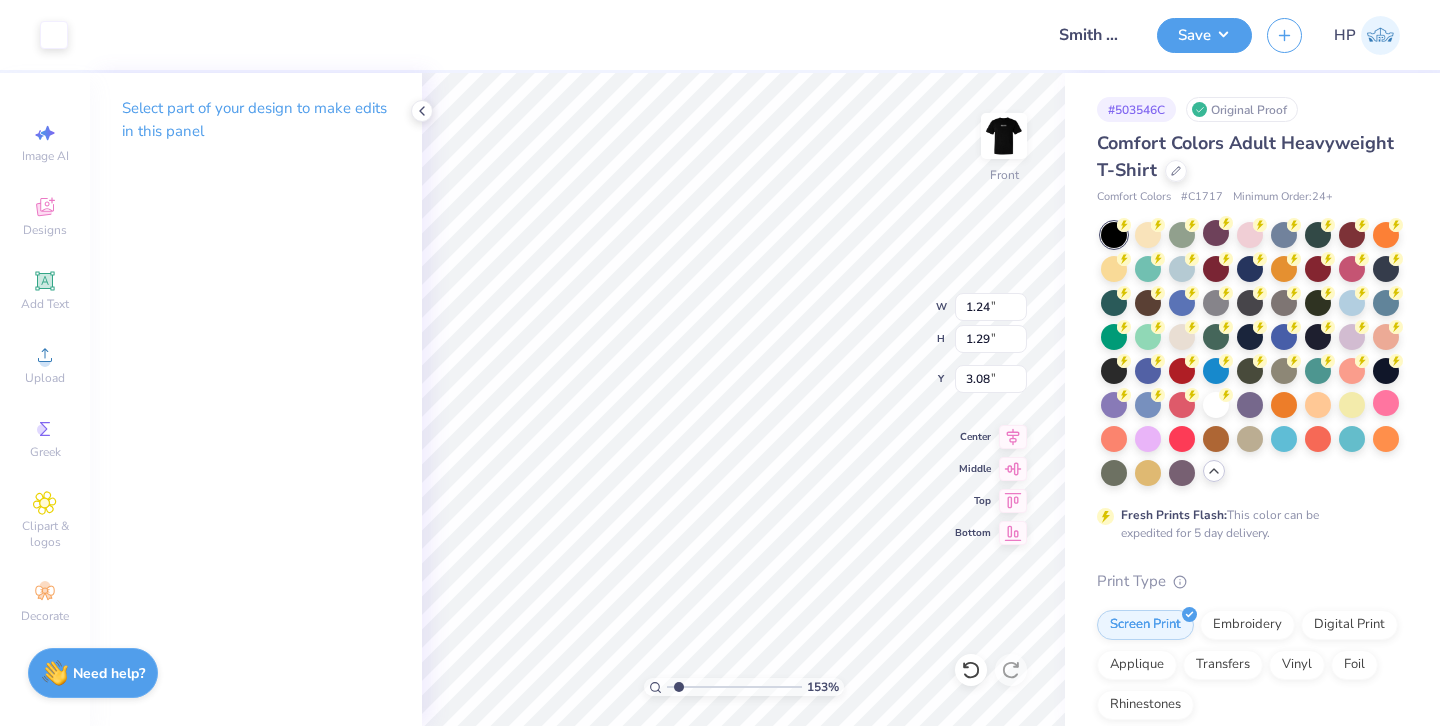 type on "0.50" 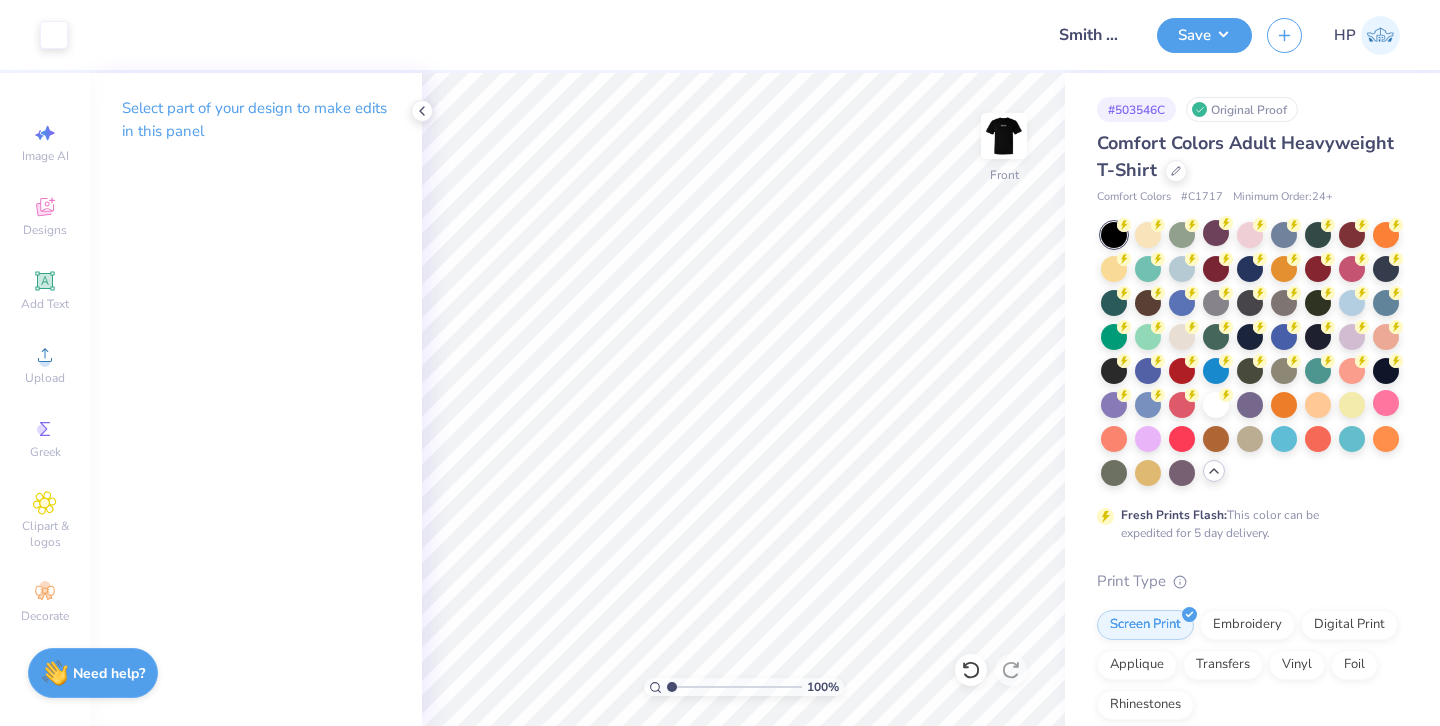 drag, startPoint x: 676, startPoint y: 684, endPoint x: 656, endPoint y: 683, distance: 20.024984 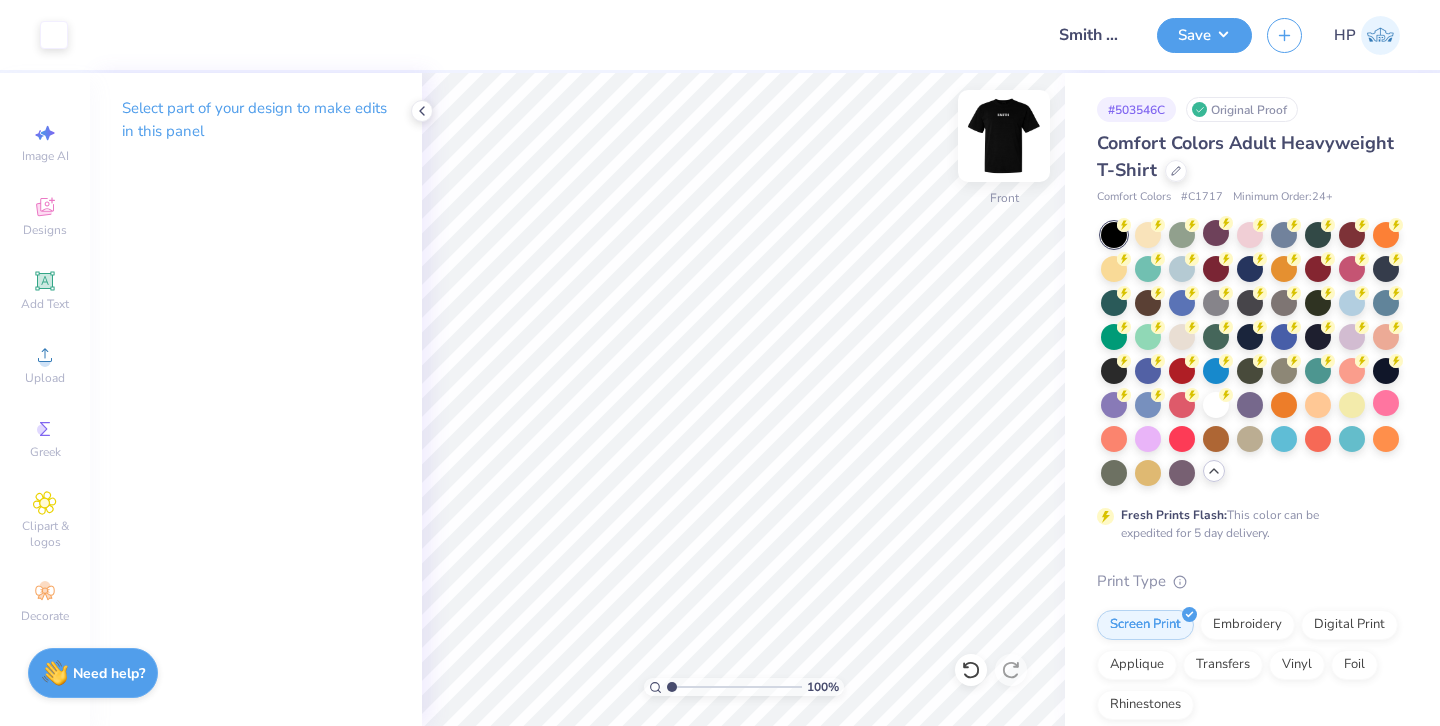 click at bounding box center [1004, 136] 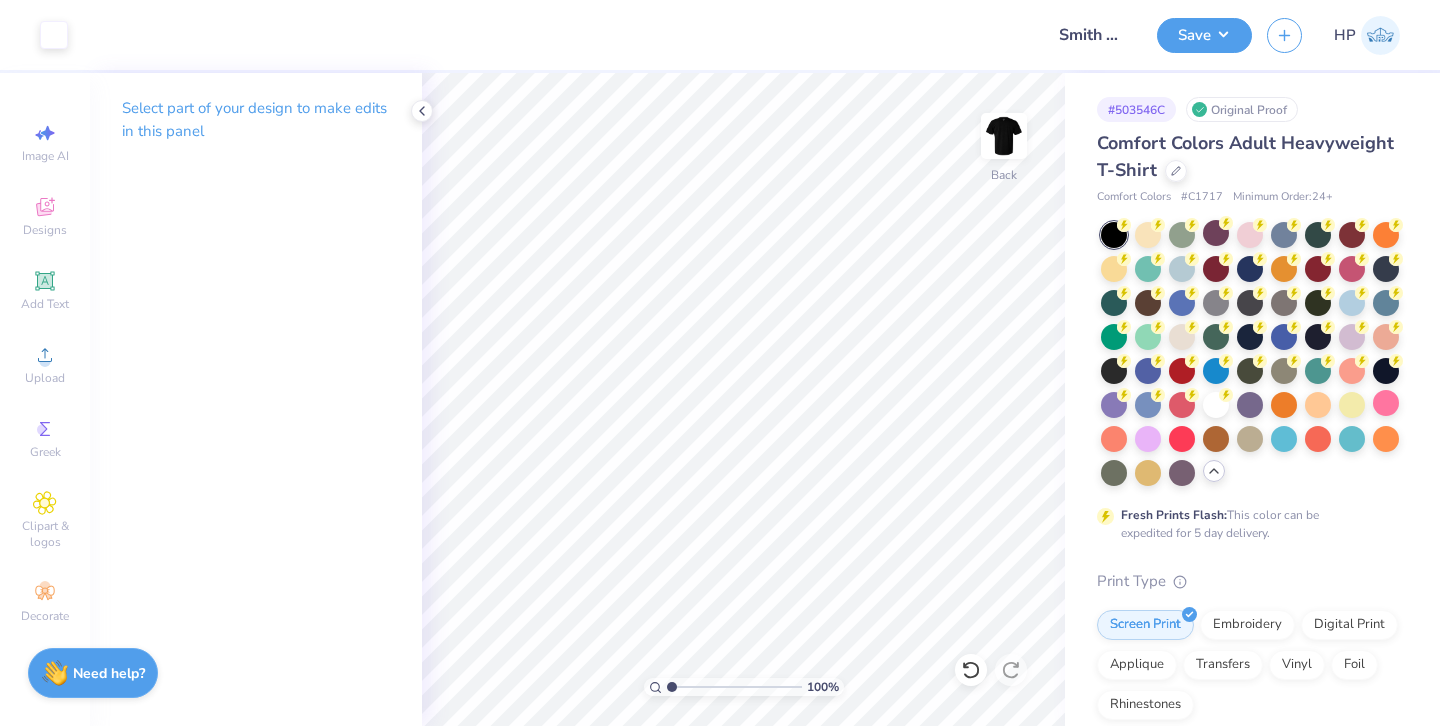 click at bounding box center [1004, 136] 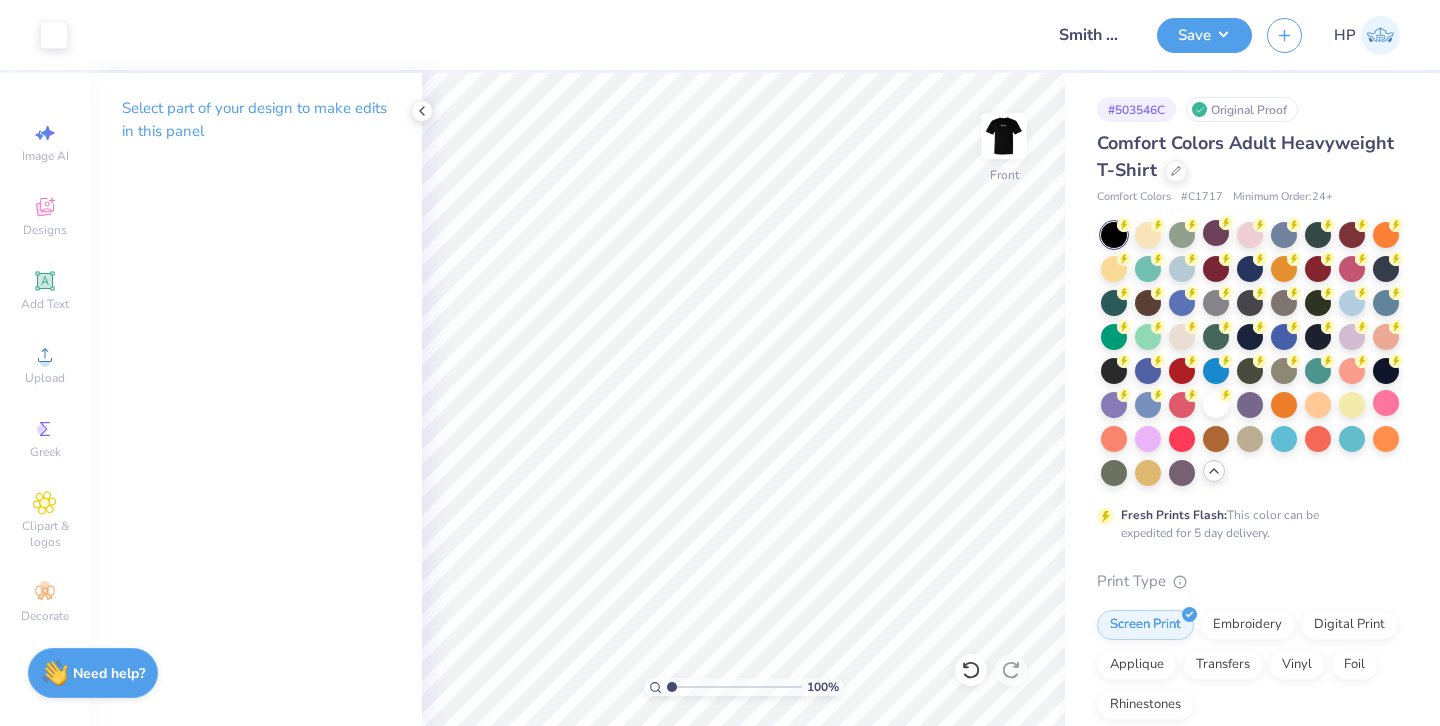 click at bounding box center (1004, 136) 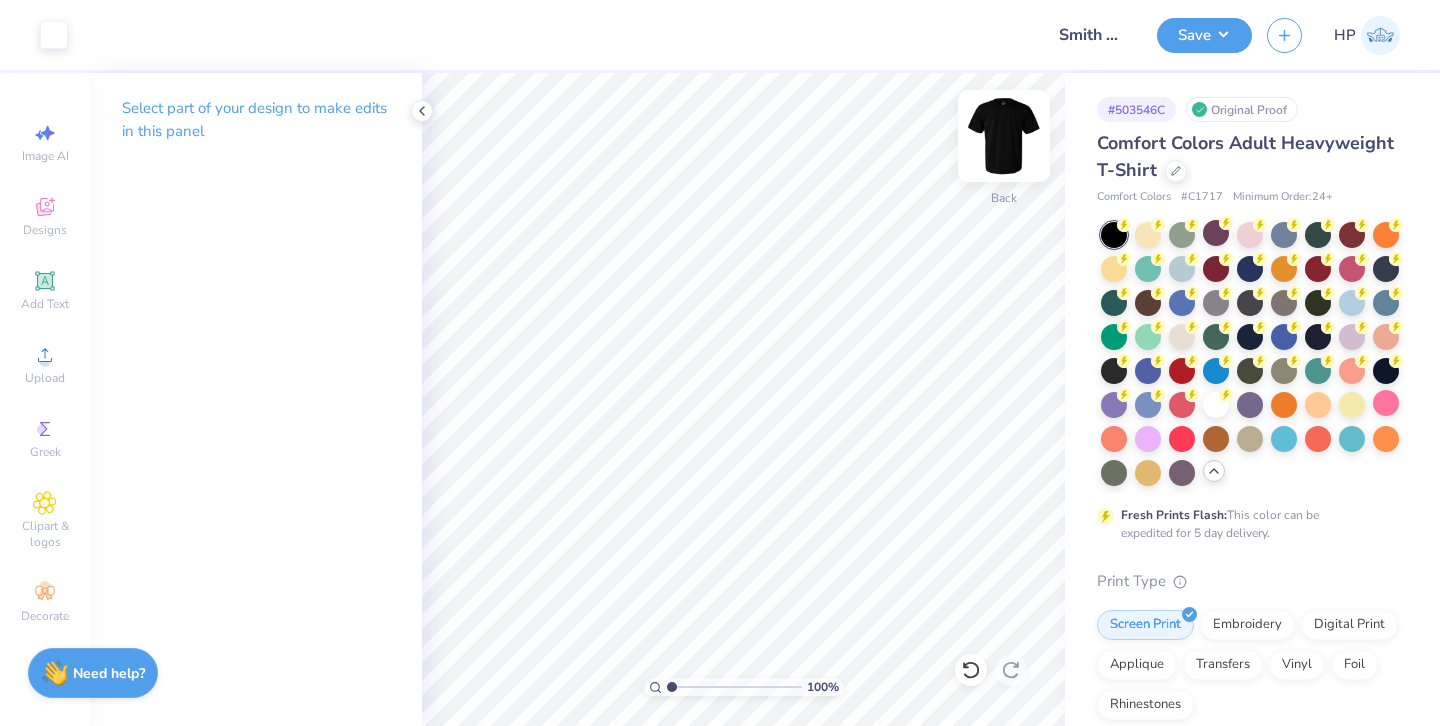 click at bounding box center (1004, 136) 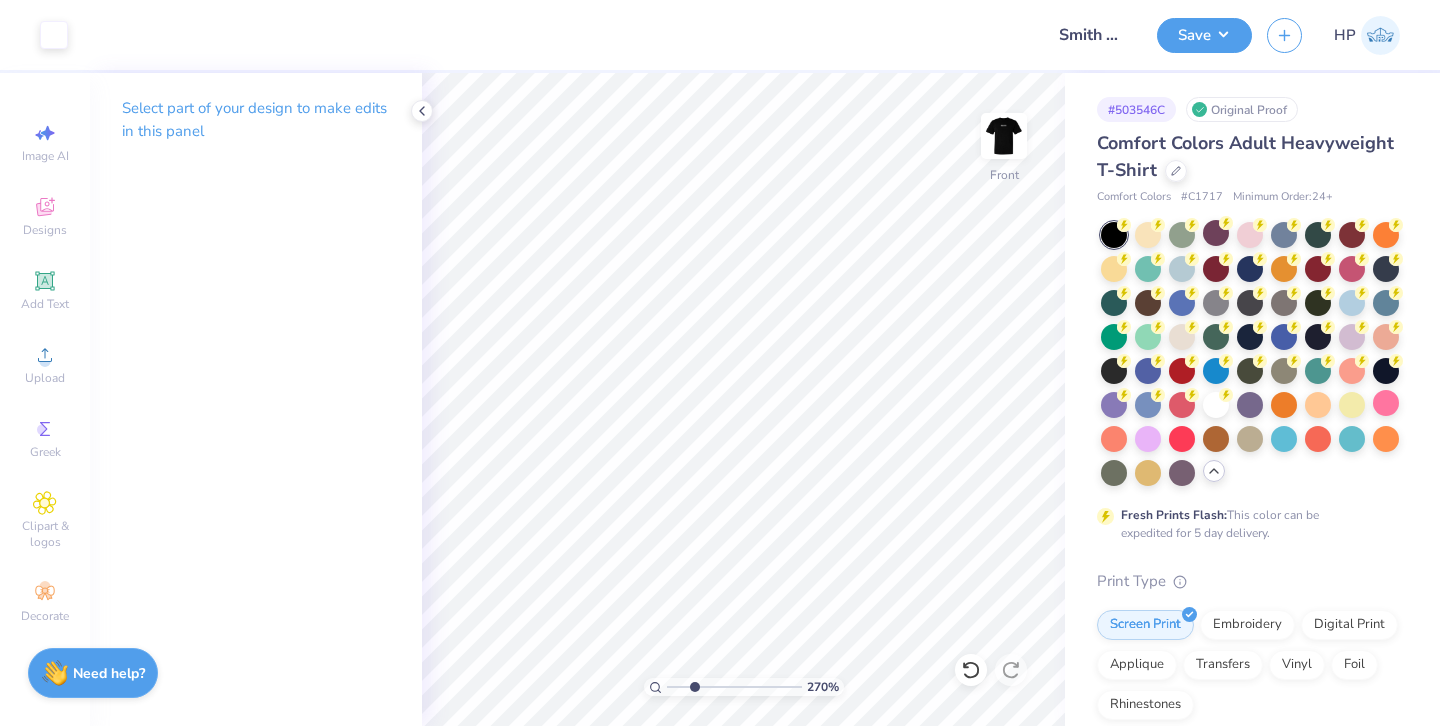 drag, startPoint x: 670, startPoint y: 691, endPoint x: 695, endPoint y: 678, distance: 28.178005 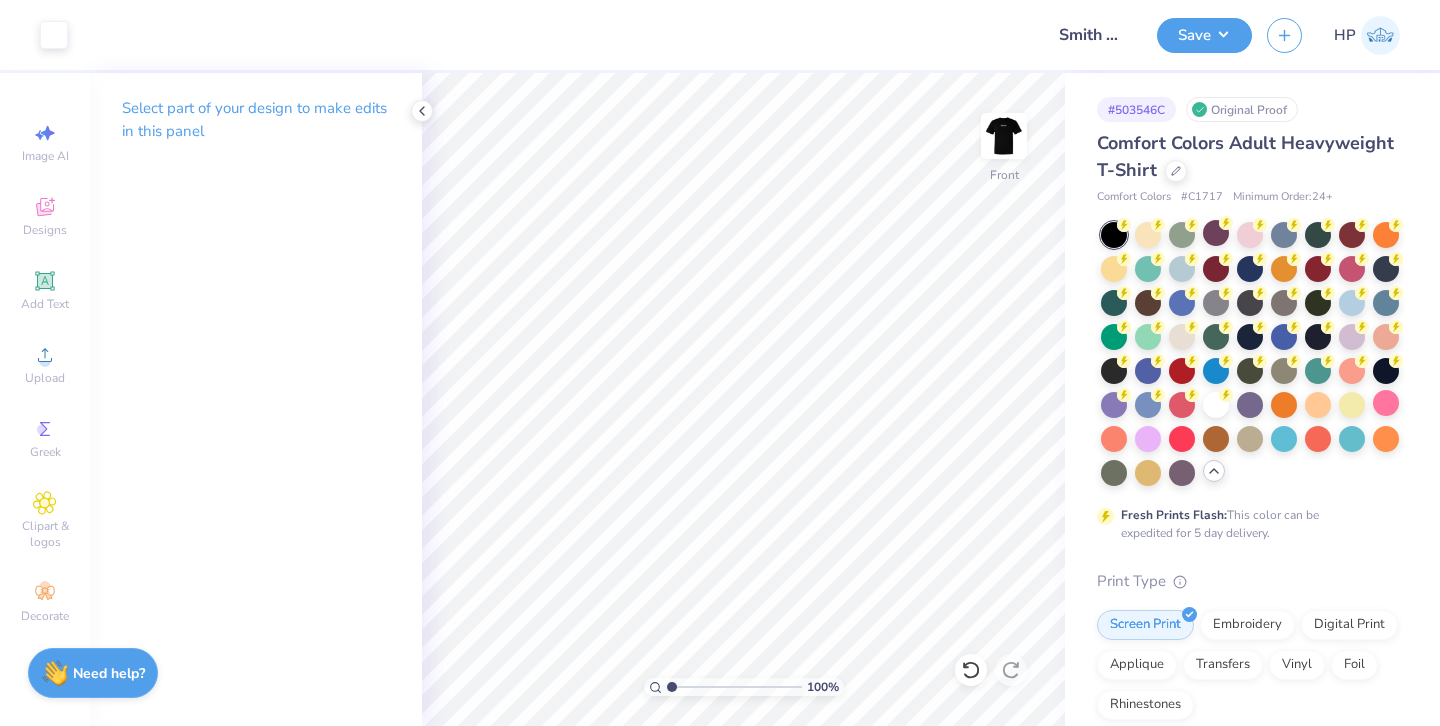 drag, startPoint x: 694, startPoint y: 684, endPoint x: 661, endPoint y: 683, distance: 33.01515 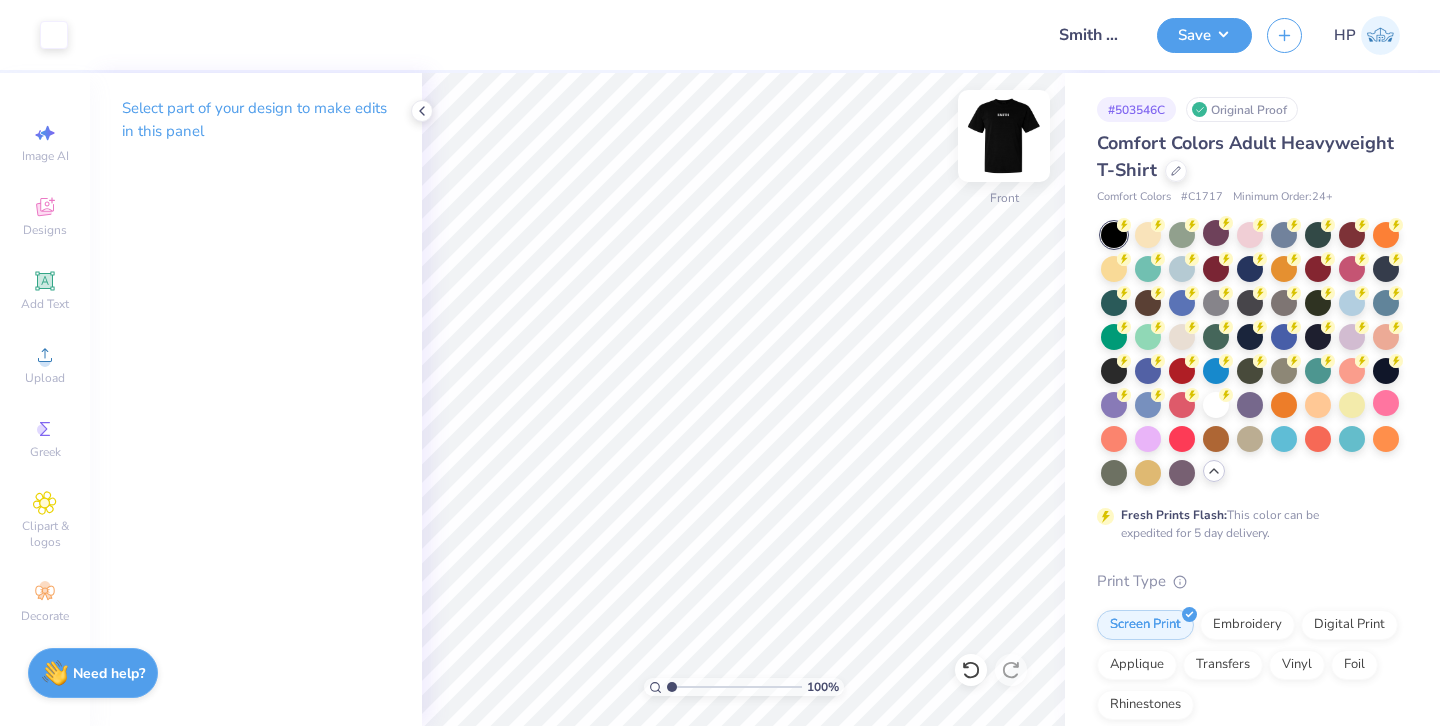click at bounding box center [1004, 136] 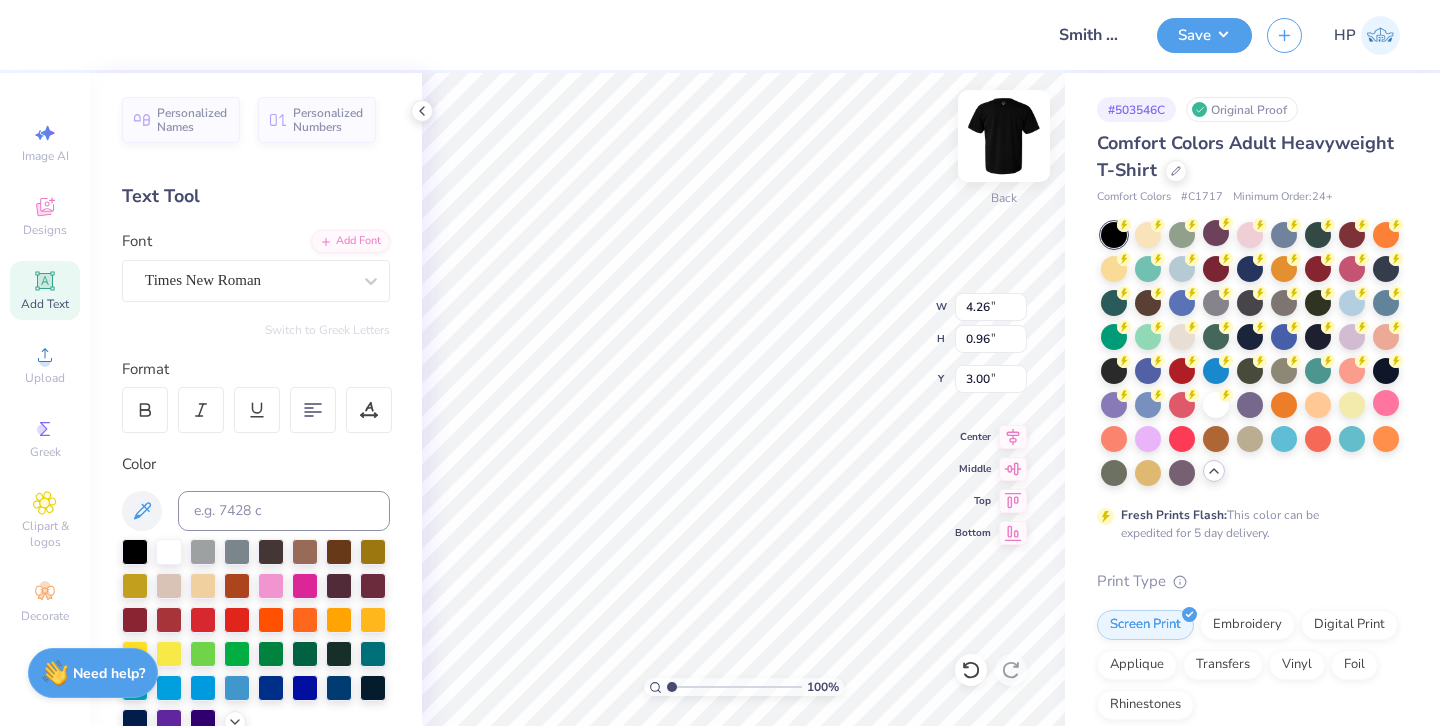 click at bounding box center (1004, 136) 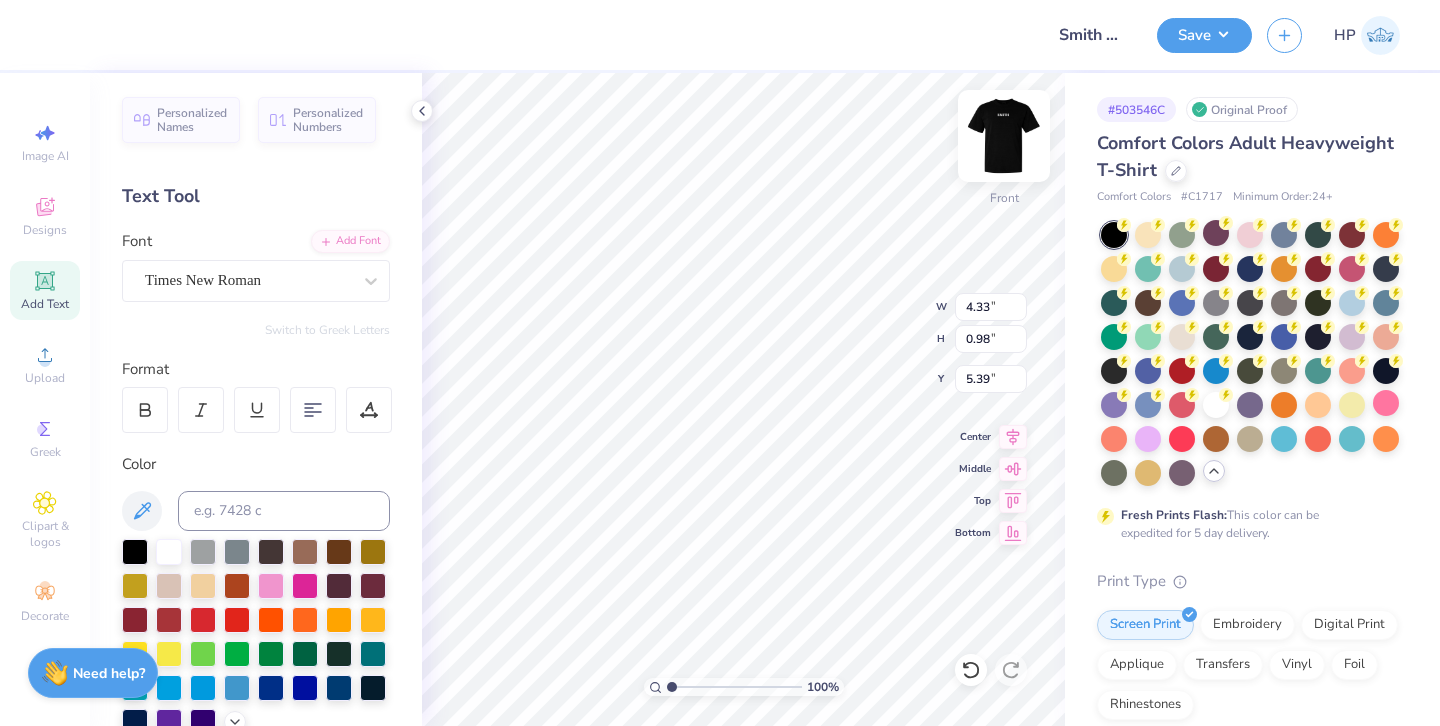 type on "LEAD" 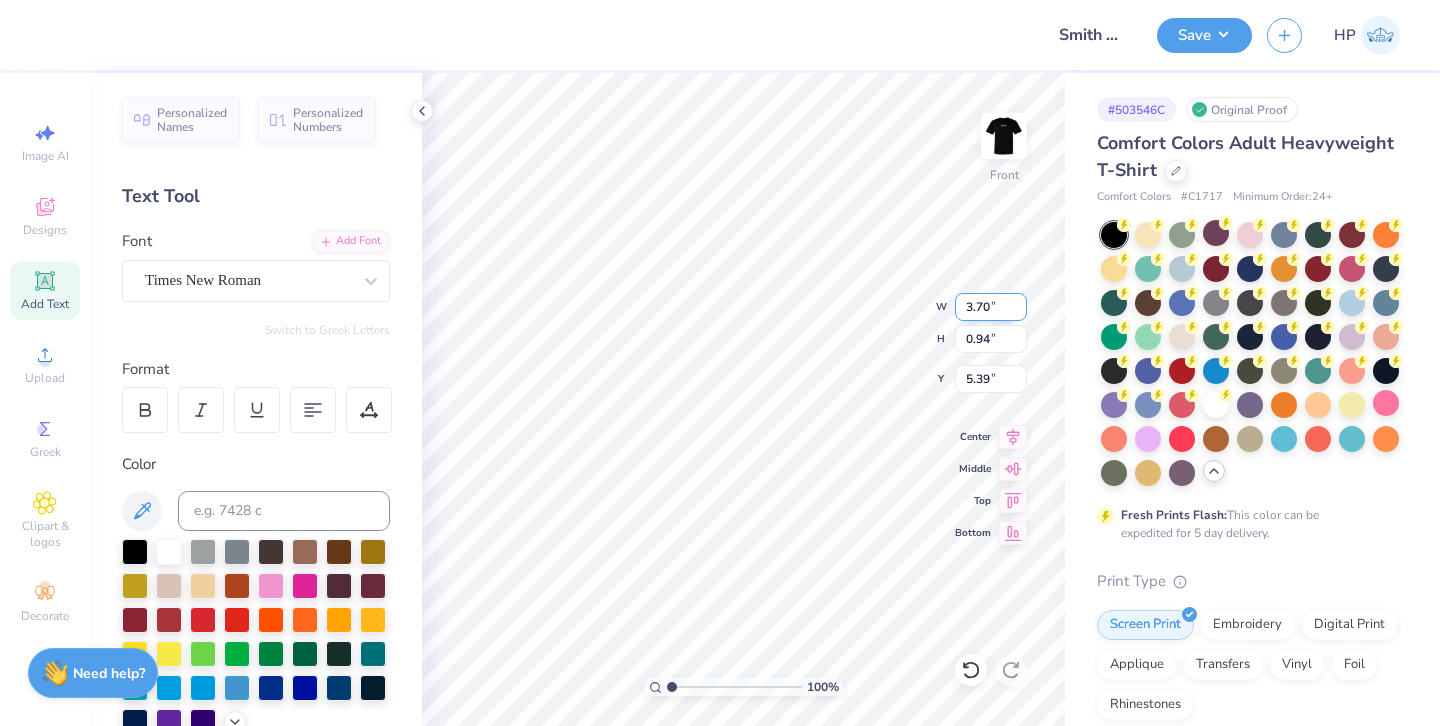 click on "3.70" at bounding box center [991, 307] 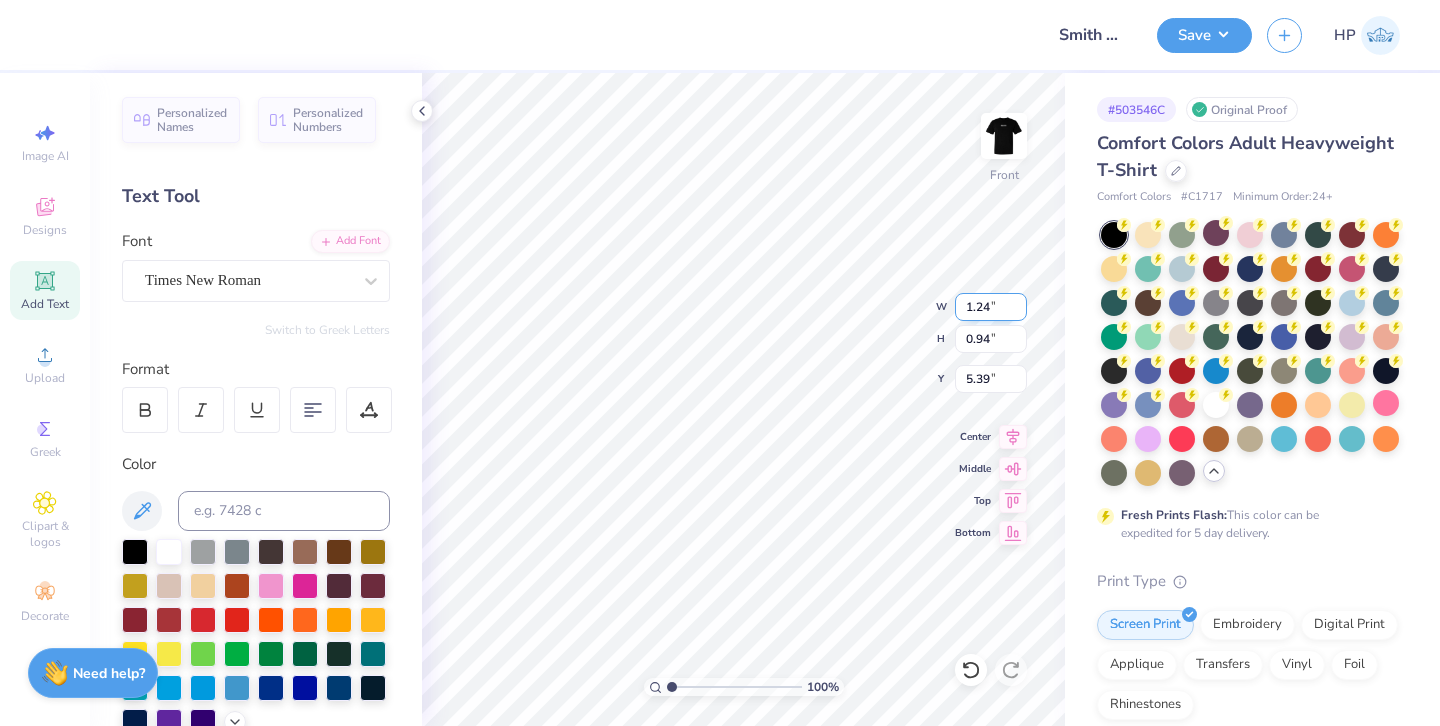 type on "1.24" 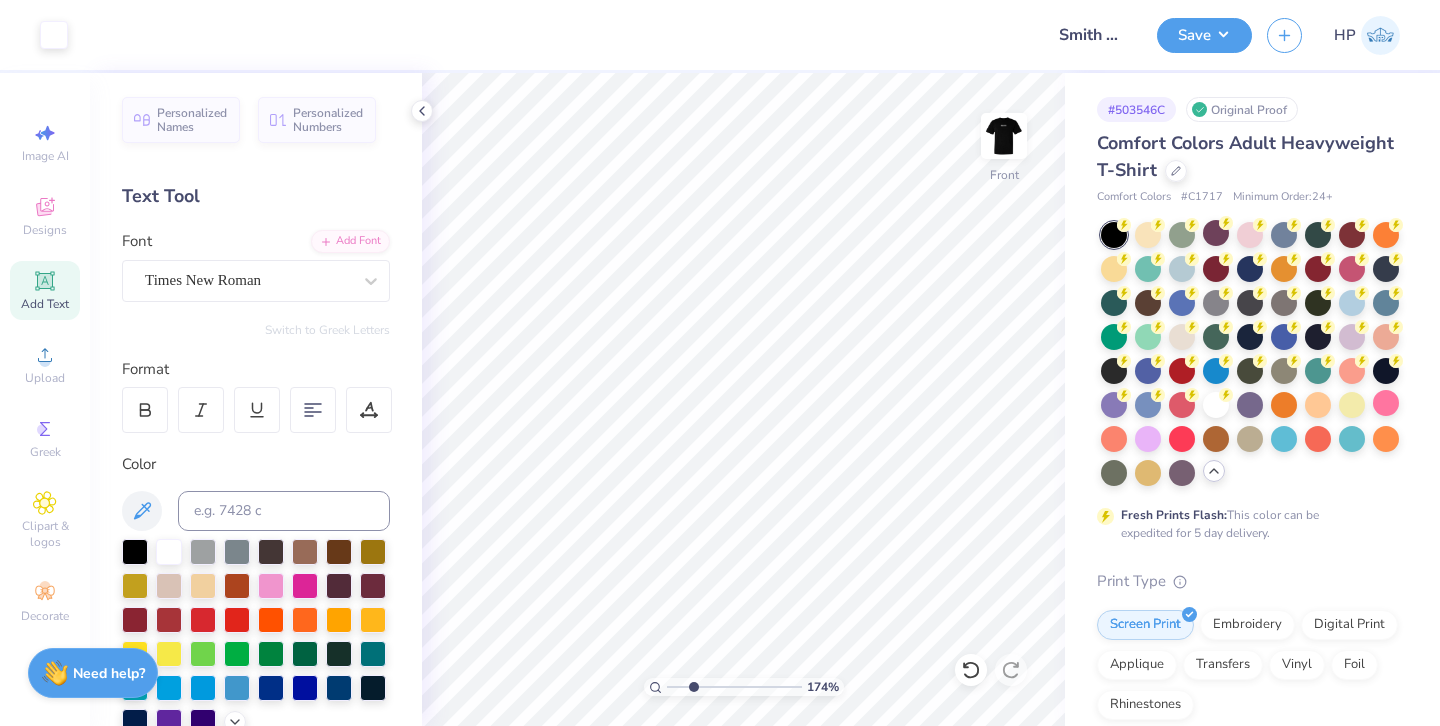 drag, startPoint x: 668, startPoint y: 684, endPoint x: 693, endPoint y: 683, distance: 25.019993 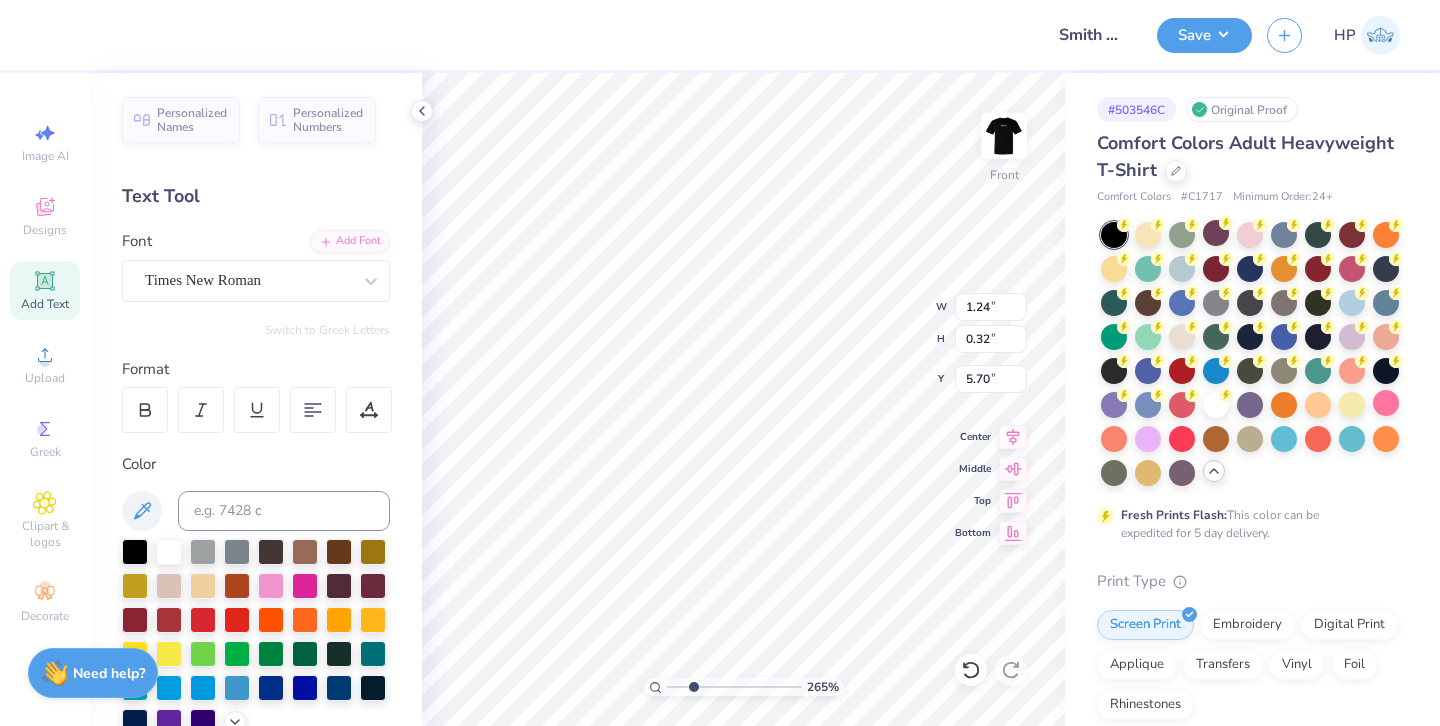 type on "1.92" 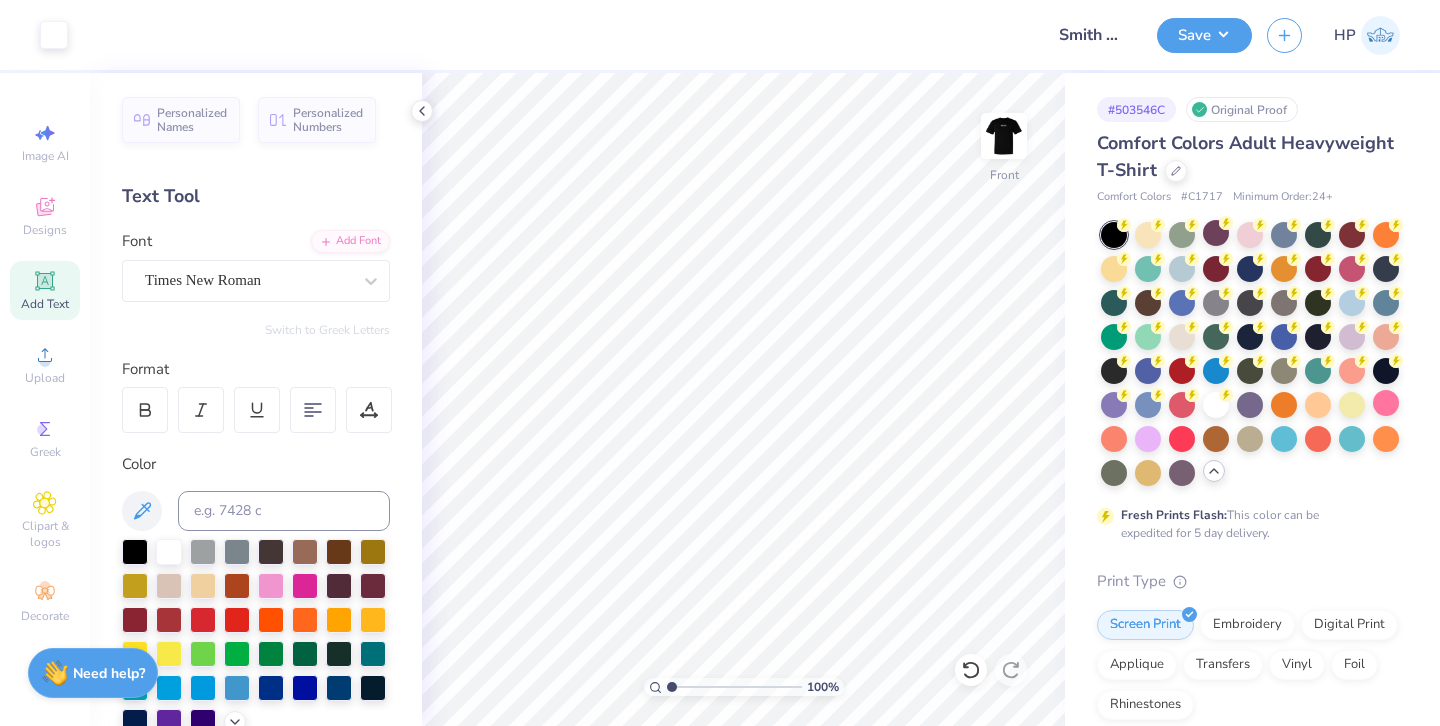 drag, startPoint x: 689, startPoint y: 684, endPoint x: 660, endPoint y: 684, distance: 29 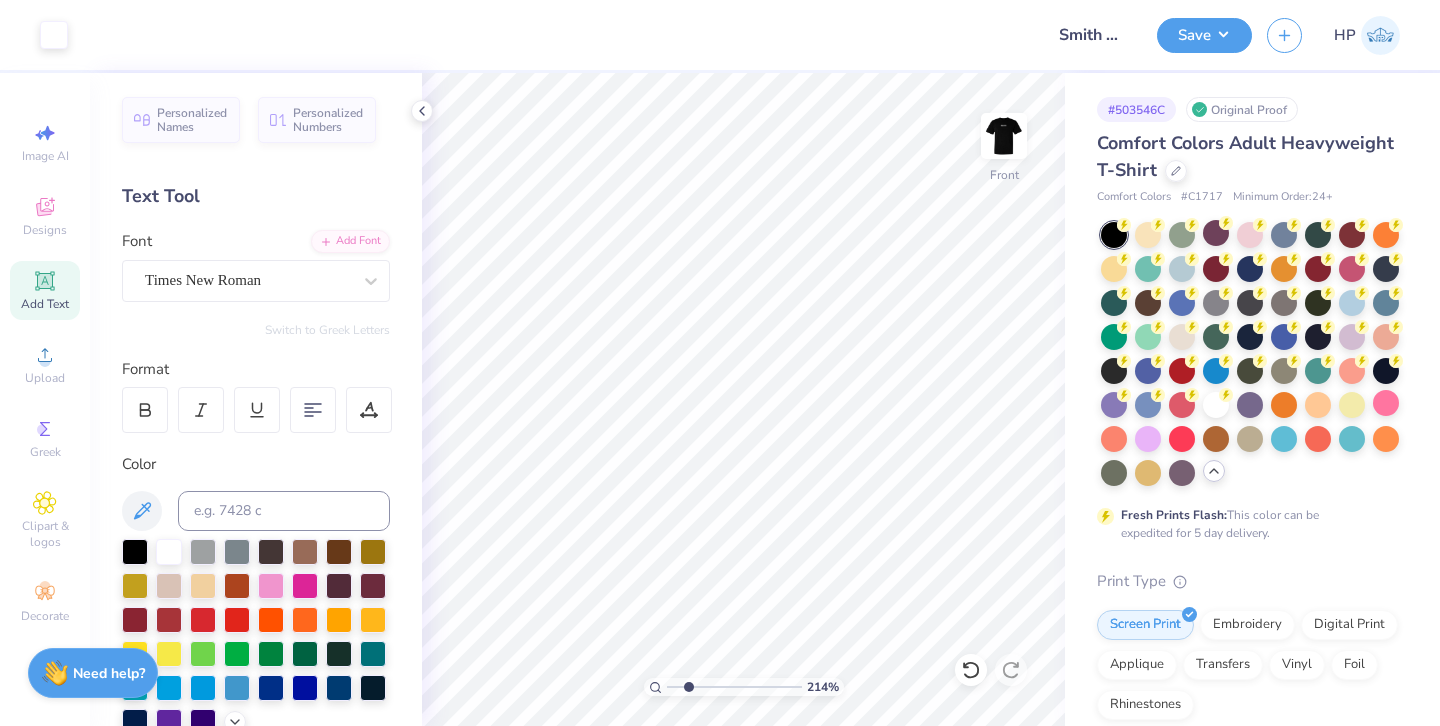drag, startPoint x: 670, startPoint y: 683, endPoint x: 688, endPoint y: 676, distance: 19.313208 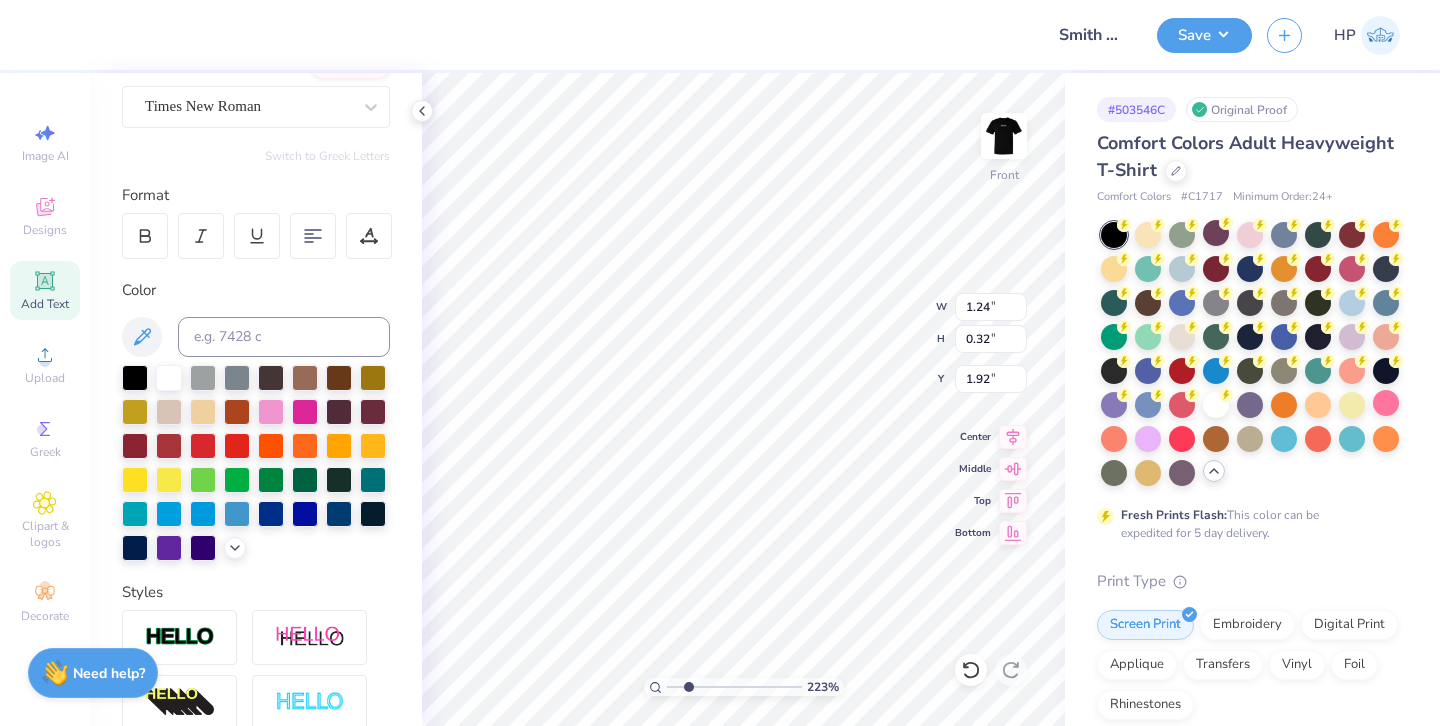 scroll, scrollTop: 436, scrollLeft: 0, axis: vertical 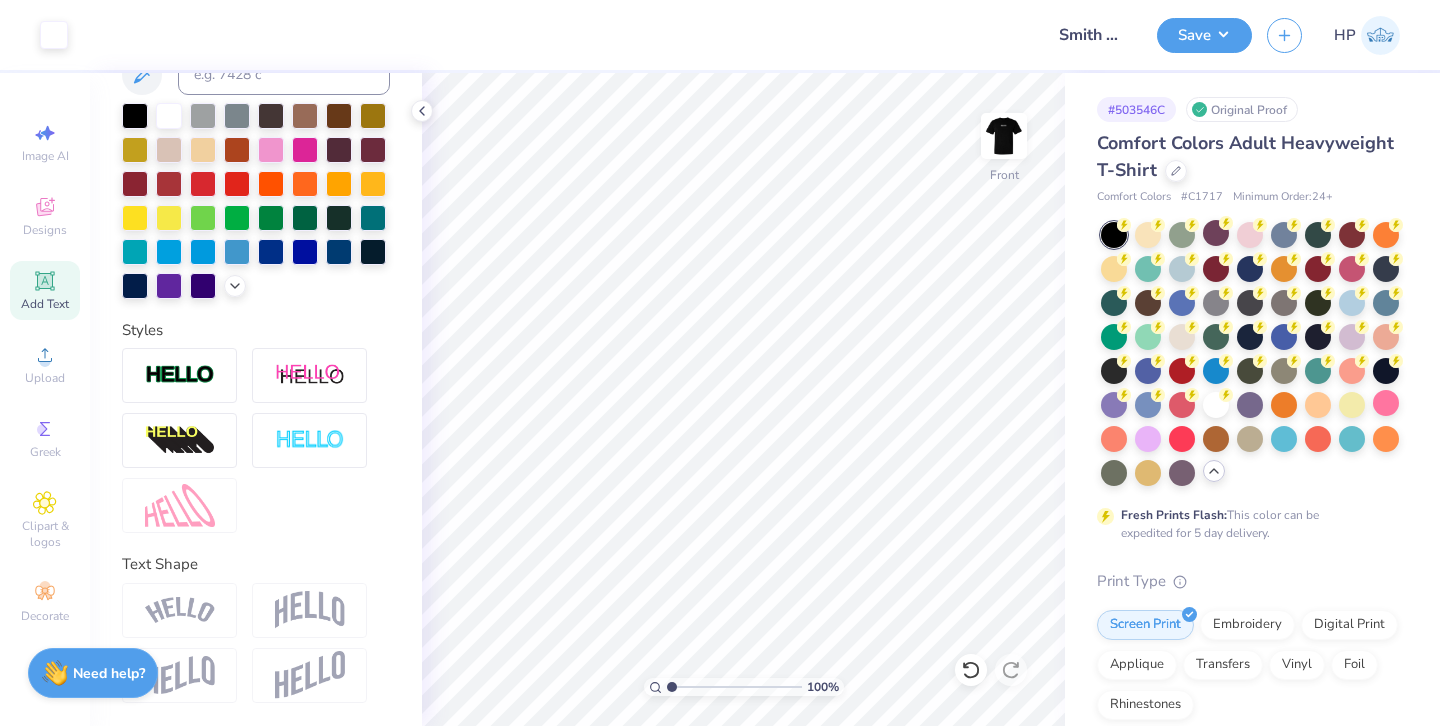 drag, startPoint x: 689, startPoint y: 688, endPoint x: 658, endPoint y: 685, distance: 31.144823 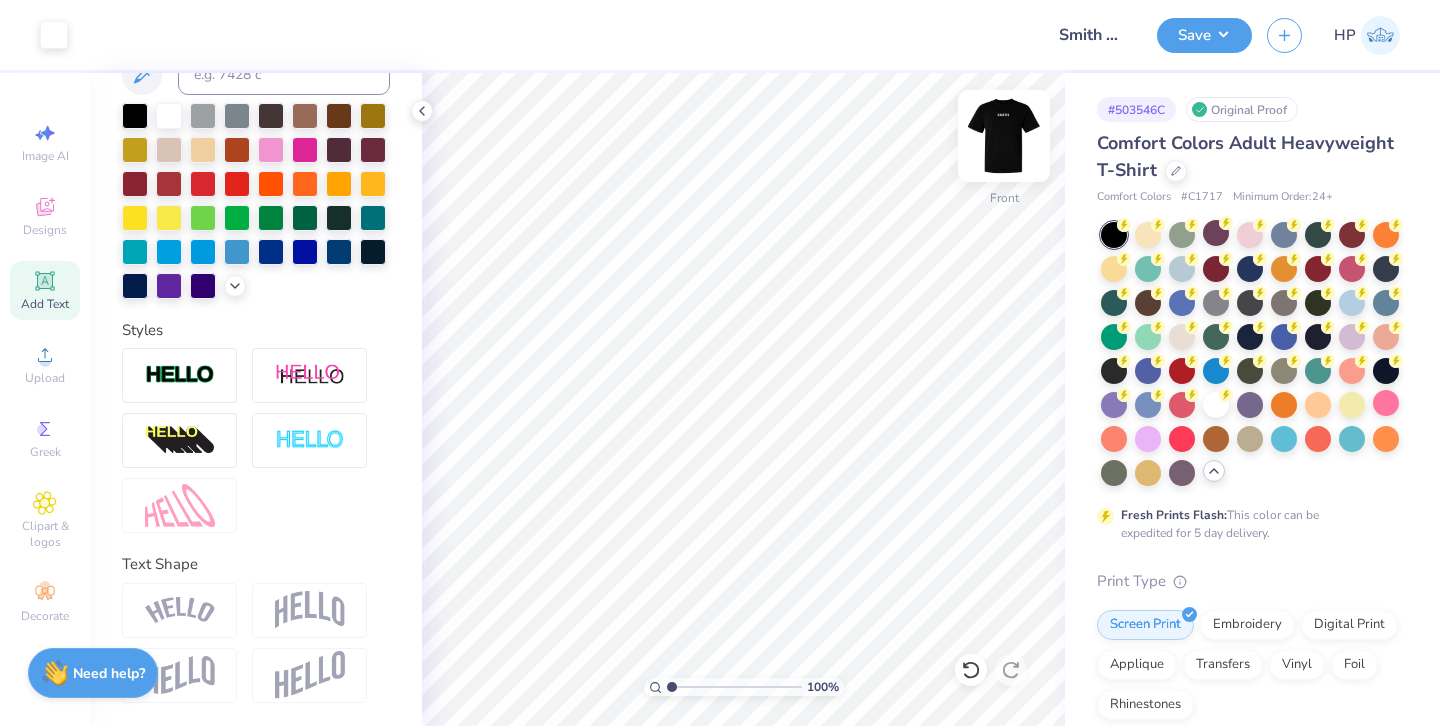 click at bounding box center (1004, 136) 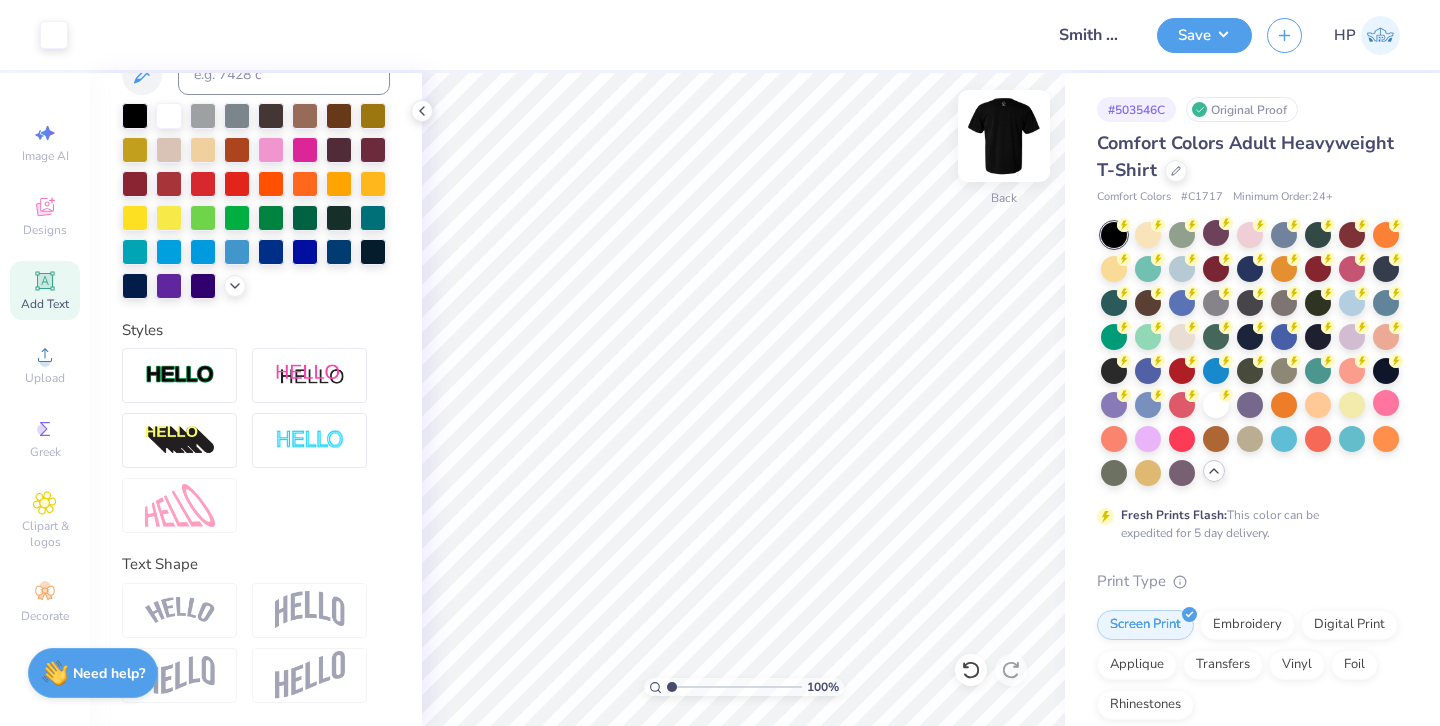 click at bounding box center [1004, 136] 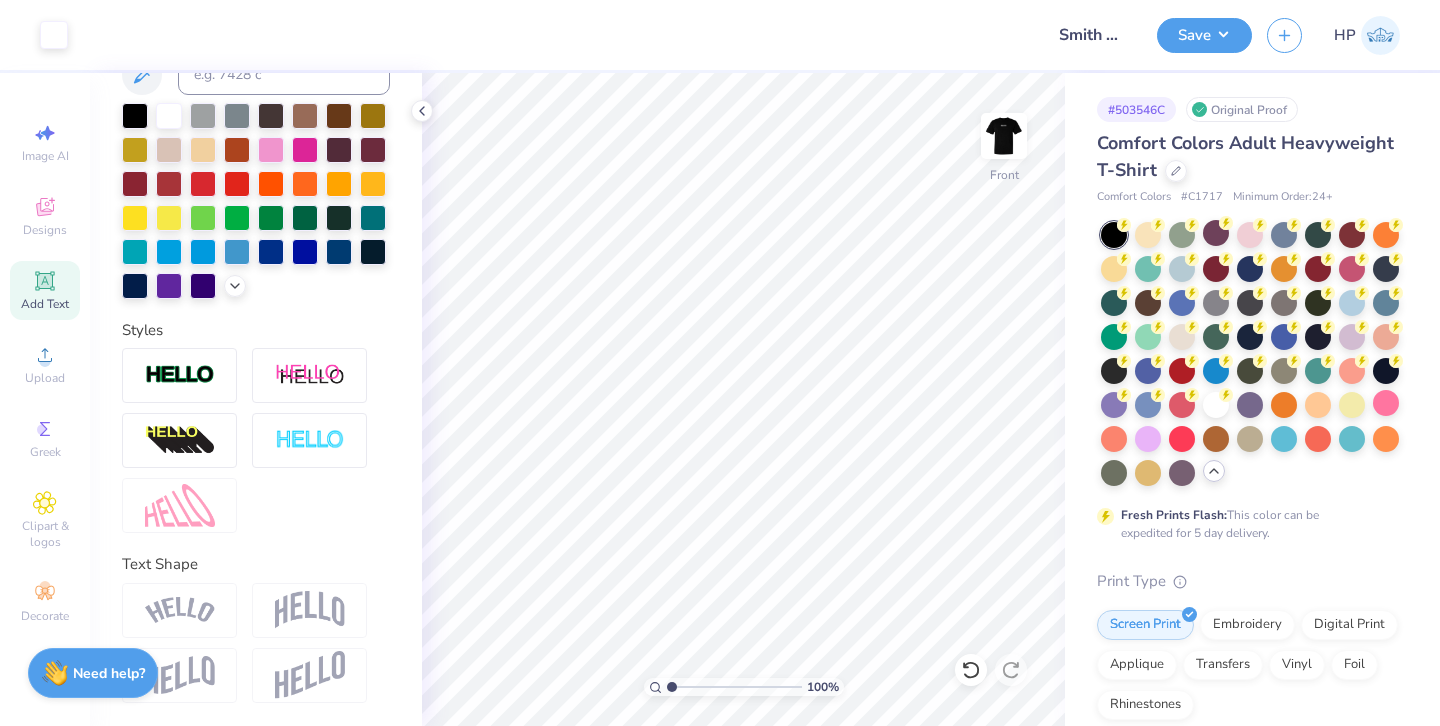 click at bounding box center [1004, 136] 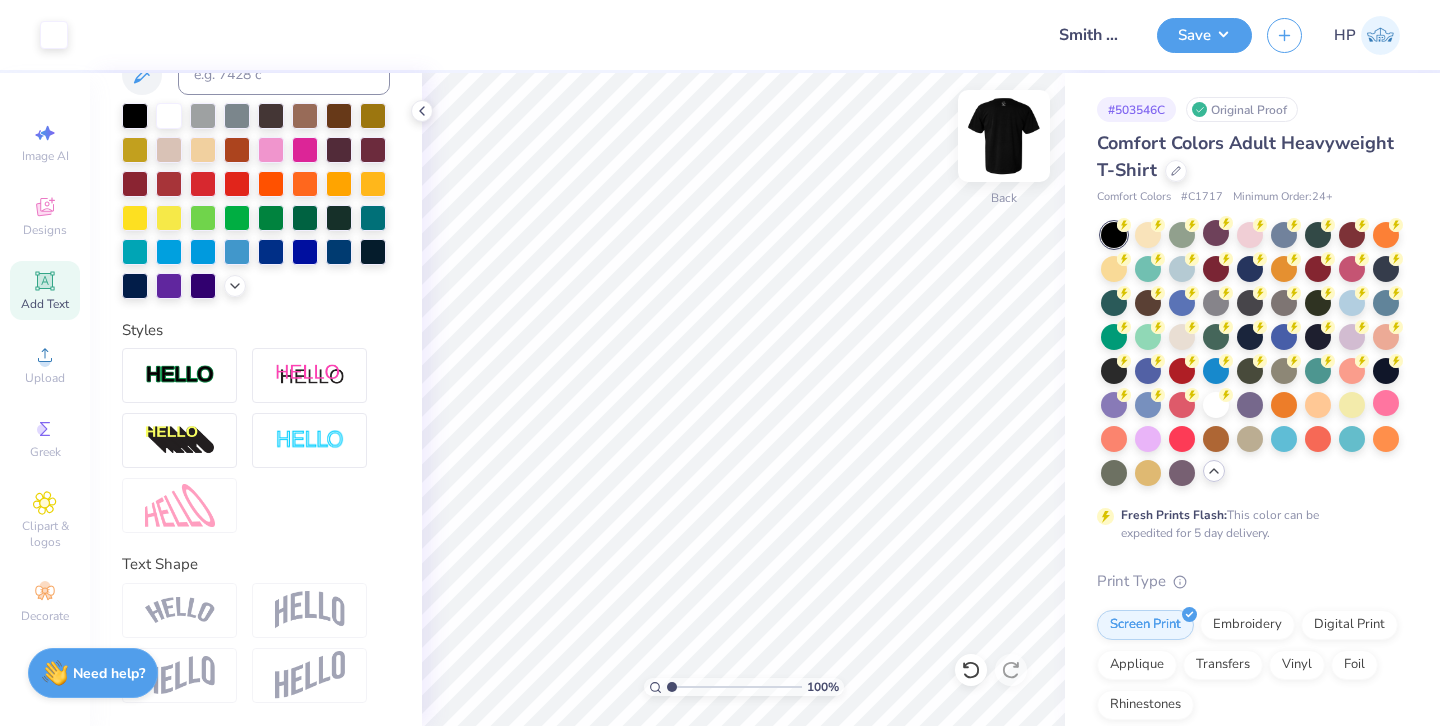 click at bounding box center (1004, 136) 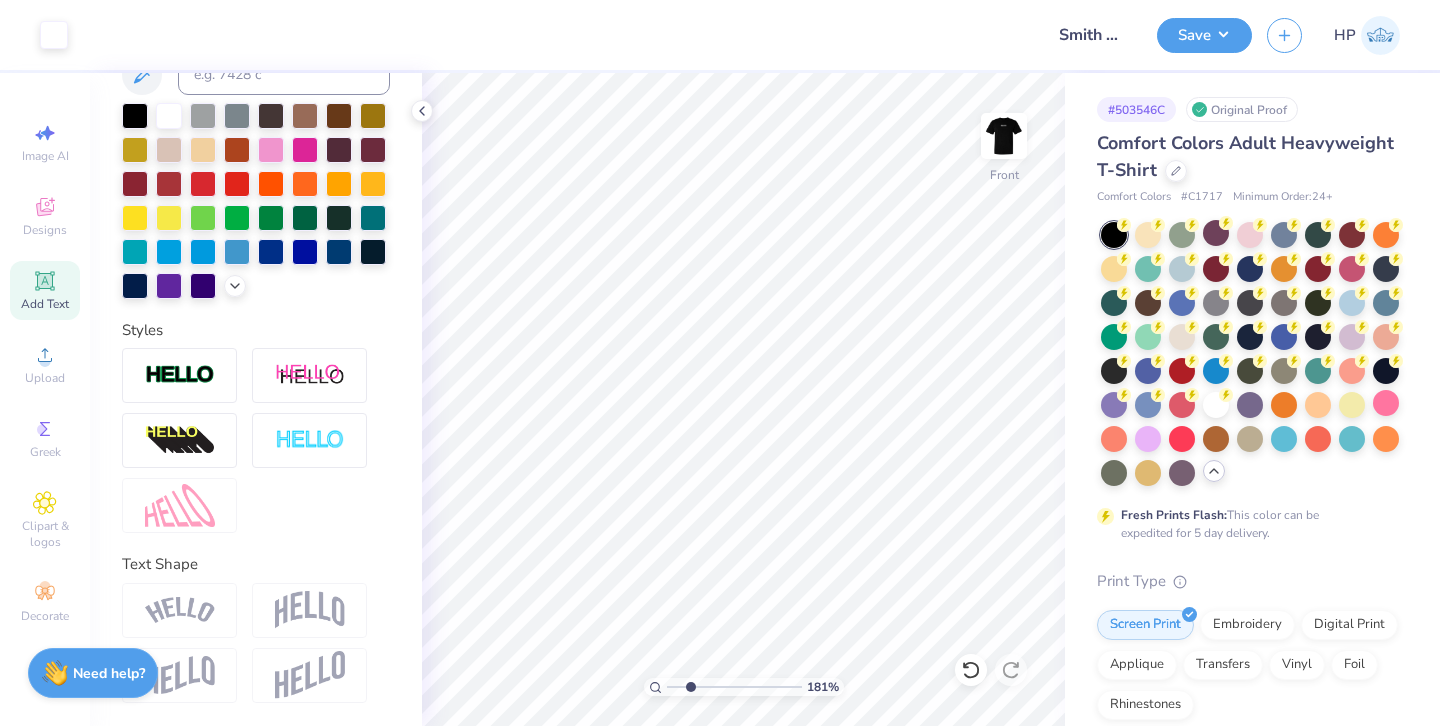 drag, startPoint x: 671, startPoint y: 688, endPoint x: 691, endPoint y: 680, distance: 21.540659 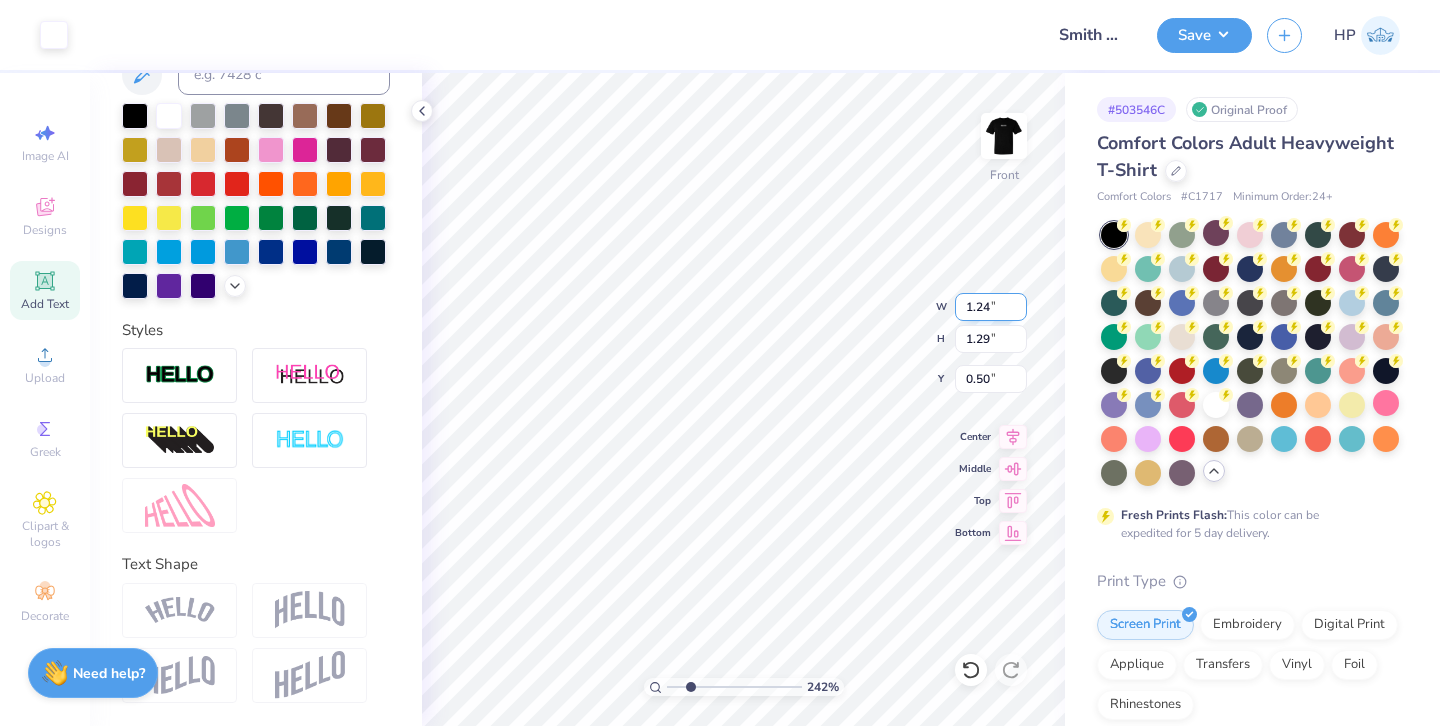 click on "1.24" at bounding box center (991, 307) 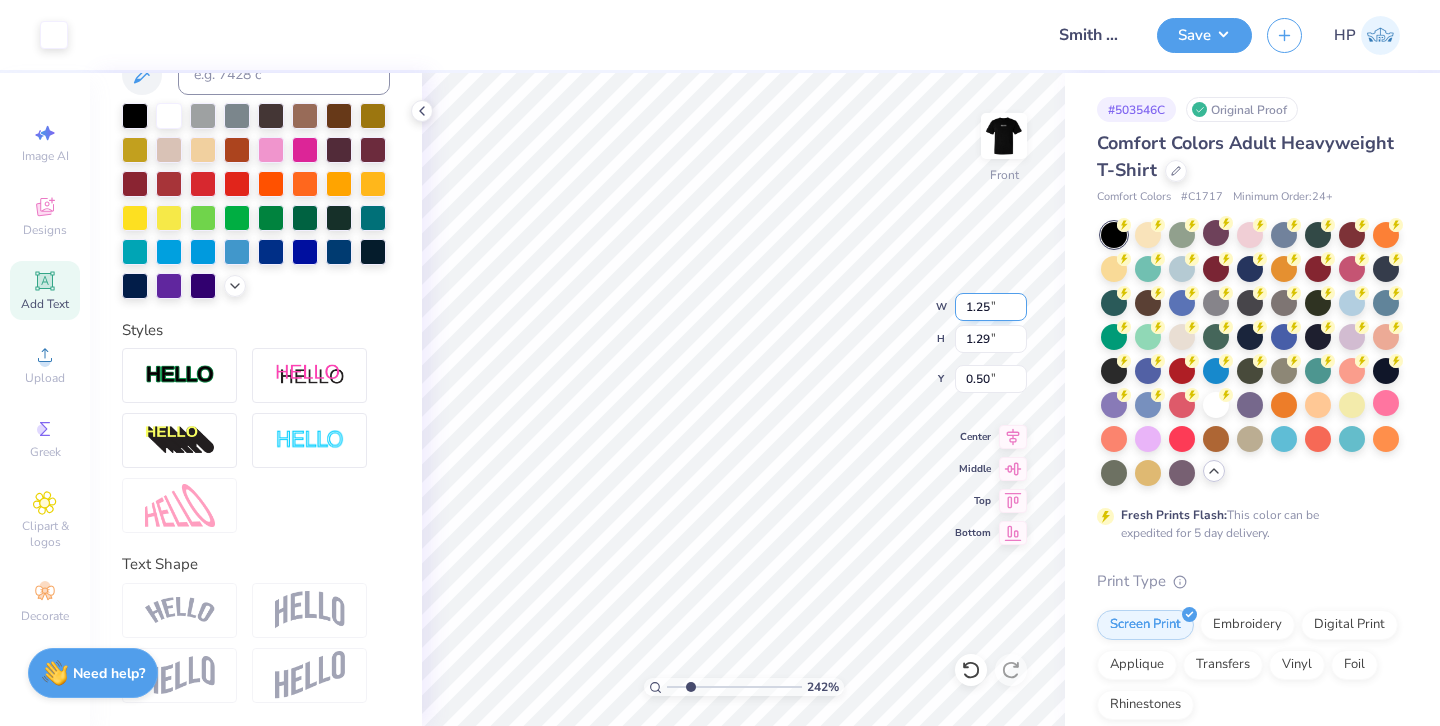 type on "1.25" 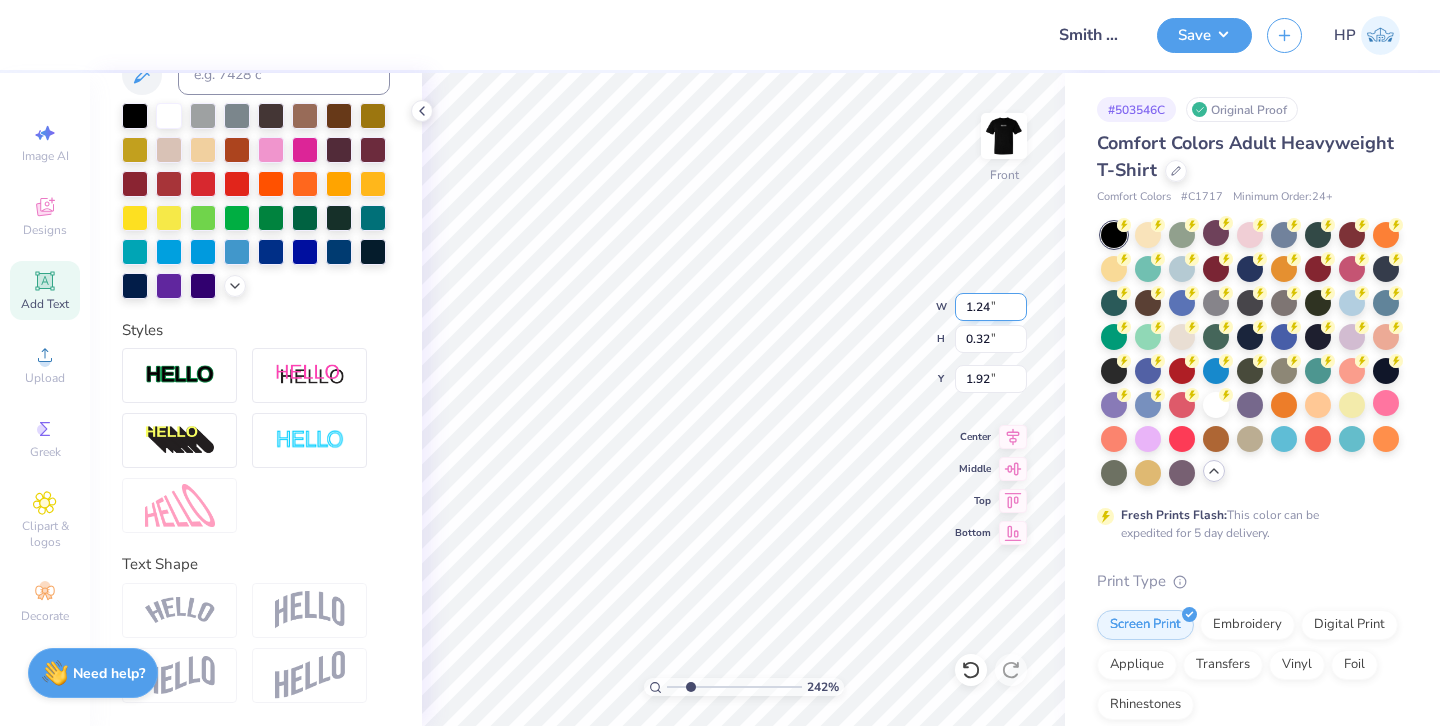 click on "1.24" at bounding box center (991, 307) 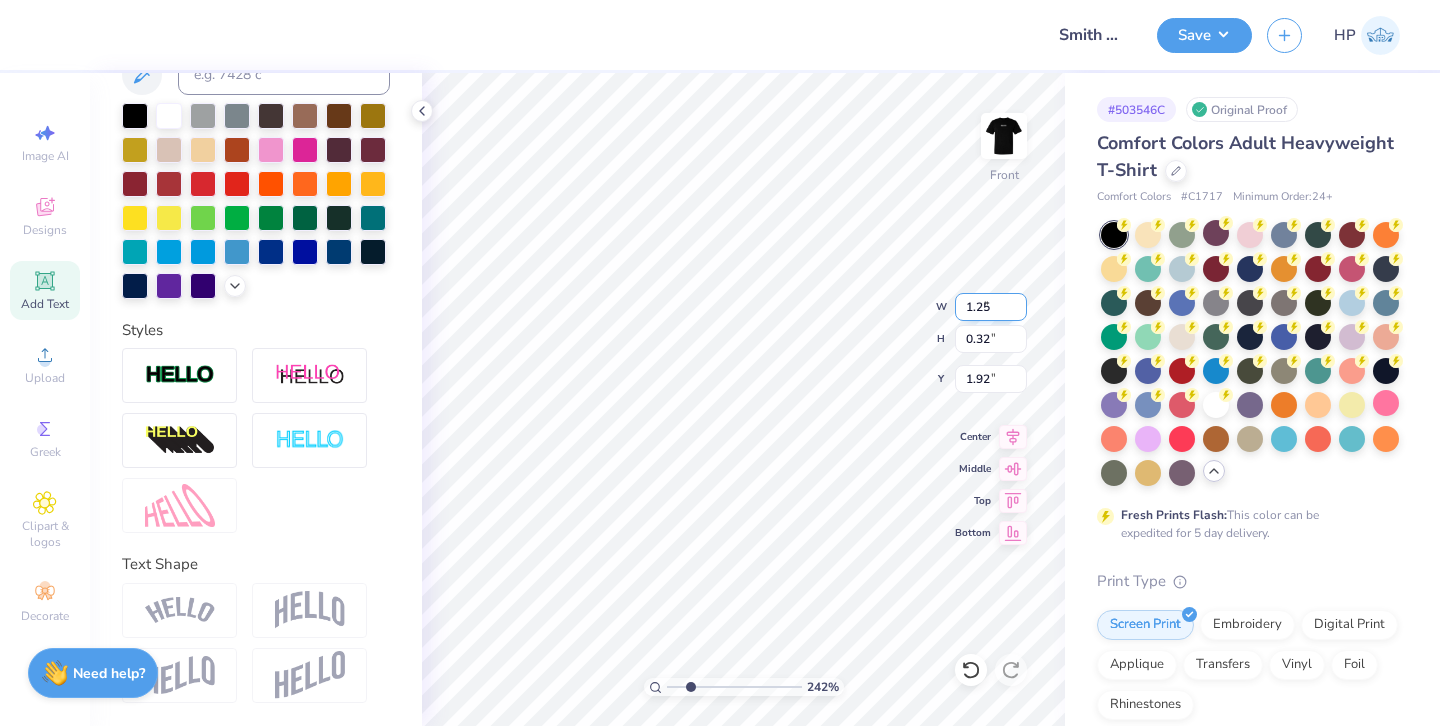 type on "1.25" 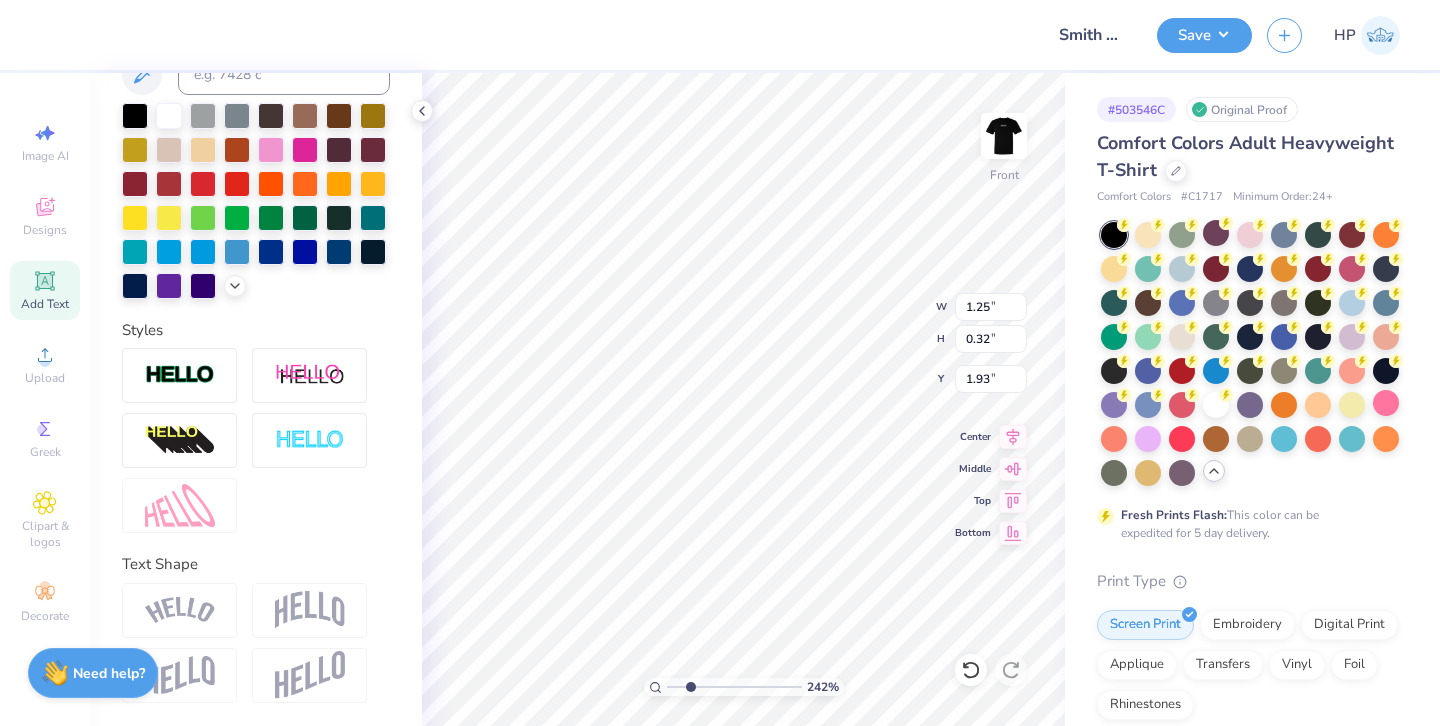 type on "1.93" 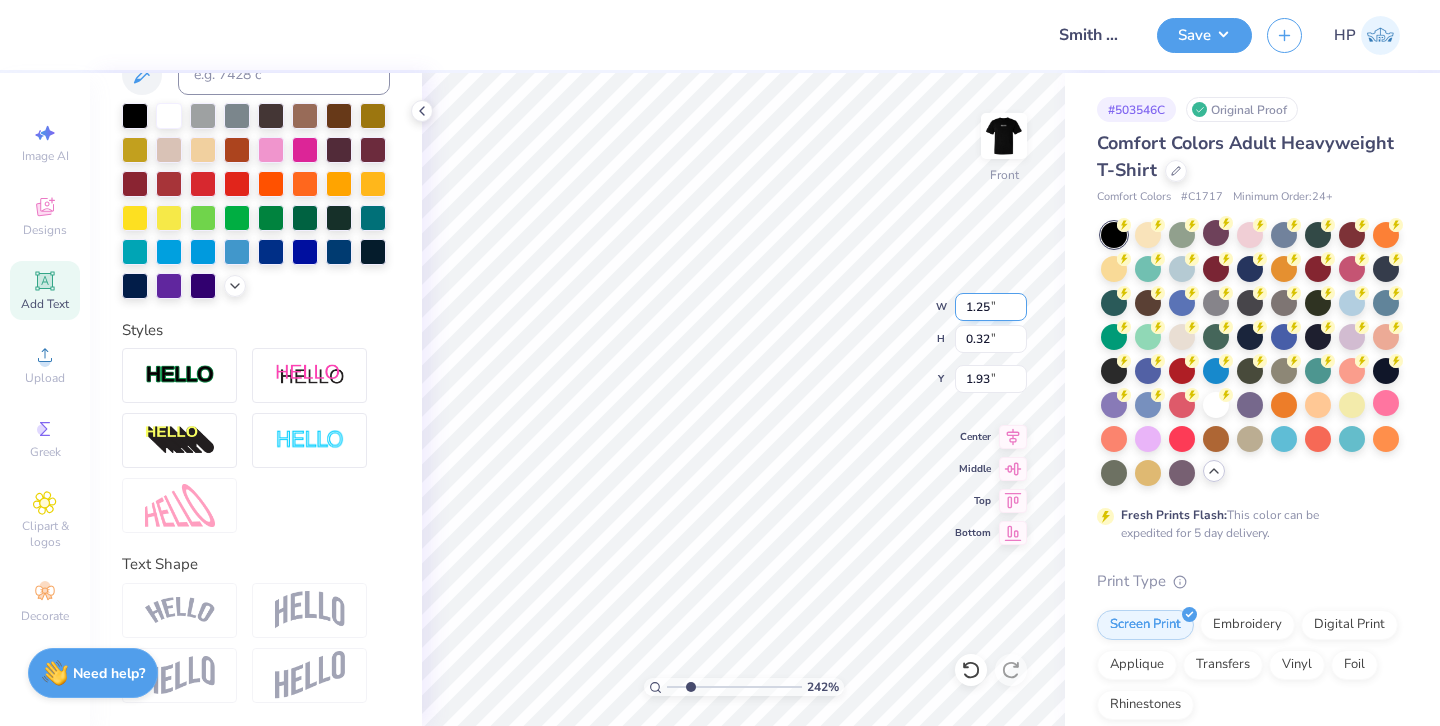 click on "1.25" at bounding box center (991, 307) 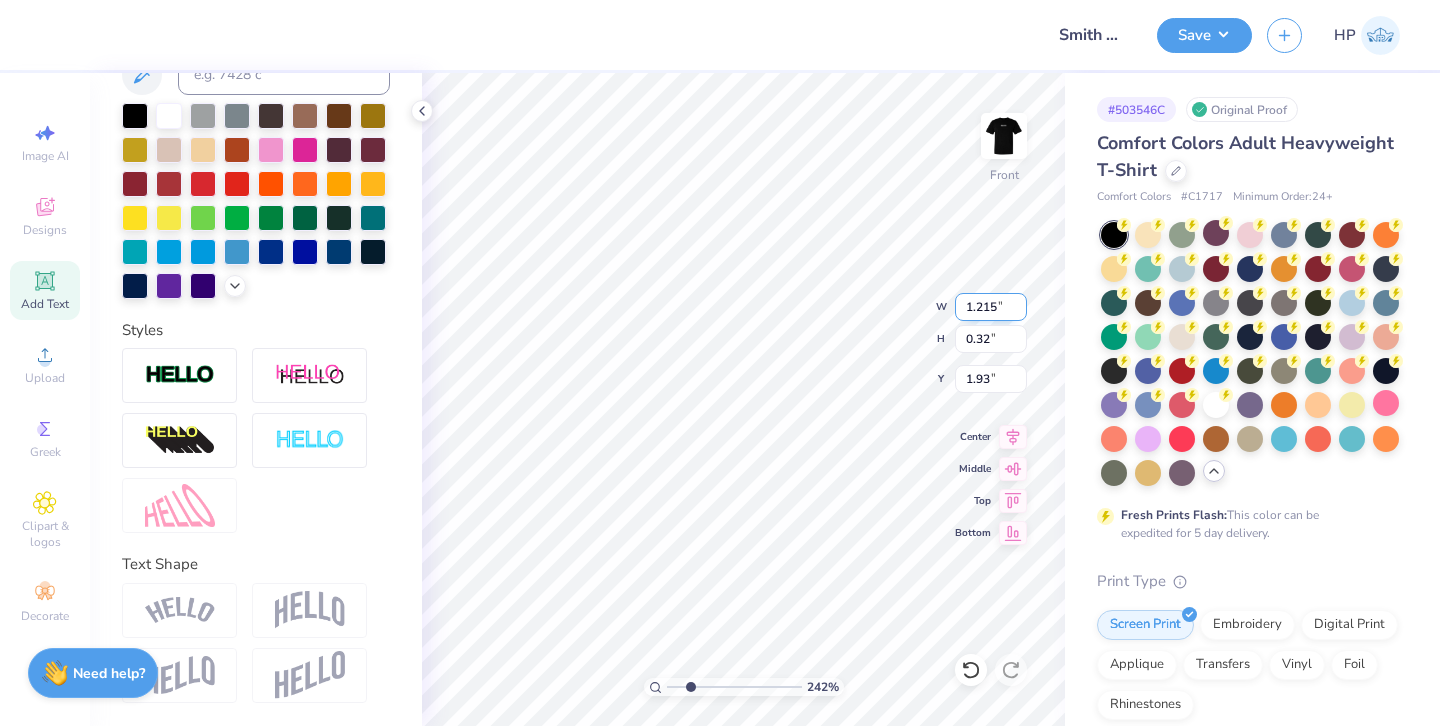 type on "1.21" 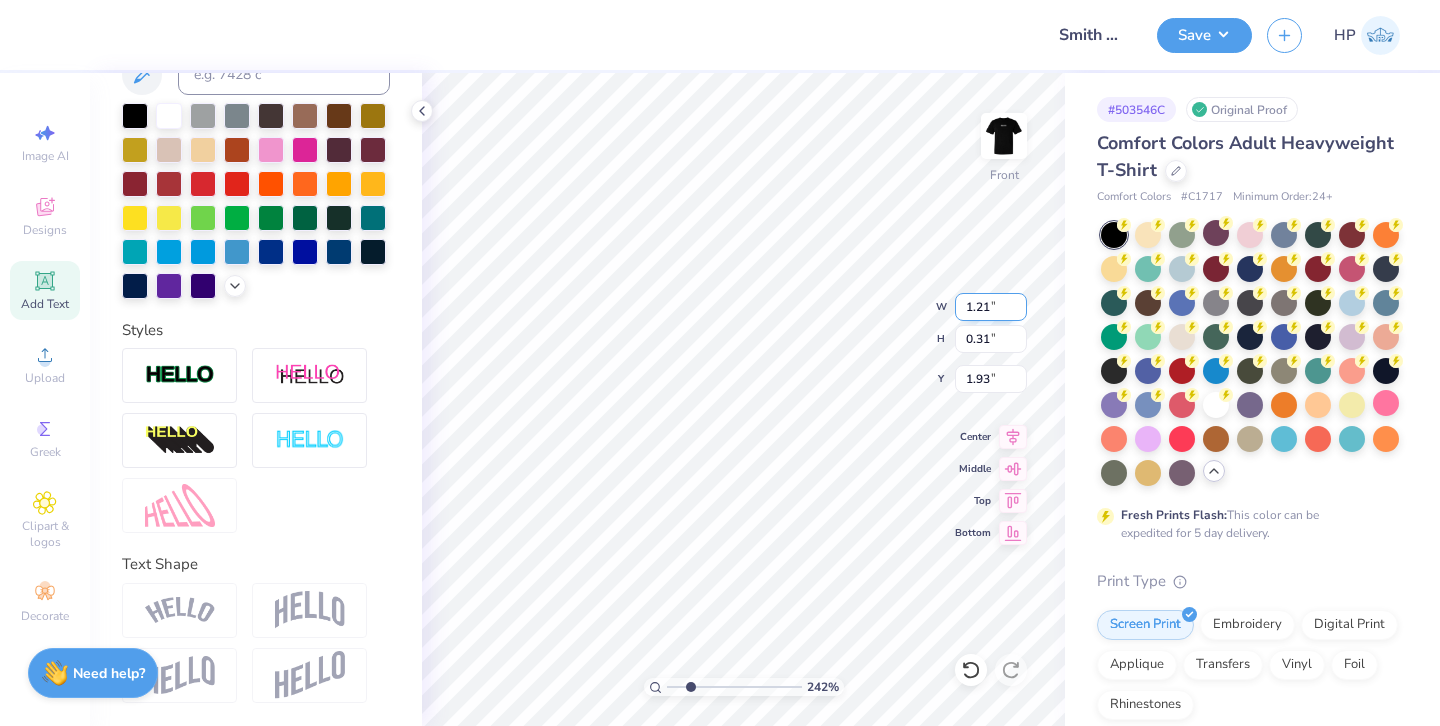 click on "1.21" at bounding box center (991, 307) 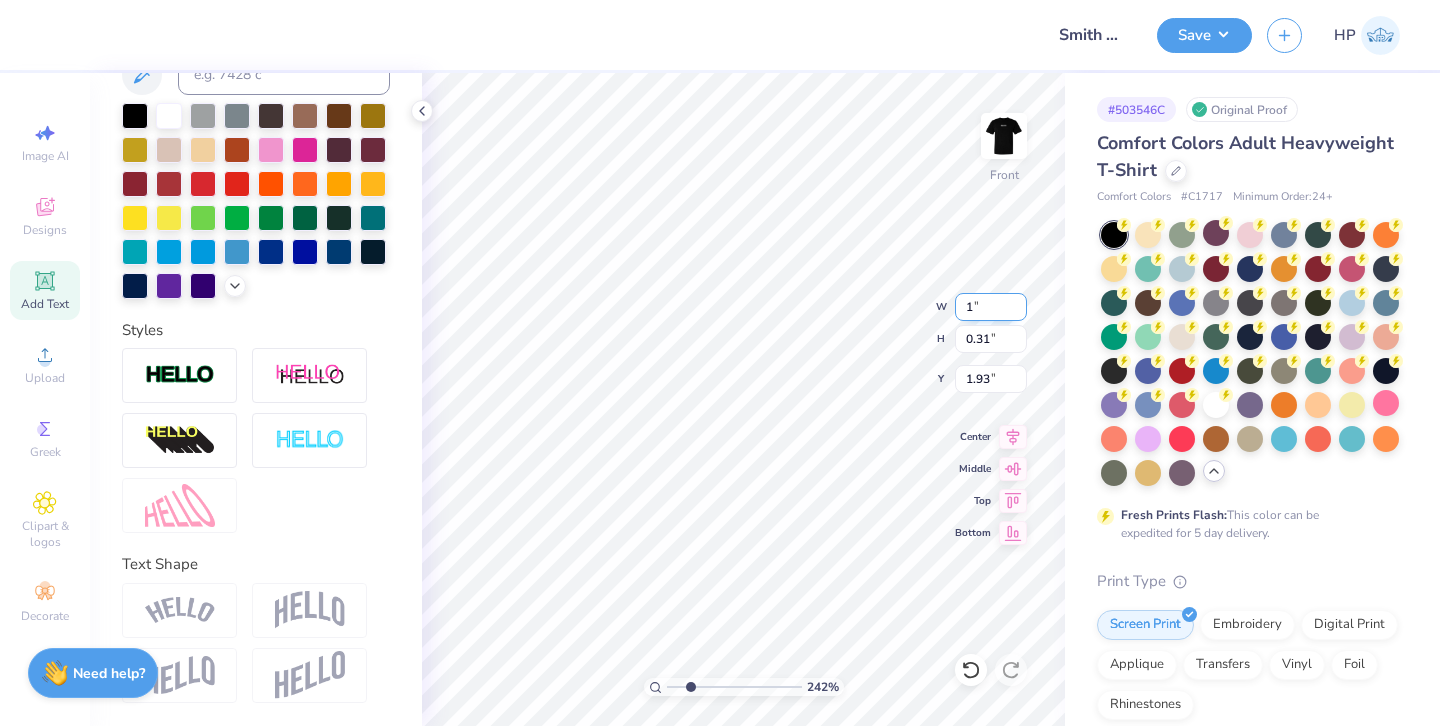type on "1.00" 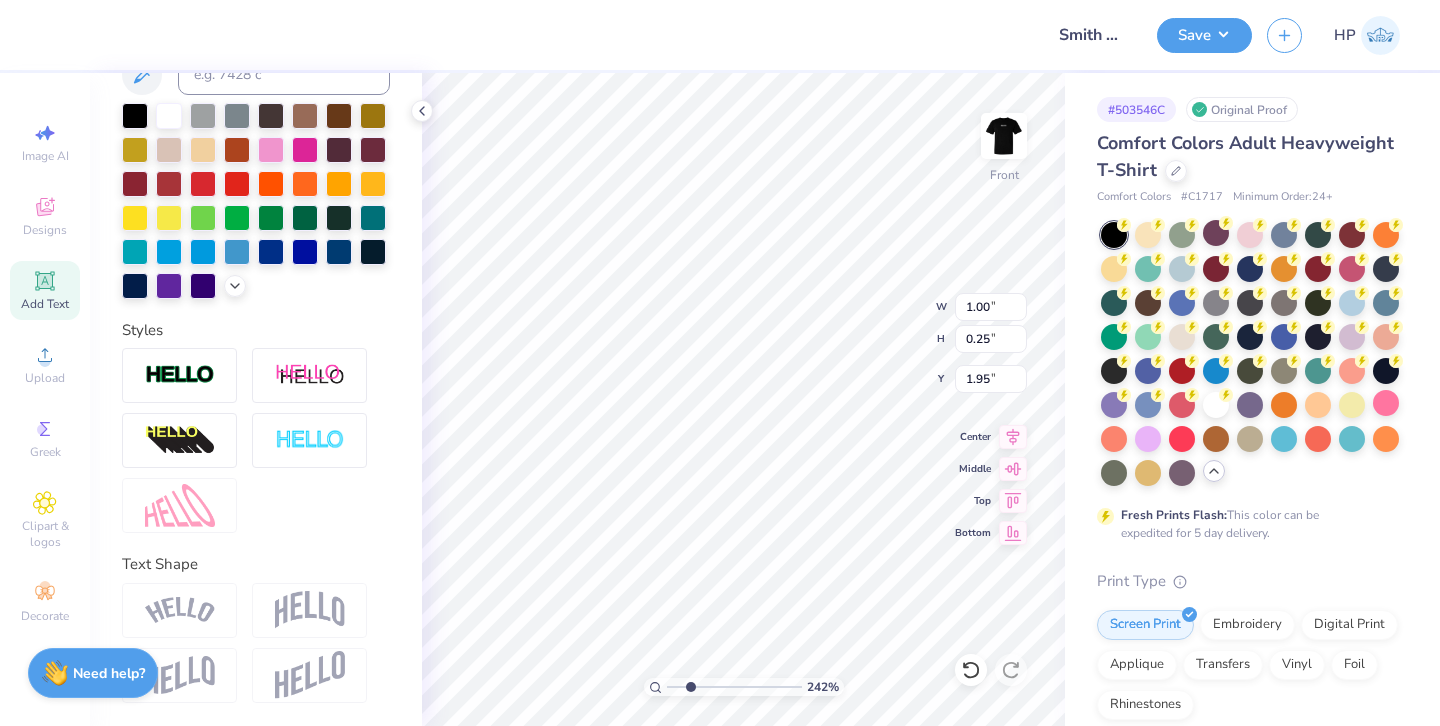 type on "1.95" 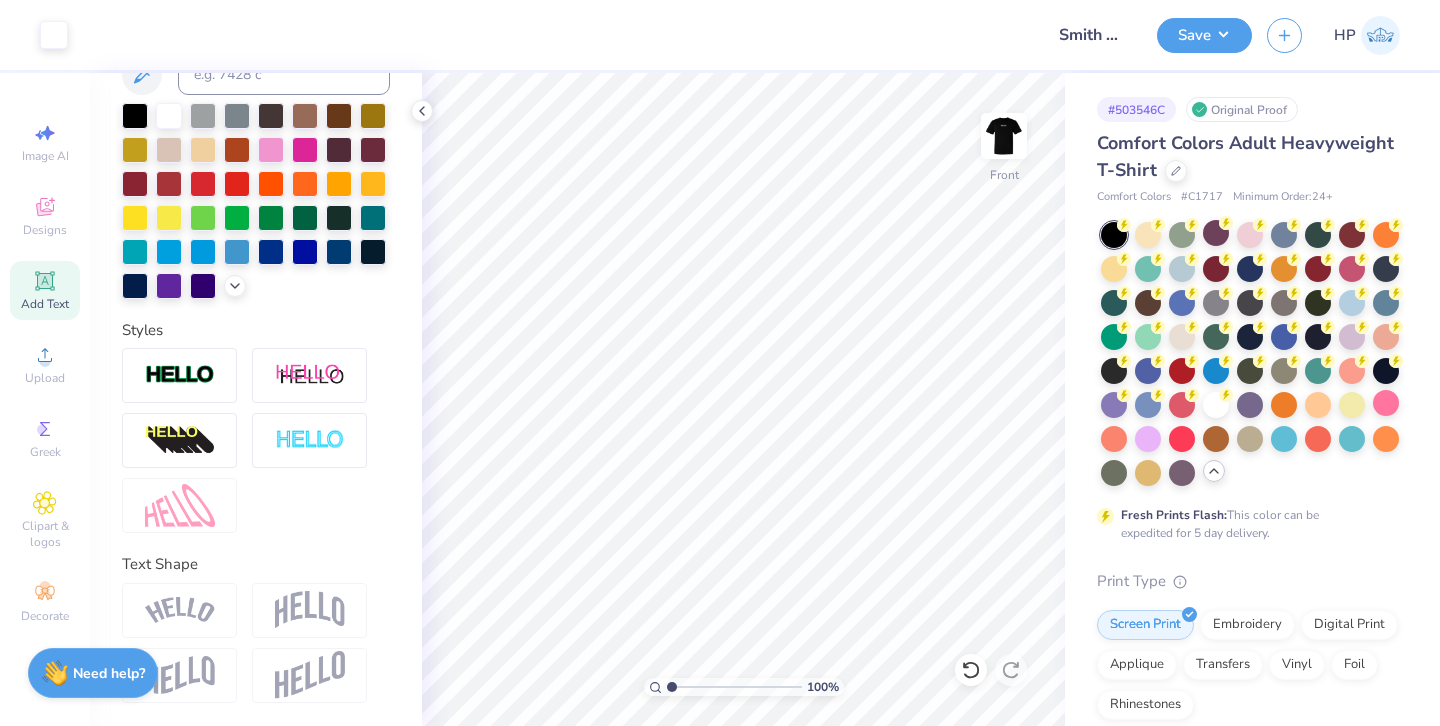 drag, startPoint x: 690, startPoint y: 690, endPoint x: 656, endPoint y: 689, distance: 34.0147 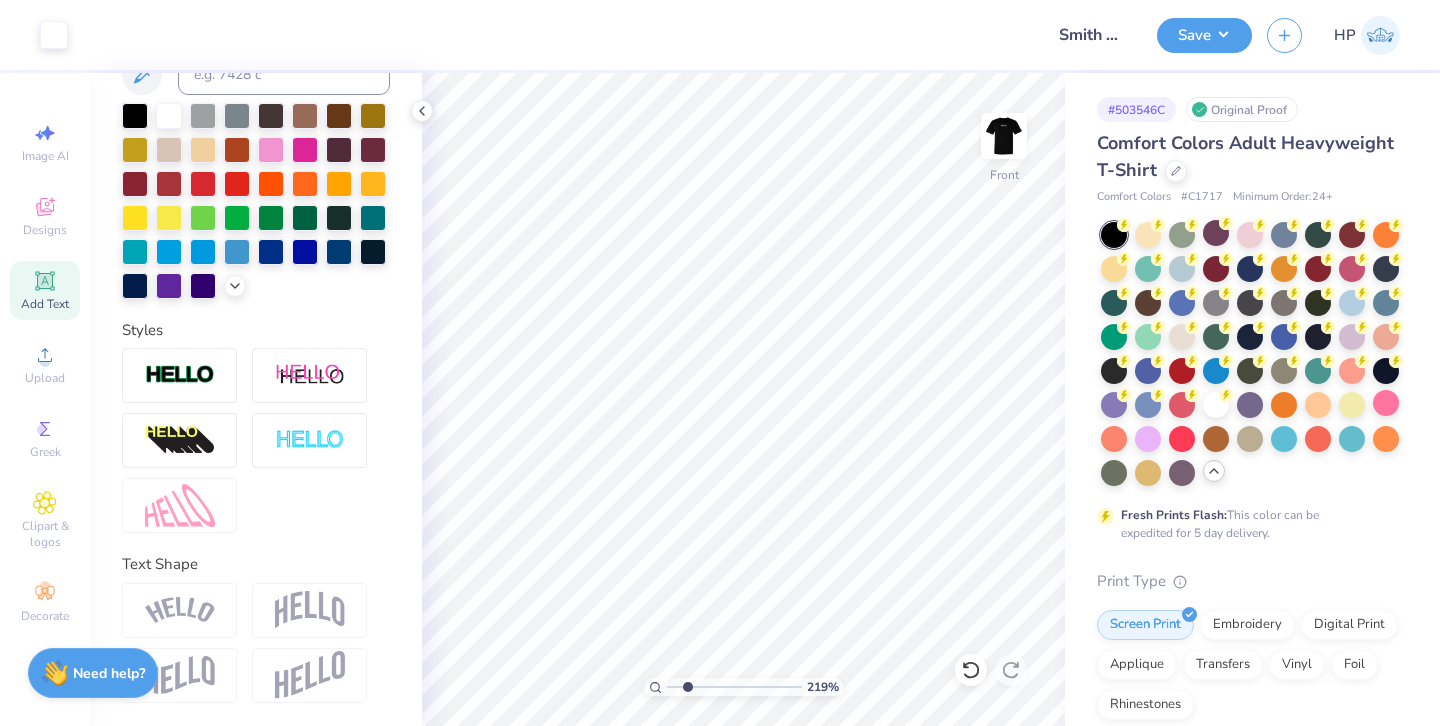 drag, startPoint x: 673, startPoint y: 689, endPoint x: 687, endPoint y: 687, distance: 14.142136 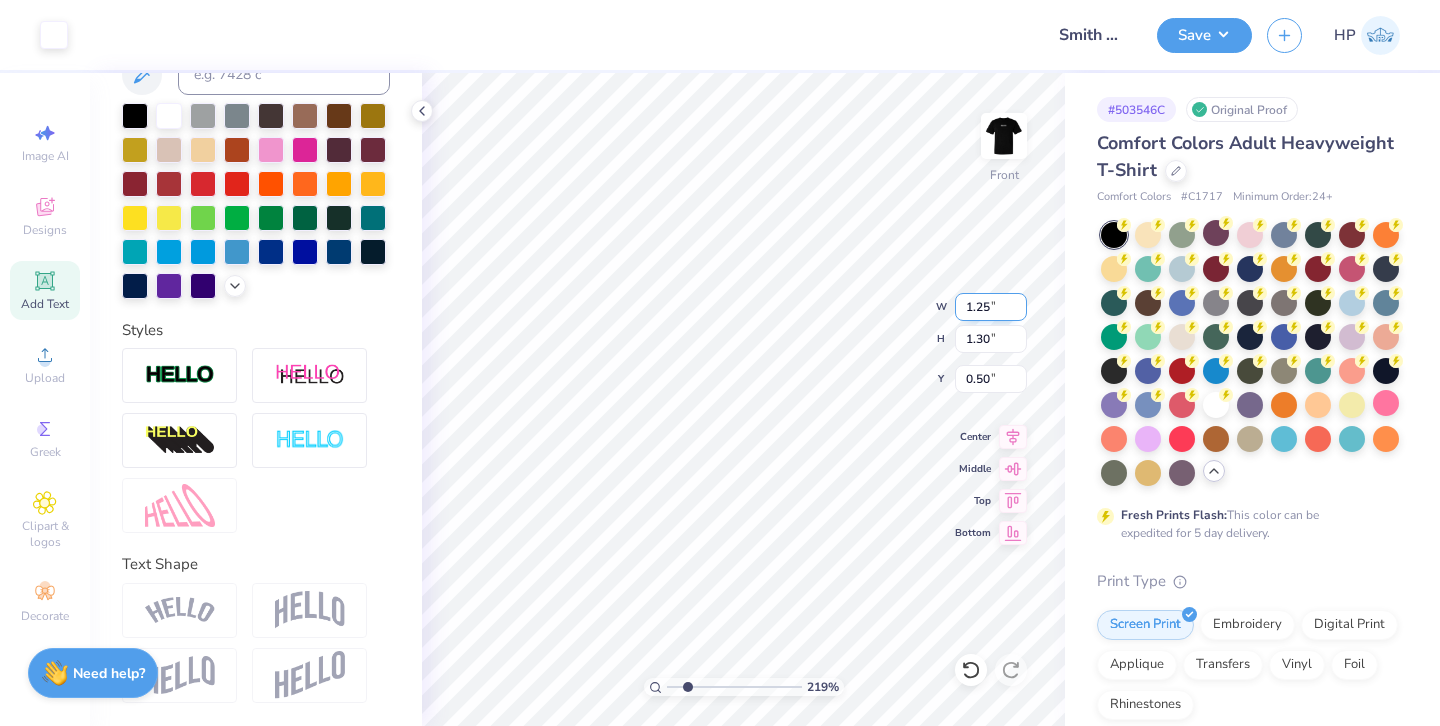 click on "1.25" at bounding box center (991, 307) 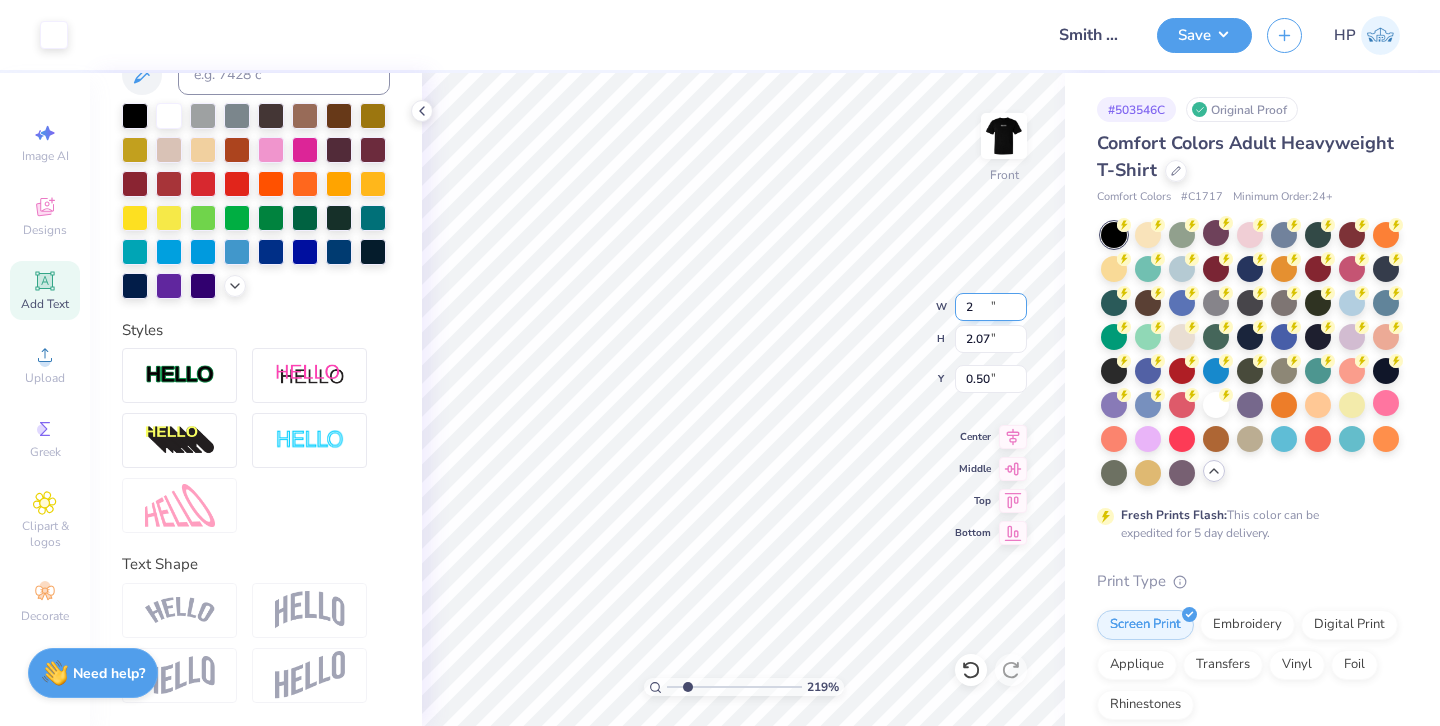 type on "2.00" 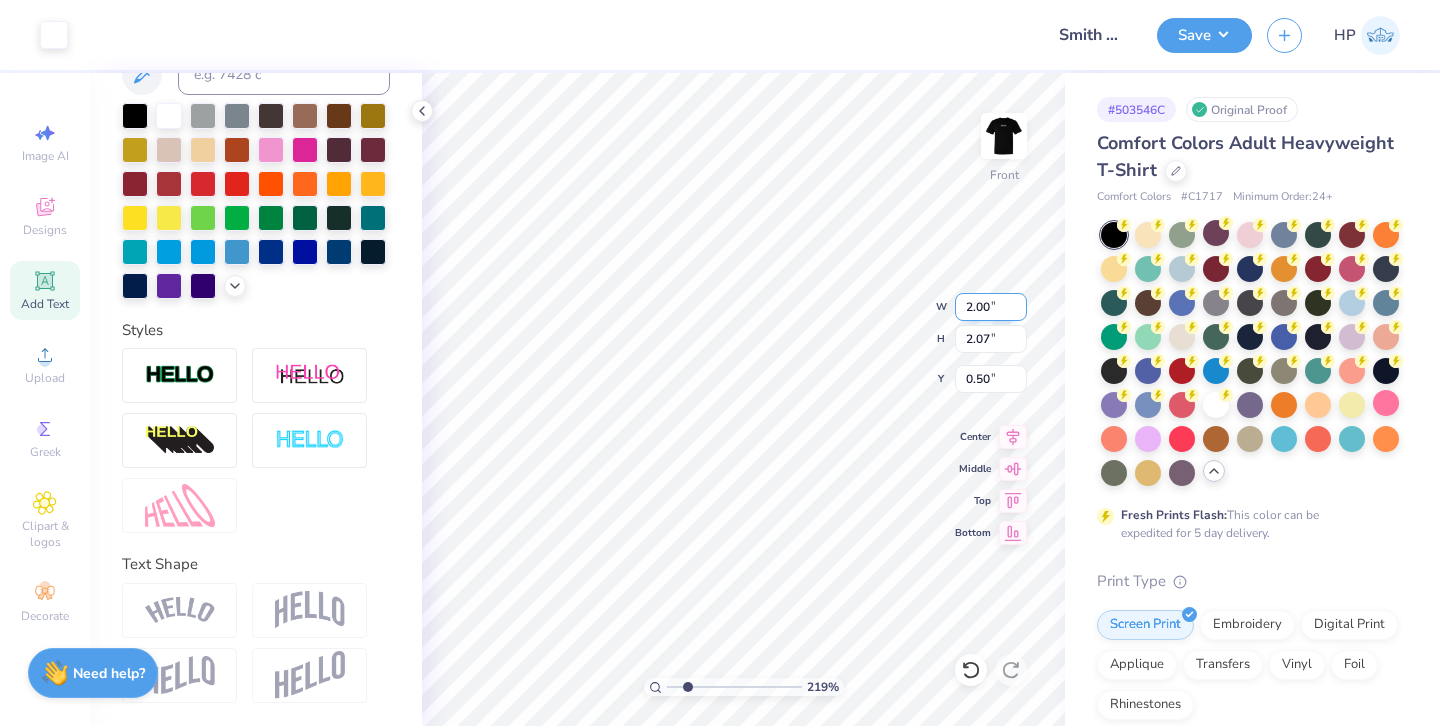 click on "2.00" at bounding box center [991, 307] 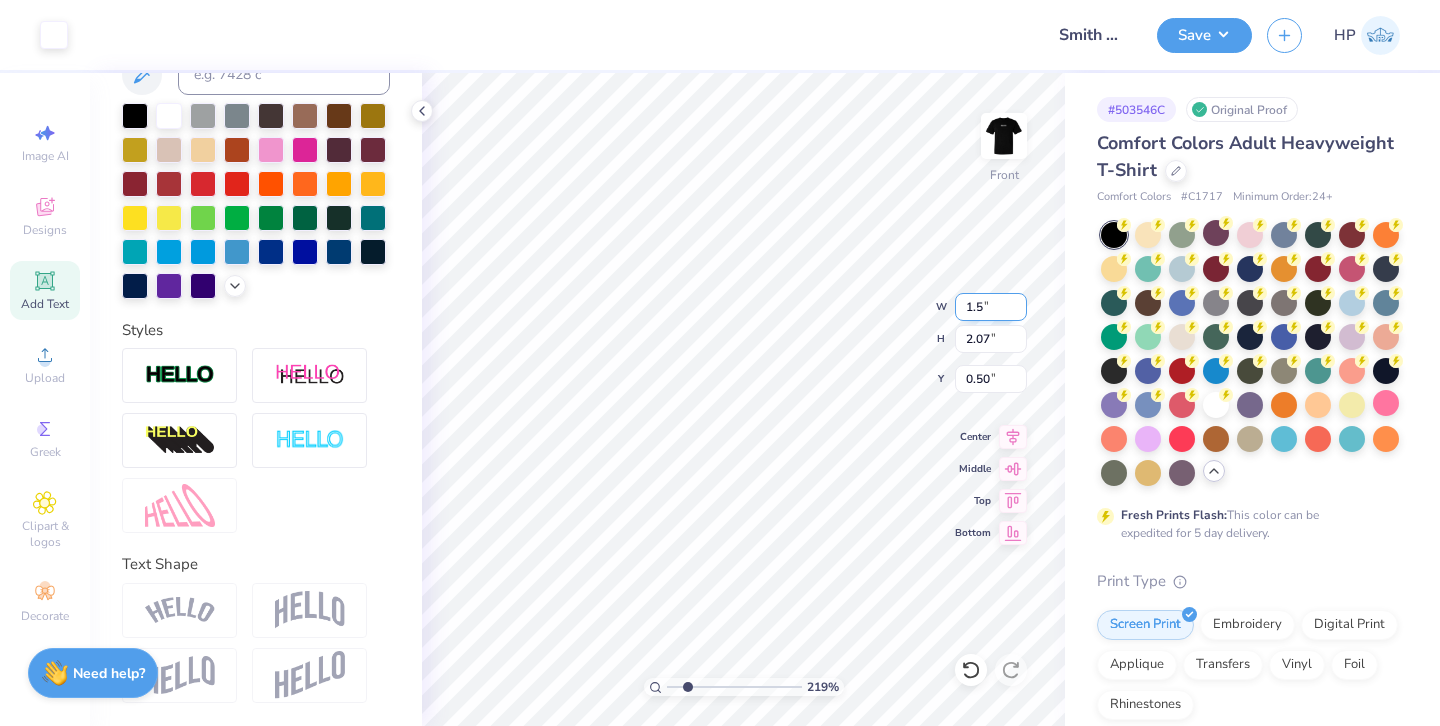 type on "1.50" 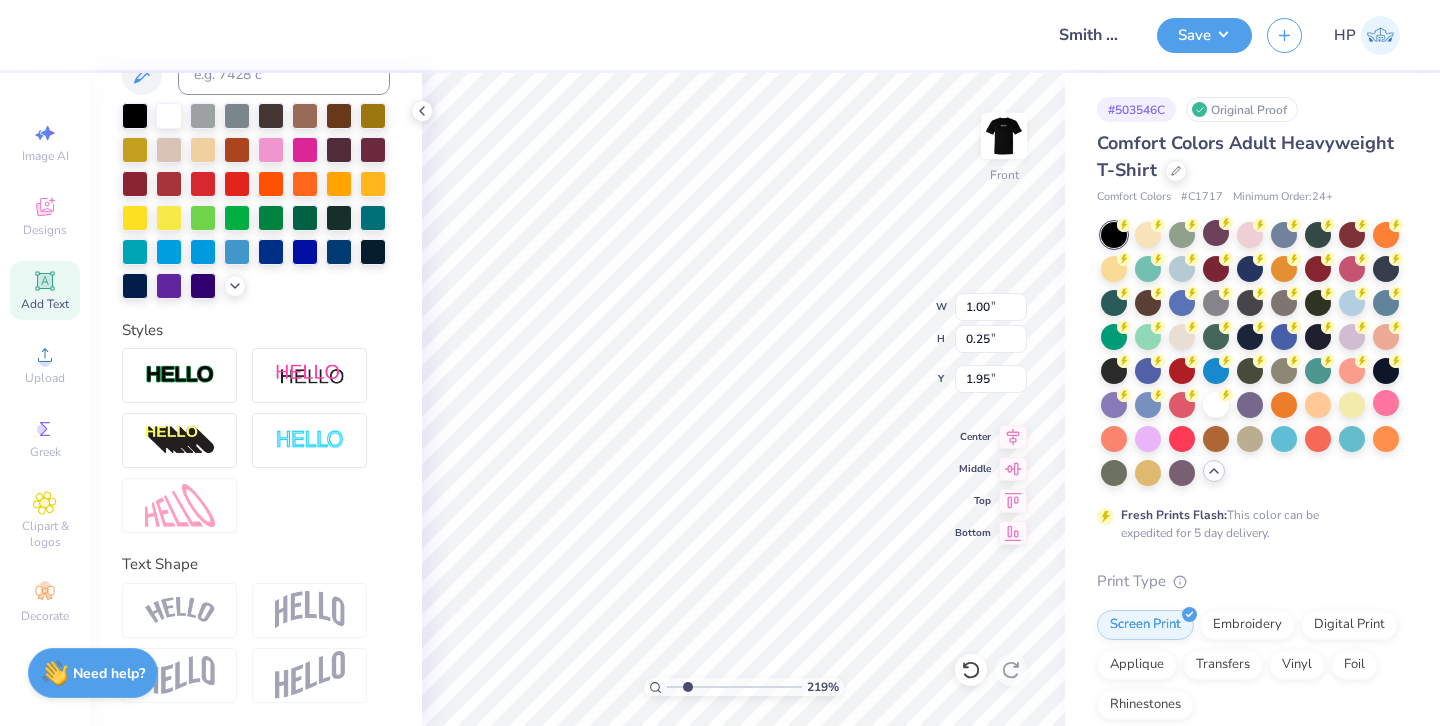 type on "2.44" 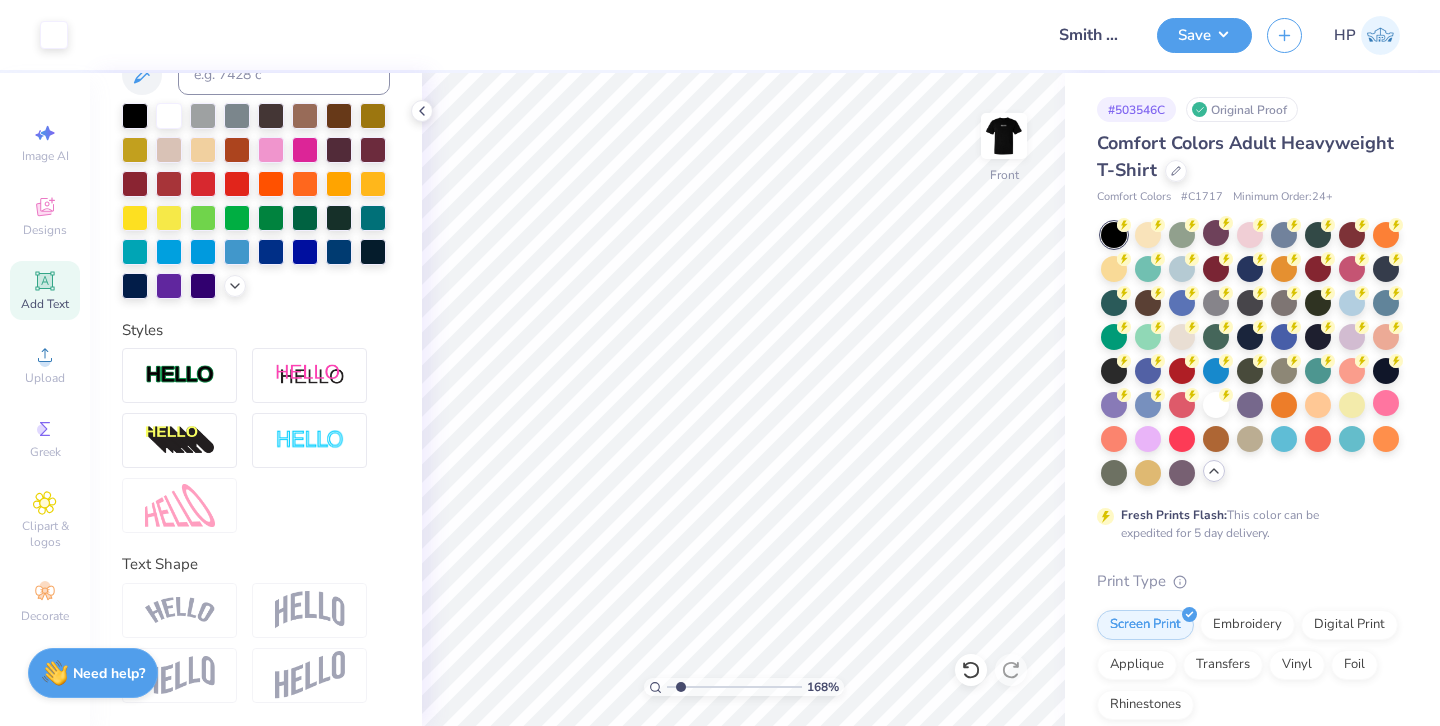 drag, startPoint x: 689, startPoint y: 683, endPoint x: 680, endPoint y: 677, distance: 10.816654 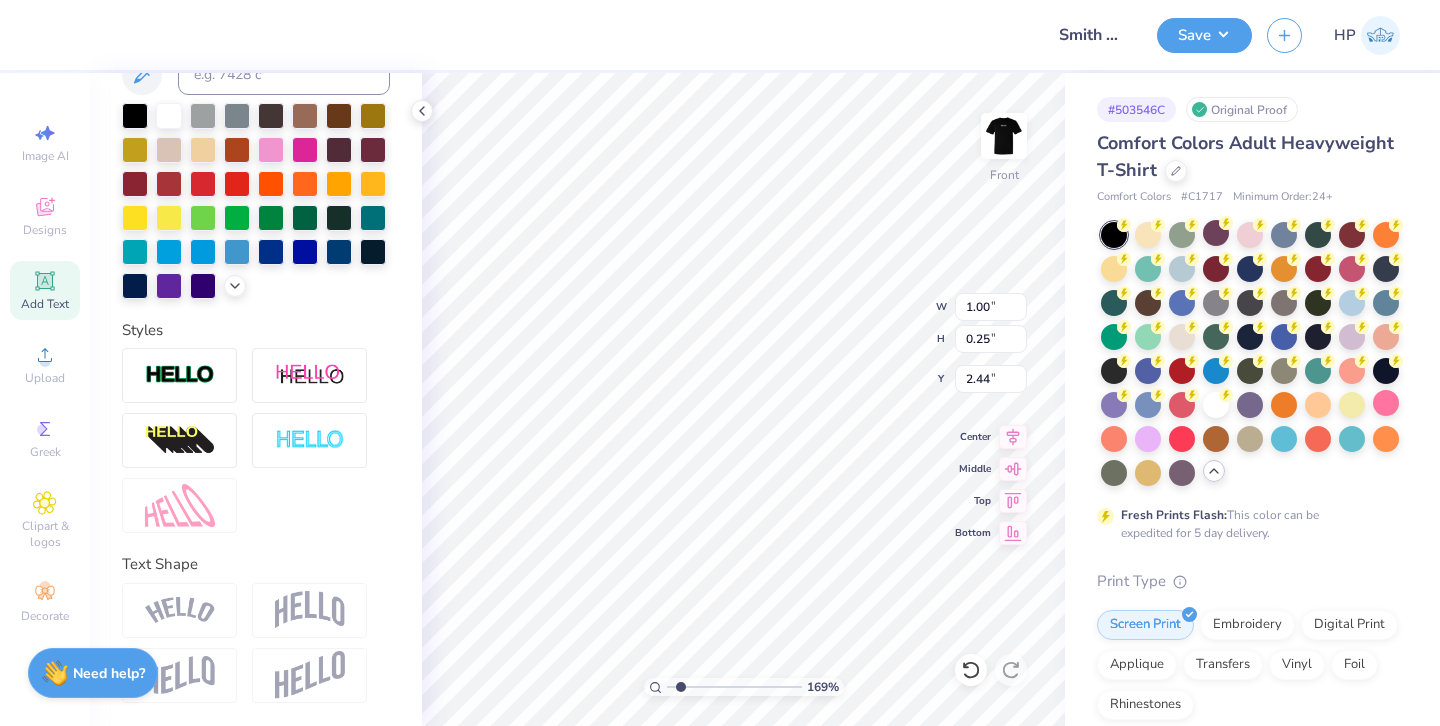 type on "2.75" 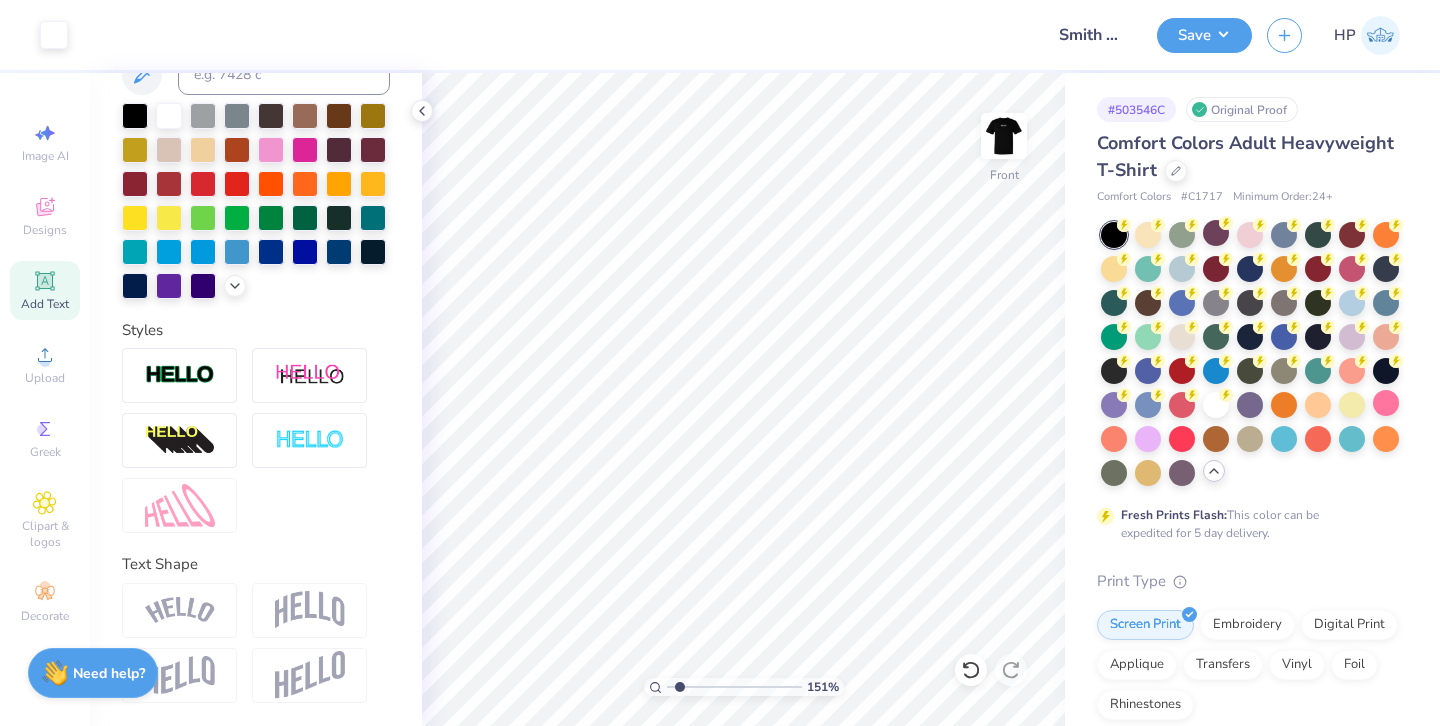 type on "1.61" 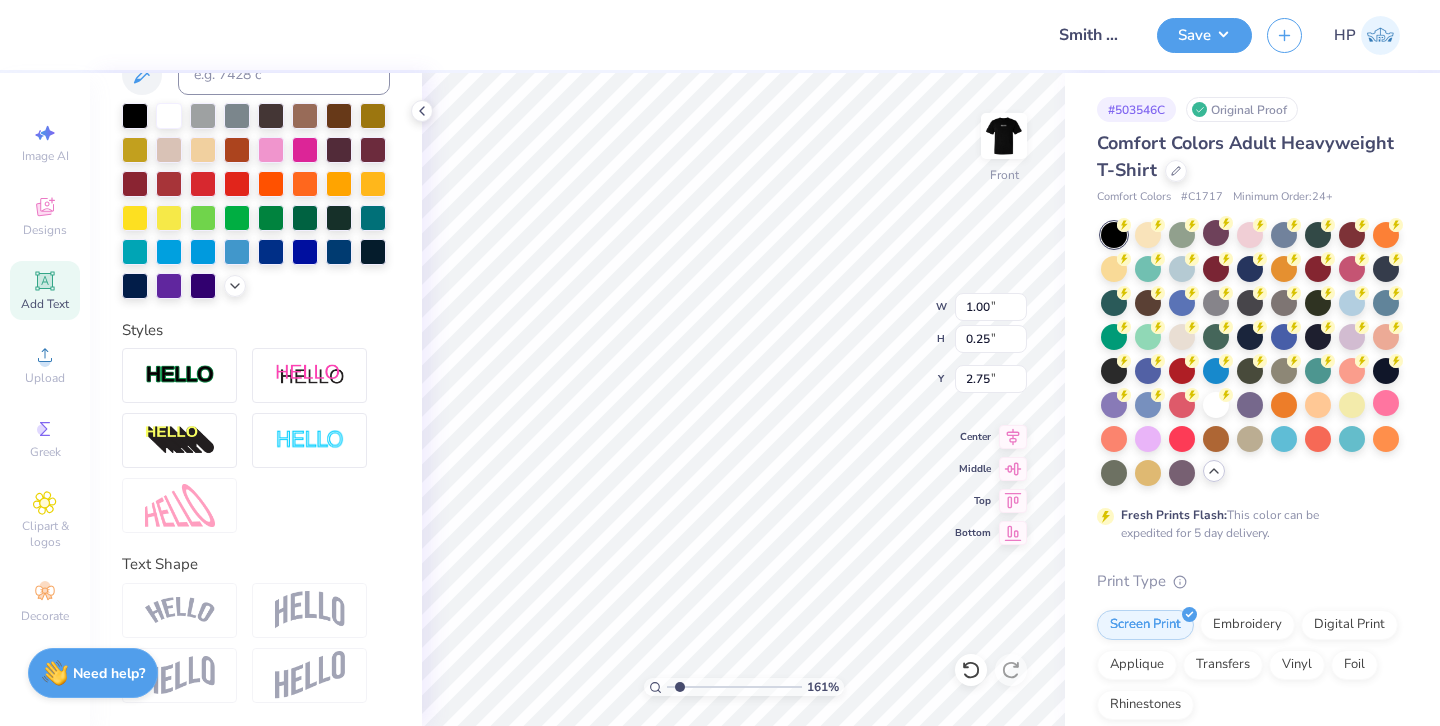 type on "2.06" 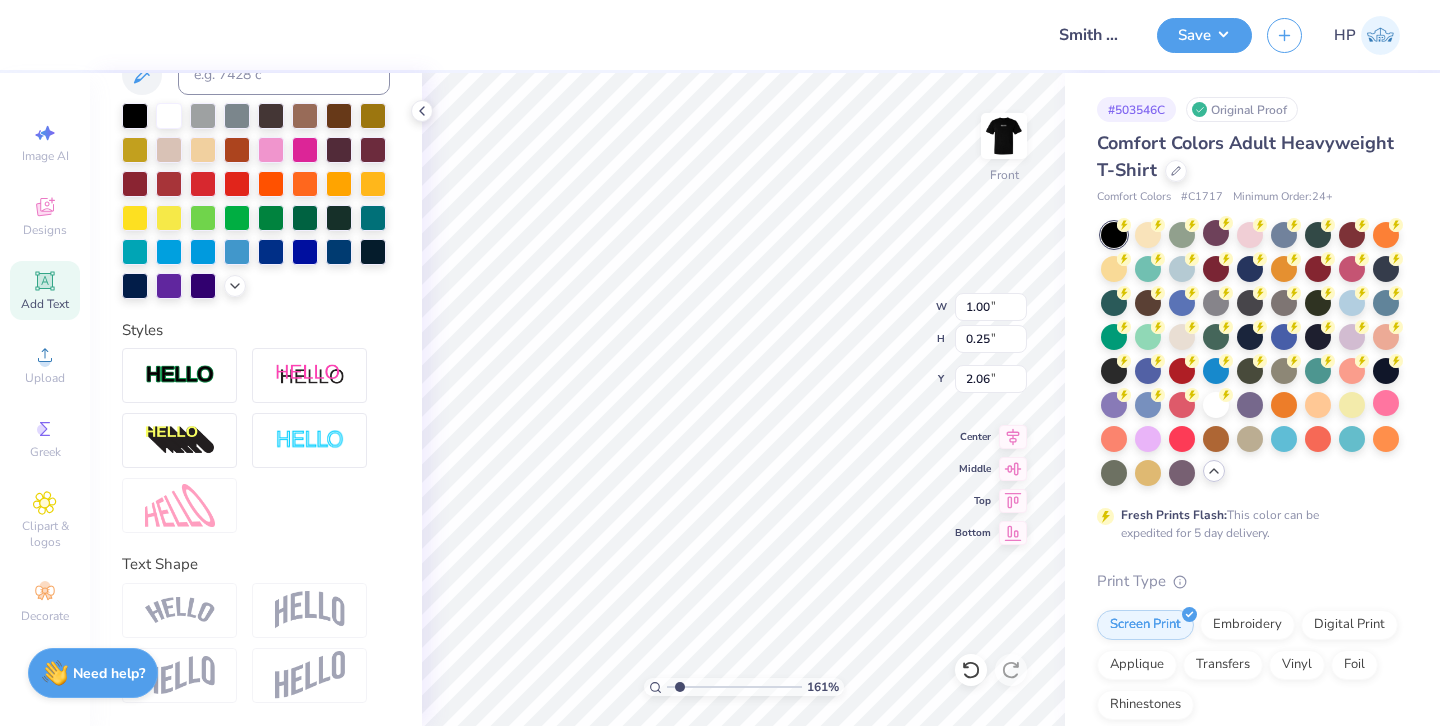 type on "2.23" 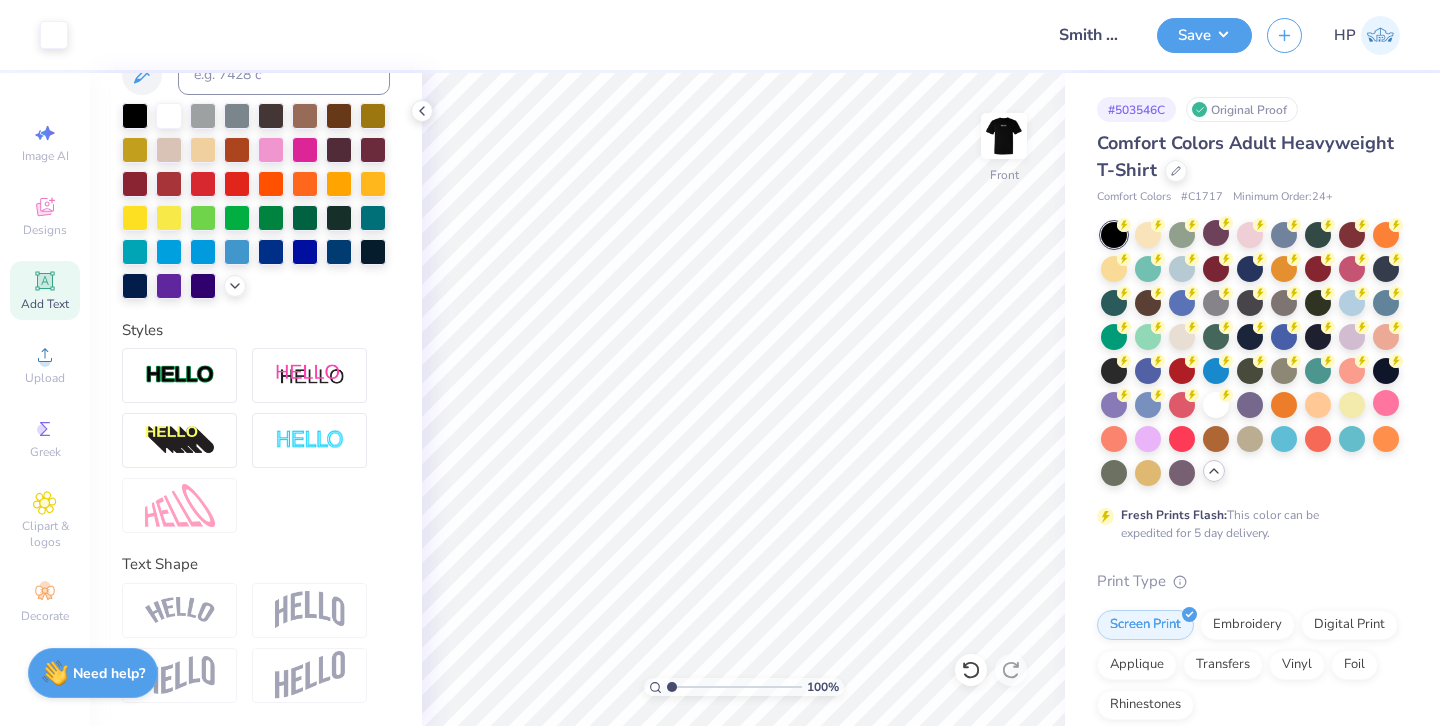 drag, startPoint x: 677, startPoint y: 685, endPoint x: 663, endPoint y: 684, distance: 14.035668 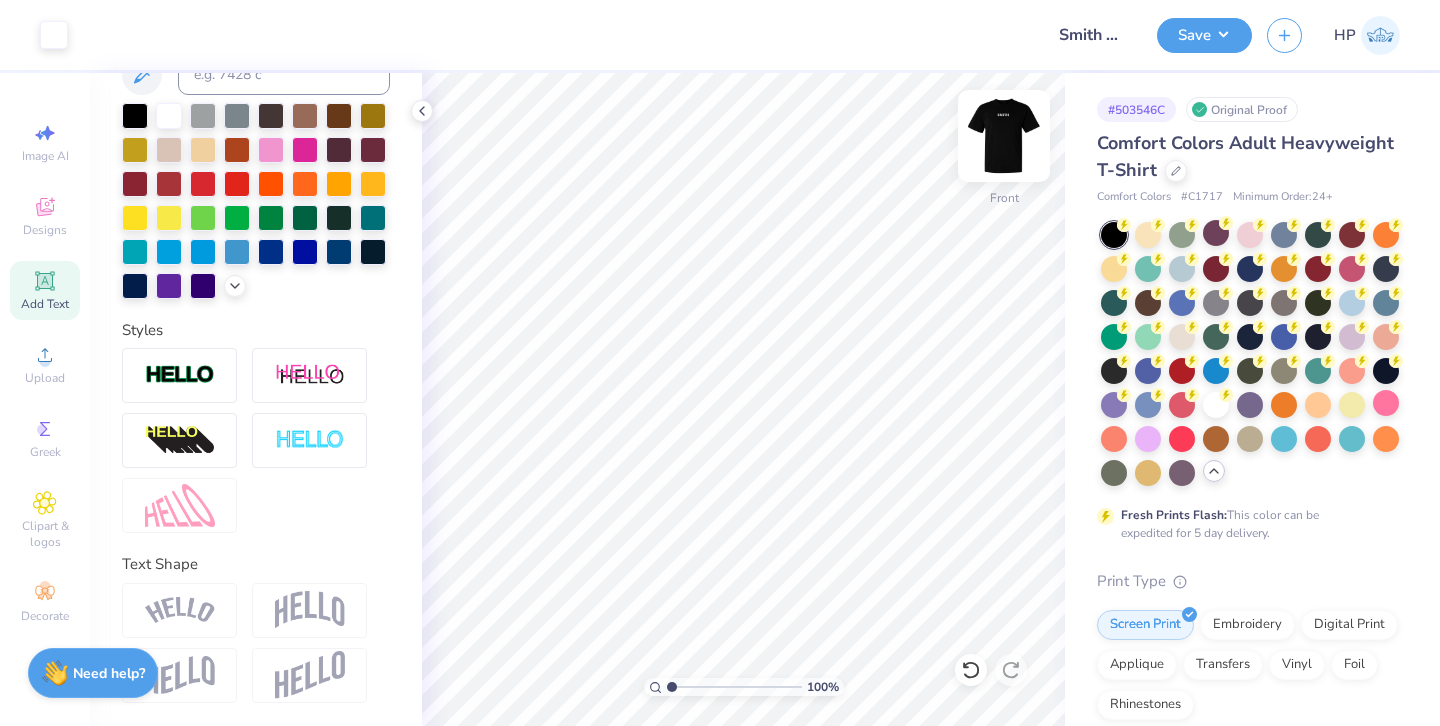 click at bounding box center (1004, 136) 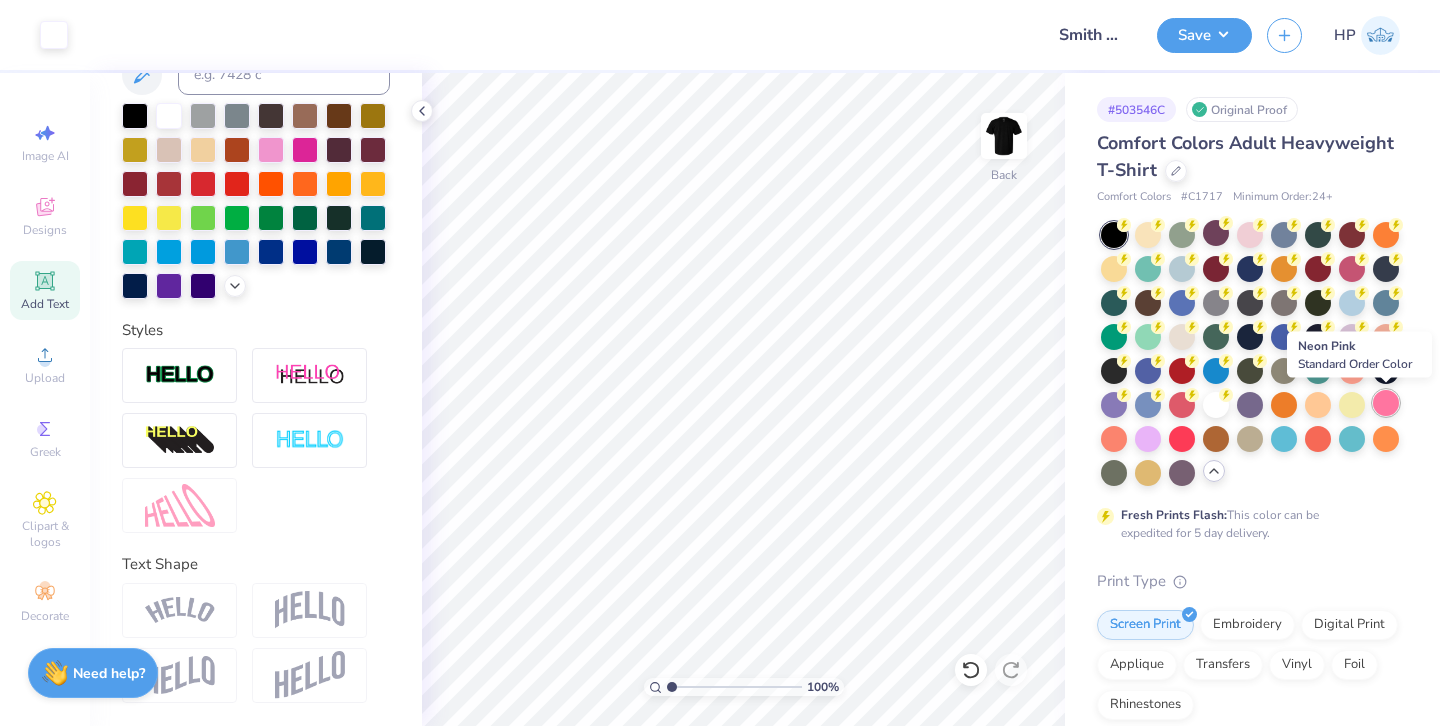 click at bounding box center [1386, 403] 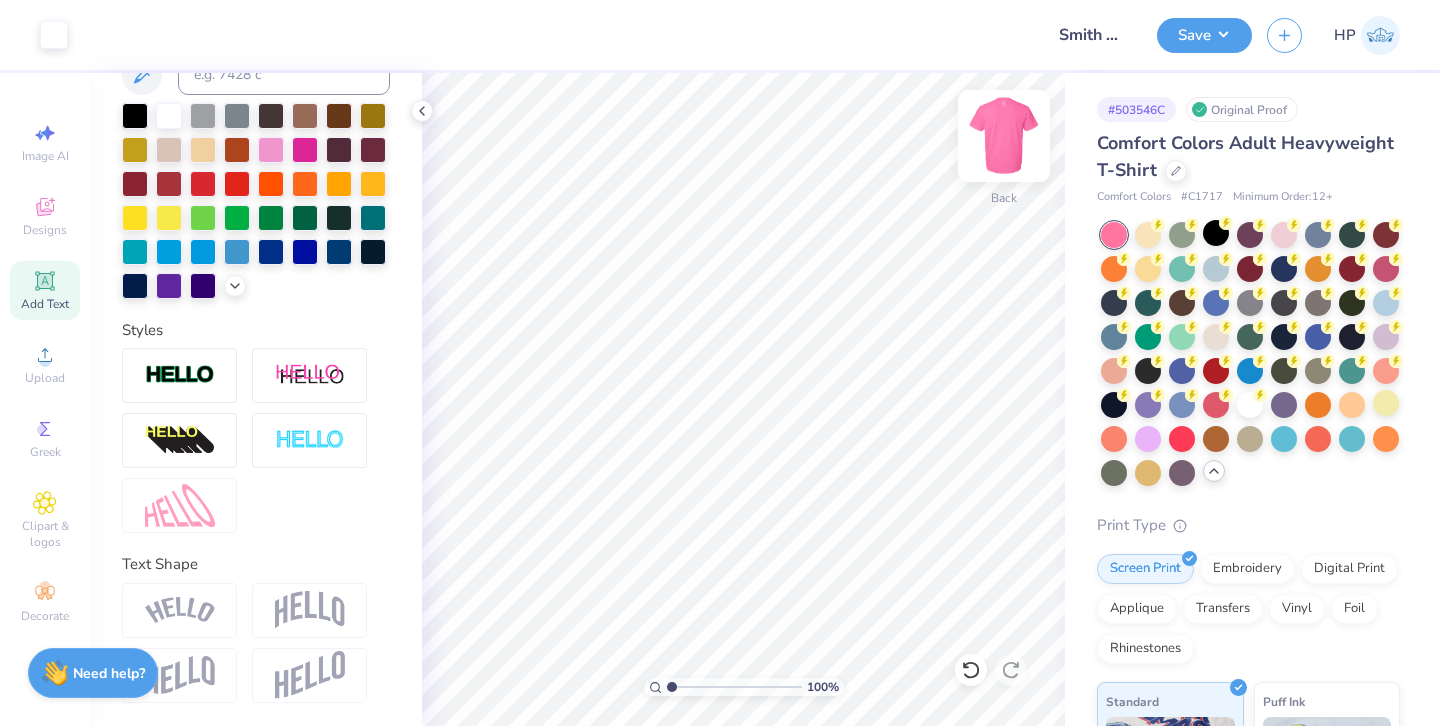 click at bounding box center (1004, 136) 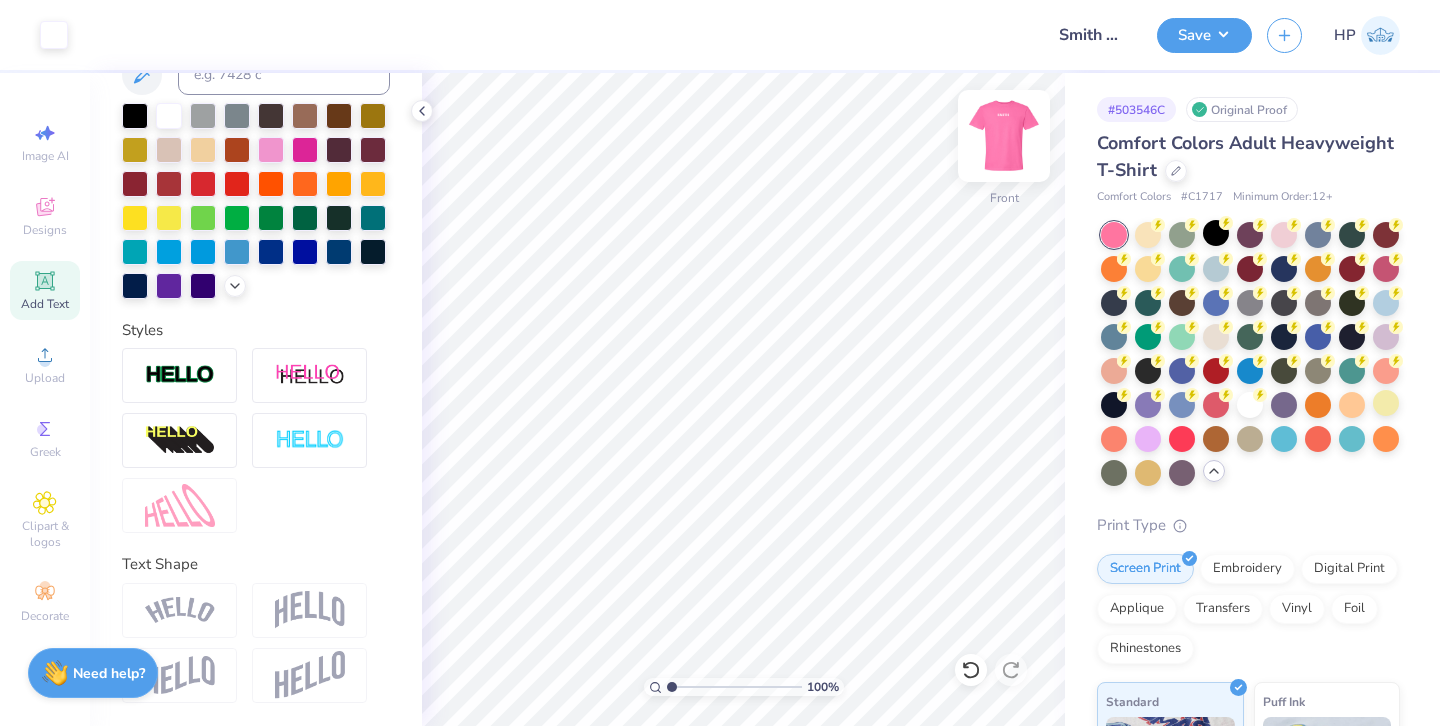 click at bounding box center [1004, 136] 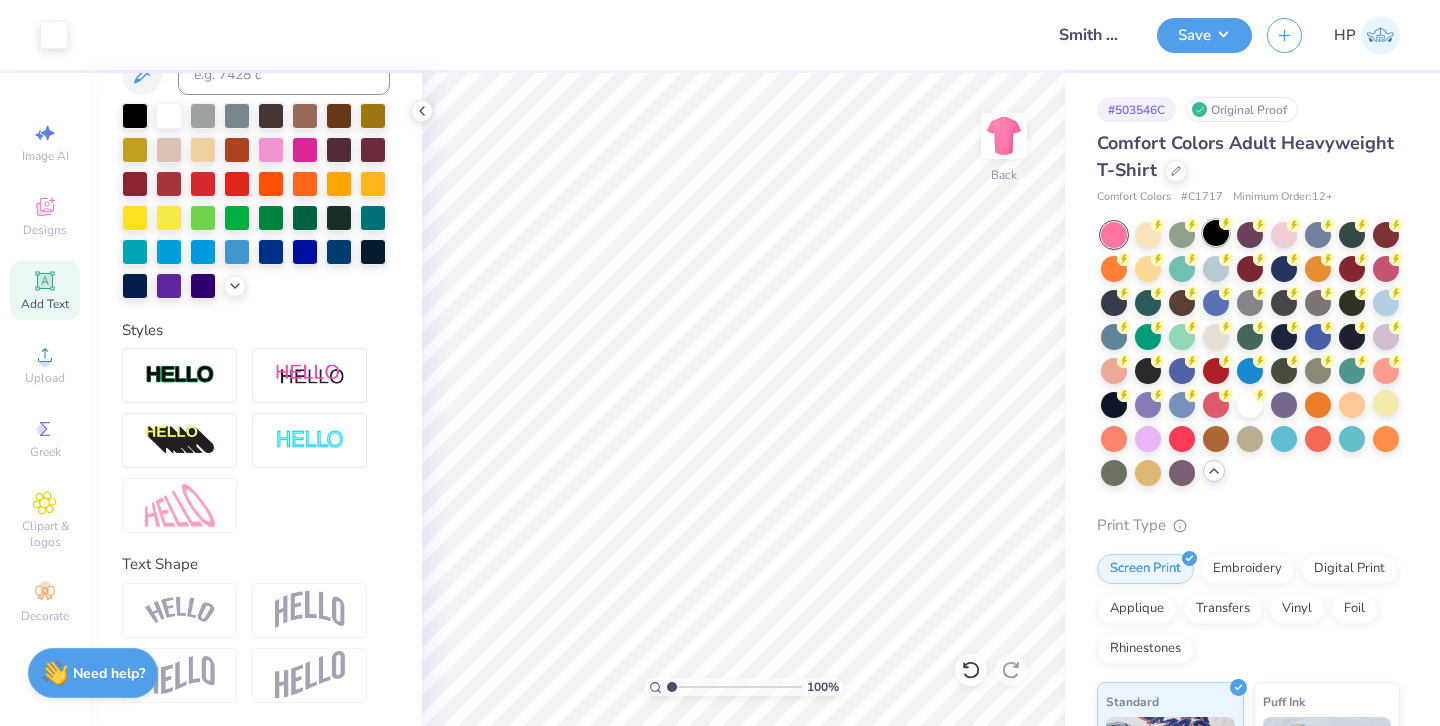click at bounding box center (1216, 233) 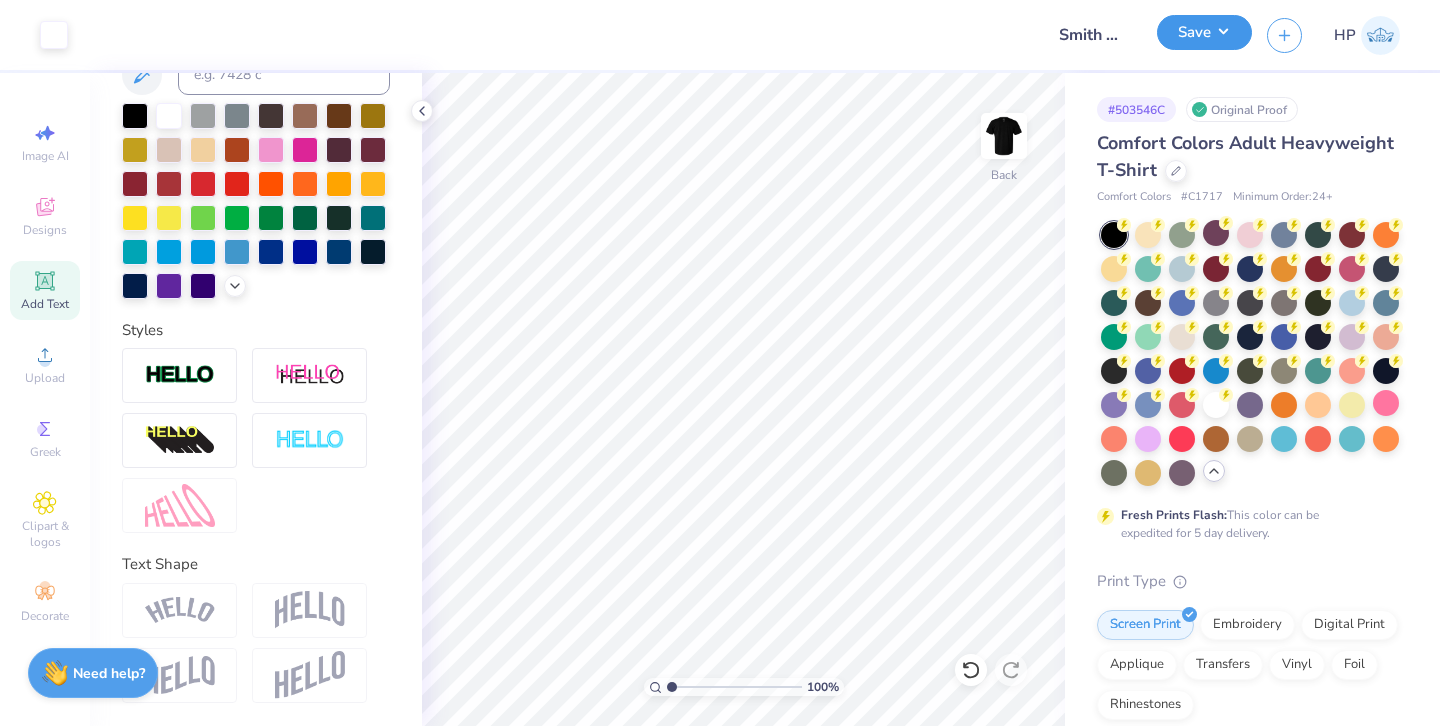click on "Save" at bounding box center (1204, 32) 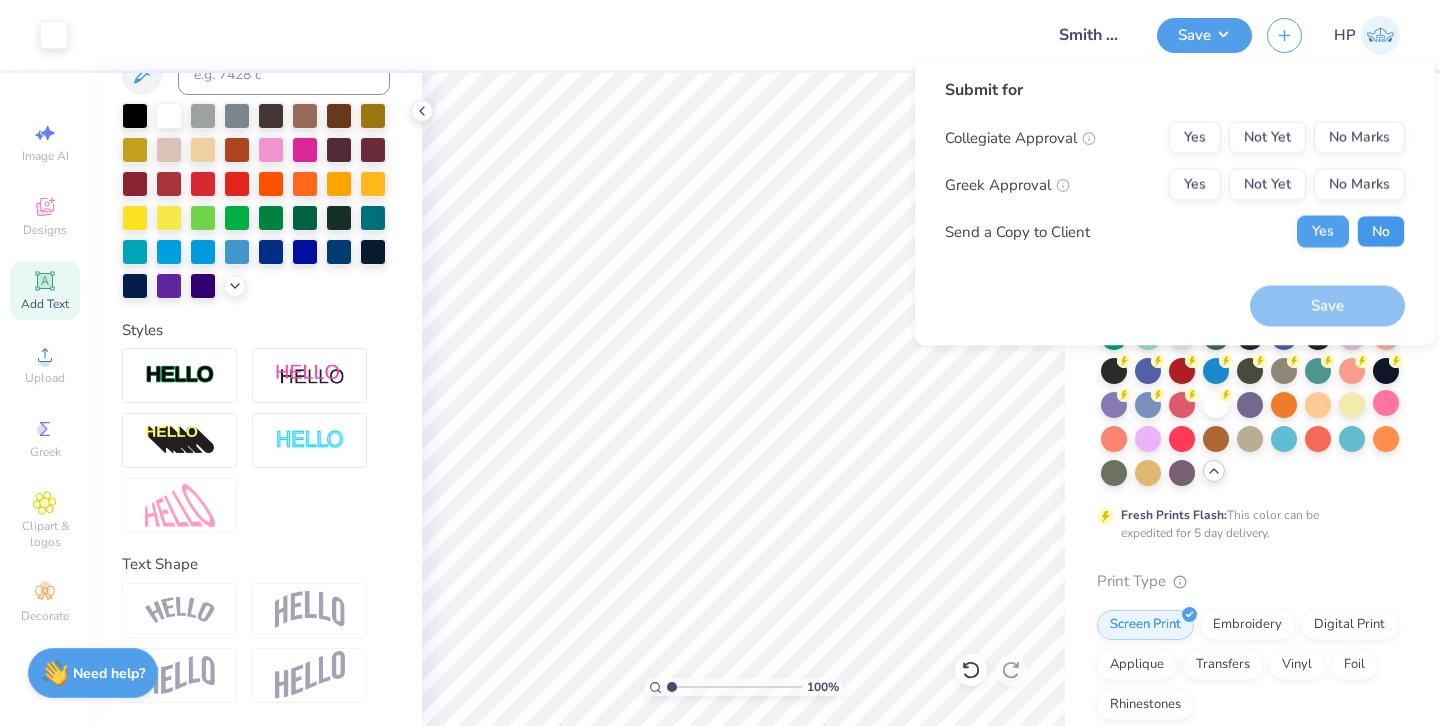 click on "No" at bounding box center (1381, 232) 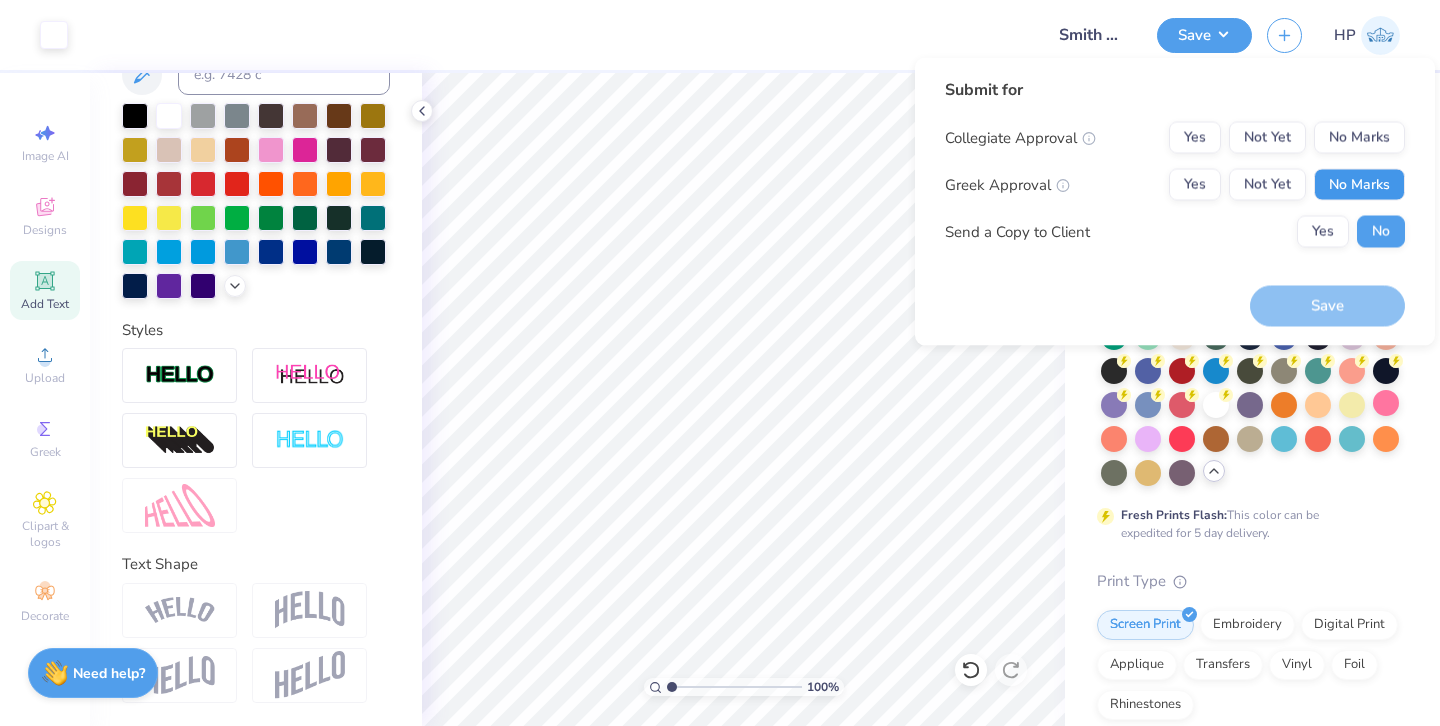click on "No Marks" at bounding box center [1359, 185] 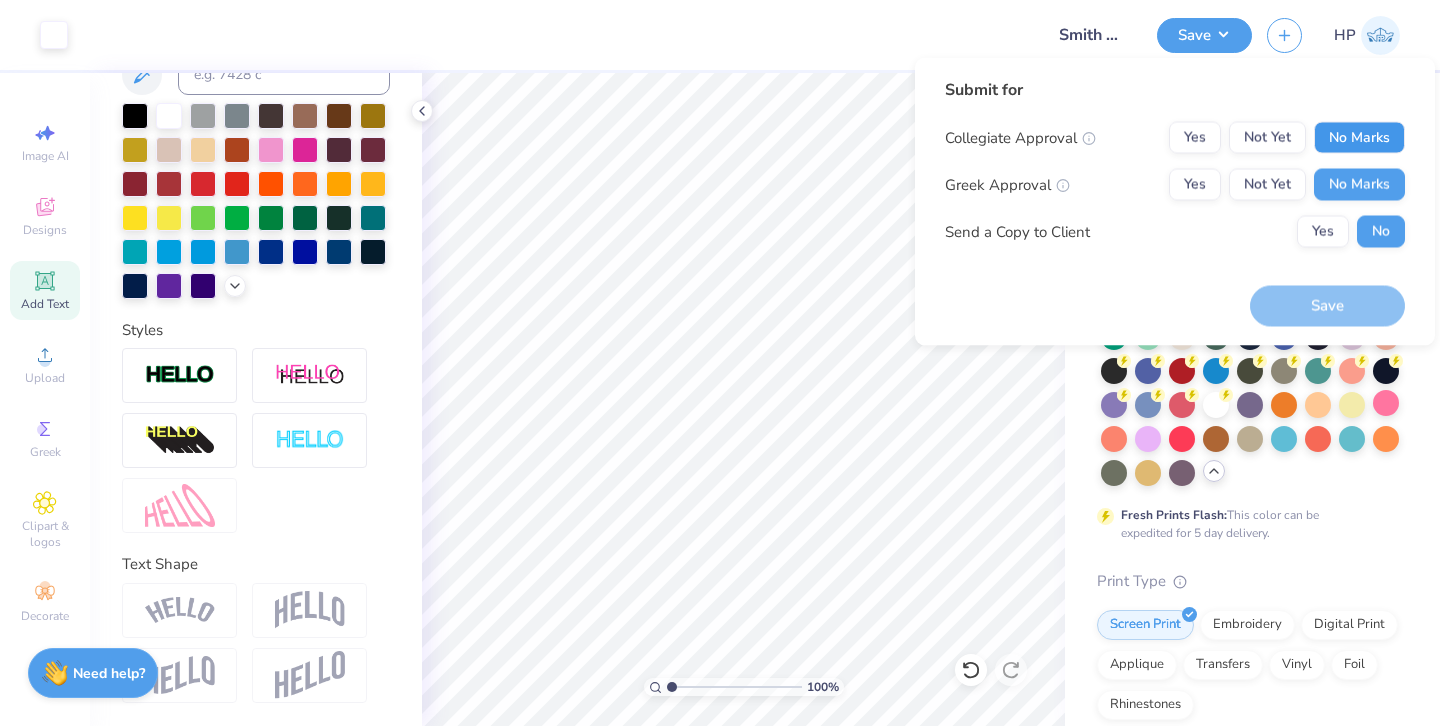 click on "No Marks" at bounding box center [1359, 138] 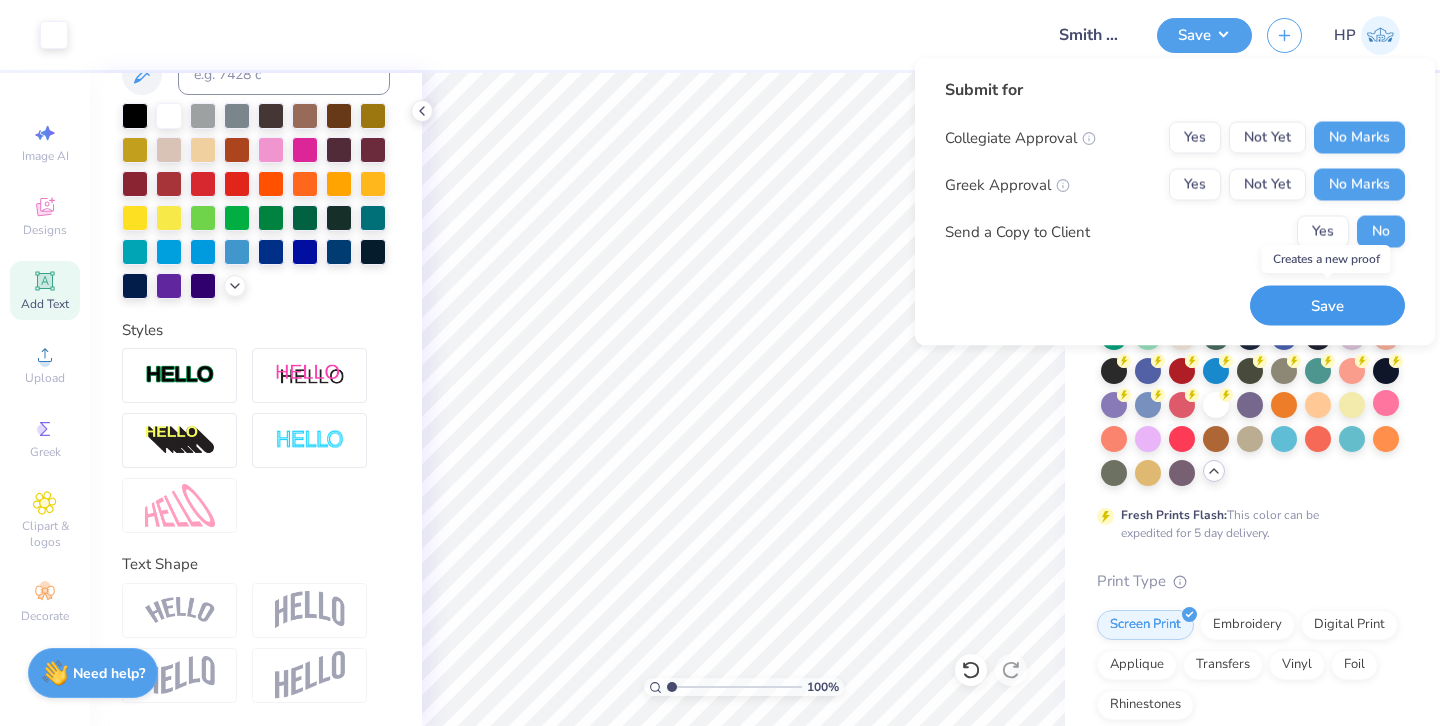 click on "Save" at bounding box center [1327, 305] 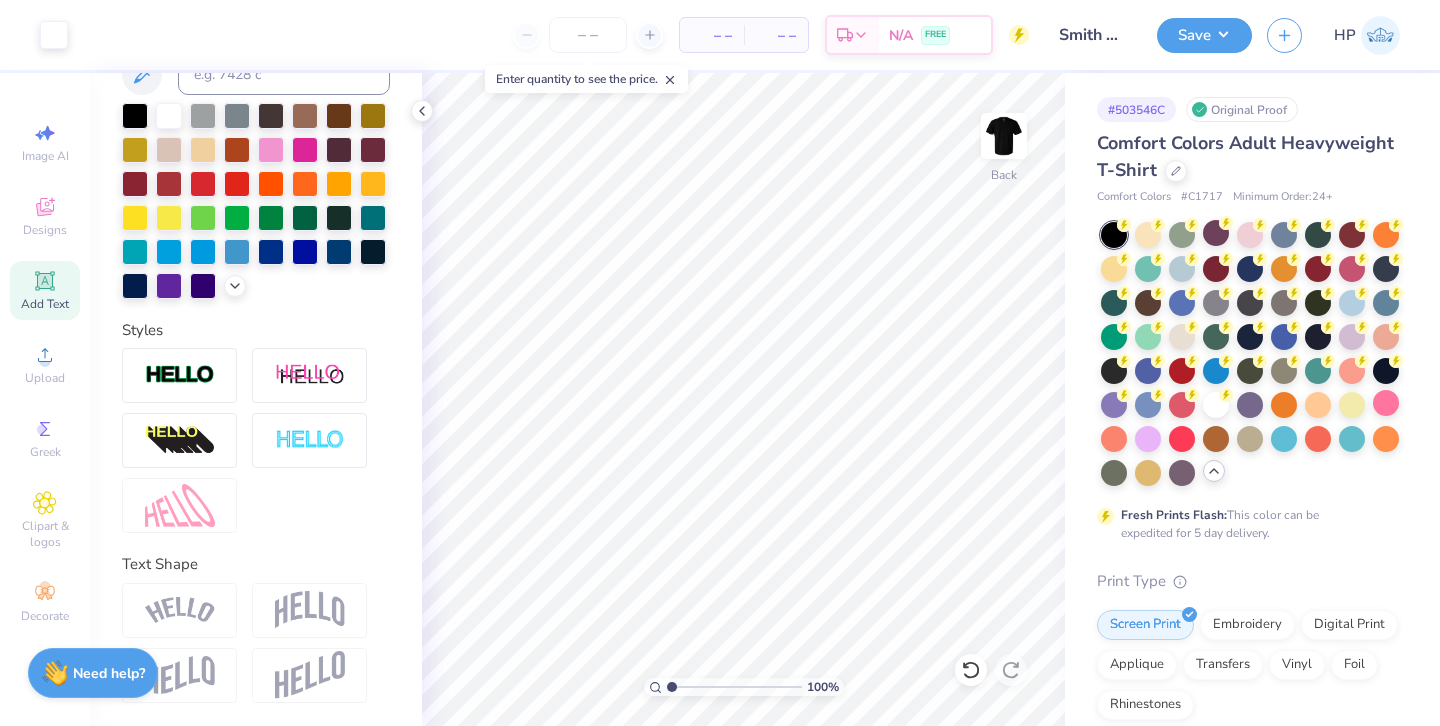 click on "Design Saved" at bounding box center [1246, 61] 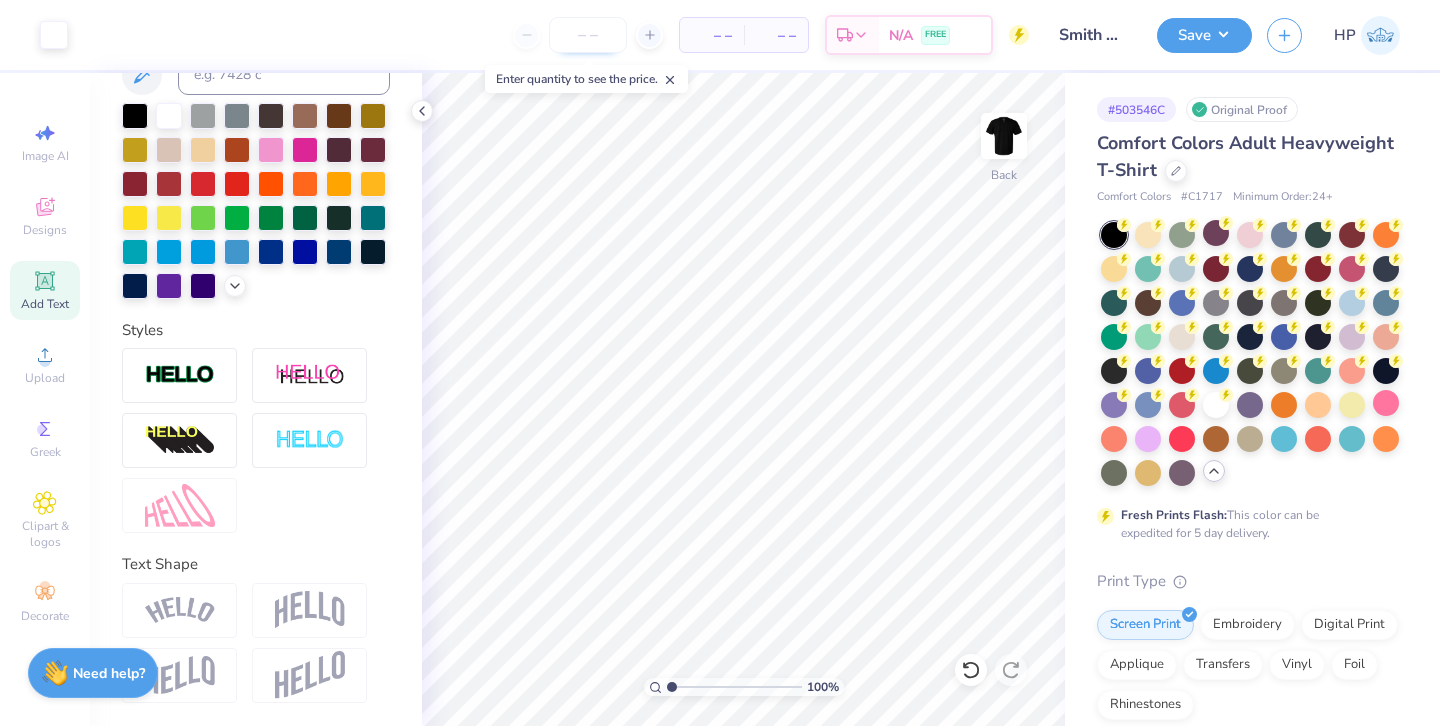 click at bounding box center (588, 35) 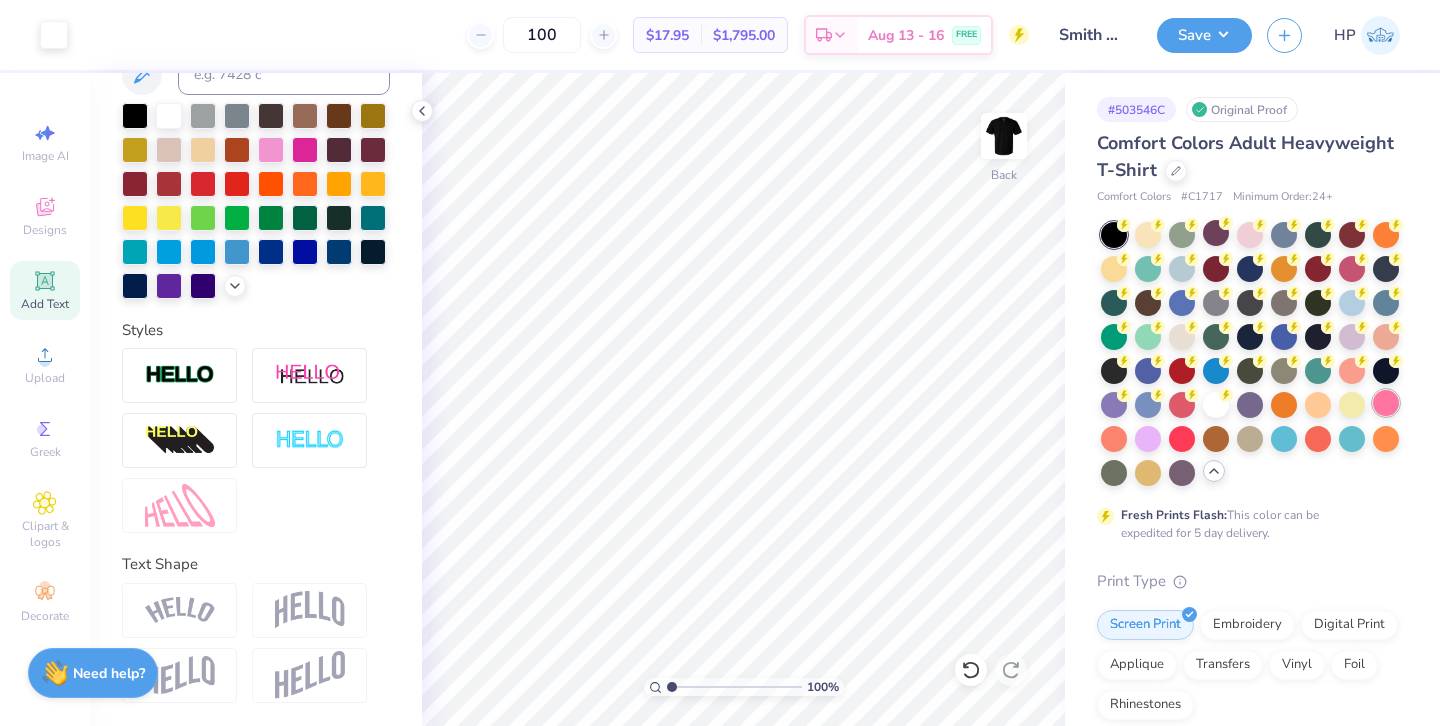 type on "100" 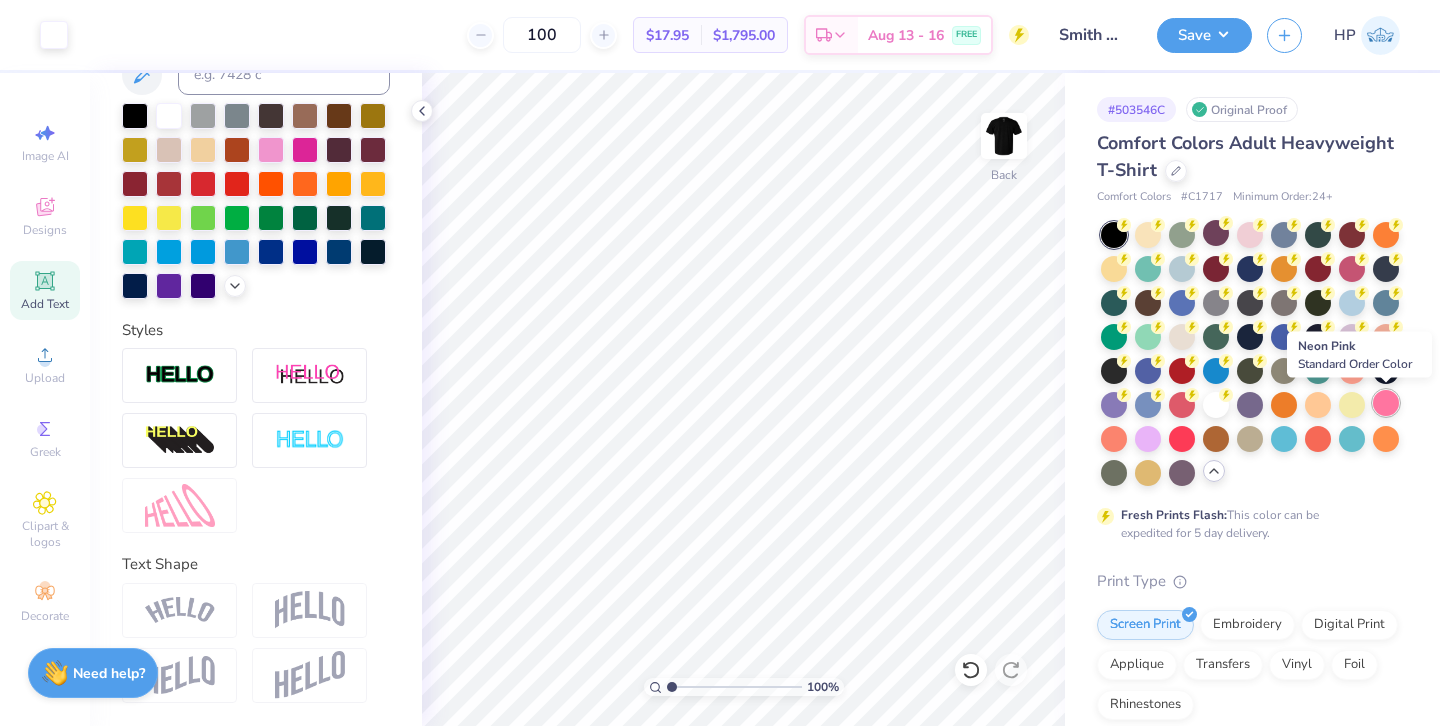 click at bounding box center (1386, 403) 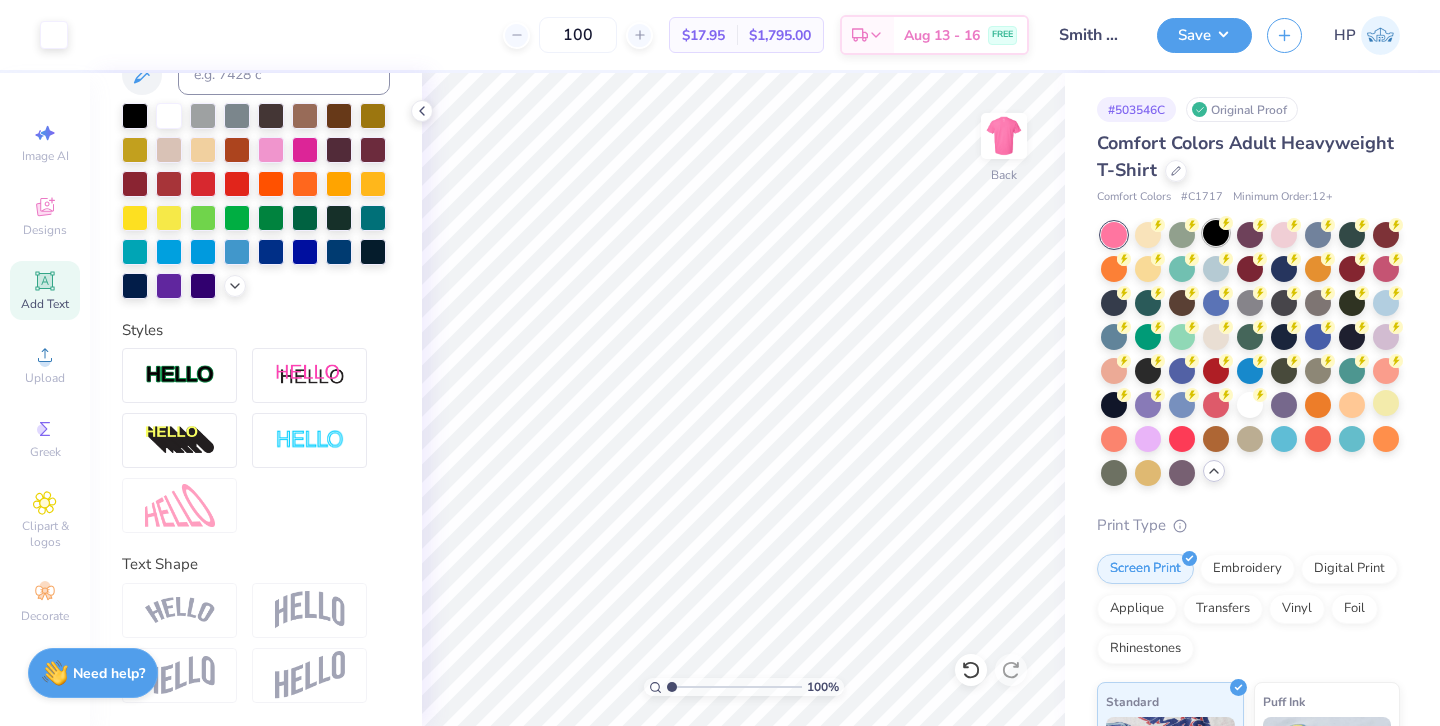 click at bounding box center (1216, 233) 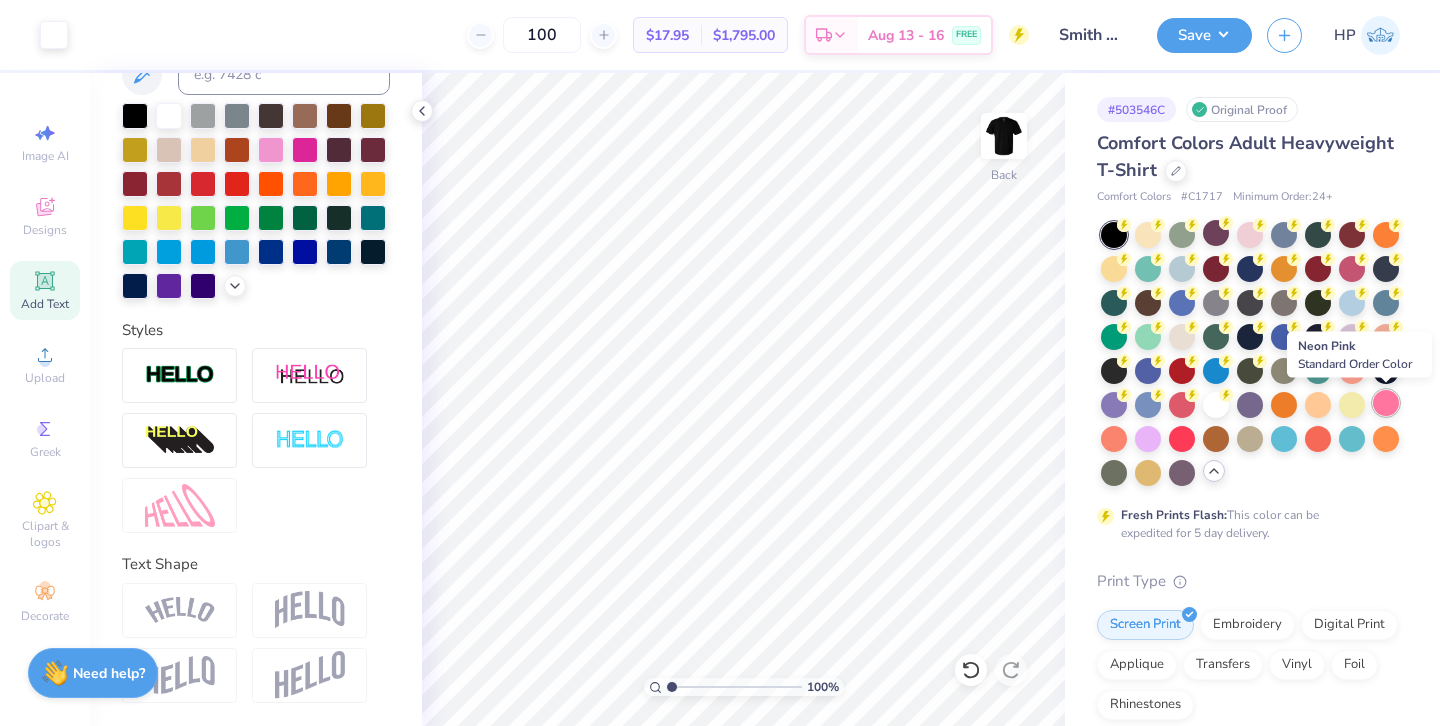 click at bounding box center [1386, 403] 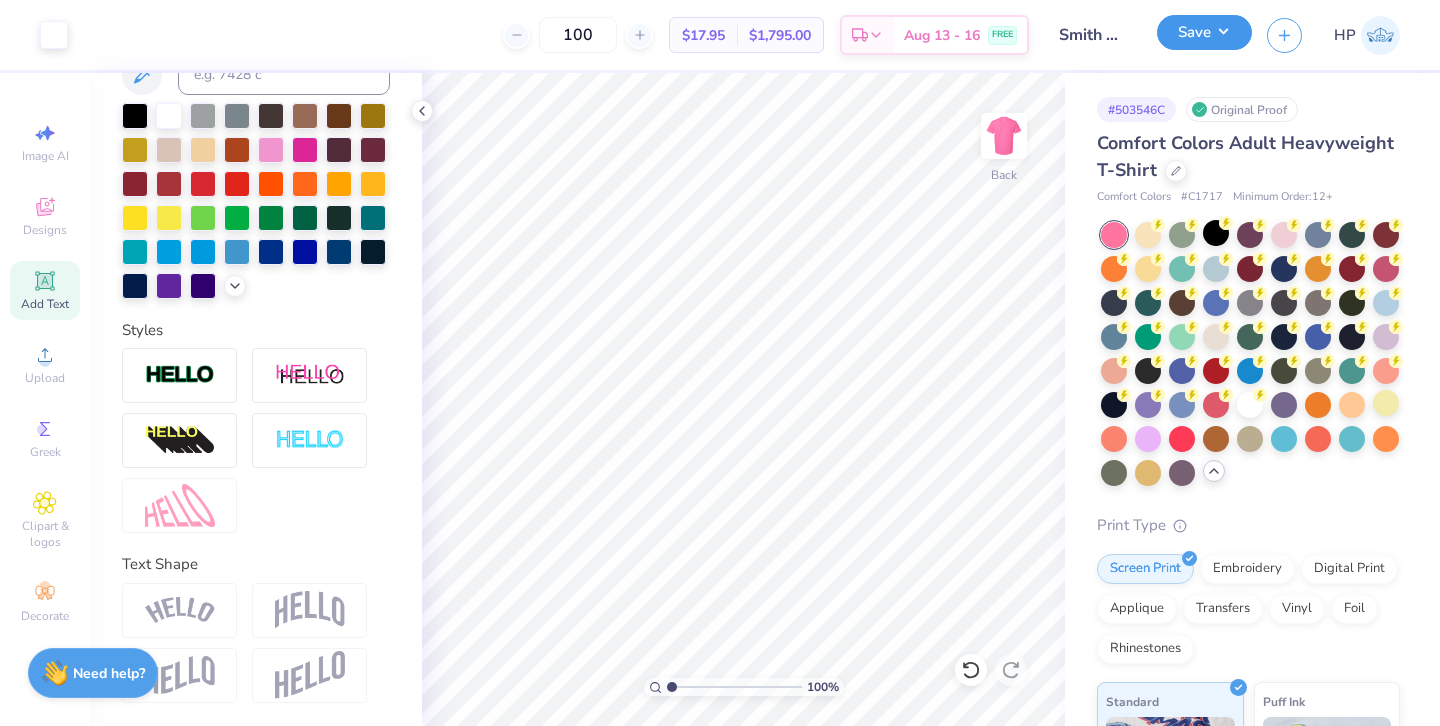 click on "Save" at bounding box center [1204, 32] 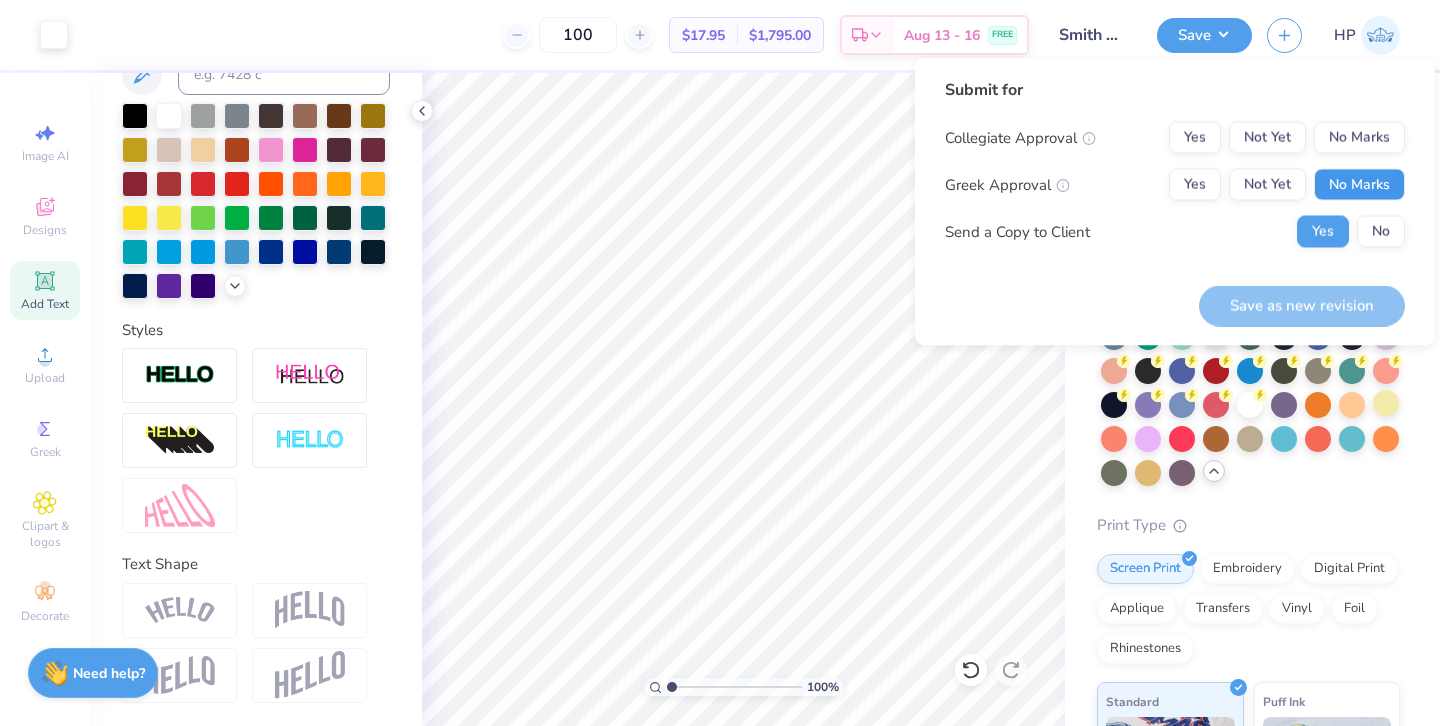 click on "No Marks" at bounding box center (1359, 185) 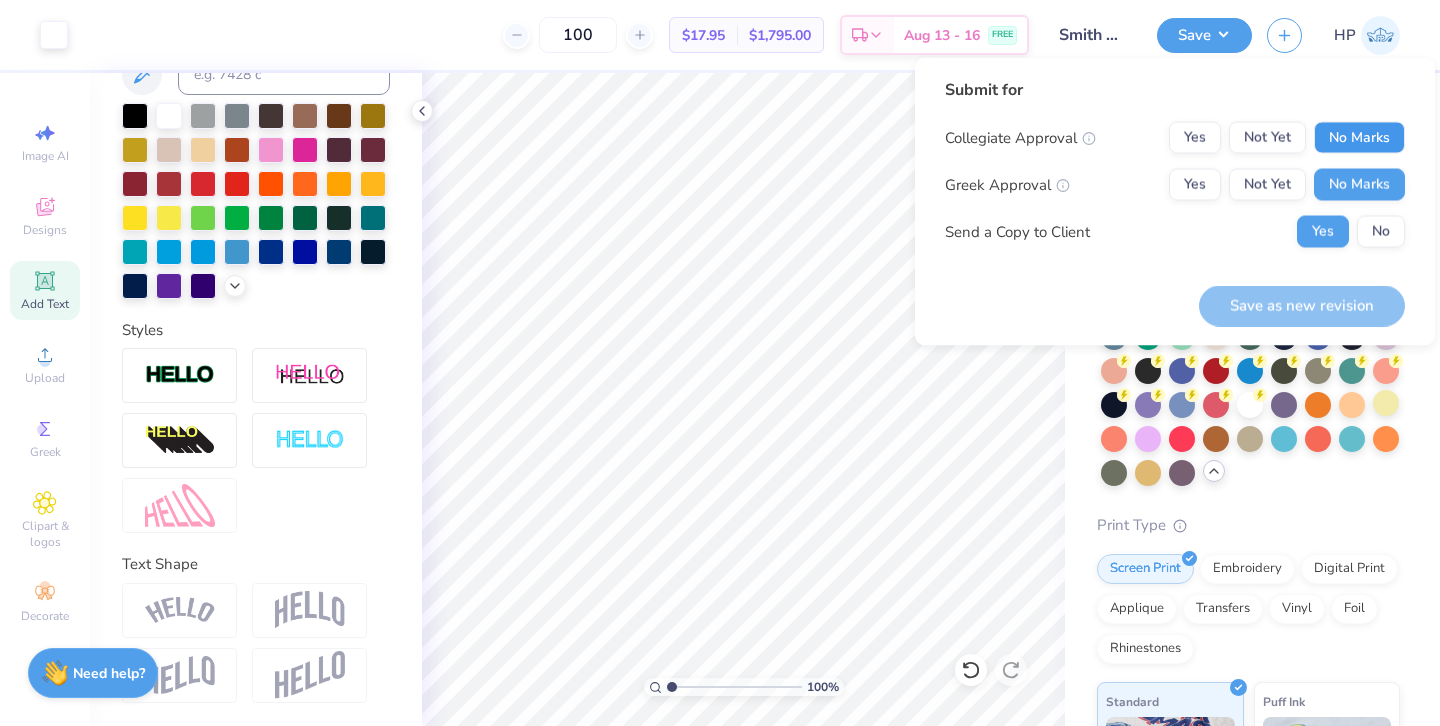 click on "No Marks" at bounding box center [1359, 138] 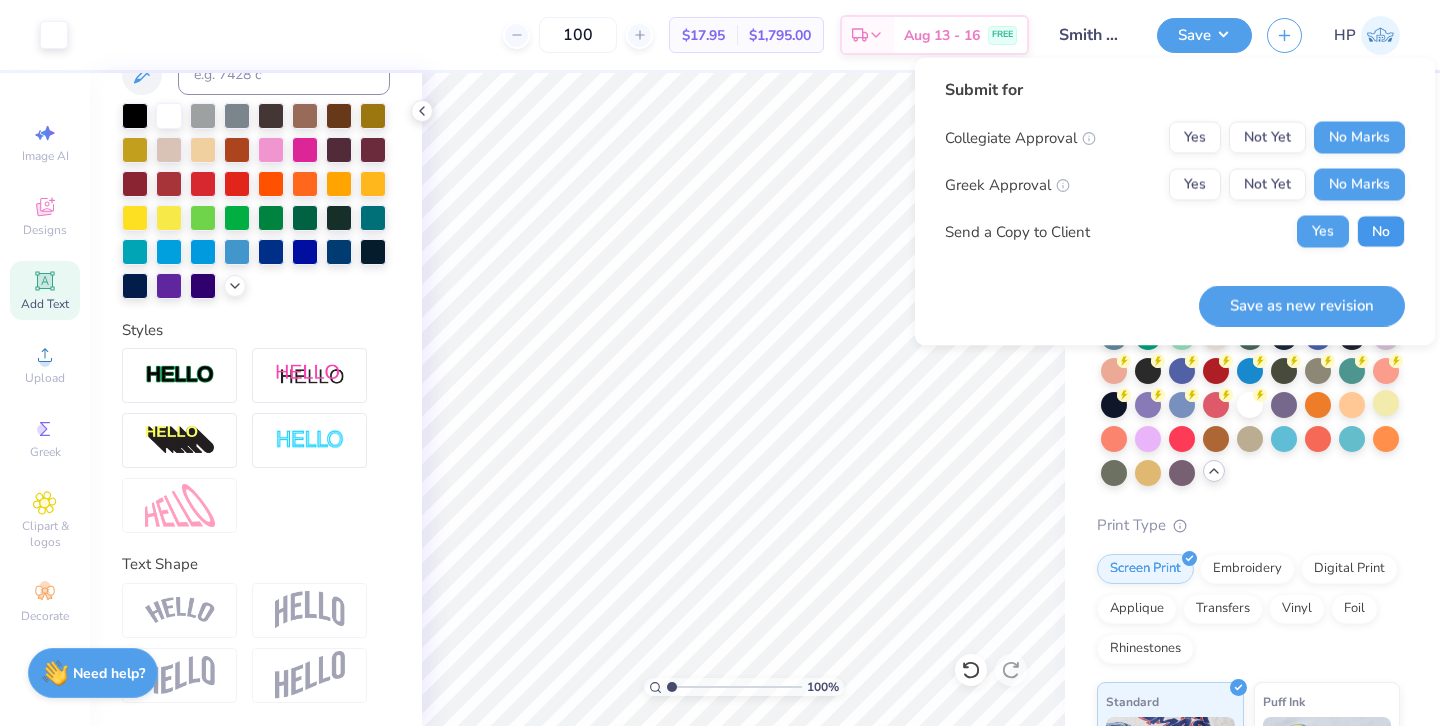 click on "No" at bounding box center (1381, 232) 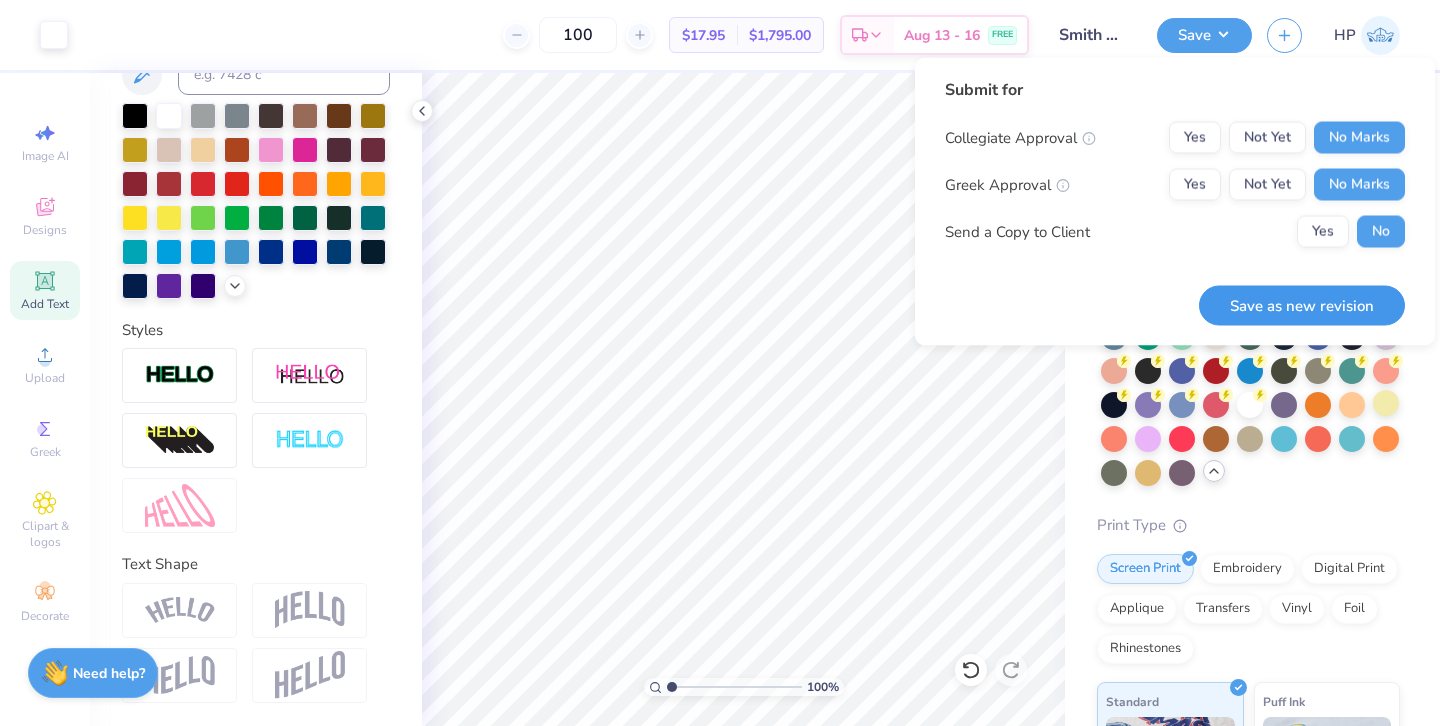 click on "Save as new revision" at bounding box center [1302, 305] 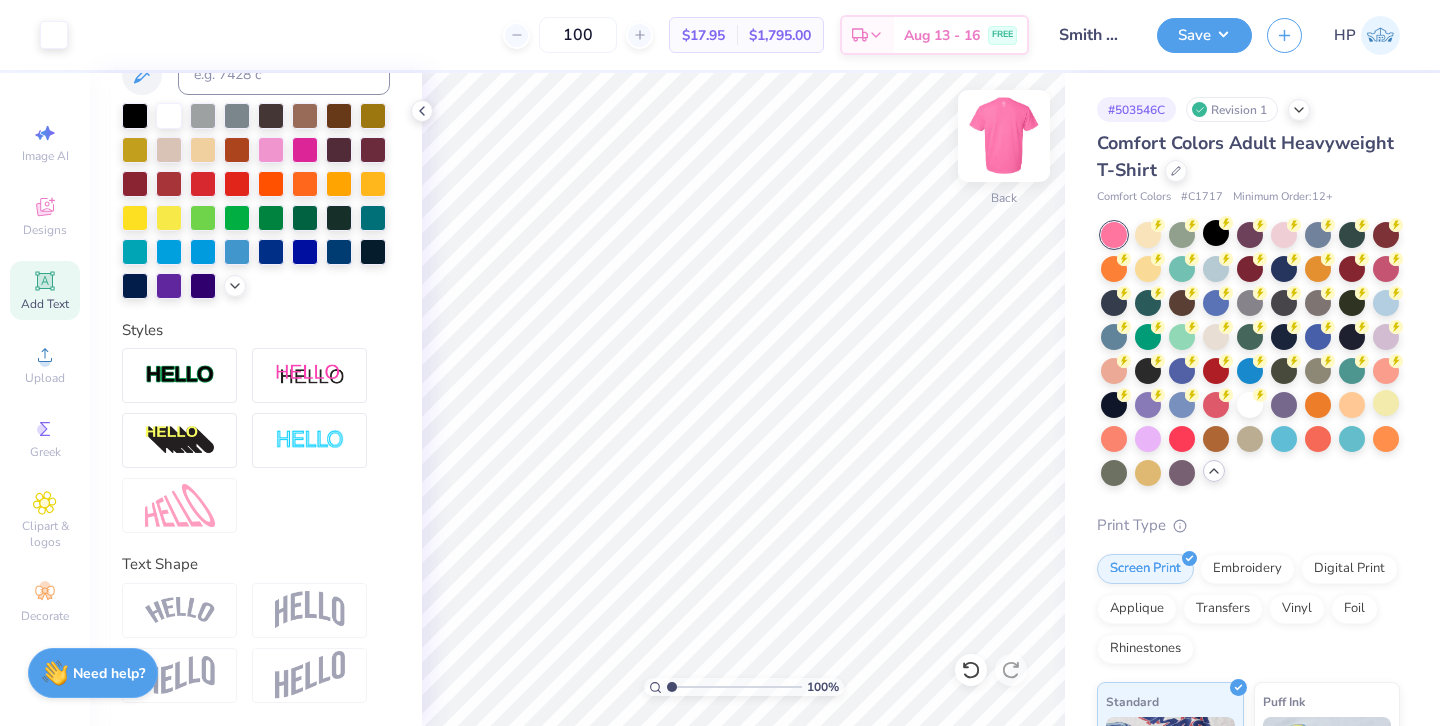 click at bounding box center [1004, 136] 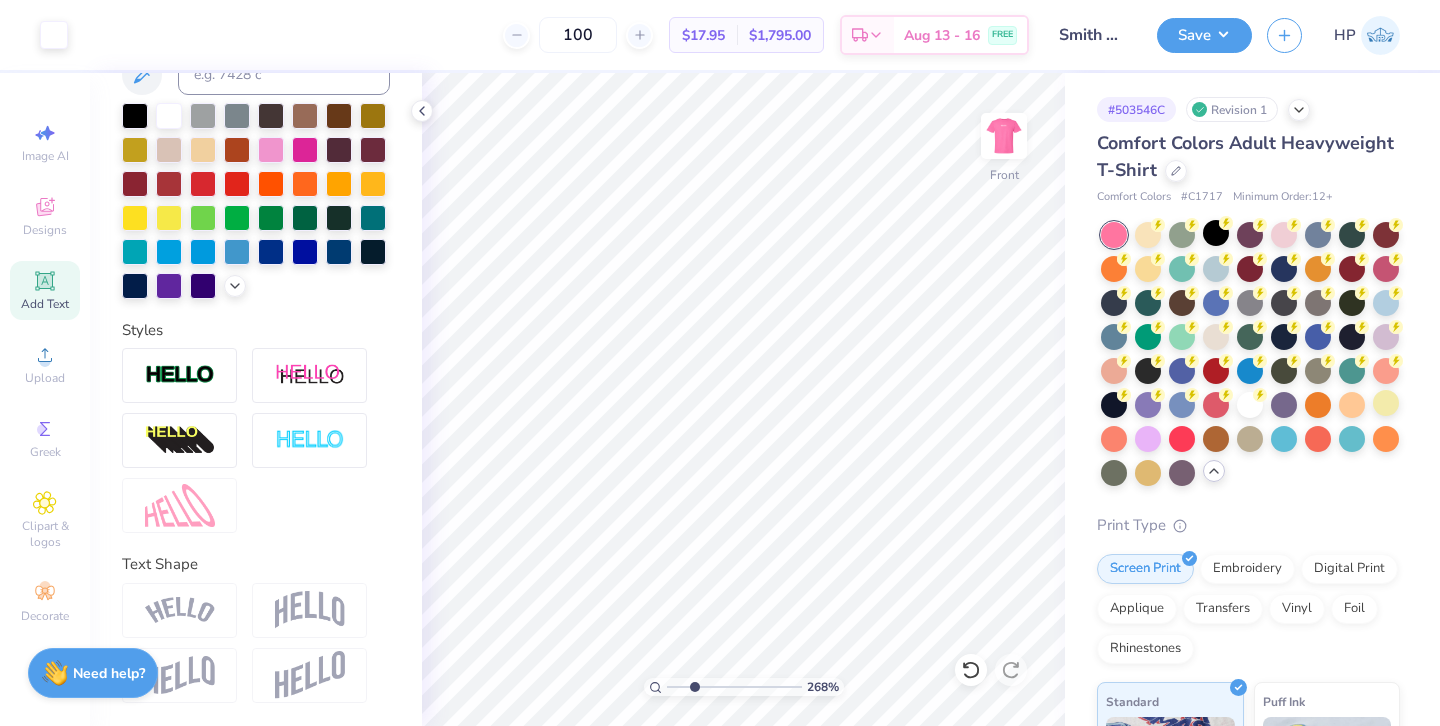 drag, startPoint x: 671, startPoint y: 687, endPoint x: 694, endPoint y: 681, distance: 23.769728 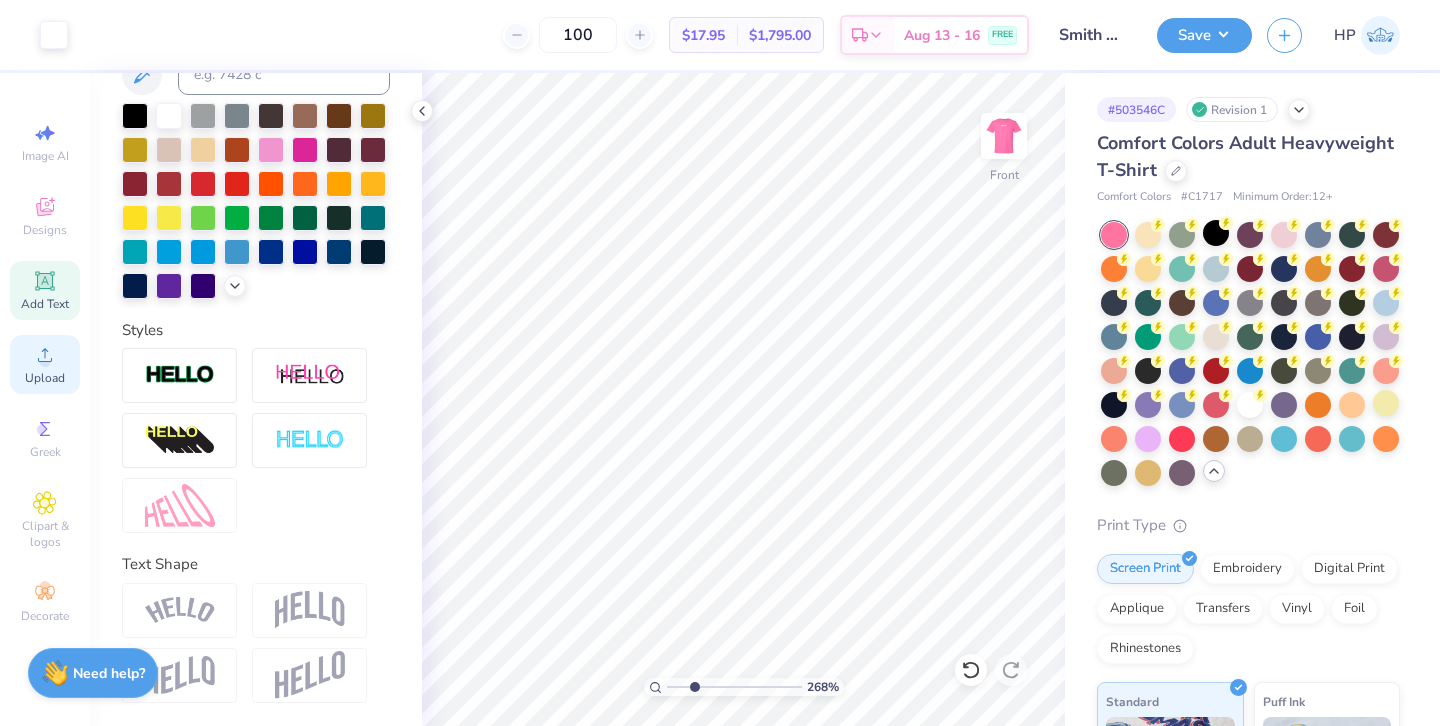 click 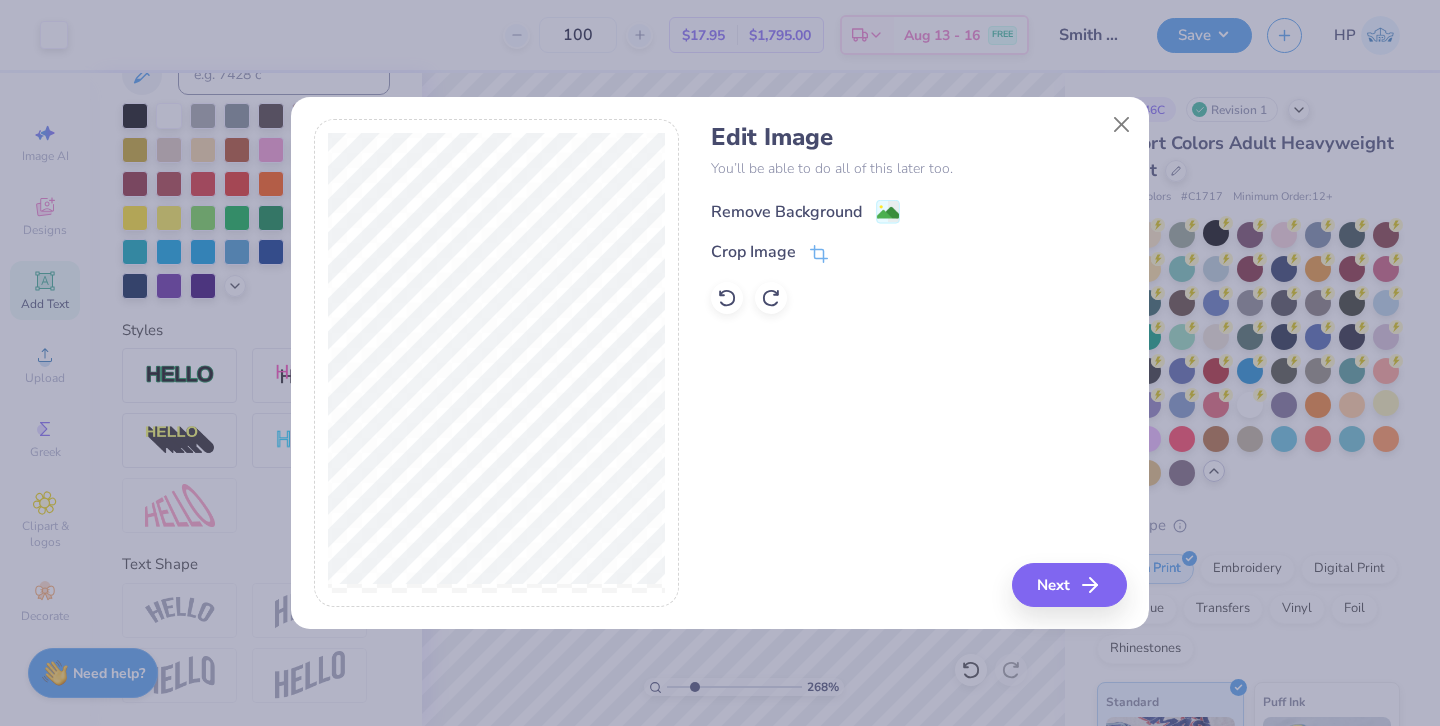 click on "Remove Background" at bounding box center [805, 211] 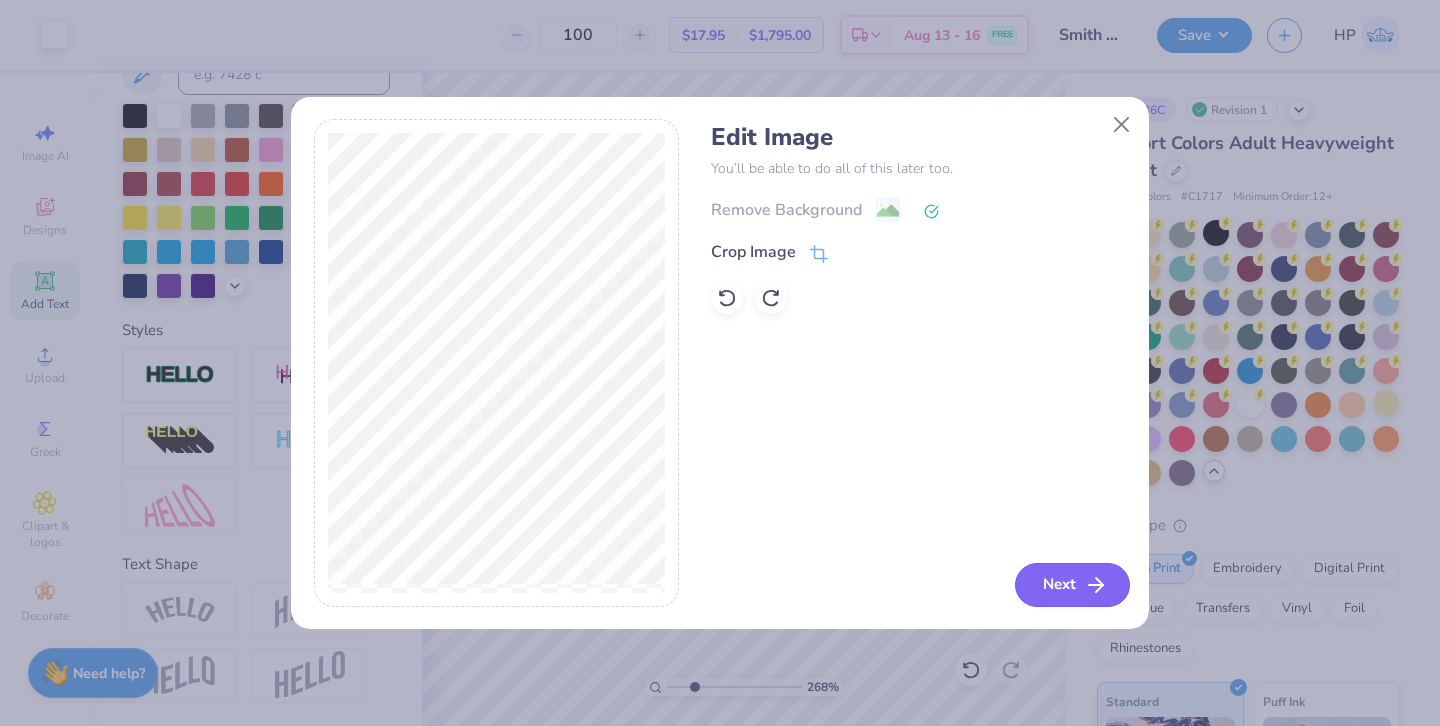 click on "Next" at bounding box center [1072, 585] 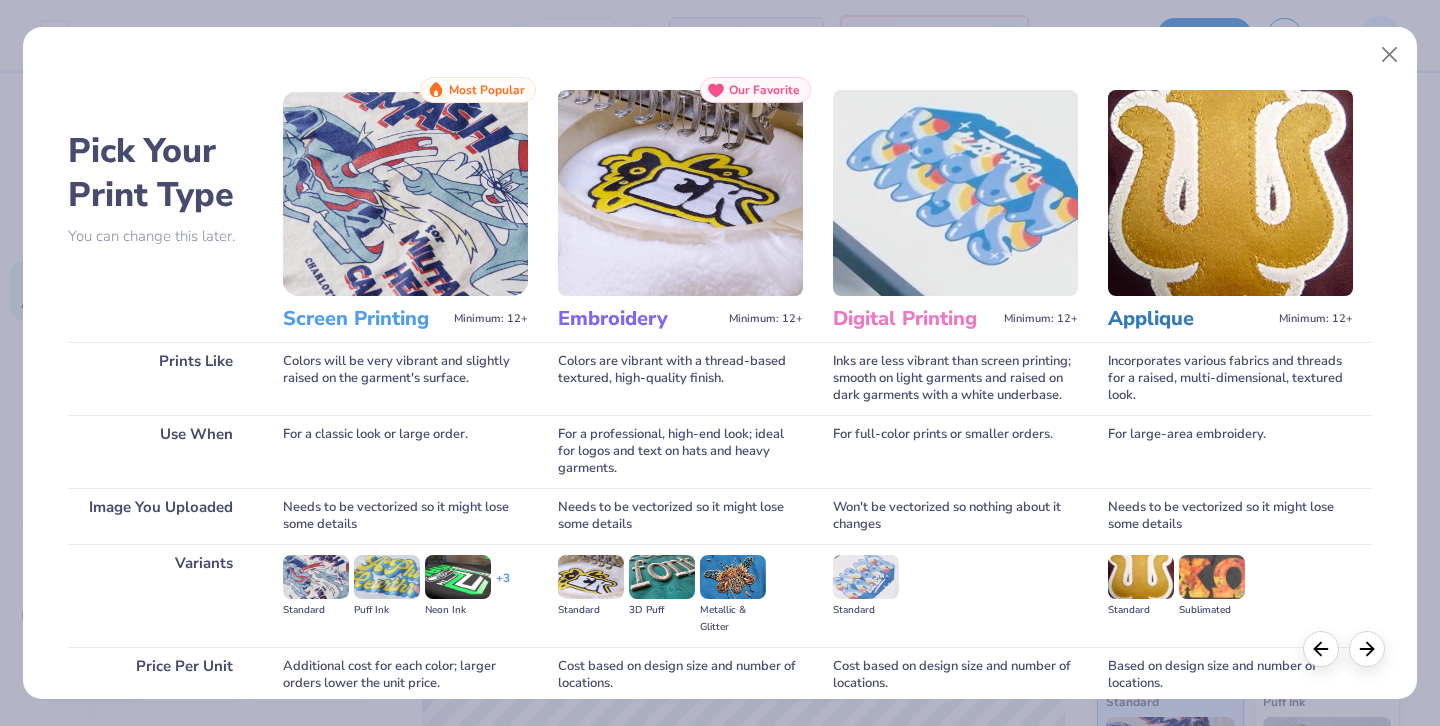 scroll, scrollTop: 171, scrollLeft: 0, axis: vertical 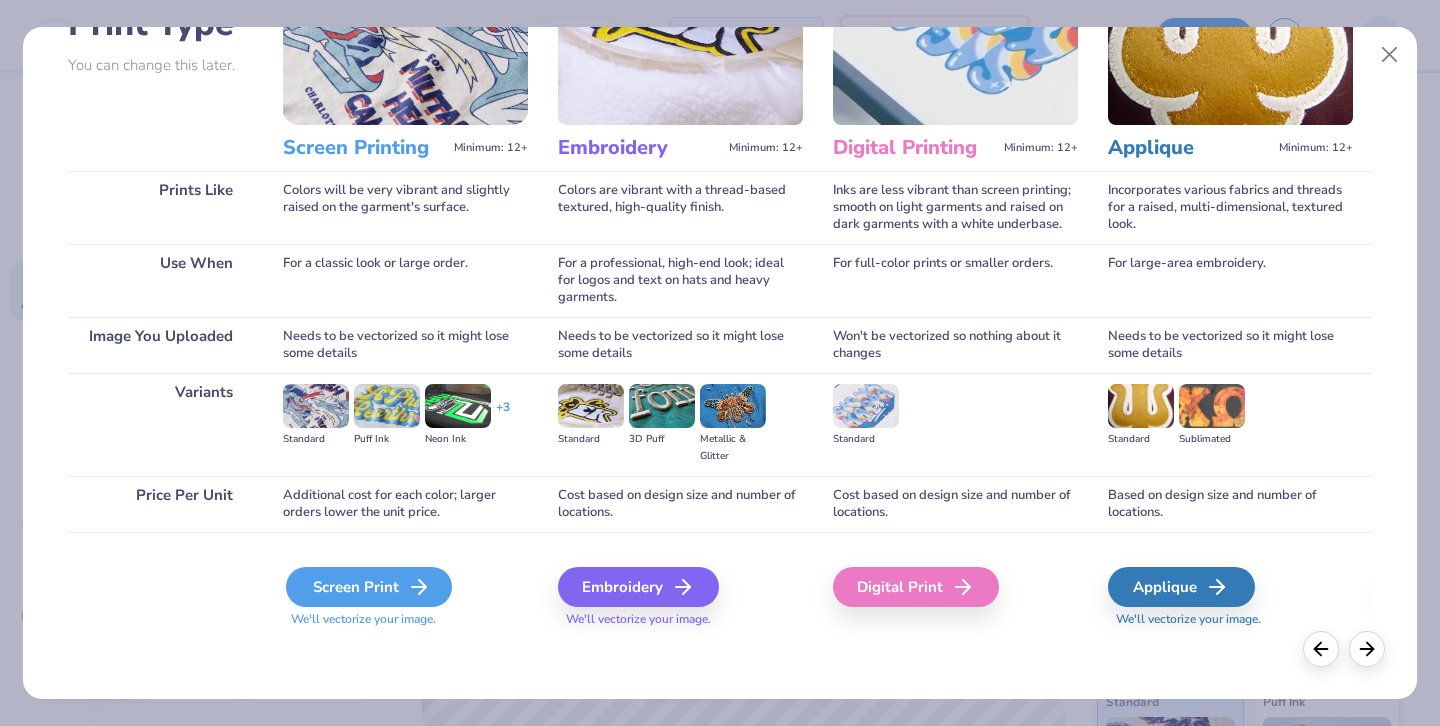 click on "Screen Print" at bounding box center (369, 587) 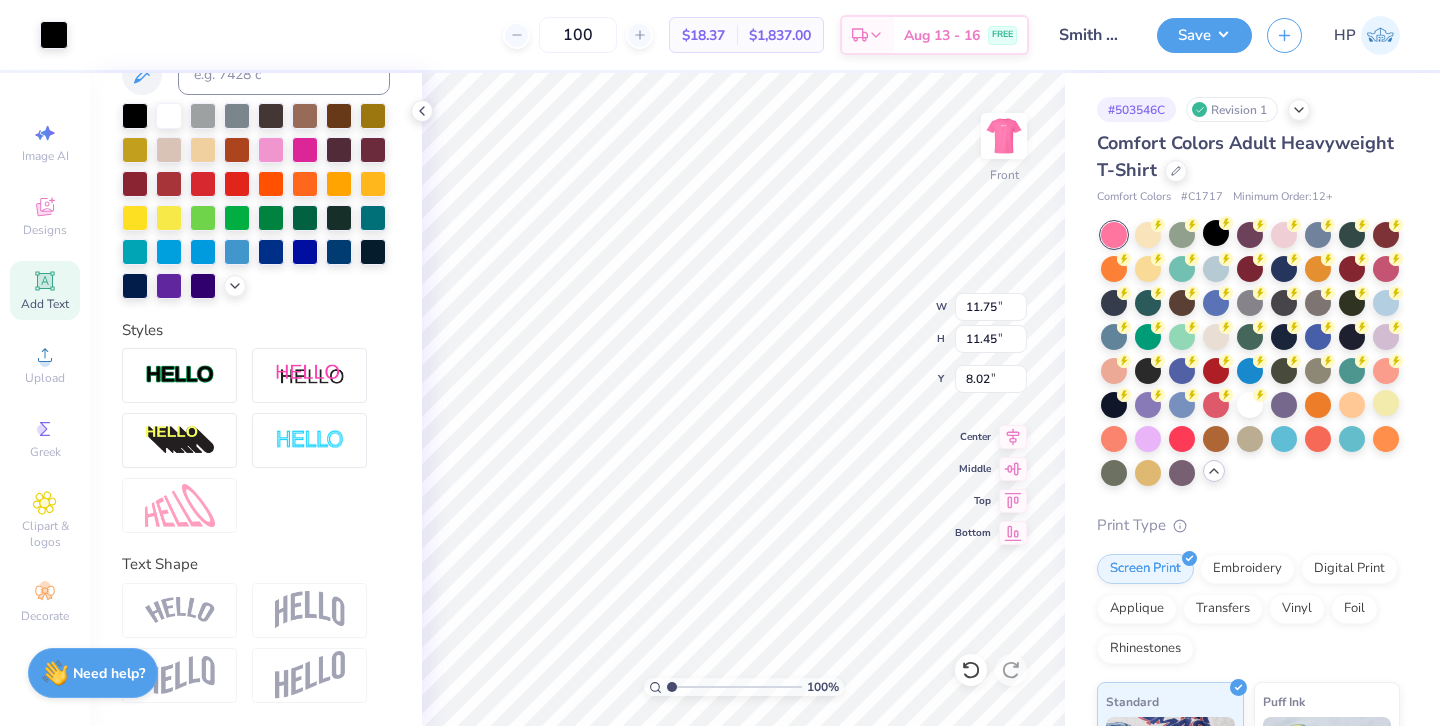 drag, startPoint x: 694, startPoint y: 681, endPoint x: 668, endPoint y: 685, distance: 26.305893 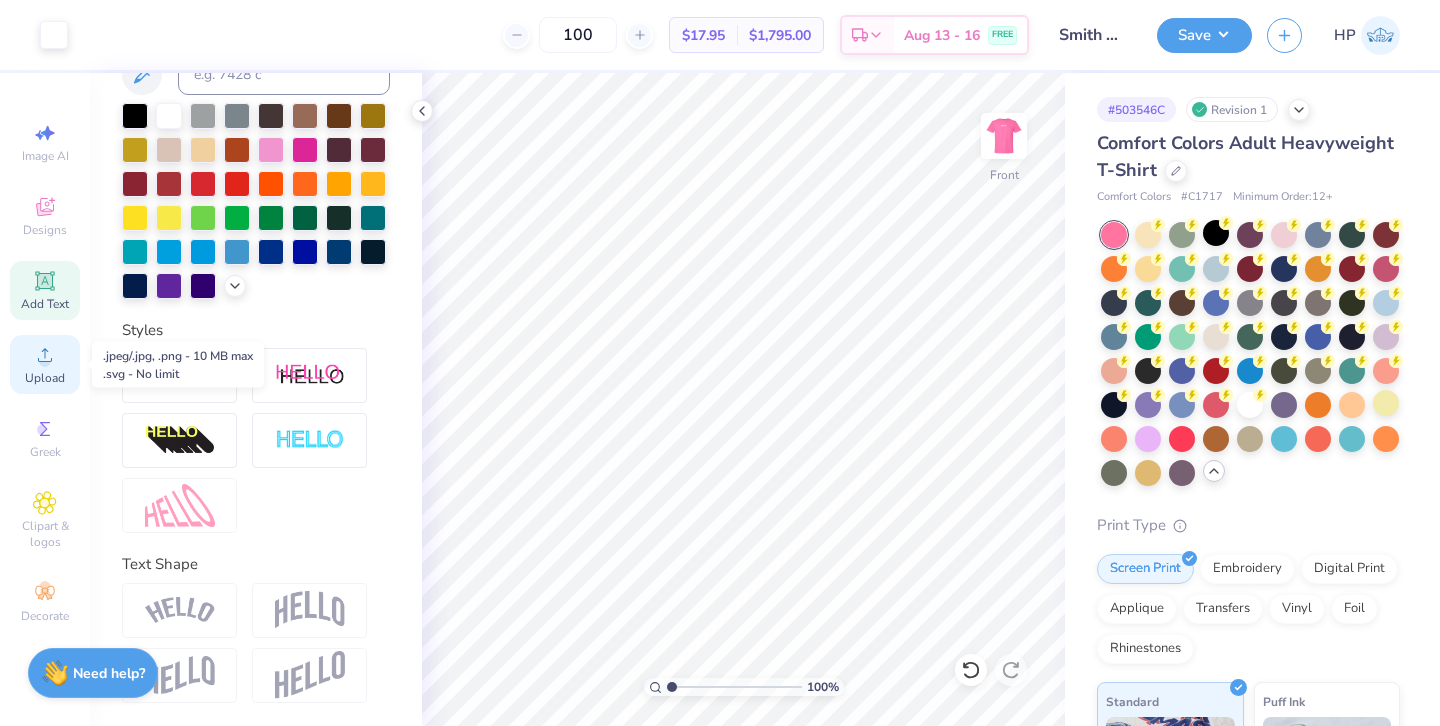 click 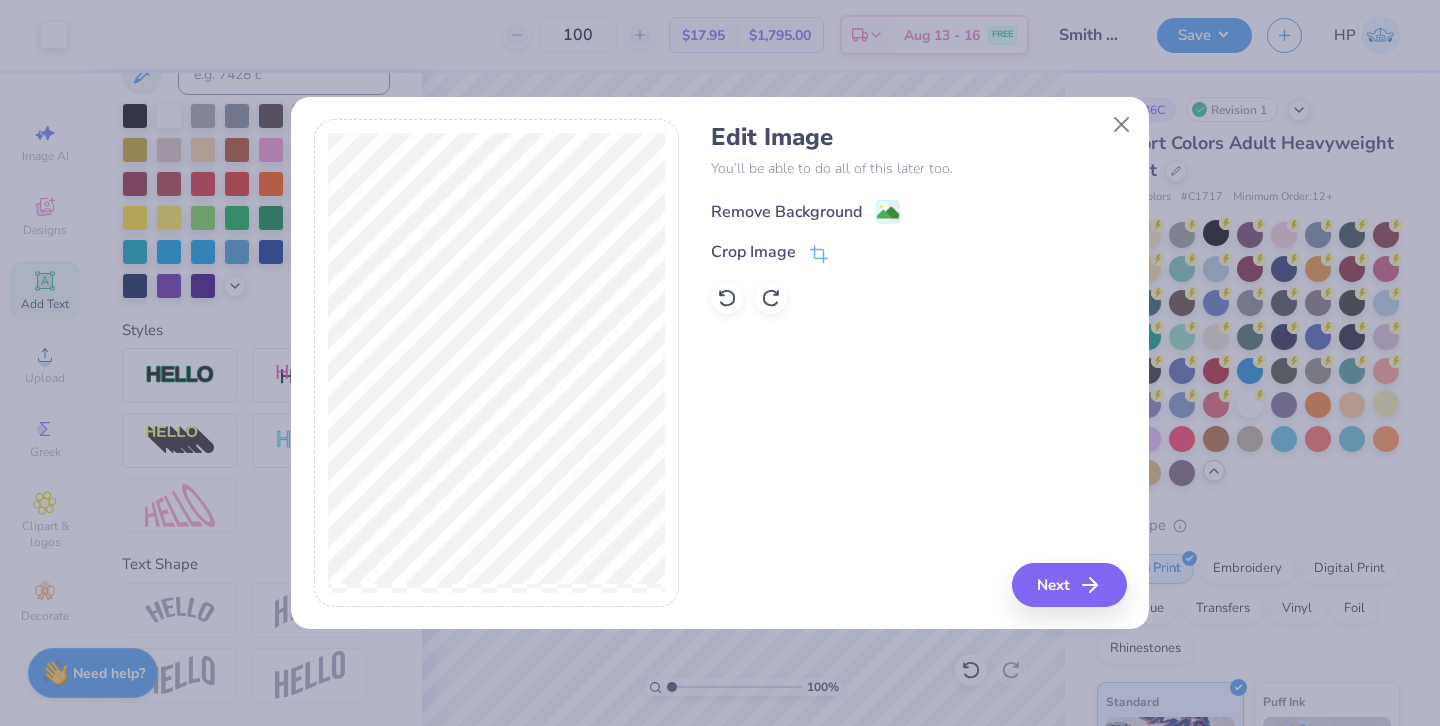 click 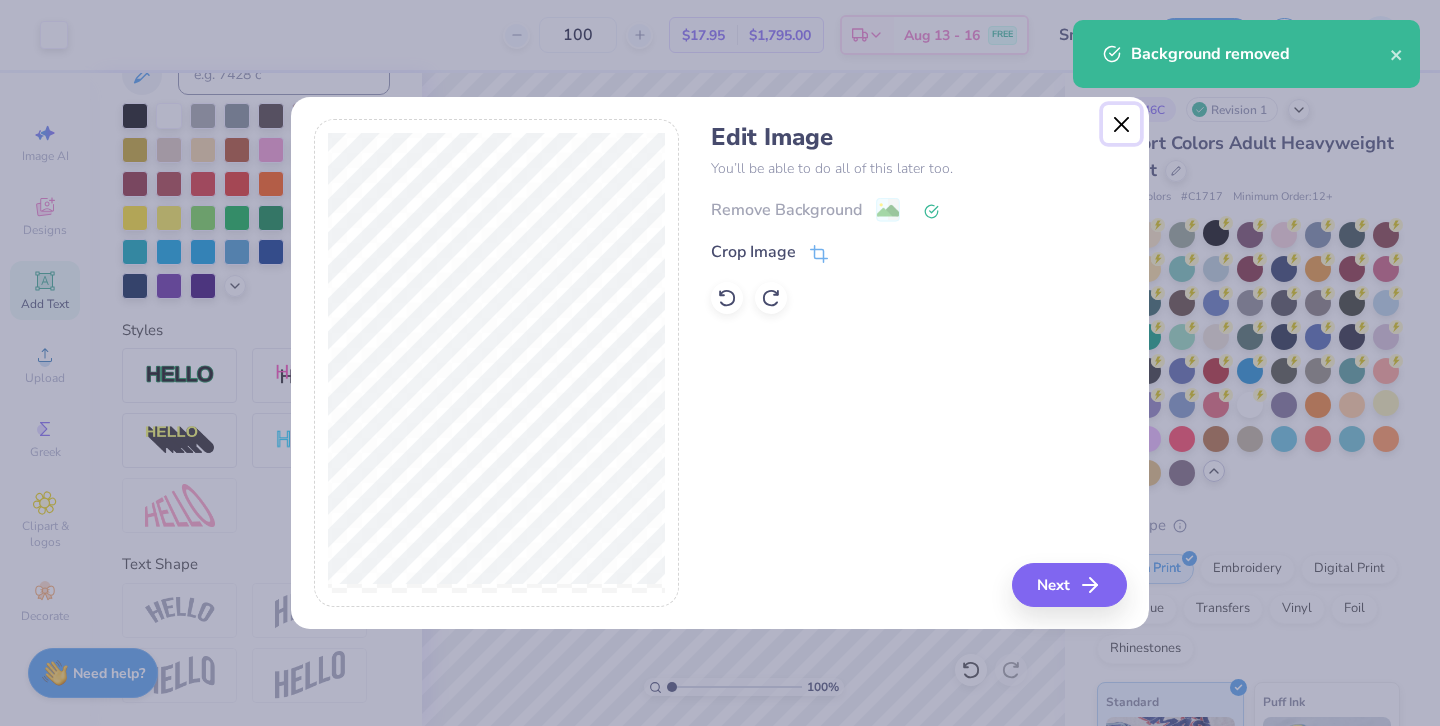 click at bounding box center (1122, 124) 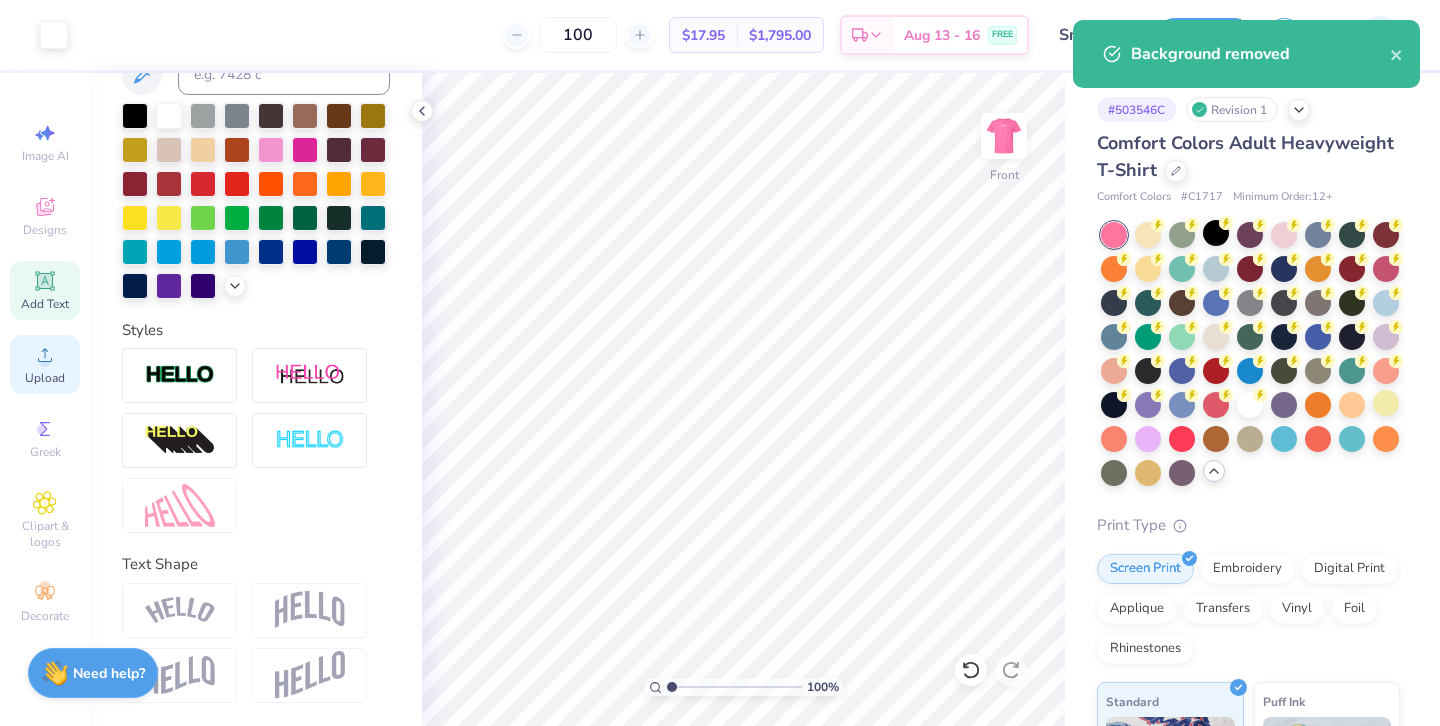 click 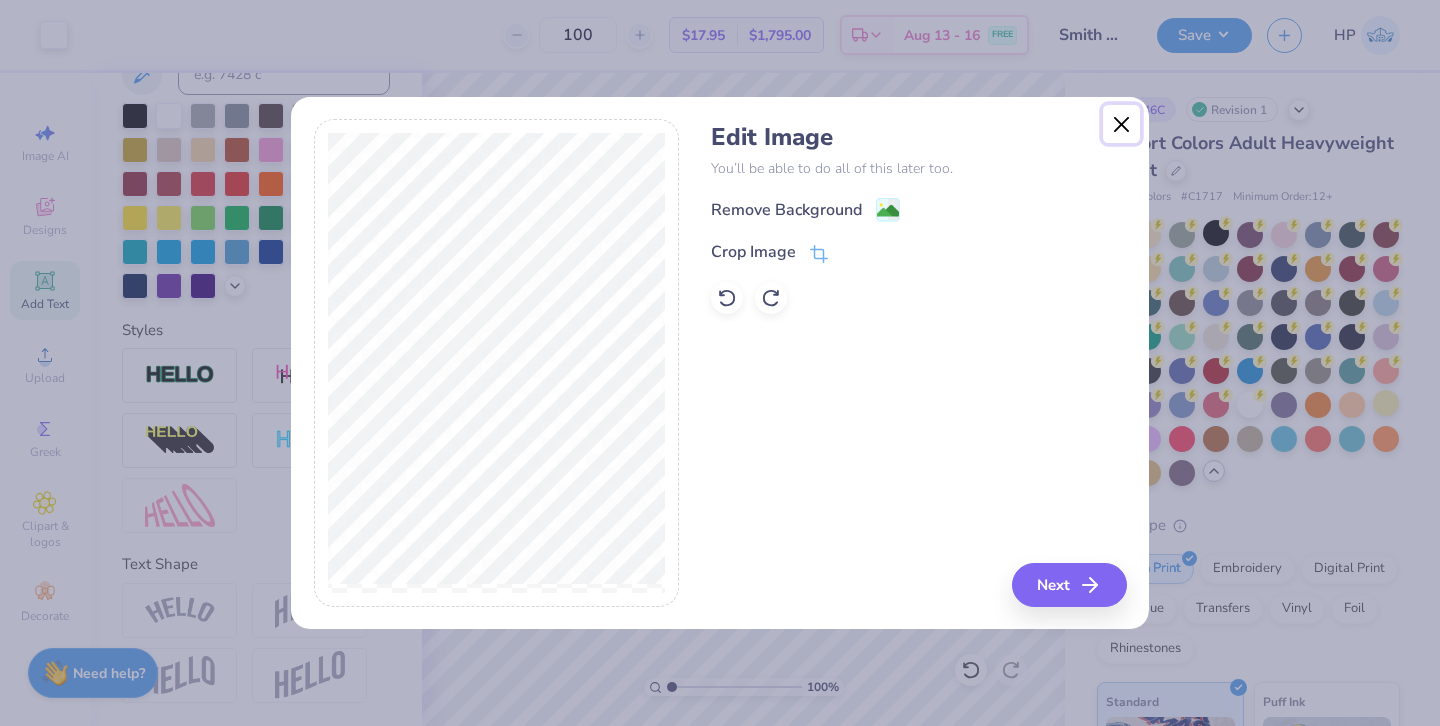 click at bounding box center (1122, 124) 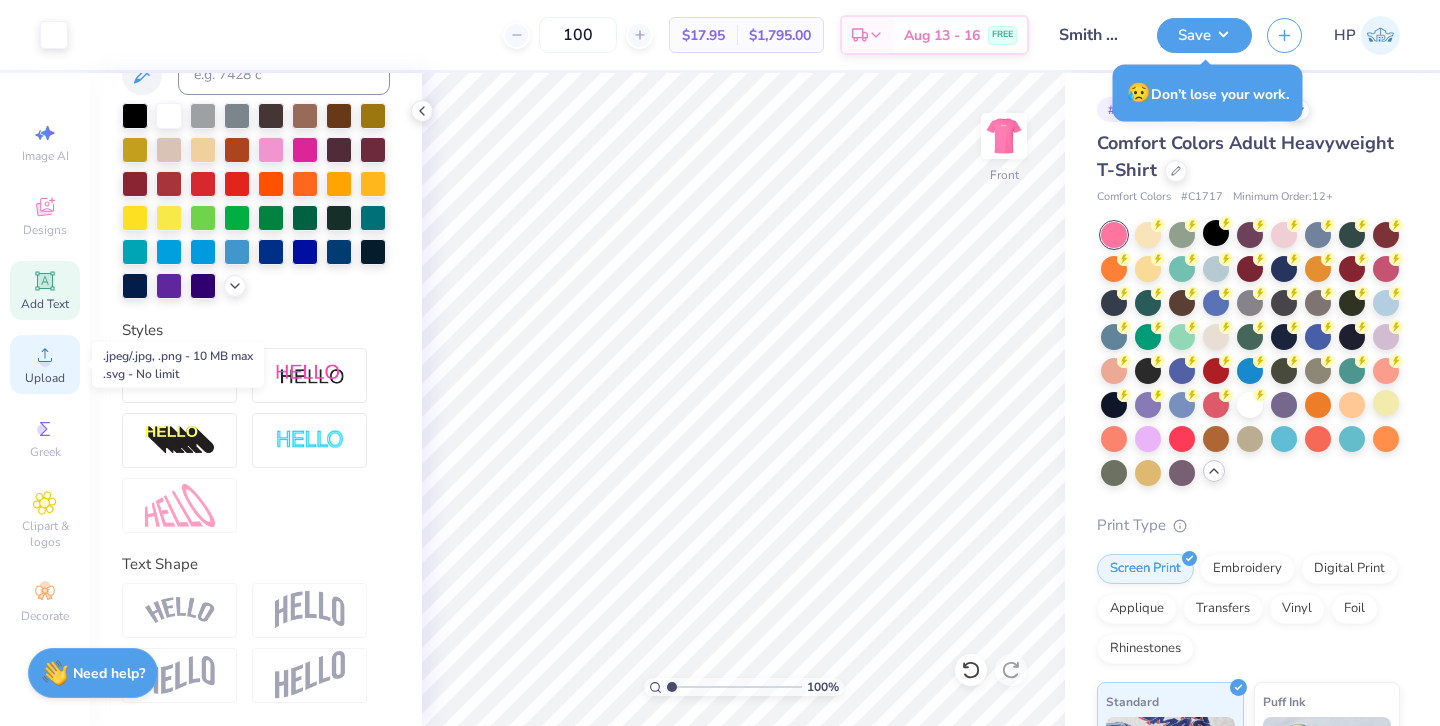 click on "Upload" at bounding box center [45, 378] 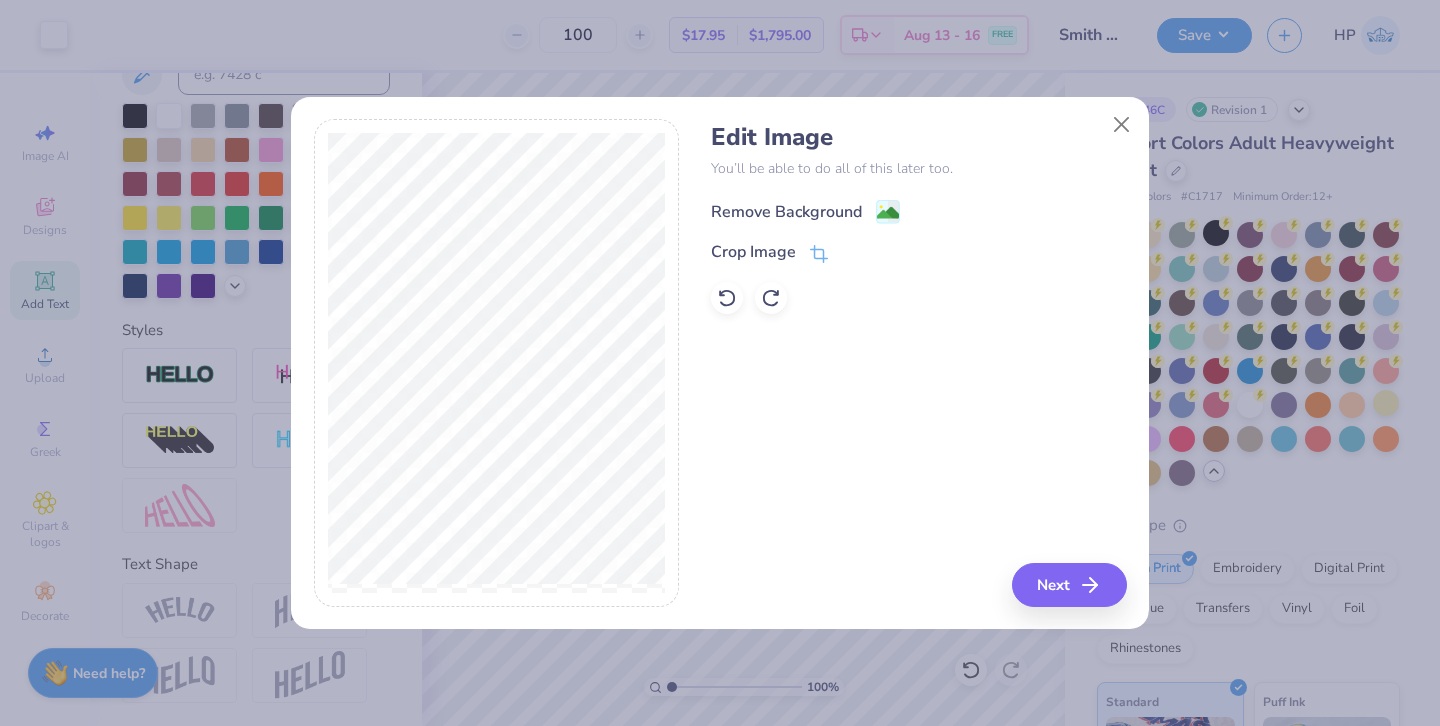 click 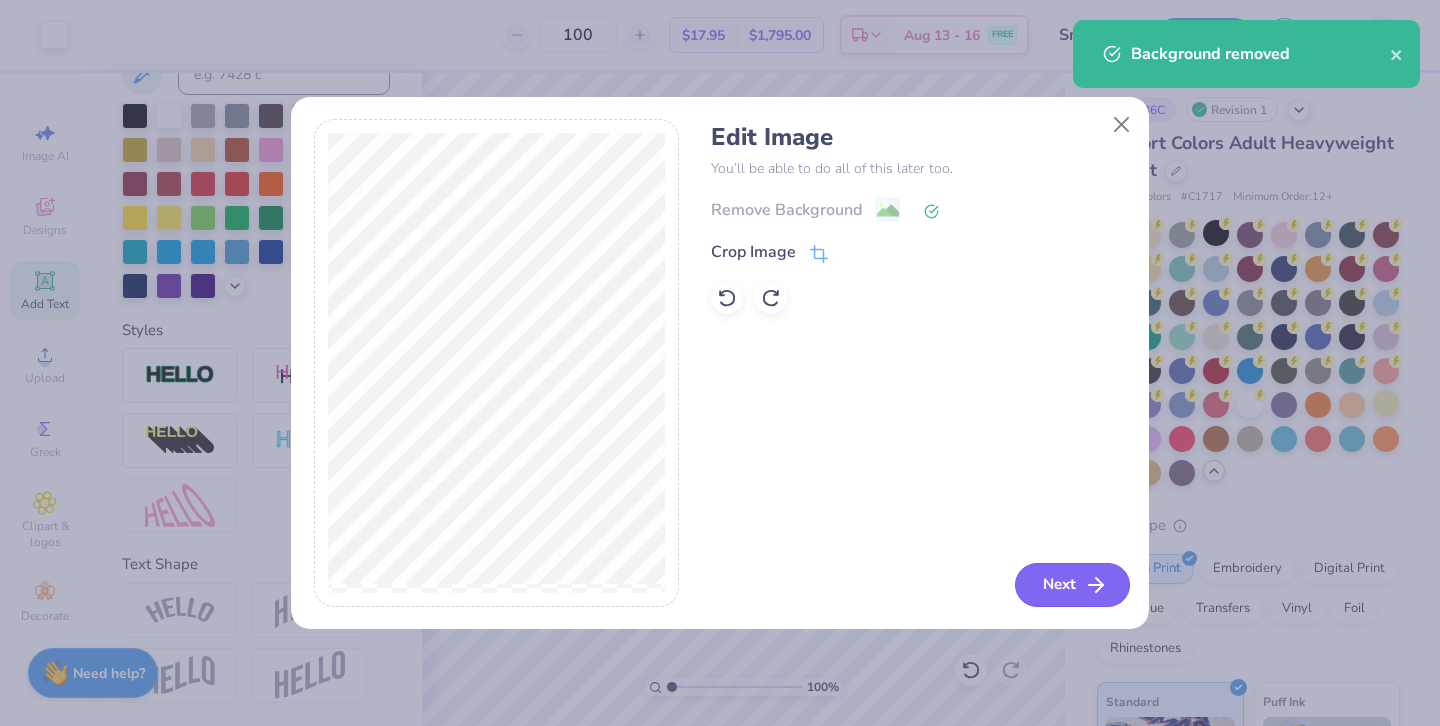 click on "Next" at bounding box center [1072, 585] 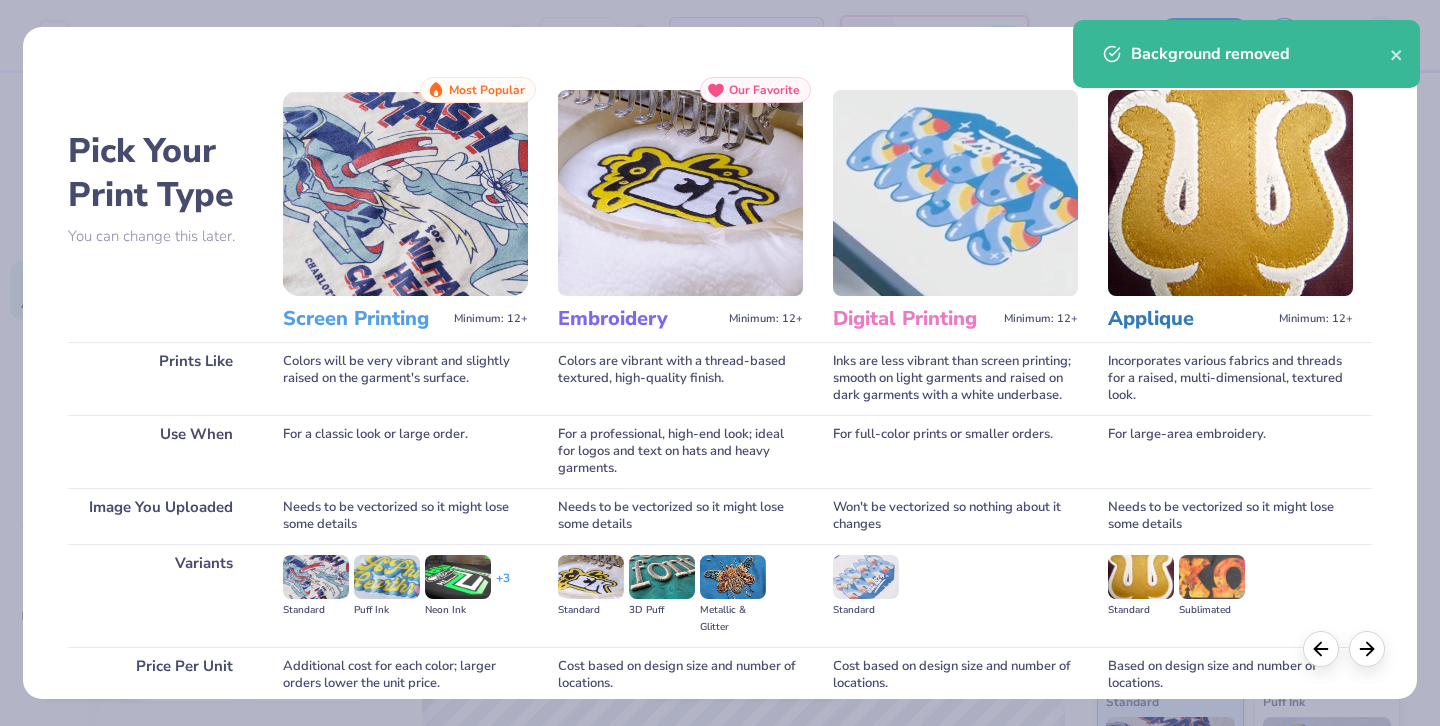 scroll, scrollTop: 171, scrollLeft: 0, axis: vertical 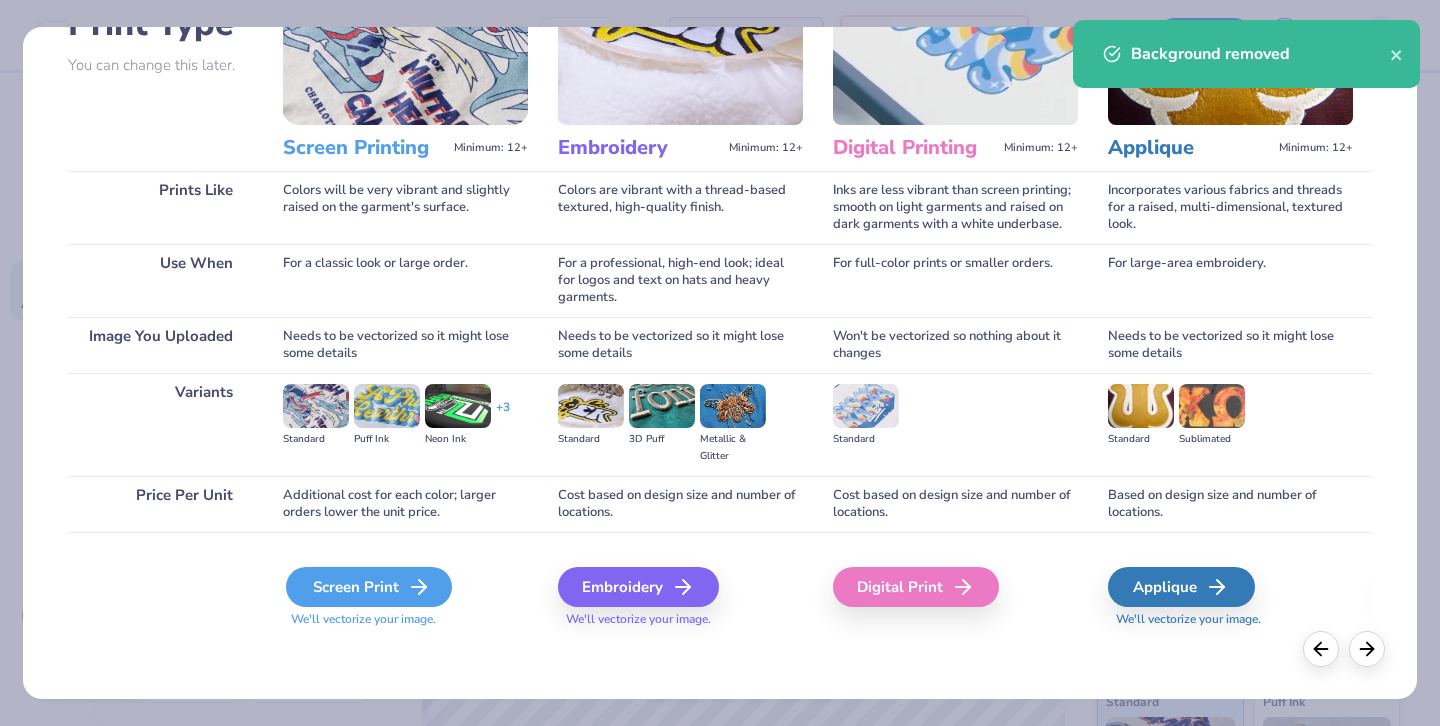 click on "Screen Print" at bounding box center [369, 587] 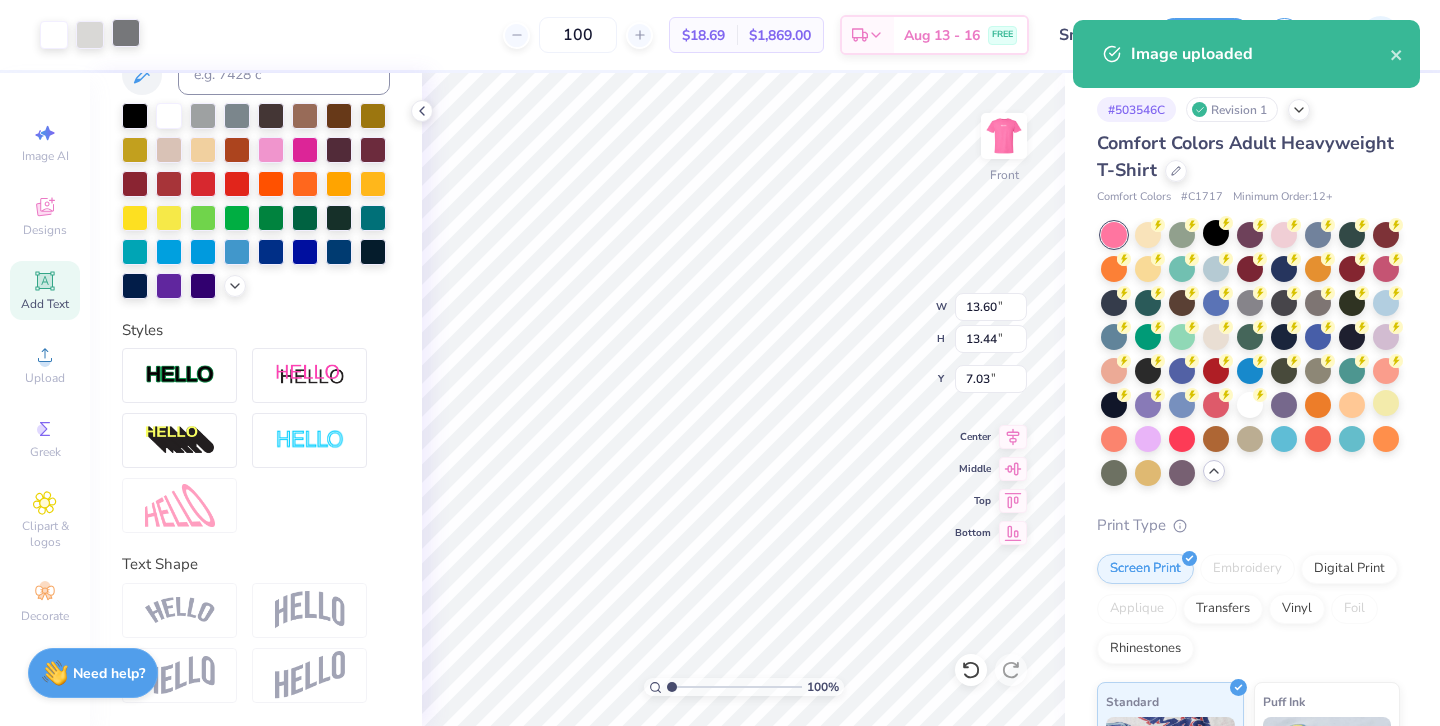 click at bounding box center [126, 33] 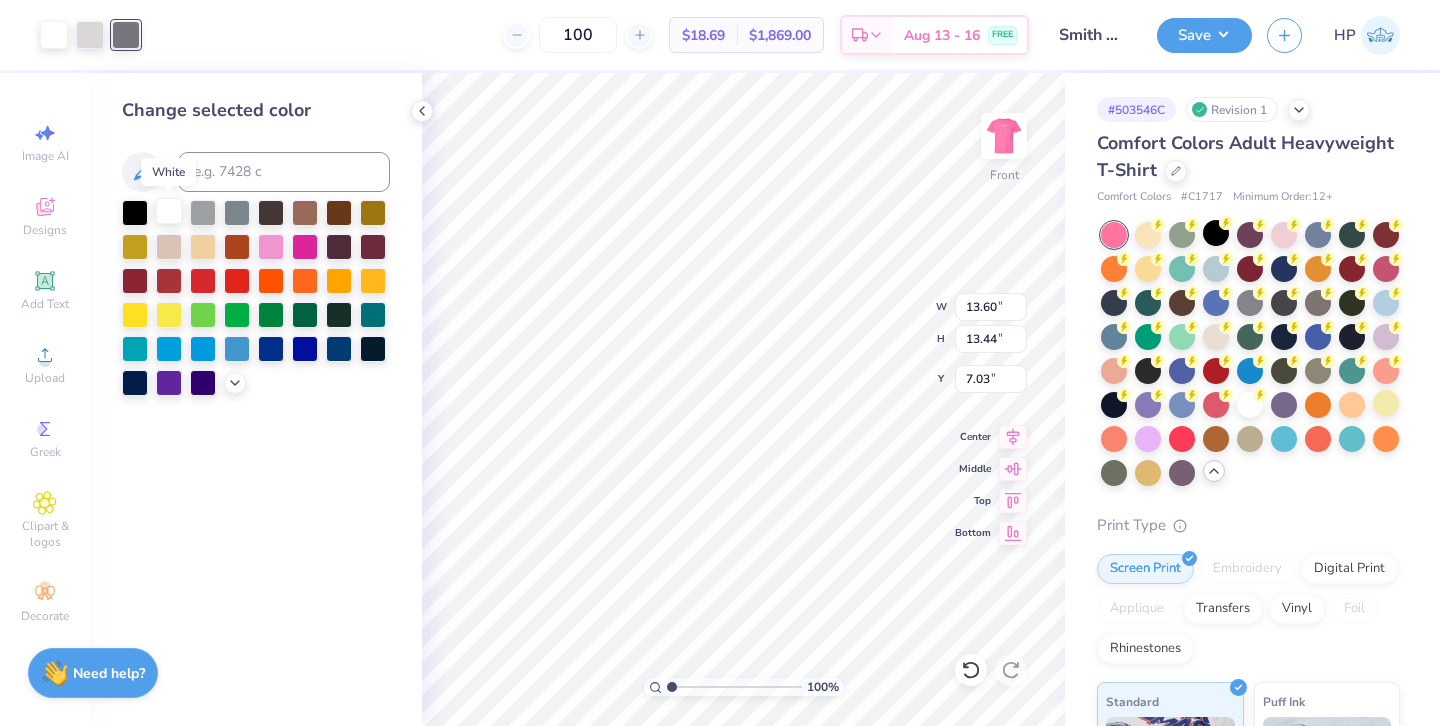 click at bounding box center [169, 211] 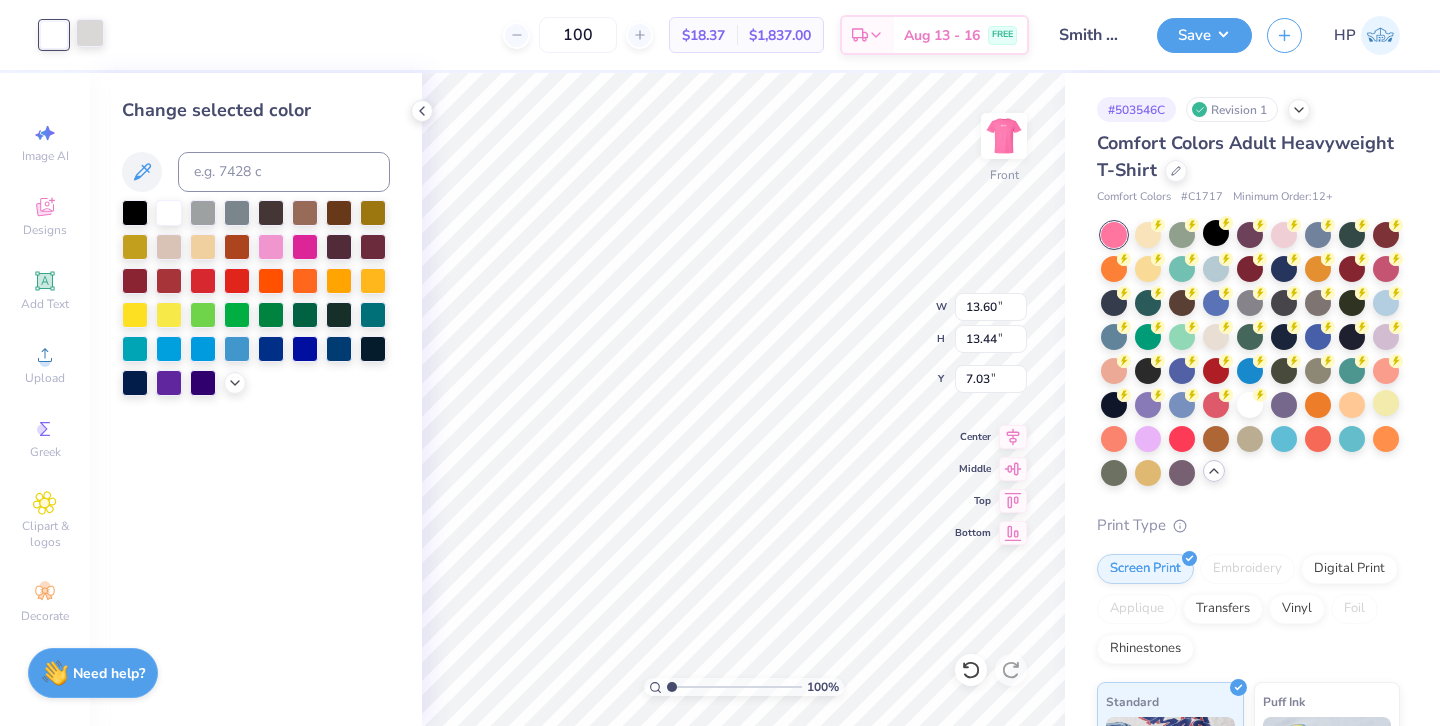 click at bounding box center [90, 33] 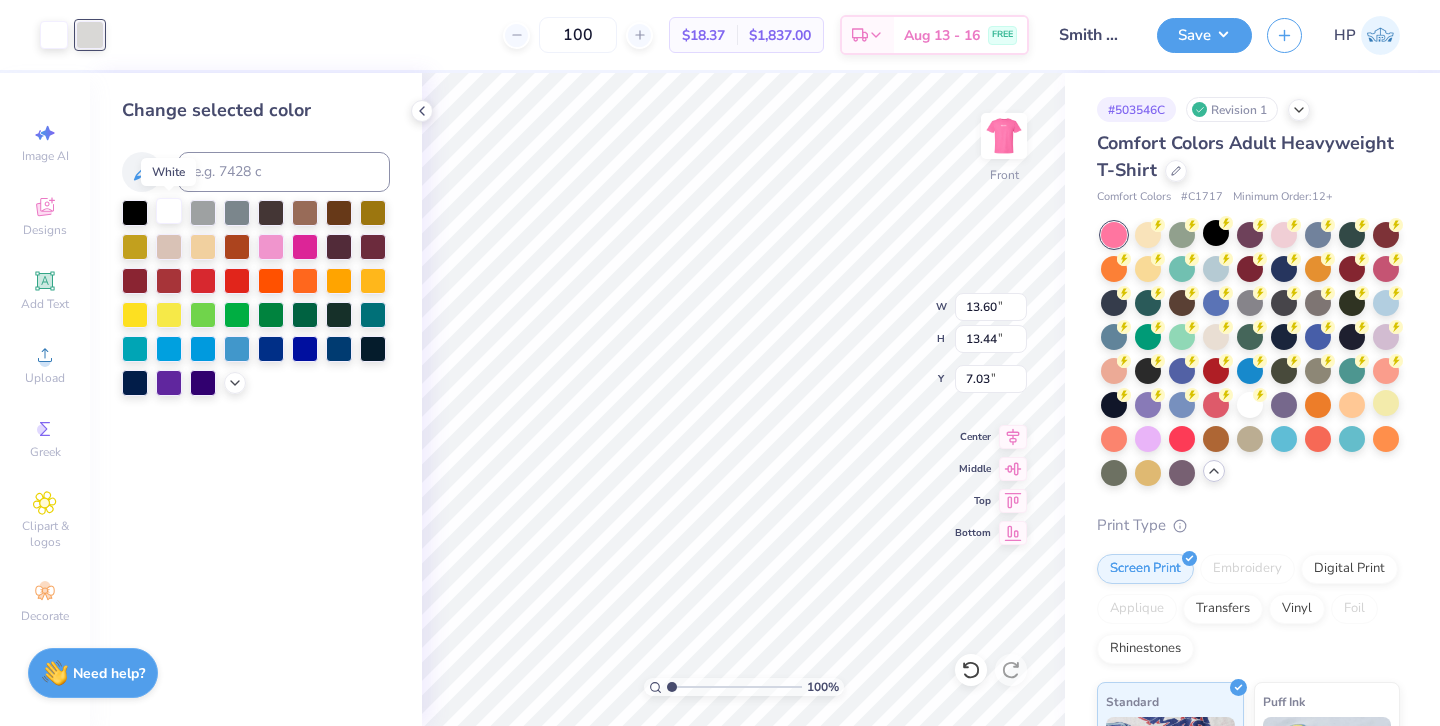 click at bounding box center [169, 211] 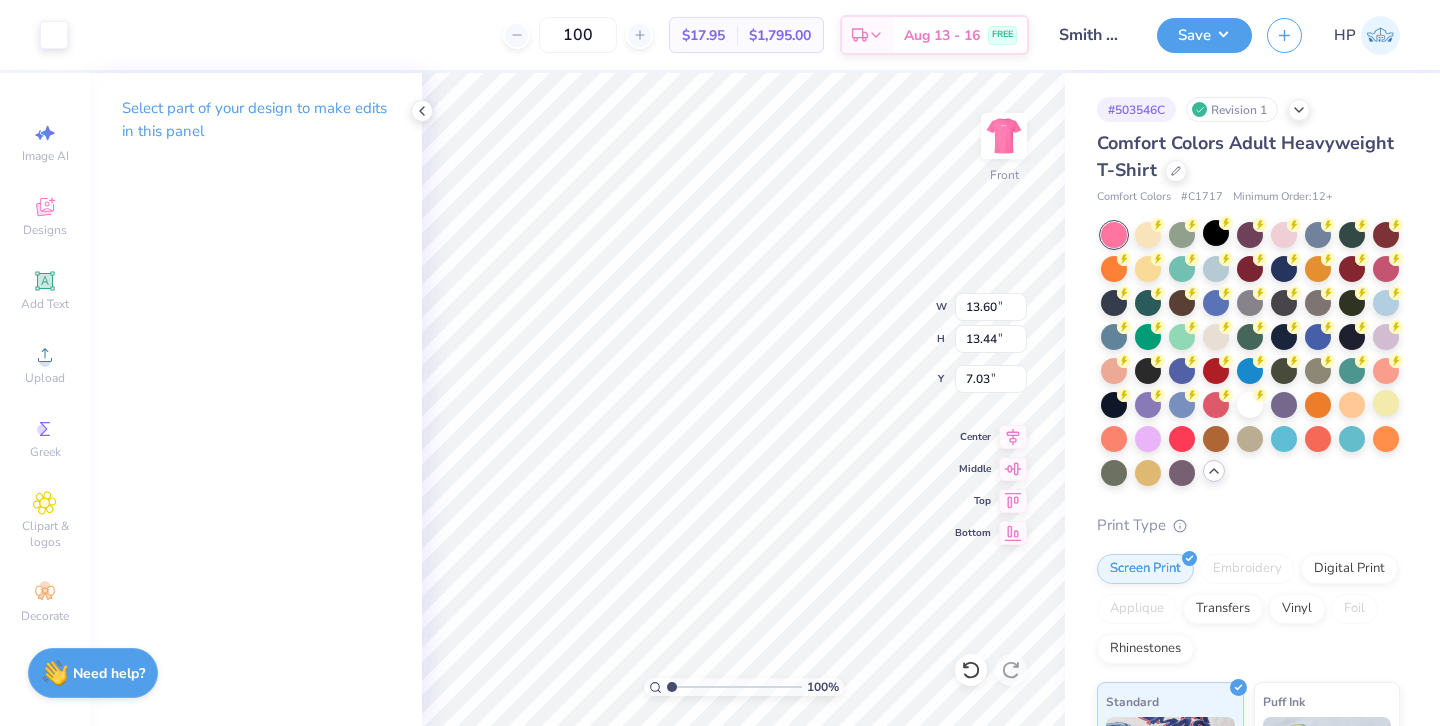 type on "6.76" 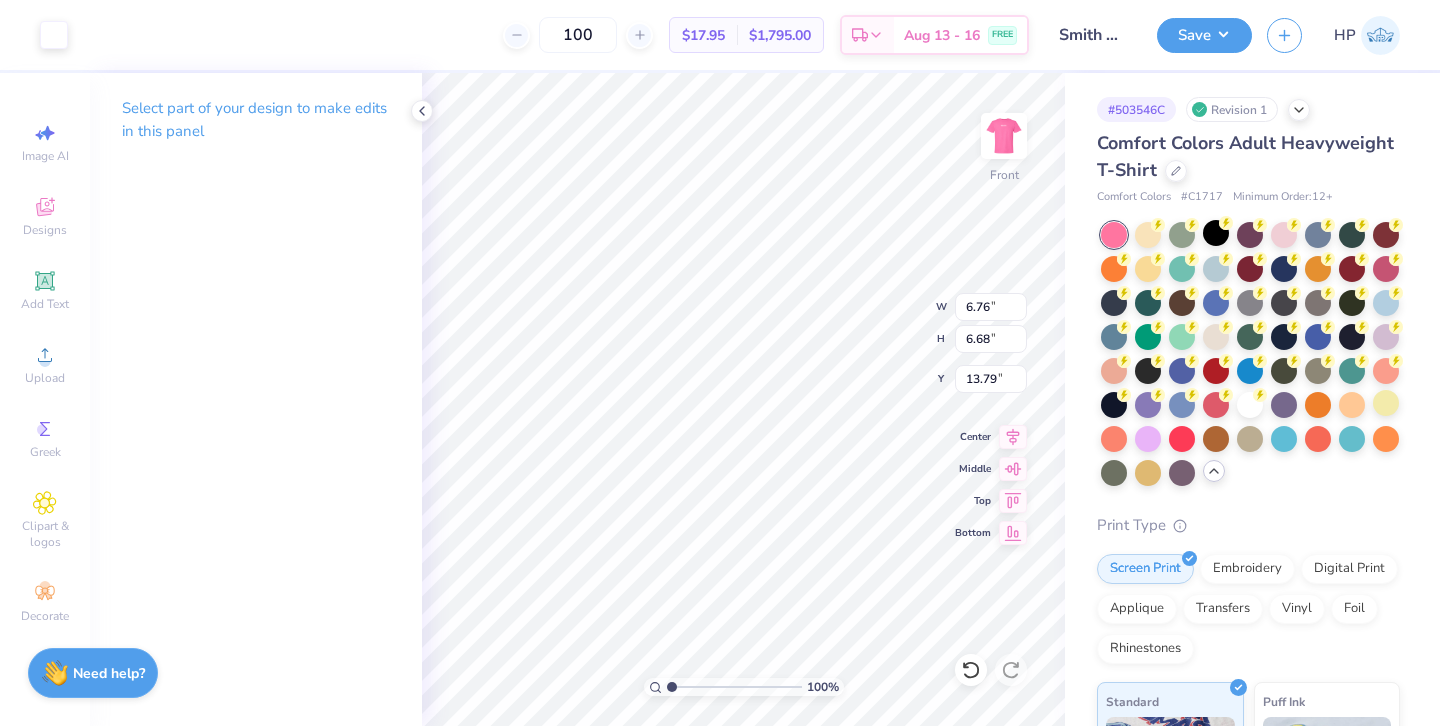 type on "6.34" 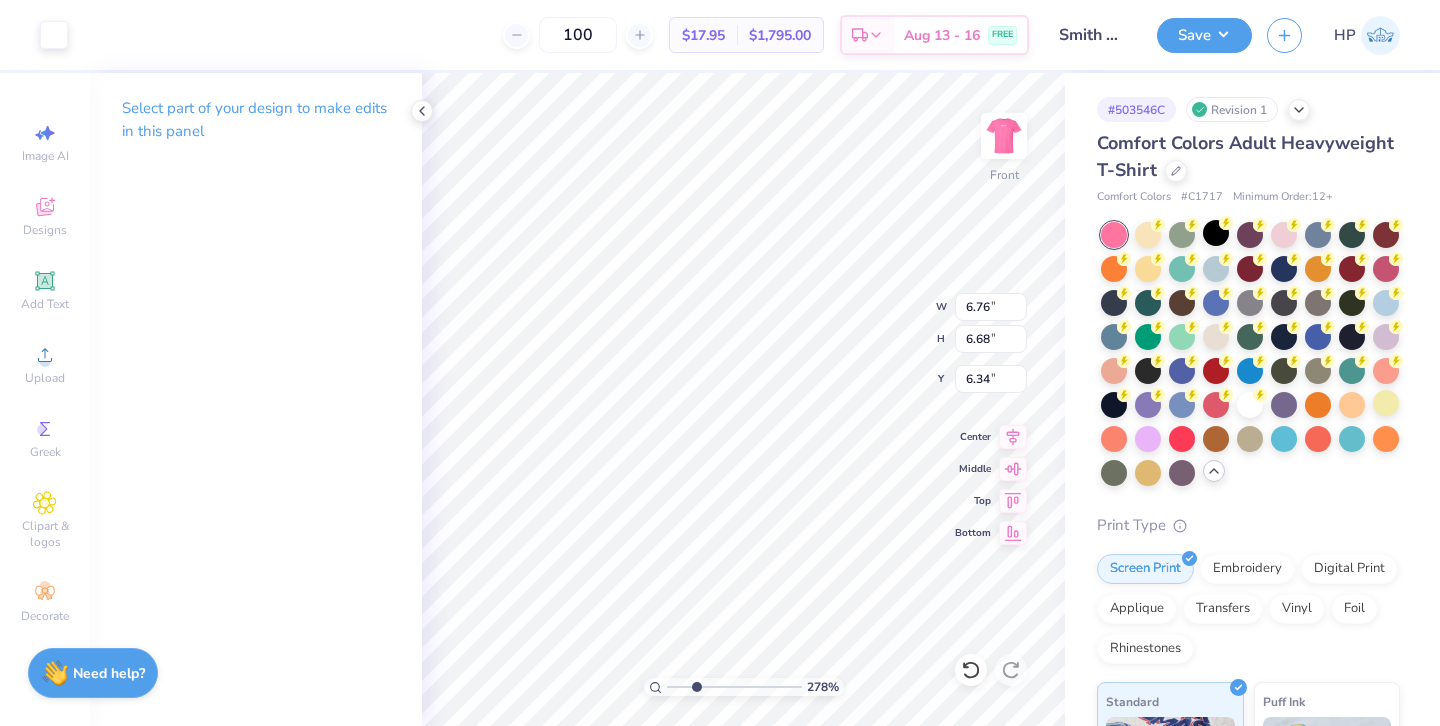 drag, startPoint x: 672, startPoint y: 687, endPoint x: 696, endPoint y: 687, distance: 24 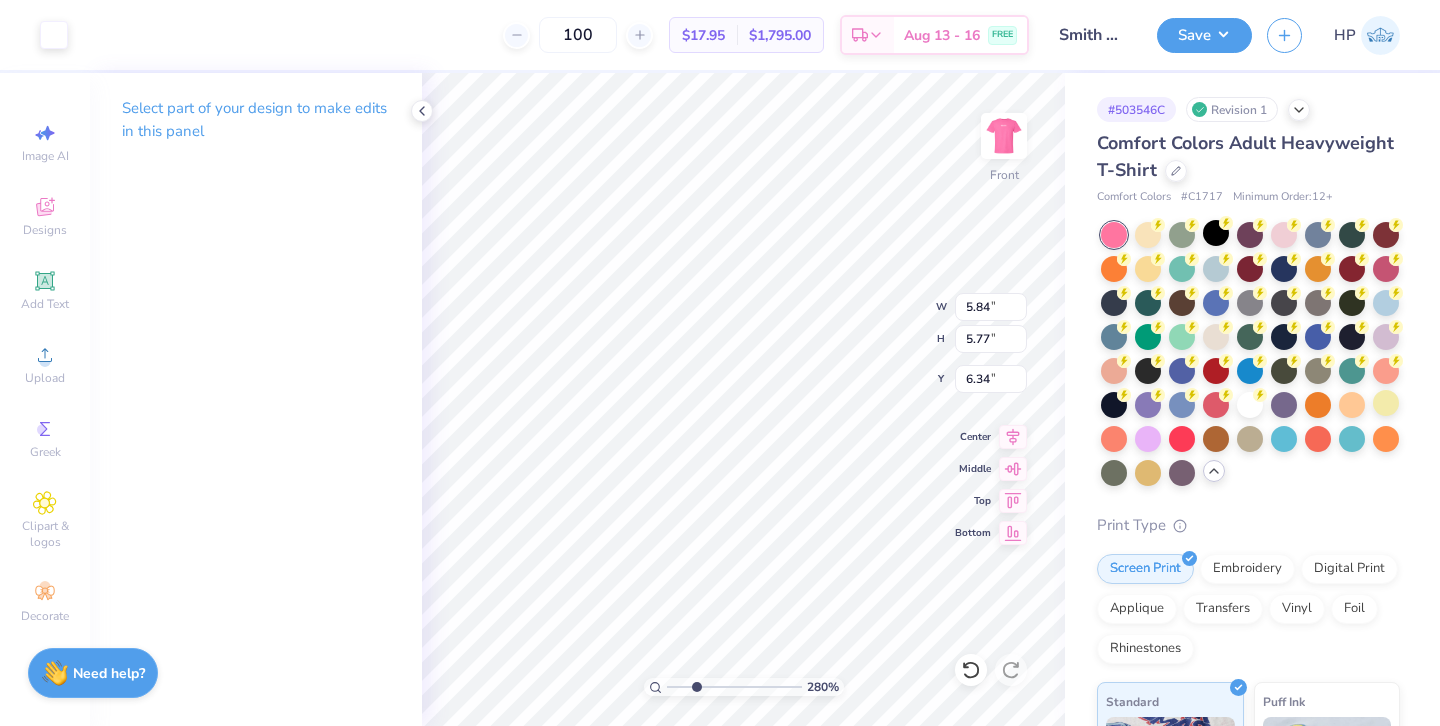 type on "1.93" 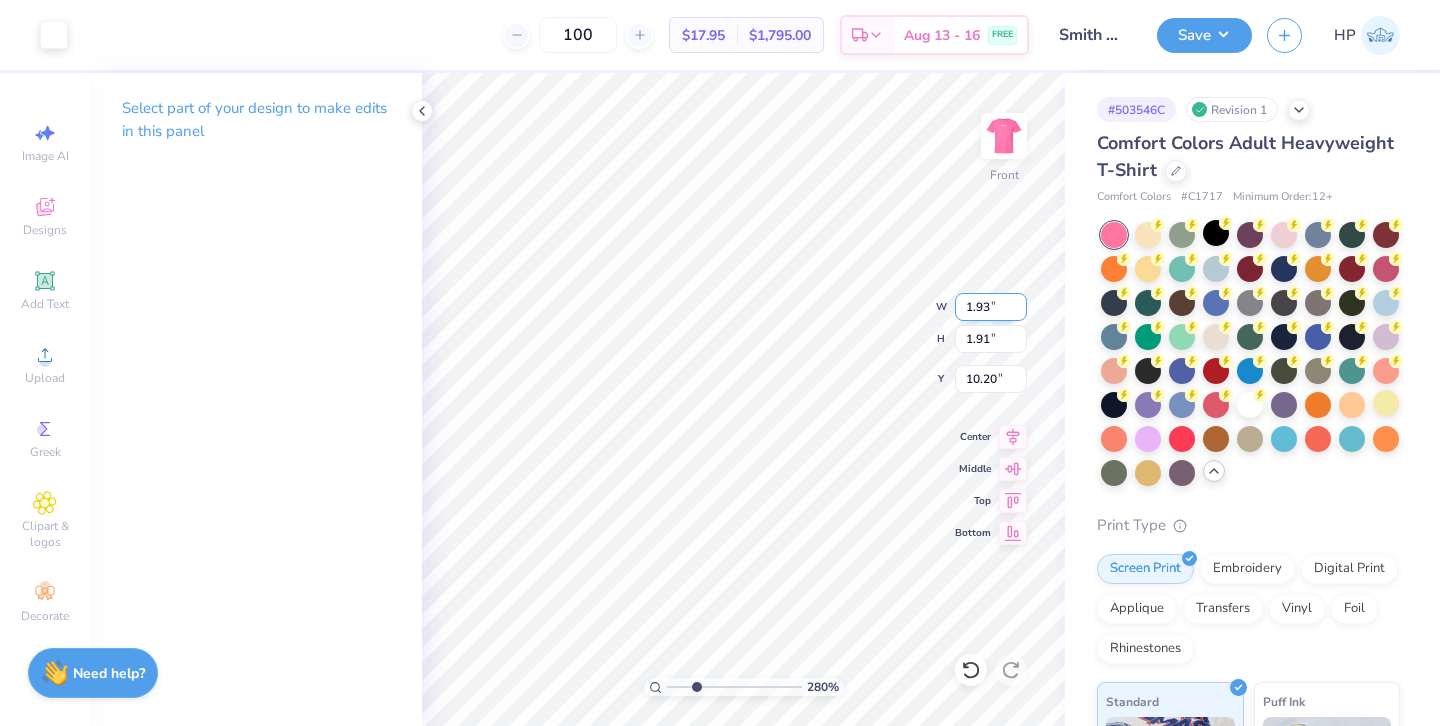 click on "1.93" at bounding box center [991, 307] 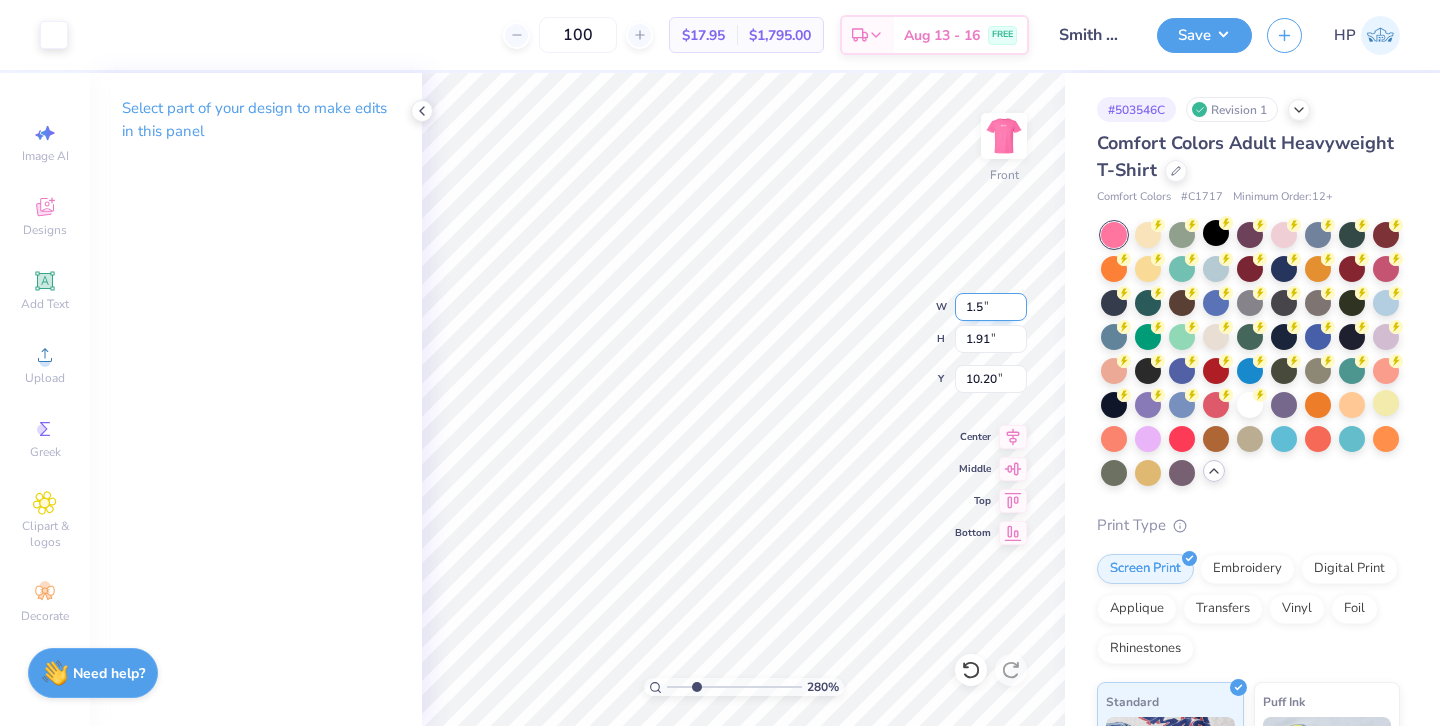 type on "1.50" 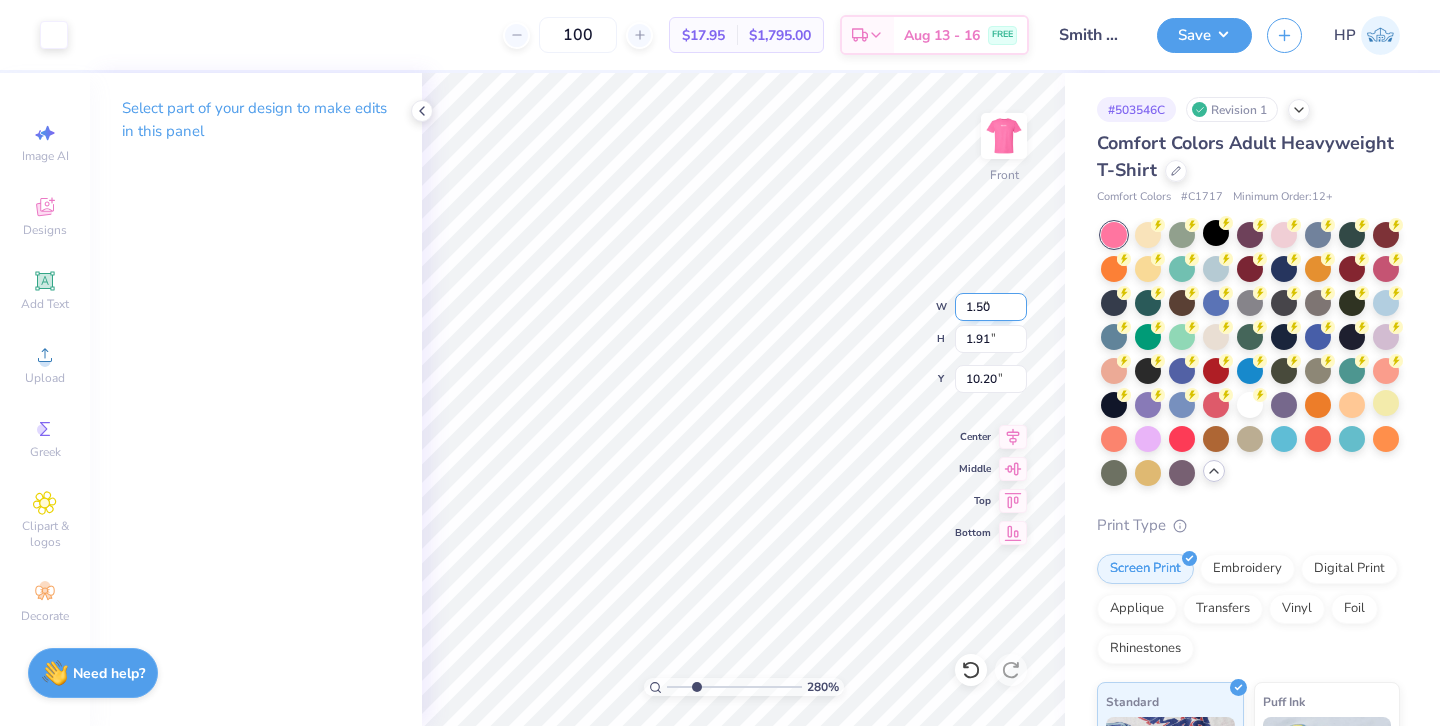 type on "1.48" 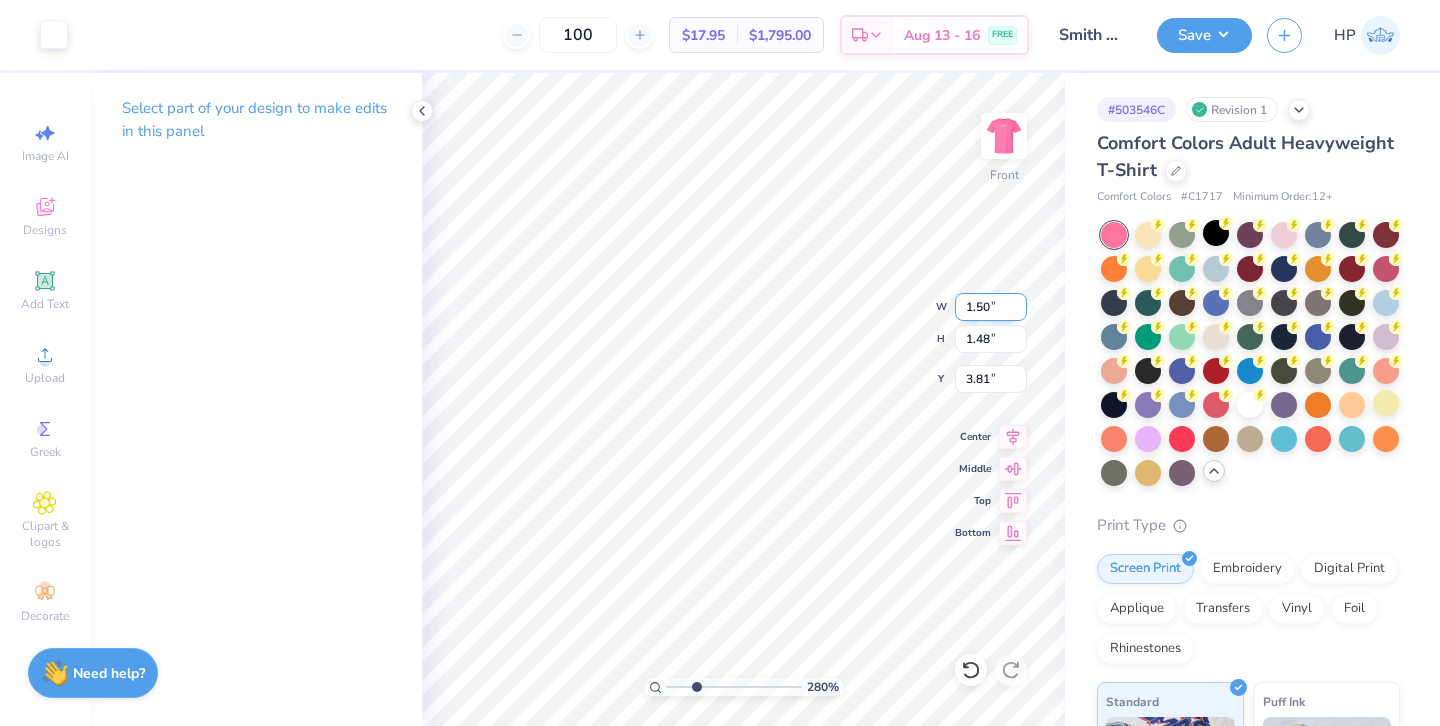type on "0.63" 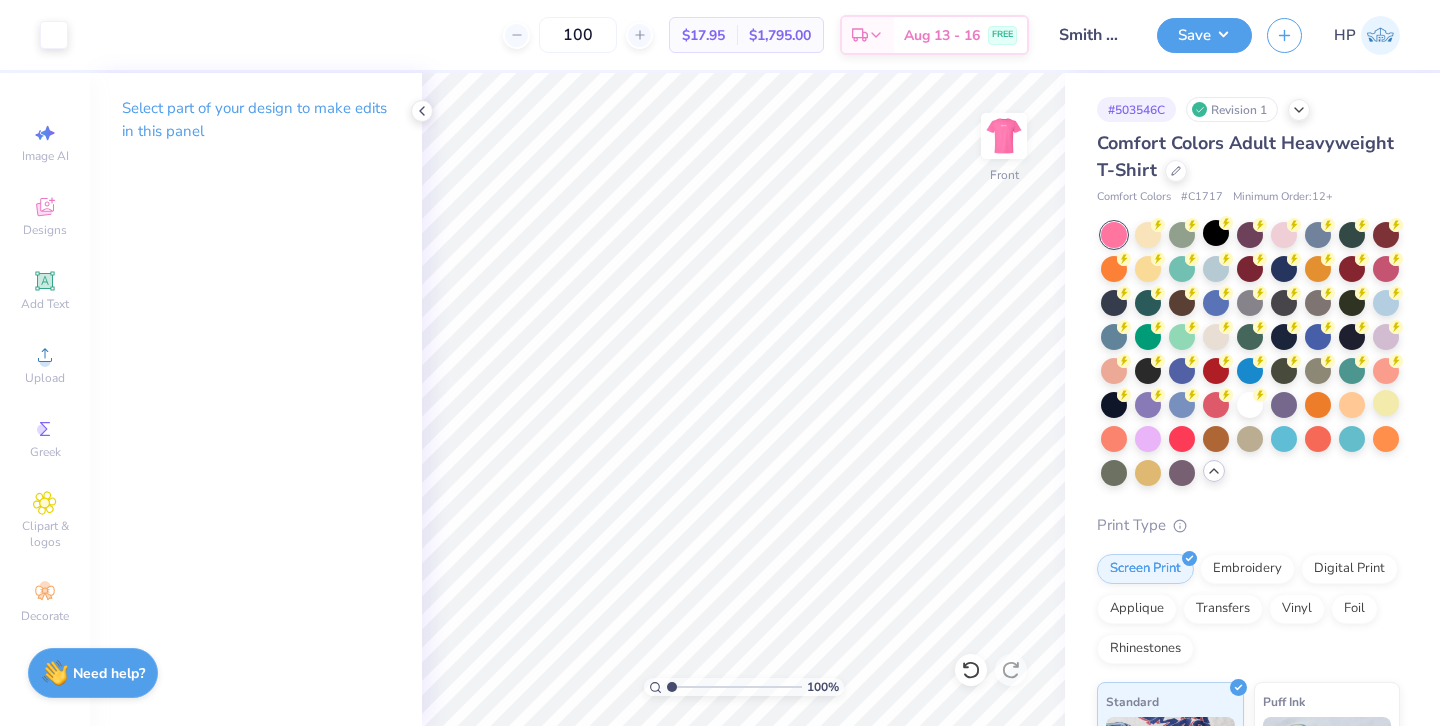drag, startPoint x: 698, startPoint y: 687, endPoint x: 660, endPoint y: 681, distance: 38.470768 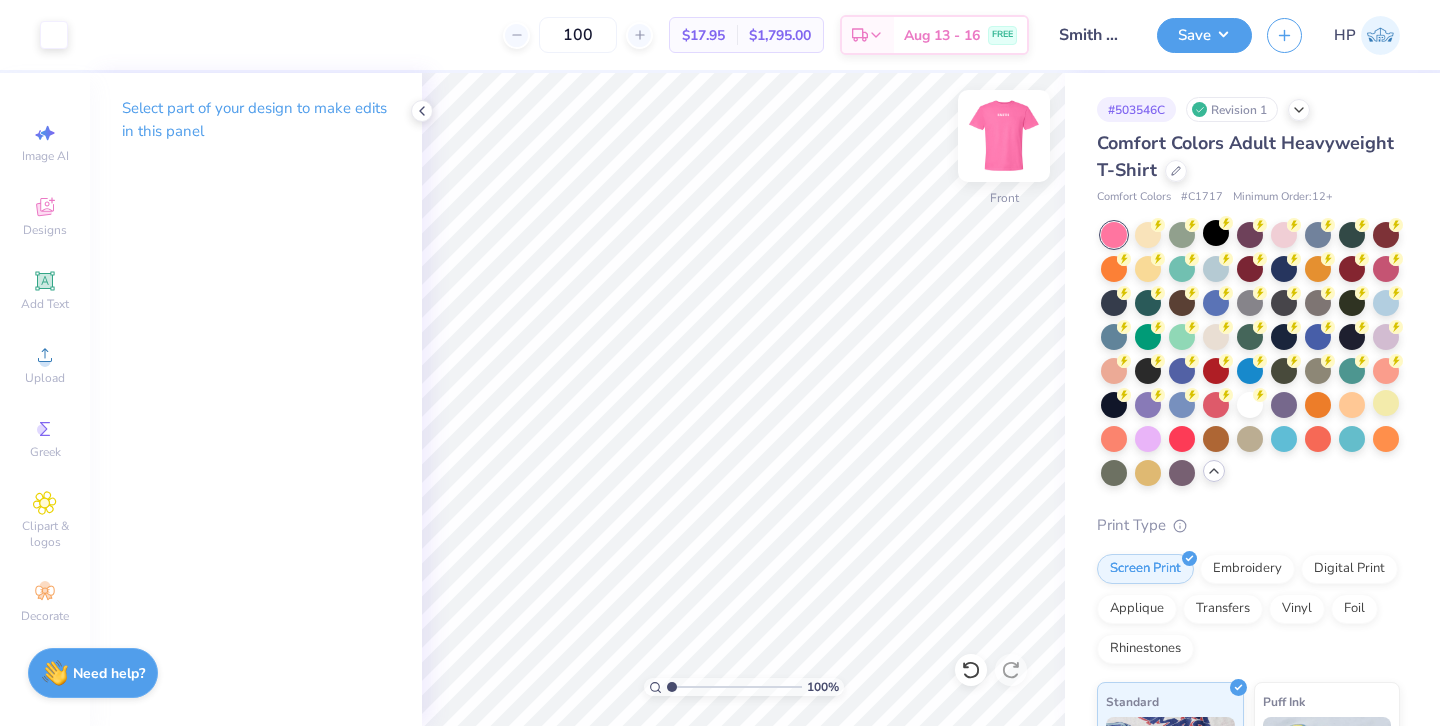 click at bounding box center (1004, 136) 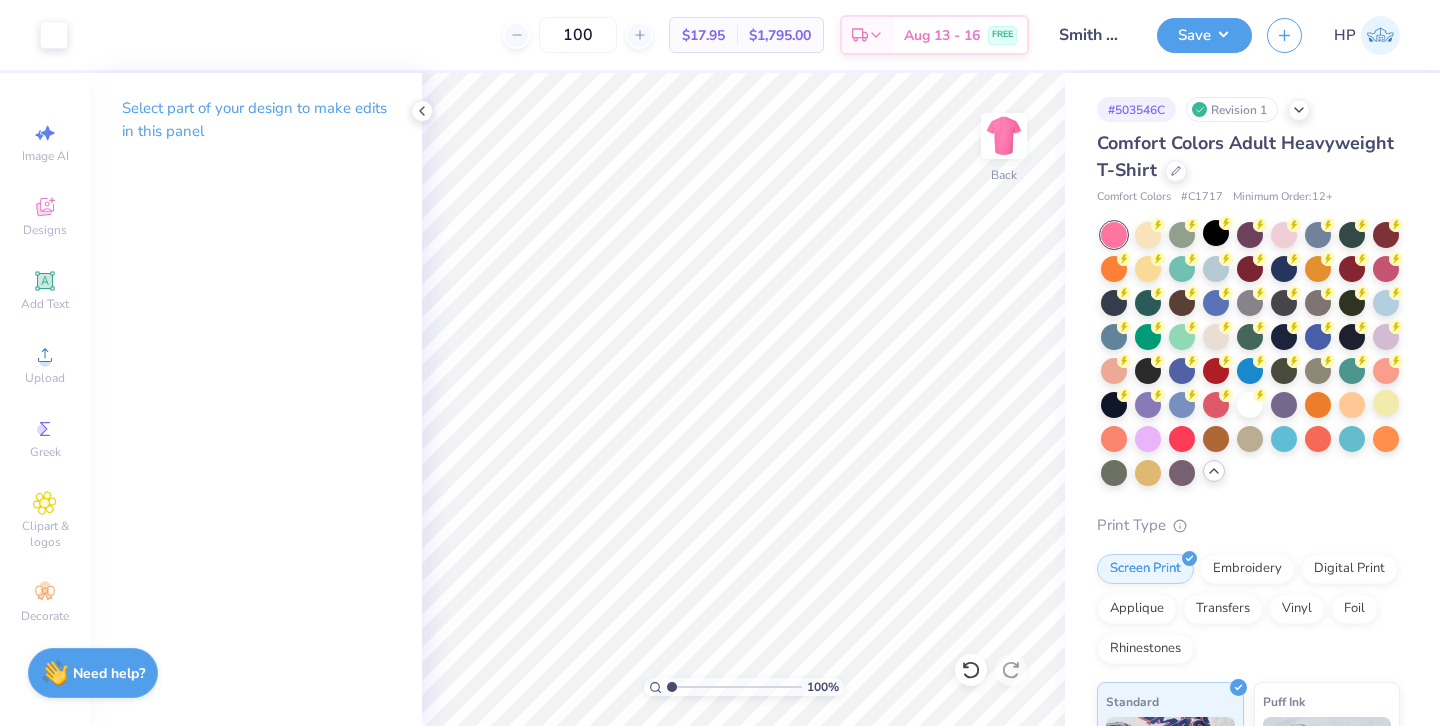 click at bounding box center (1004, 136) 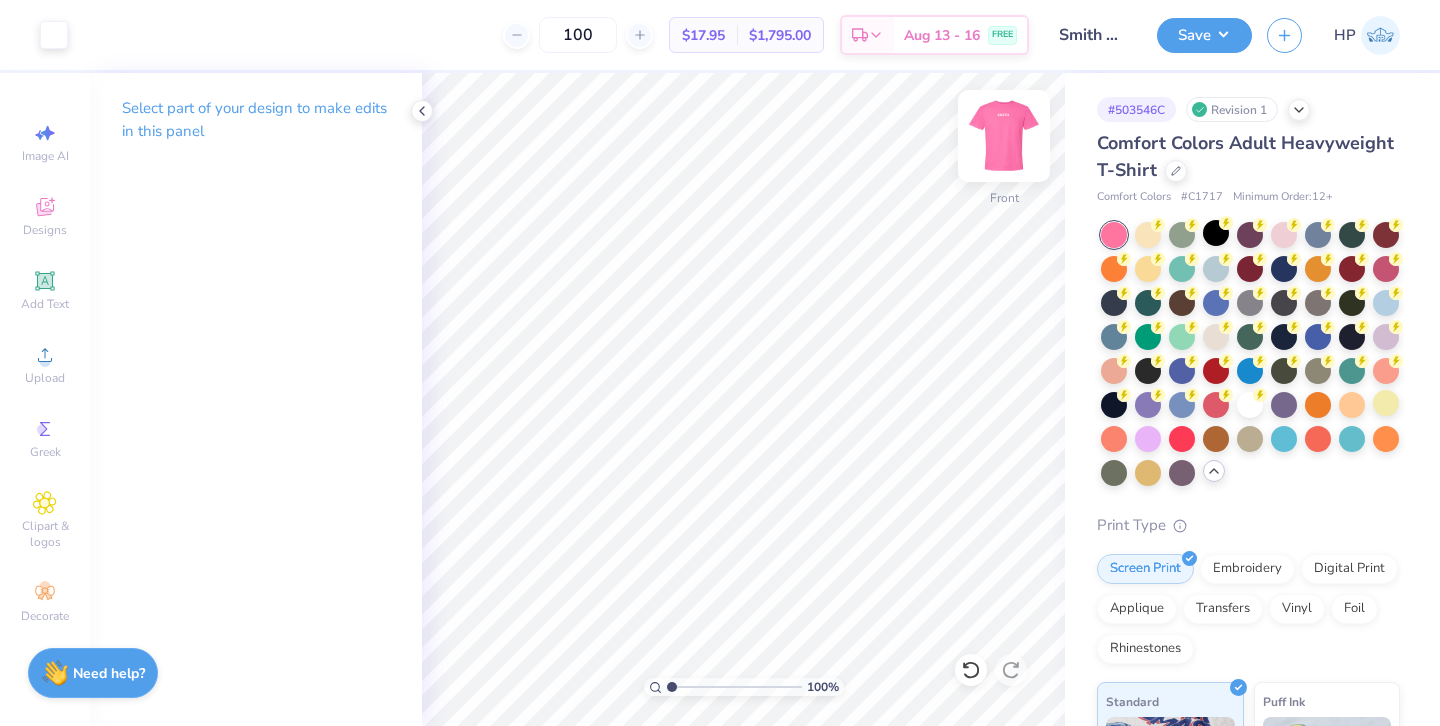 click at bounding box center [1004, 136] 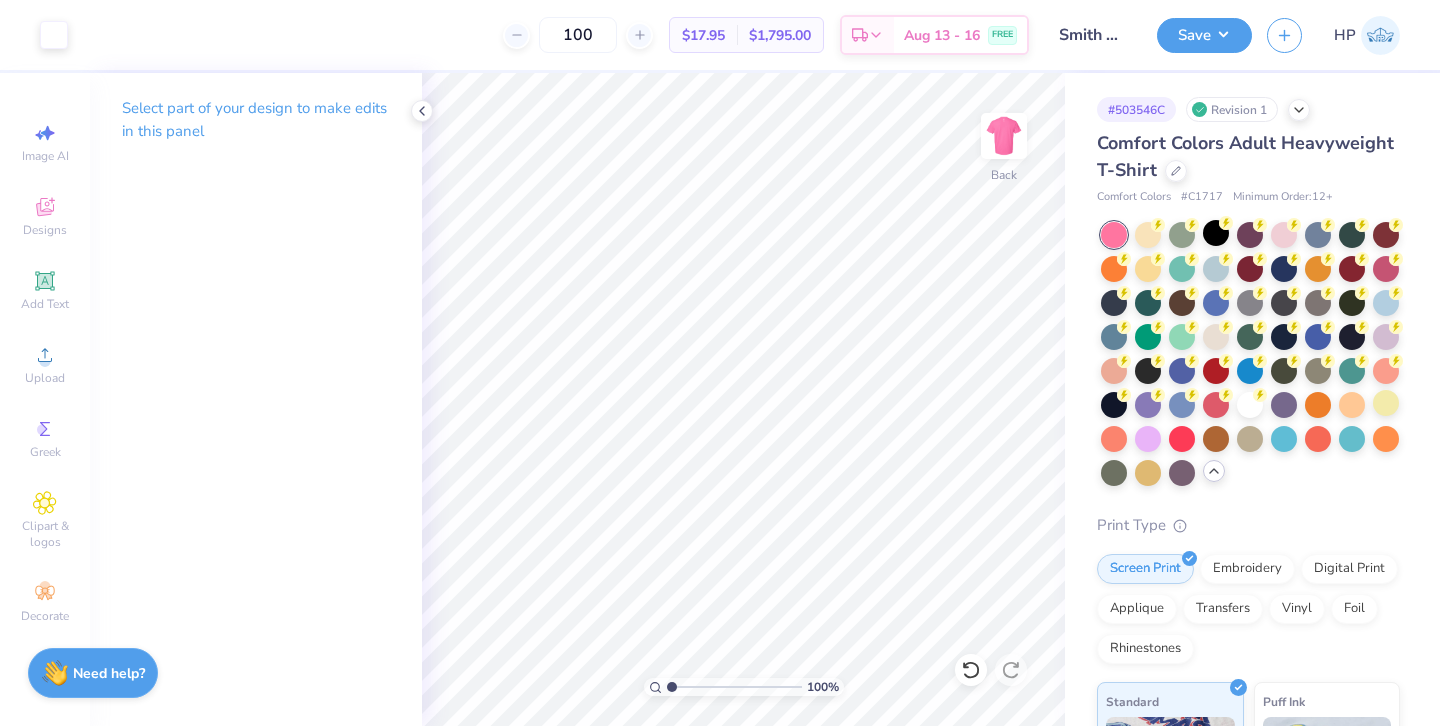 click at bounding box center (1004, 136) 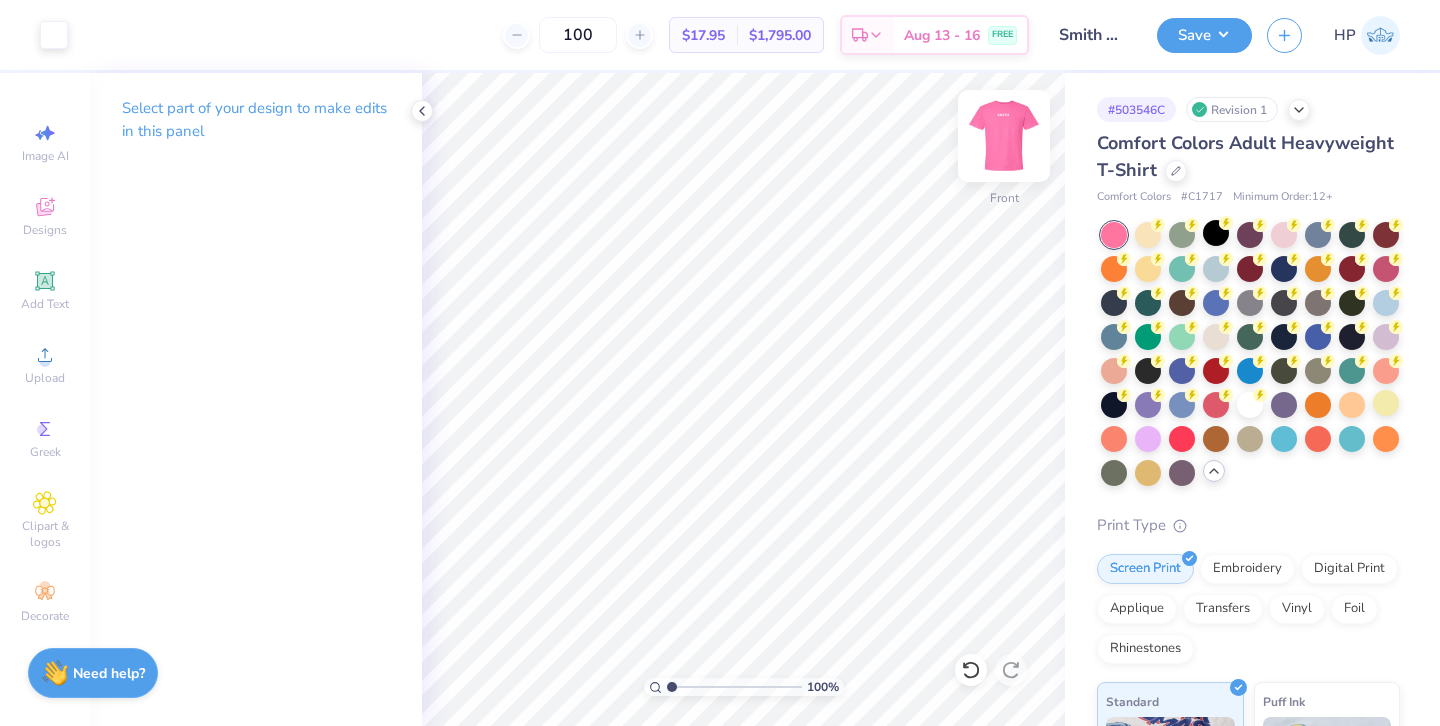 click at bounding box center (1004, 136) 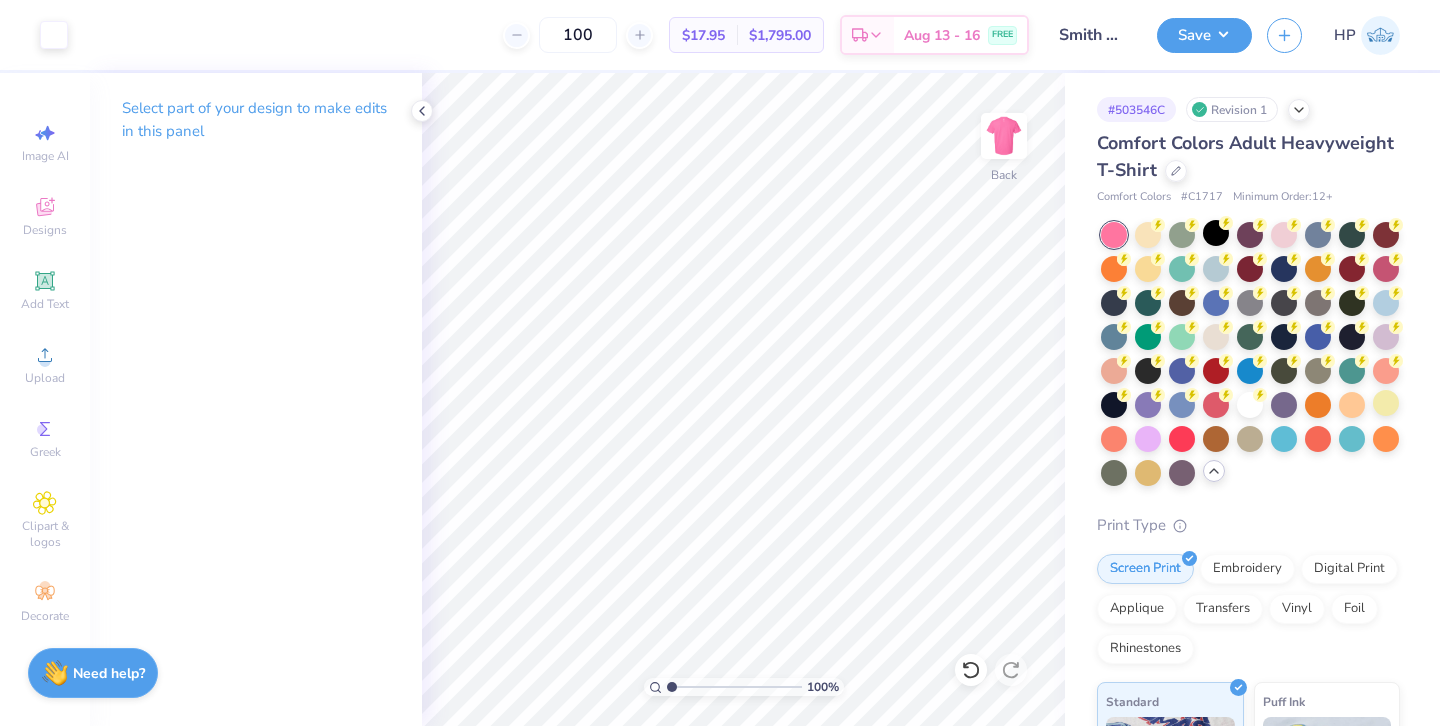 click at bounding box center [1004, 136] 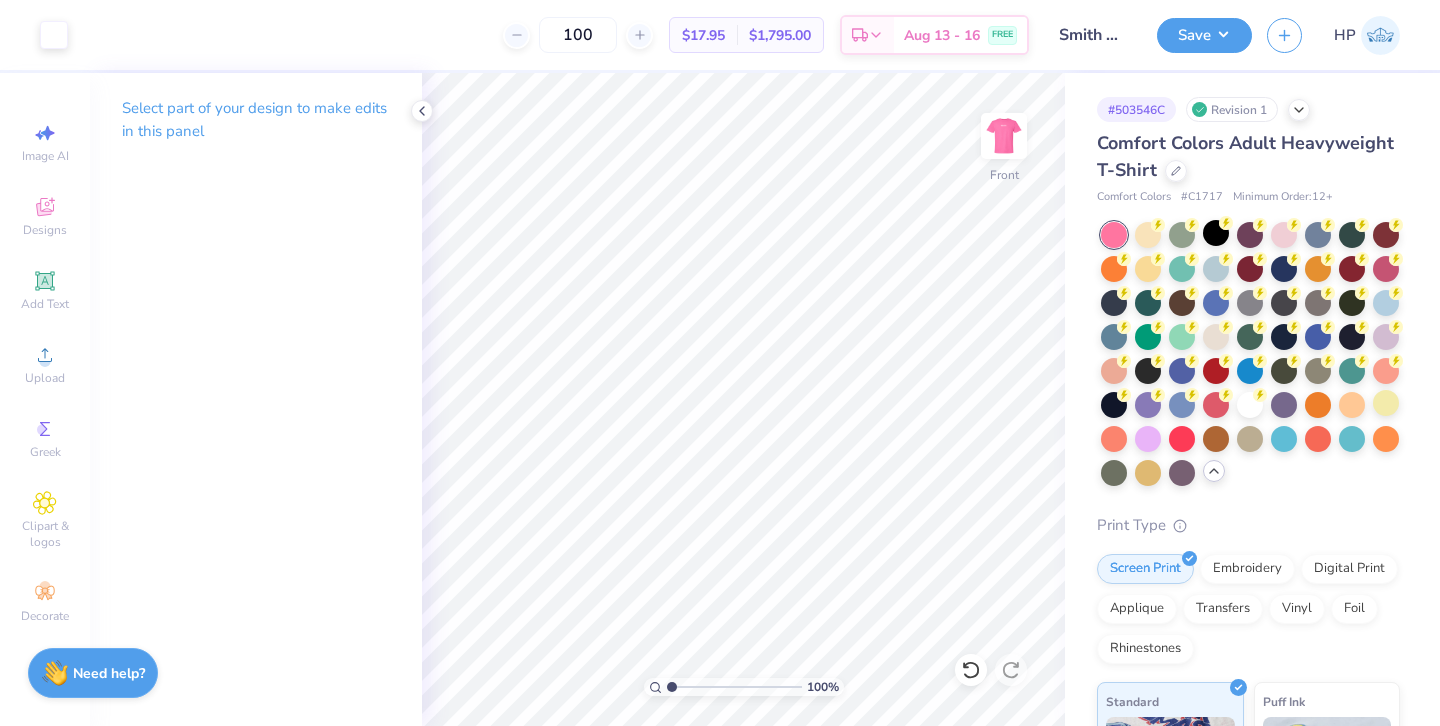 click at bounding box center [1004, 136] 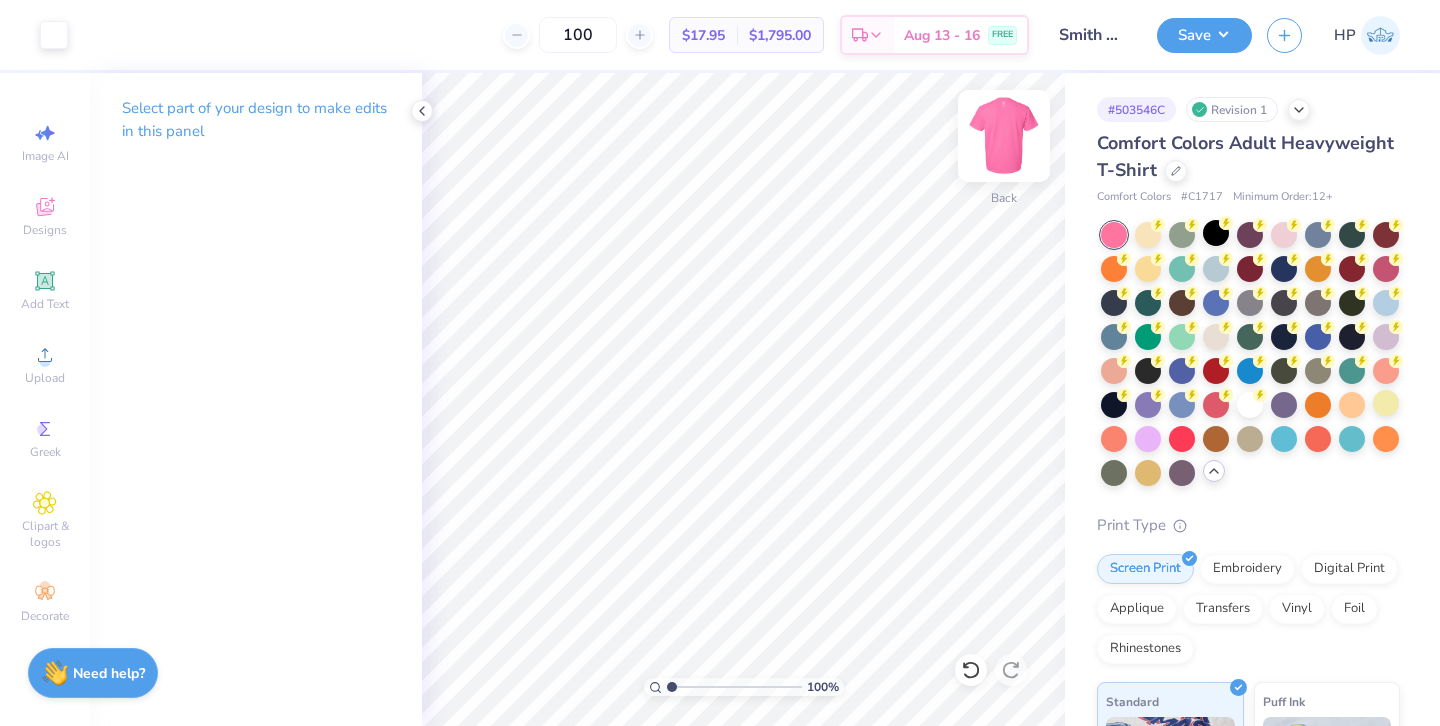 click at bounding box center (1004, 136) 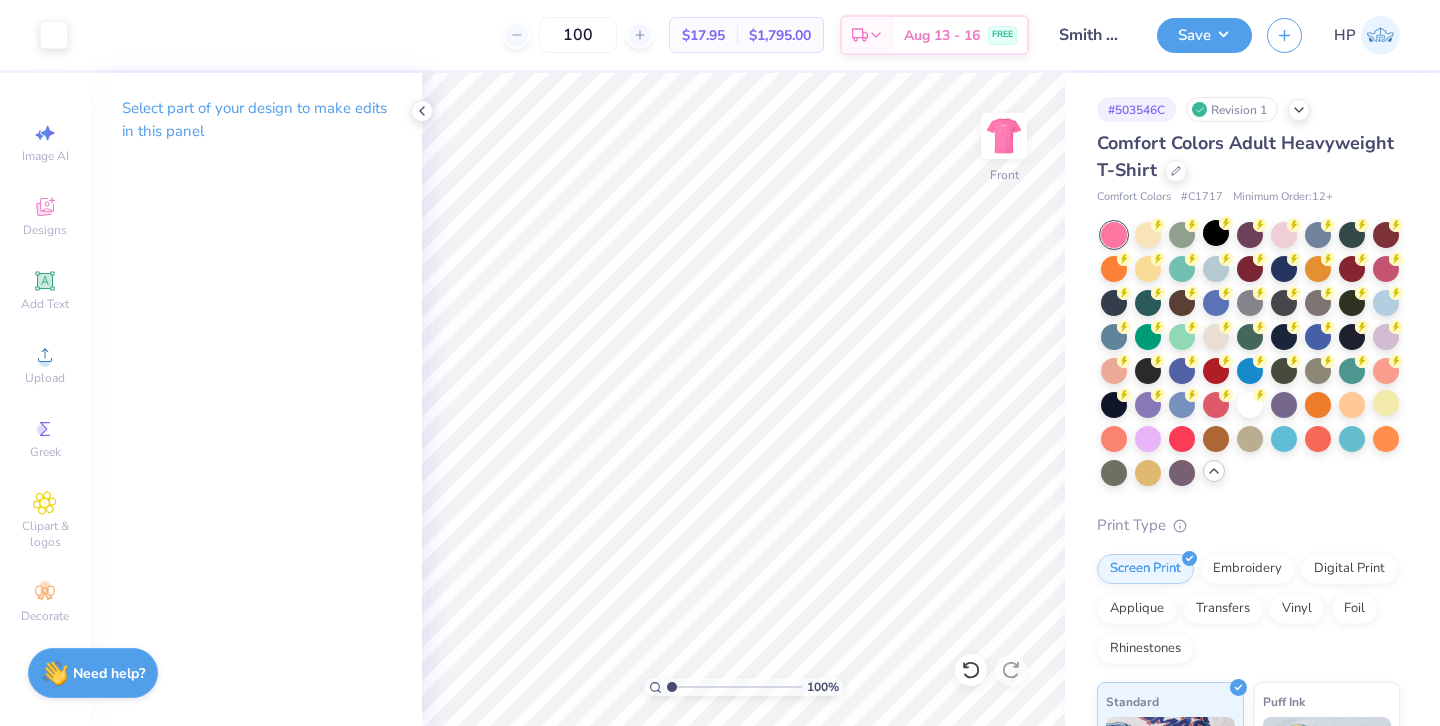 click at bounding box center (1004, 136) 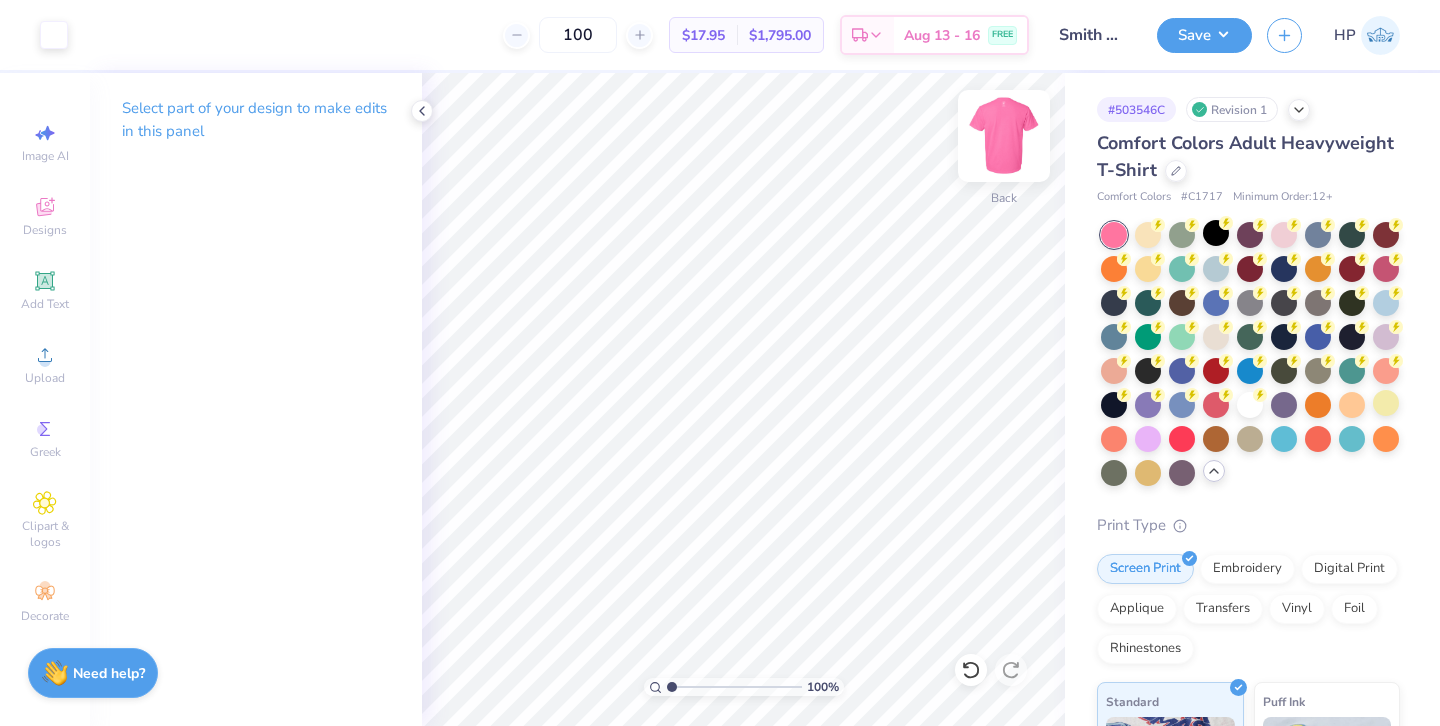 click at bounding box center [1004, 136] 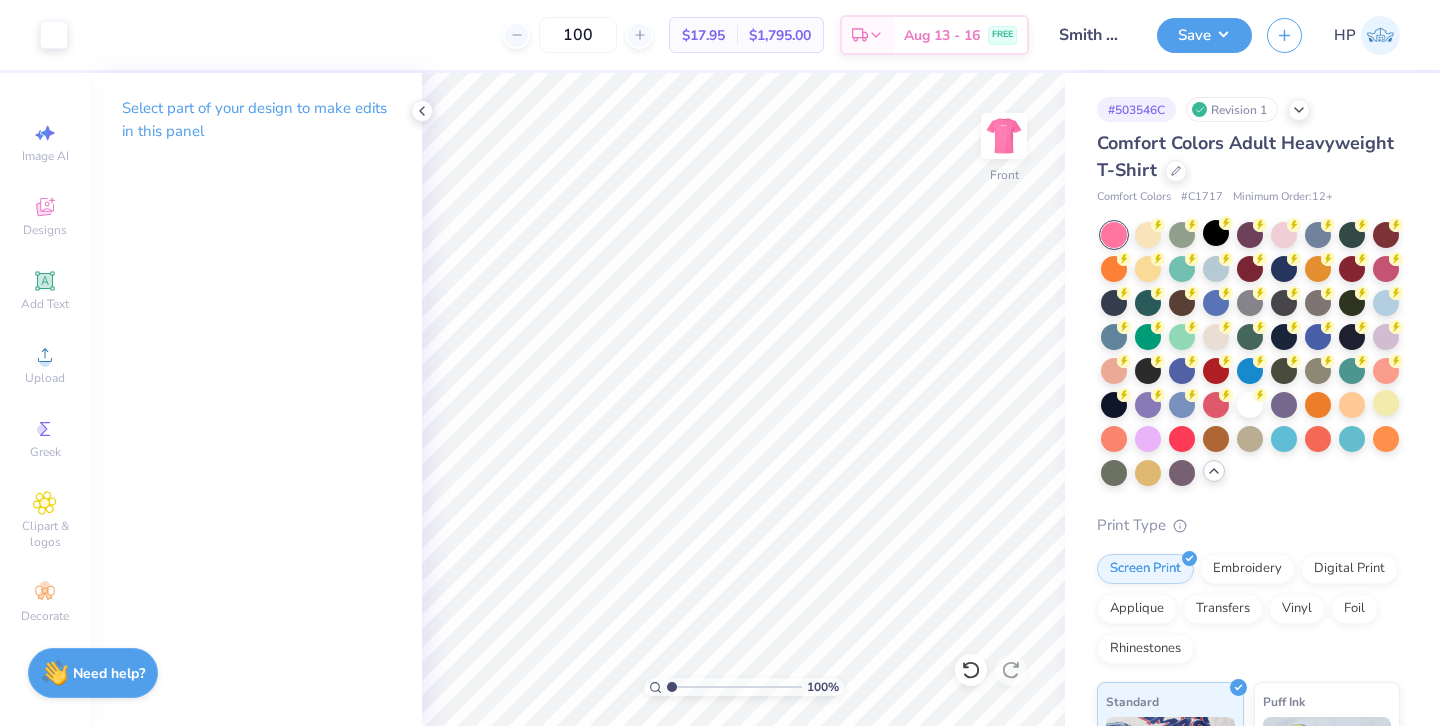 click at bounding box center [1004, 136] 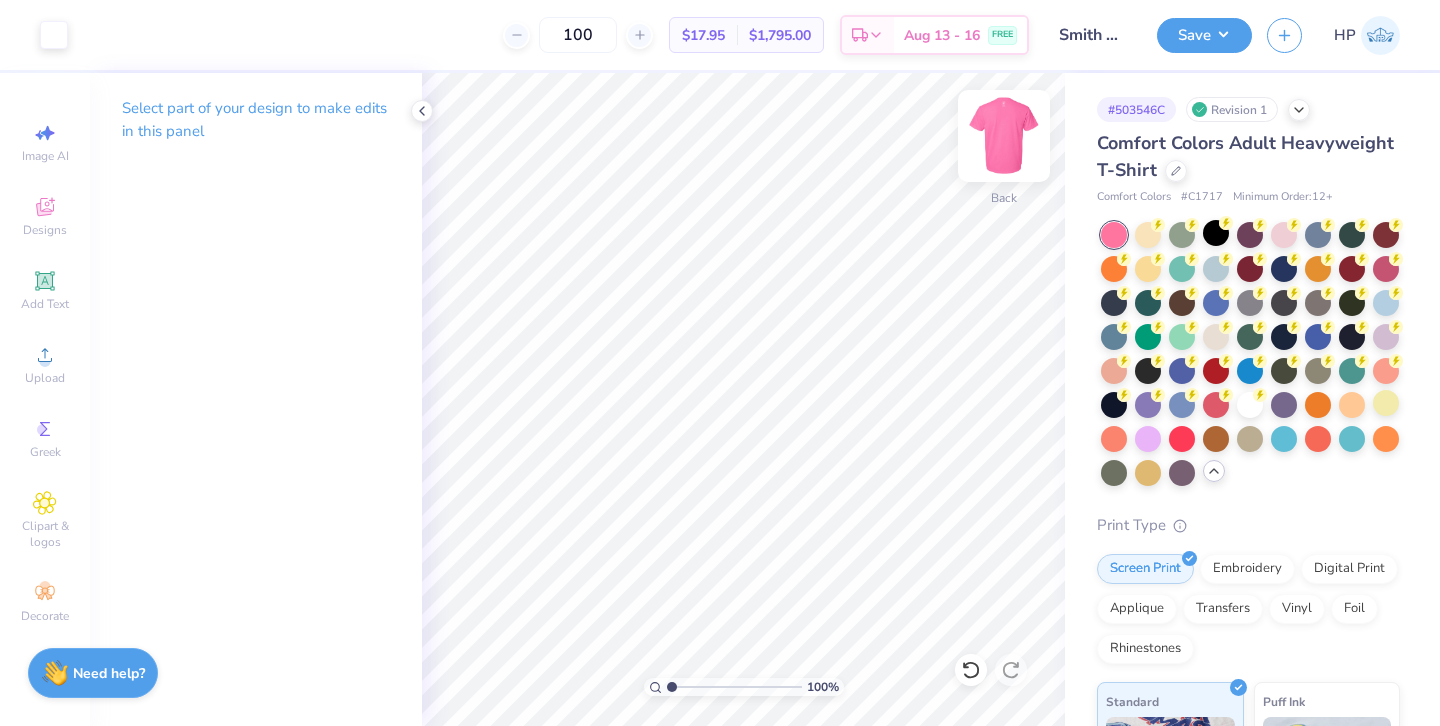 click at bounding box center (1004, 136) 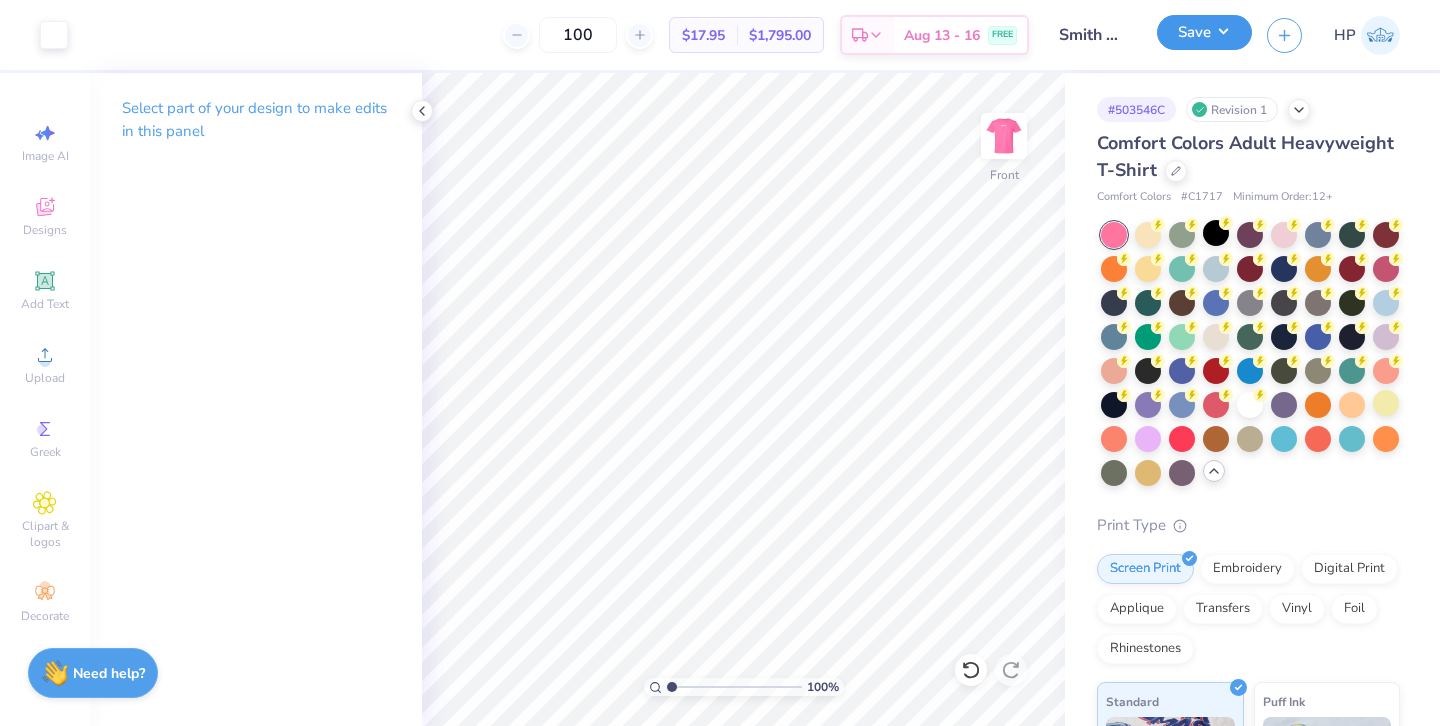 click on "Save" at bounding box center (1204, 32) 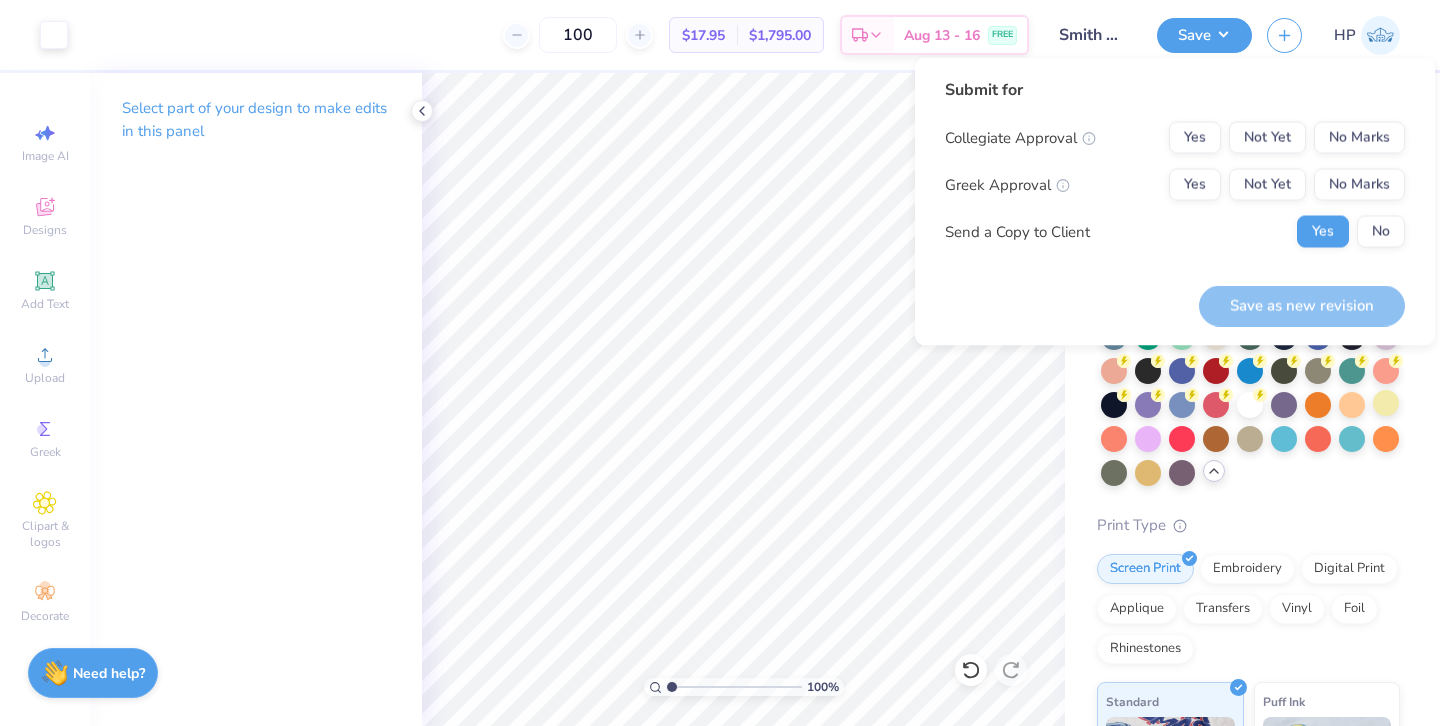 click on "Yes No" at bounding box center (1351, 232) 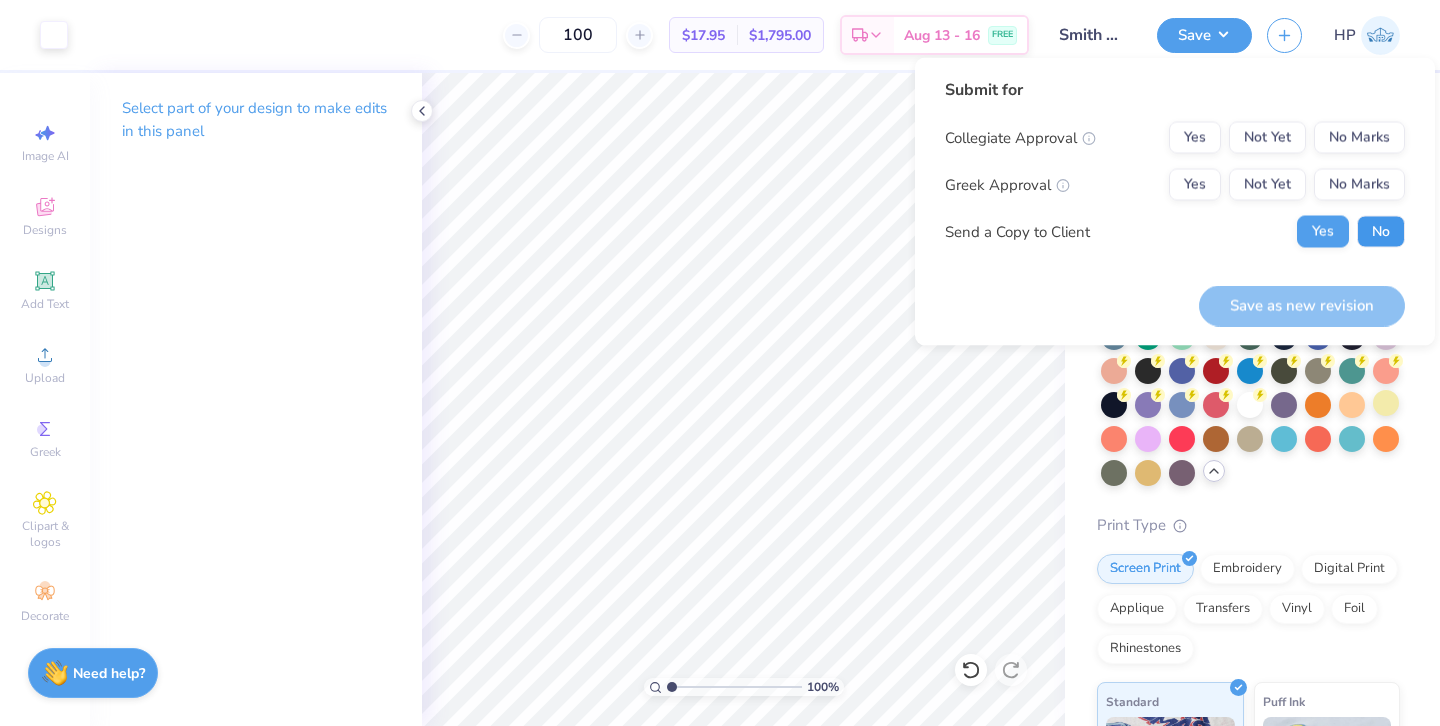 click on "No" at bounding box center [1381, 232] 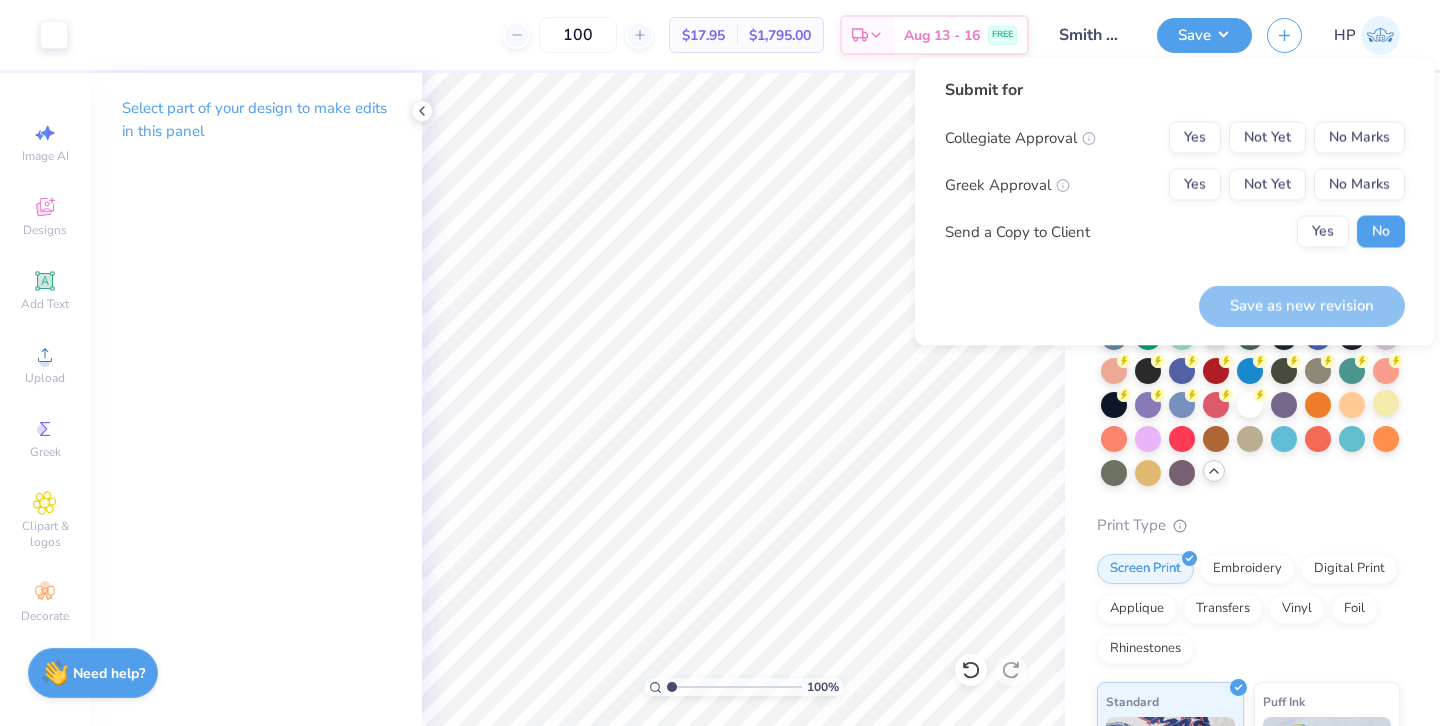 click on "Collegiate Approval Yes Not Yet No Marks Greek Approval Yes Not Yet No Marks Send a Copy to Client Yes No" at bounding box center [1175, 185] 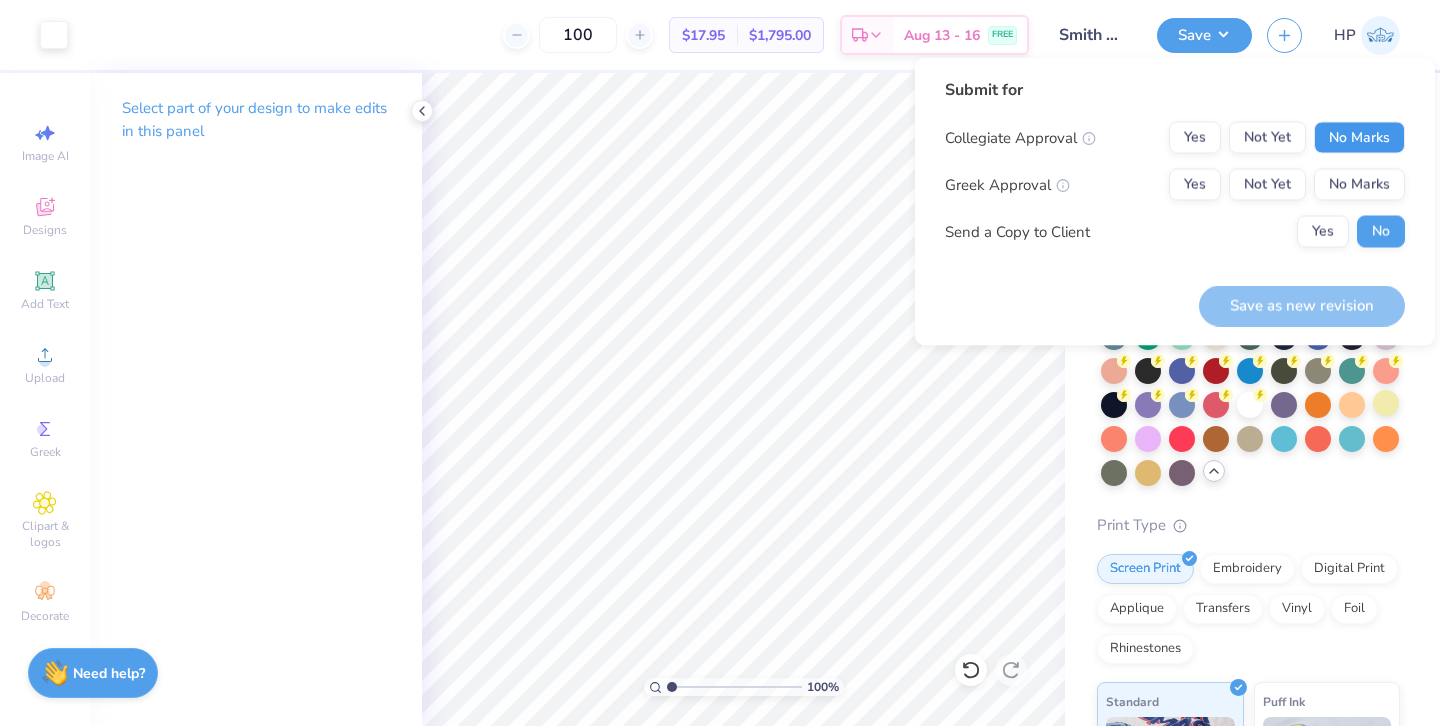 click on "No Marks" at bounding box center (1359, 138) 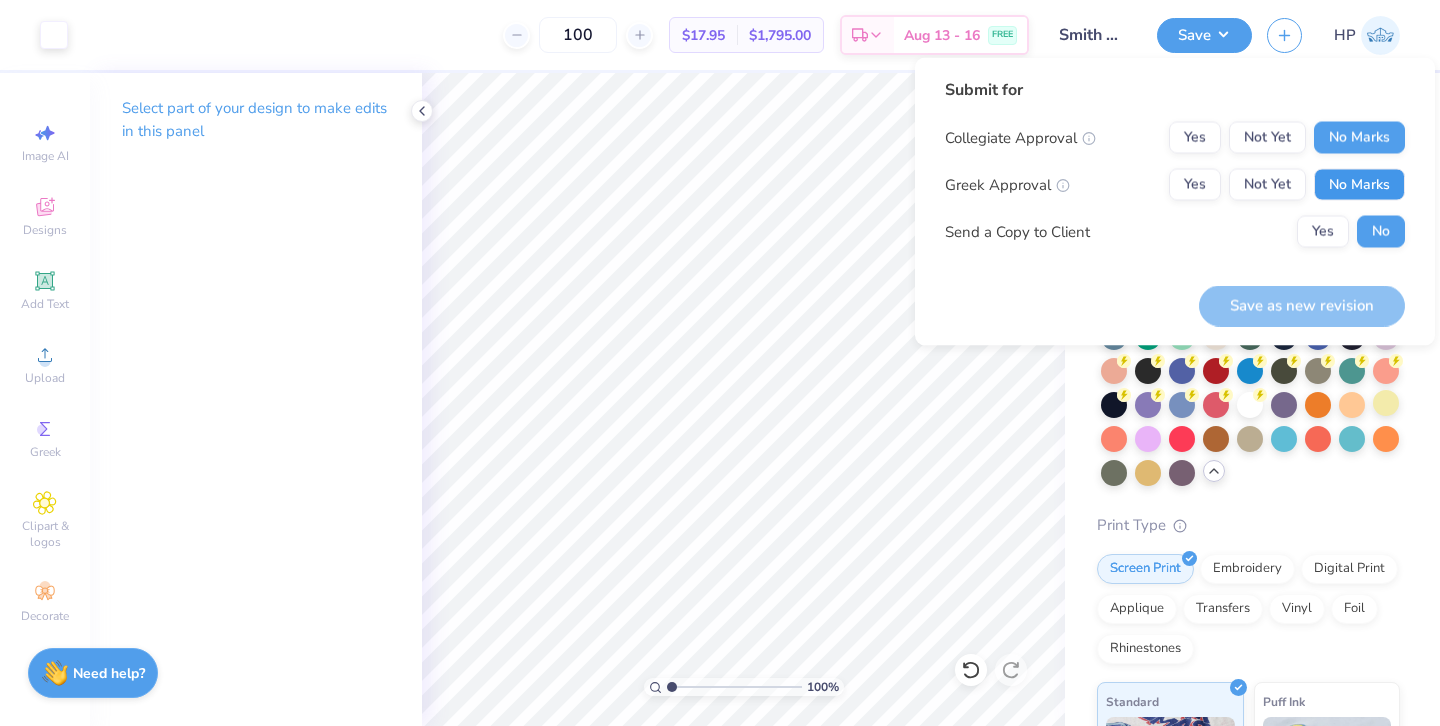 click on "No Marks" at bounding box center (1359, 185) 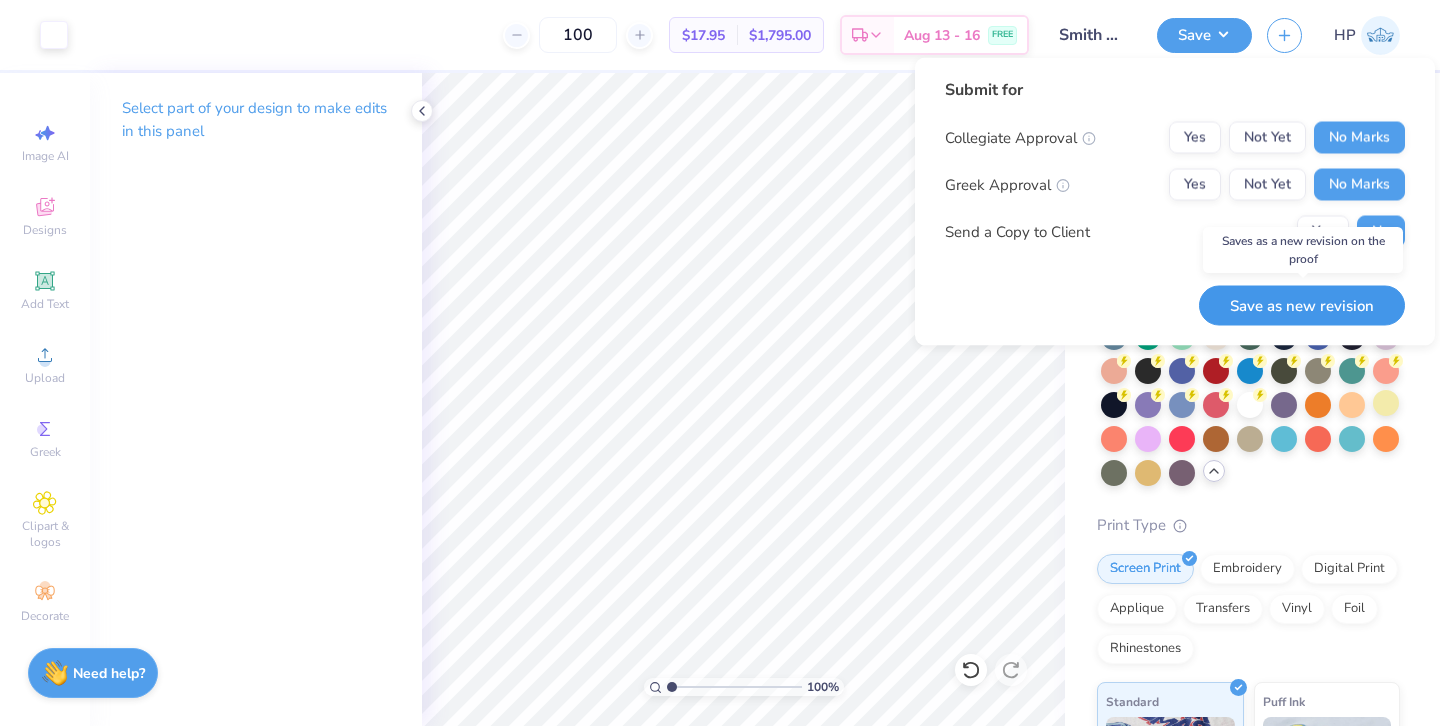 click on "Save as new revision" at bounding box center [1302, 305] 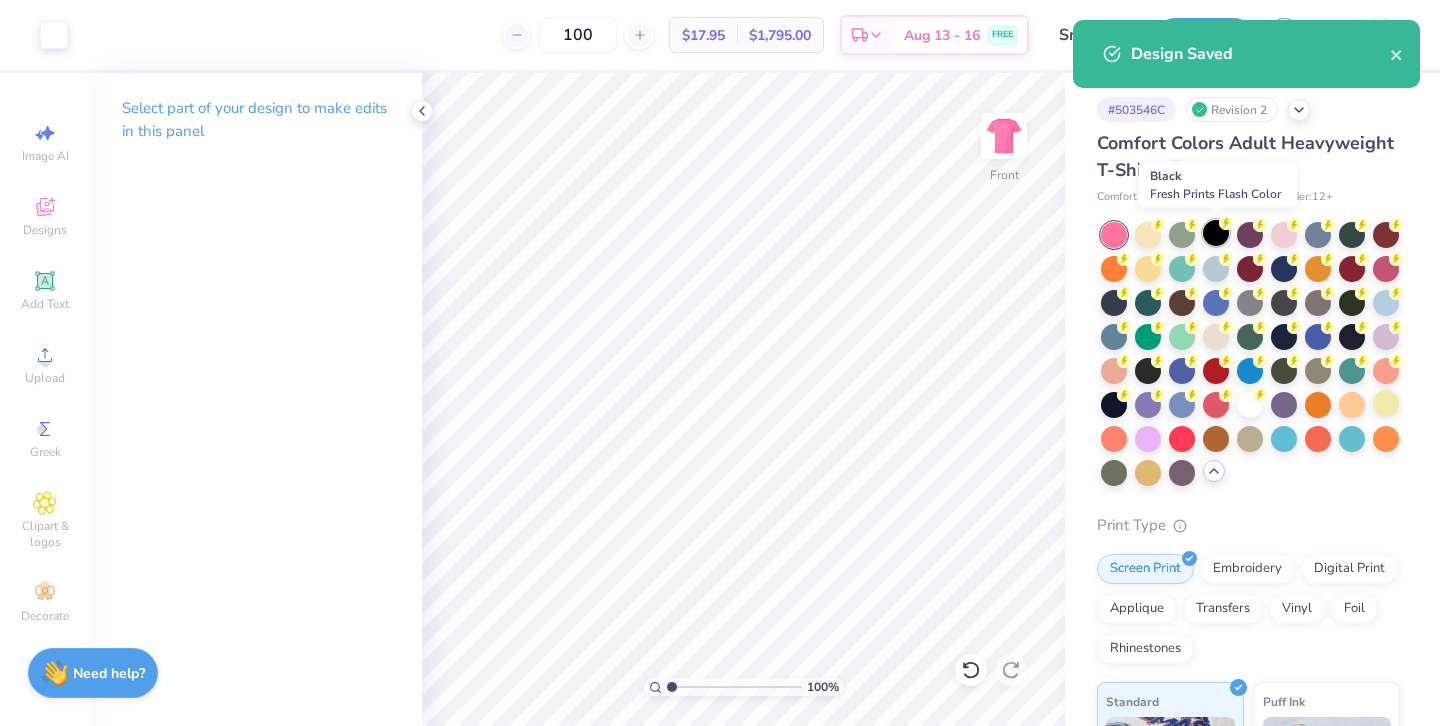 click at bounding box center [1216, 233] 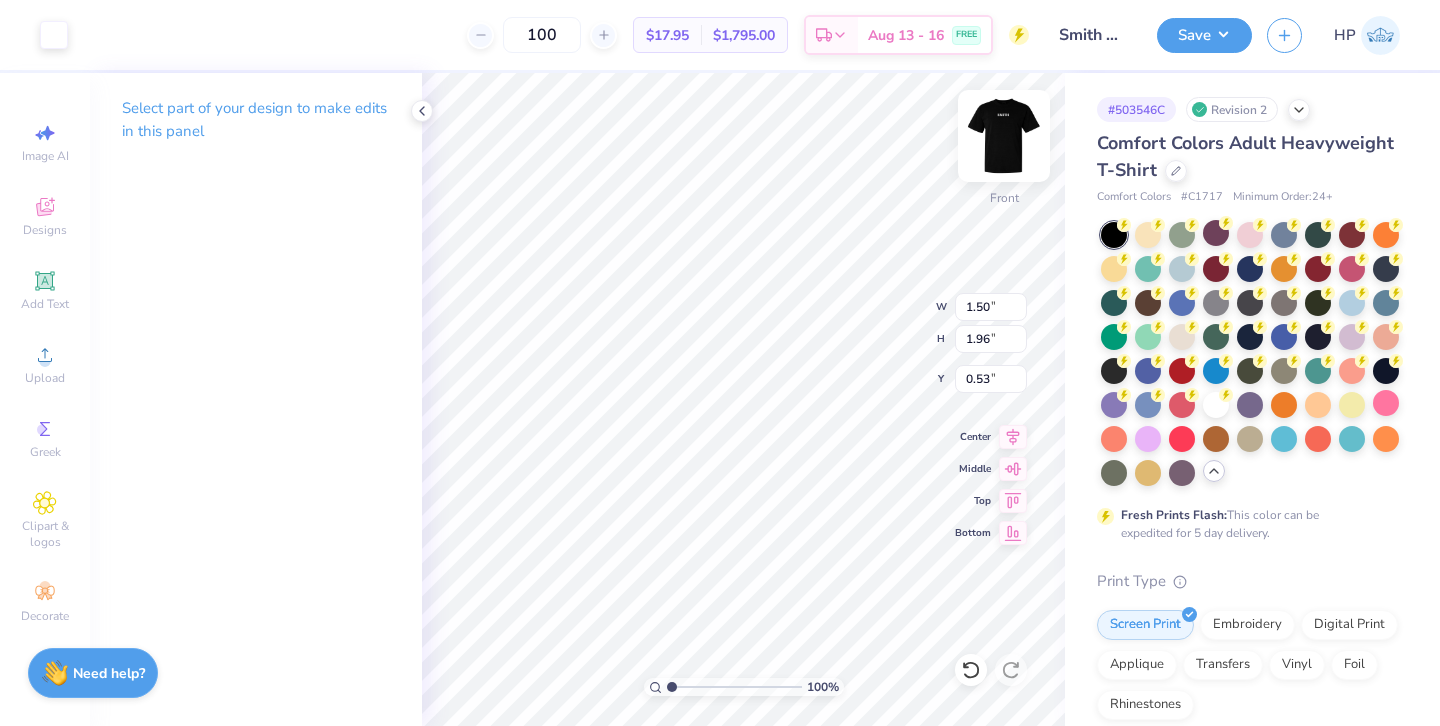 type on "0.50" 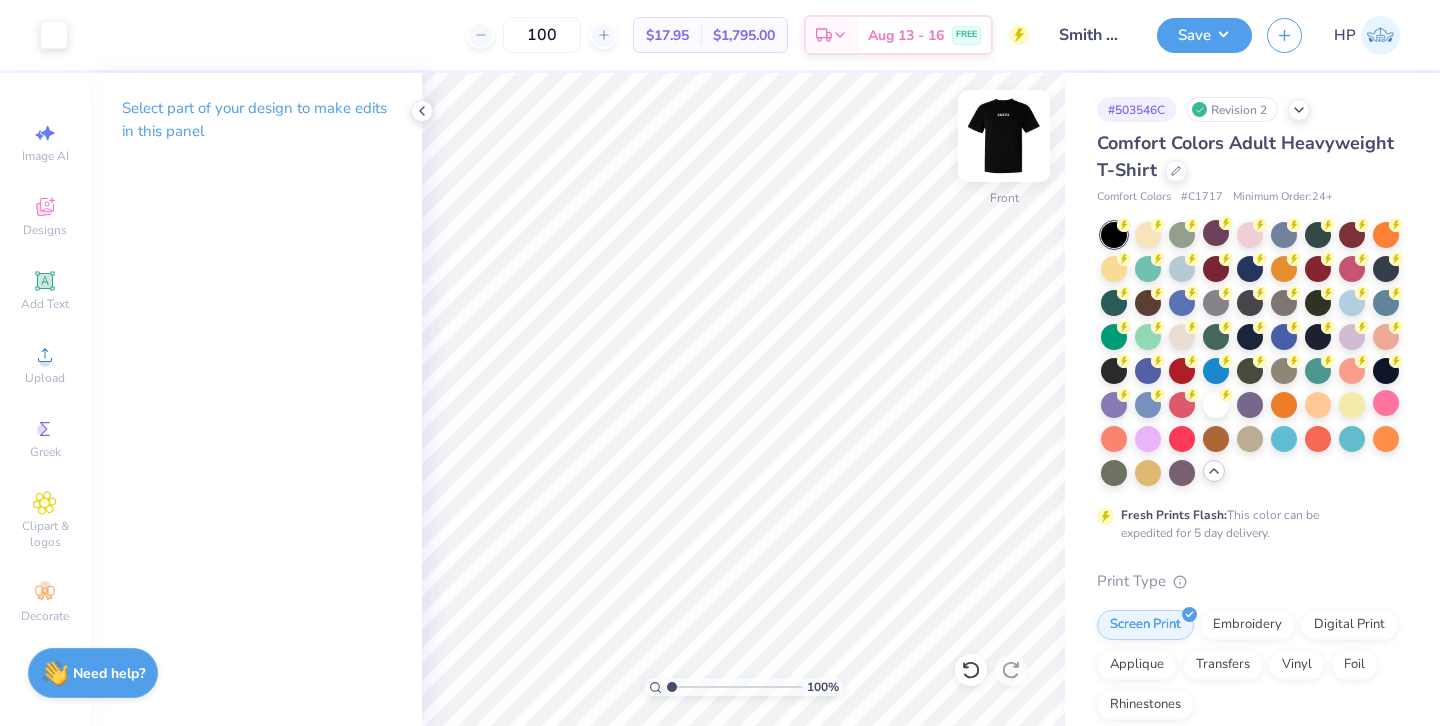 click at bounding box center [1004, 136] 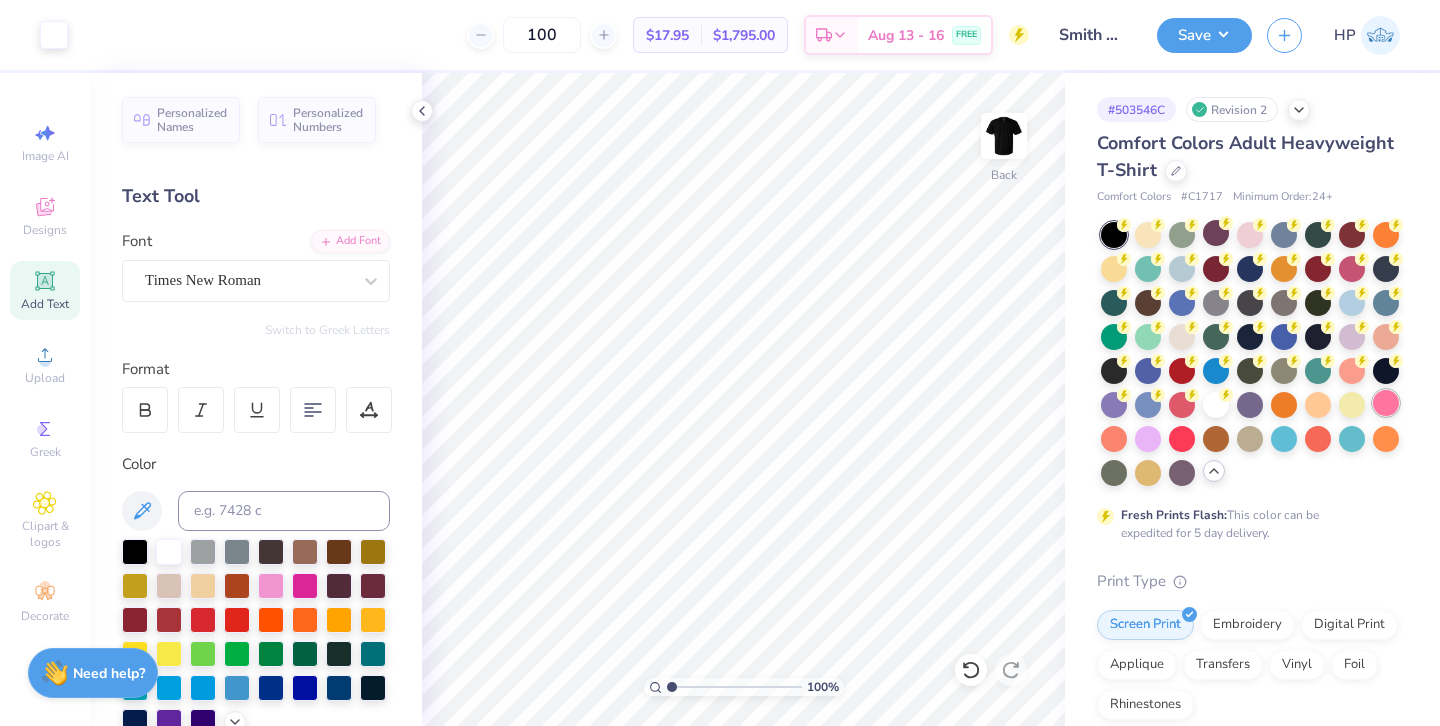 click at bounding box center (1386, 403) 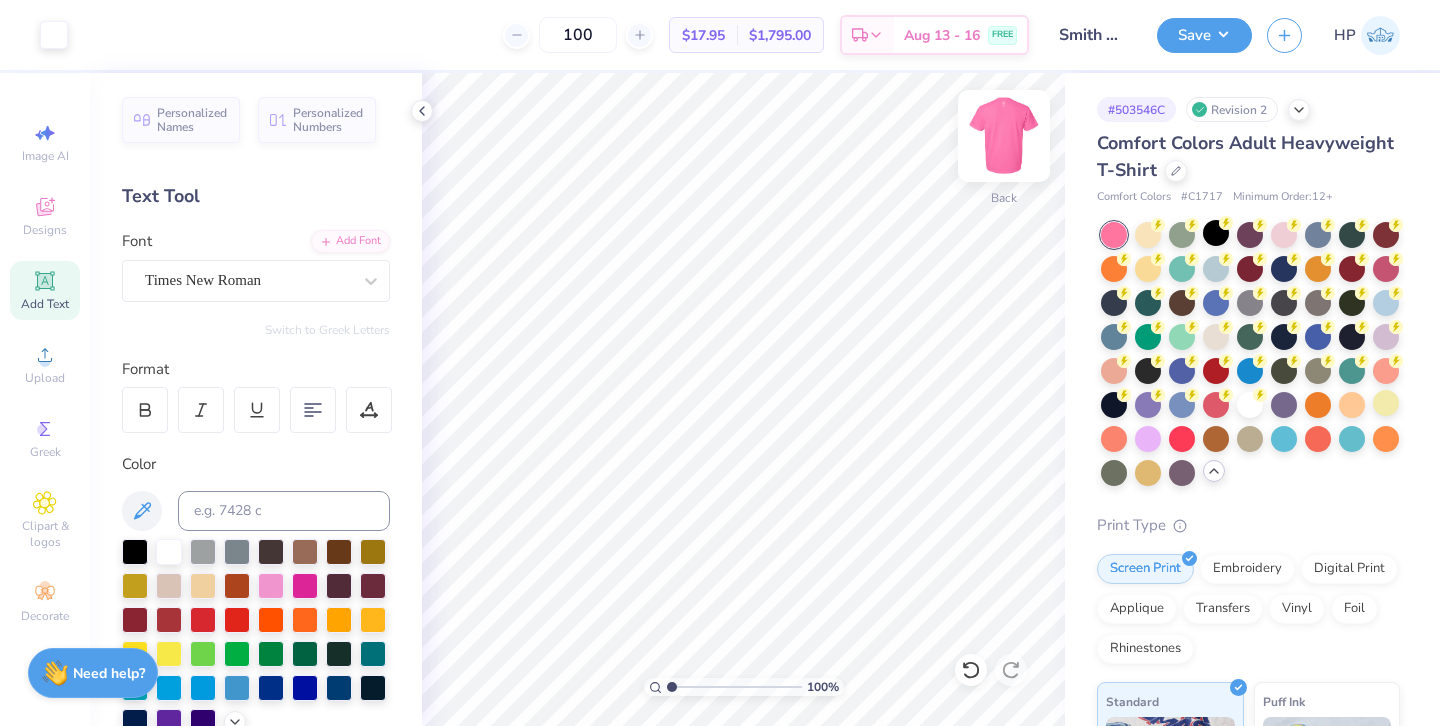 click at bounding box center (1004, 136) 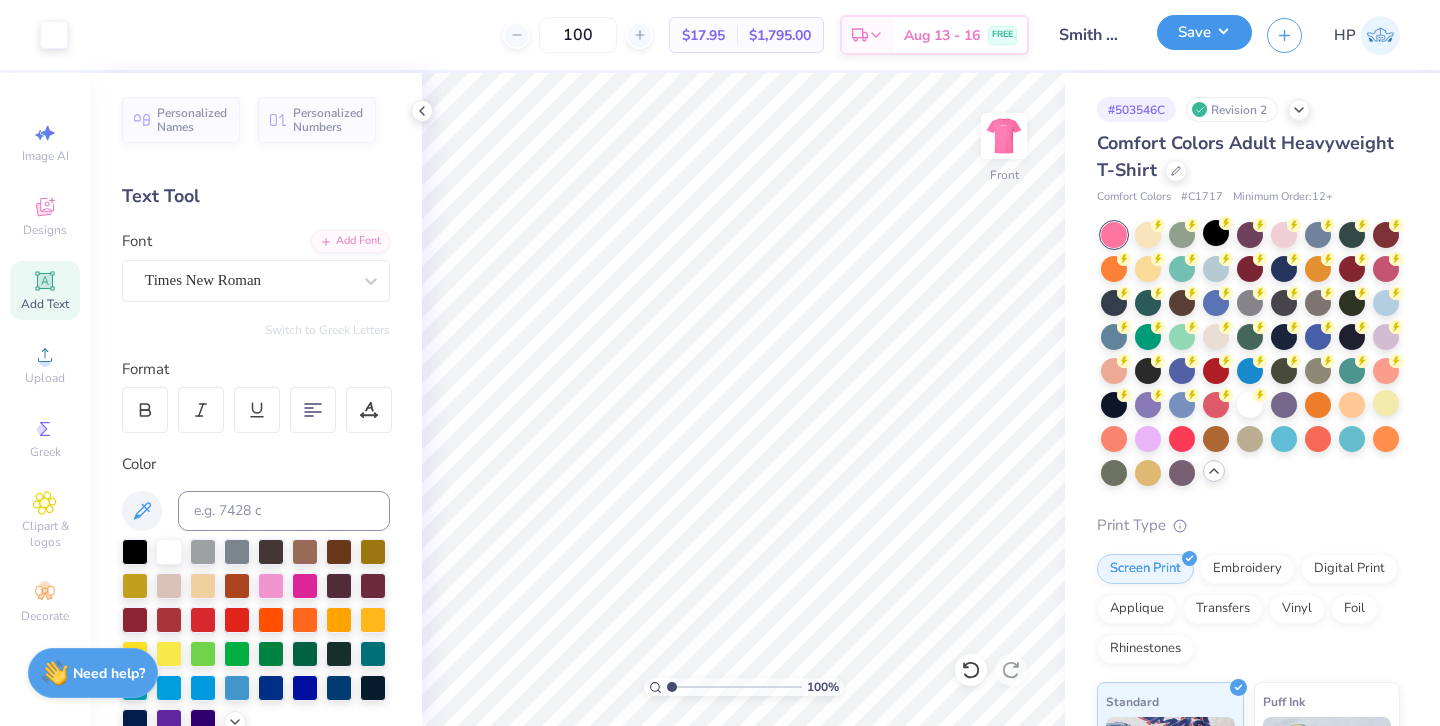 click on "Save" at bounding box center (1204, 32) 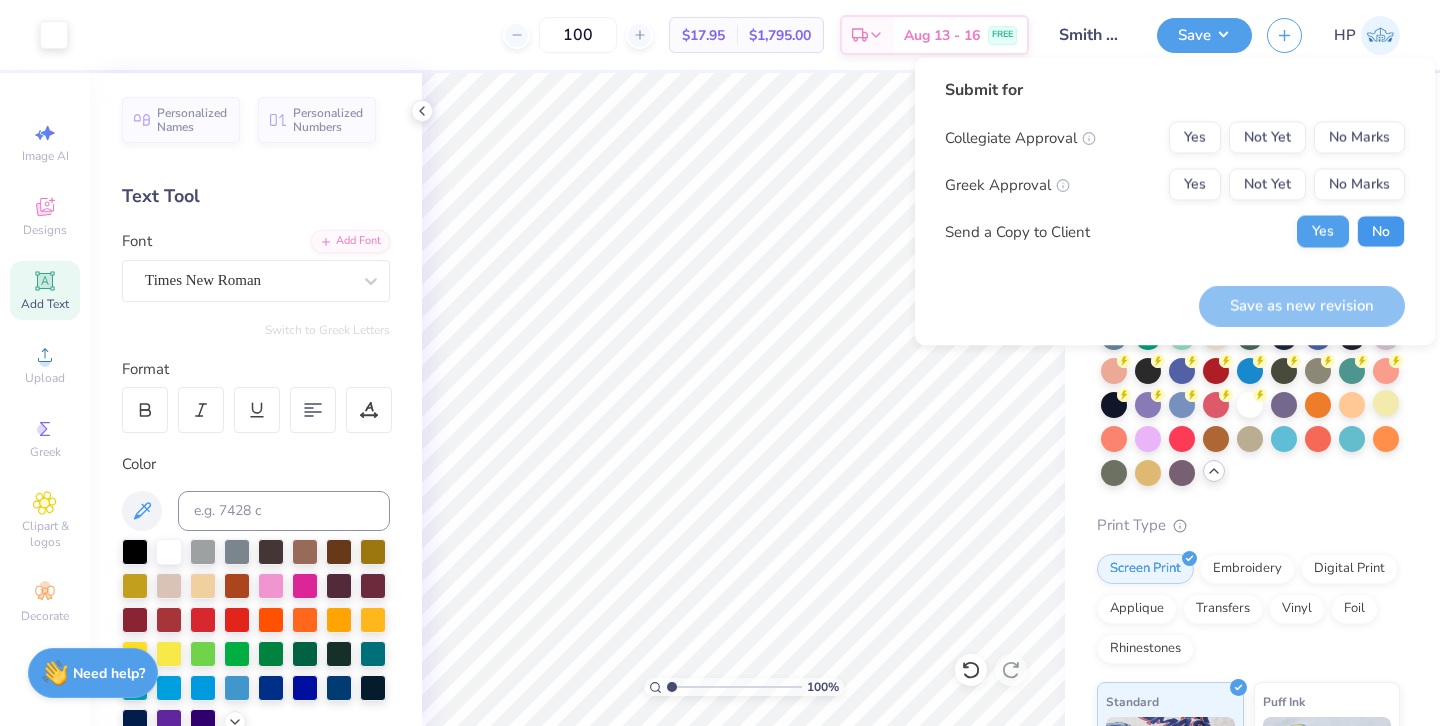 click on "No" at bounding box center (1381, 232) 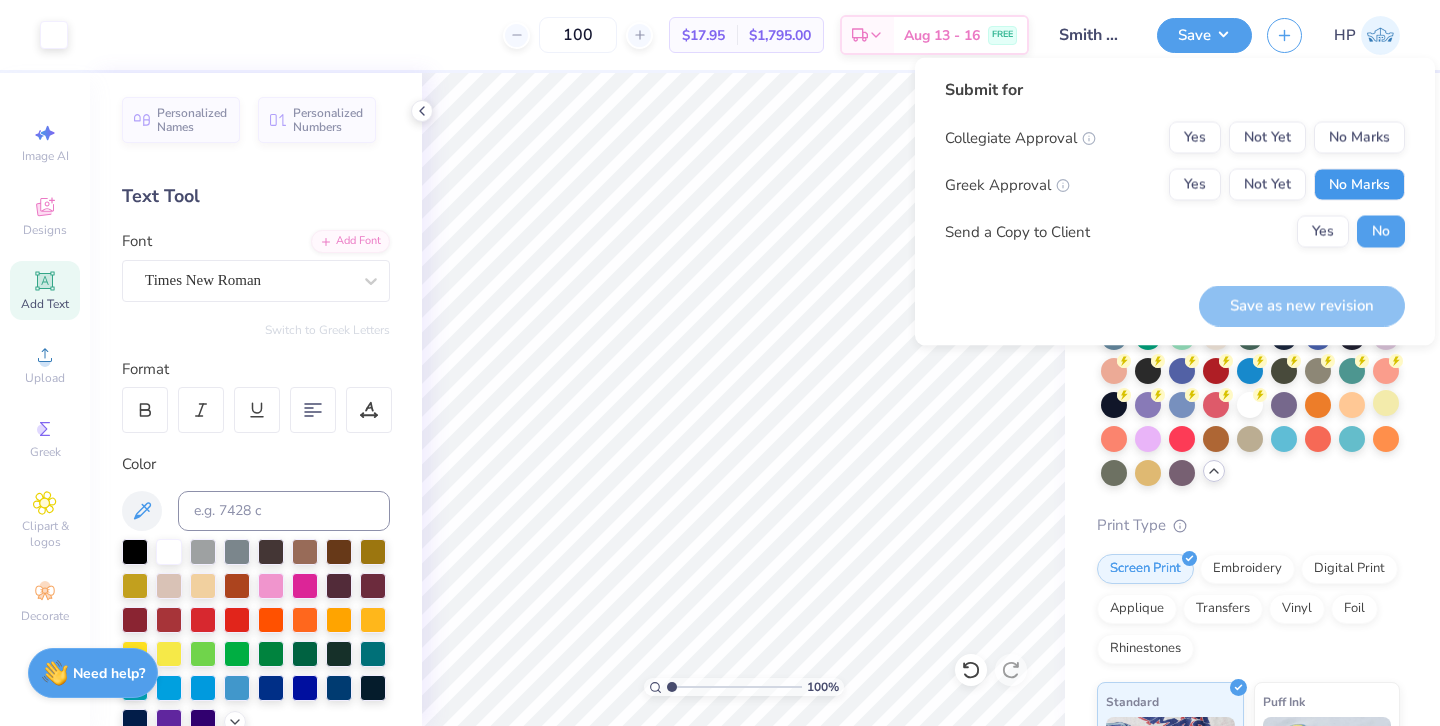 click on "No Marks" at bounding box center (1359, 185) 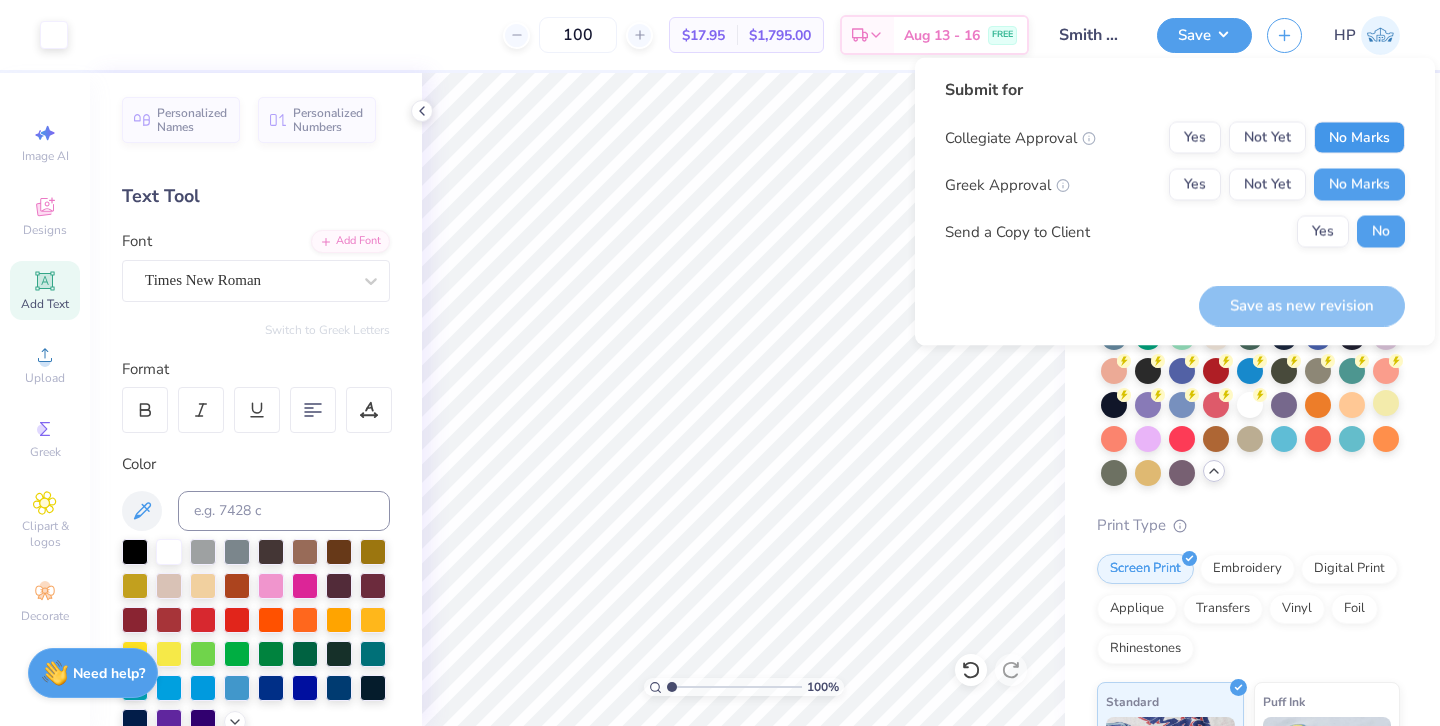 click on "No Marks" at bounding box center (1359, 138) 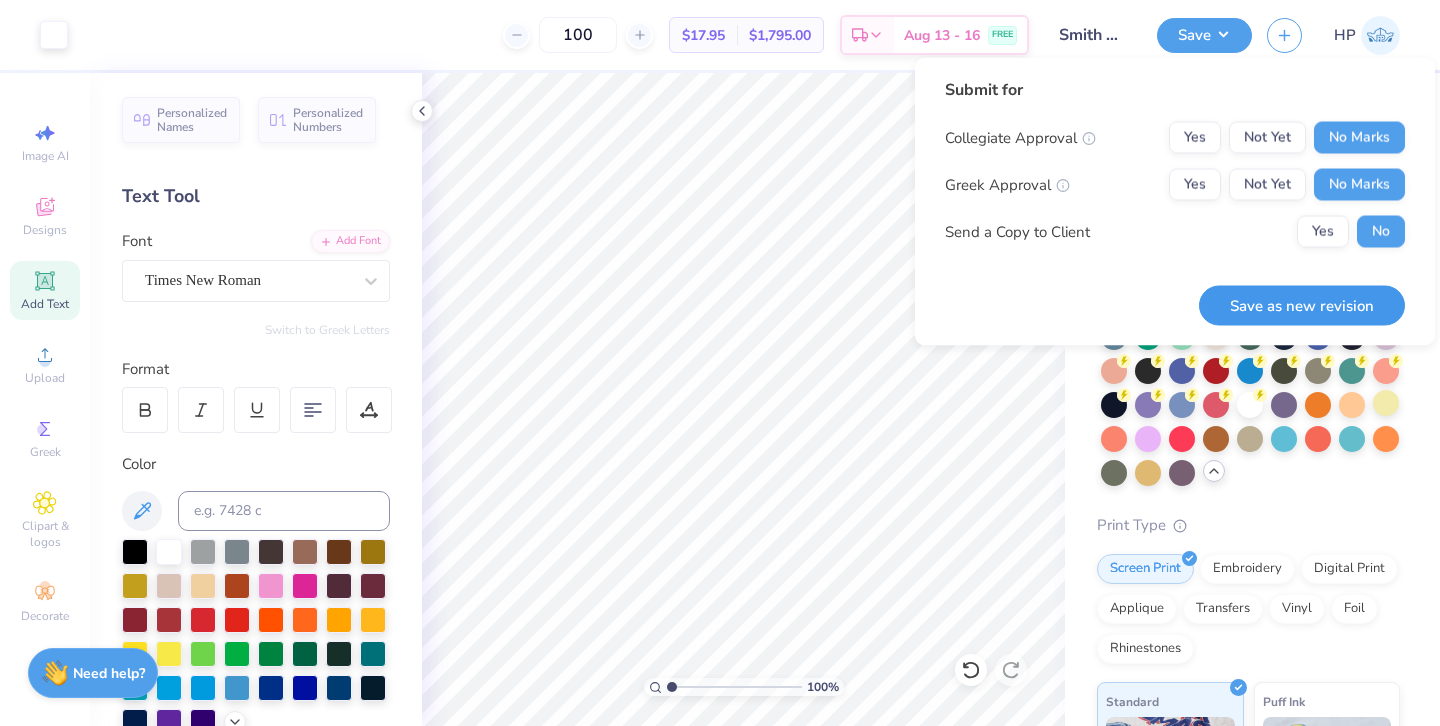 click on "Save as new revision" at bounding box center (1302, 305) 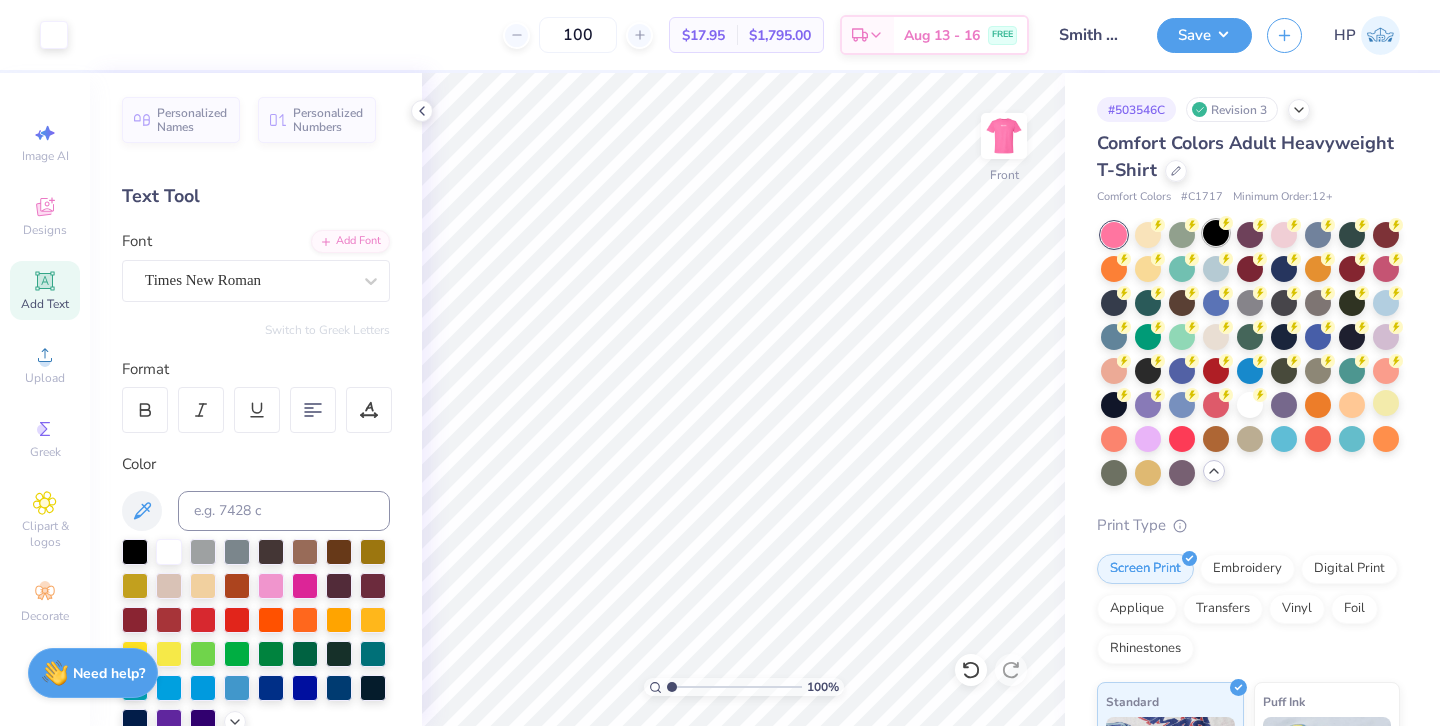 click at bounding box center [1216, 233] 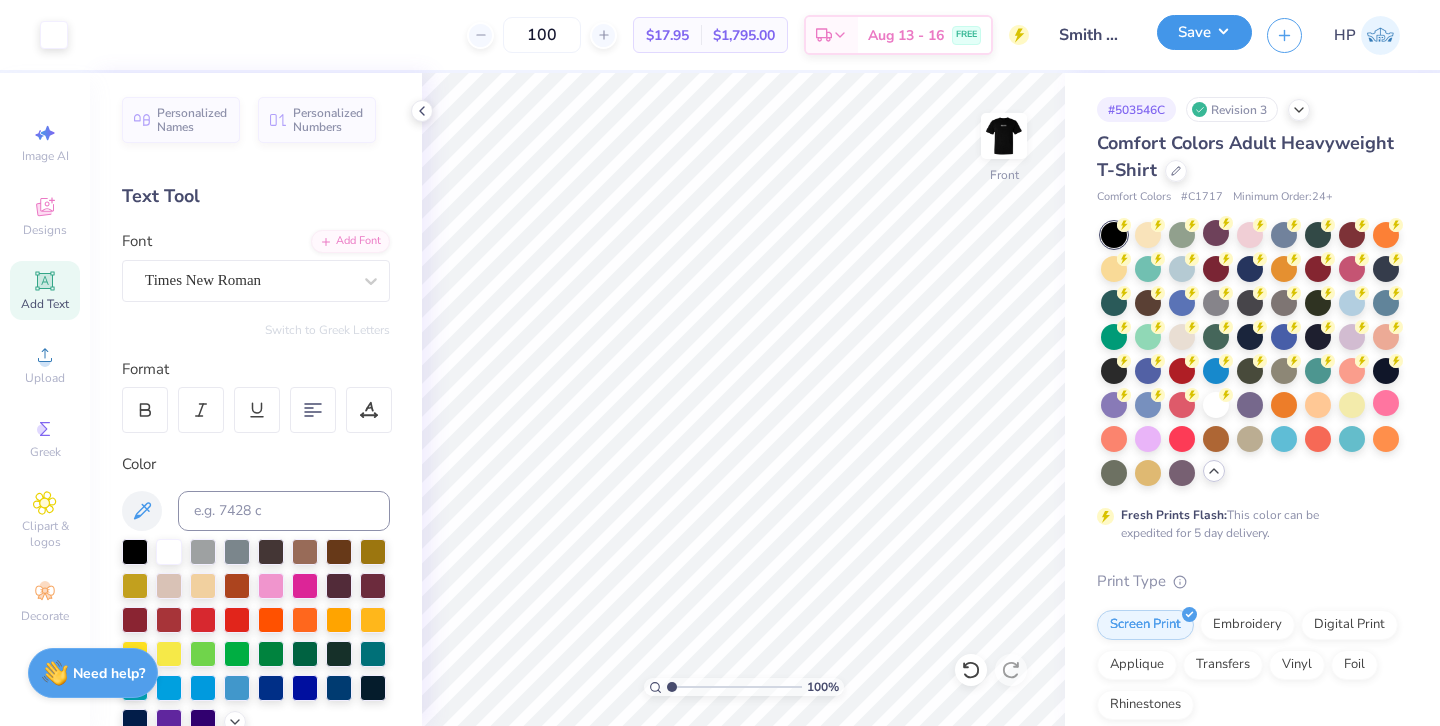 click on "Save" at bounding box center [1204, 32] 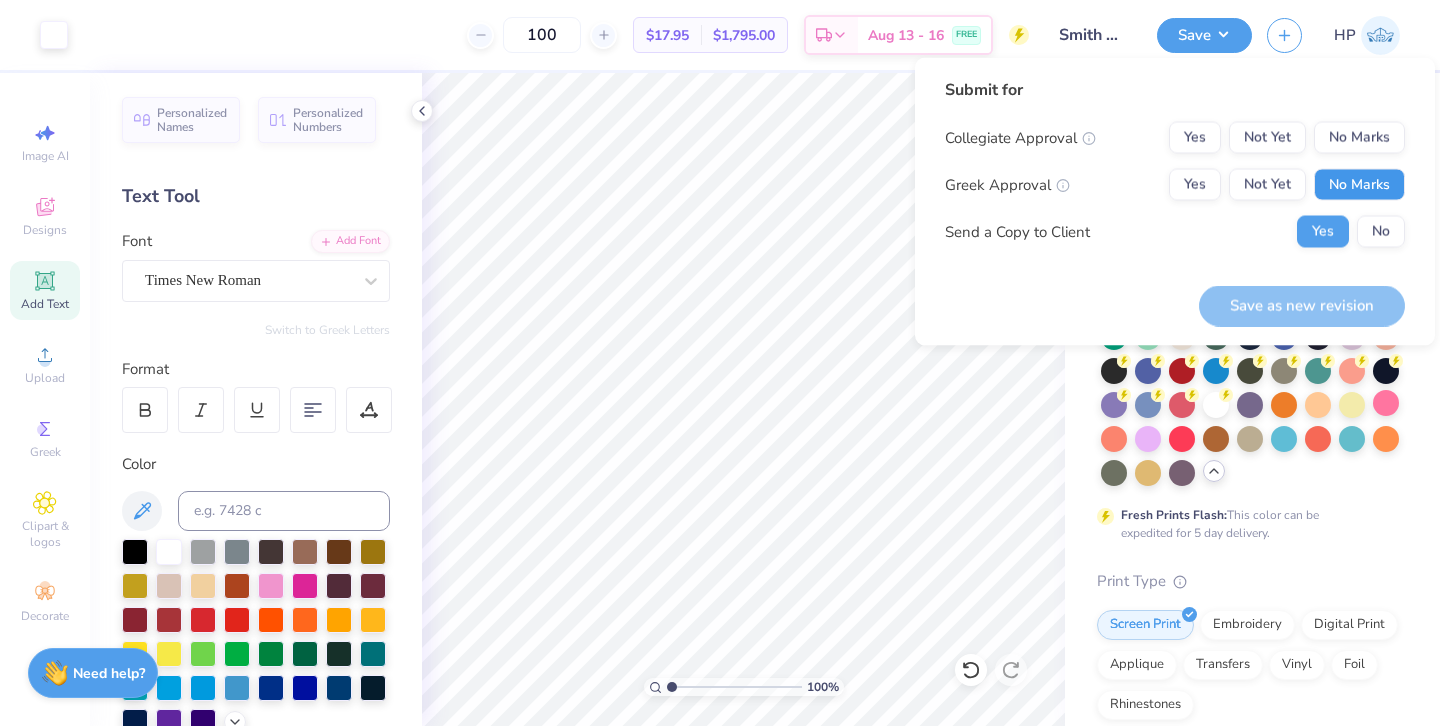 click on "No Marks" at bounding box center [1359, 185] 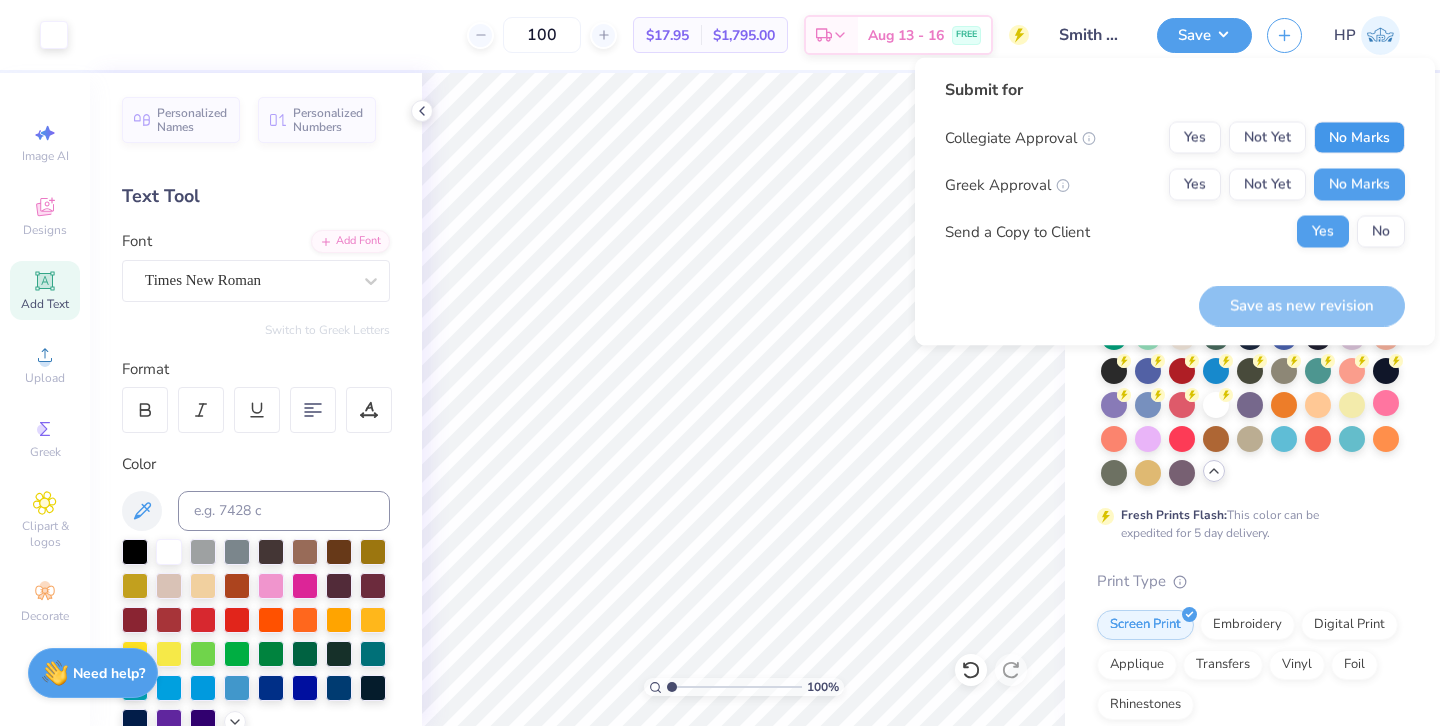 click on "No Marks" at bounding box center (1359, 138) 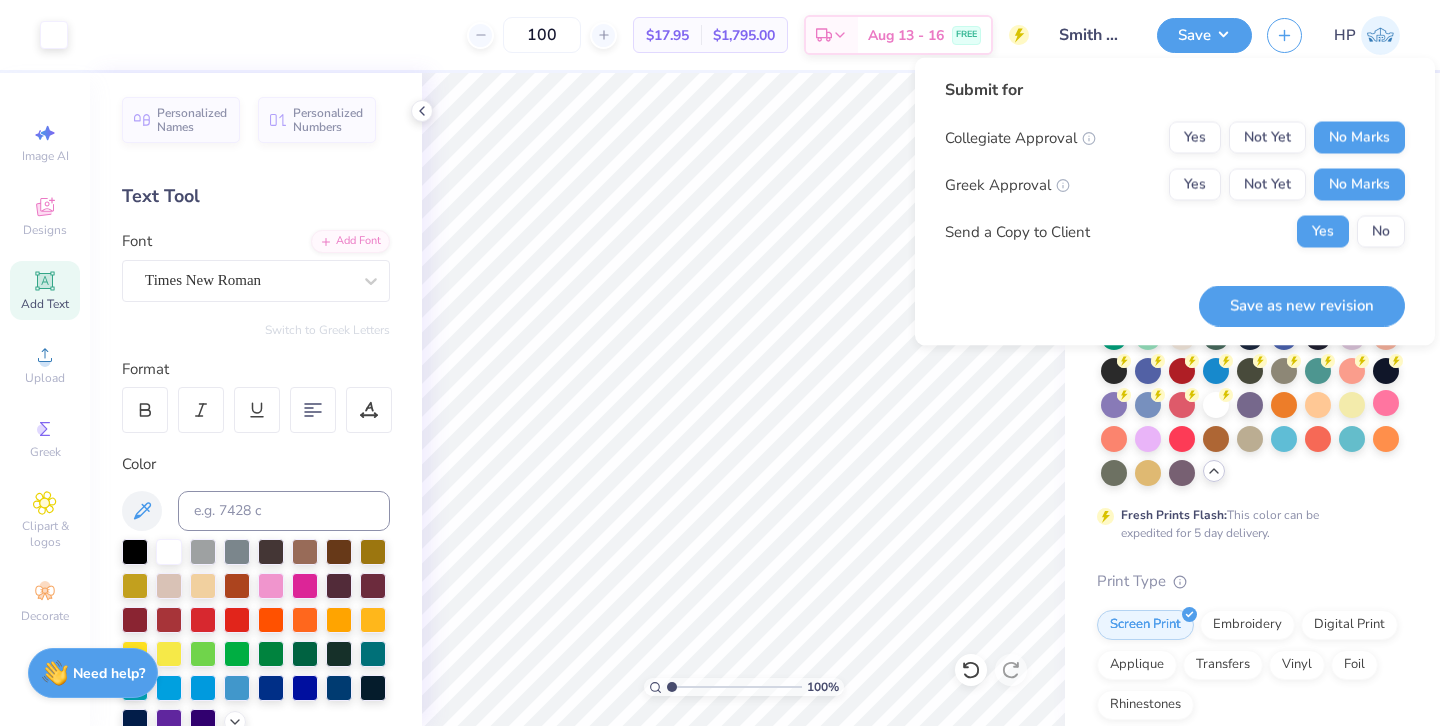 click on "Yes No" at bounding box center (1351, 232) 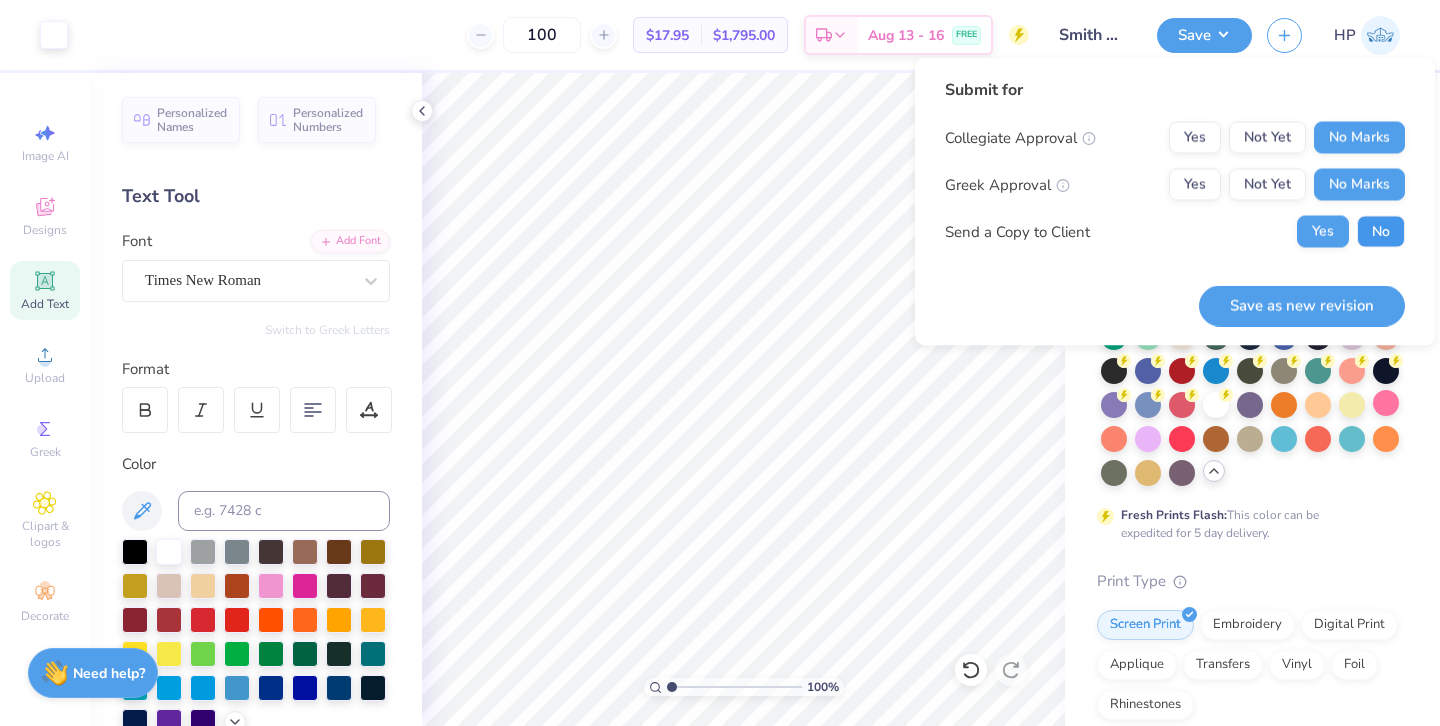click on "No" at bounding box center [1381, 232] 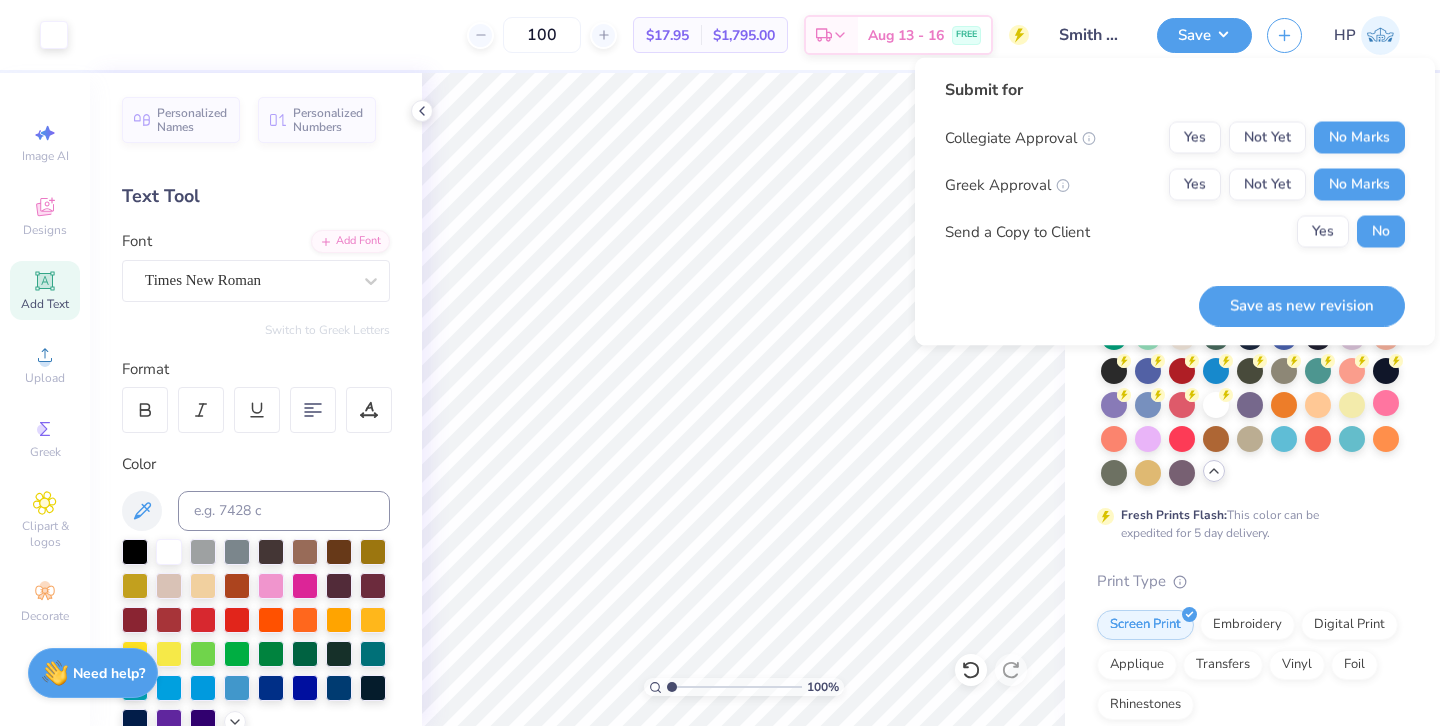 click on "Save as new revision" at bounding box center (1302, 294) 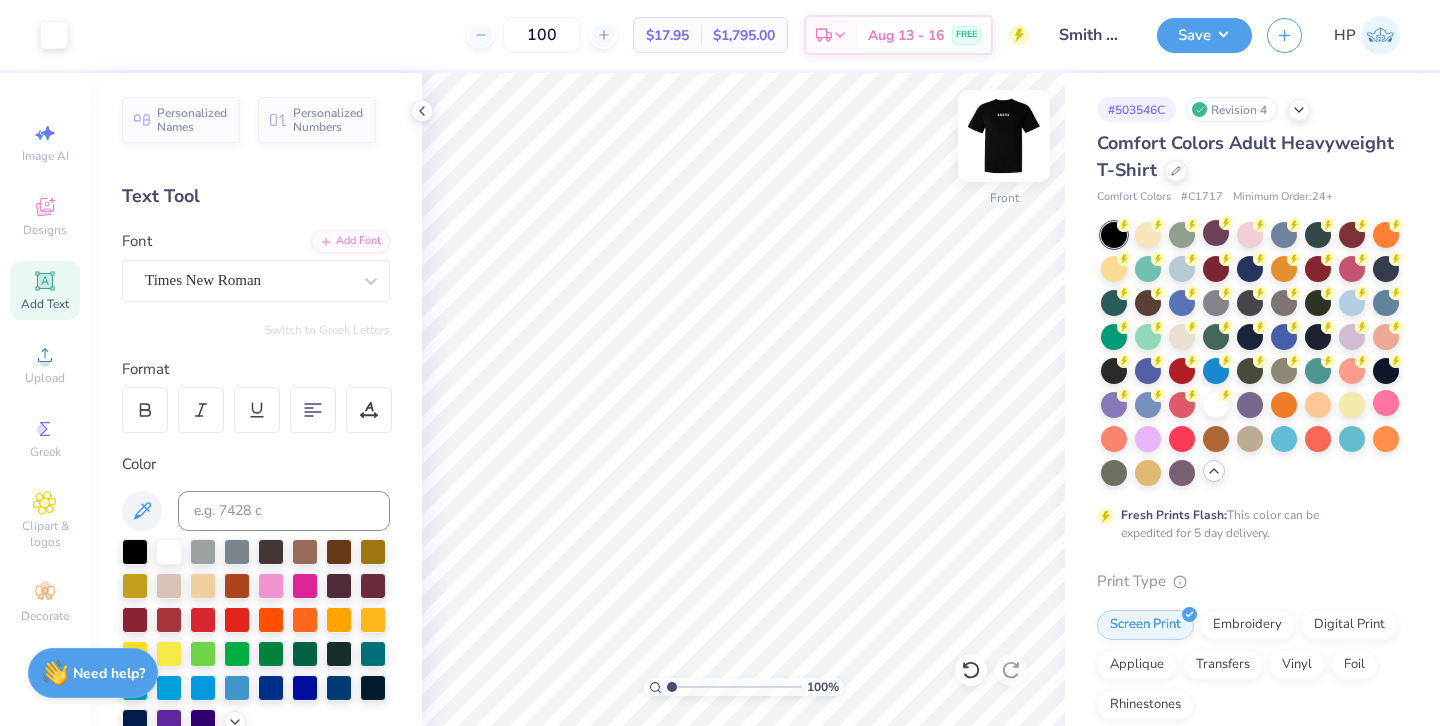 click at bounding box center (1004, 136) 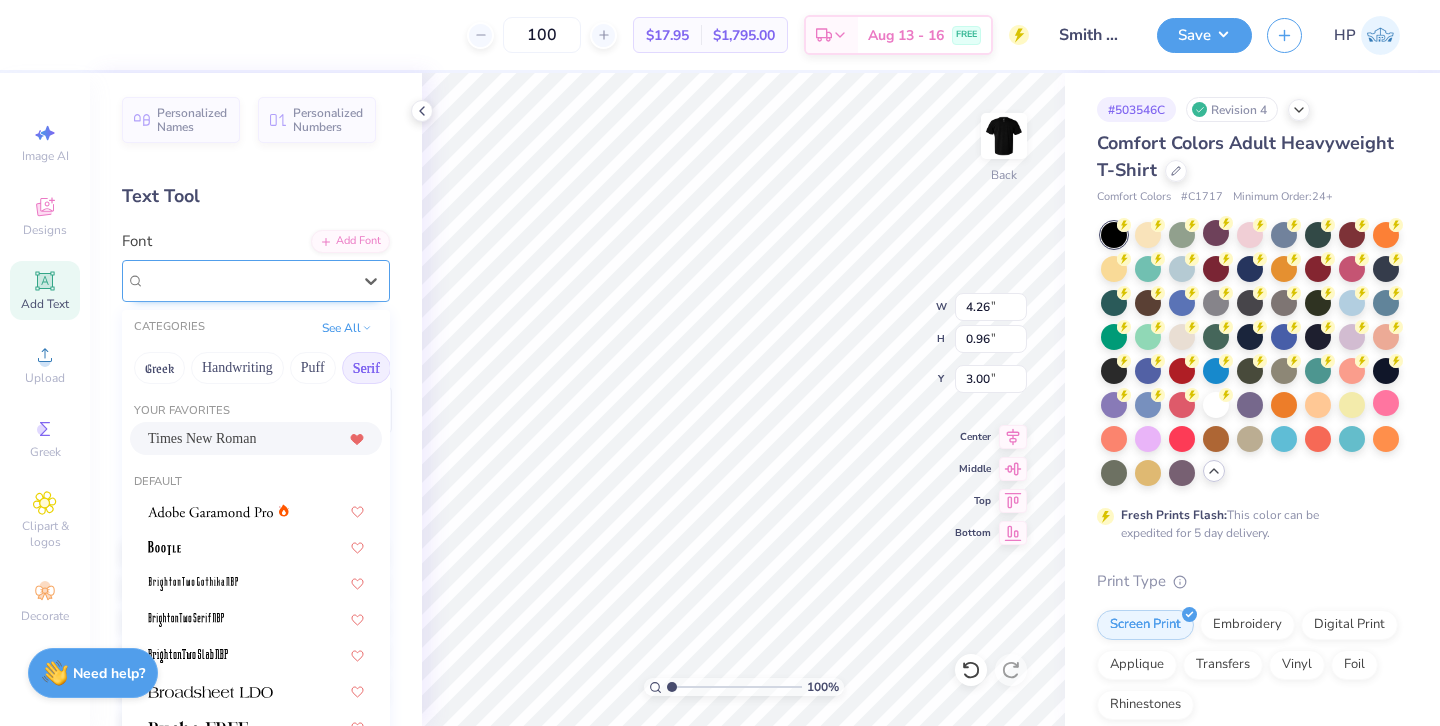 click on "Times New Roman" at bounding box center [248, 280] 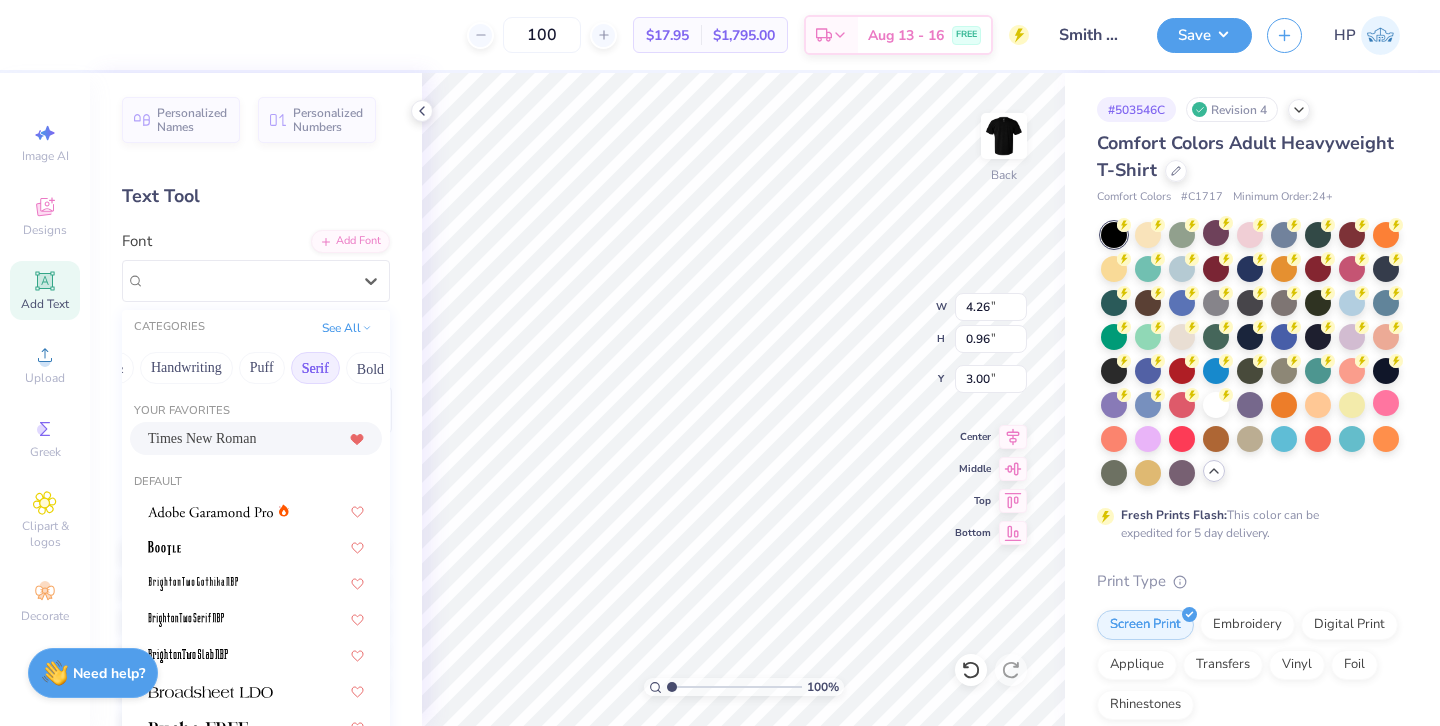 scroll, scrollTop: 0, scrollLeft: 0, axis: both 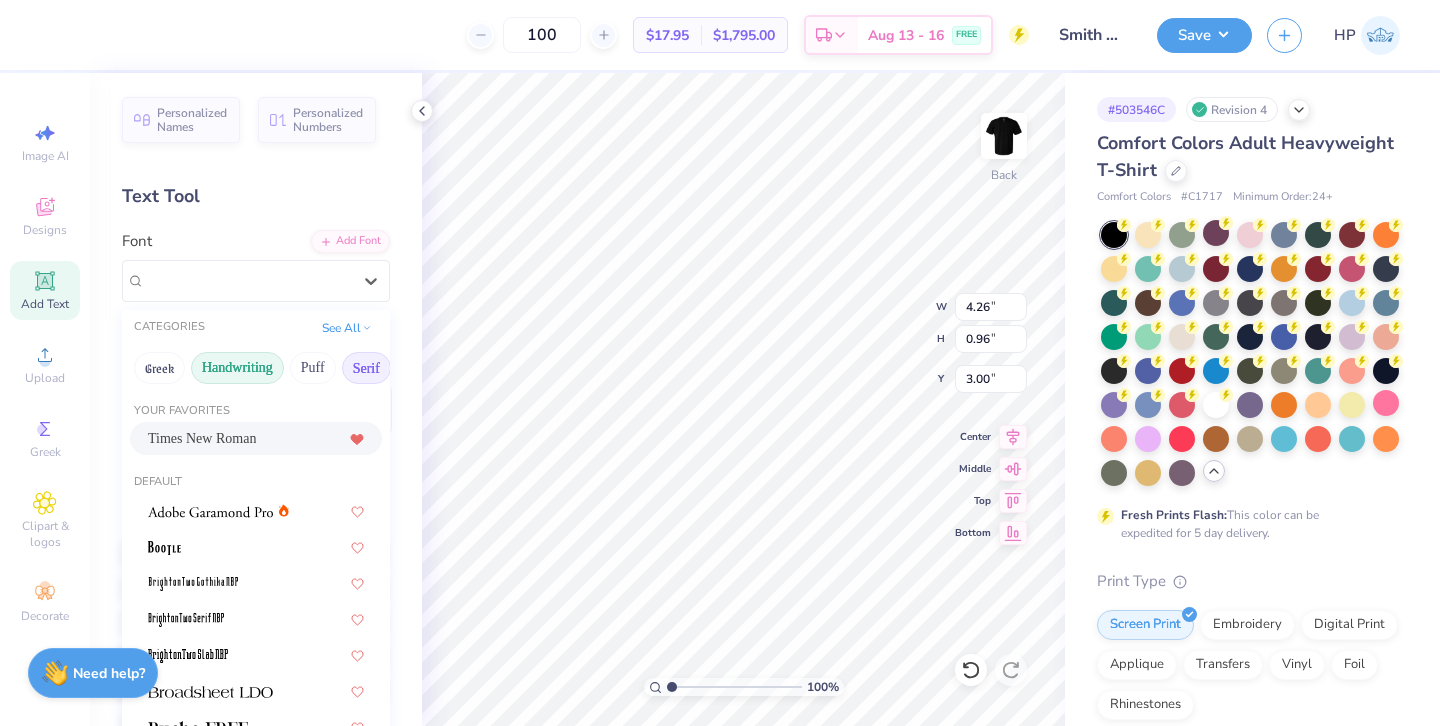 click on "Handwriting" at bounding box center (237, 368) 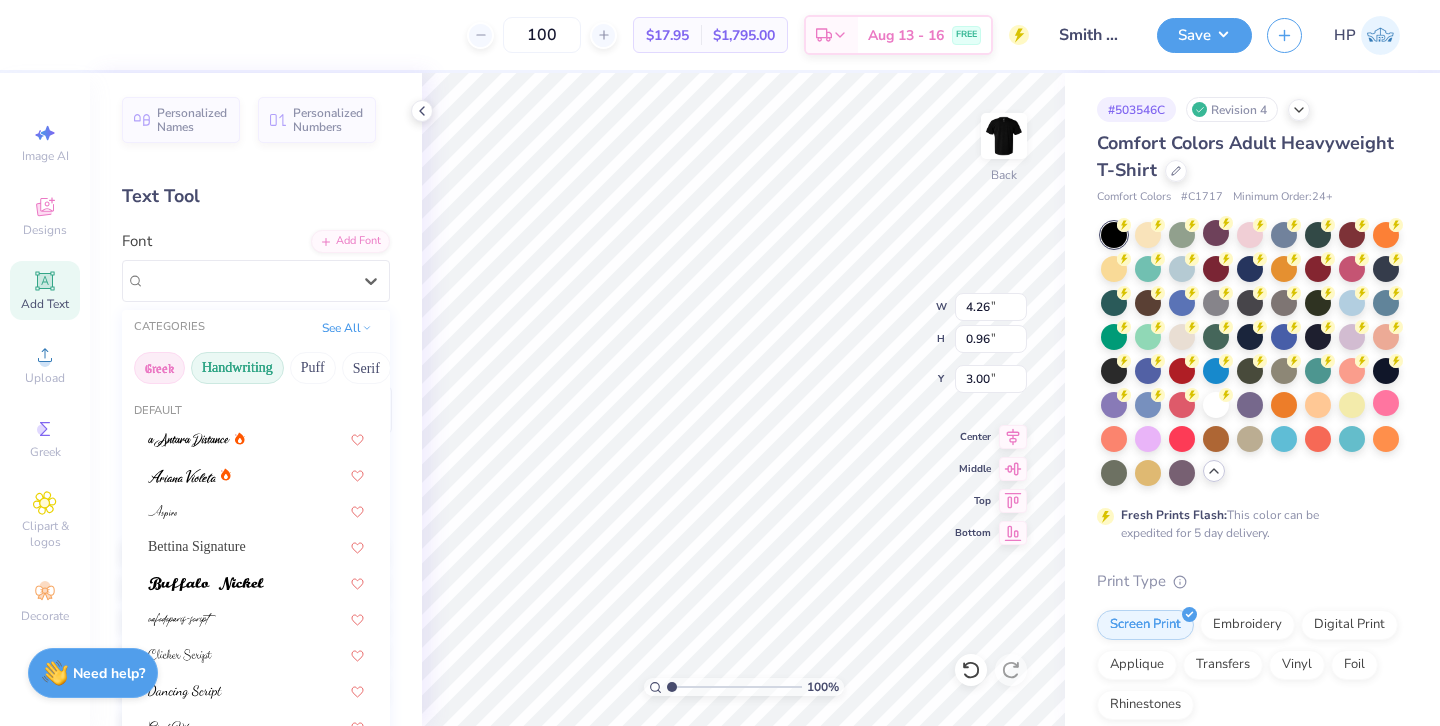 click on "Greek" at bounding box center [159, 368] 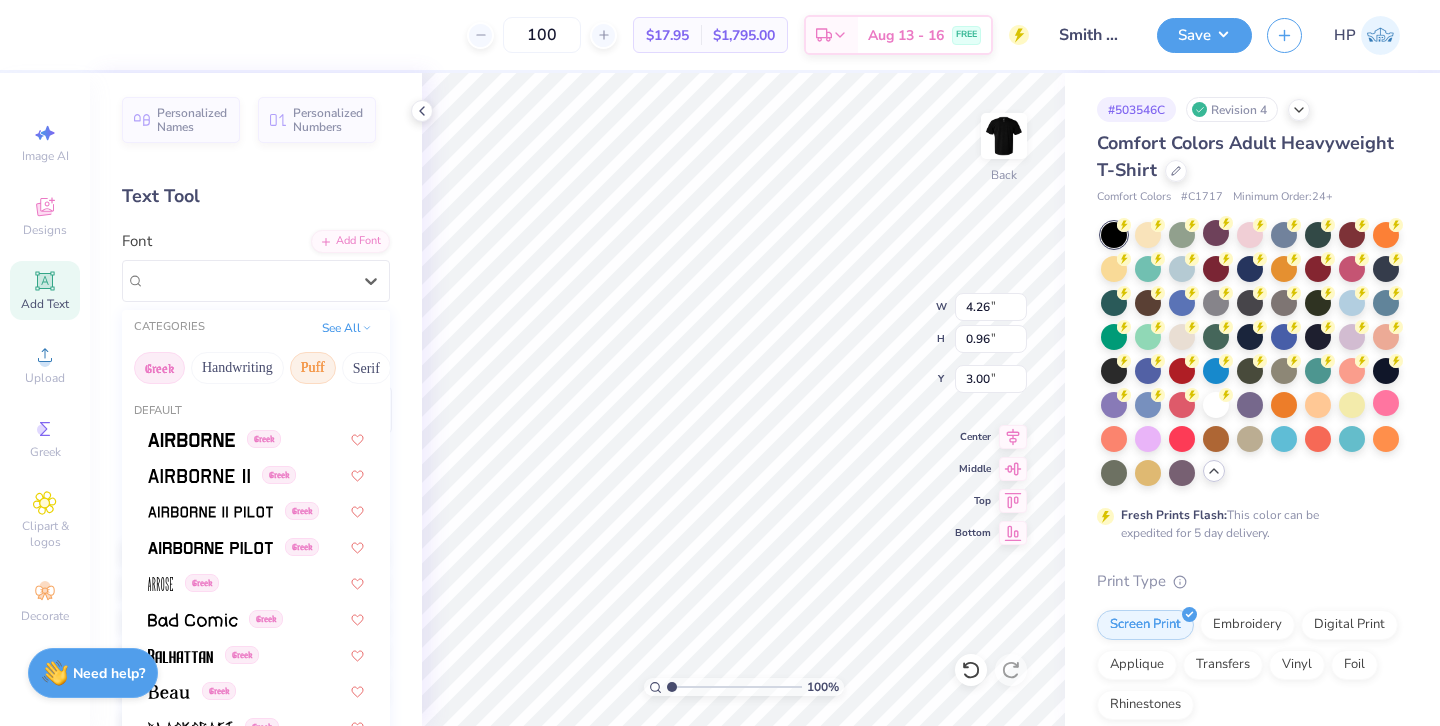 click on "Puff" at bounding box center (313, 368) 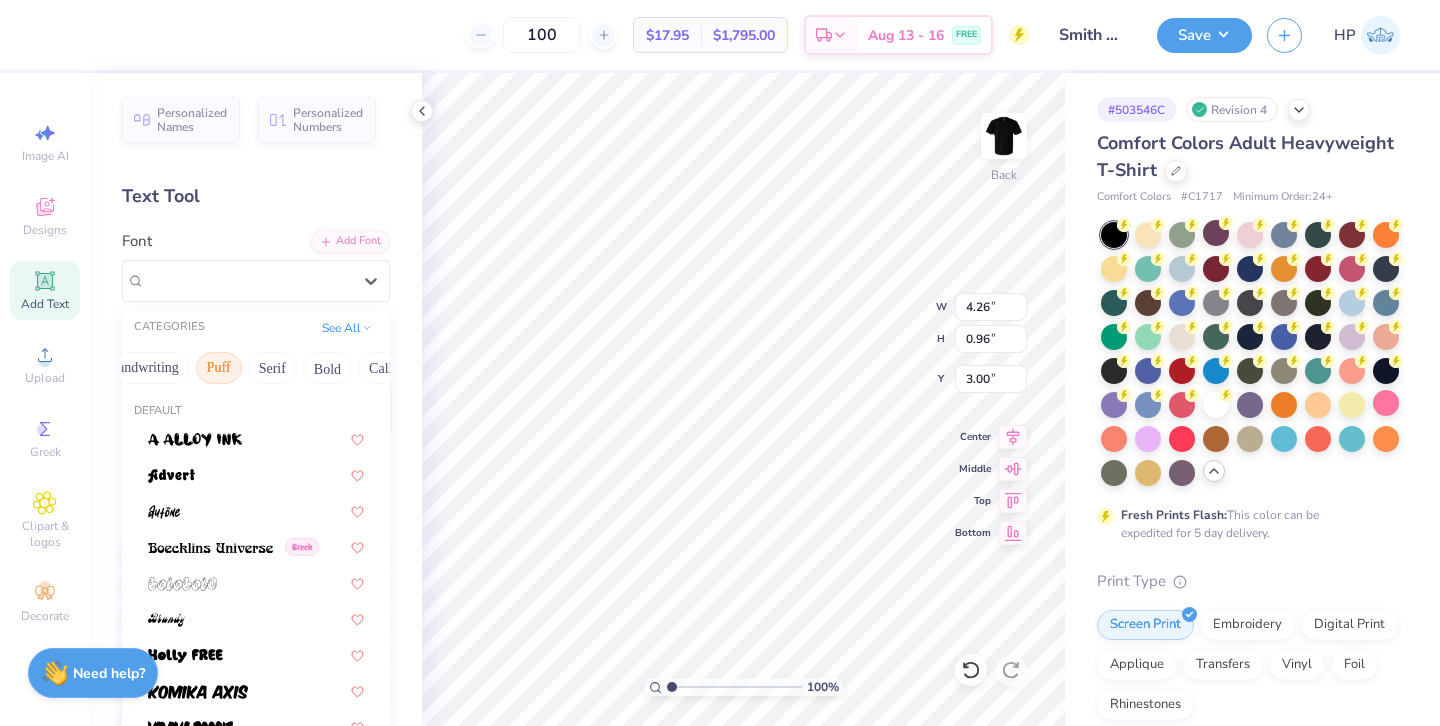 scroll, scrollTop: 0, scrollLeft: 105, axis: horizontal 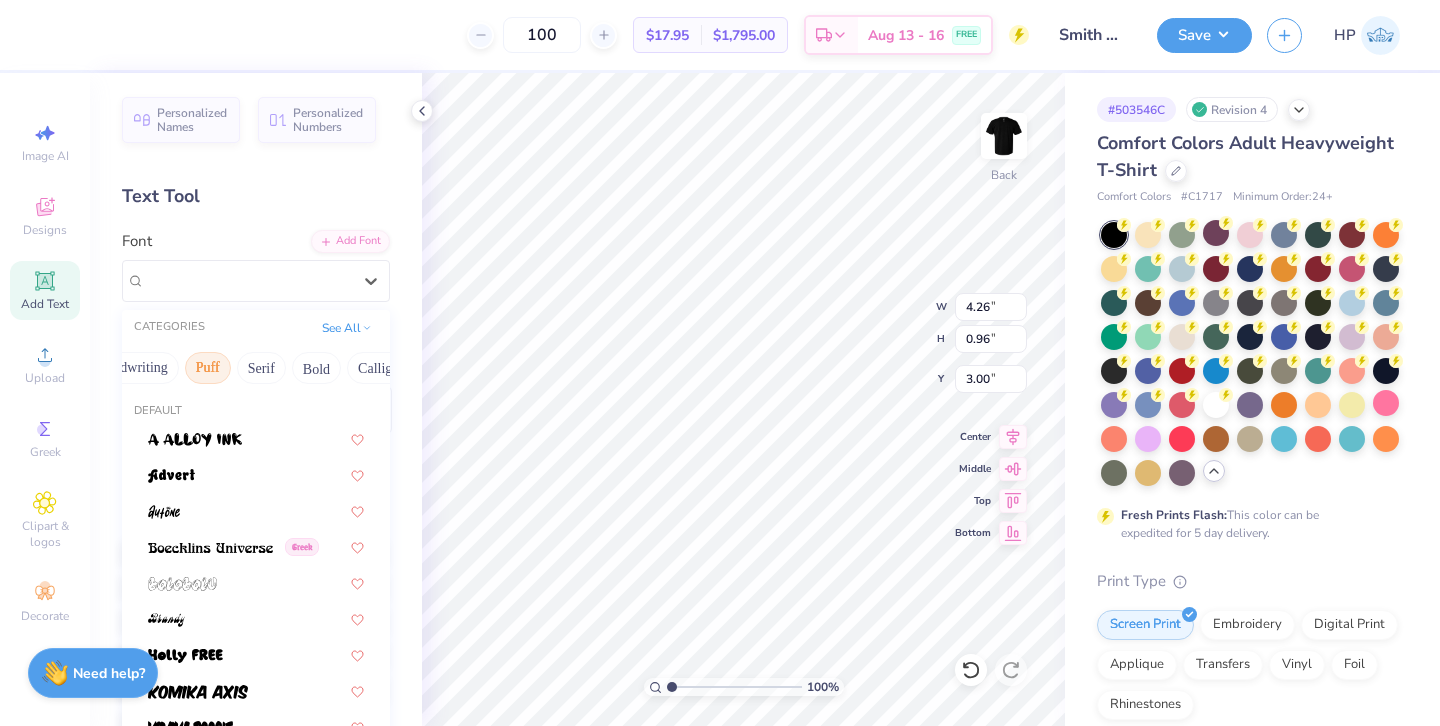 click on "Bold" at bounding box center [316, 368] 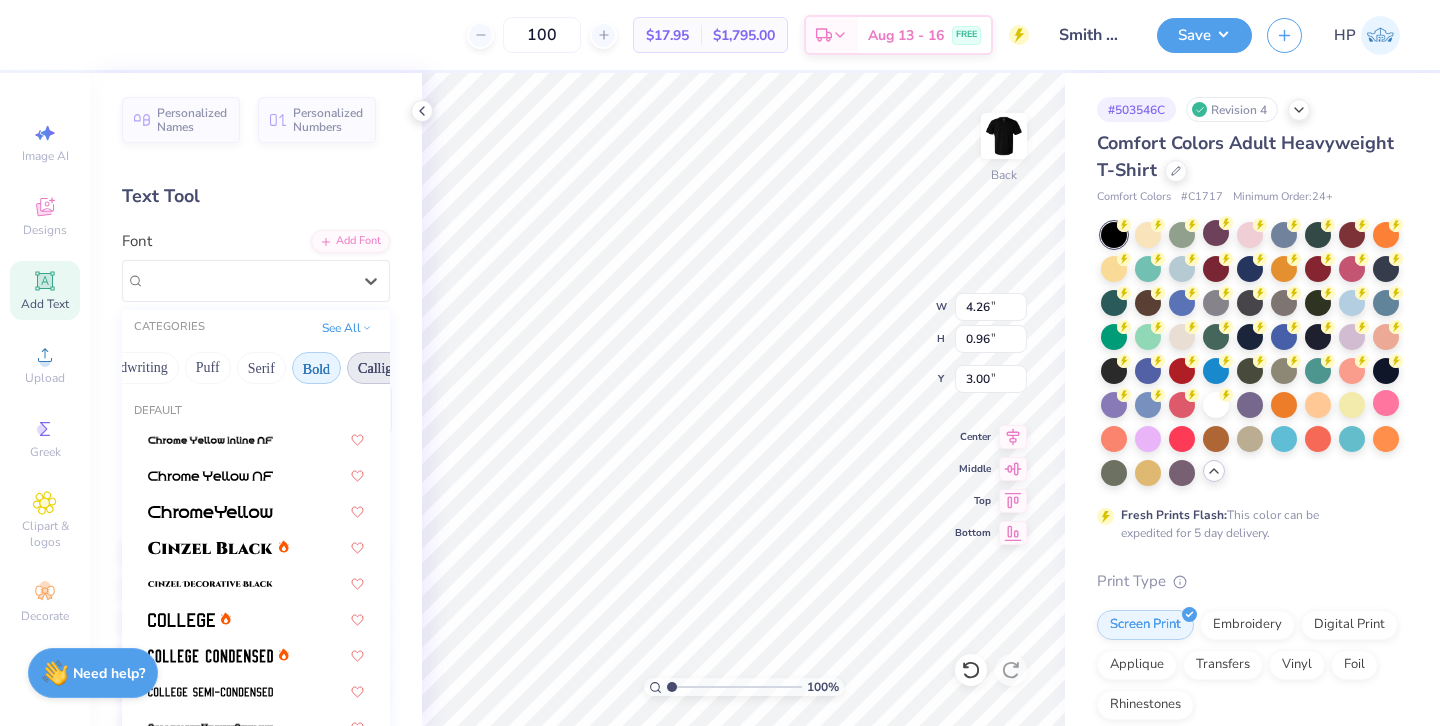 click on "Calligraphy" at bounding box center (391, 368) 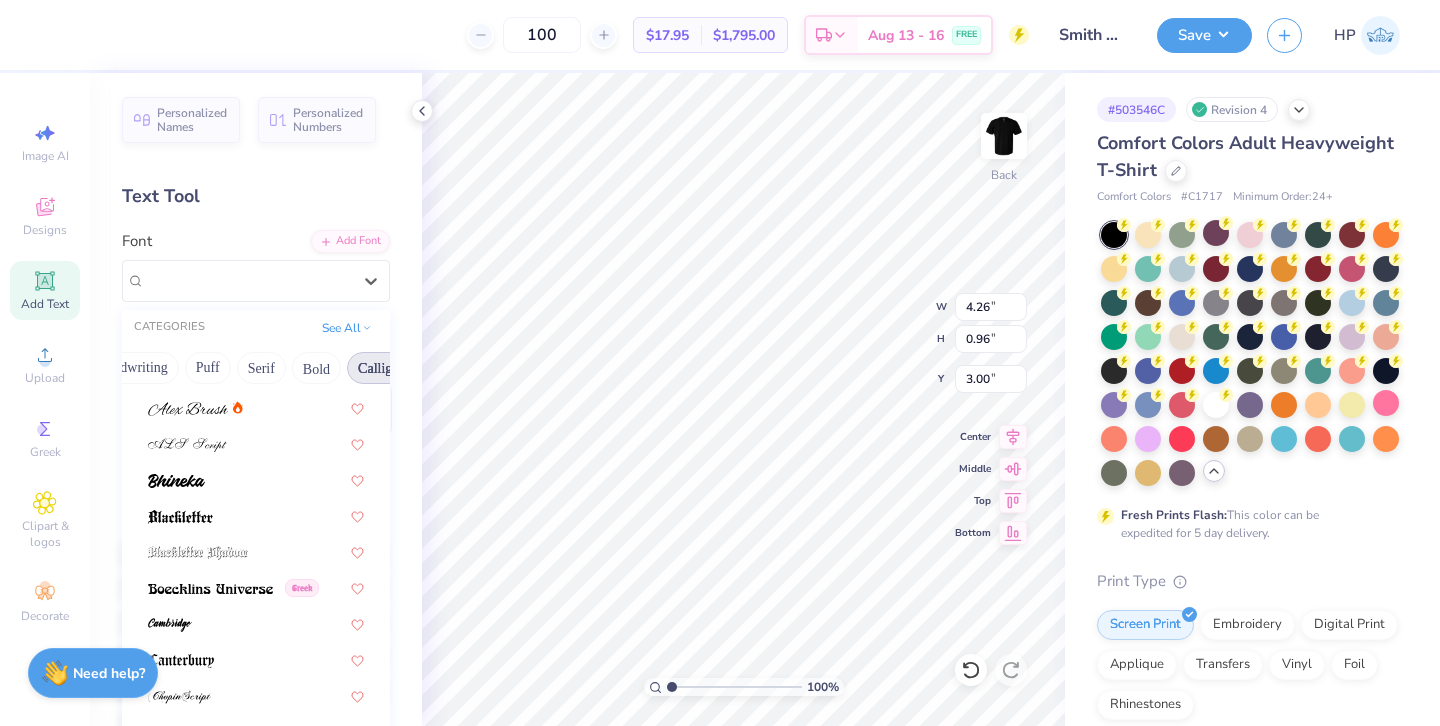 scroll, scrollTop: 74, scrollLeft: 0, axis: vertical 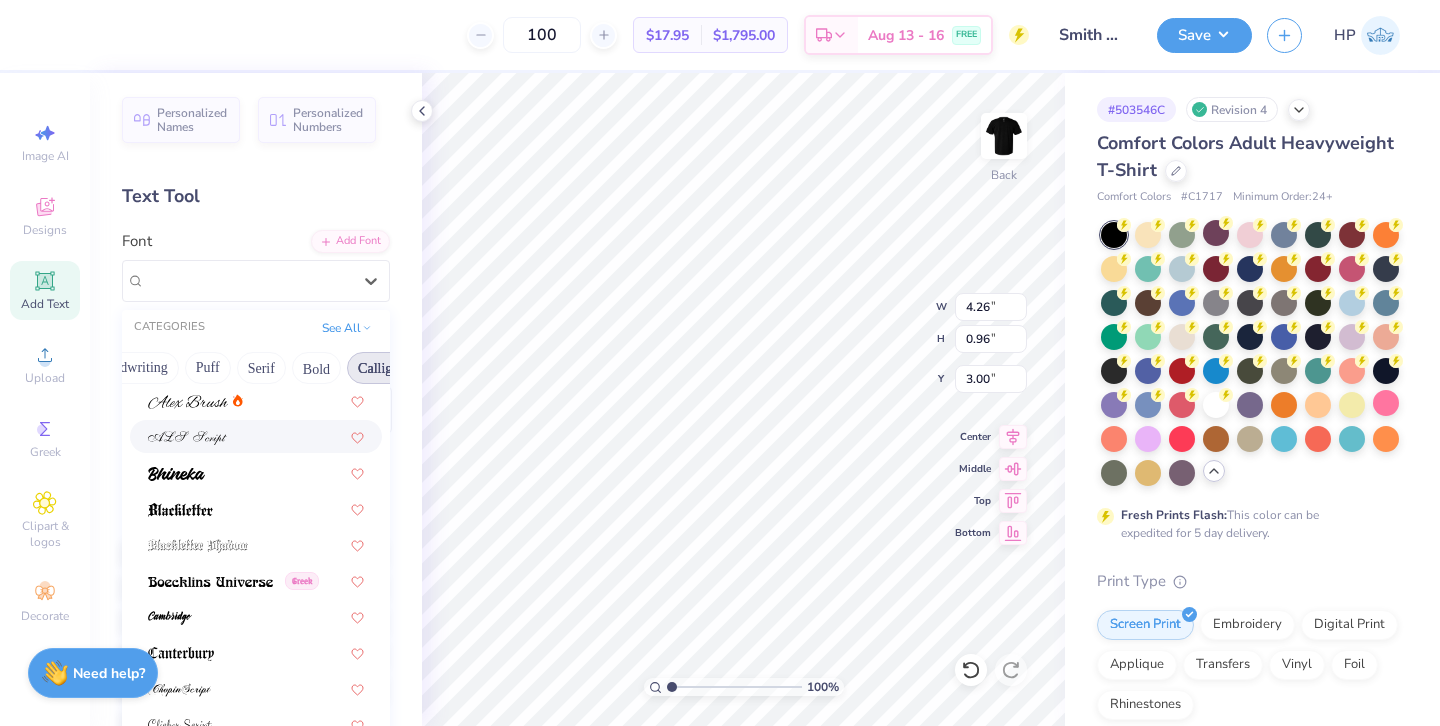 click at bounding box center (256, 436) 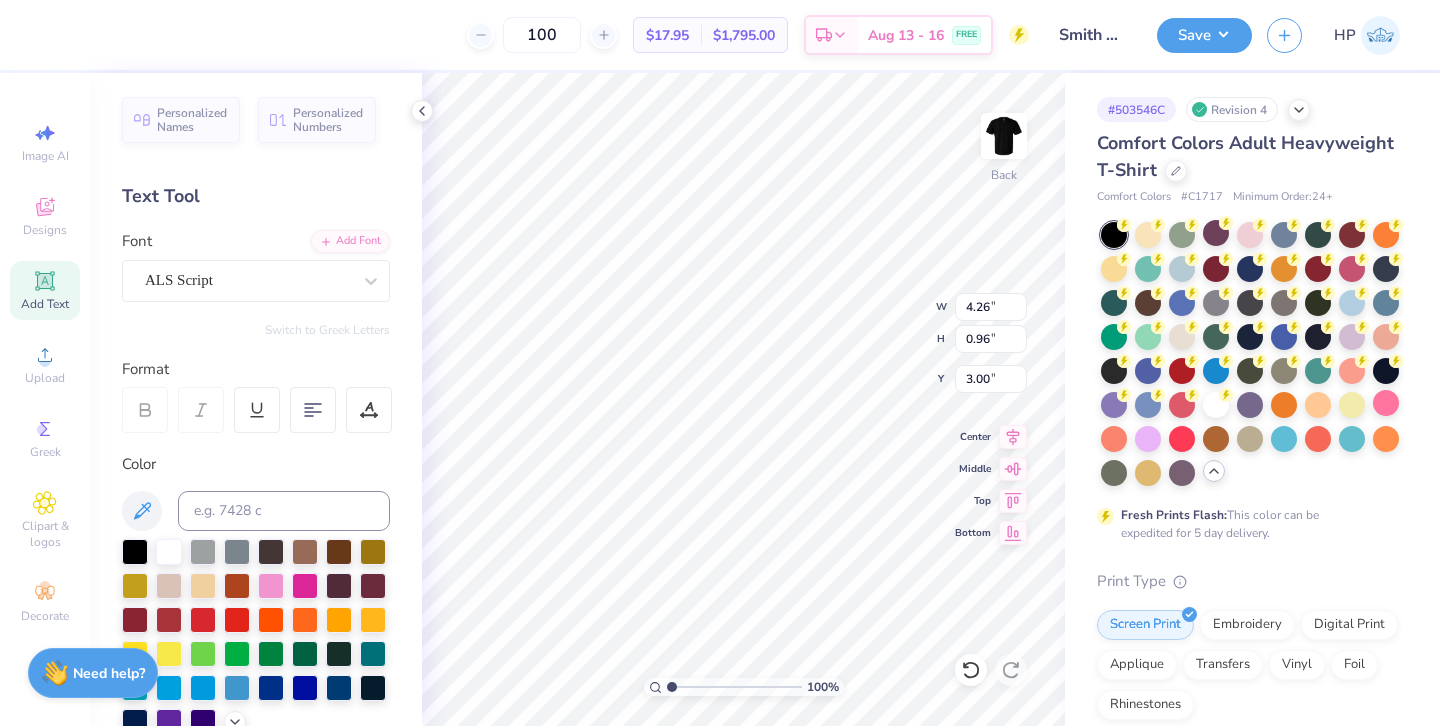 type on "7.49" 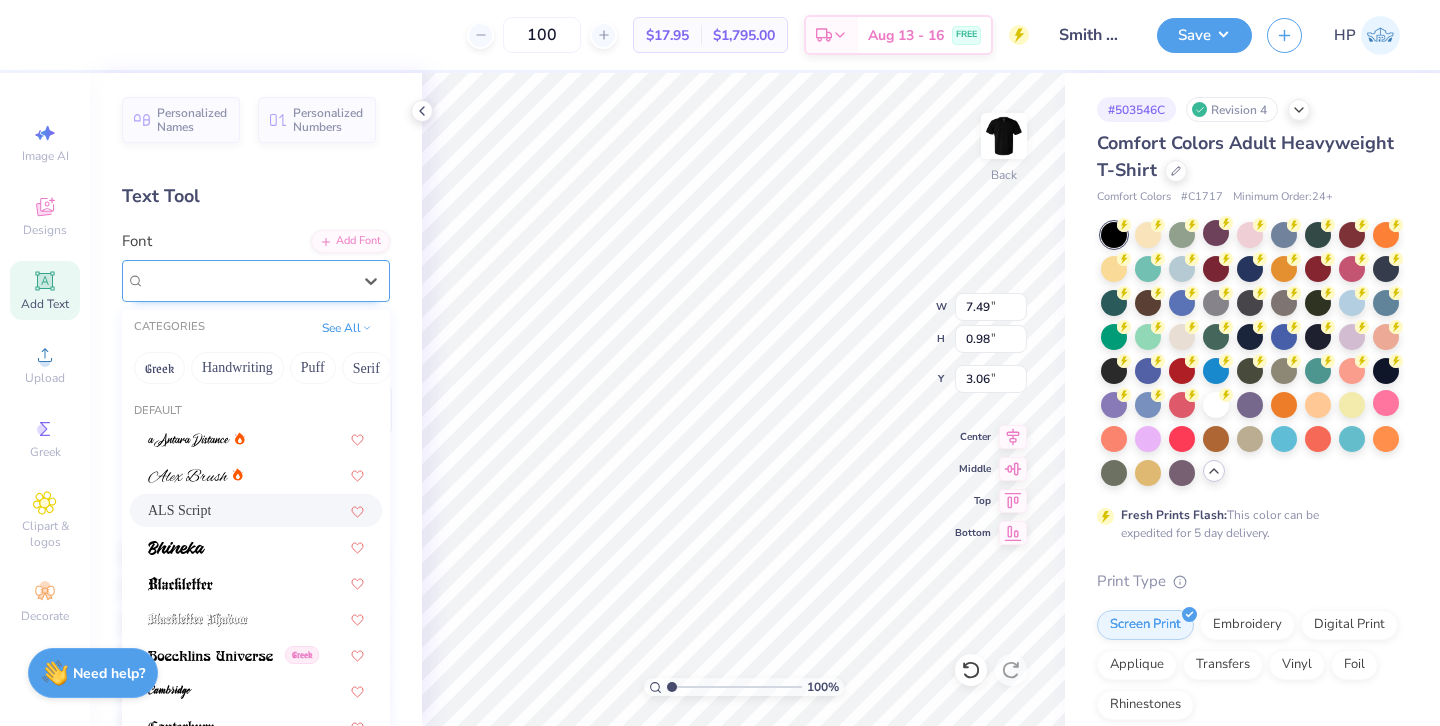 click on "ALS Script" at bounding box center (256, 281) 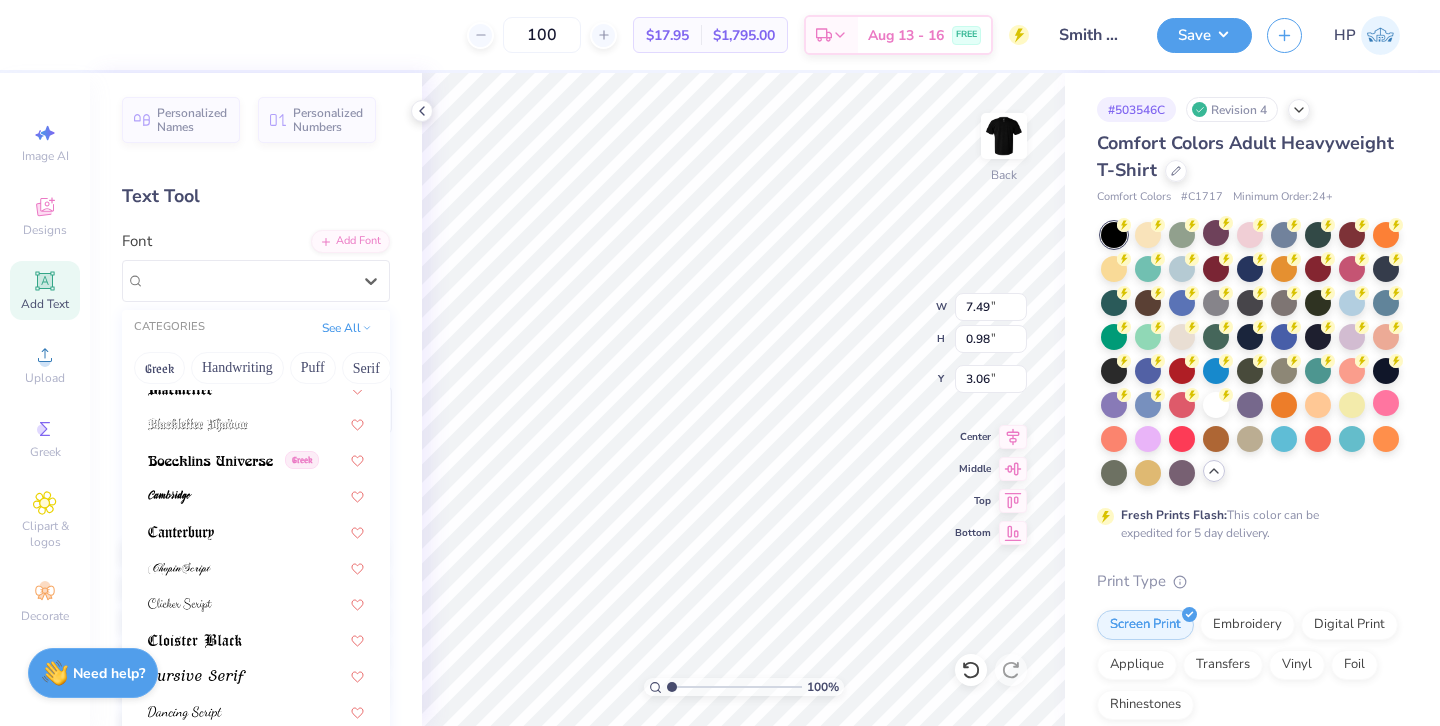 scroll, scrollTop: 196, scrollLeft: 0, axis: vertical 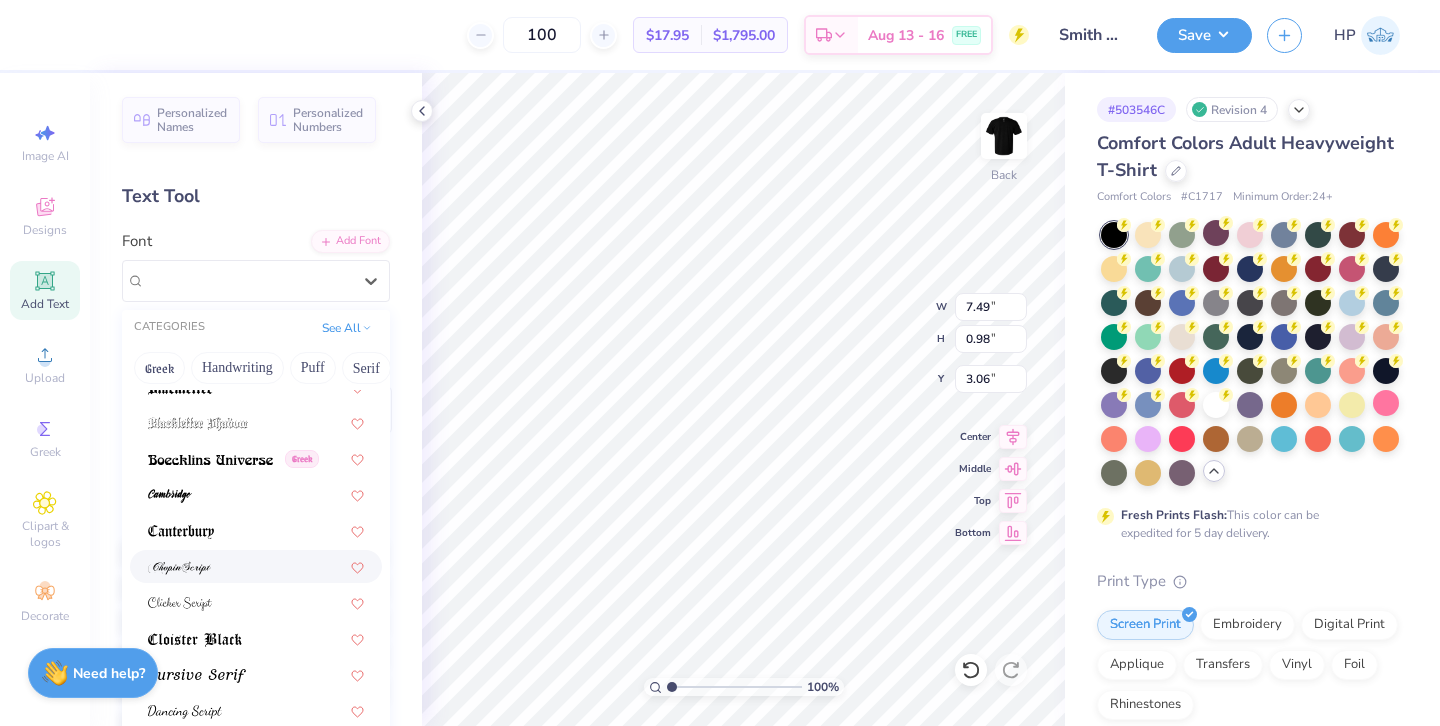 click on "ALS Script Greek" at bounding box center (256, 746) 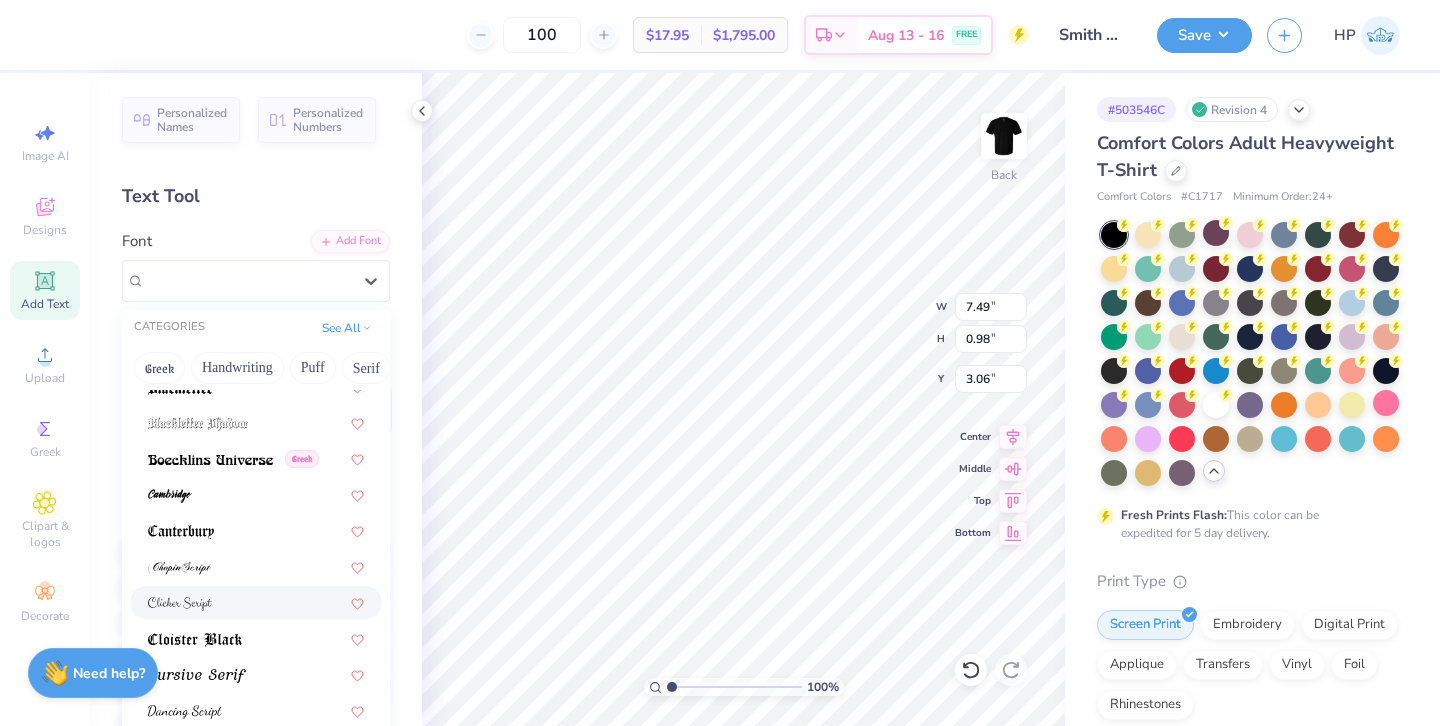 click at bounding box center (256, 602) 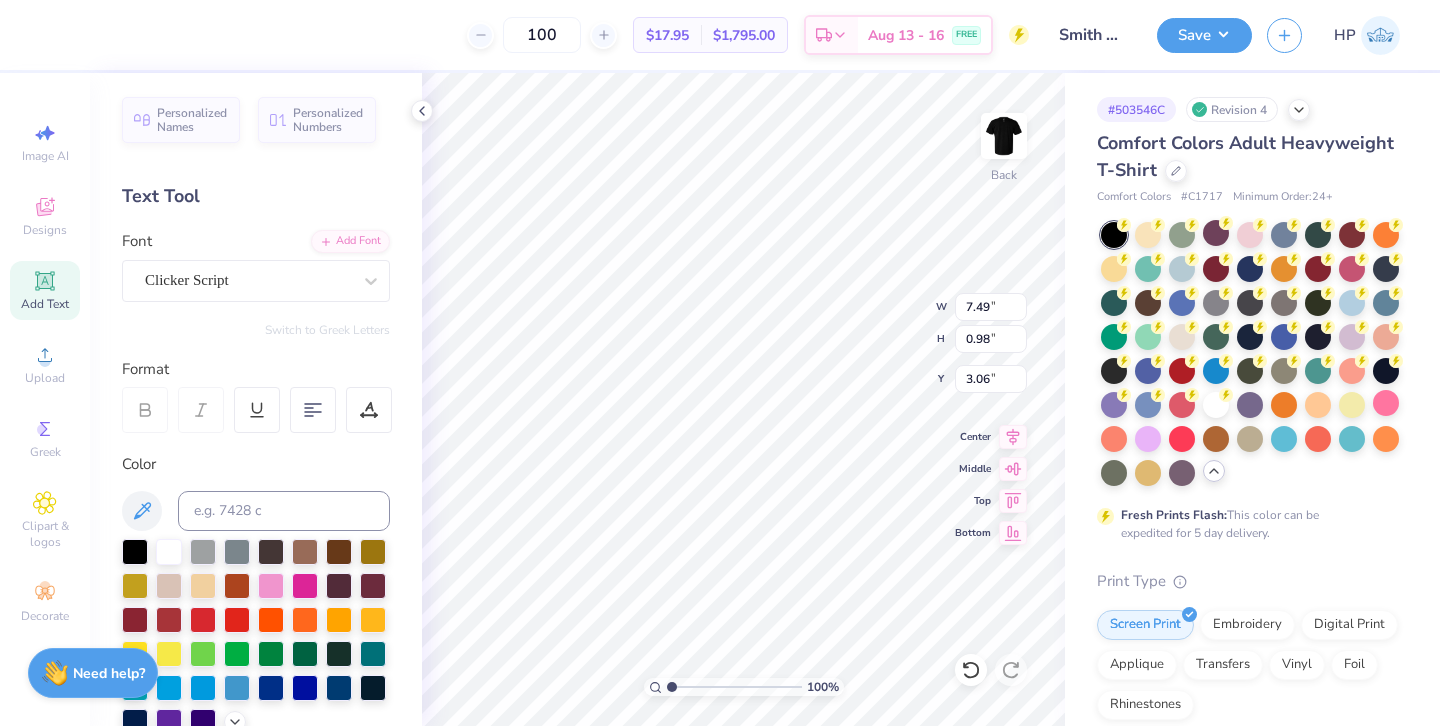 type on "4.64" 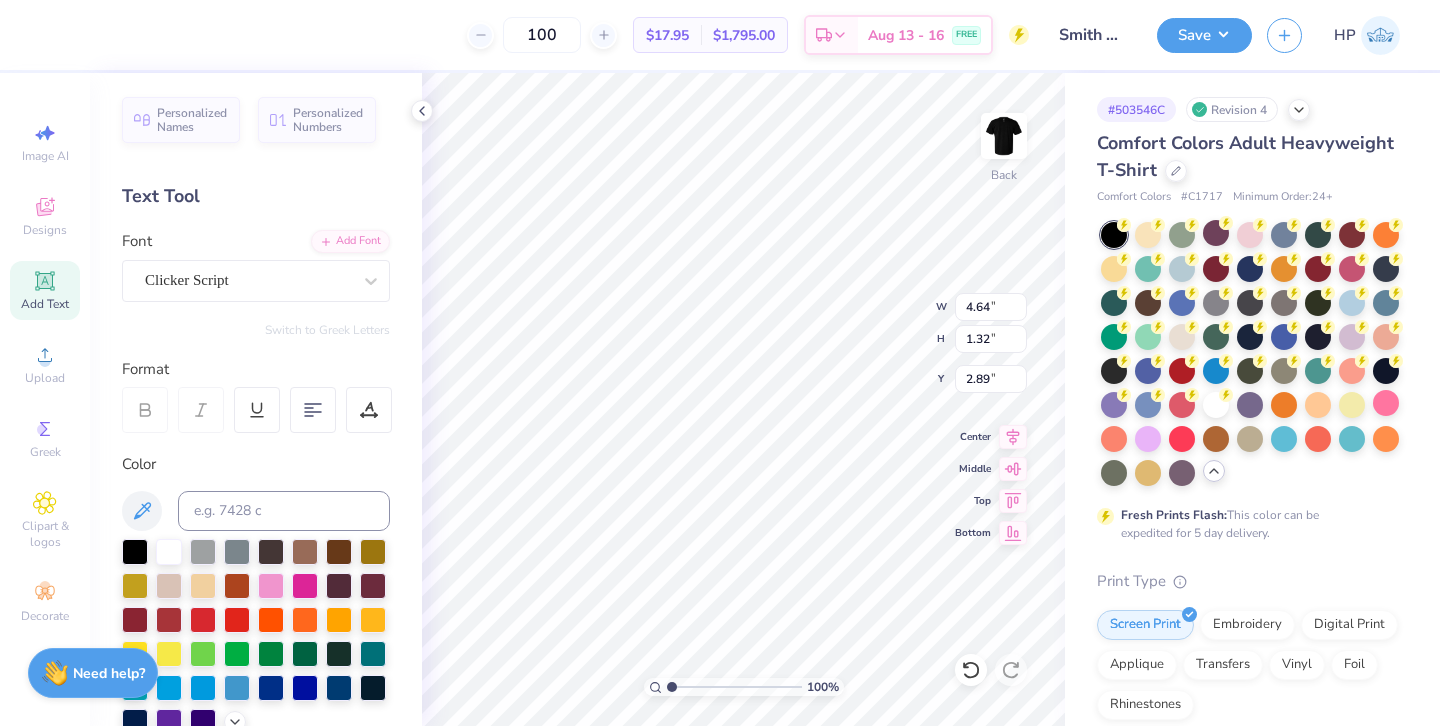 type on "Smith" 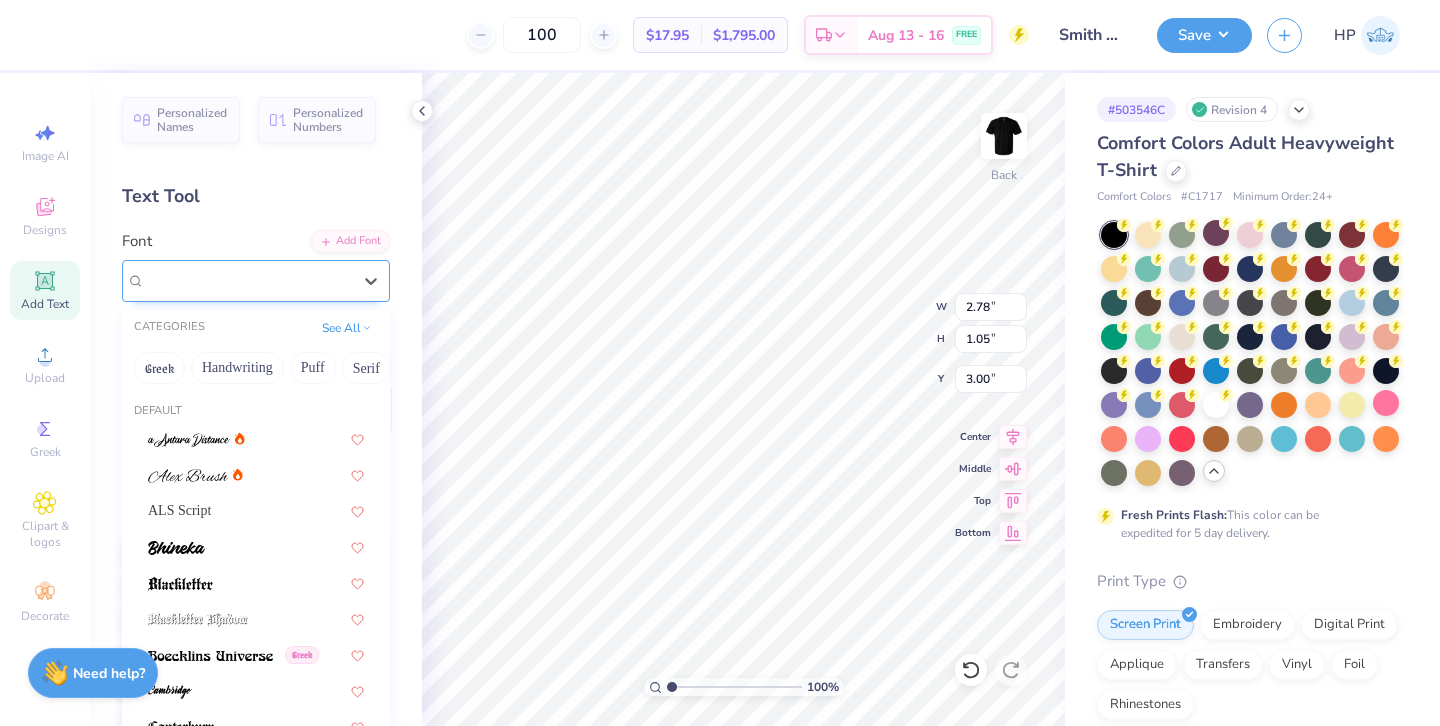 click on "Clicker Script" at bounding box center (248, 280) 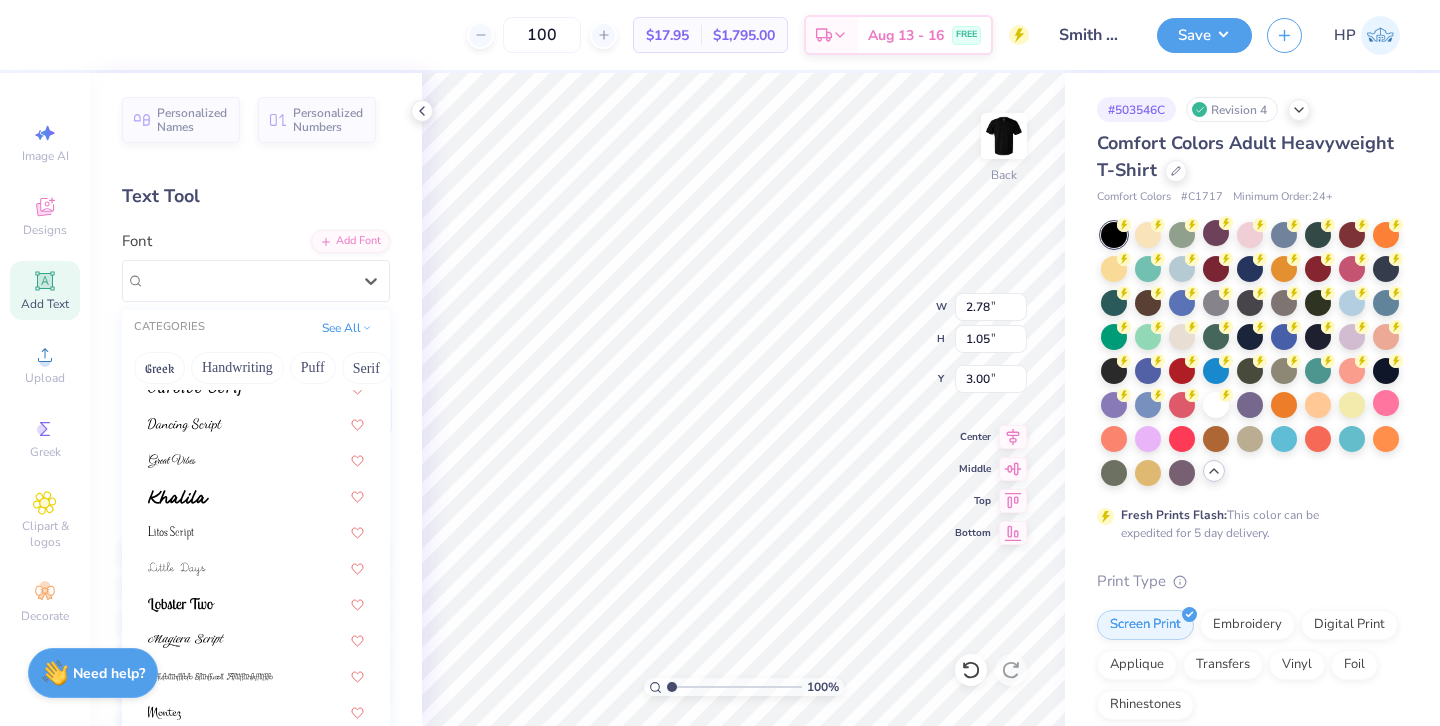 scroll, scrollTop: 490, scrollLeft: 0, axis: vertical 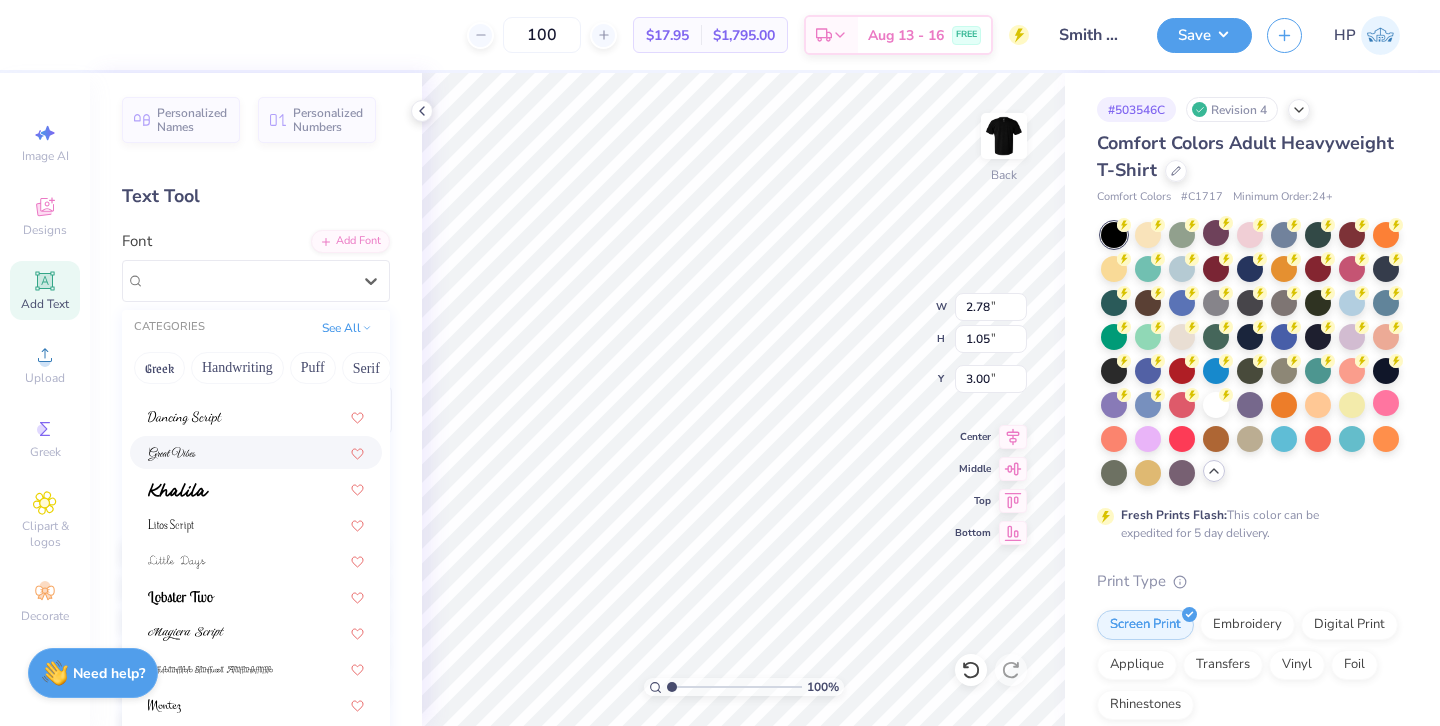 click at bounding box center [256, 452] 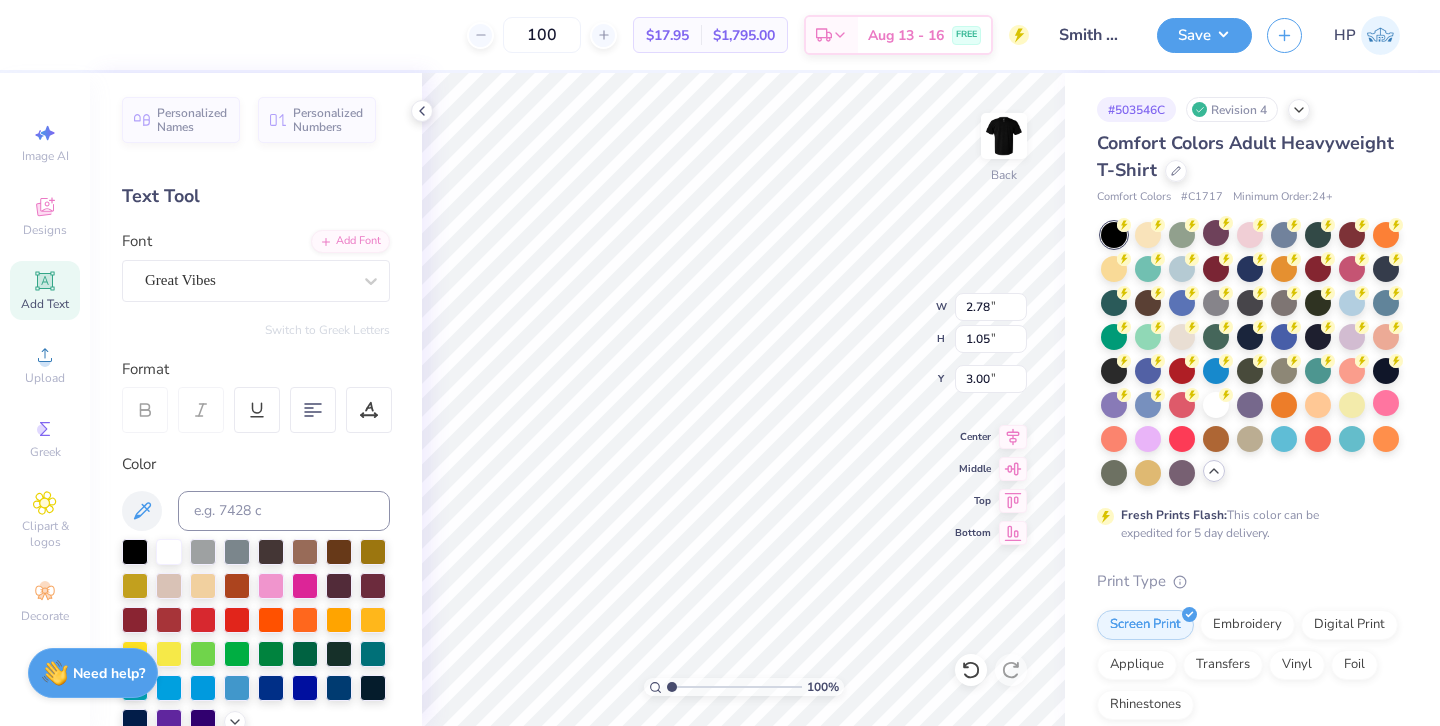 type on "3.12" 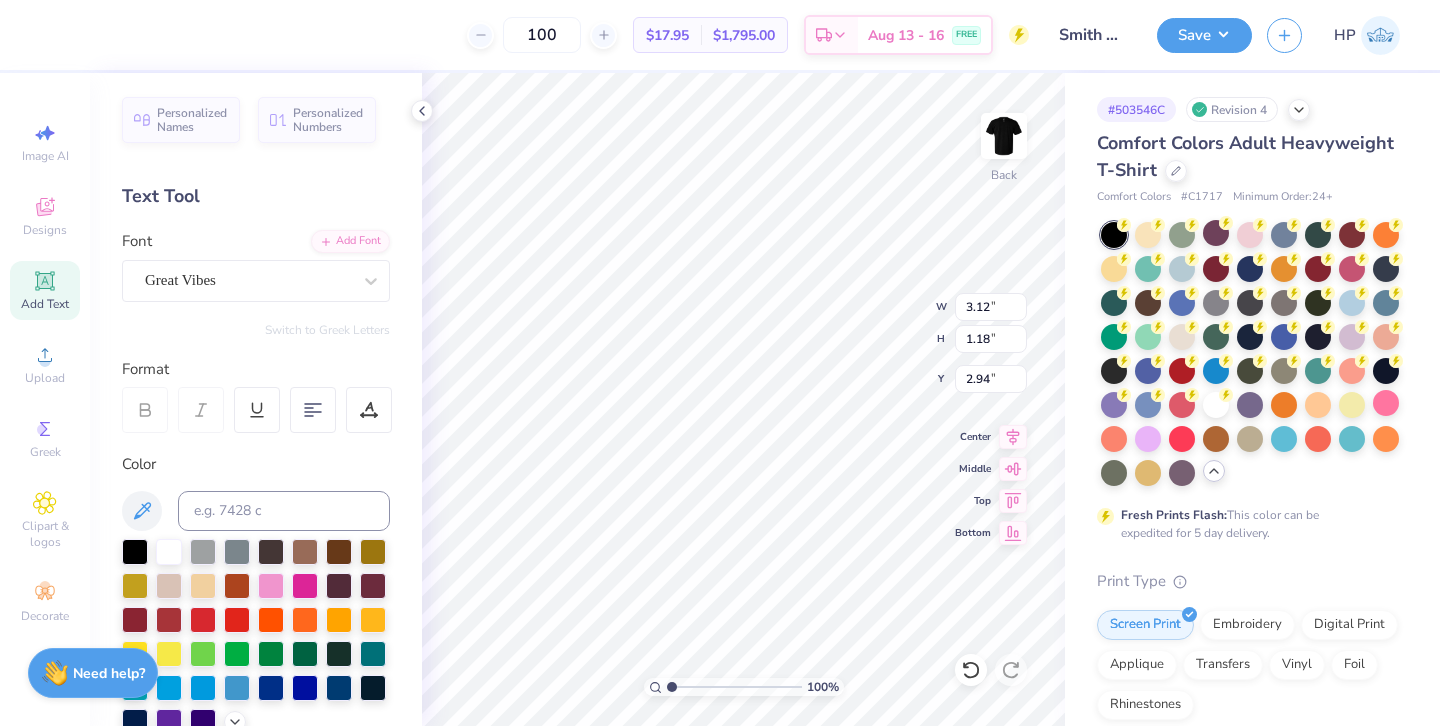 type on "3.00" 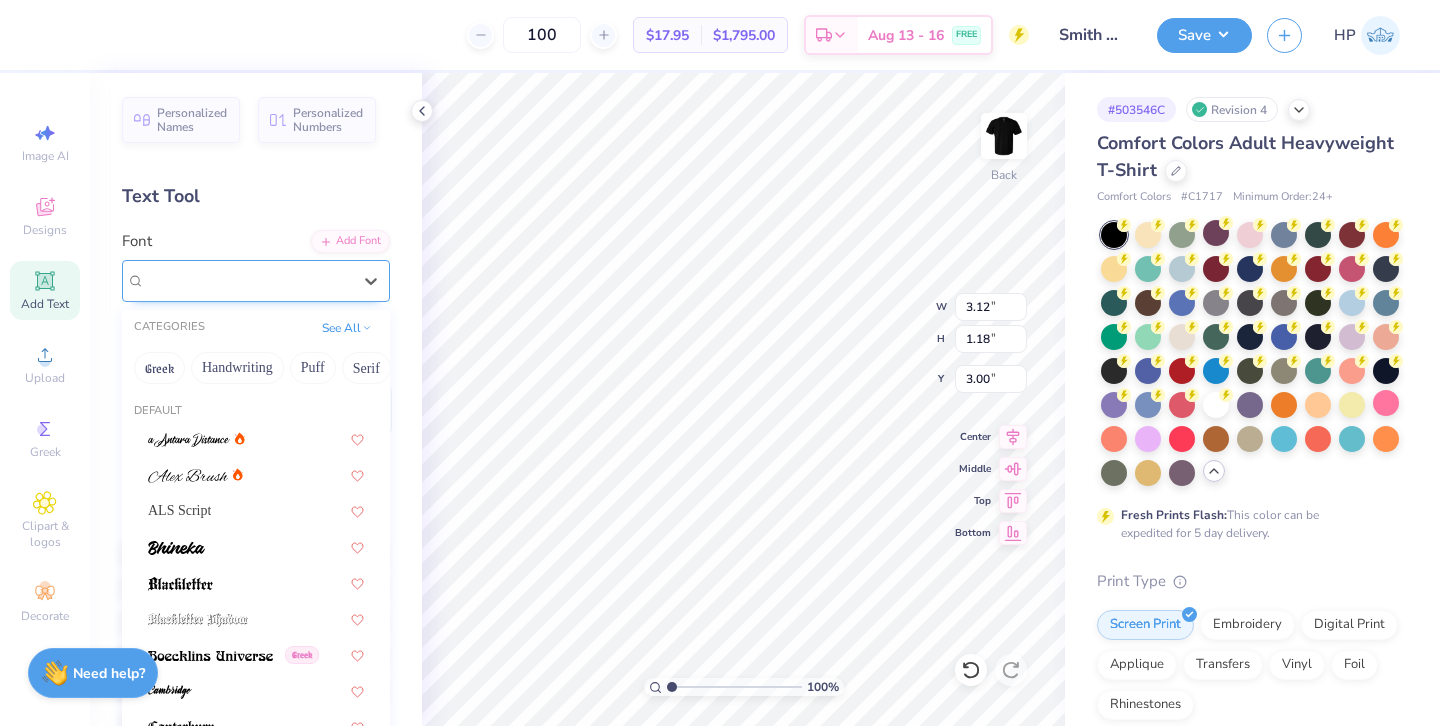 click on "Great Vibes" at bounding box center [248, 280] 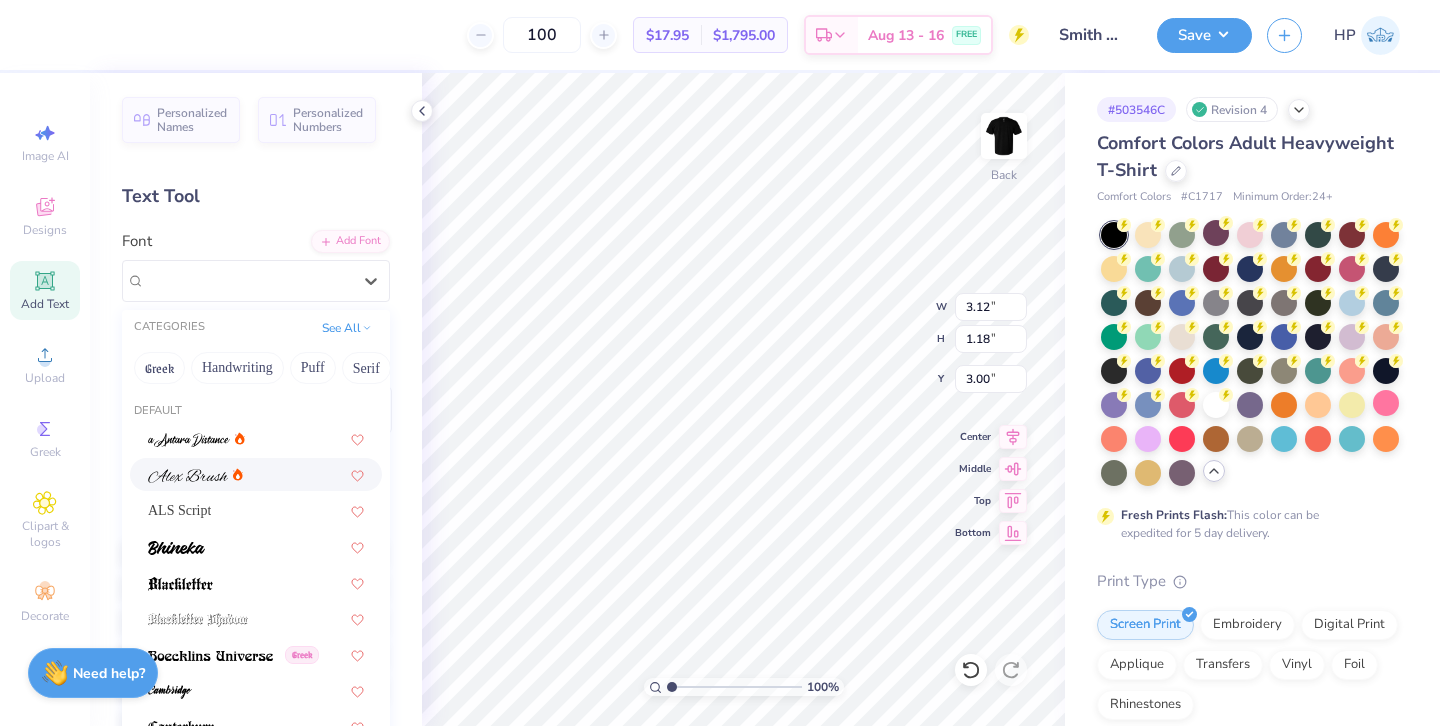 scroll, scrollTop: 490, scrollLeft: 0, axis: vertical 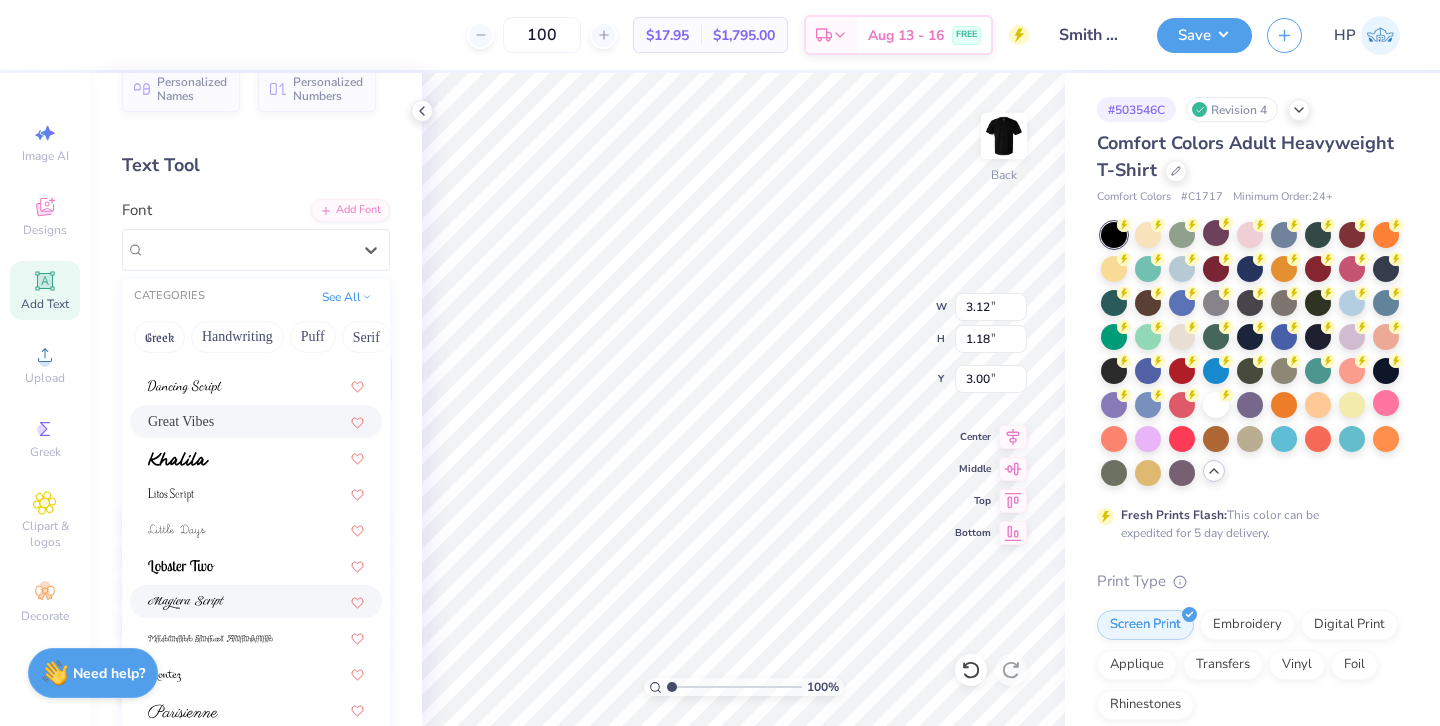 click at bounding box center (256, 601) 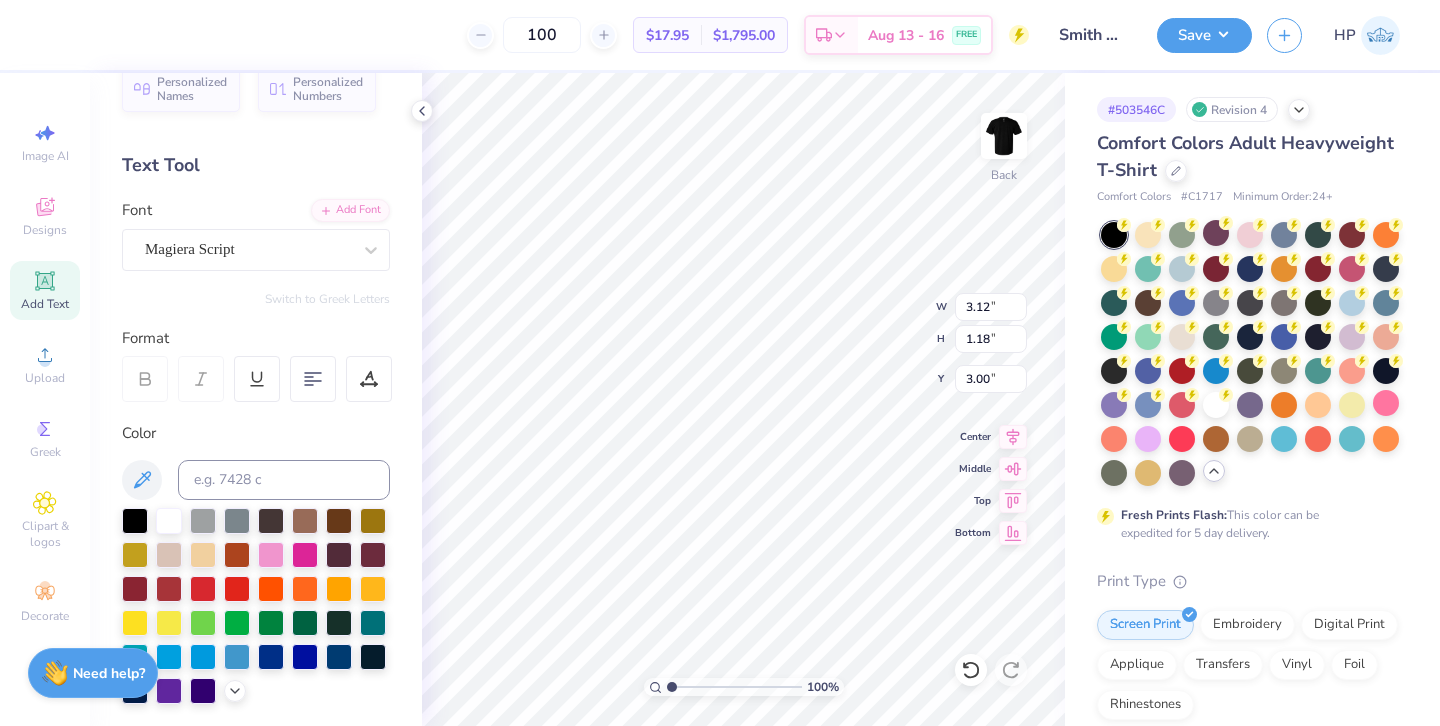 type on "4.20" 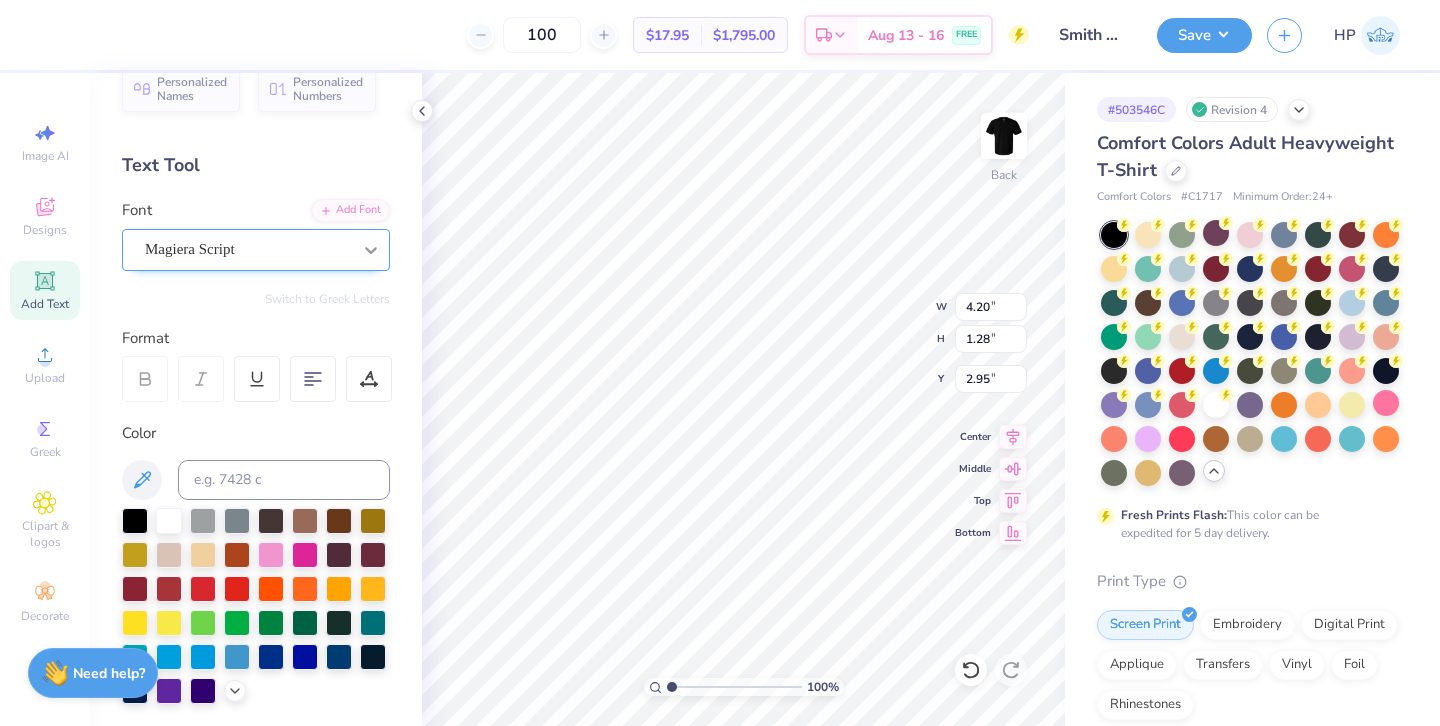 click at bounding box center [371, 250] 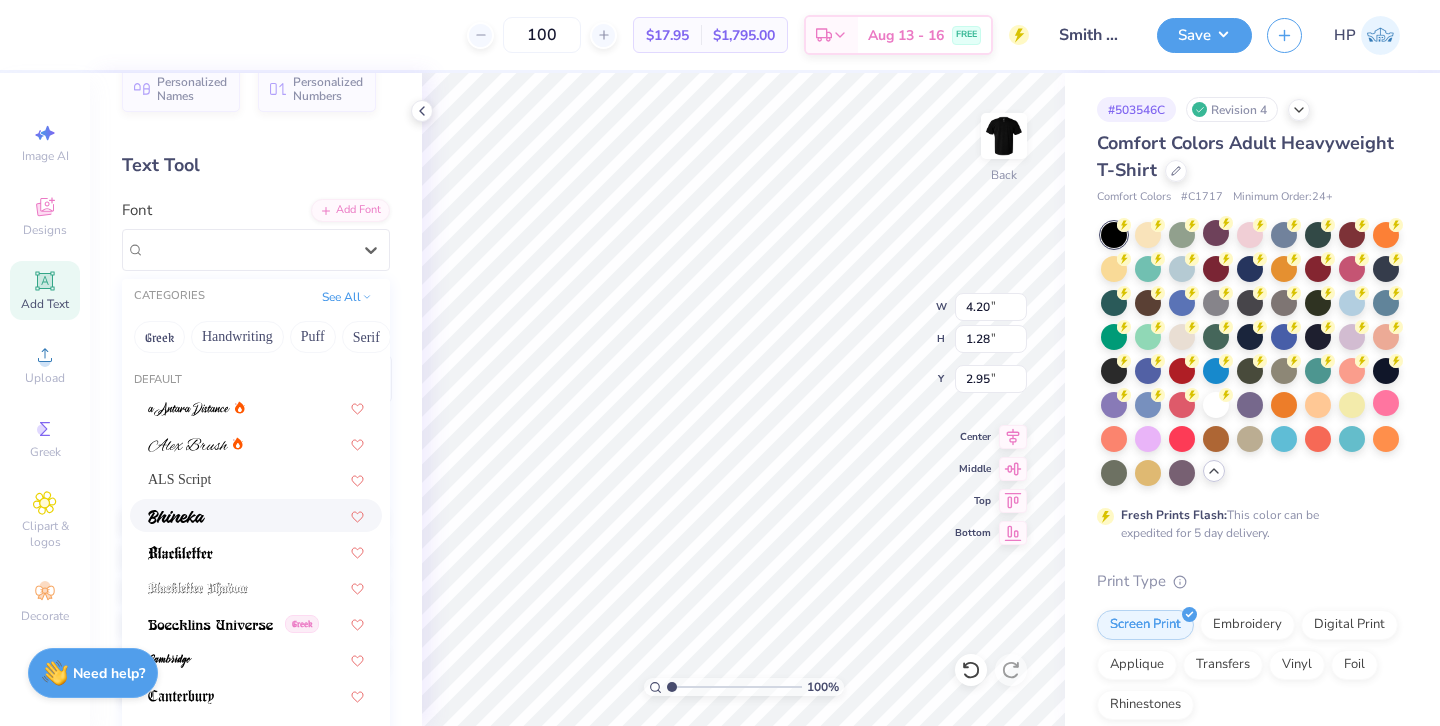 scroll, scrollTop: 490, scrollLeft: 0, axis: vertical 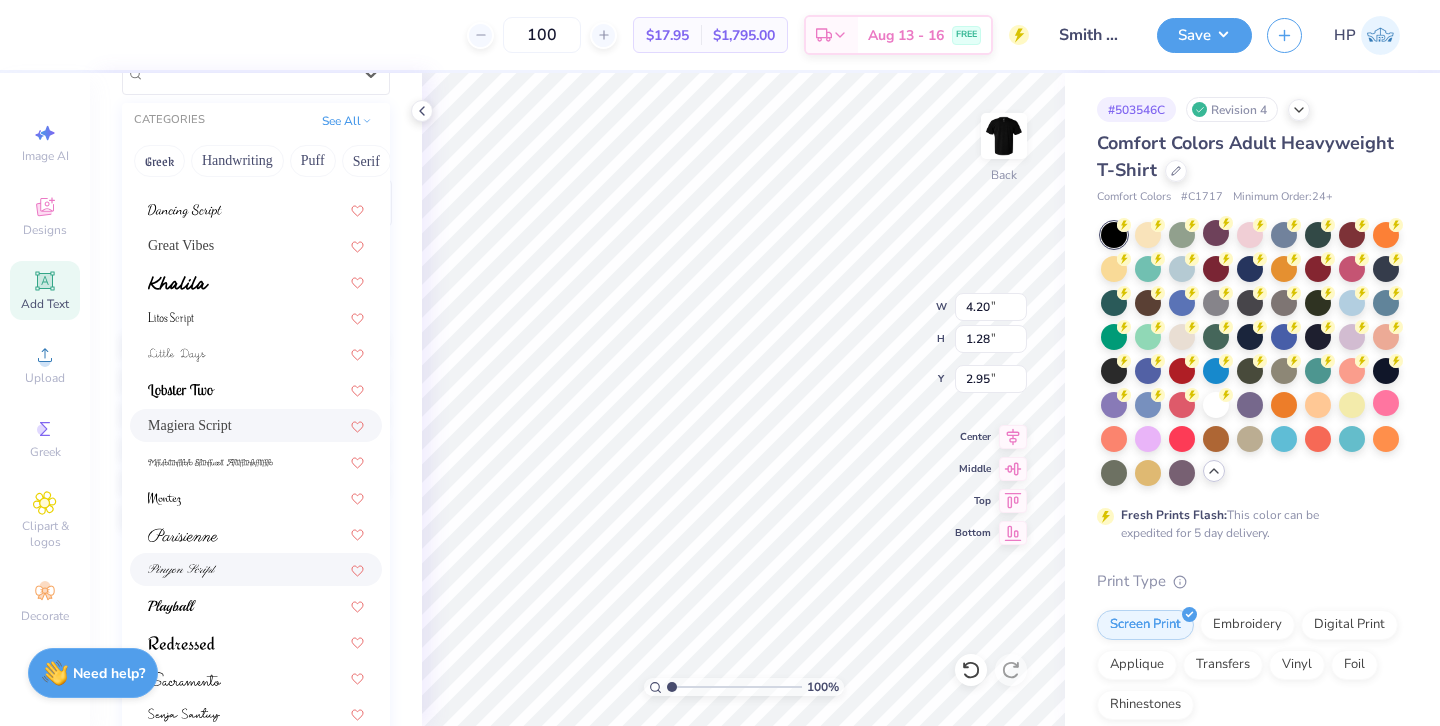 click at bounding box center (256, 569) 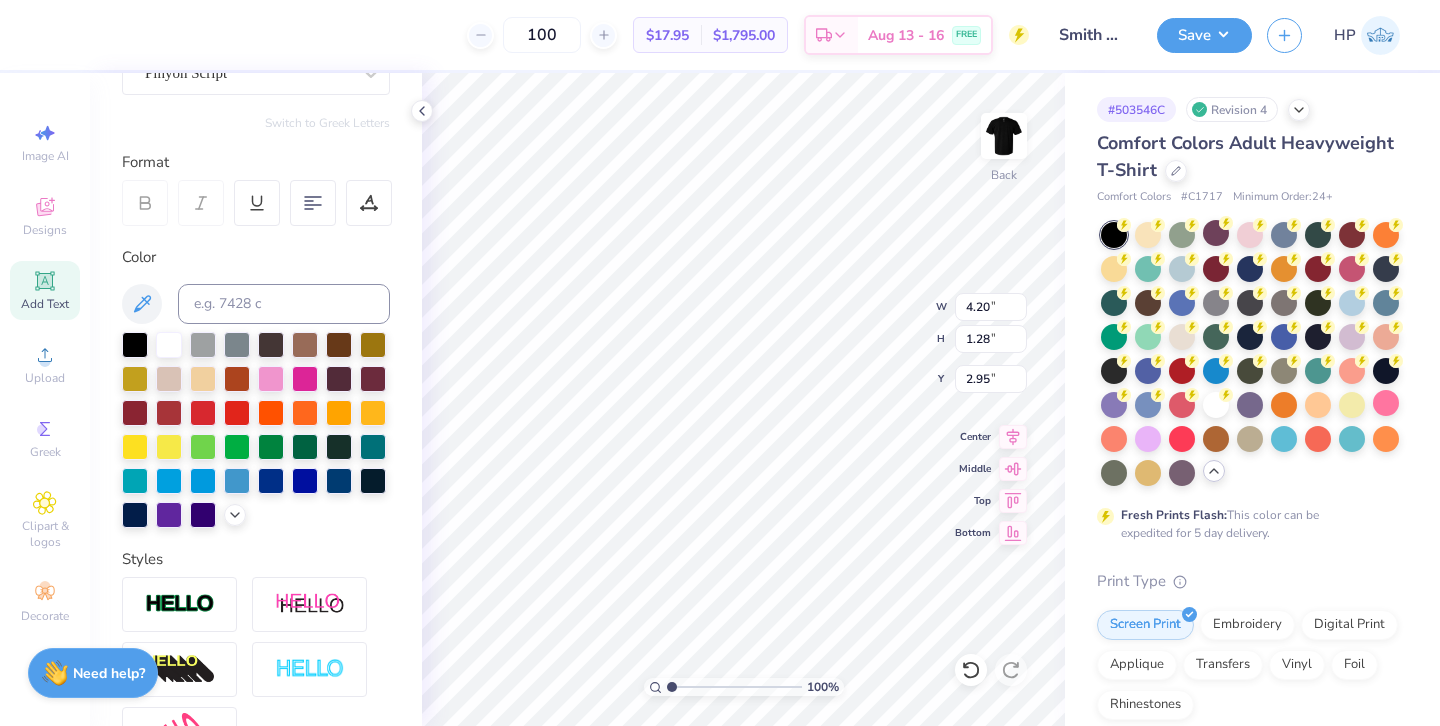 type on "3.18" 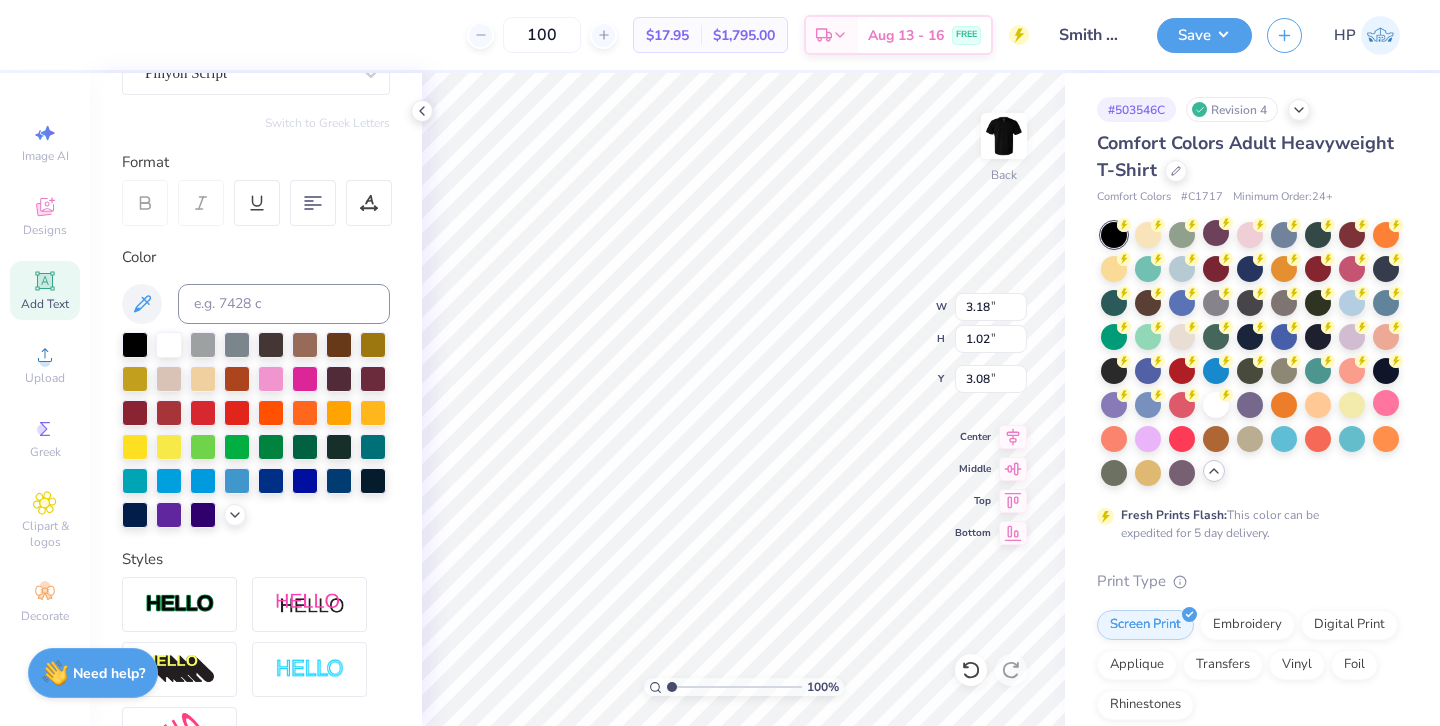 scroll, scrollTop: 209, scrollLeft: 0, axis: vertical 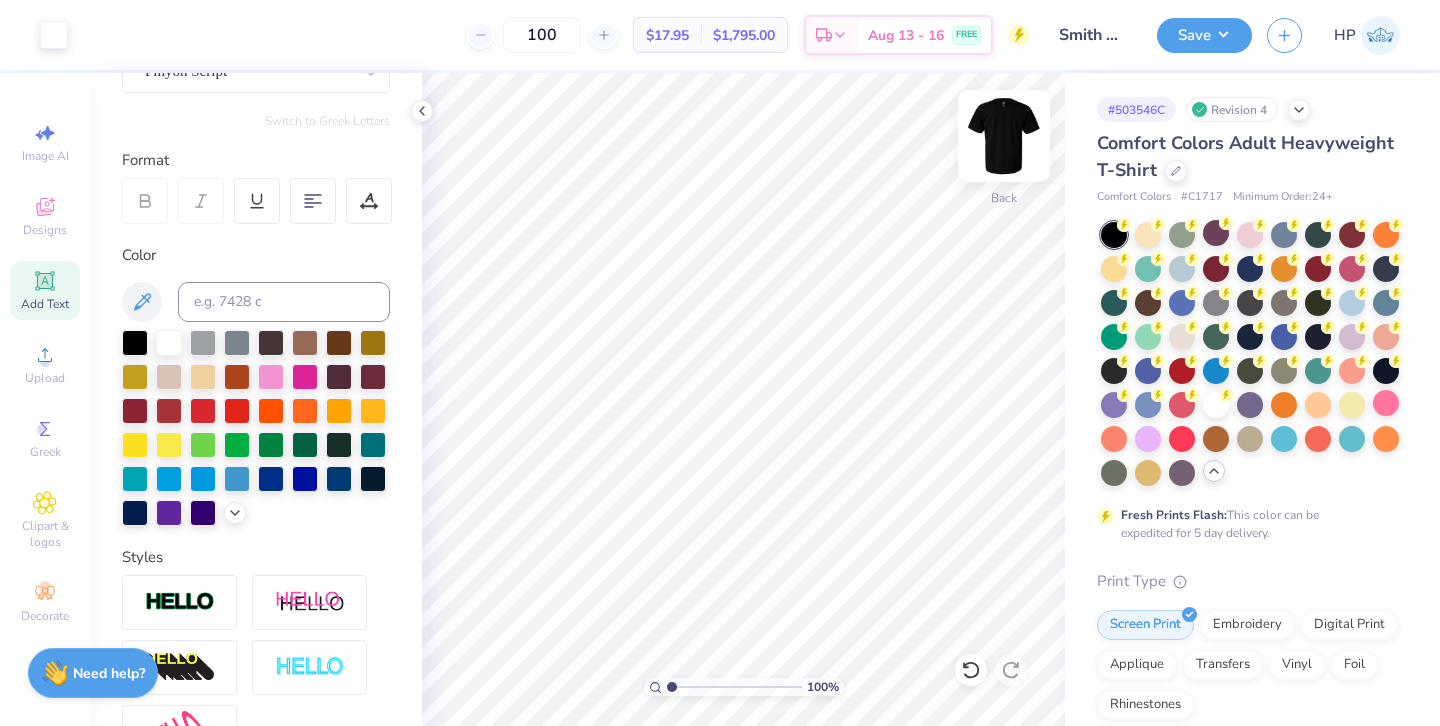 click at bounding box center [1004, 136] 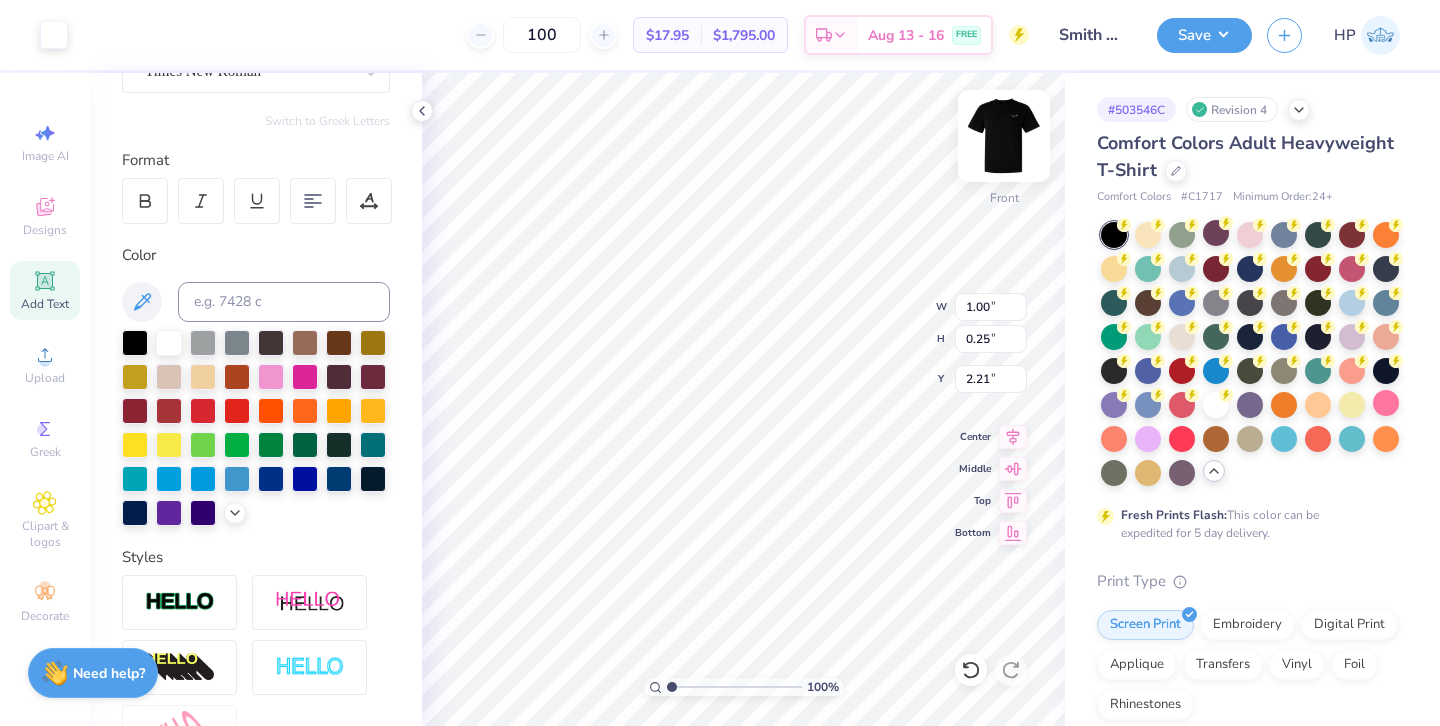 scroll, scrollTop: 211, scrollLeft: 0, axis: vertical 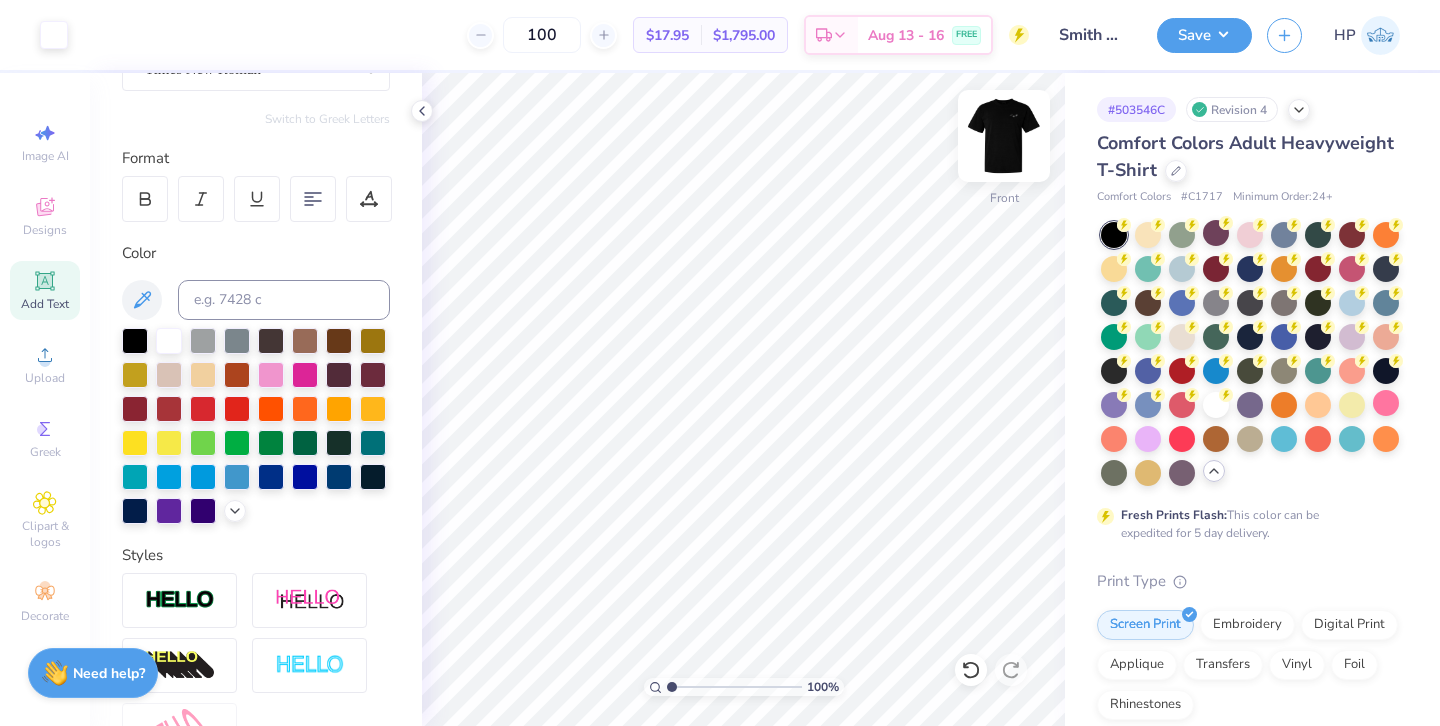 click at bounding box center (1004, 136) 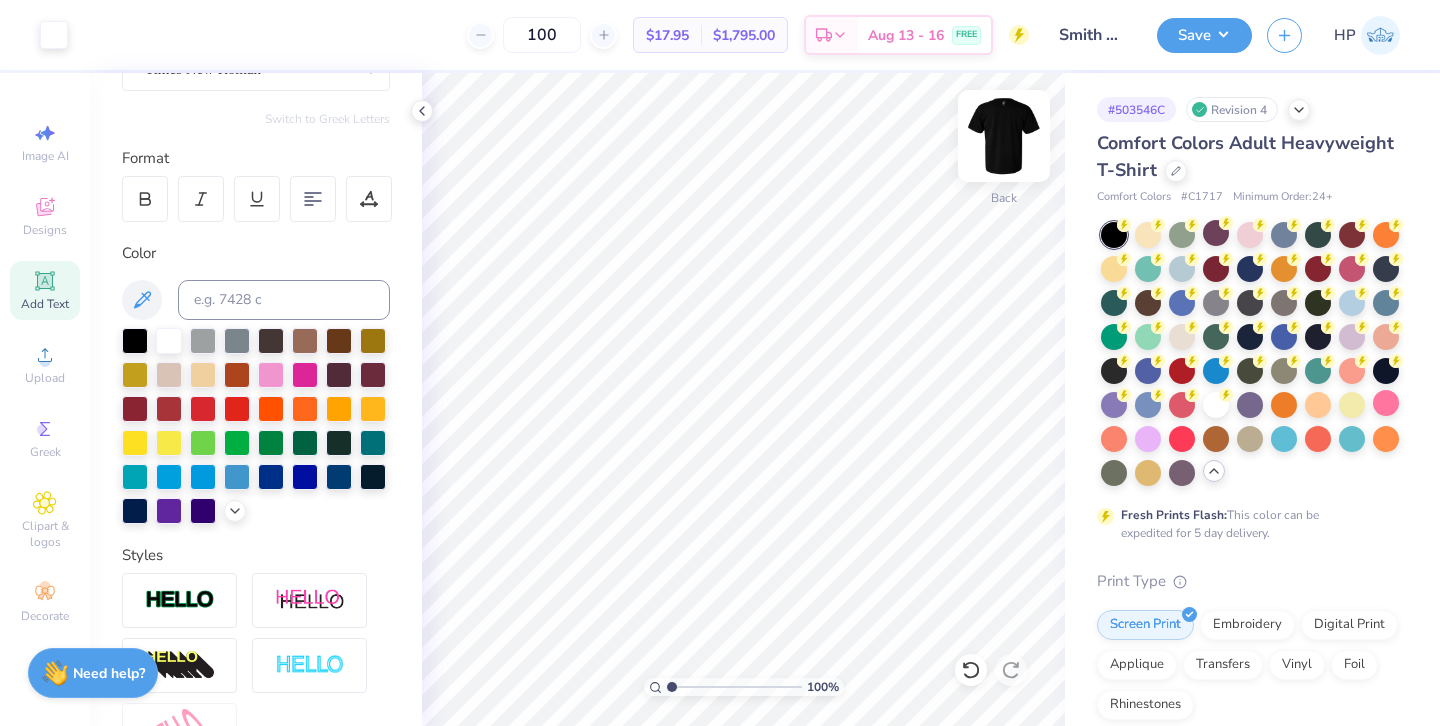 click at bounding box center (1004, 136) 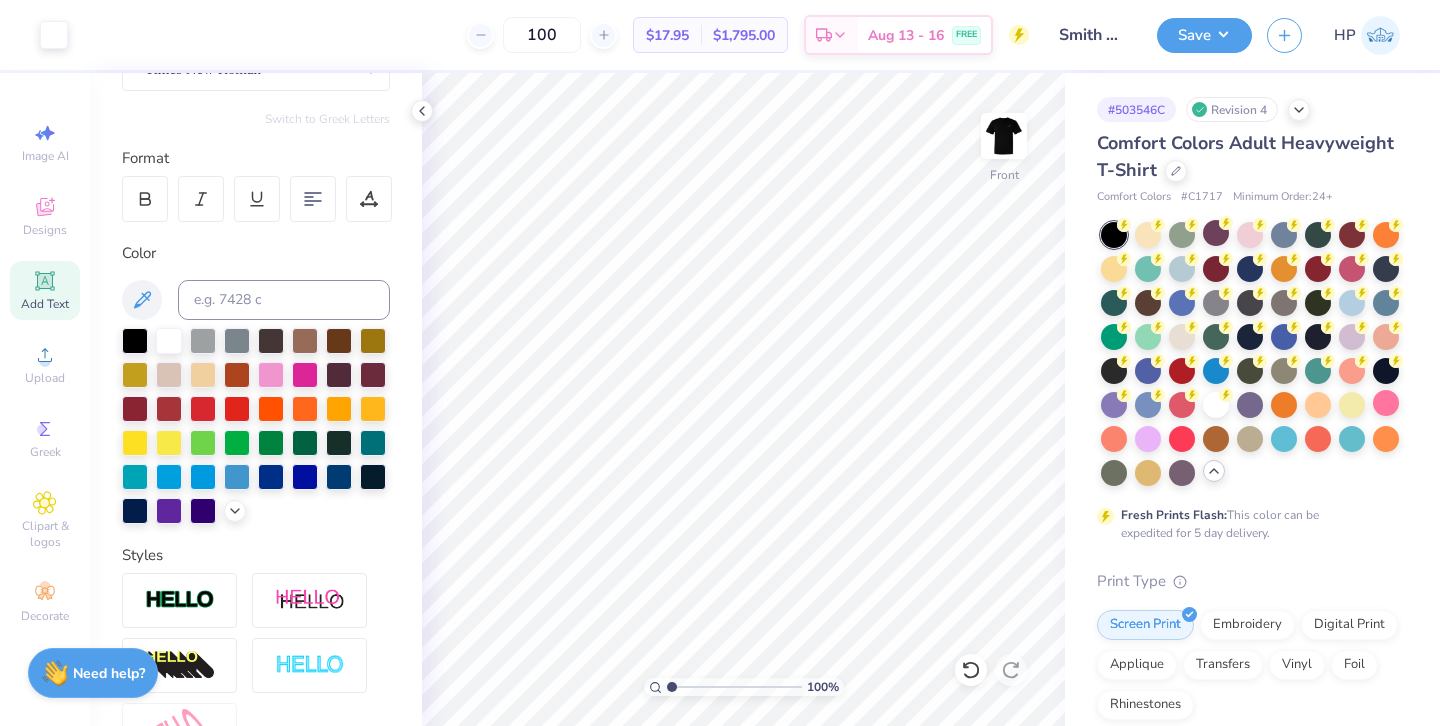 click at bounding box center (1004, 136) 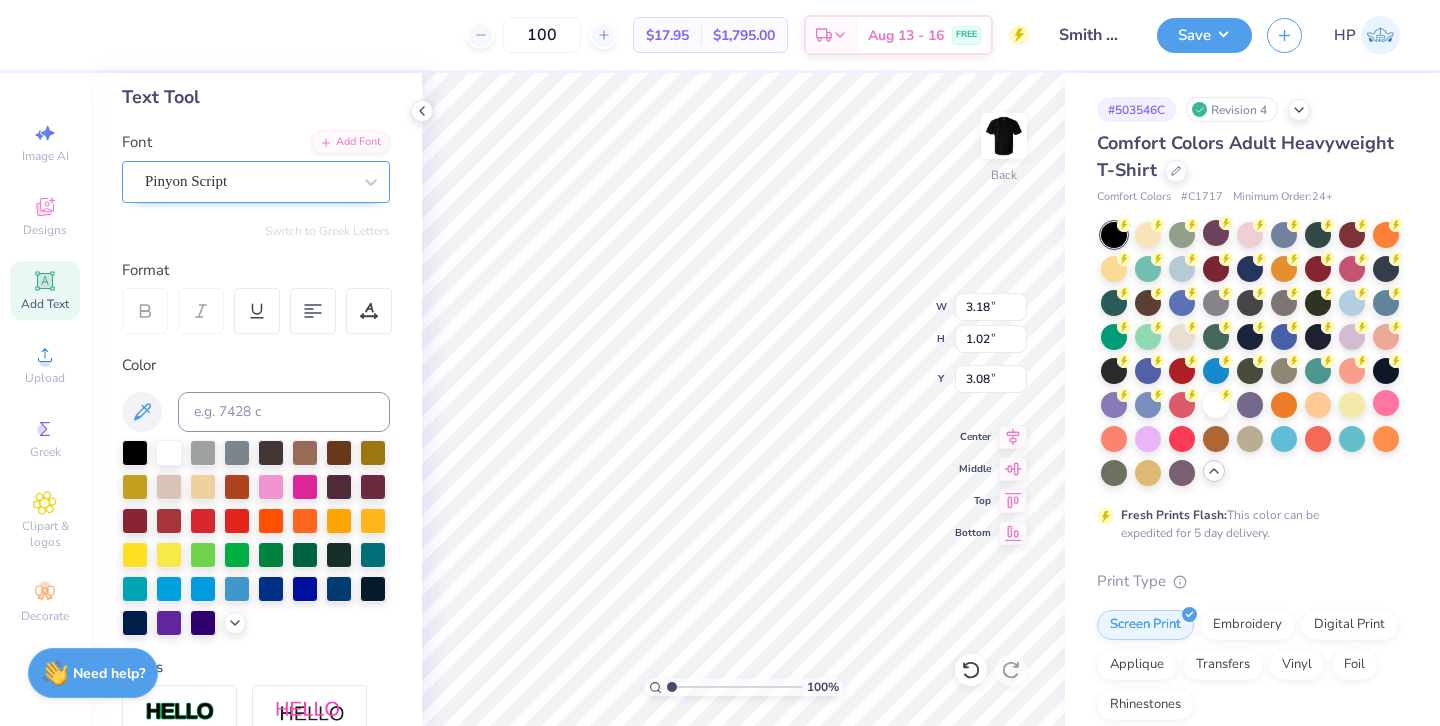 scroll, scrollTop: 89, scrollLeft: 0, axis: vertical 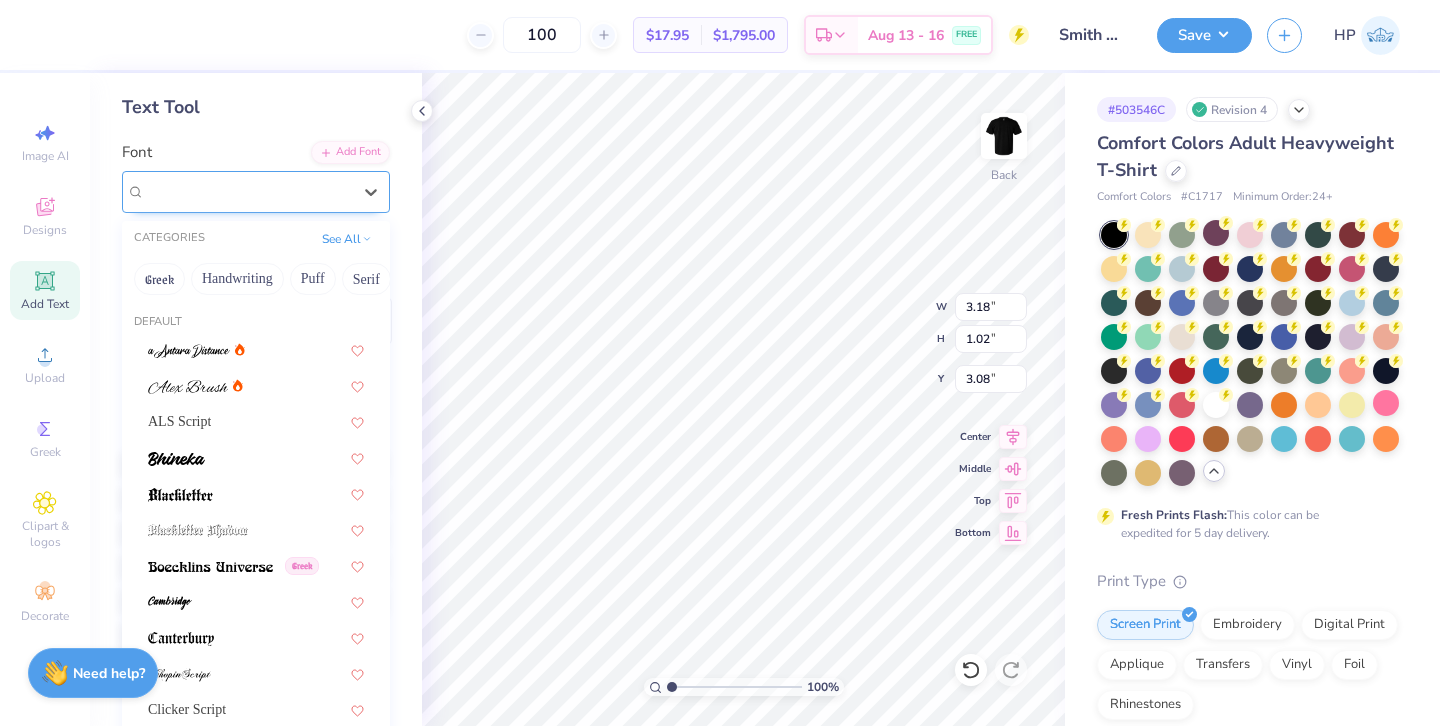 click on "Pinyon Script" at bounding box center (248, 191) 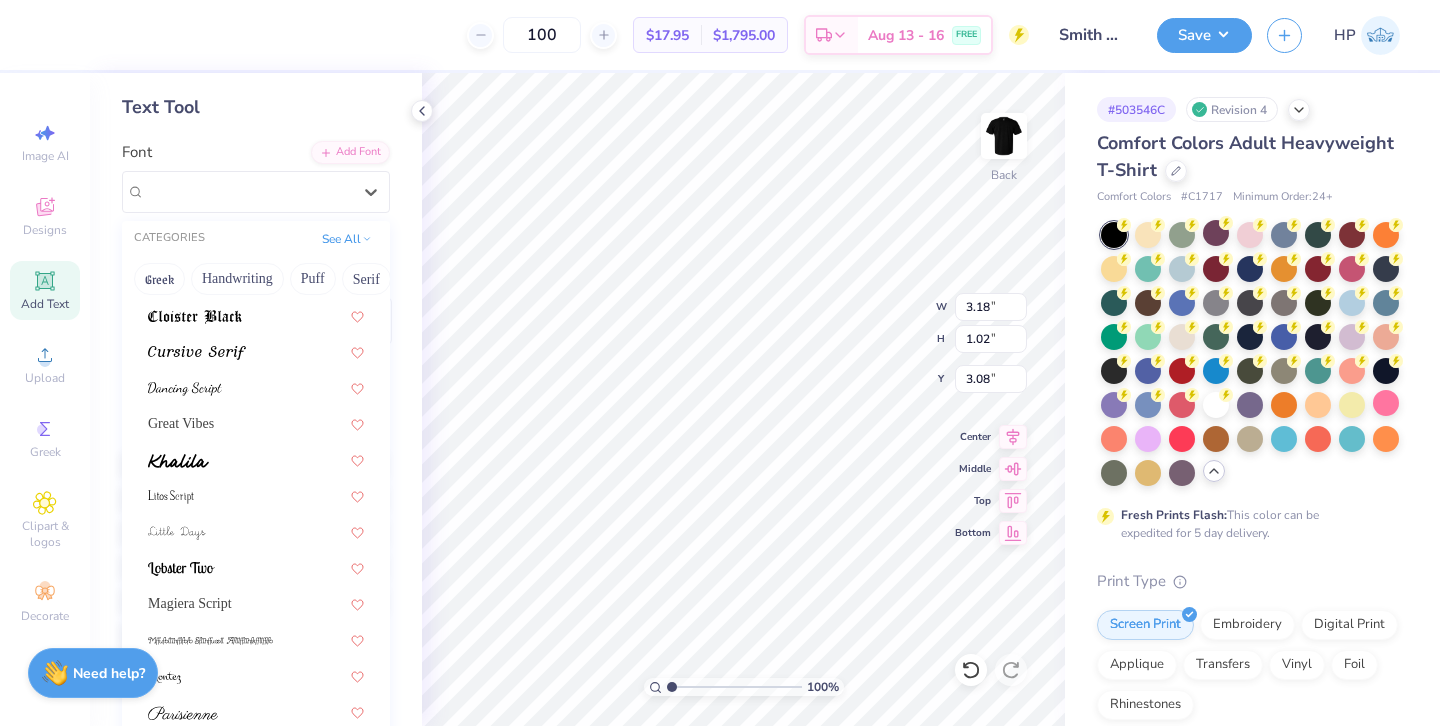 scroll, scrollTop: 490, scrollLeft: 0, axis: vertical 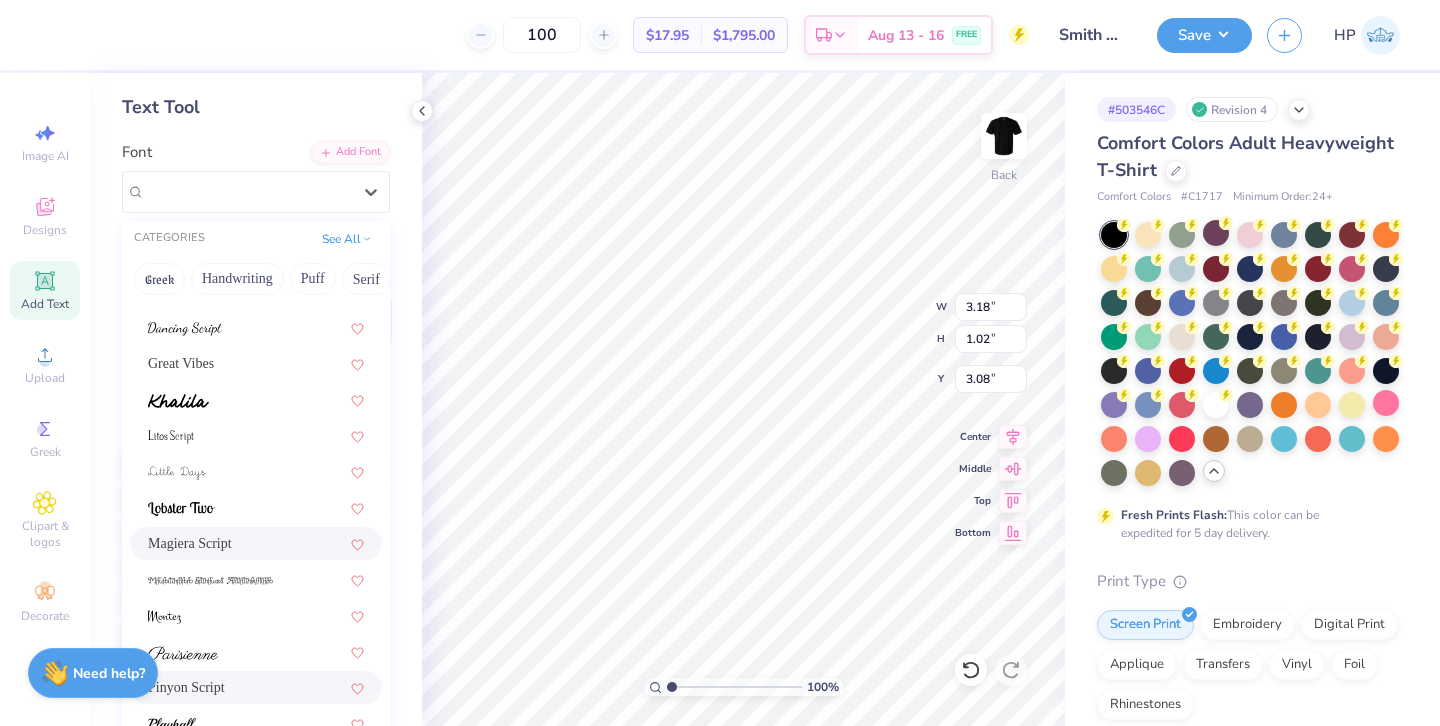 click on "Magiera Script" at bounding box center [190, 543] 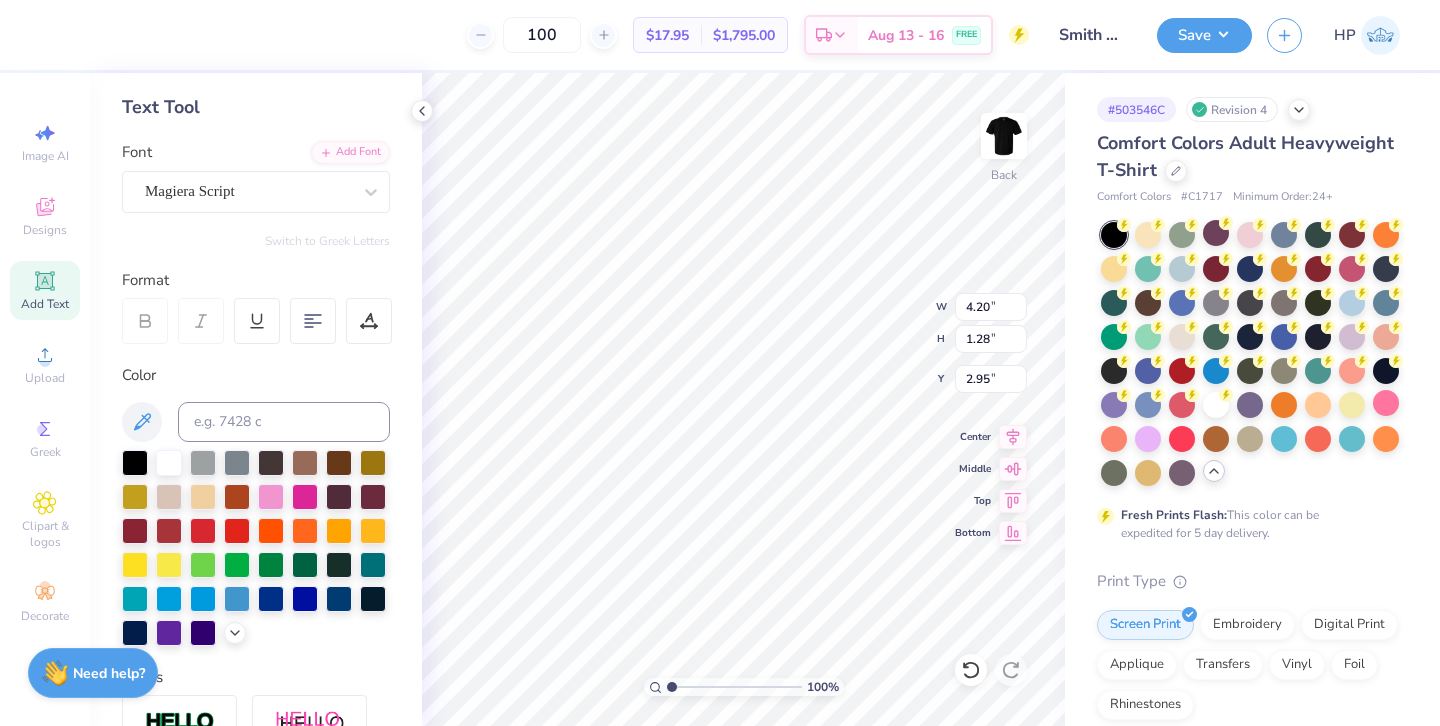 type on "4.20" 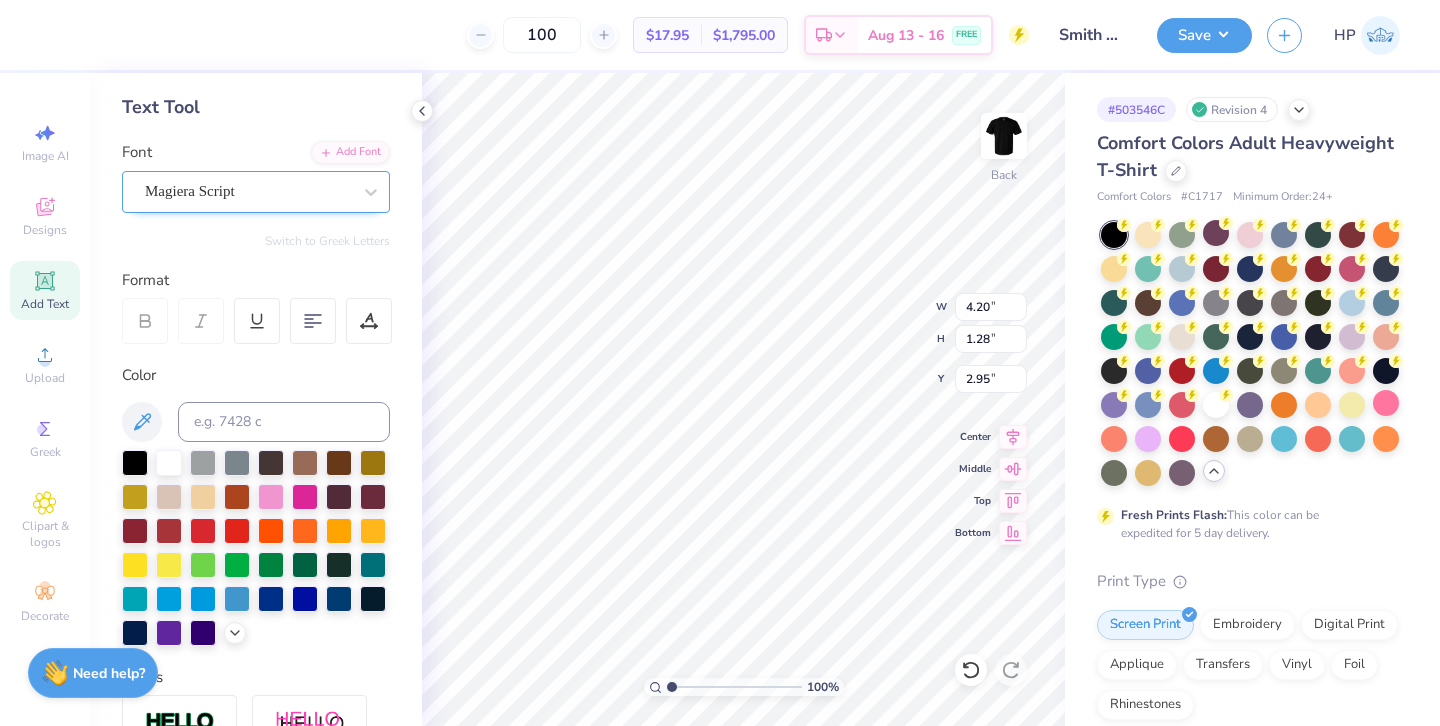 click on "Magiera Script" at bounding box center (248, 191) 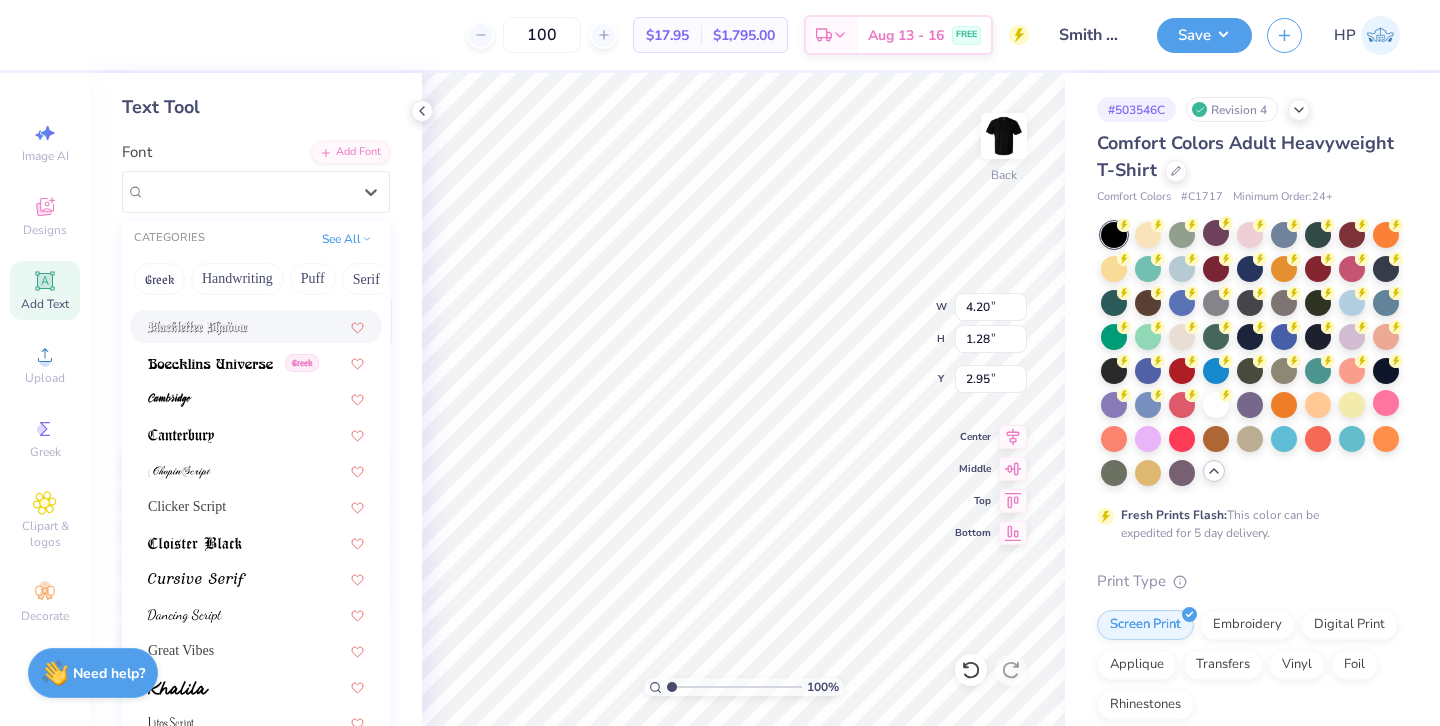 scroll, scrollTop: 490, scrollLeft: 0, axis: vertical 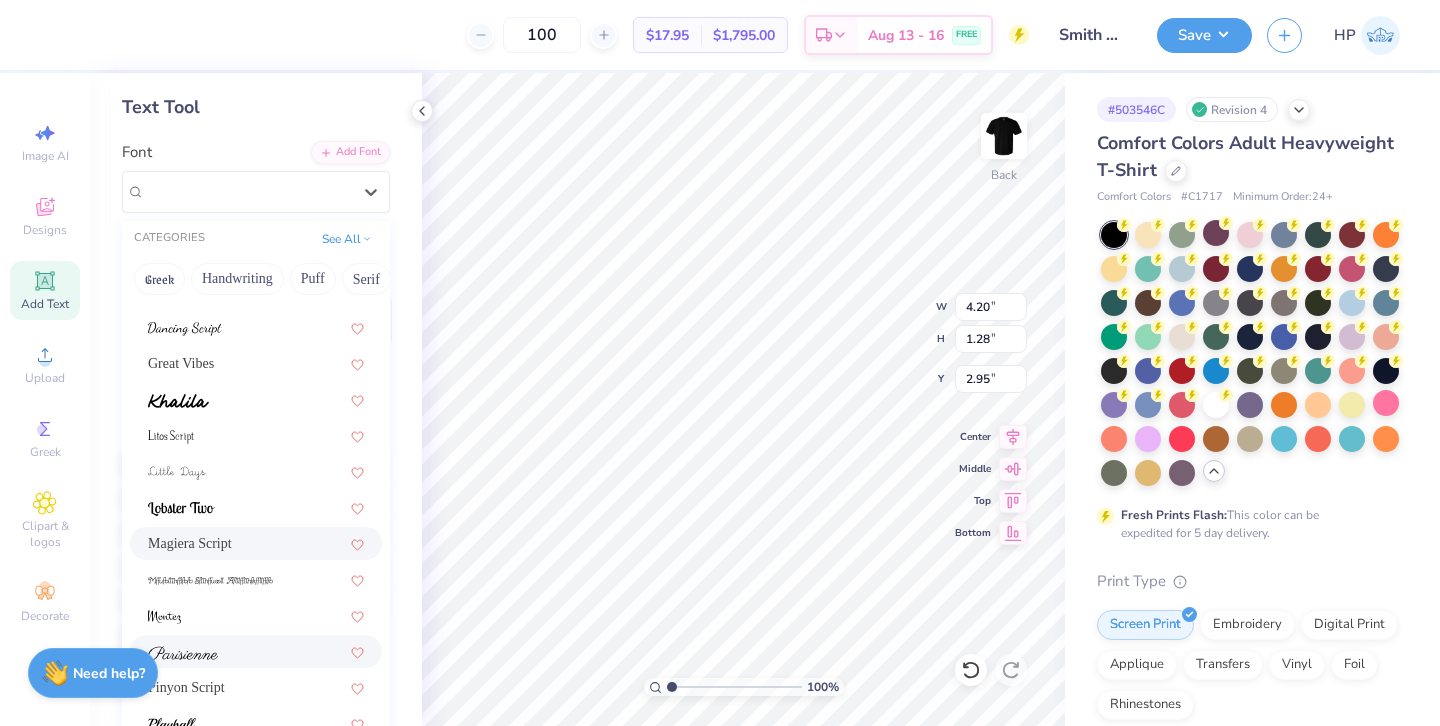 click at bounding box center [256, 651] 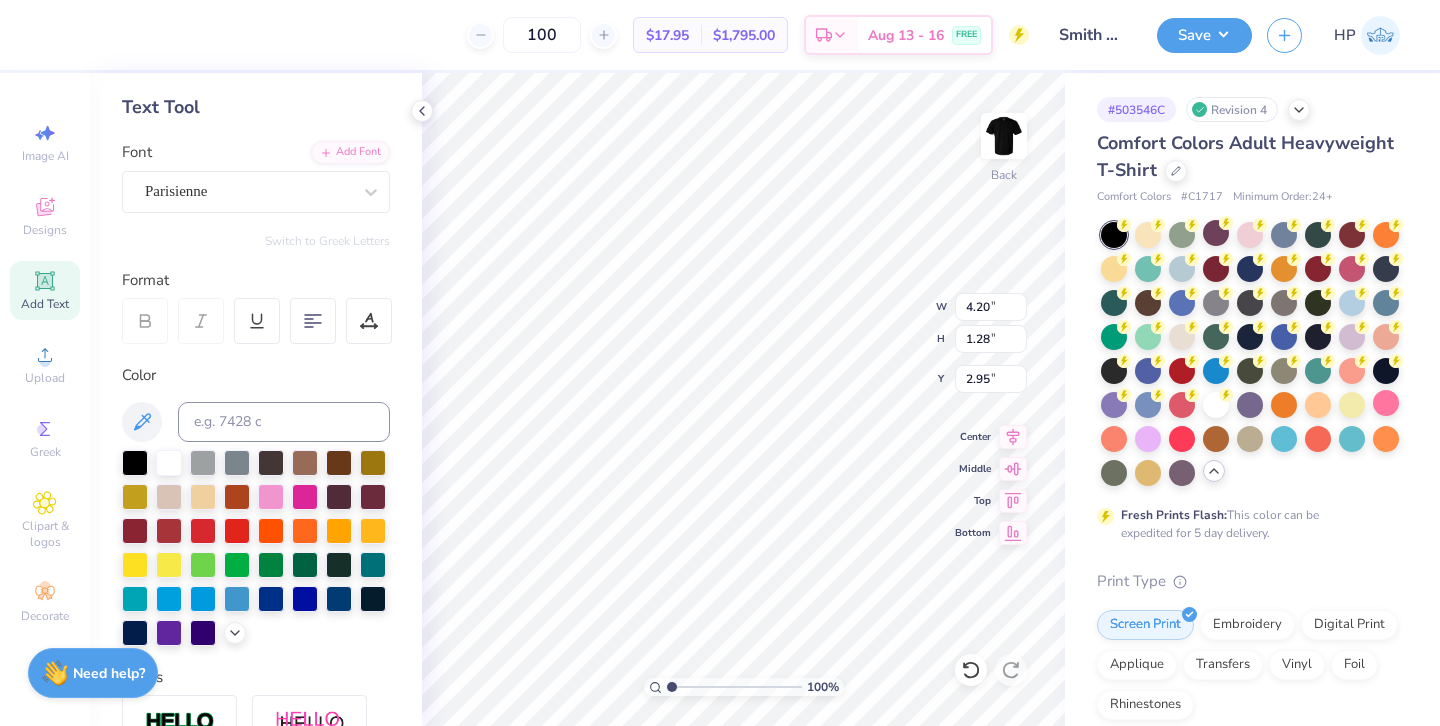 type on "3.35" 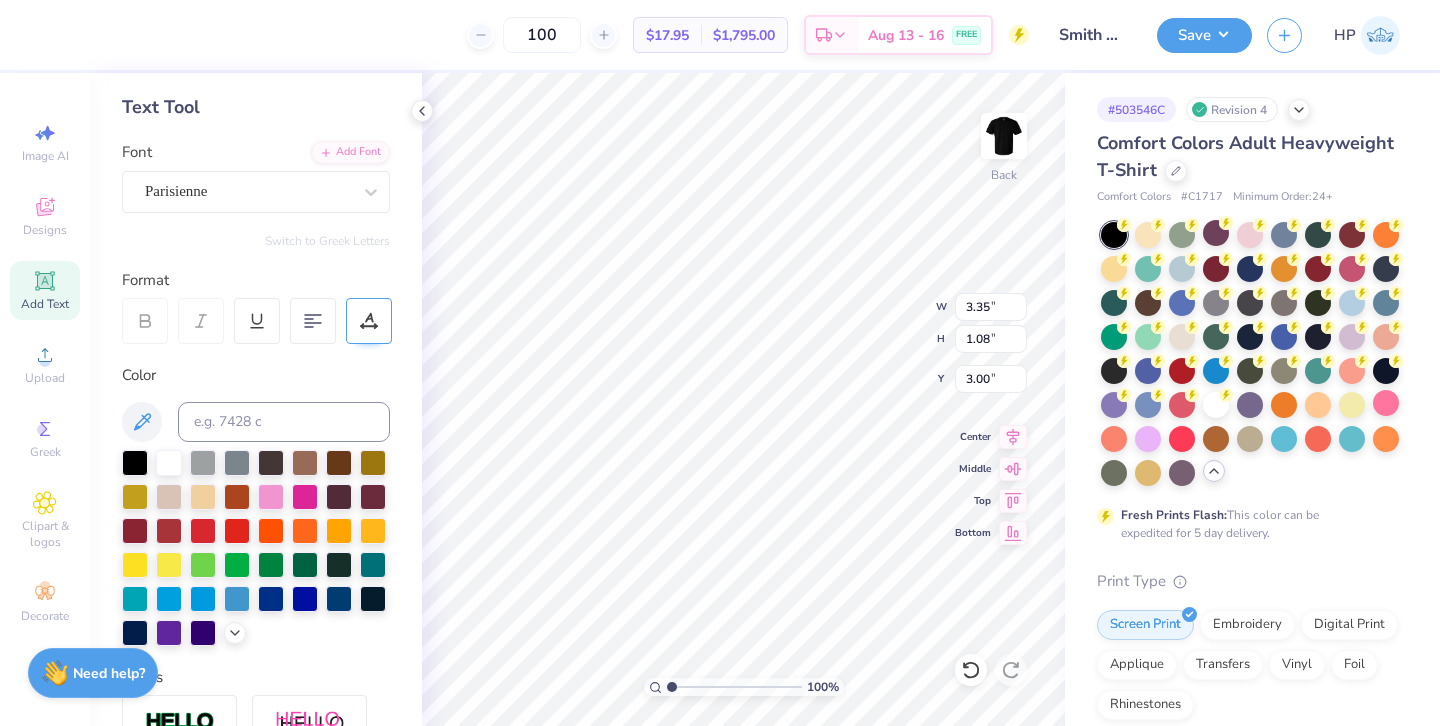 type on "3.00" 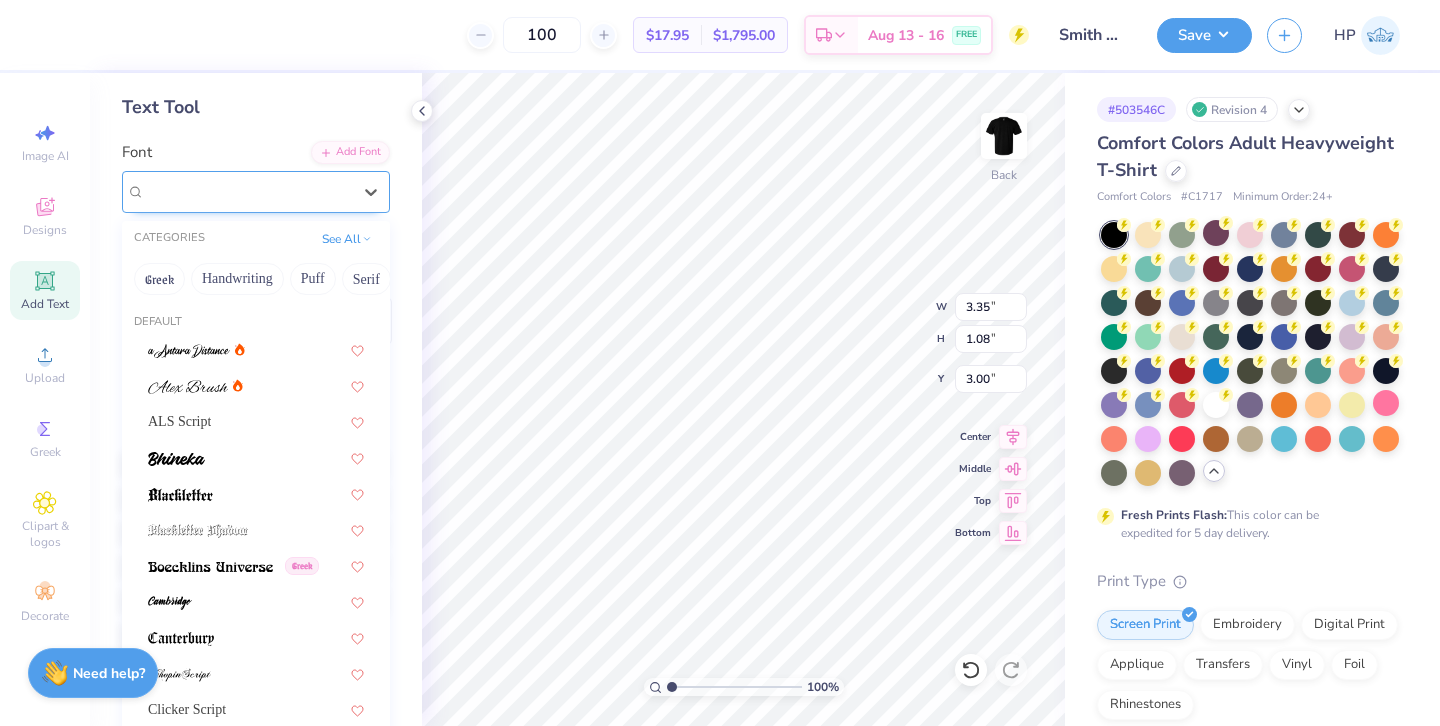 click on "Parisienne" at bounding box center [248, 191] 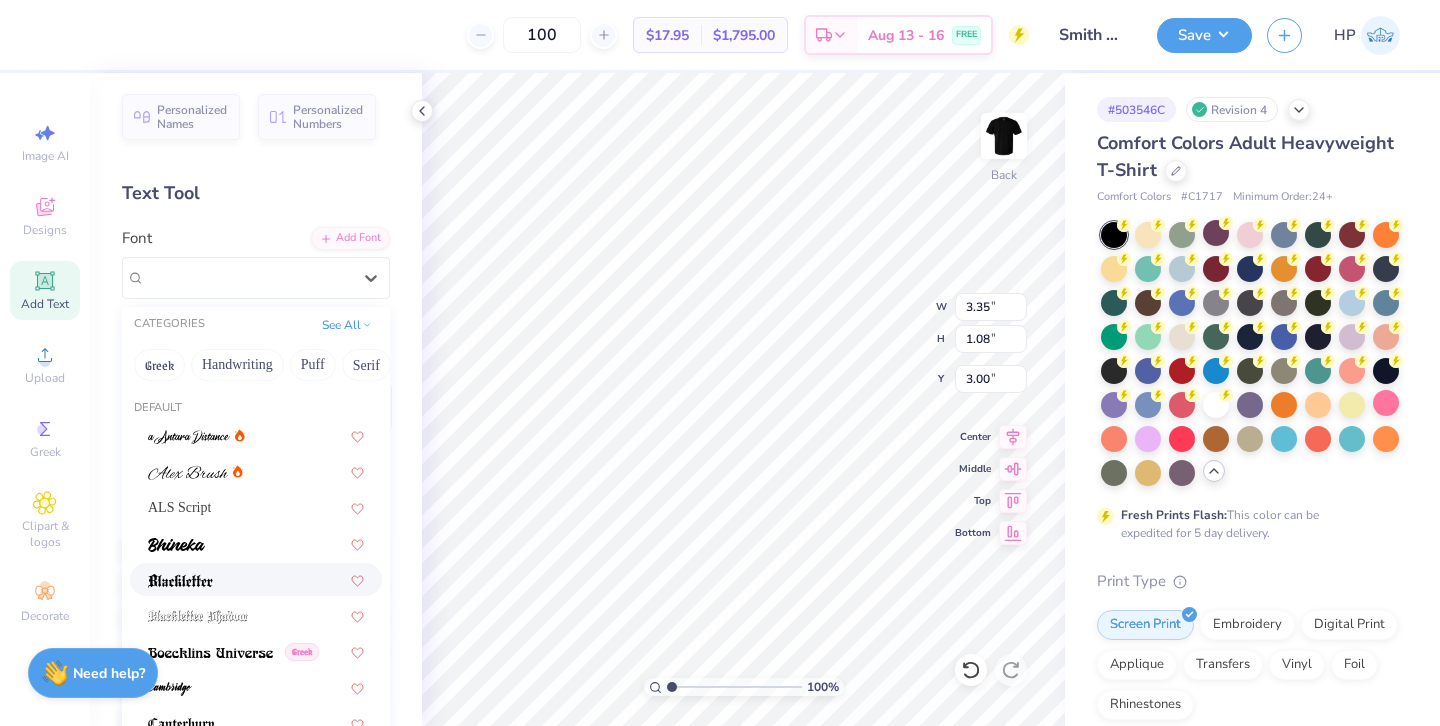 scroll, scrollTop: 0, scrollLeft: 0, axis: both 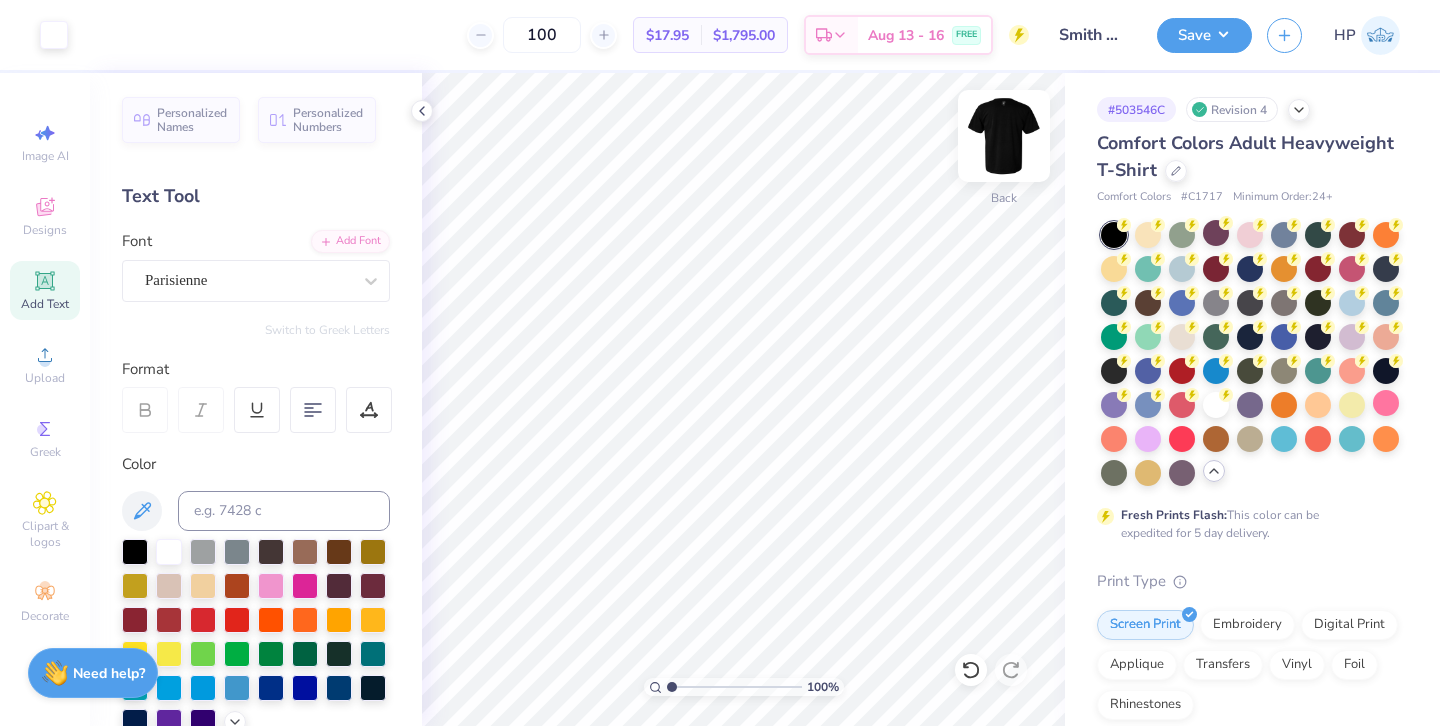 click at bounding box center (1004, 136) 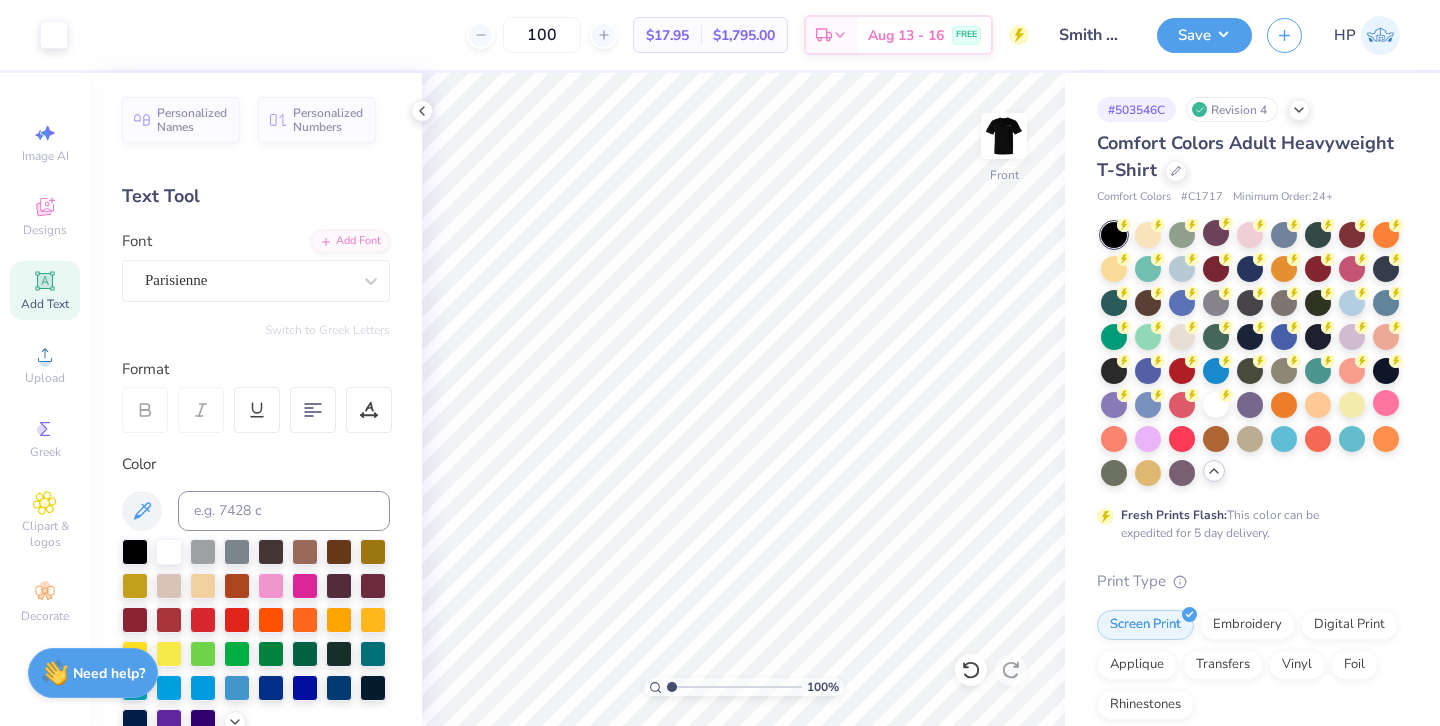 click at bounding box center (1004, 136) 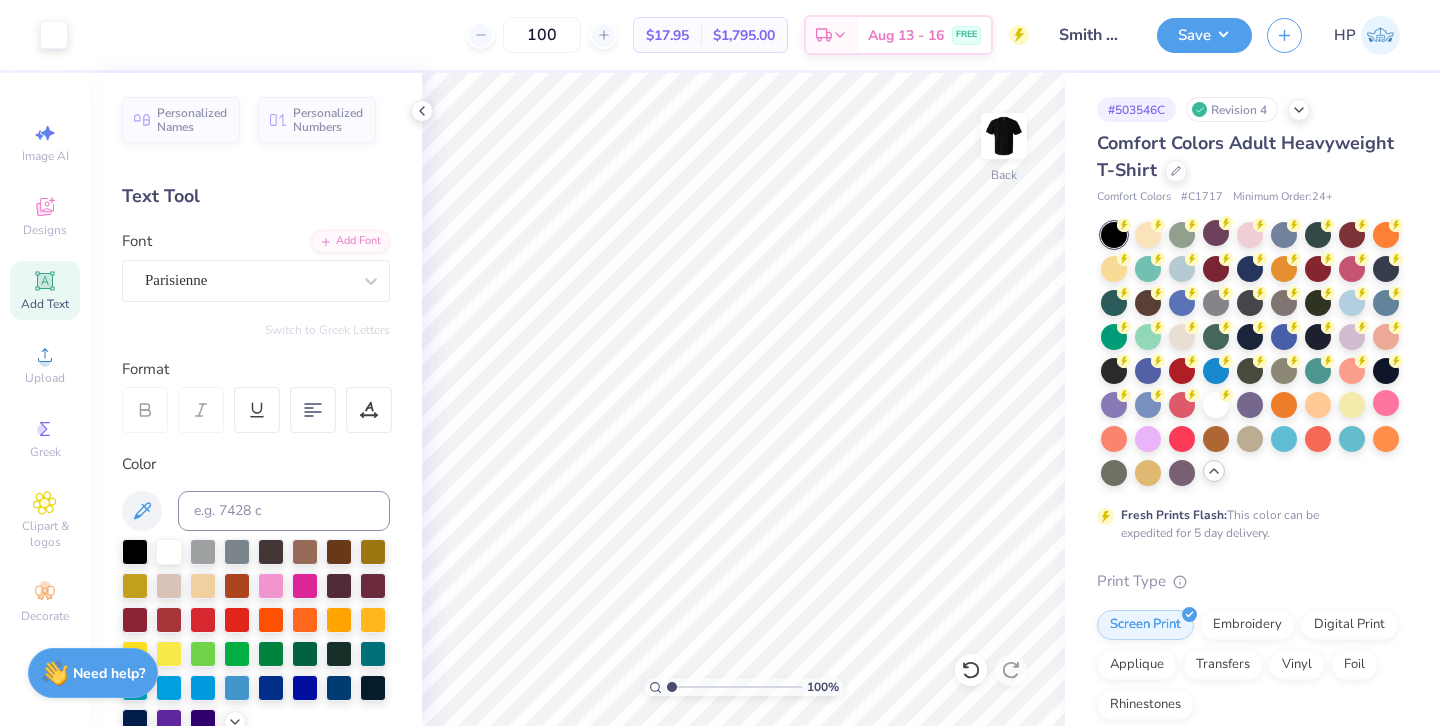 click at bounding box center [1004, 136] 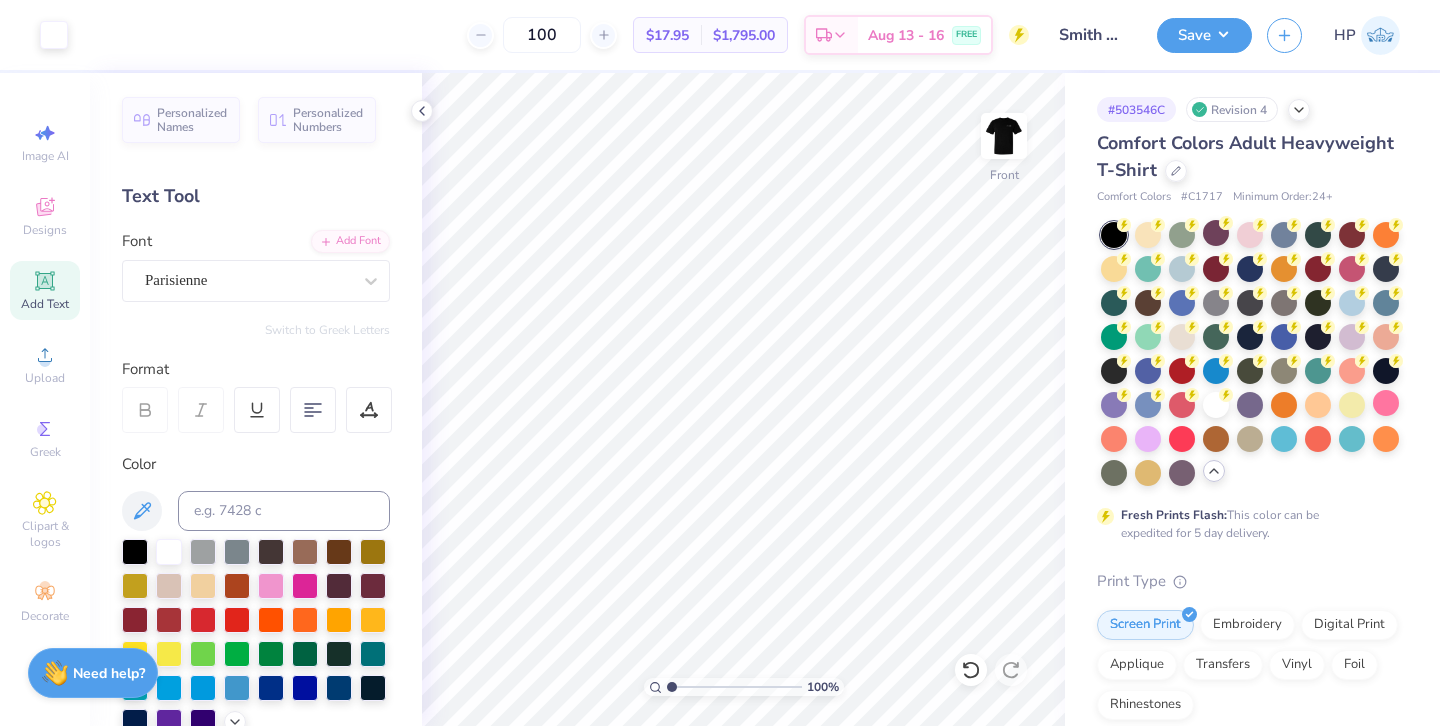 click at bounding box center (1004, 136) 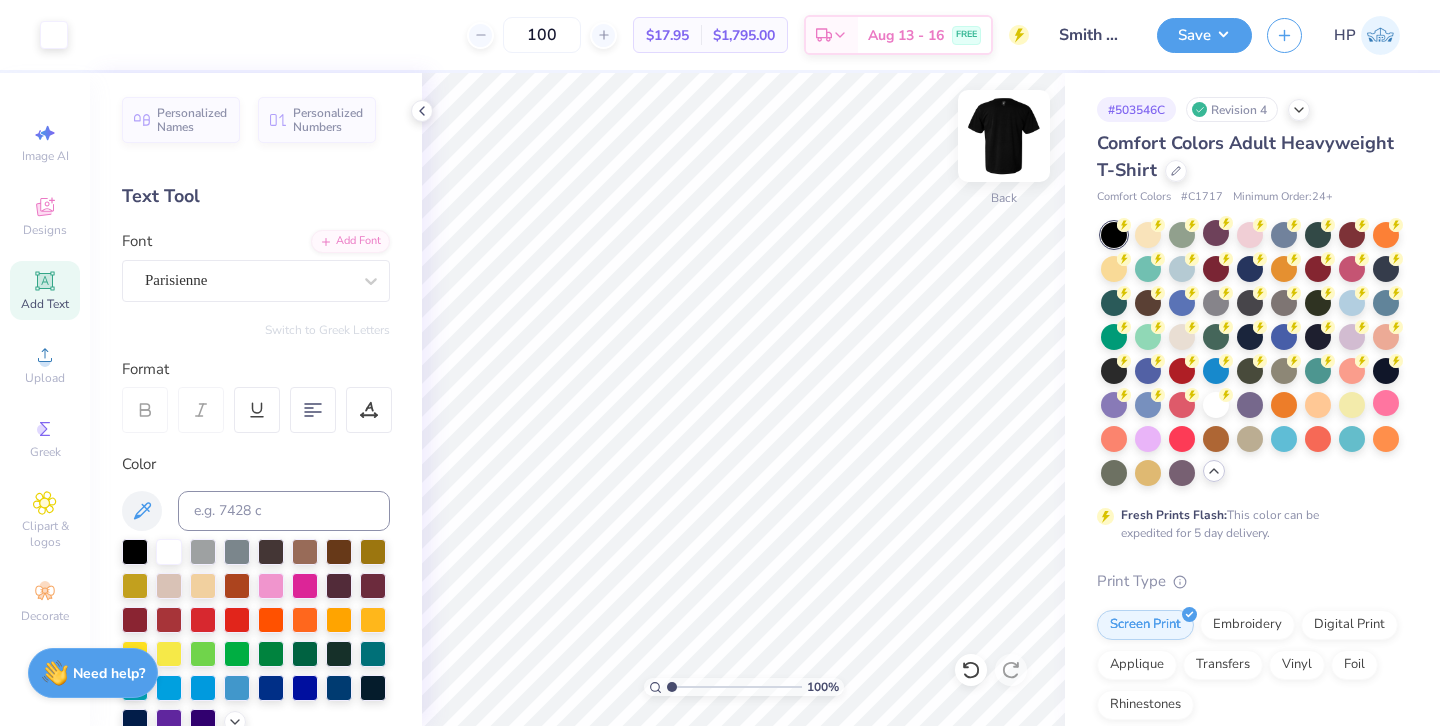 click at bounding box center [1004, 136] 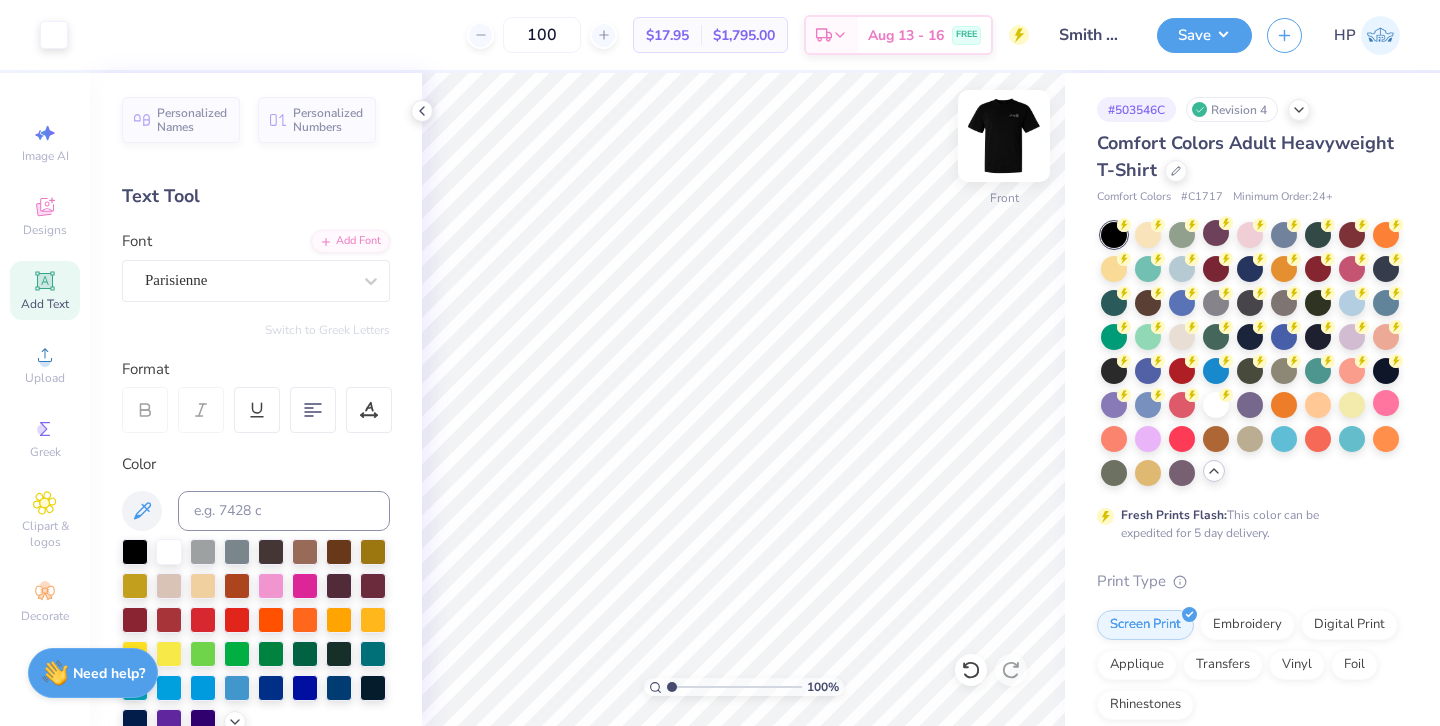 click at bounding box center (1004, 136) 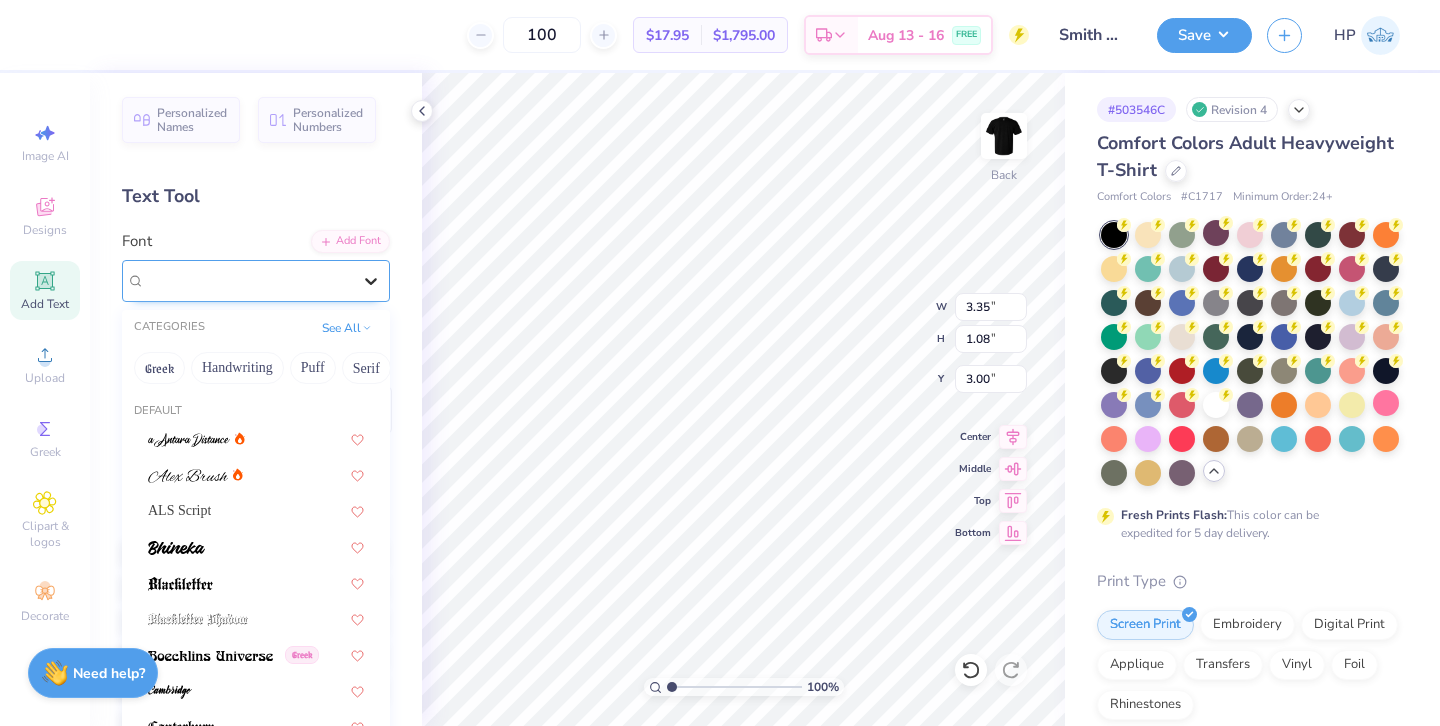 click at bounding box center (371, 281) 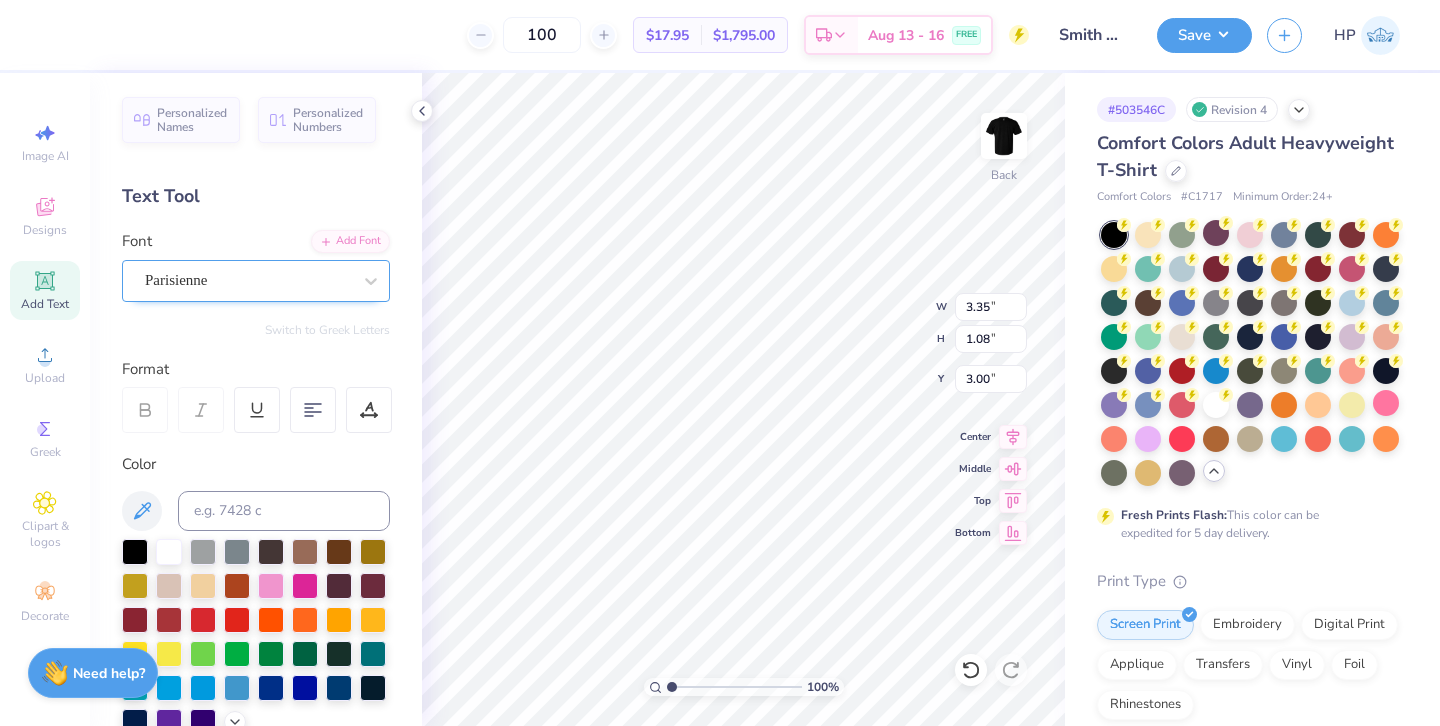 click on "Parisienne" at bounding box center (248, 280) 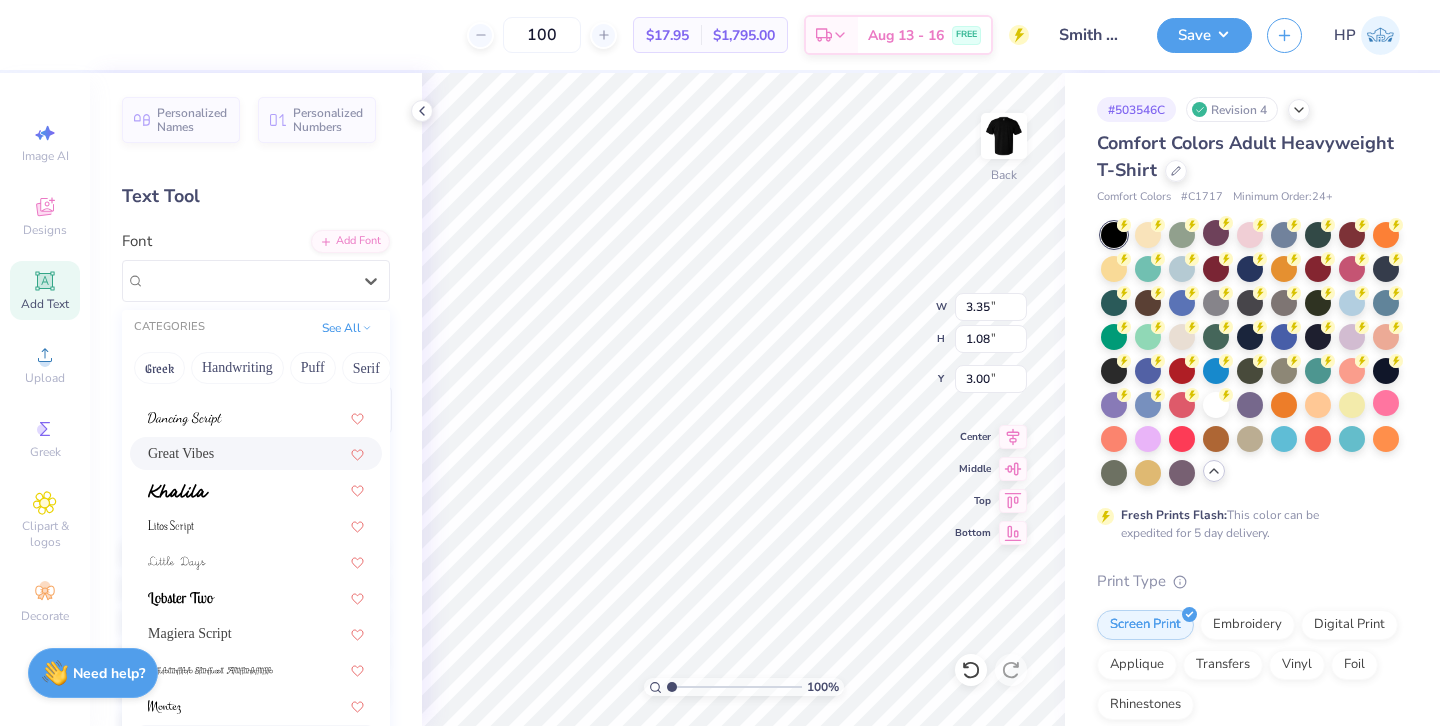 scroll, scrollTop: 490, scrollLeft: 0, axis: vertical 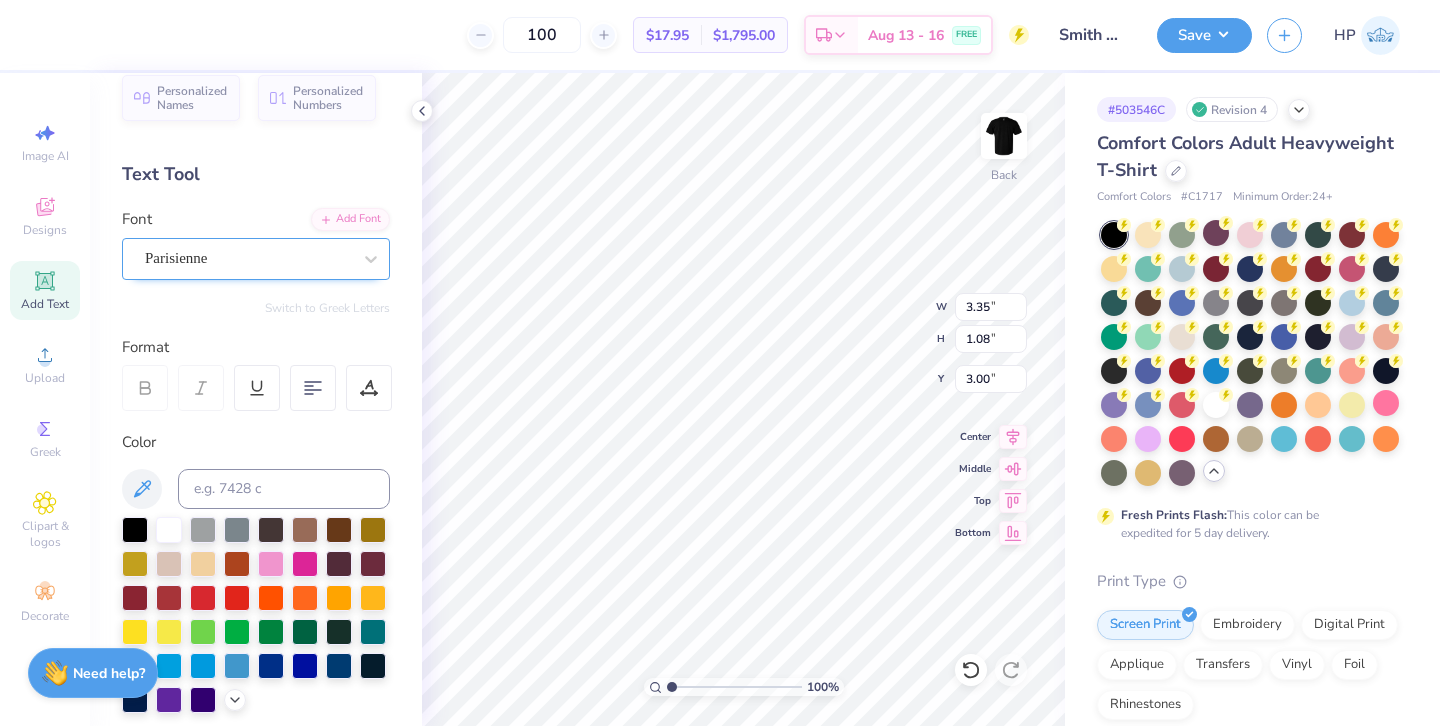 click on "Parisienne" at bounding box center (256, 259) 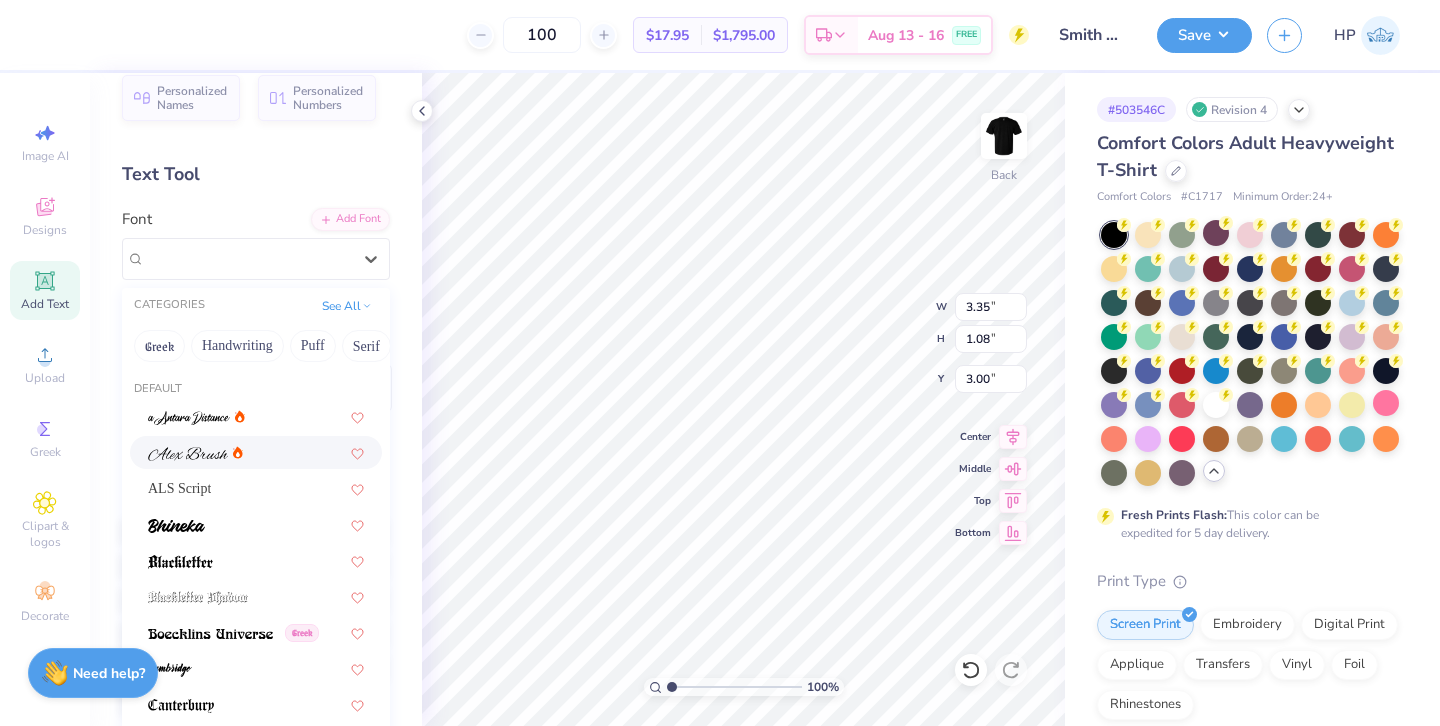 scroll, scrollTop: 490, scrollLeft: 0, axis: vertical 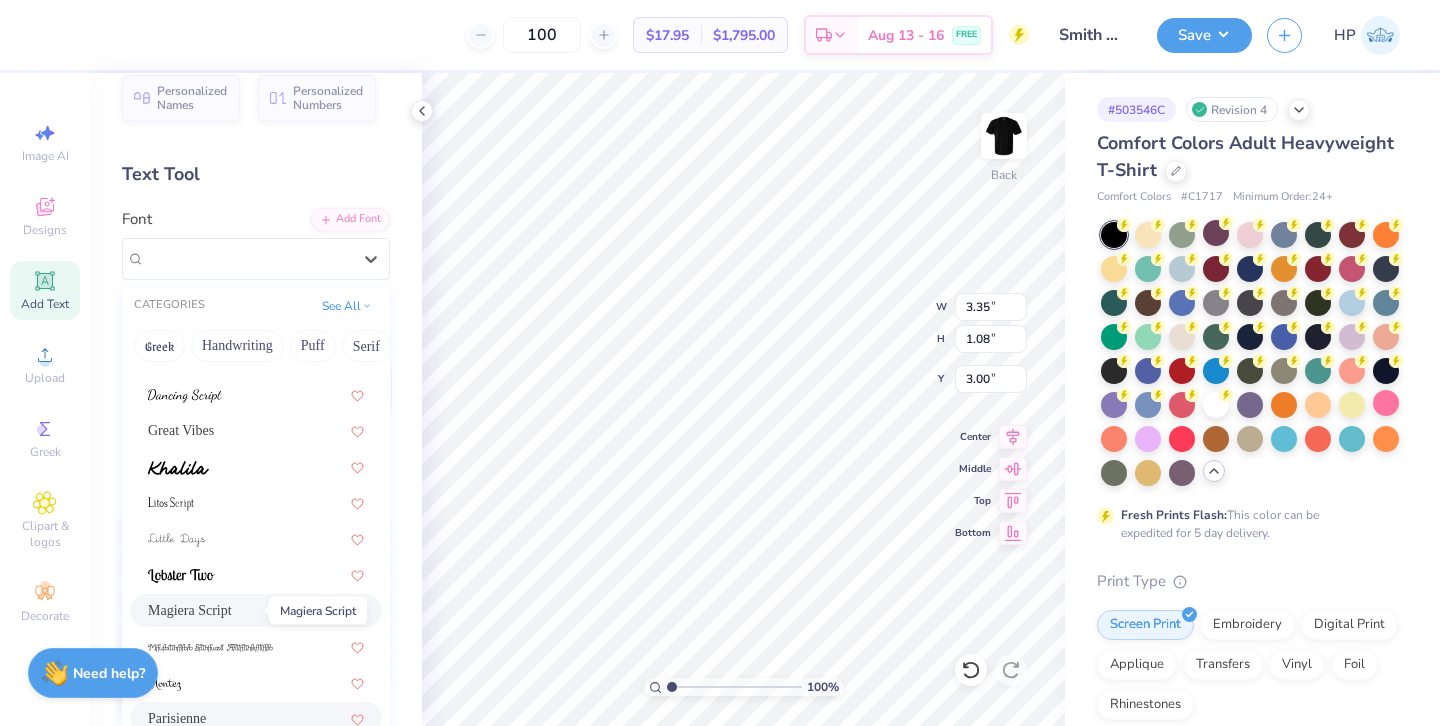 click on "Magiera Script" at bounding box center (190, 610) 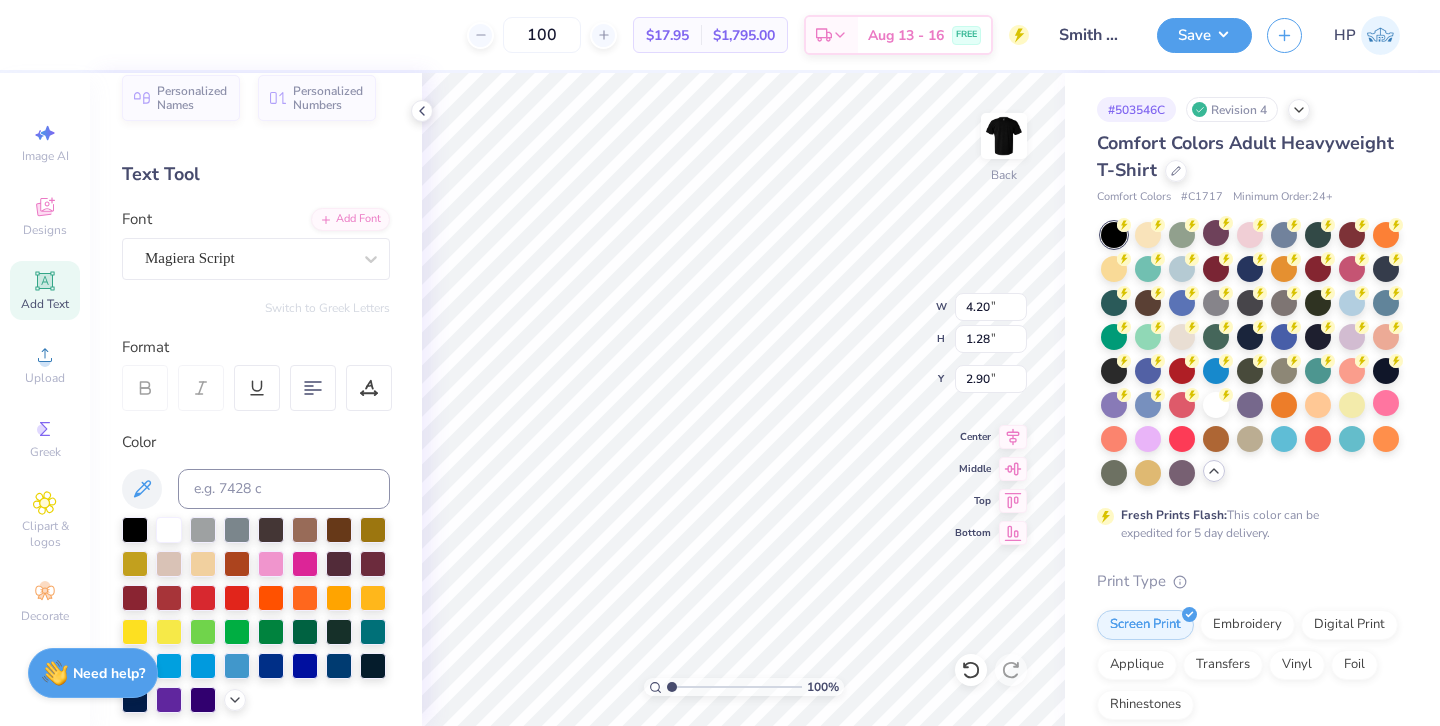 type on "4.20" 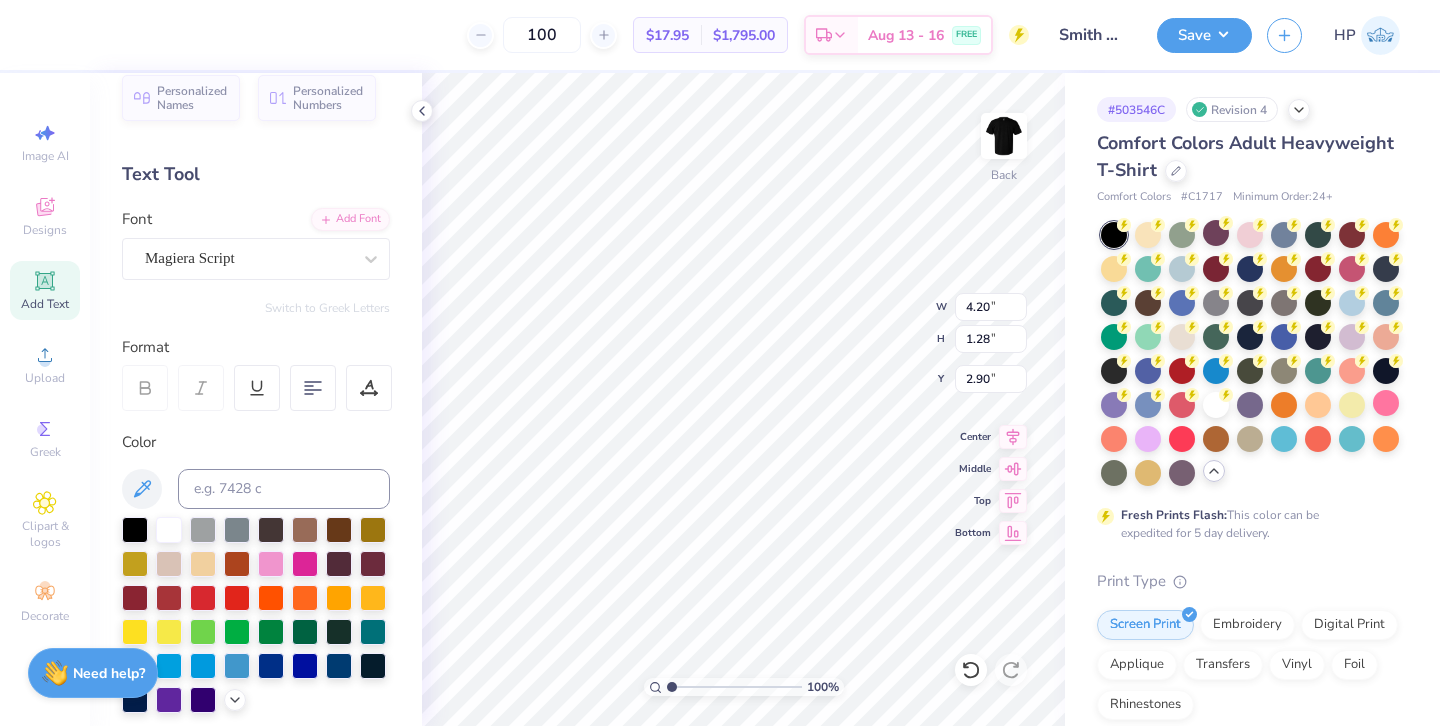 type on "3.00" 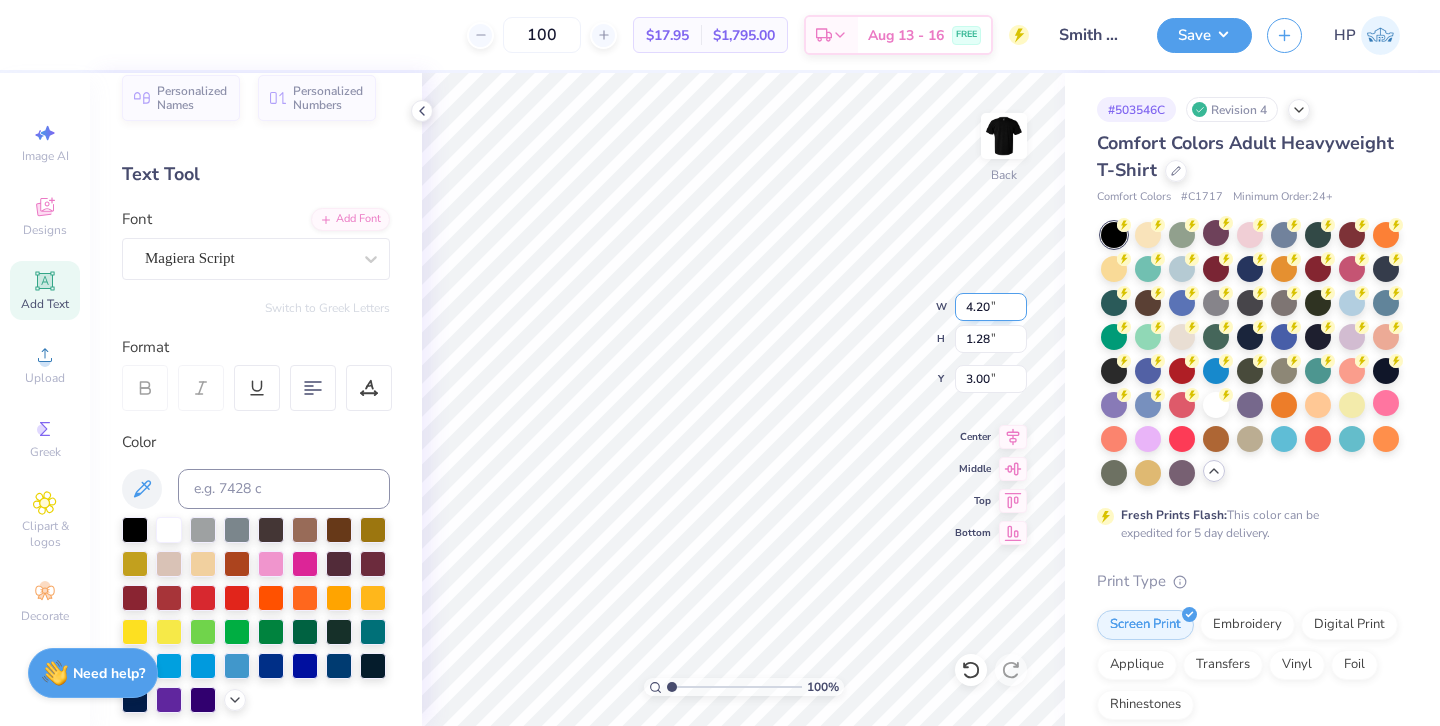 click on "4.20" at bounding box center [991, 307] 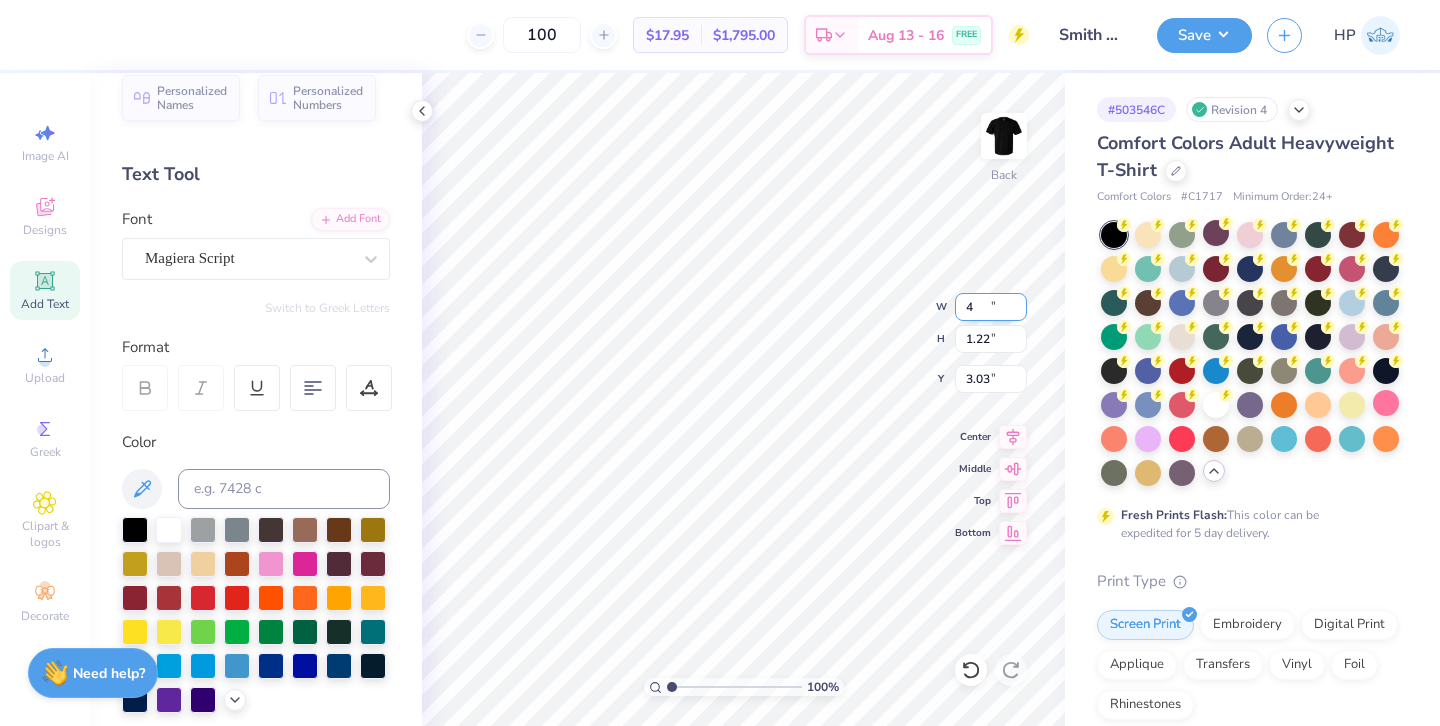 type on "4.00" 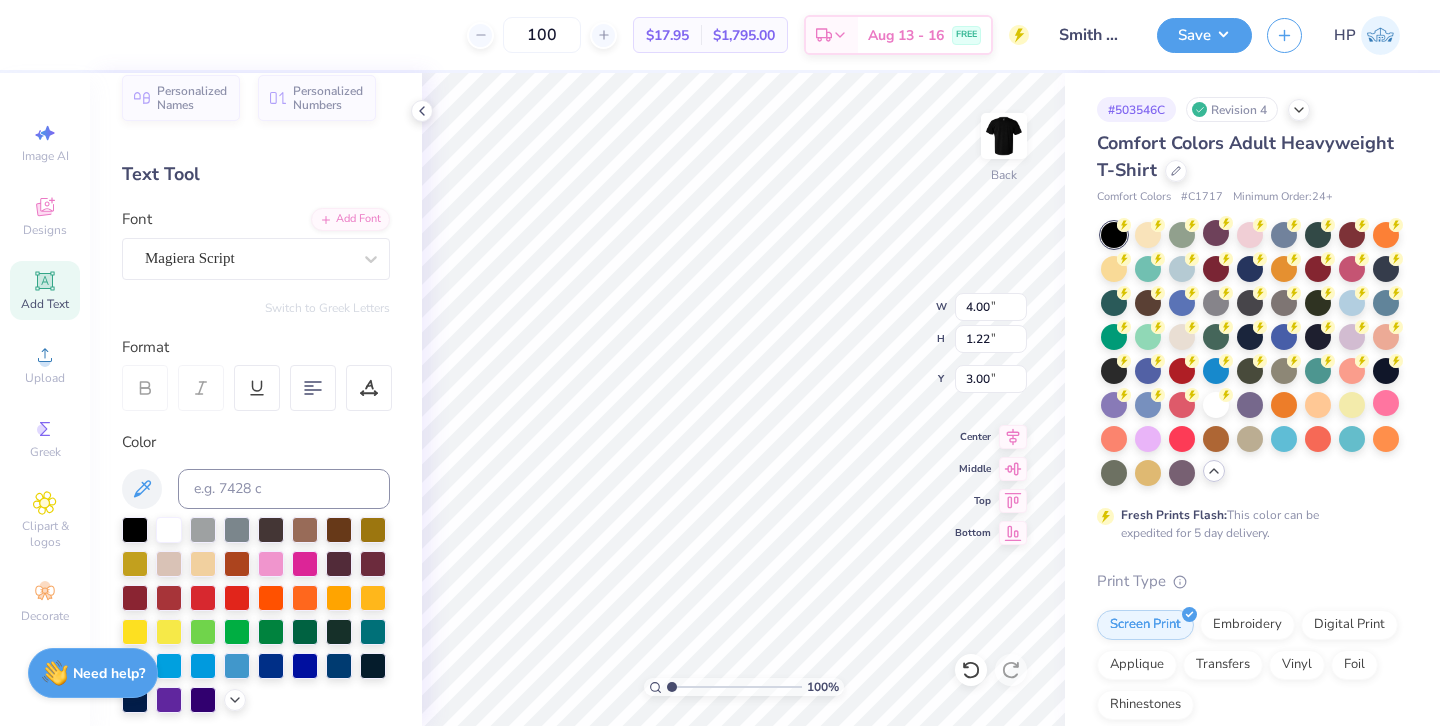 type on "3.00" 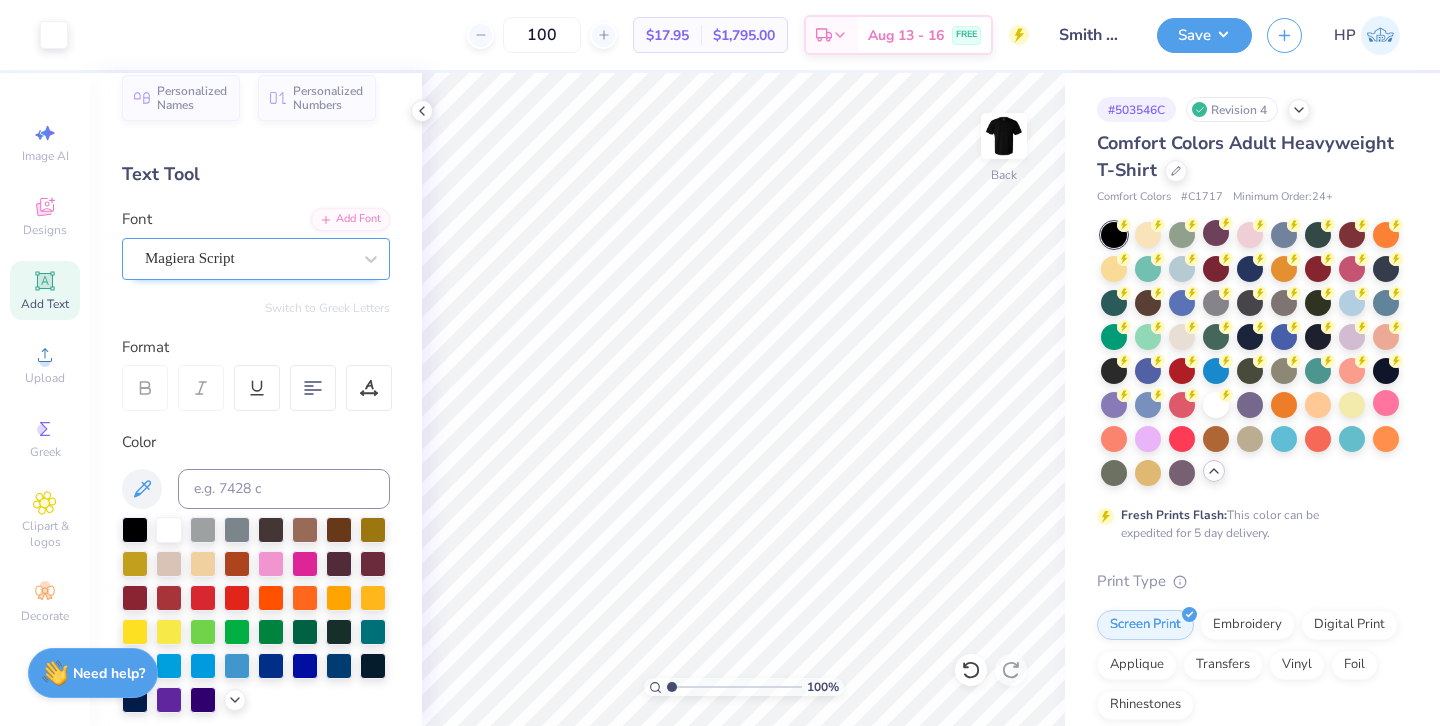 click on "Magiera Script" at bounding box center [248, 258] 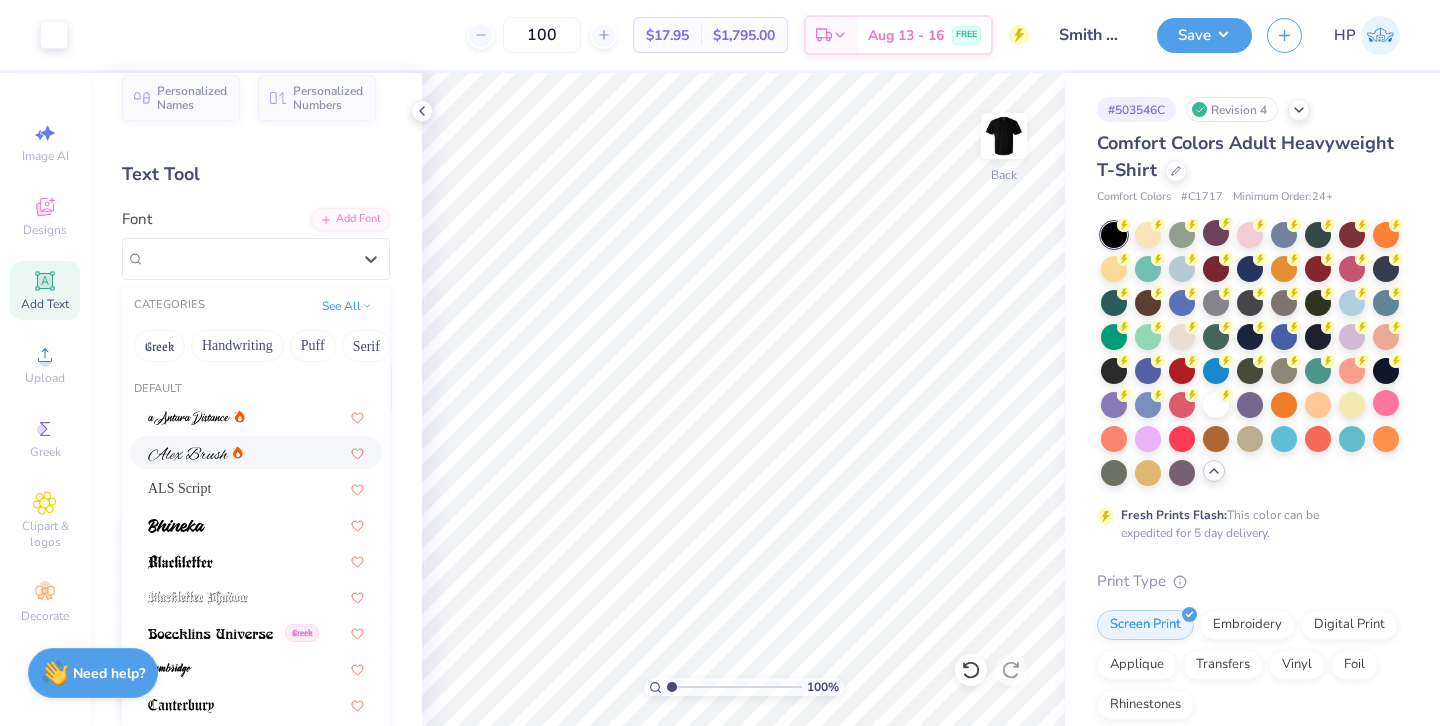 scroll, scrollTop: 4, scrollLeft: 0, axis: vertical 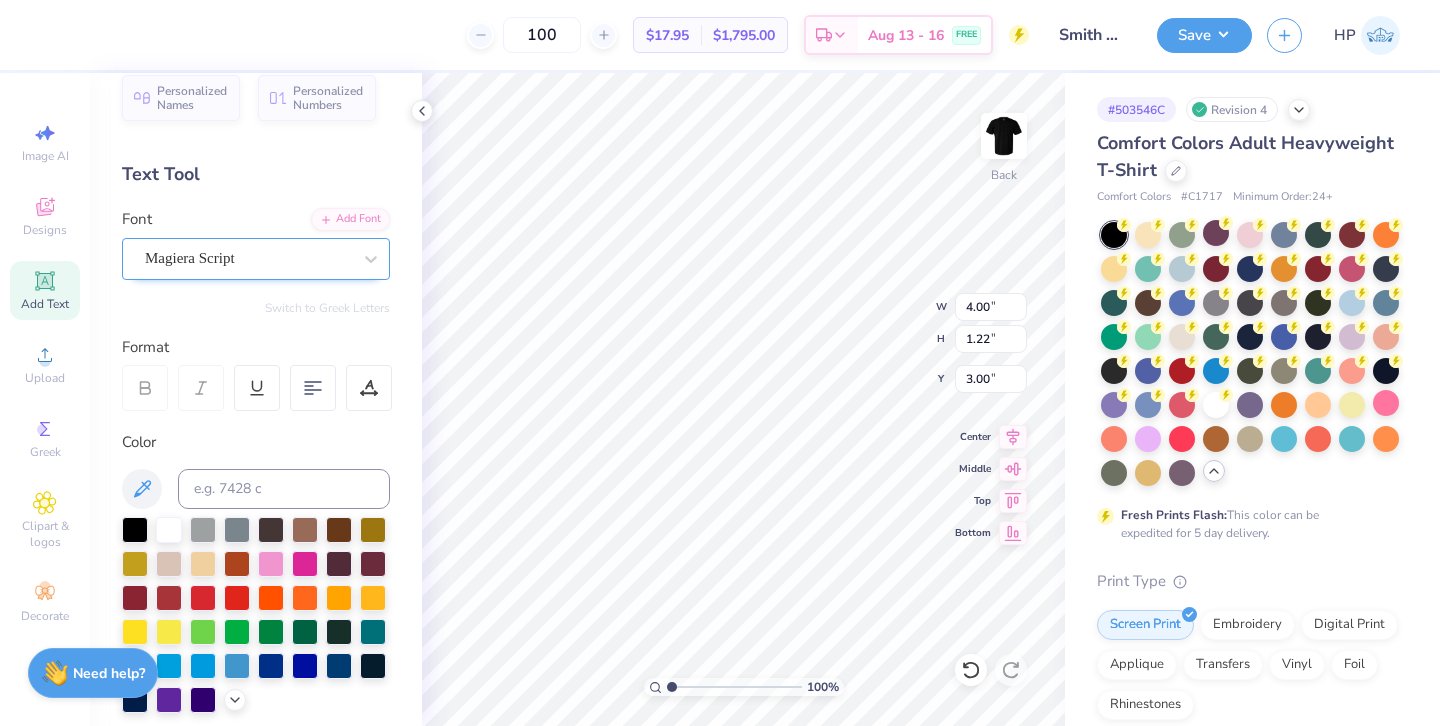 click on "Magiera Script" at bounding box center (248, 258) 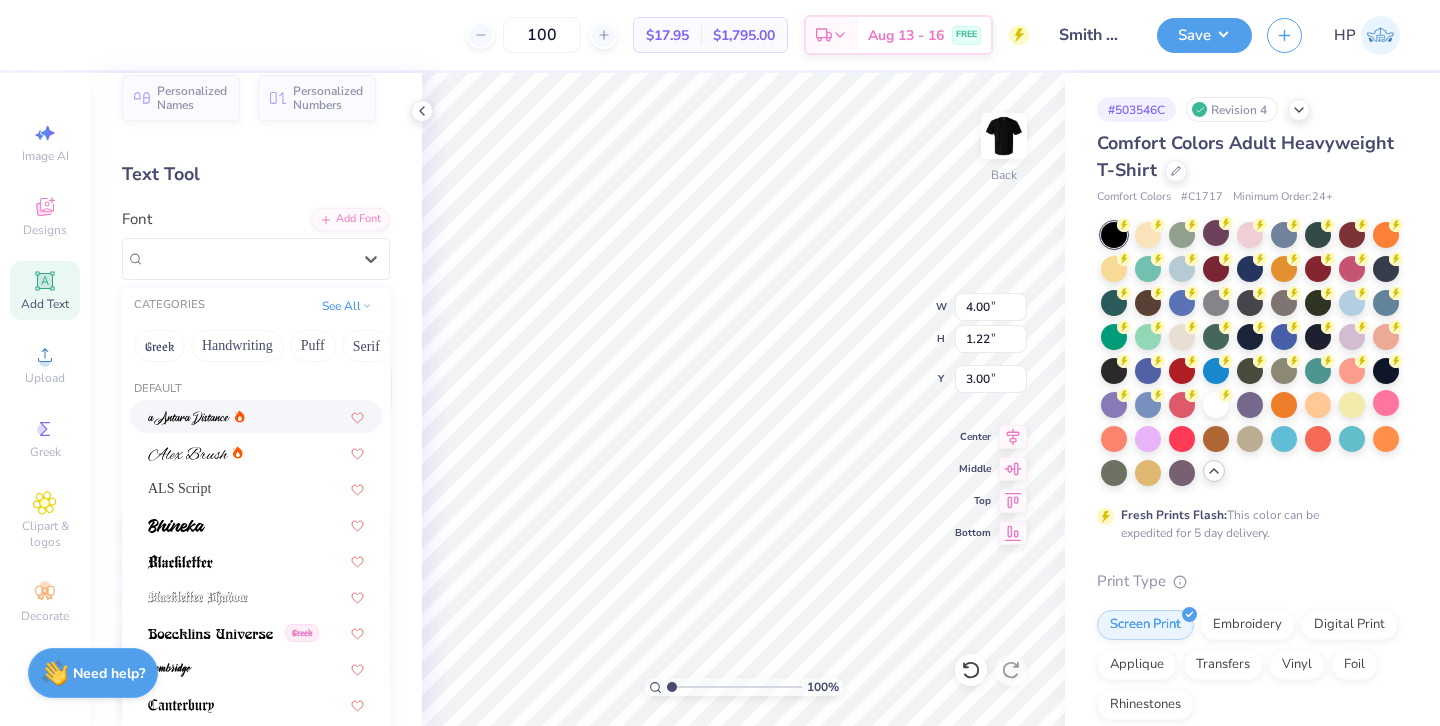 scroll, scrollTop: 0, scrollLeft: 0, axis: both 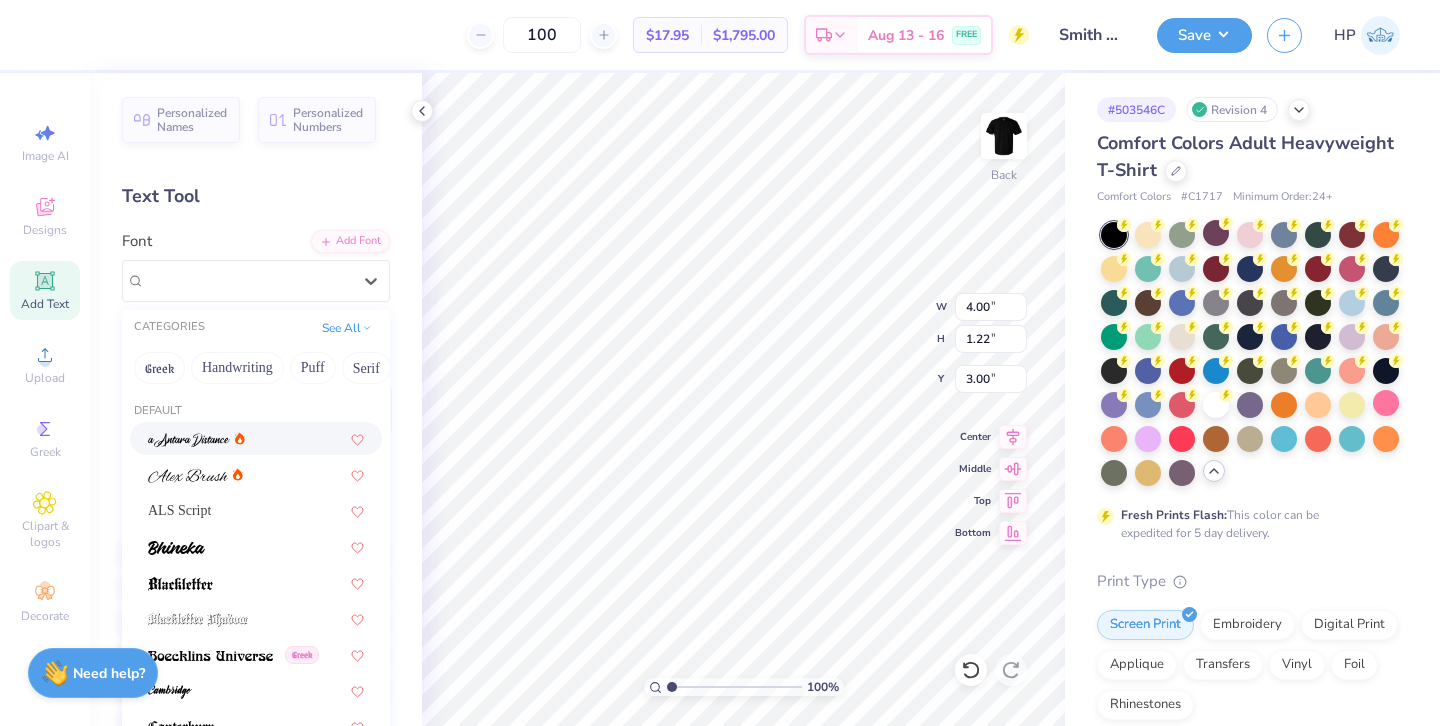 click at bounding box center (189, 440) 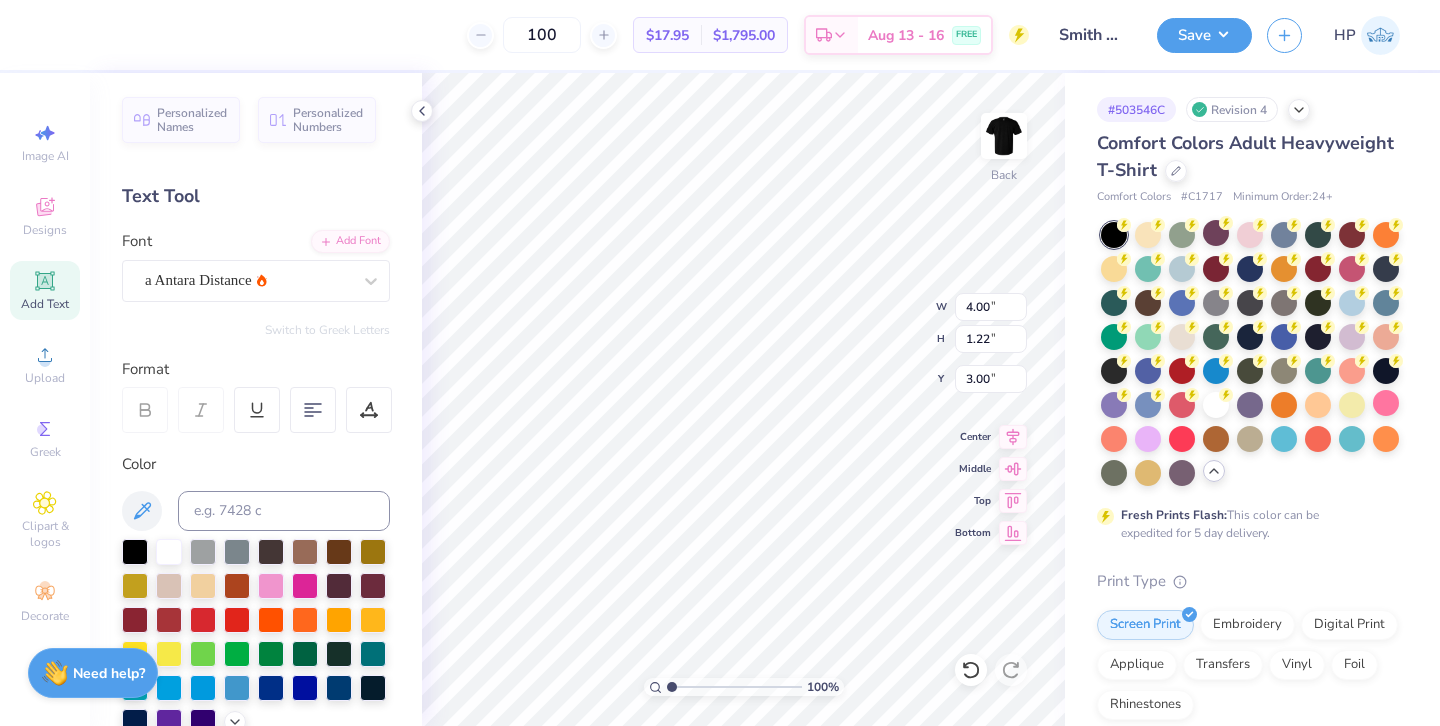 type on "2.54" 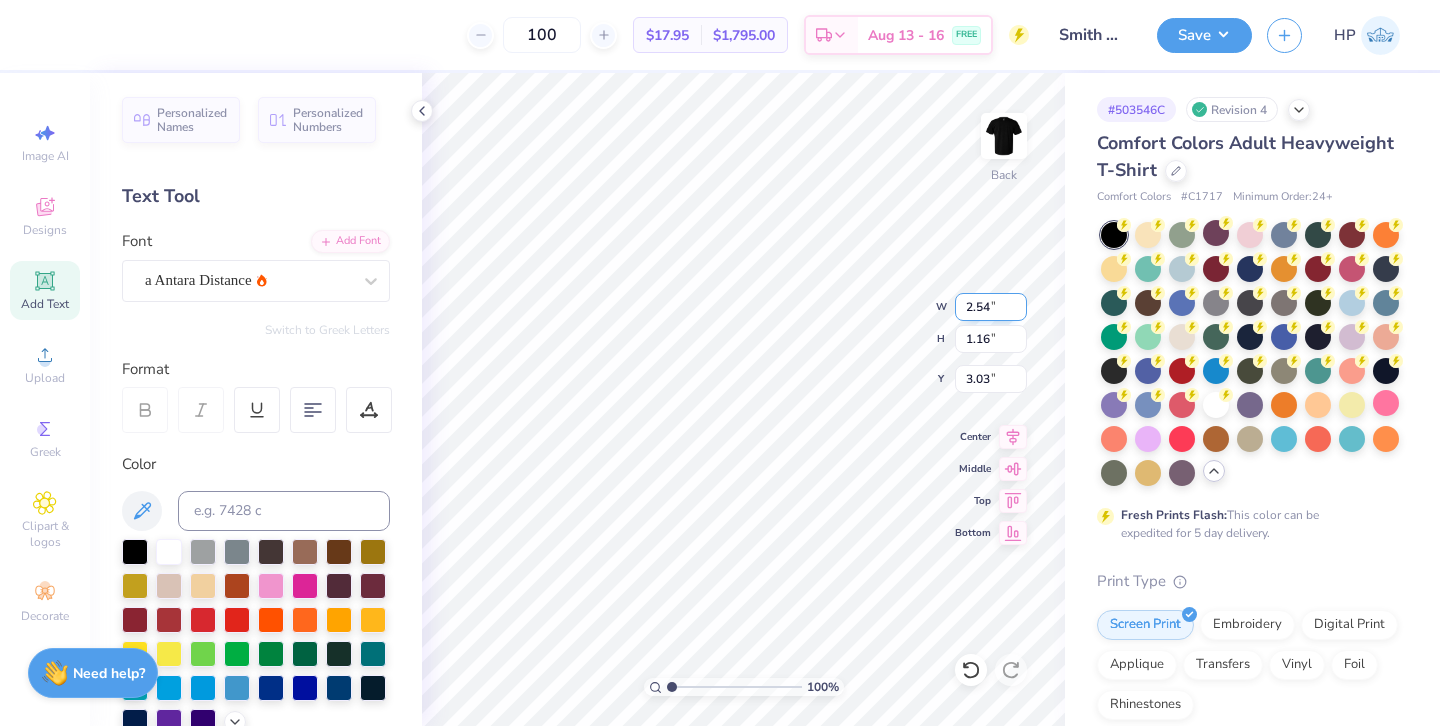 click on "2.54" at bounding box center [991, 307] 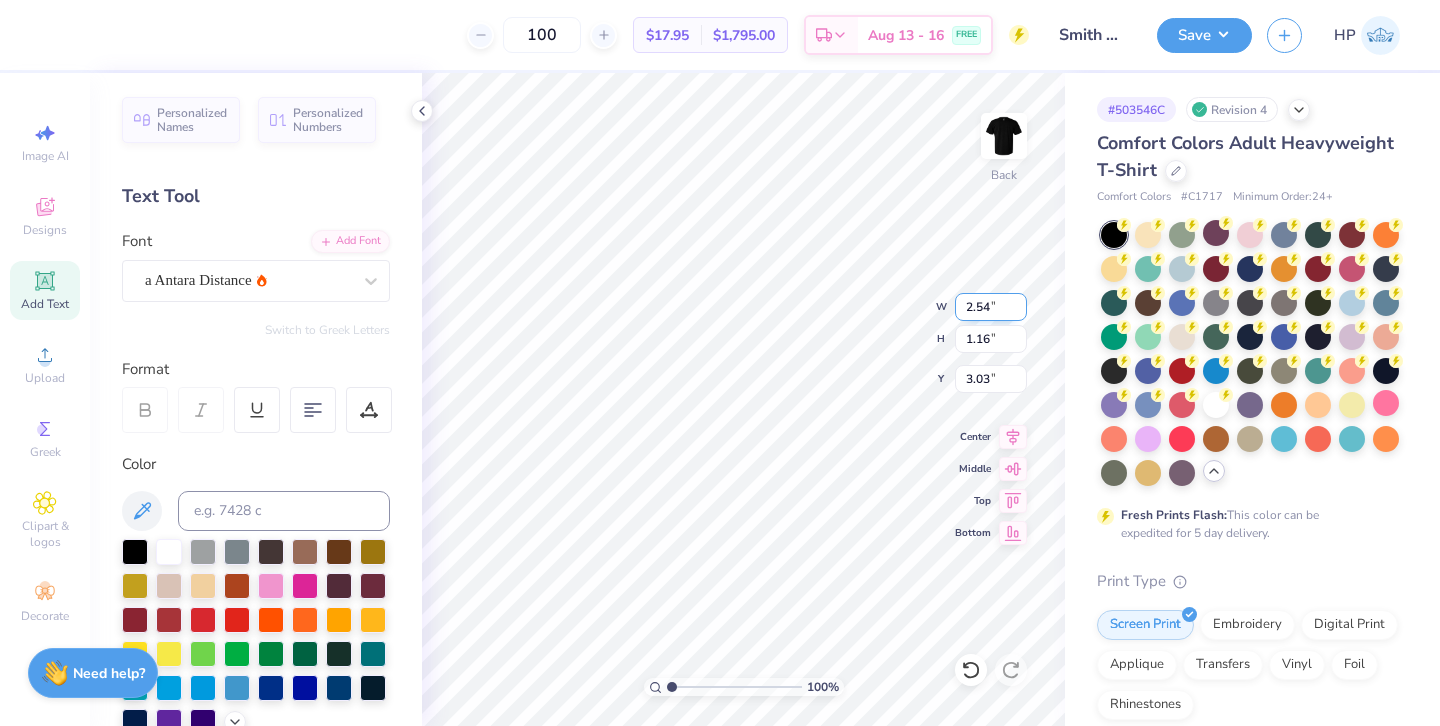 click on "2.54" at bounding box center (991, 307) 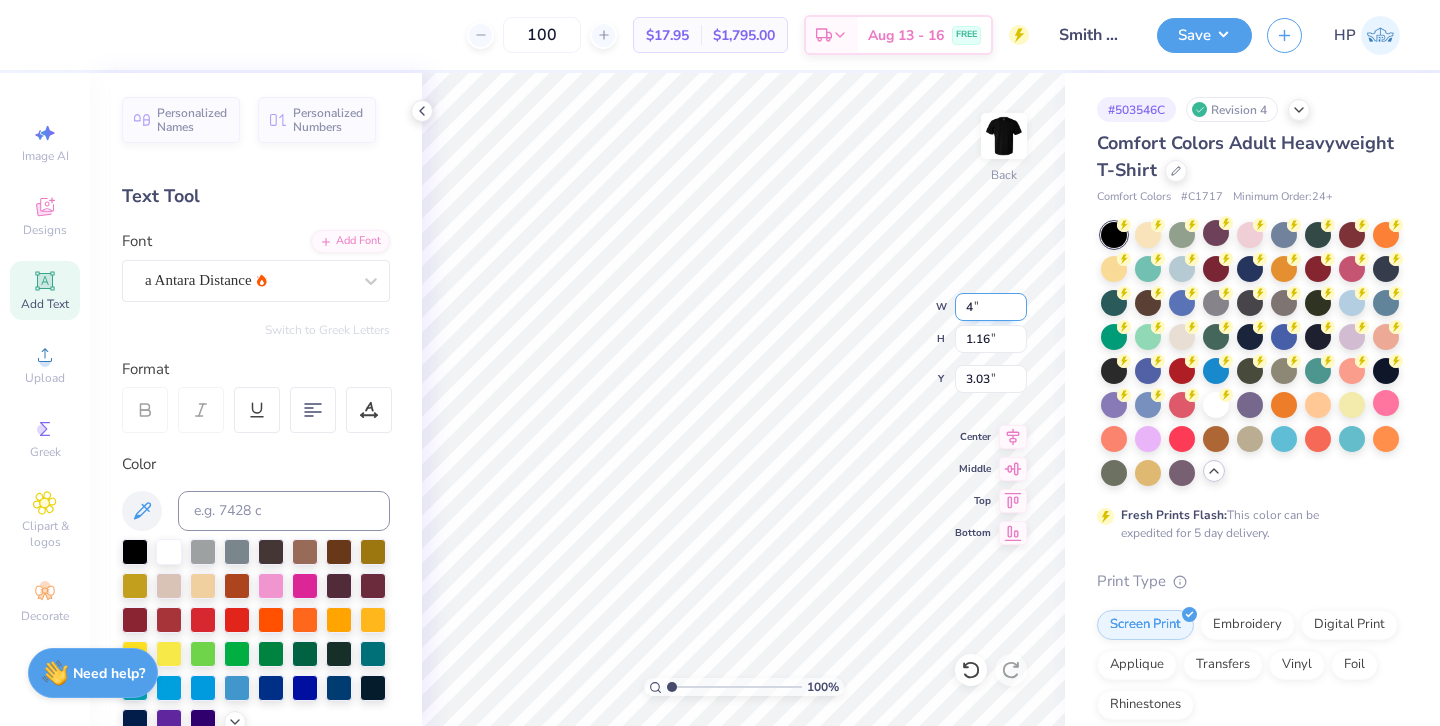 type on "4.00" 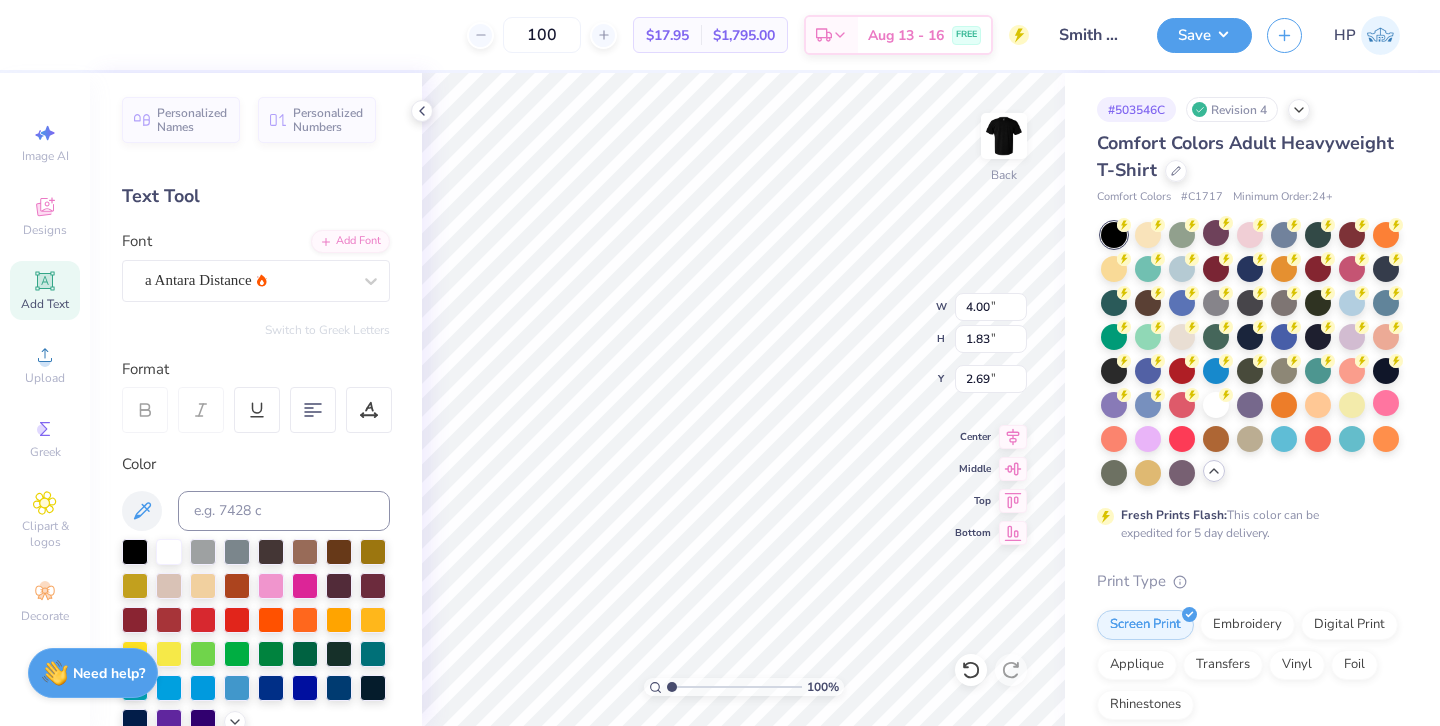 type on "3.00" 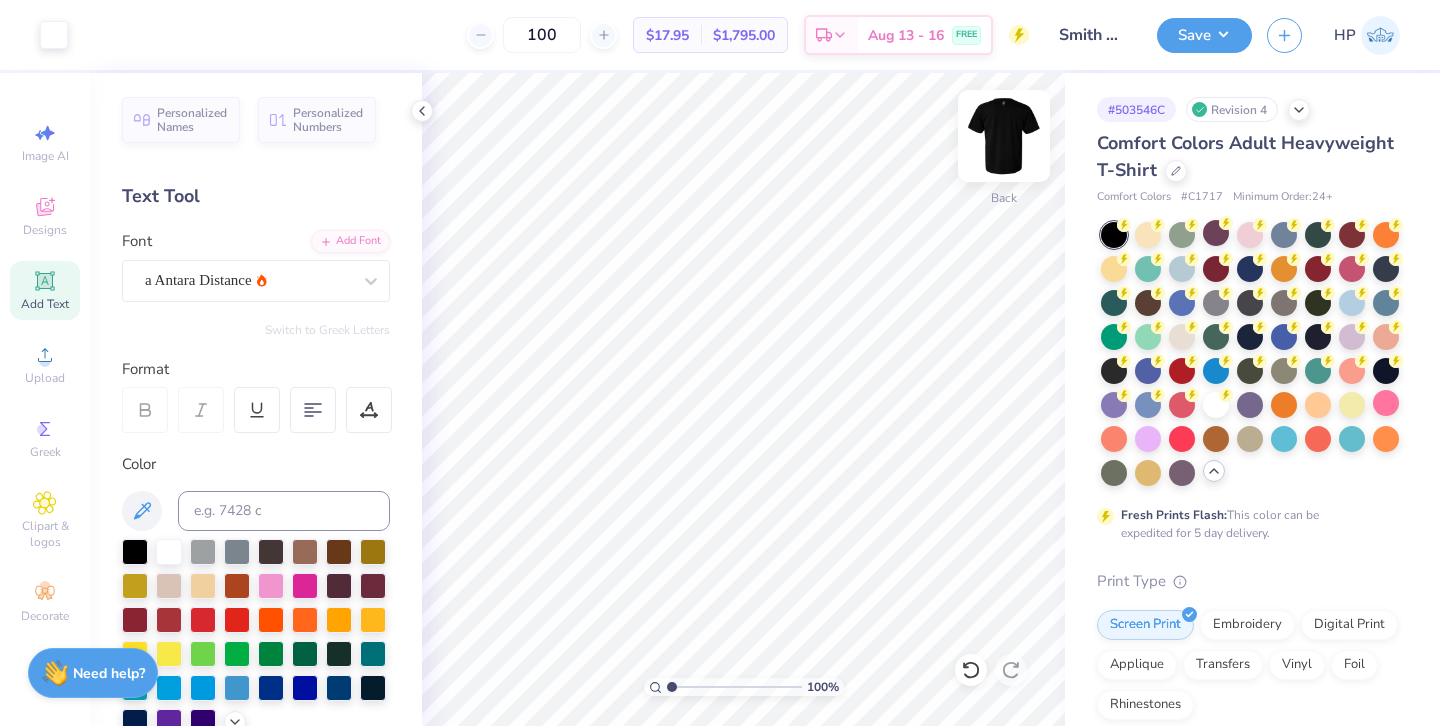 click at bounding box center (1004, 136) 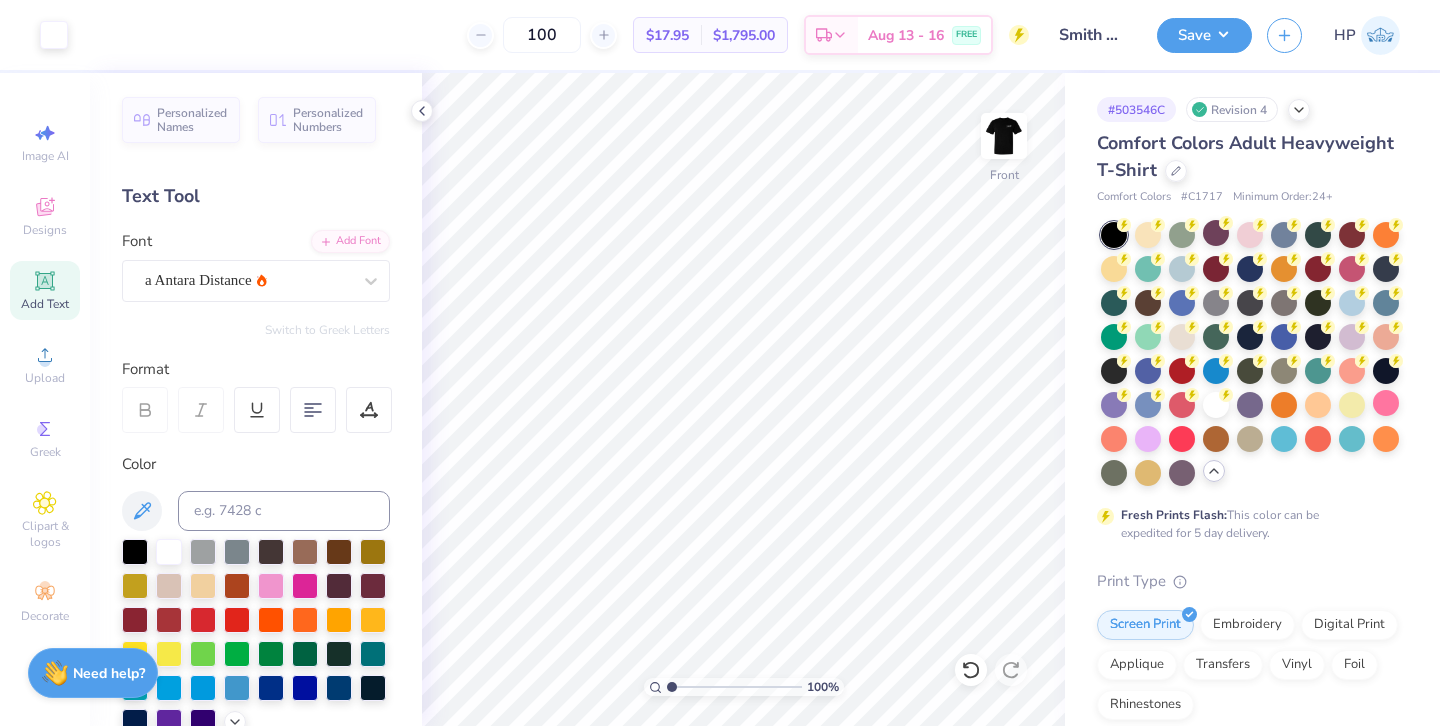 click at bounding box center (1004, 136) 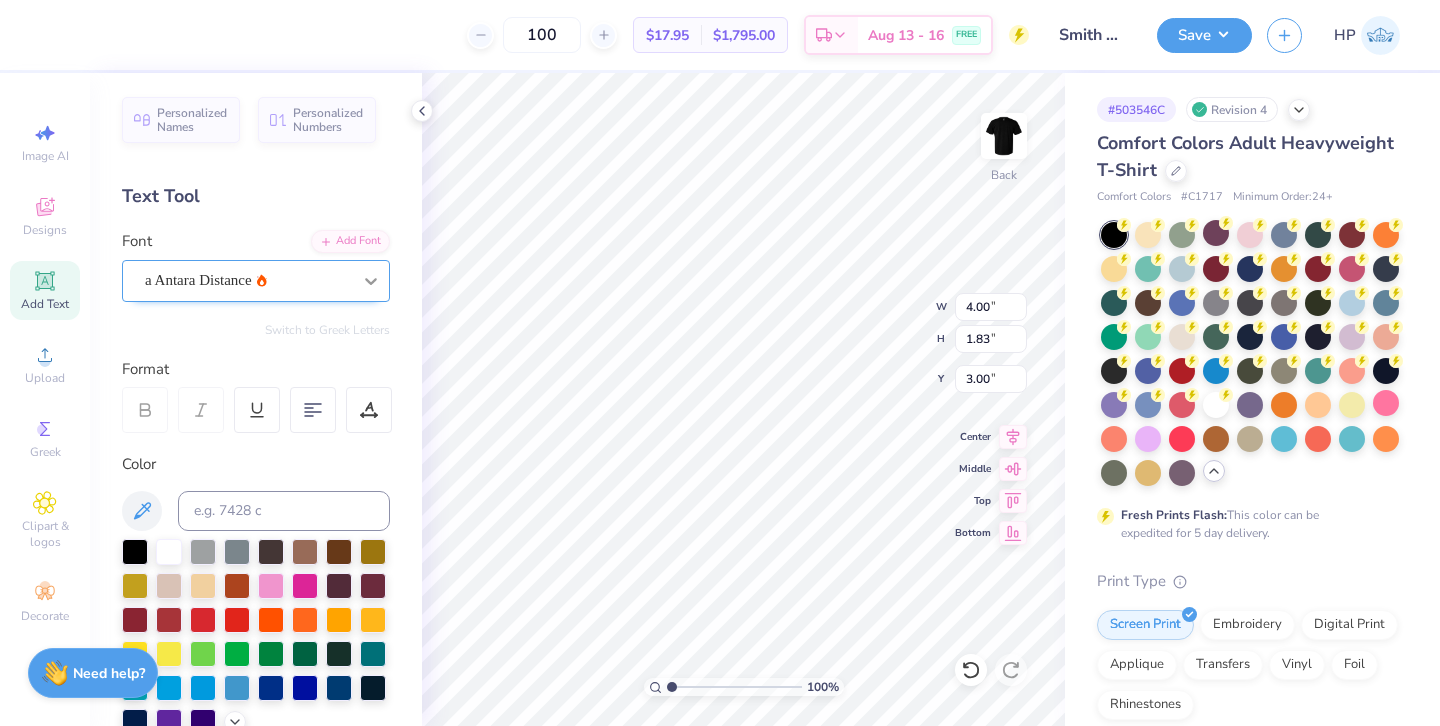 click 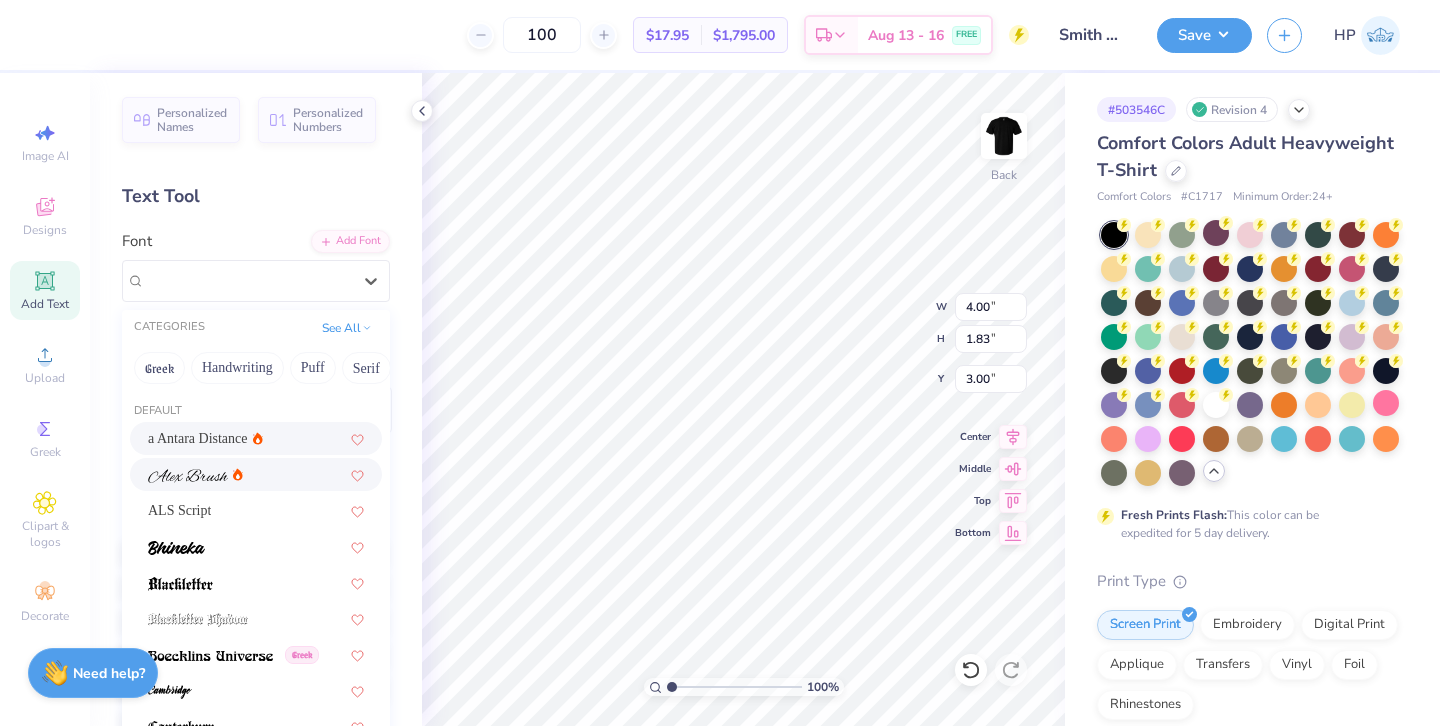 click at bounding box center (256, 474) 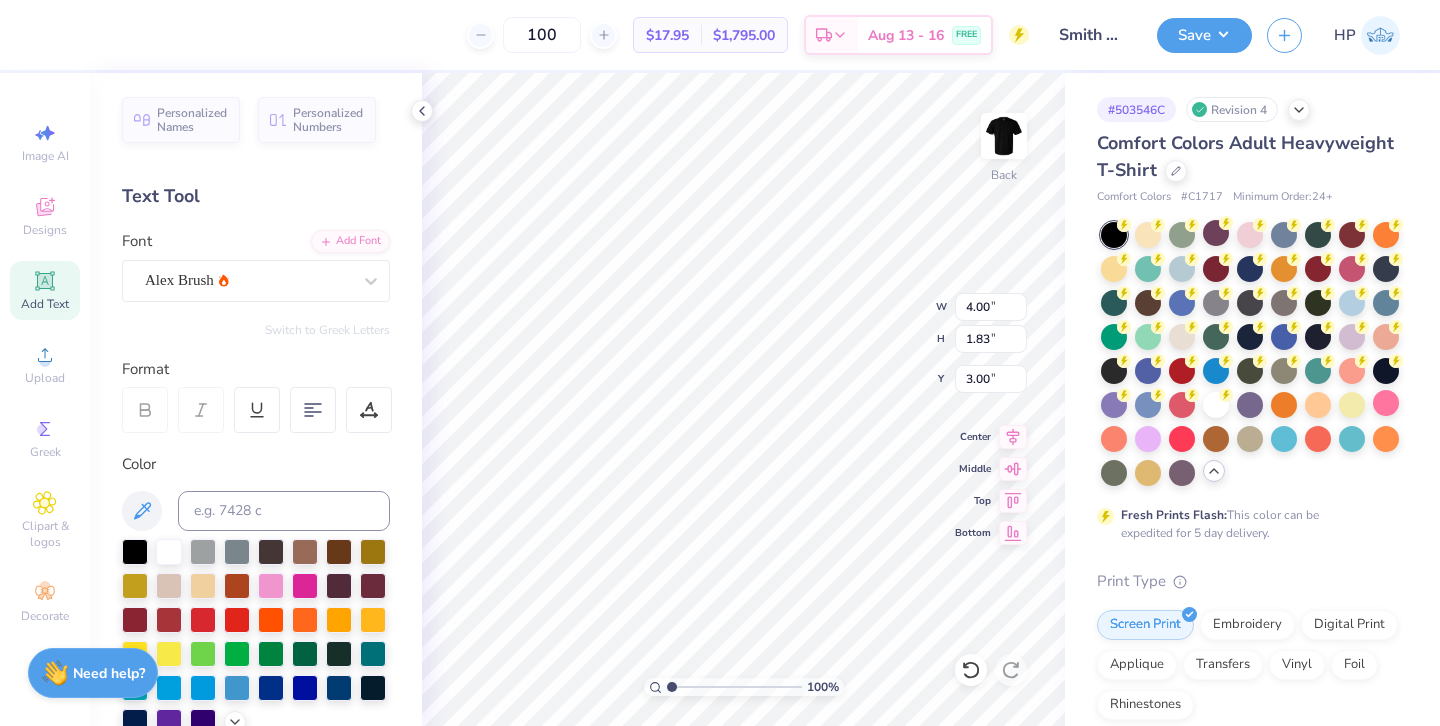 type on "4.96" 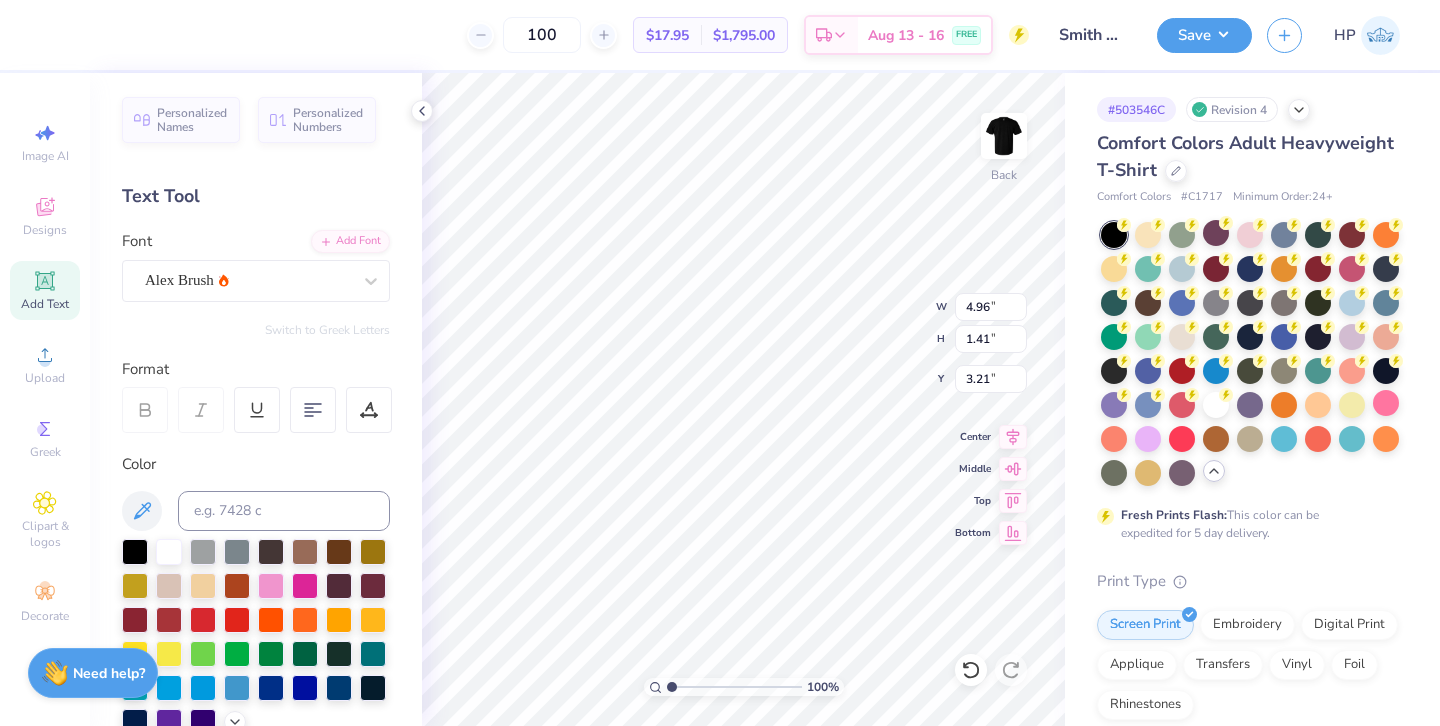 type on "3.00" 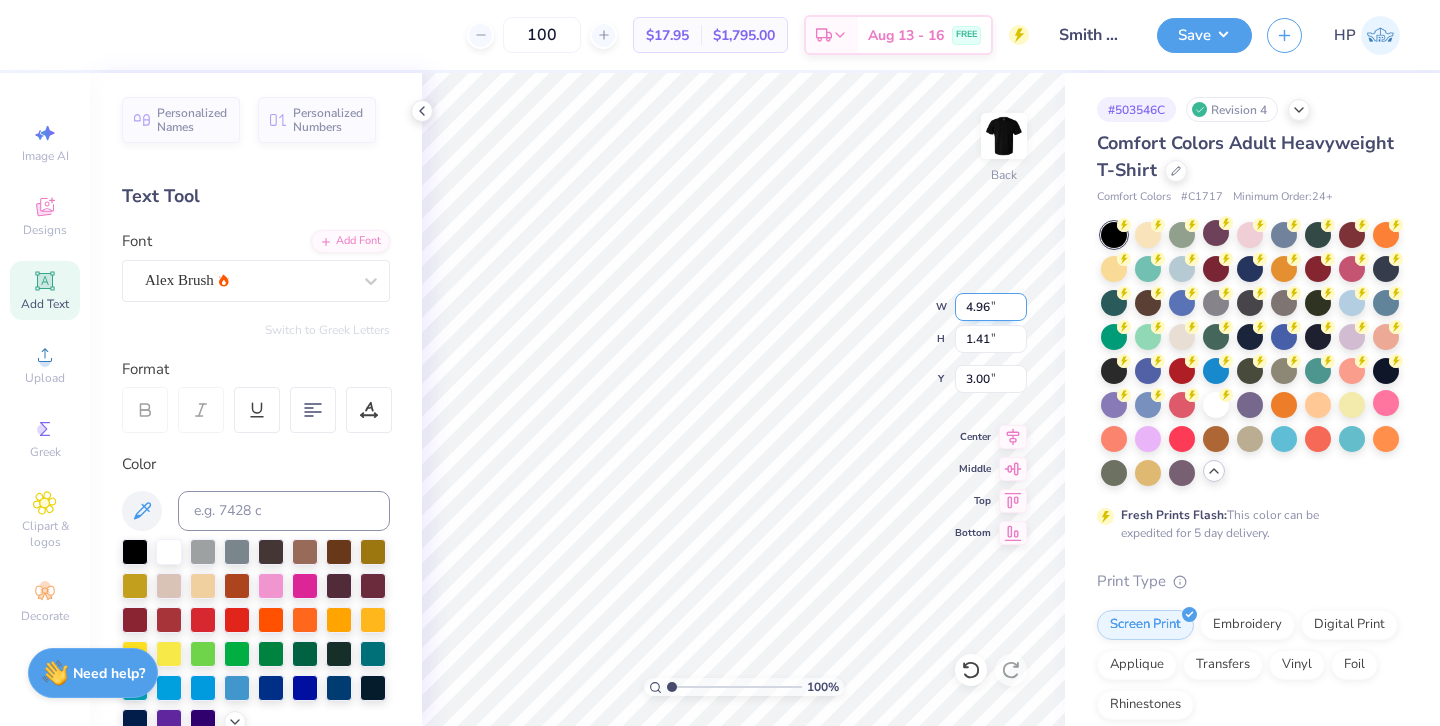 click on "4.96" at bounding box center (991, 307) 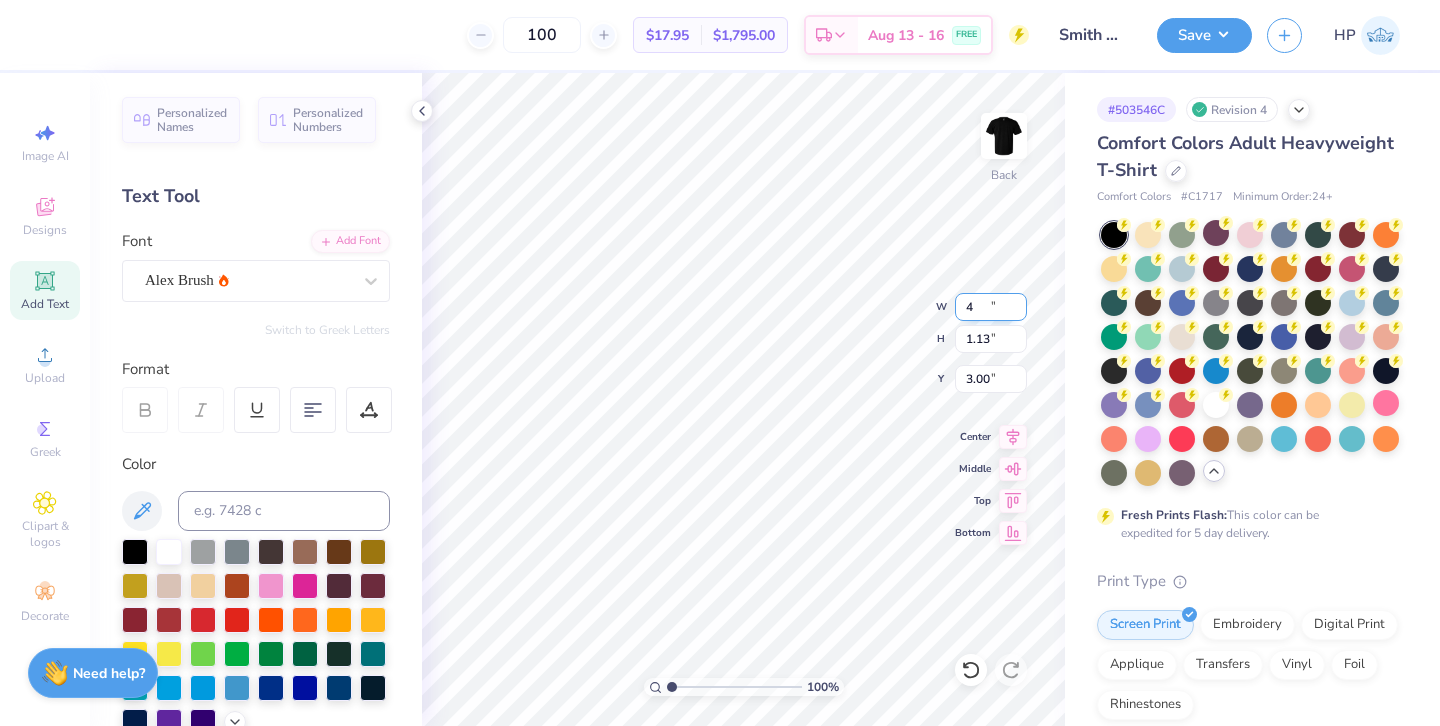type on "4.00" 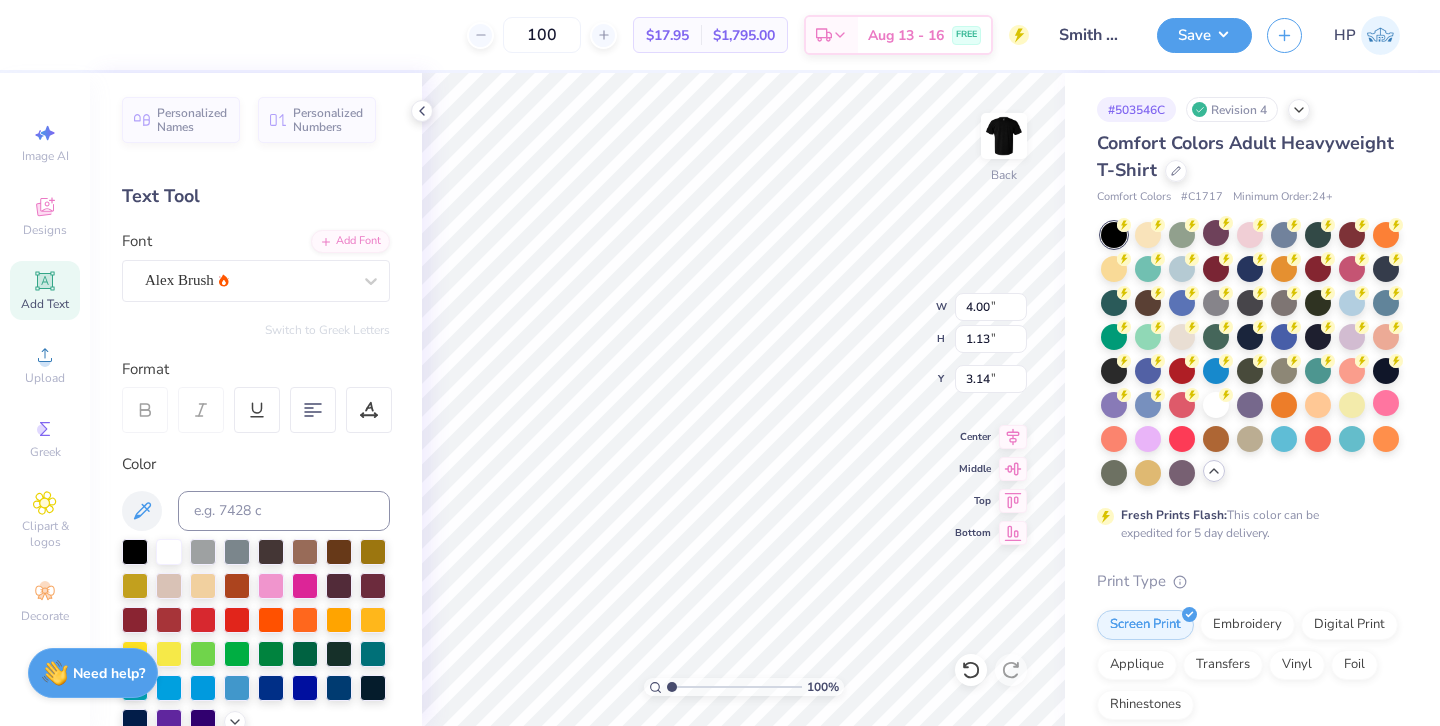 type on "3.00" 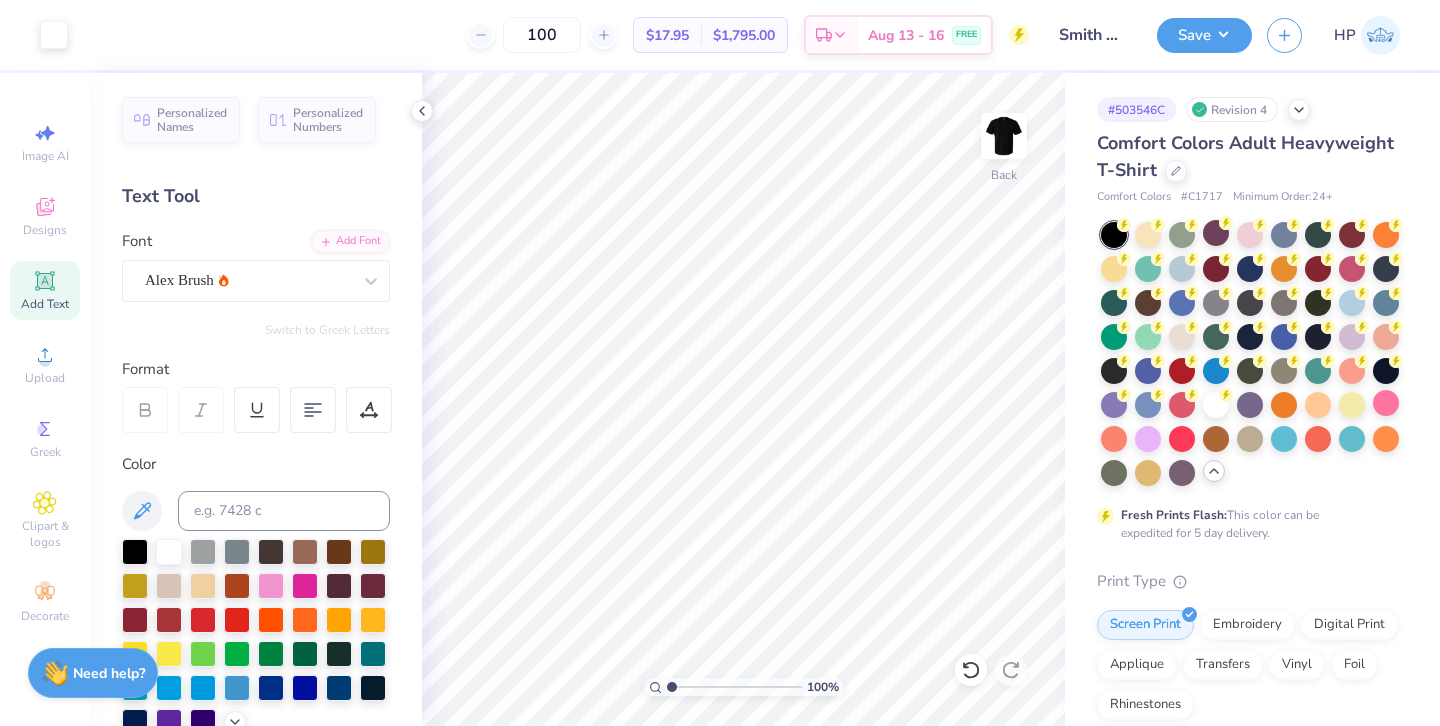 click on "Add Text" at bounding box center [45, 290] 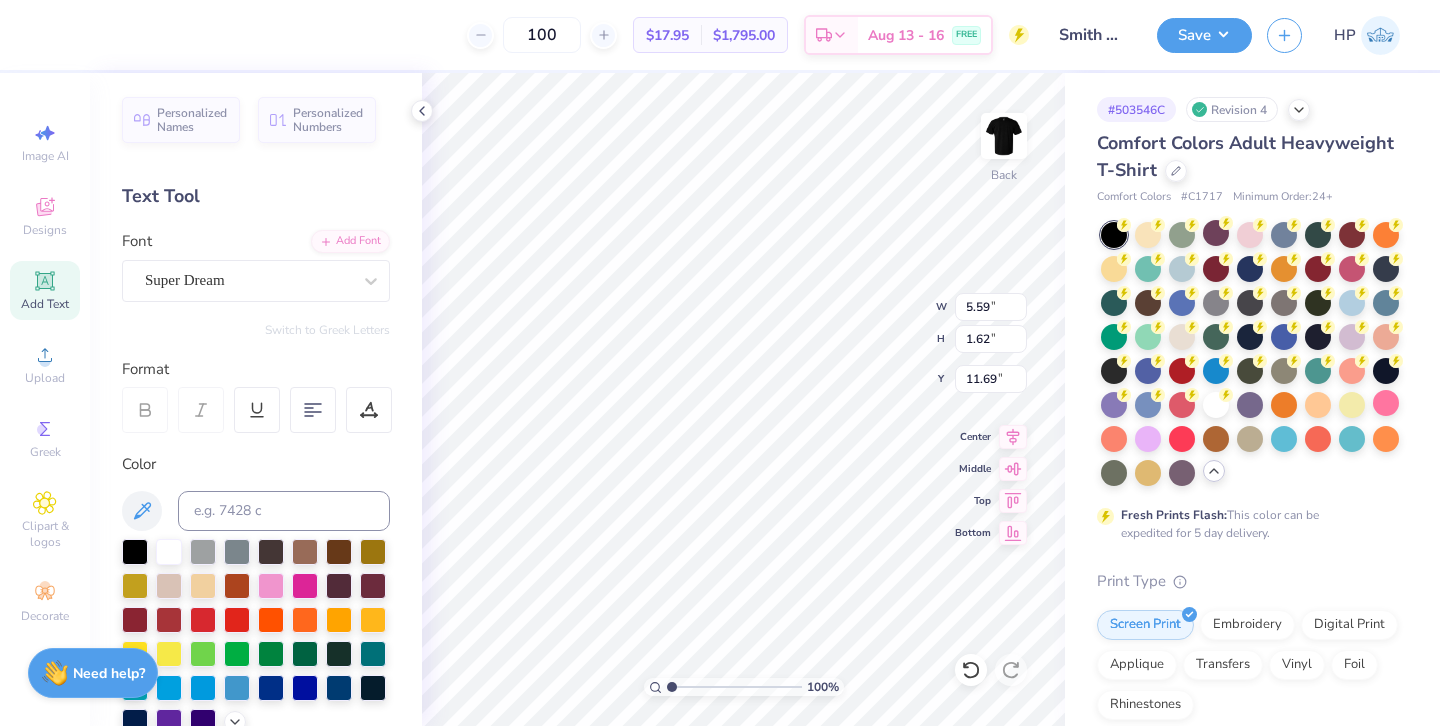 type on "Lead" 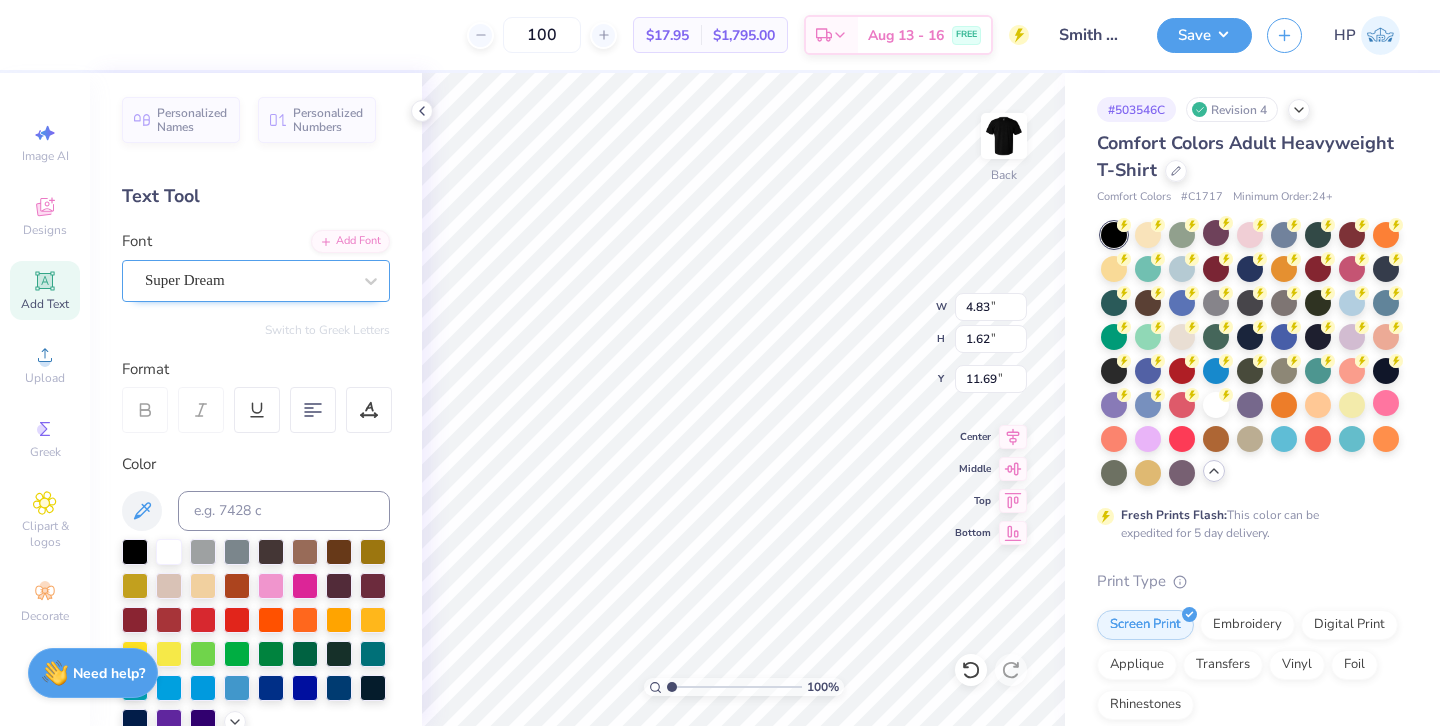 click on "Super Dream" at bounding box center [248, 280] 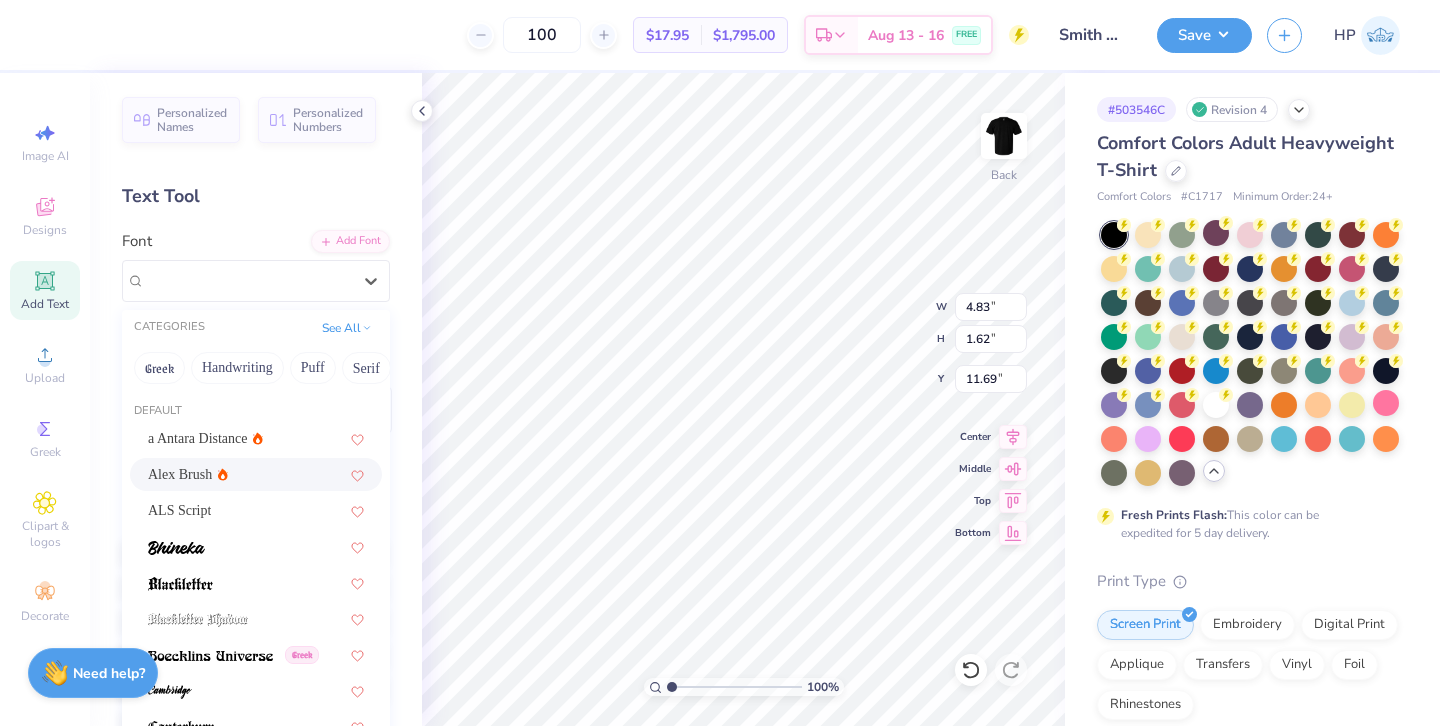 click on "Alex Brush" at bounding box center [256, 474] 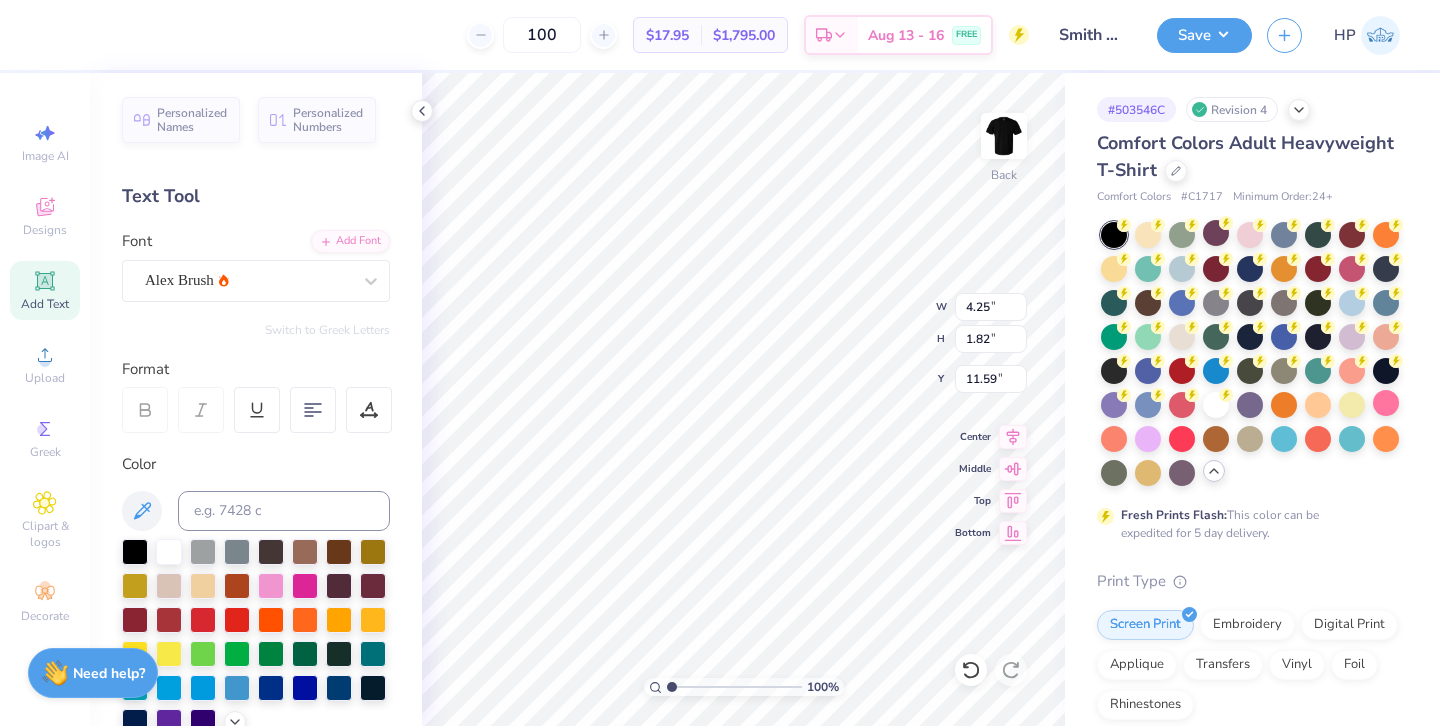 type on "4.25" 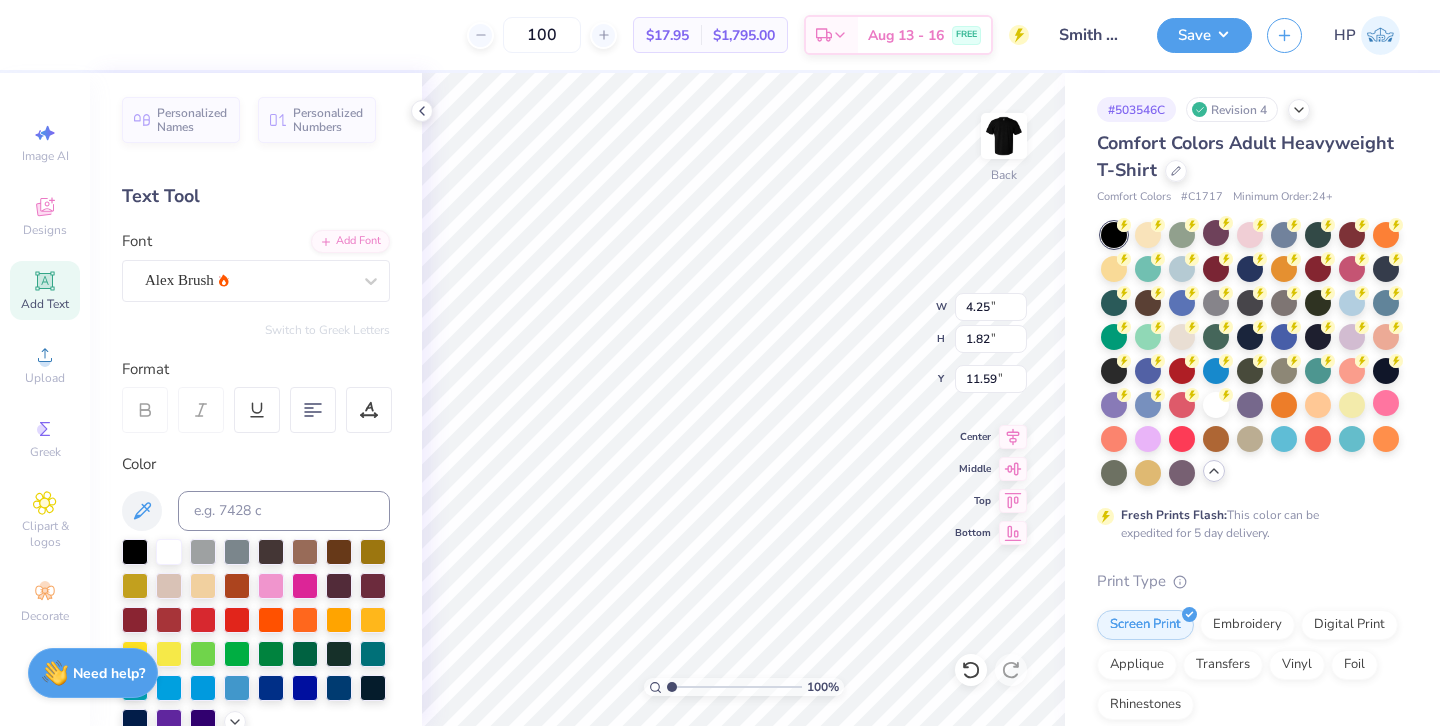 type on "3.23" 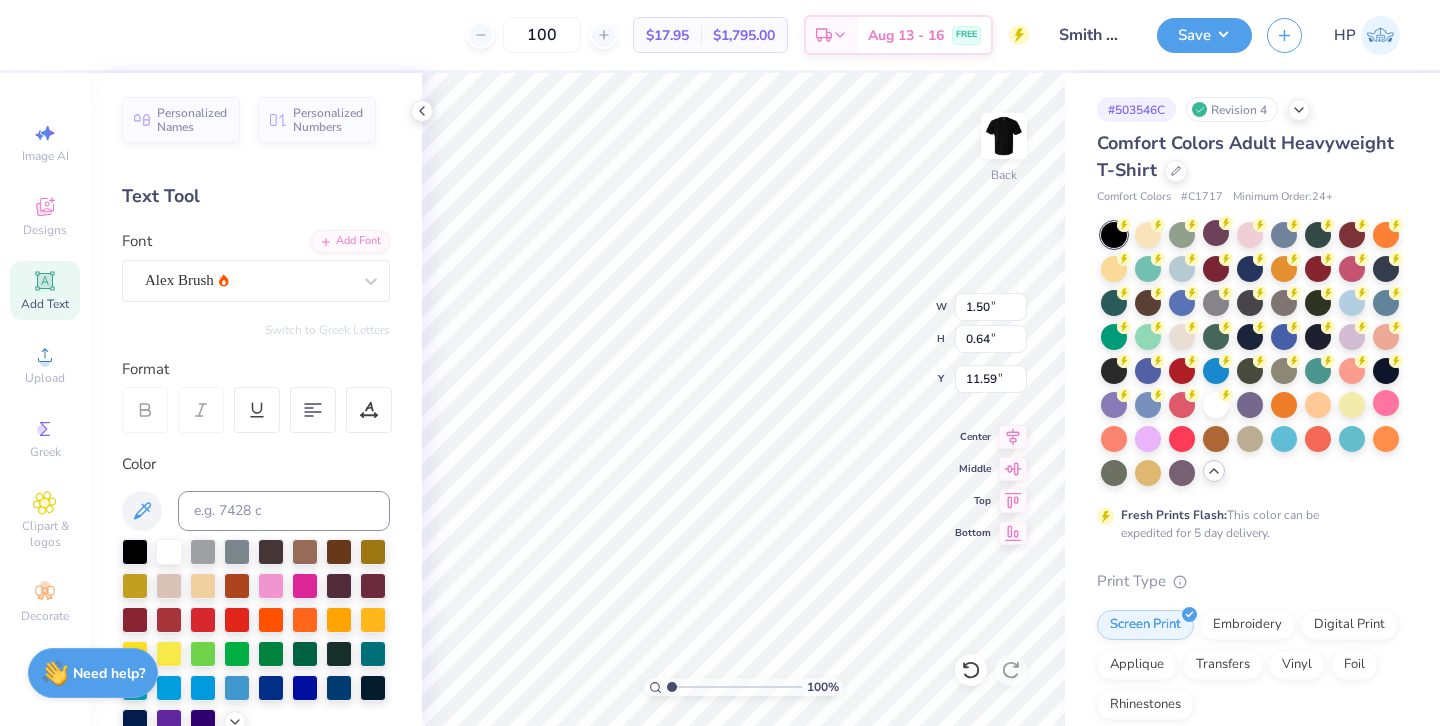 type on "1.50" 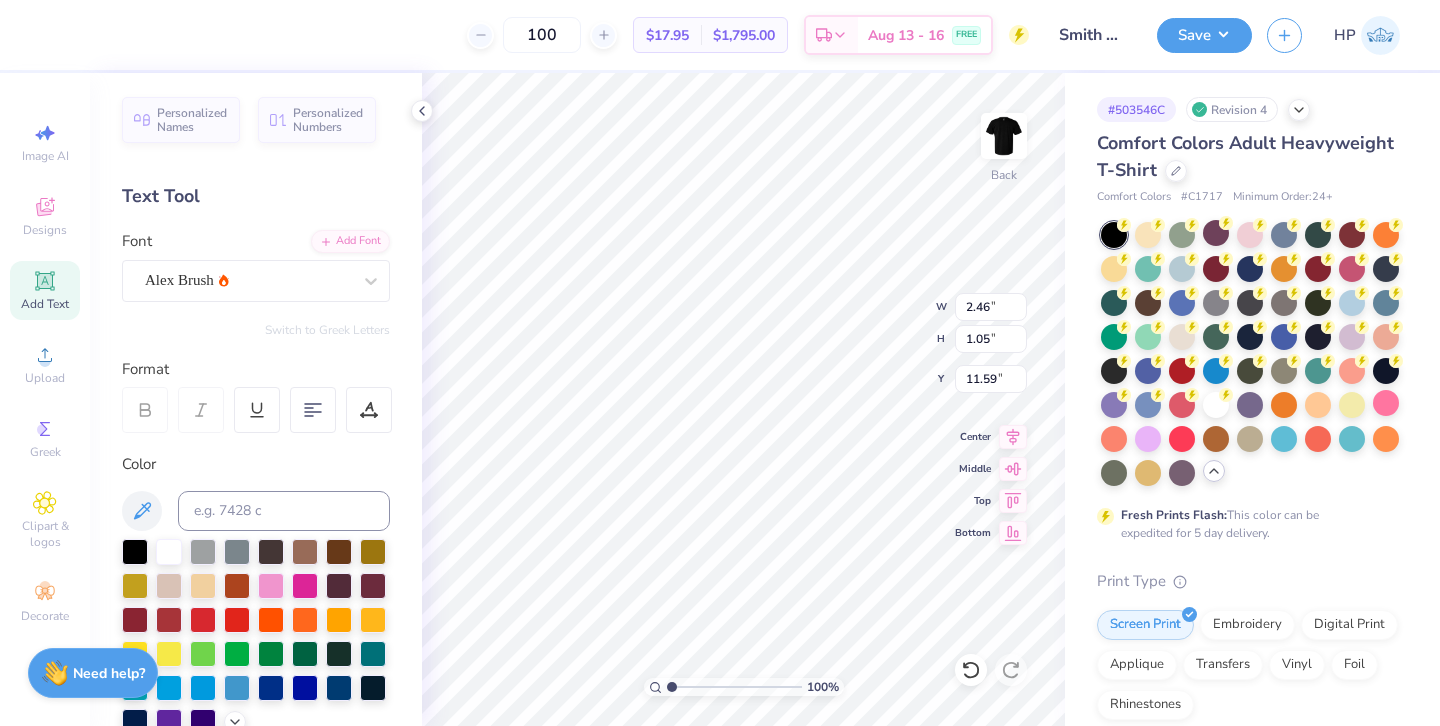 type on "4.13" 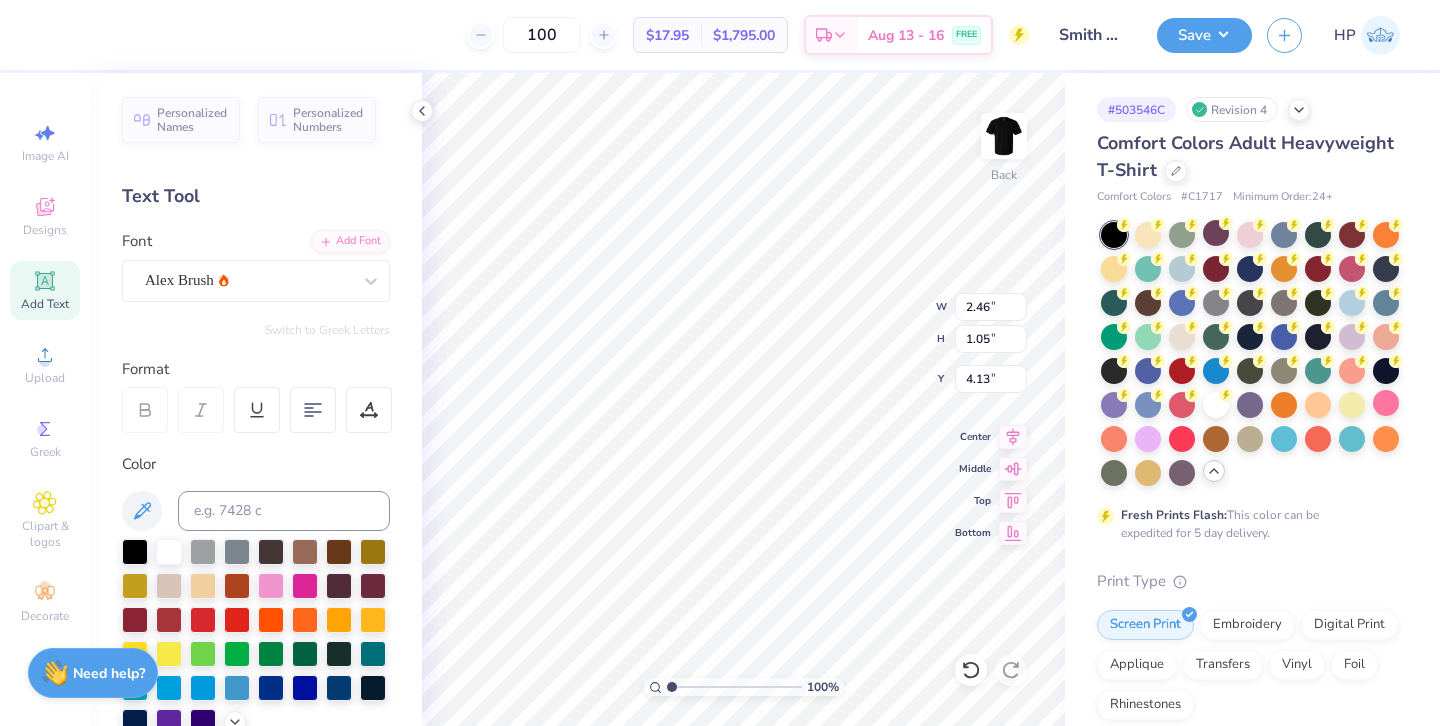 type on "3.48" 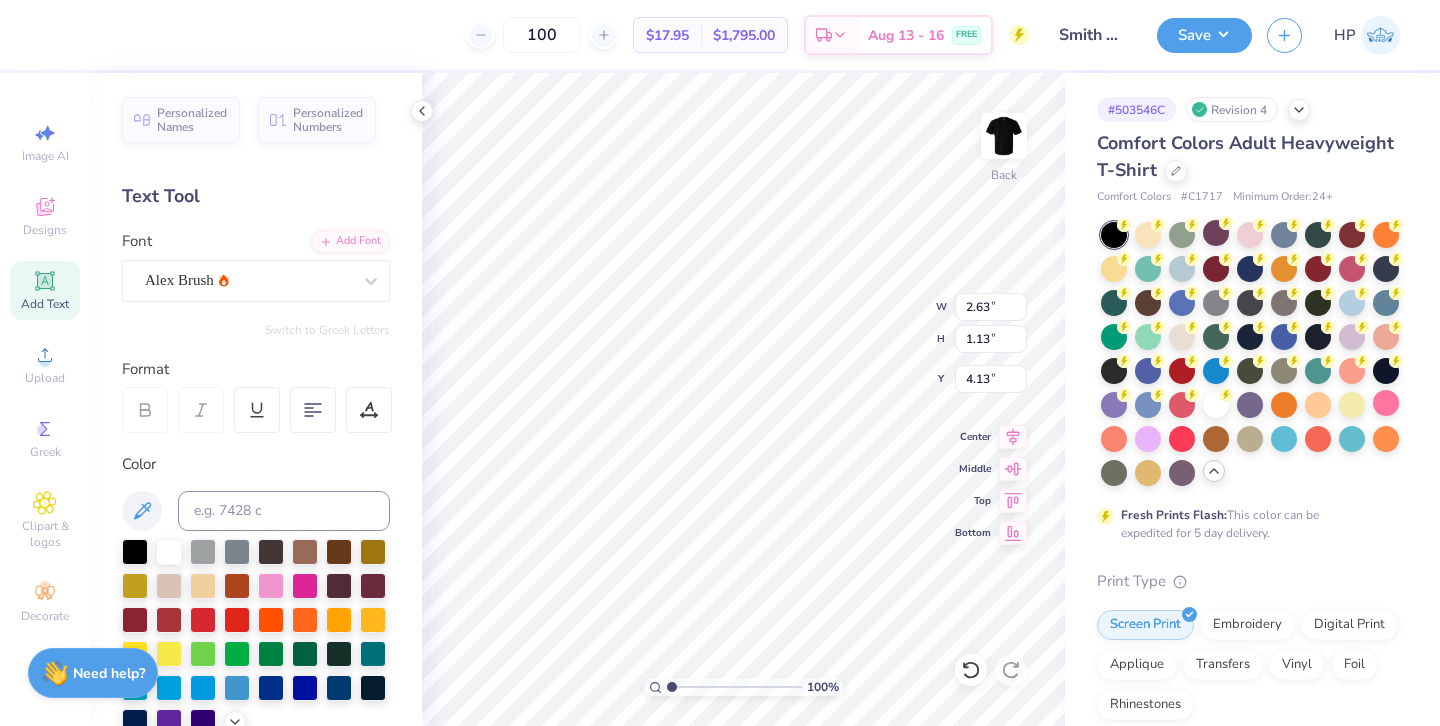 type on "2.63" 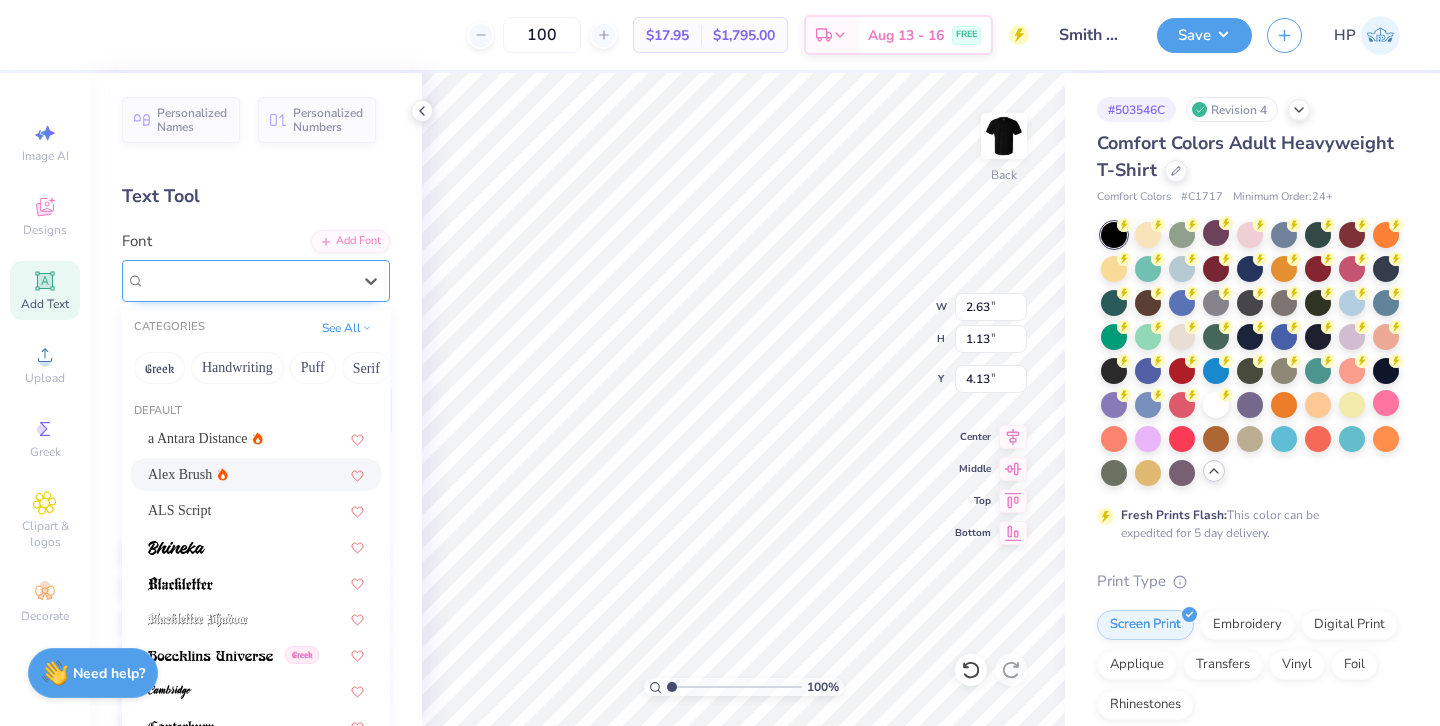 click on "Alex Brush" at bounding box center [248, 280] 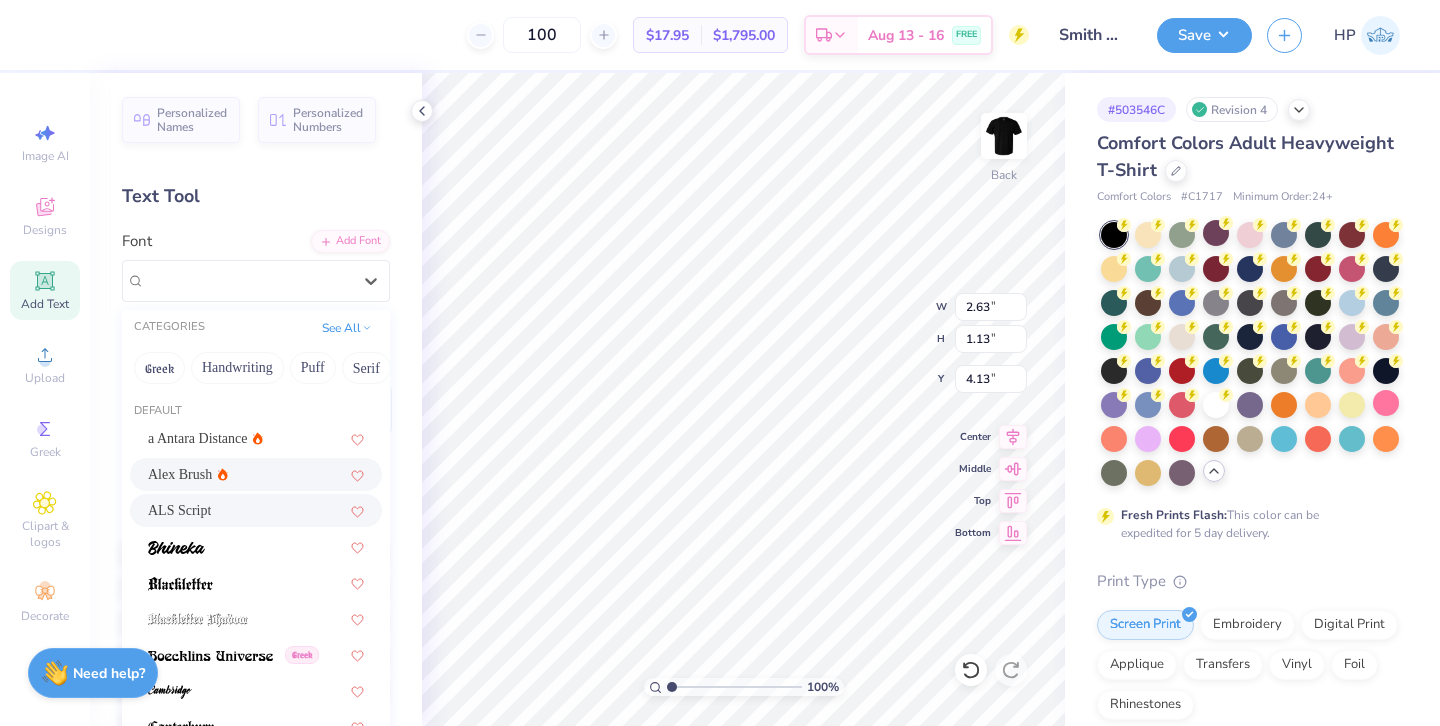 click on "ALS Script" at bounding box center [256, 510] 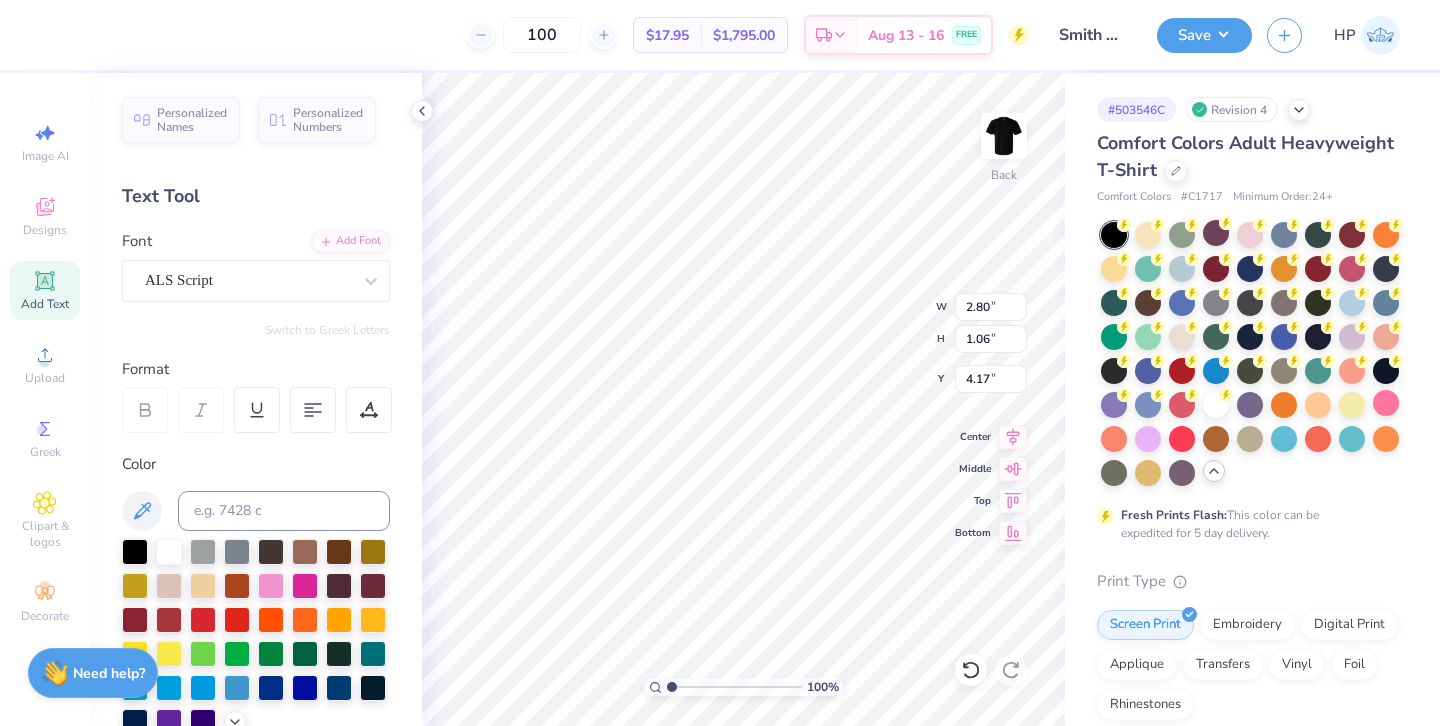 type on "2.80" 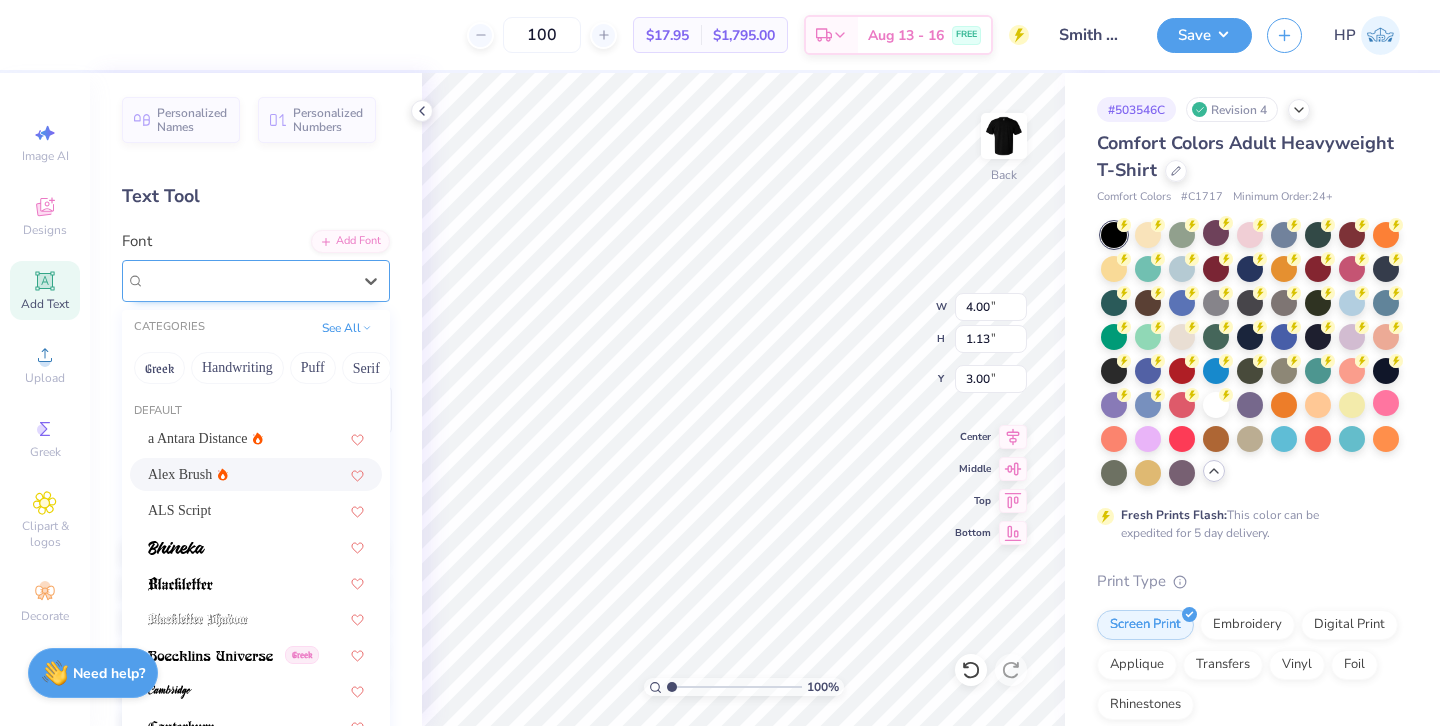 click on "Alex Brush" at bounding box center (248, 280) 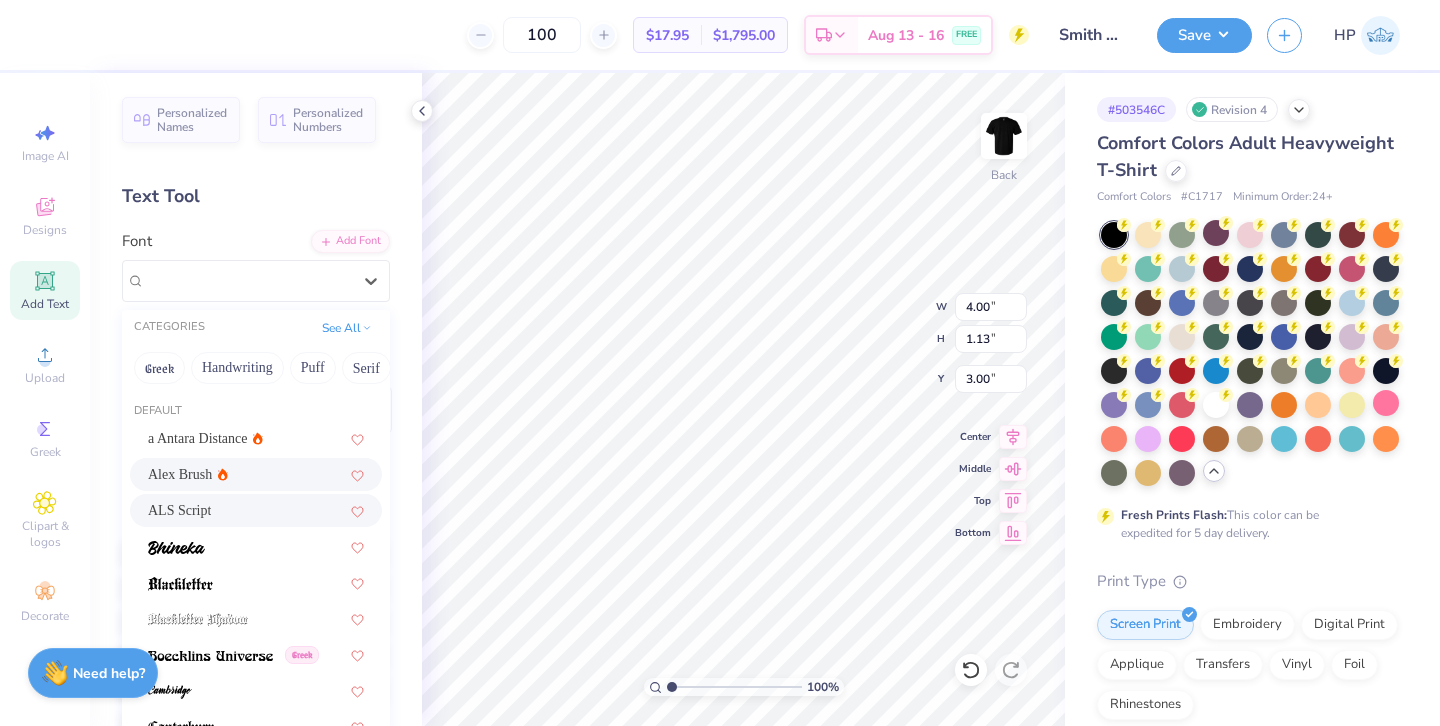 click on "ALS Script" at bounding box center [256, 510] 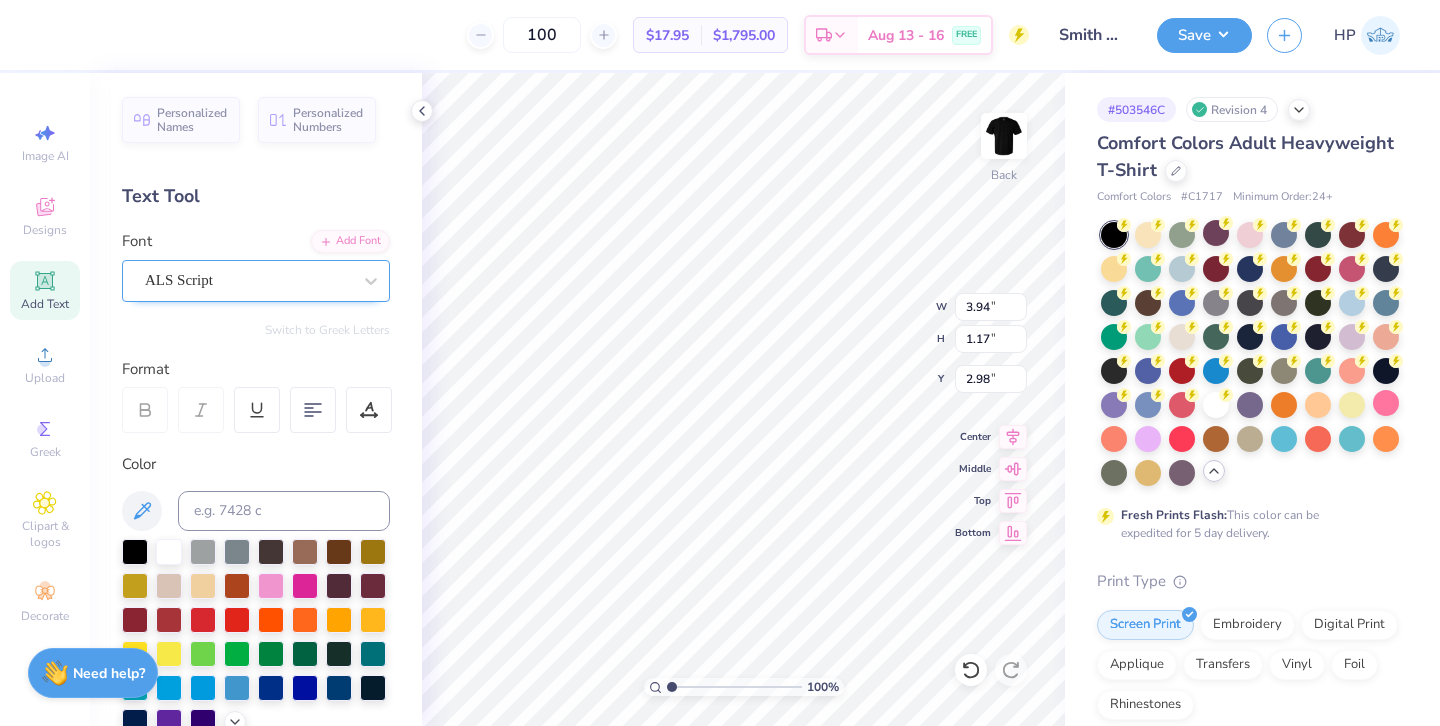 click on "ALS Script" at bounding box center (248, 280) 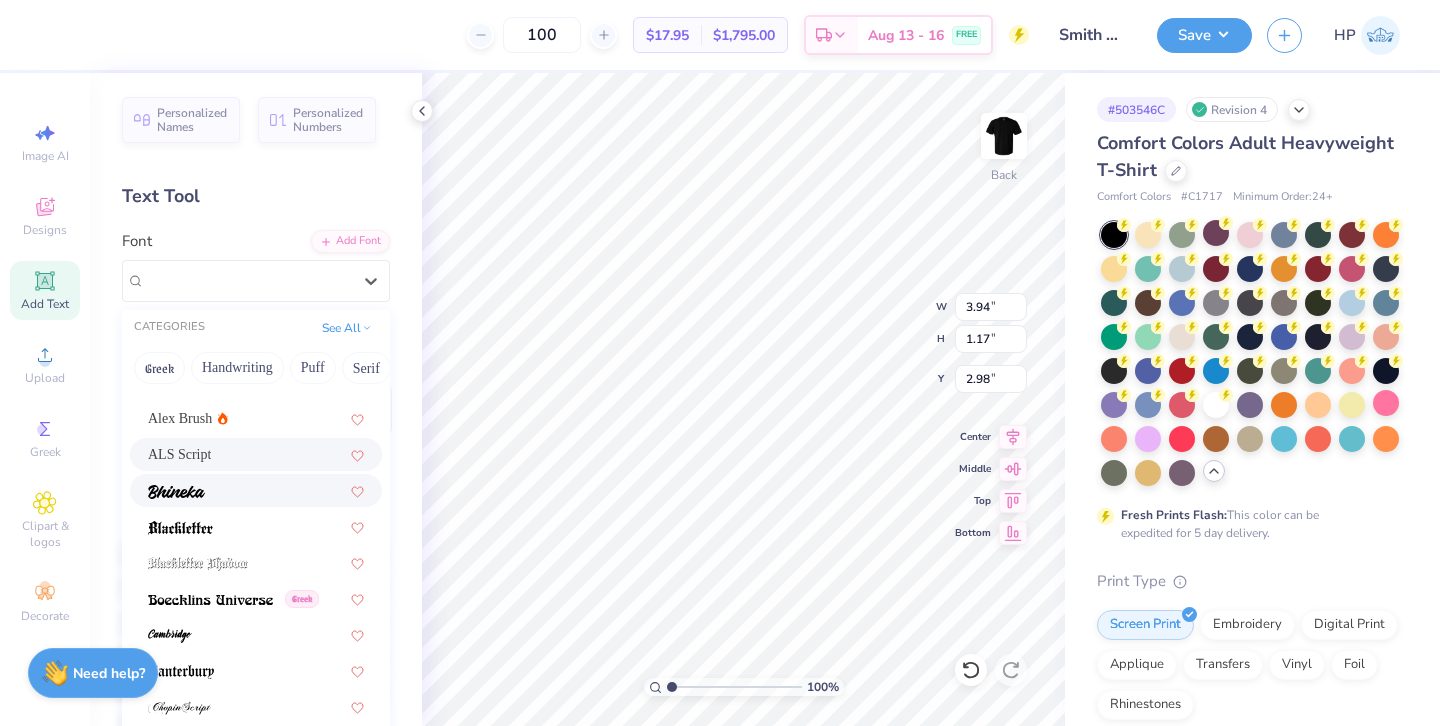 scroll, scrollTop: 68, scrollLeft: 0, axis: vertical 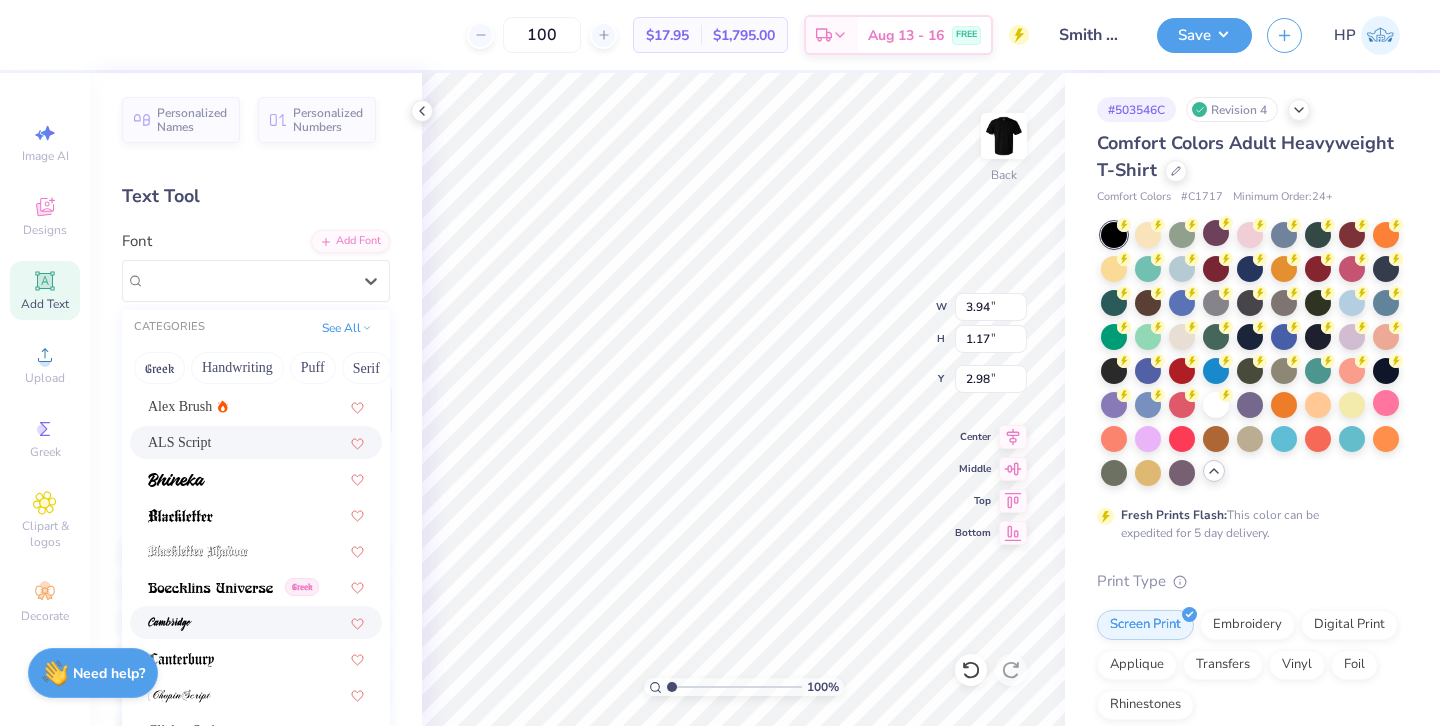 click at bounding box center (256, 622) 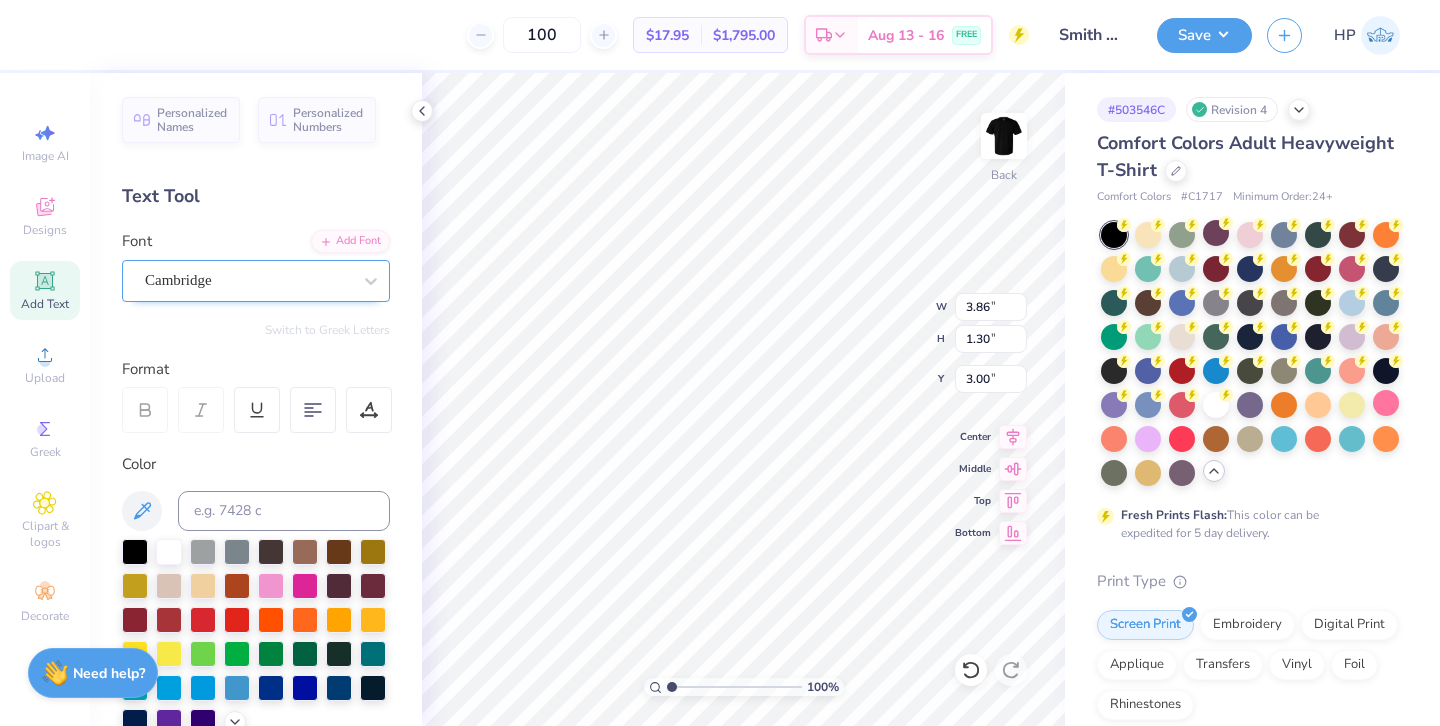 click on "Cambridge" at bounding box center (248, 280) 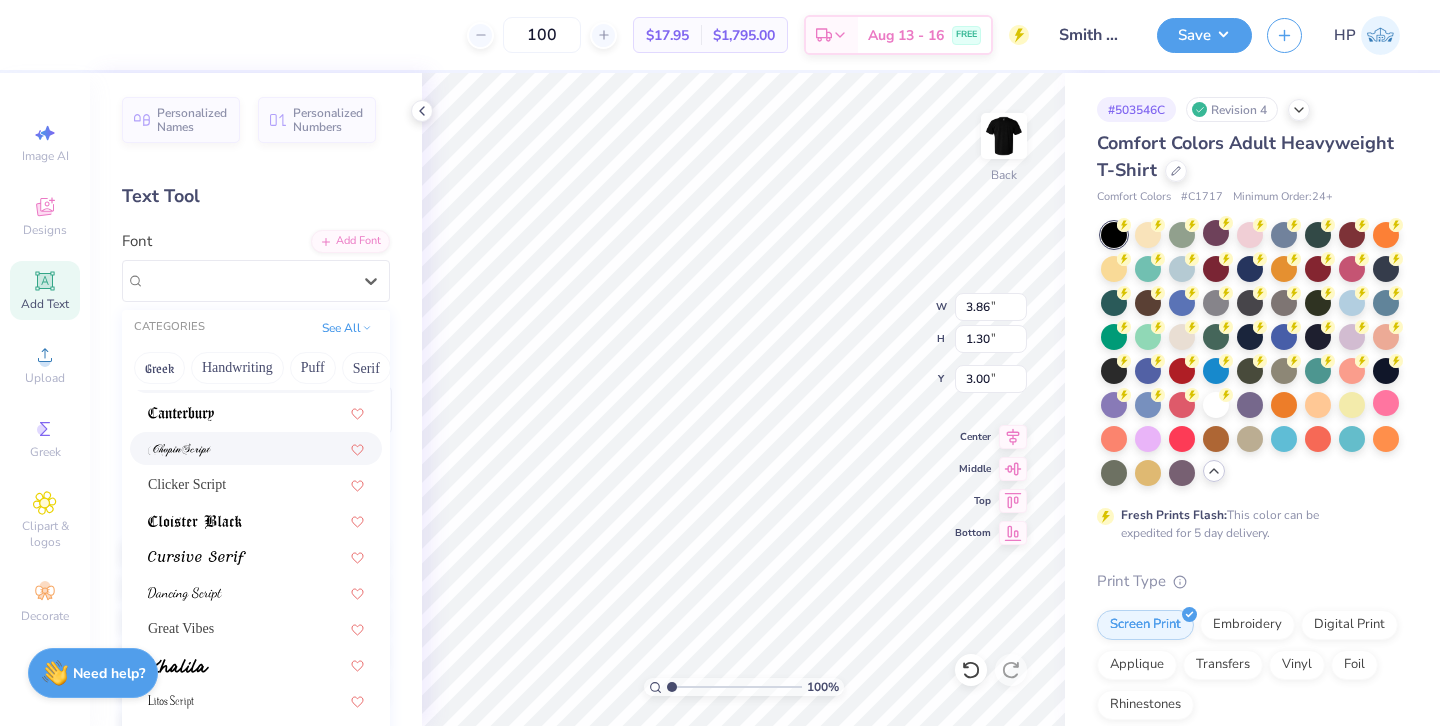 scroll, scrollTop: 325, scrollLeft: 0, axis: vertical 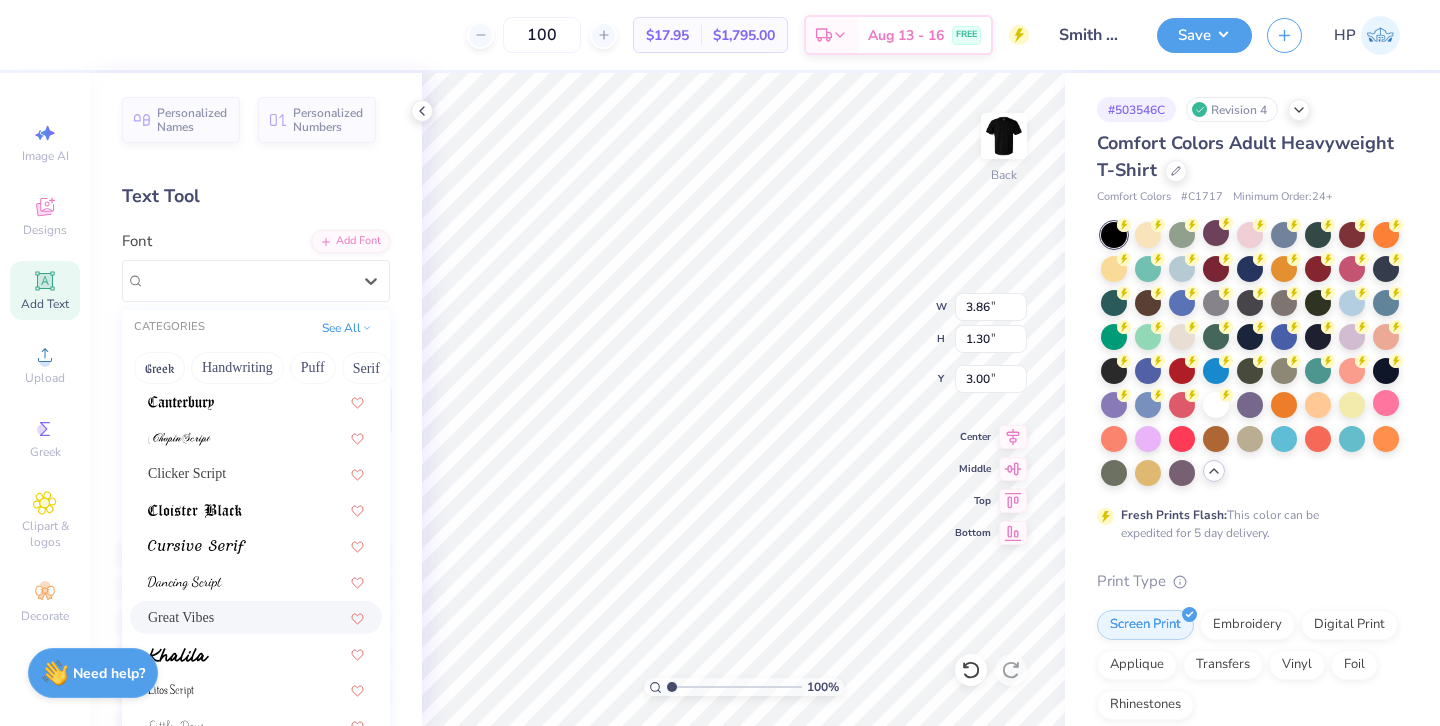 click on "Great Vibes" at bounding box center [256, 617] 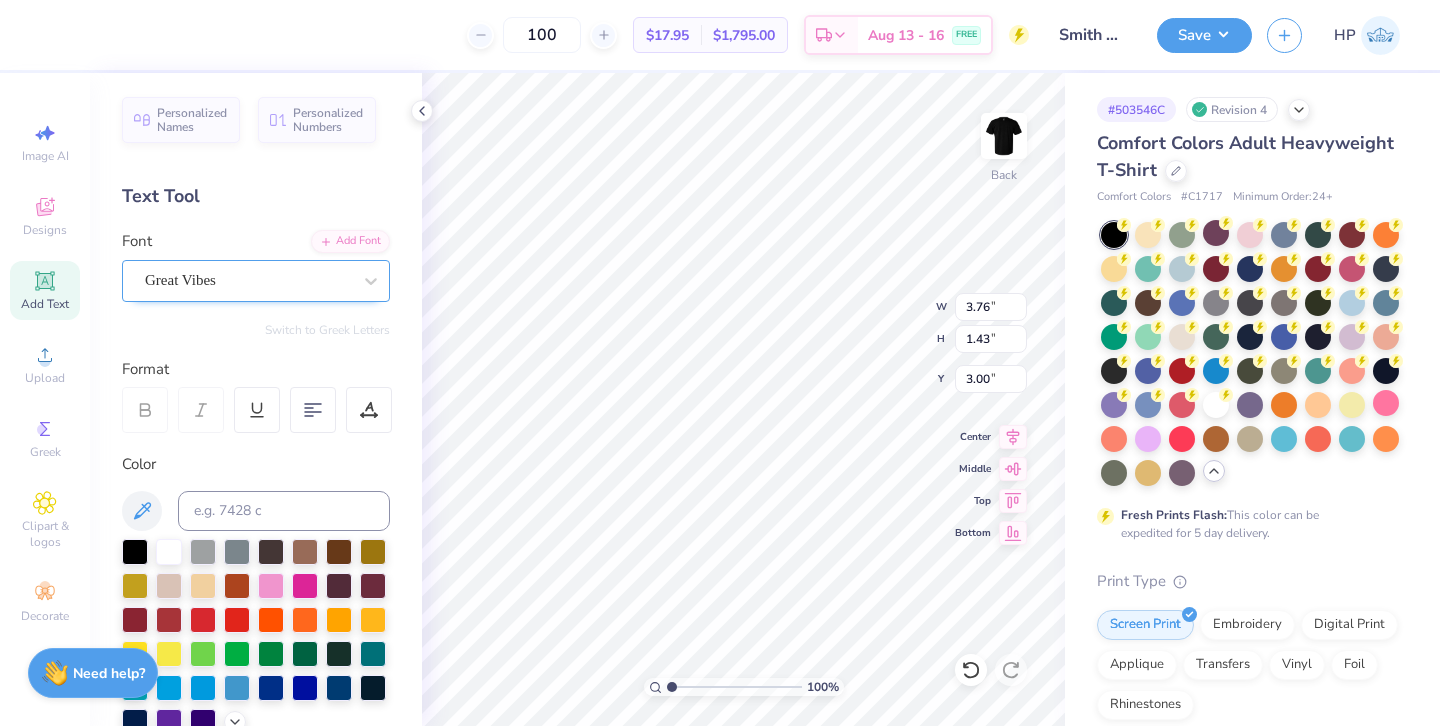click on "Great Vibes" at bounding box center (248, 280) 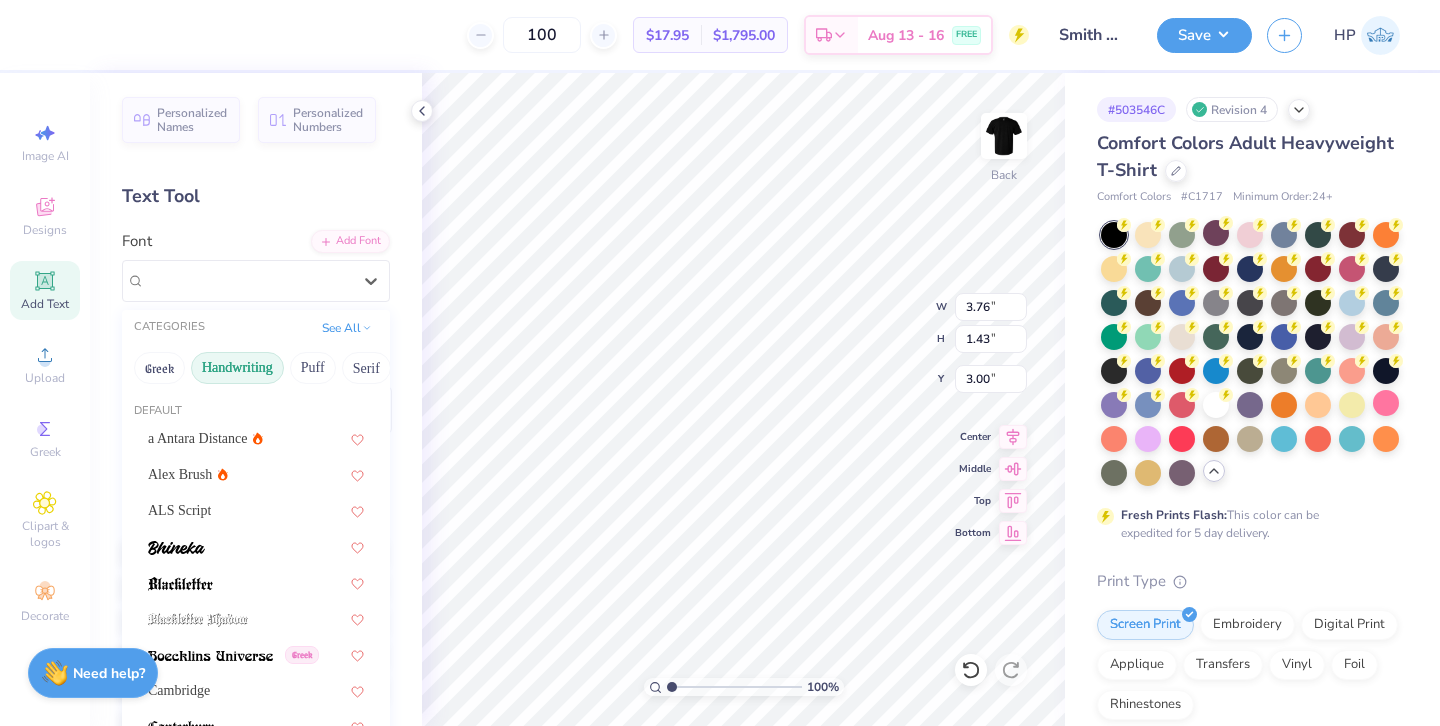 click on "Handwriting" at bounding box center [237, 368] 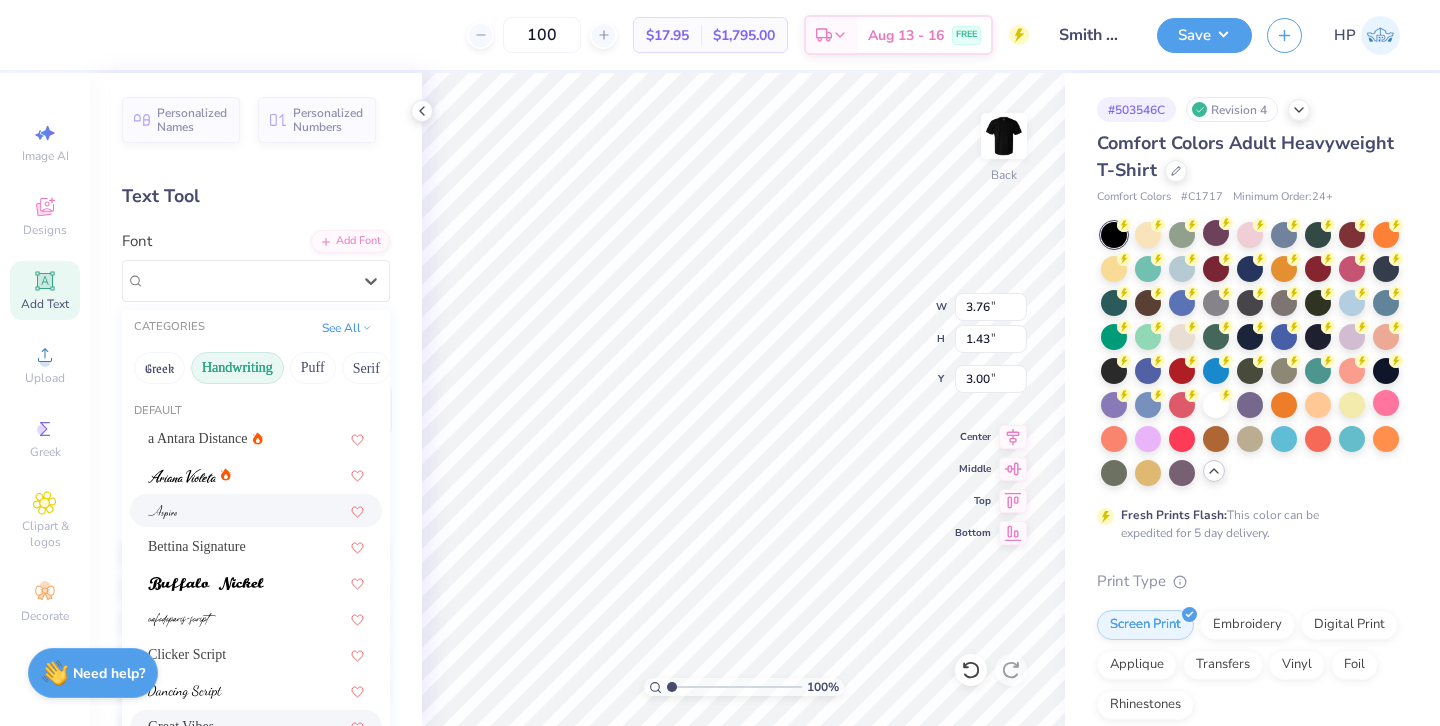 click at bounding box center (256, 510) 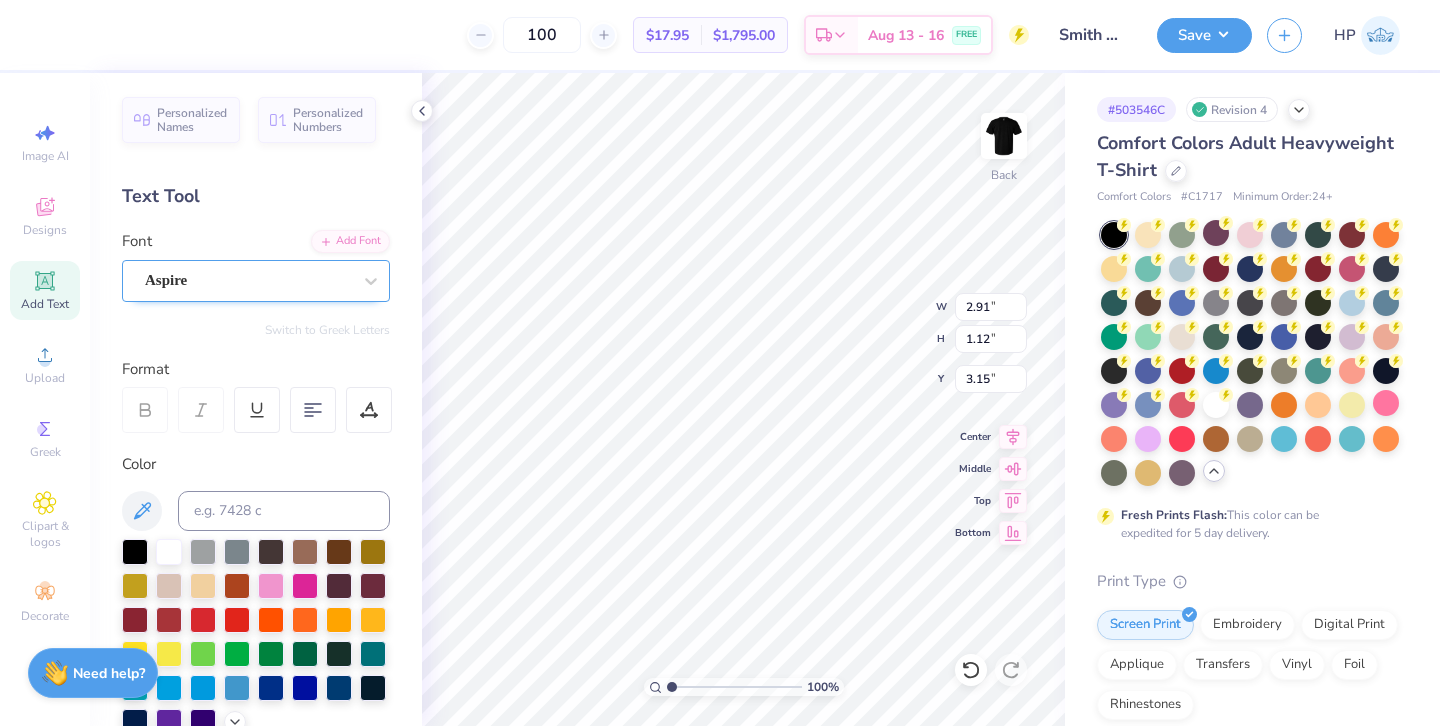 click on "Aspire" at bounding box center (248, 280) 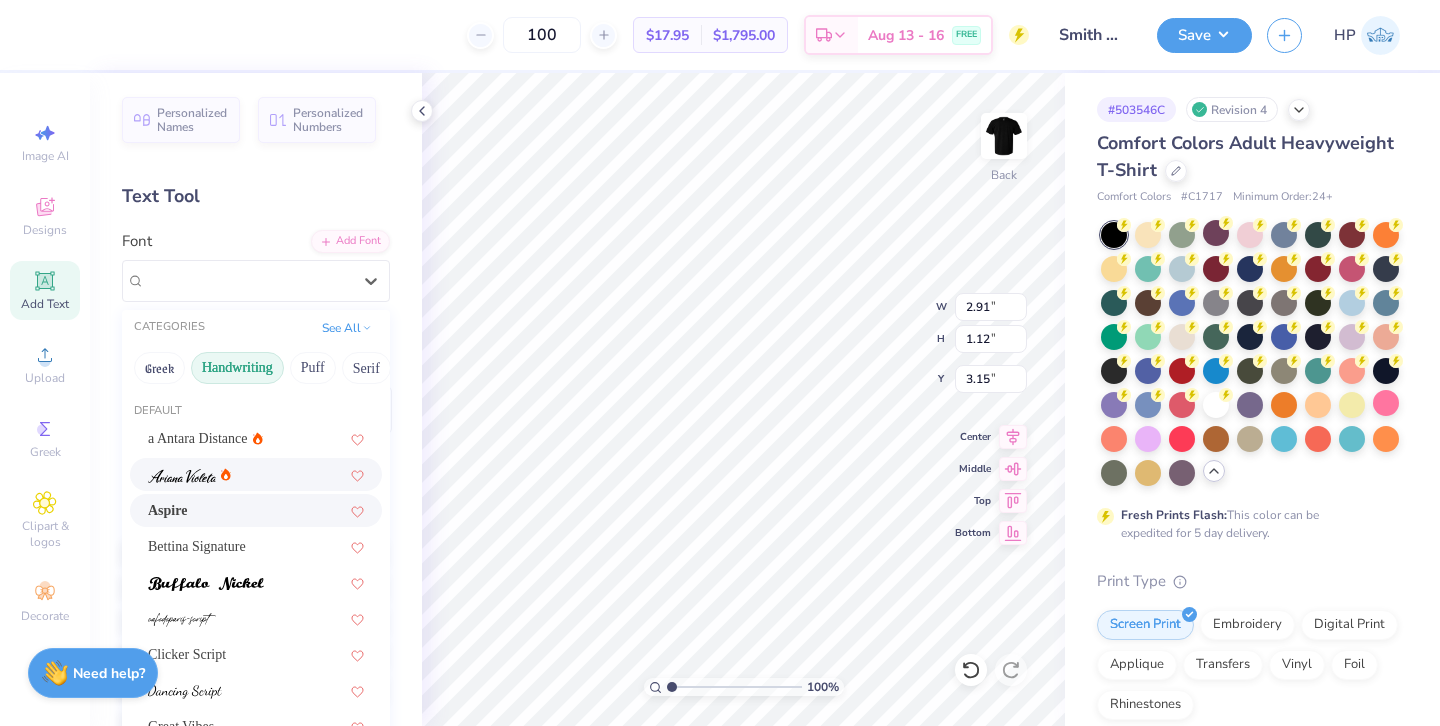 click at bounding box center (256, 474) 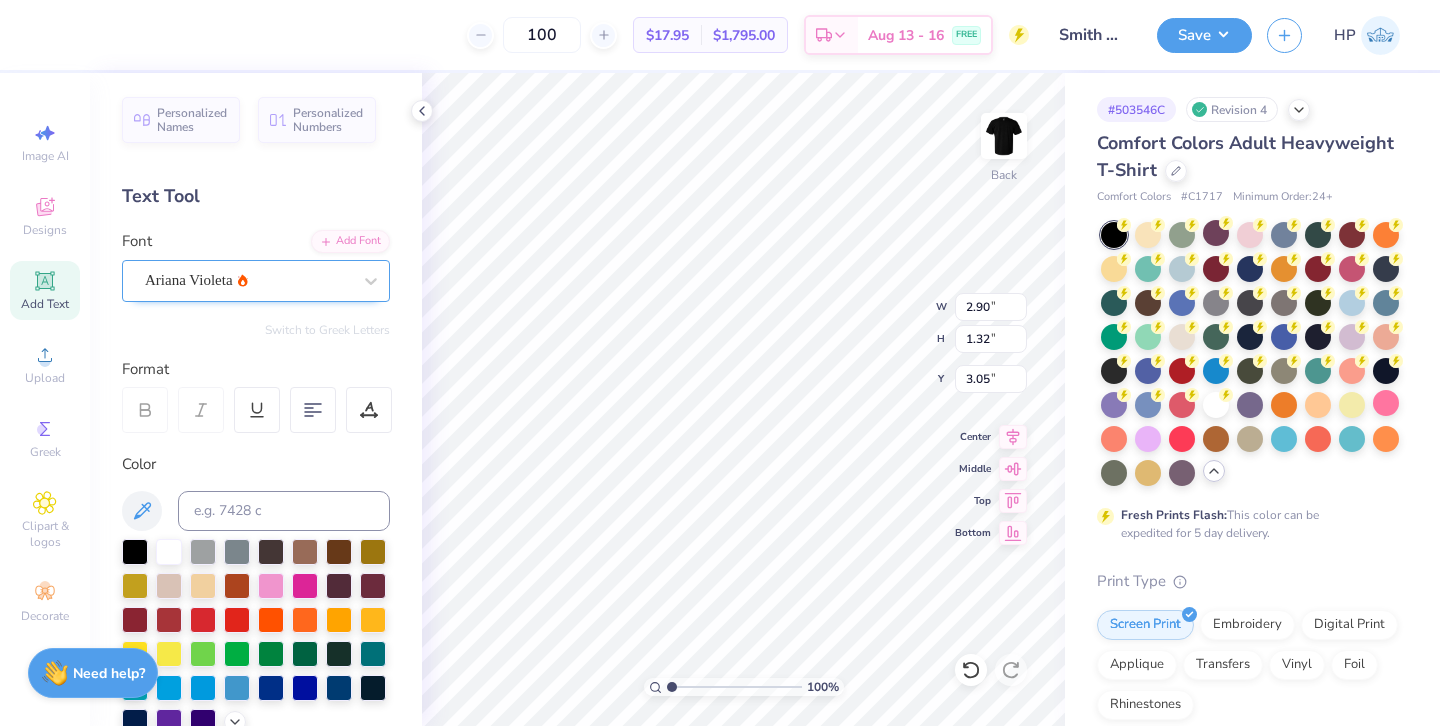 click on "Ariana Violeta" at bounding box center (248, 280) 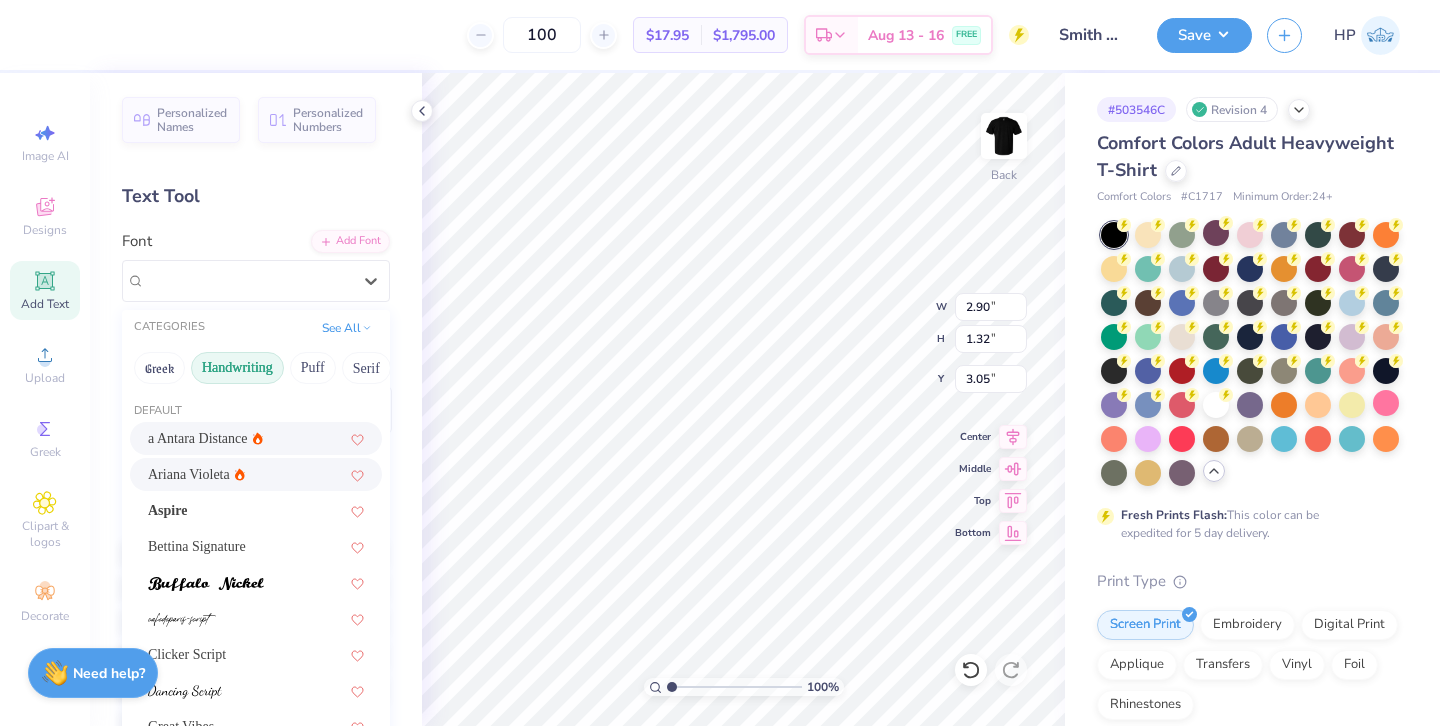 click on "Ariana Violeta" at bounding box center [256, 474] 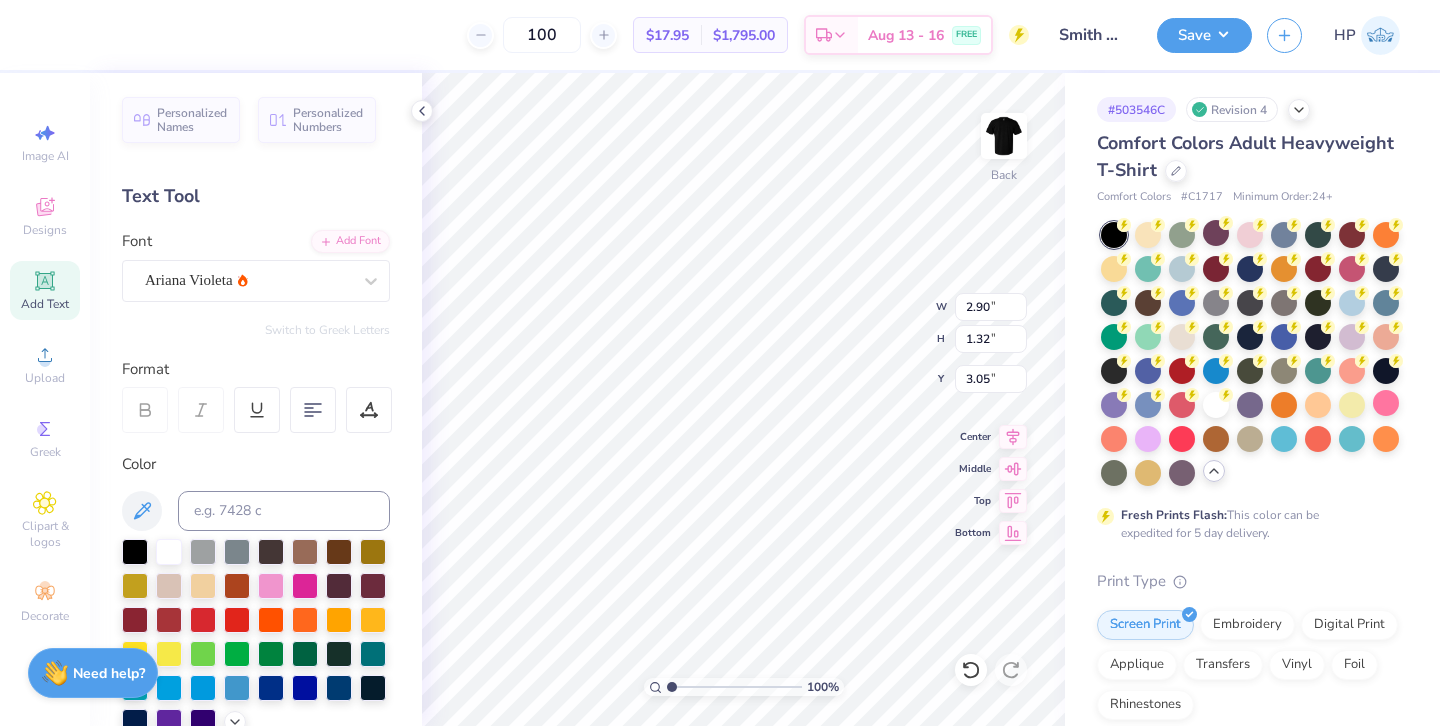 click on "Personalized Names Personalized Numbers Text Tool  Add Font Font Ariana Violeta Switch to Greek Letters Format Color Styles Text Shape" at bounding box center (256, 399) 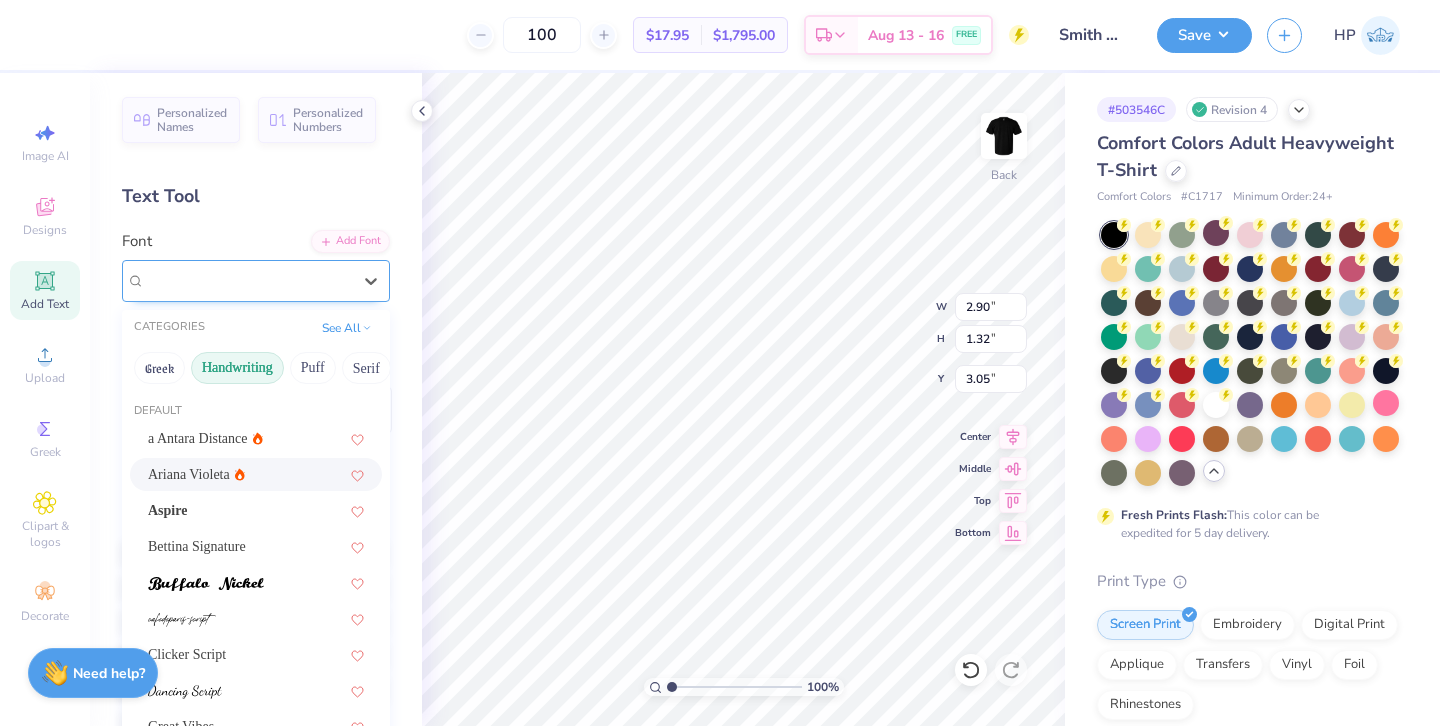 click on "Ariana Violeta" at bounding box center (248, 280) 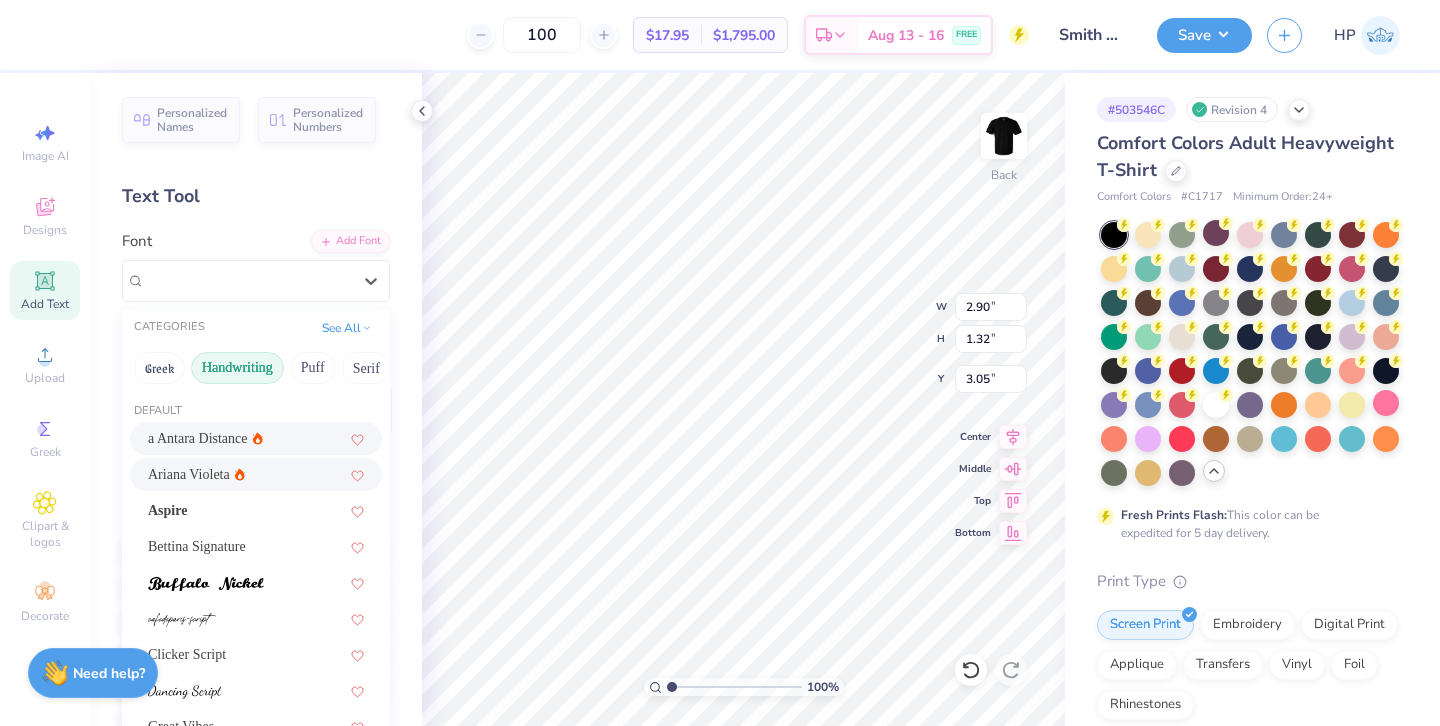 click on "a Antara Distance" at bounding box center [256, 438] 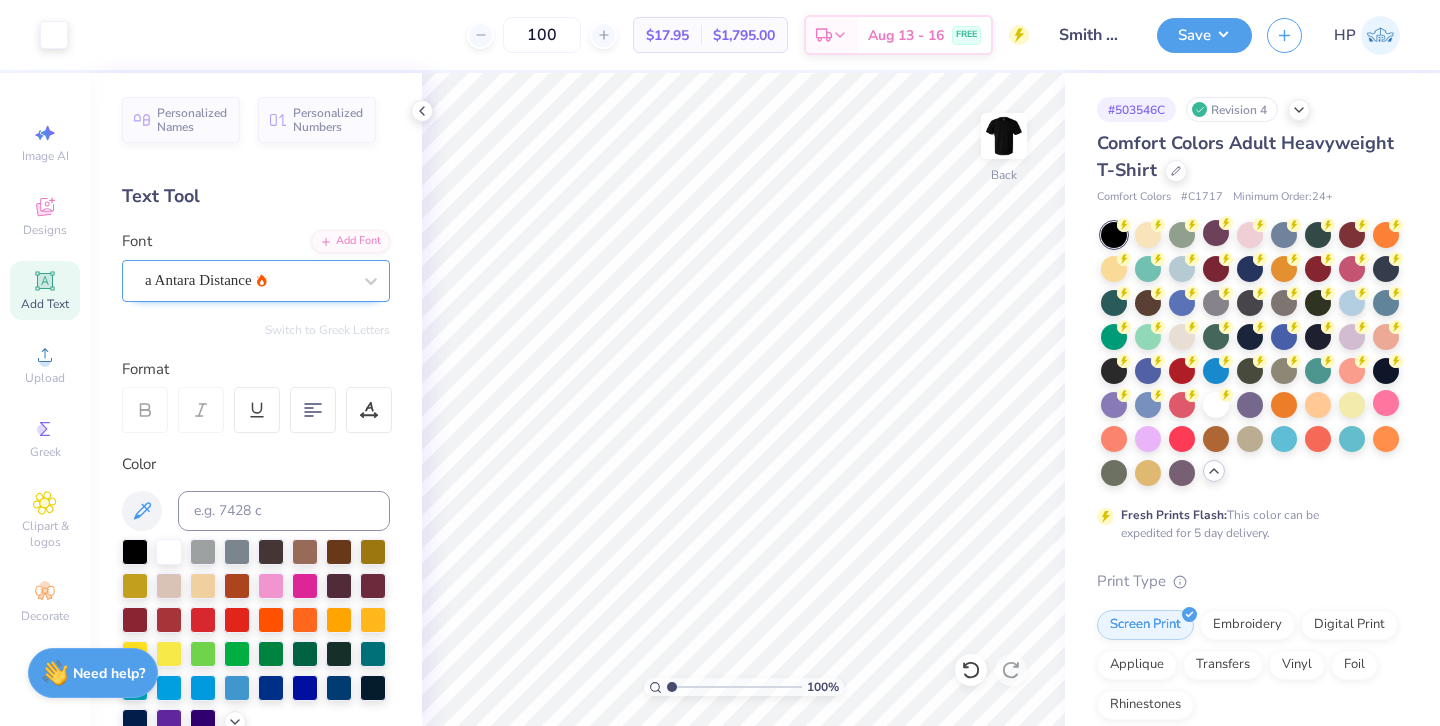 click at bounding box center [248, 280] 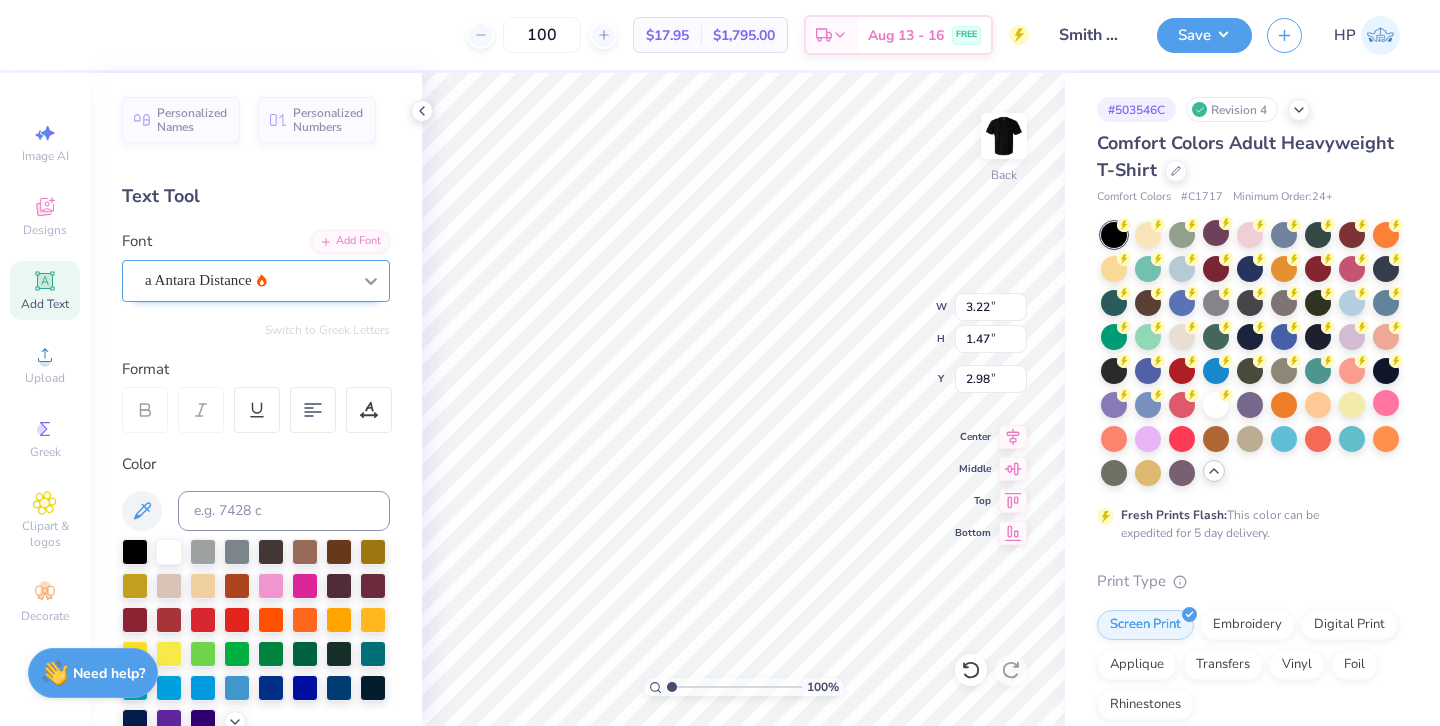 scroll, scrollTop: 0, scrollLeft: 4, axis: horizontal 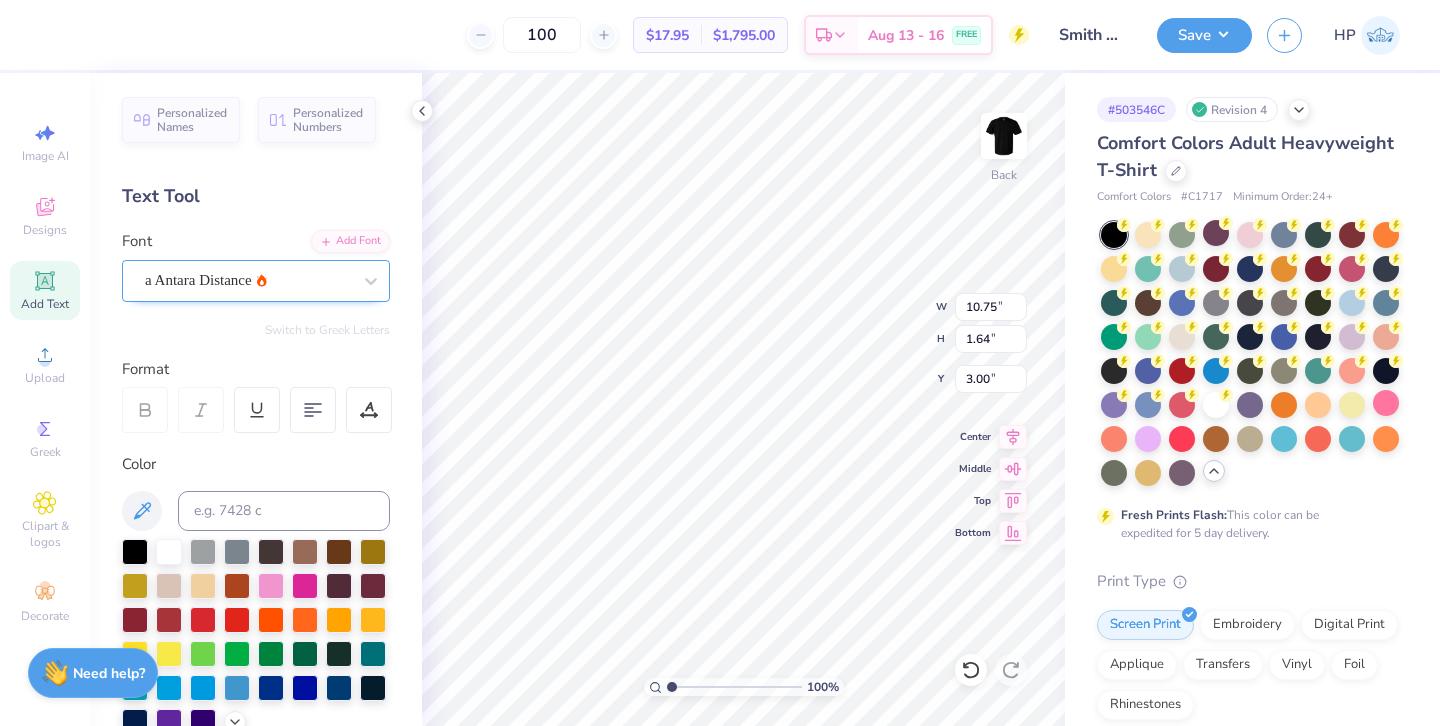 click on "a Antara Distance" at bounding box center (256, 281) 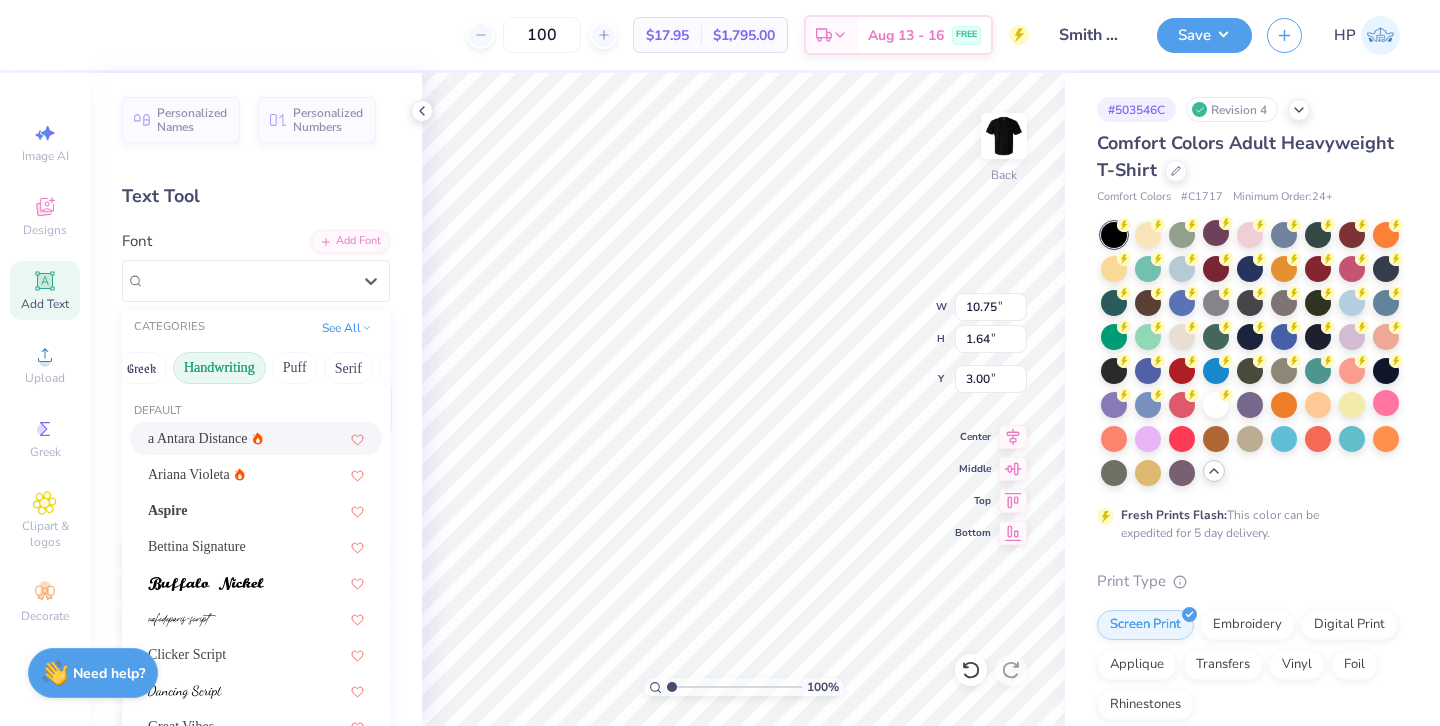 scroll, scrollTop: 0, scrollLeft: 19, axis: horizontal 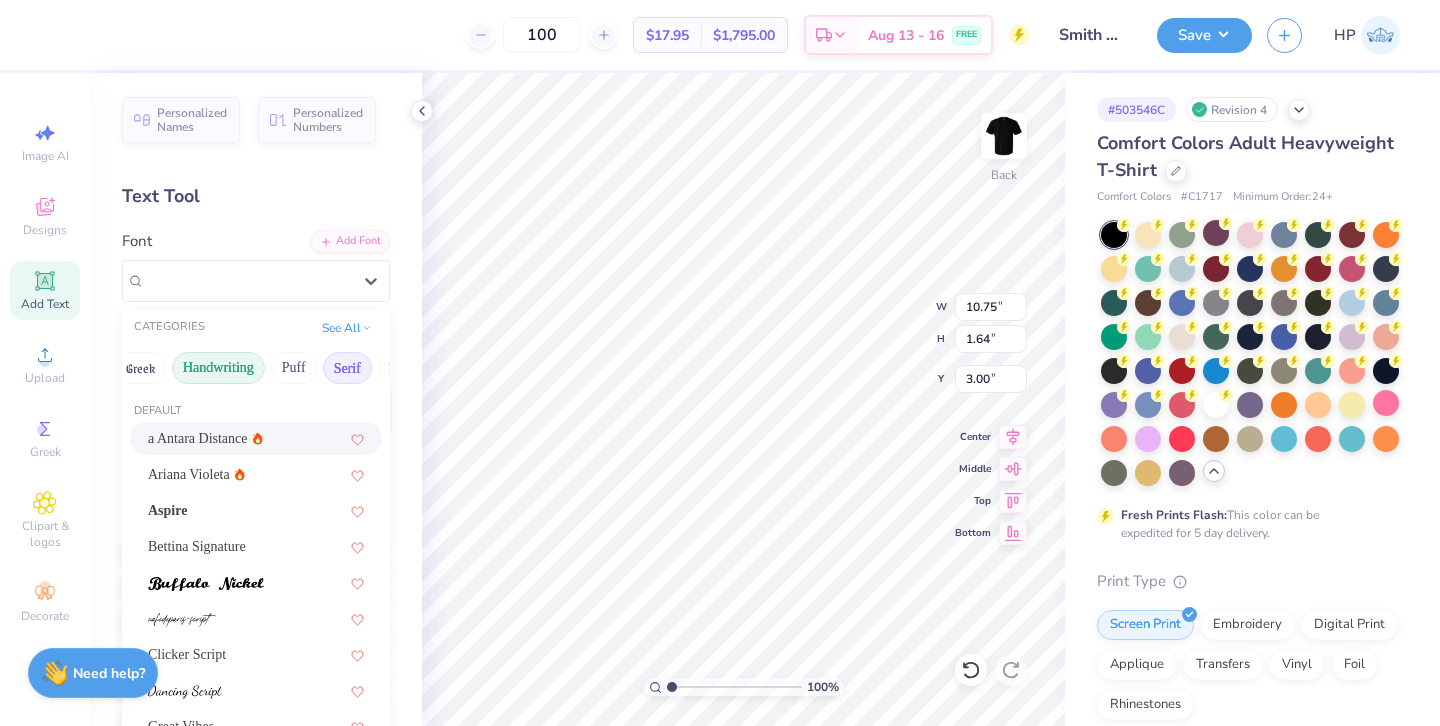 click on "Serif" at bounding box center (347, 368) 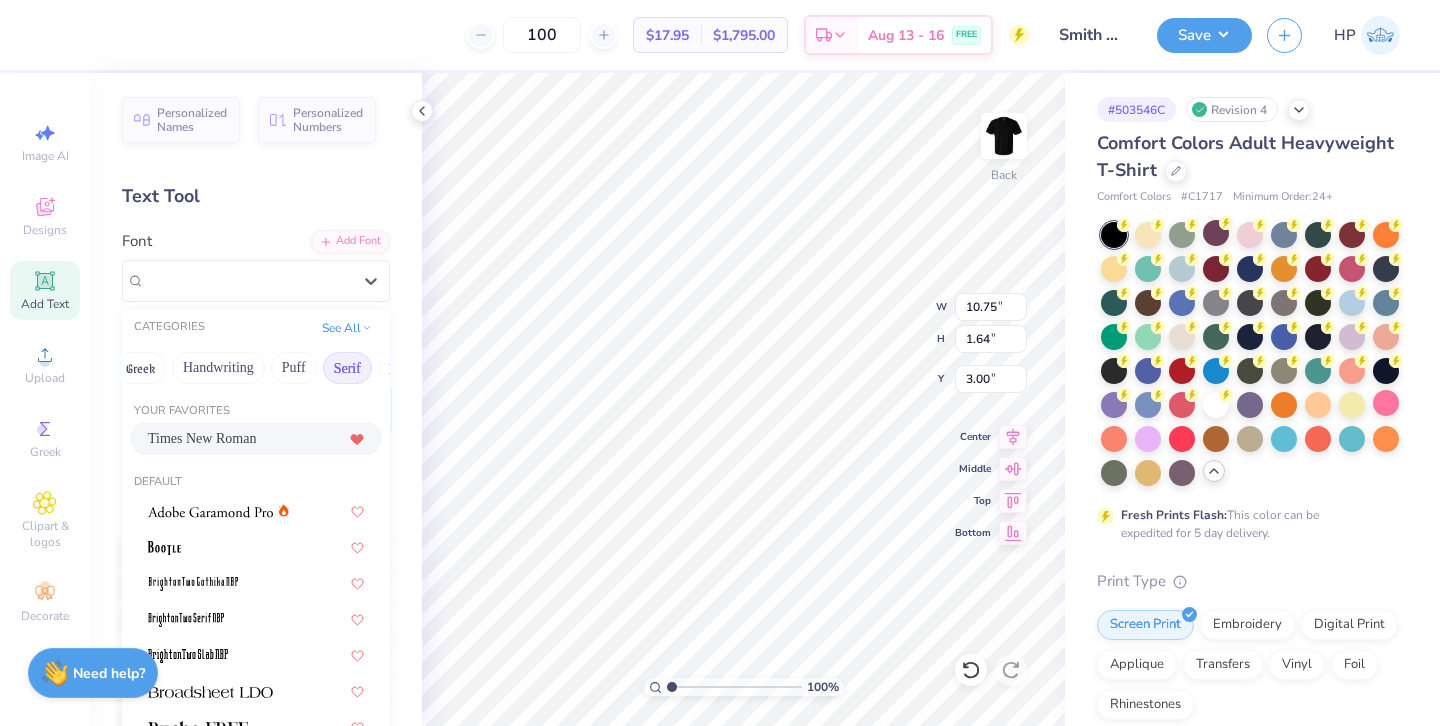 click on "Times New Roman" at bounding box center [256, 438] 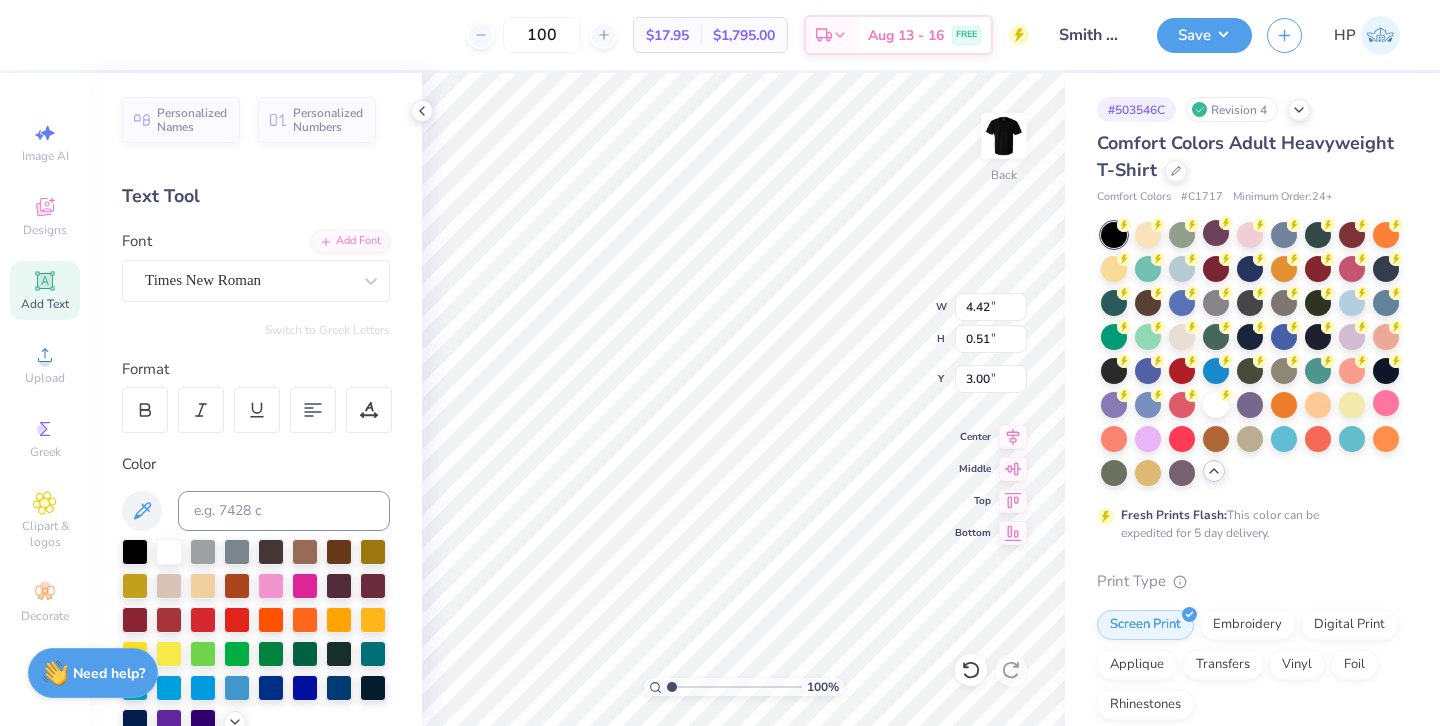scroll, scrollTop: 0, scrollLeft: 2, axis: horizontal 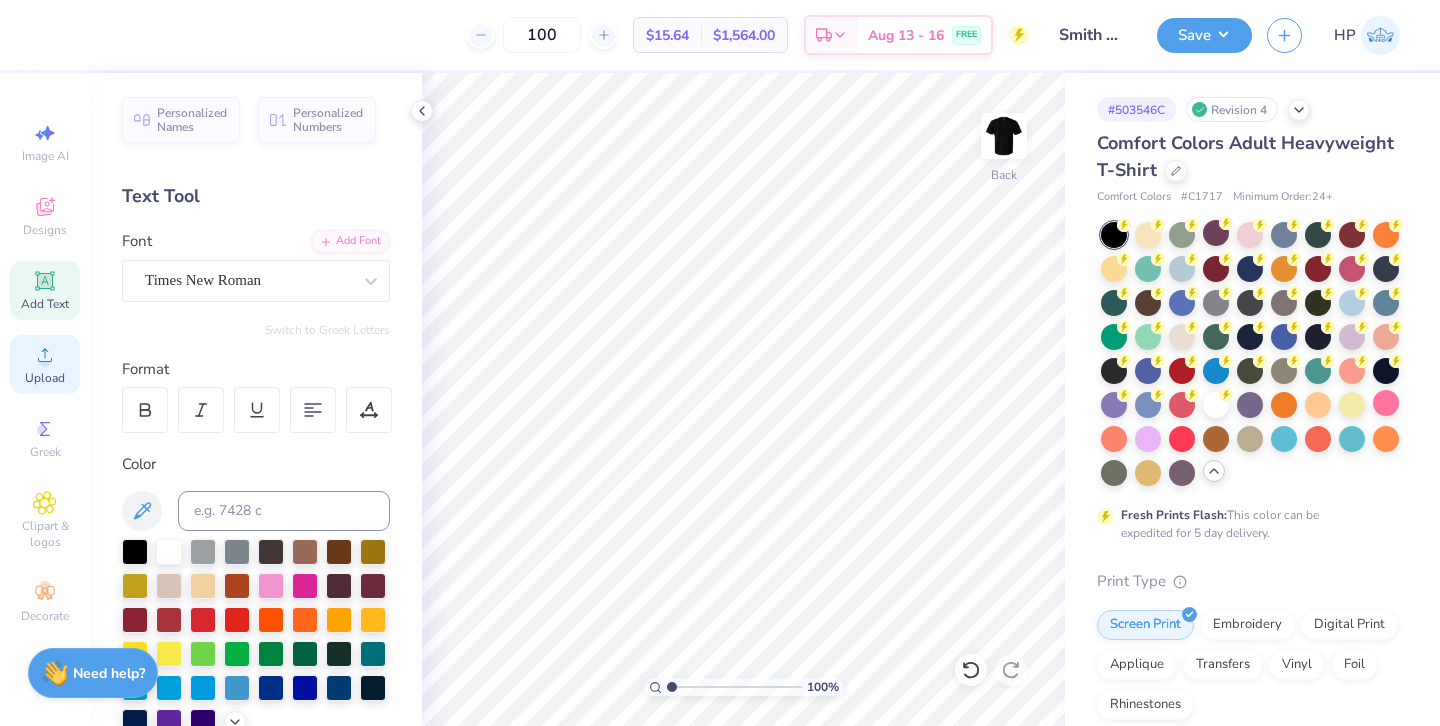 click 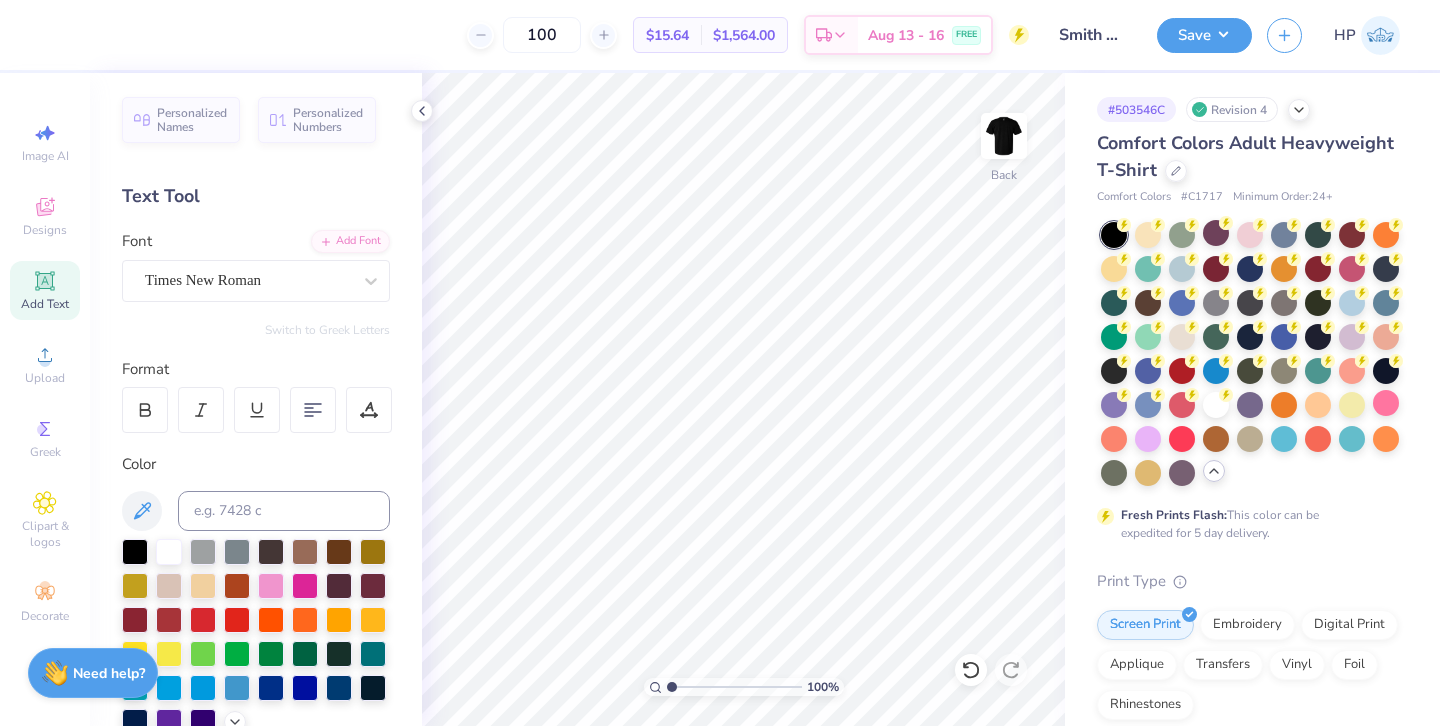 click 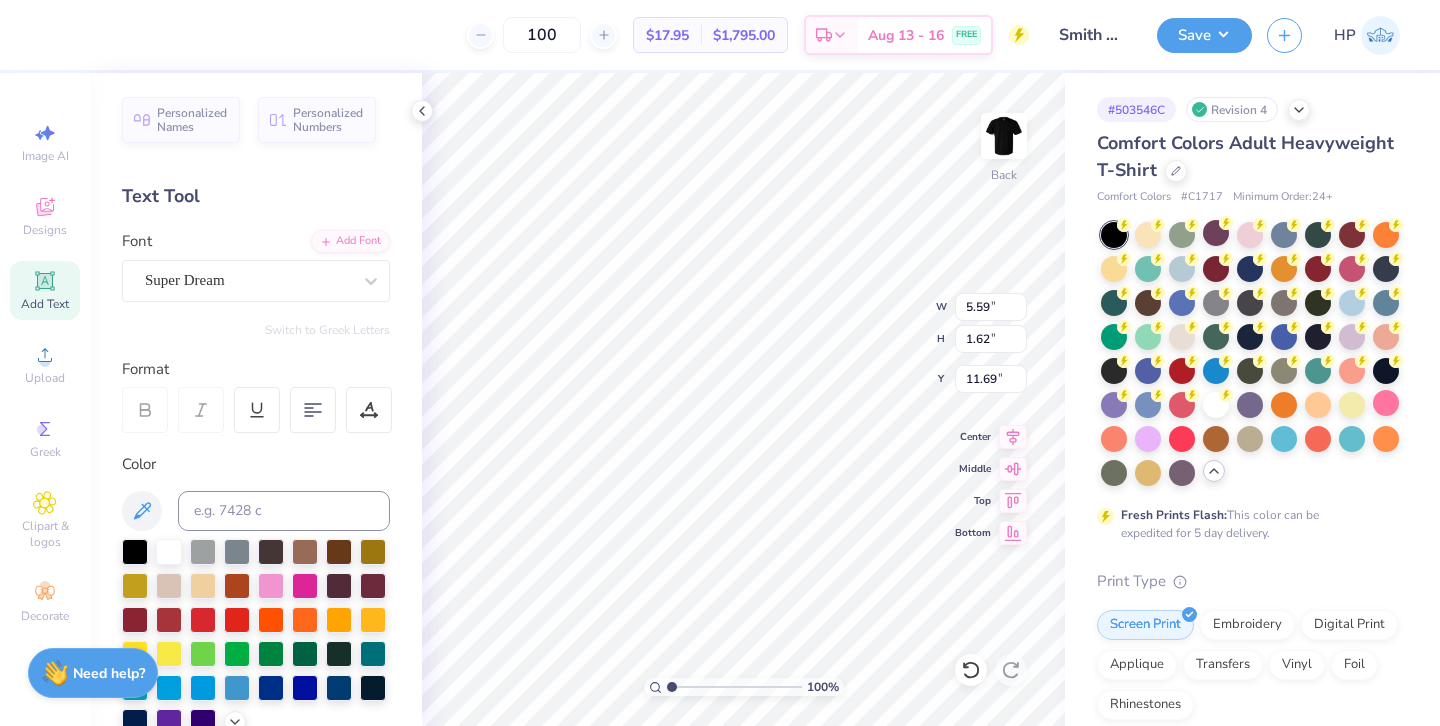 scroll, scrollTop: 0, scrollLeft: 0, axis: both 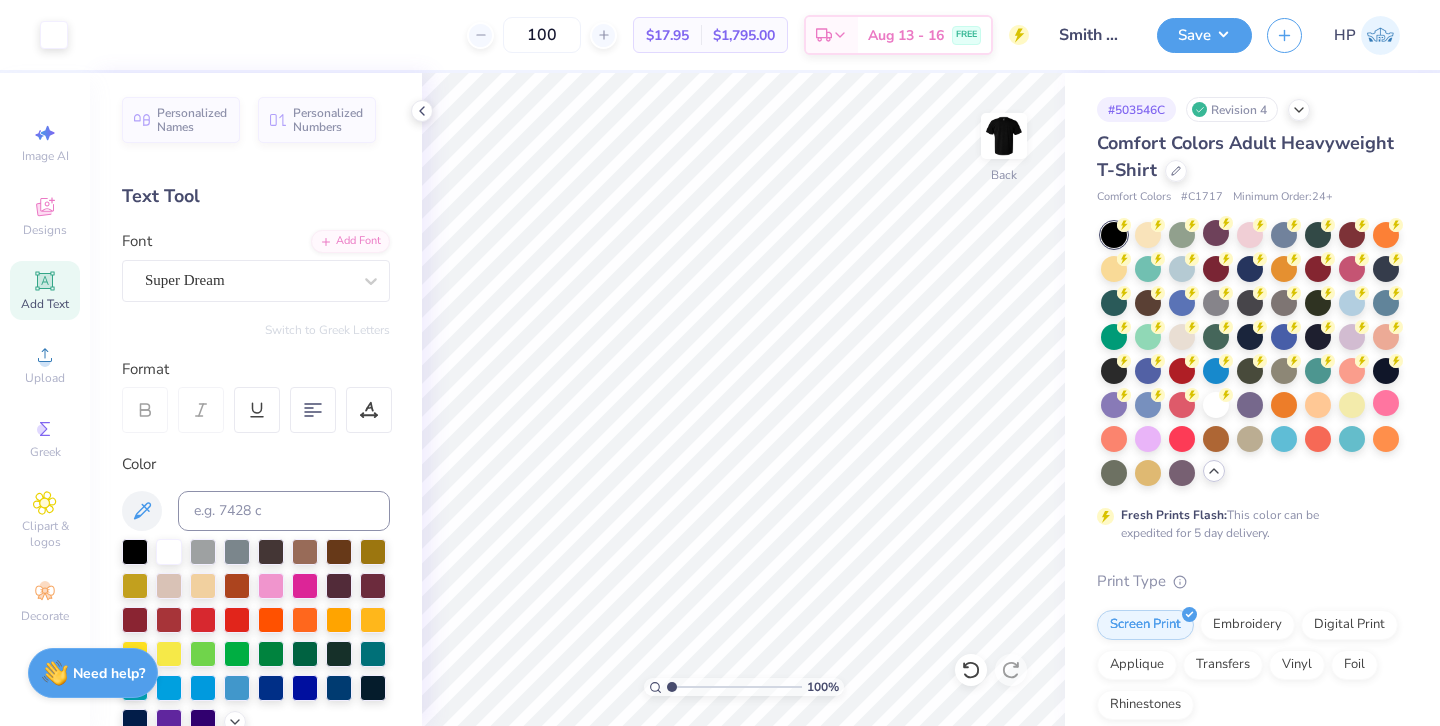 click 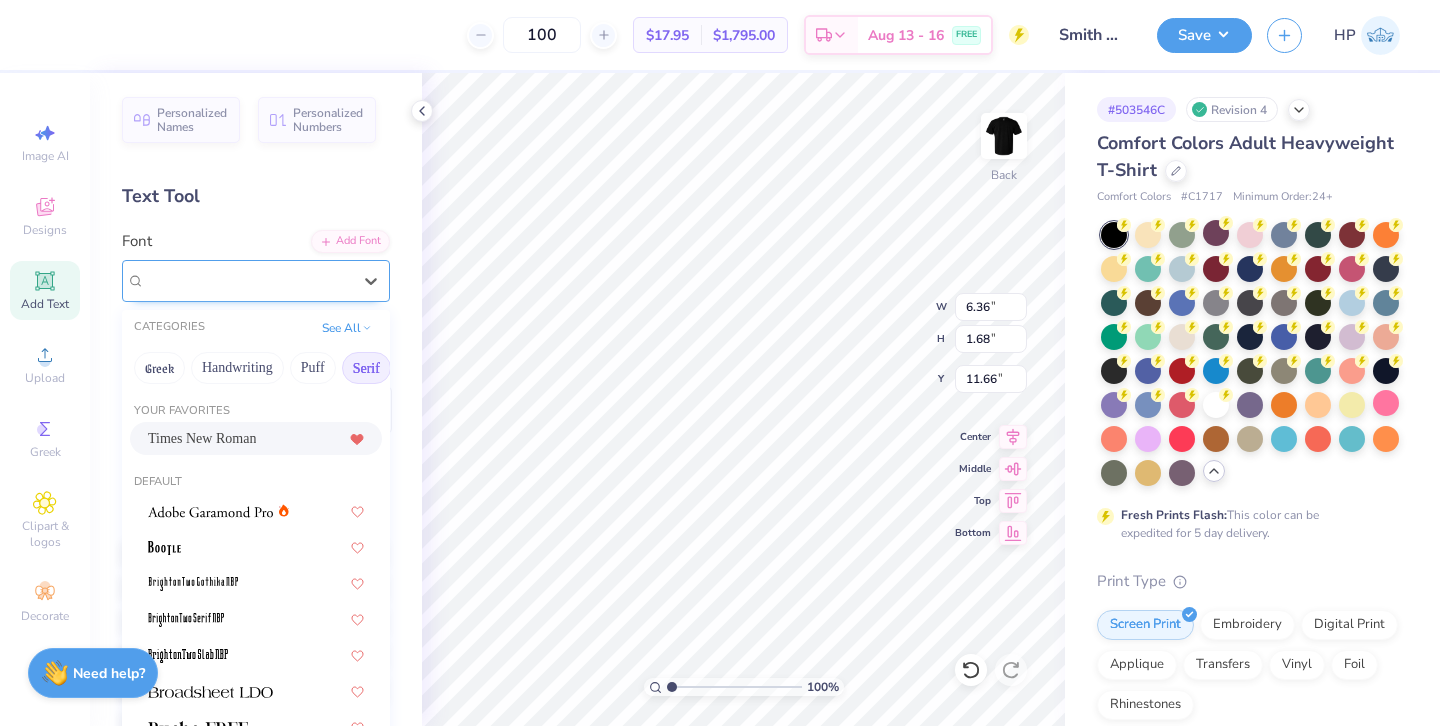 click on "Super Dream" at bounding box center [248, 280] 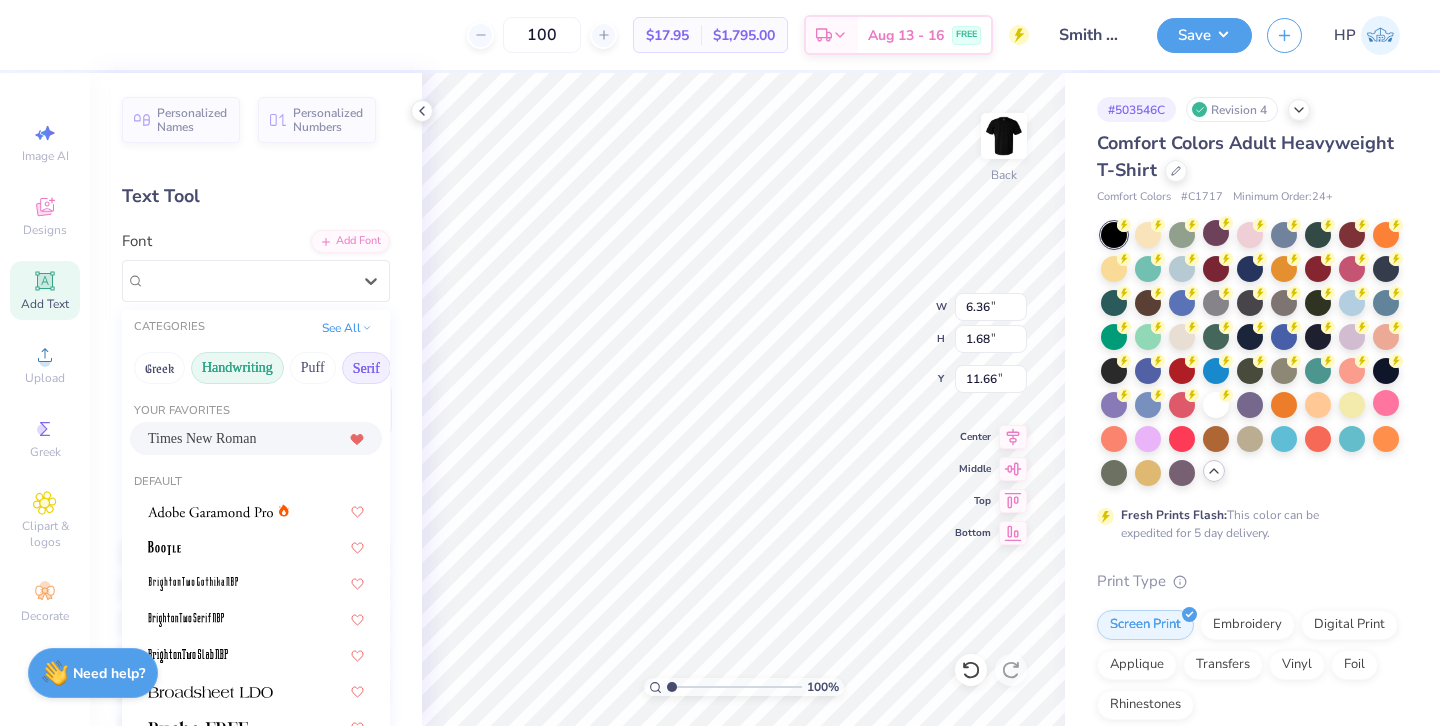 click on "Handwriting" at bounding box center (237, 368) 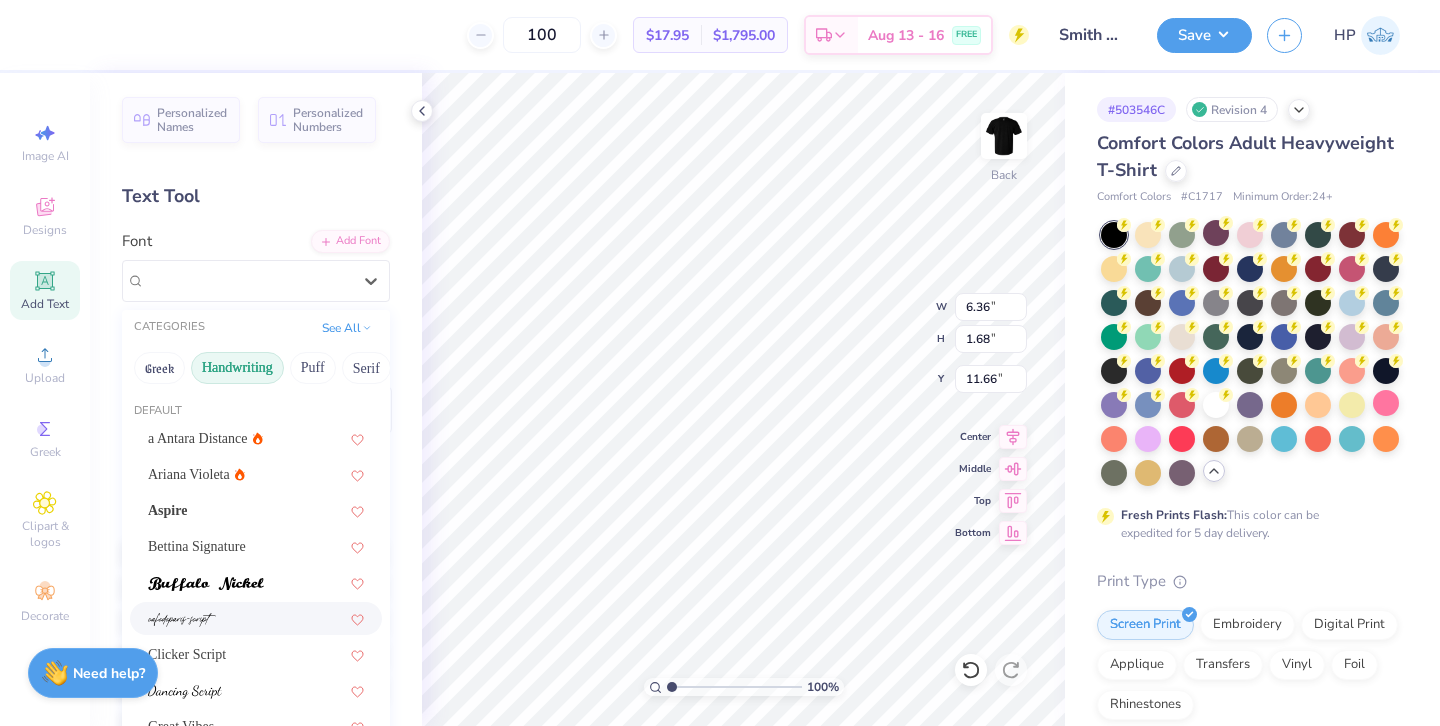 click at bounding box center (256, 618) 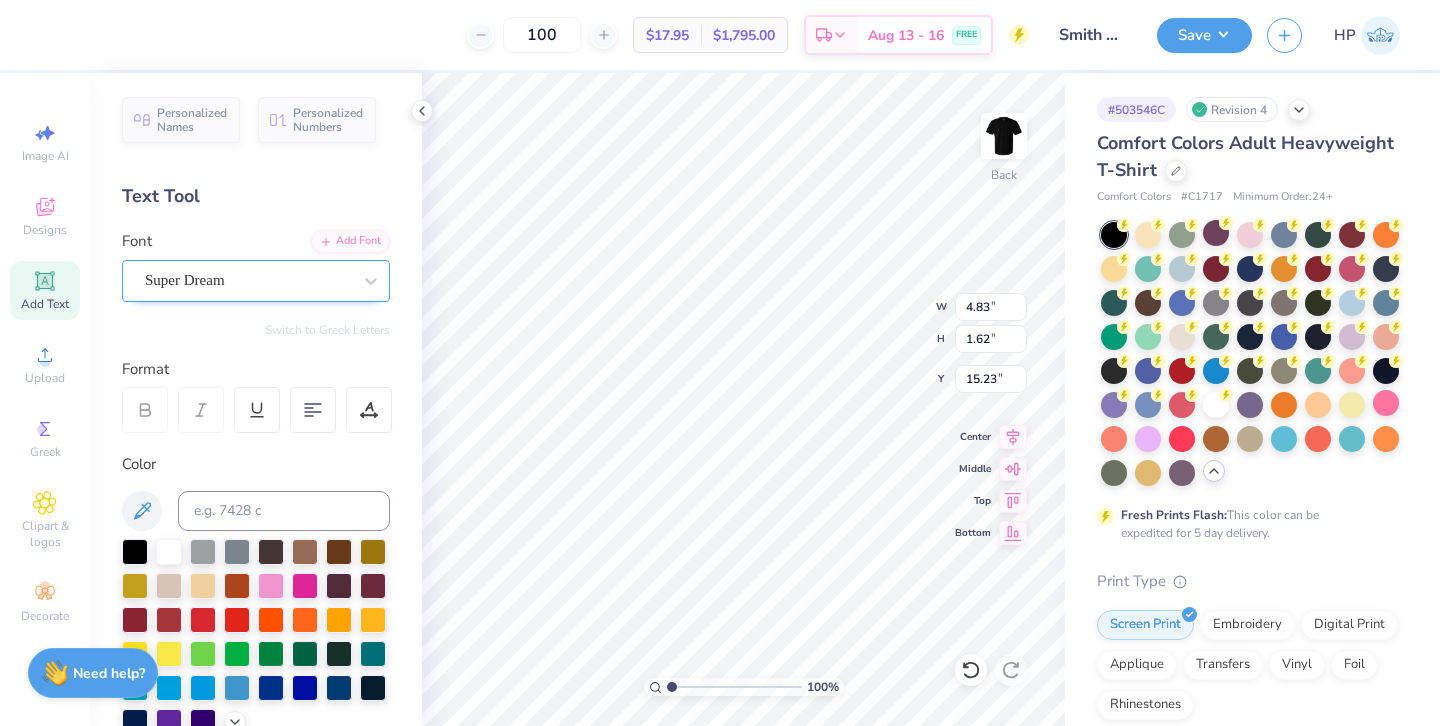 click on "Super Dream" at bounding box center [248, 280] 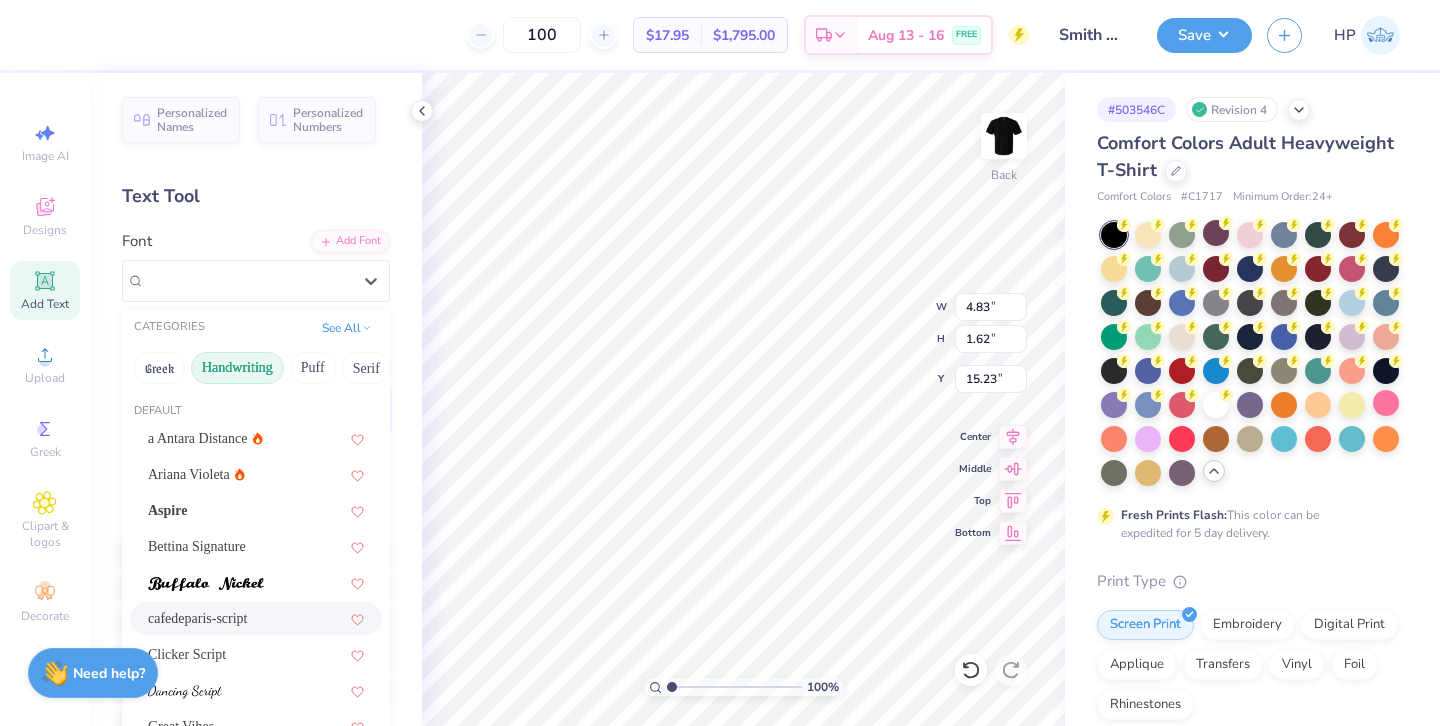 click on "cafedeparis-script" at bounding box center [256, 618] 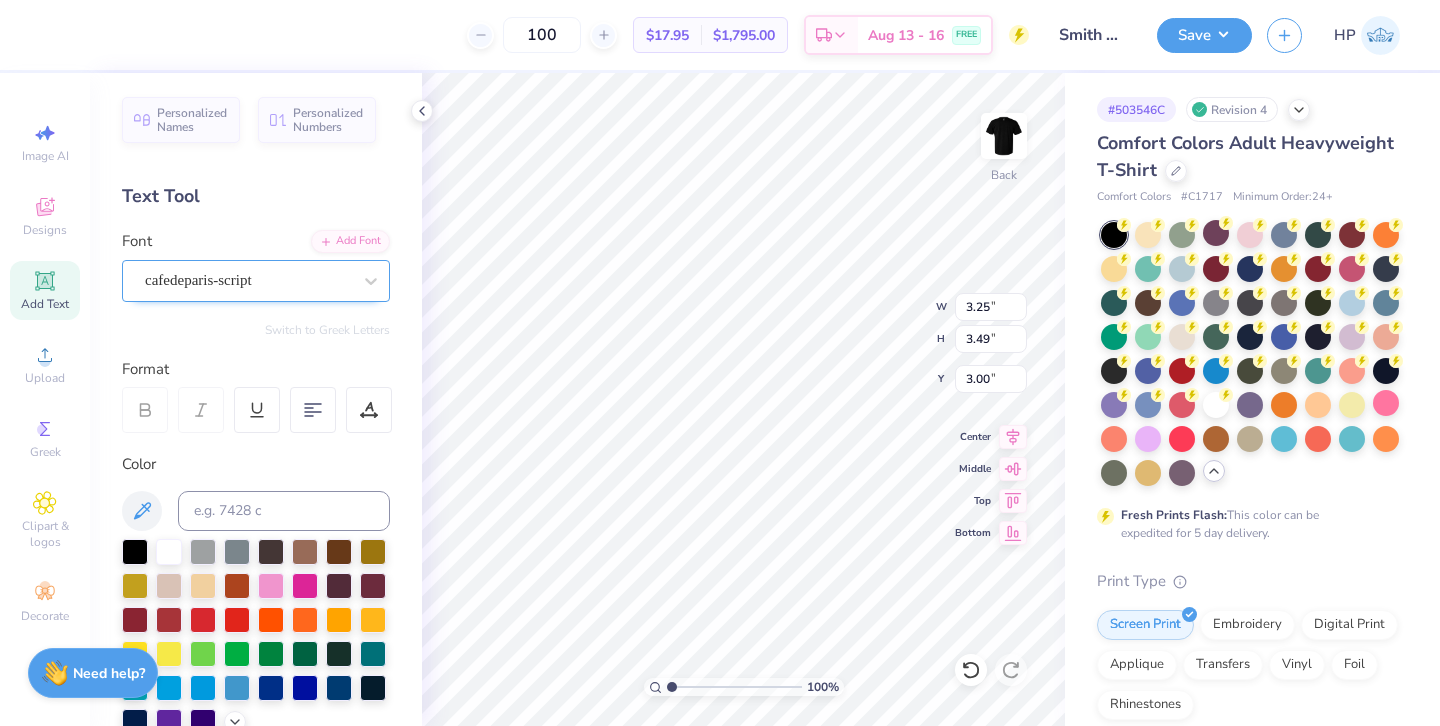 click on "cafedeparis-script" at bounding box center [248, 280] 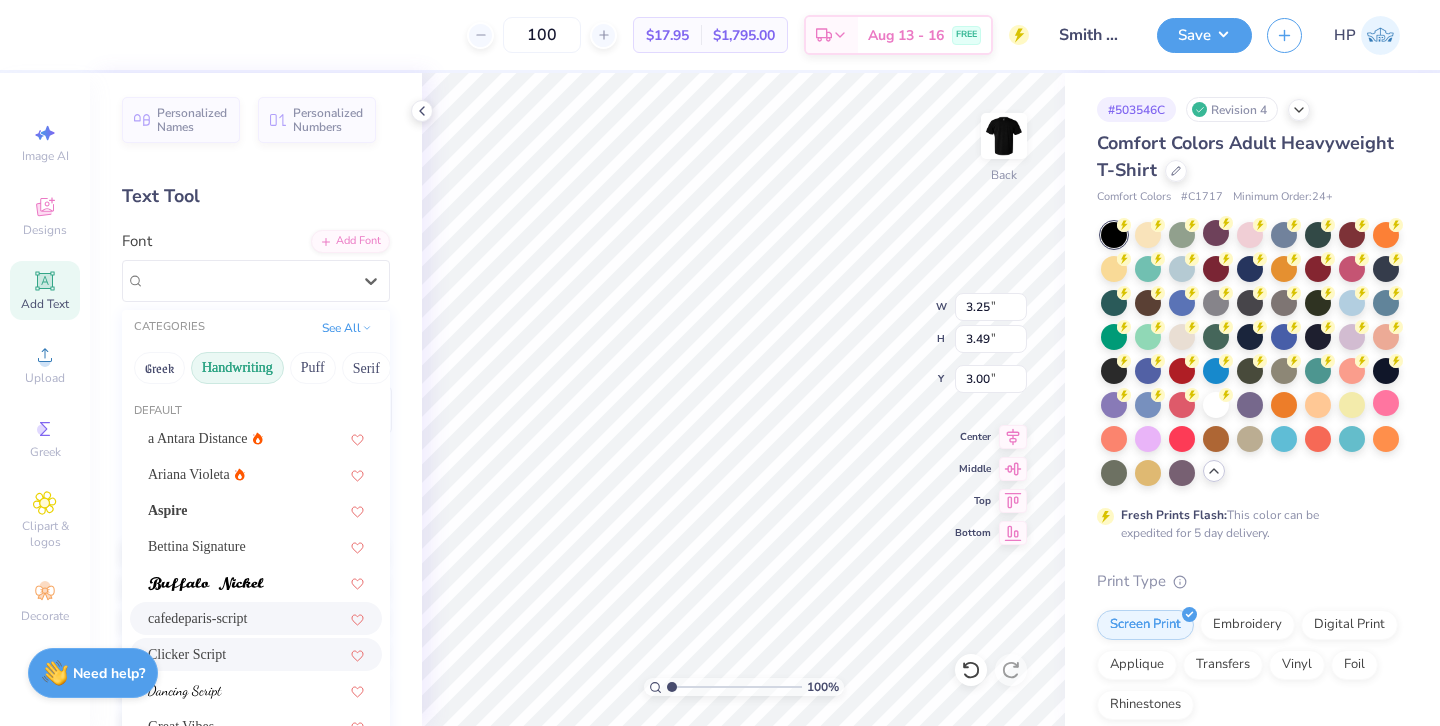 click on "Clicker Script" at bounding box center [256, 654] 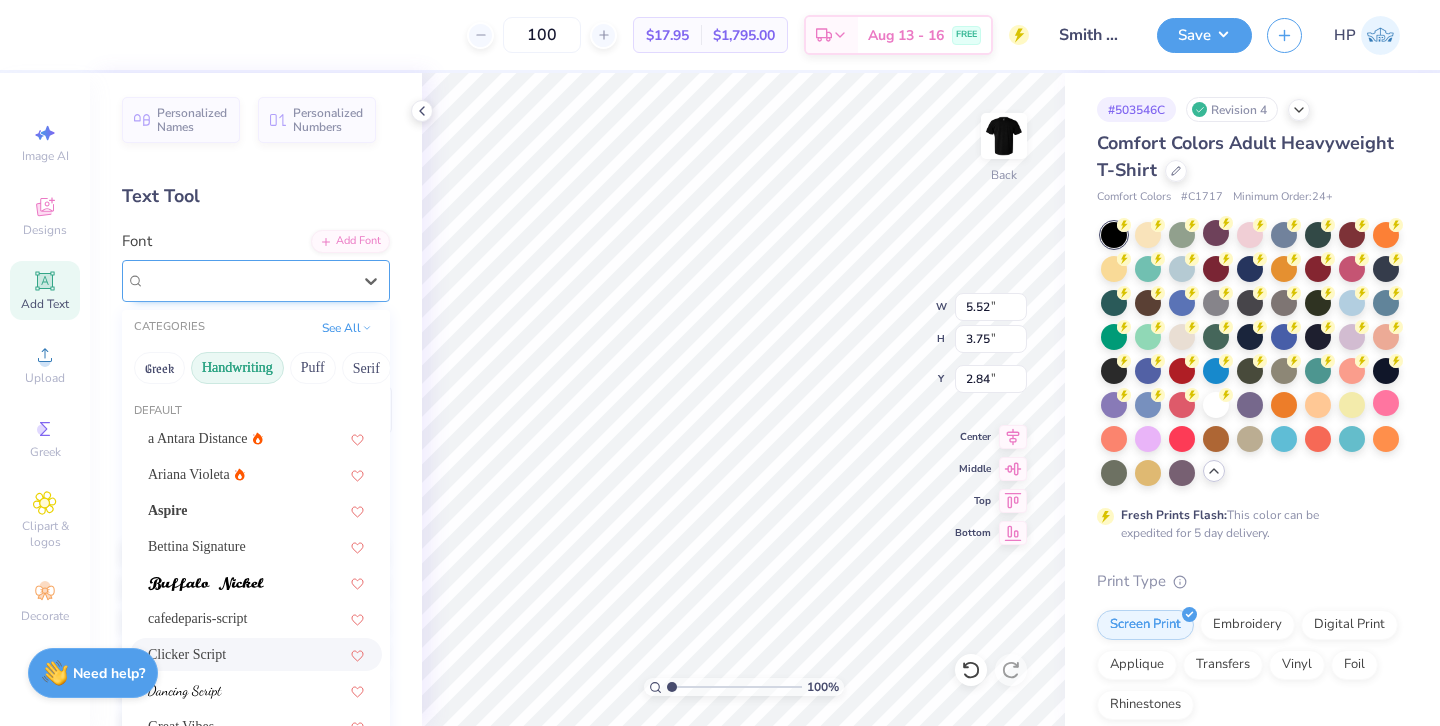 click on "Clicker Script" at bounding box center (248, 280) 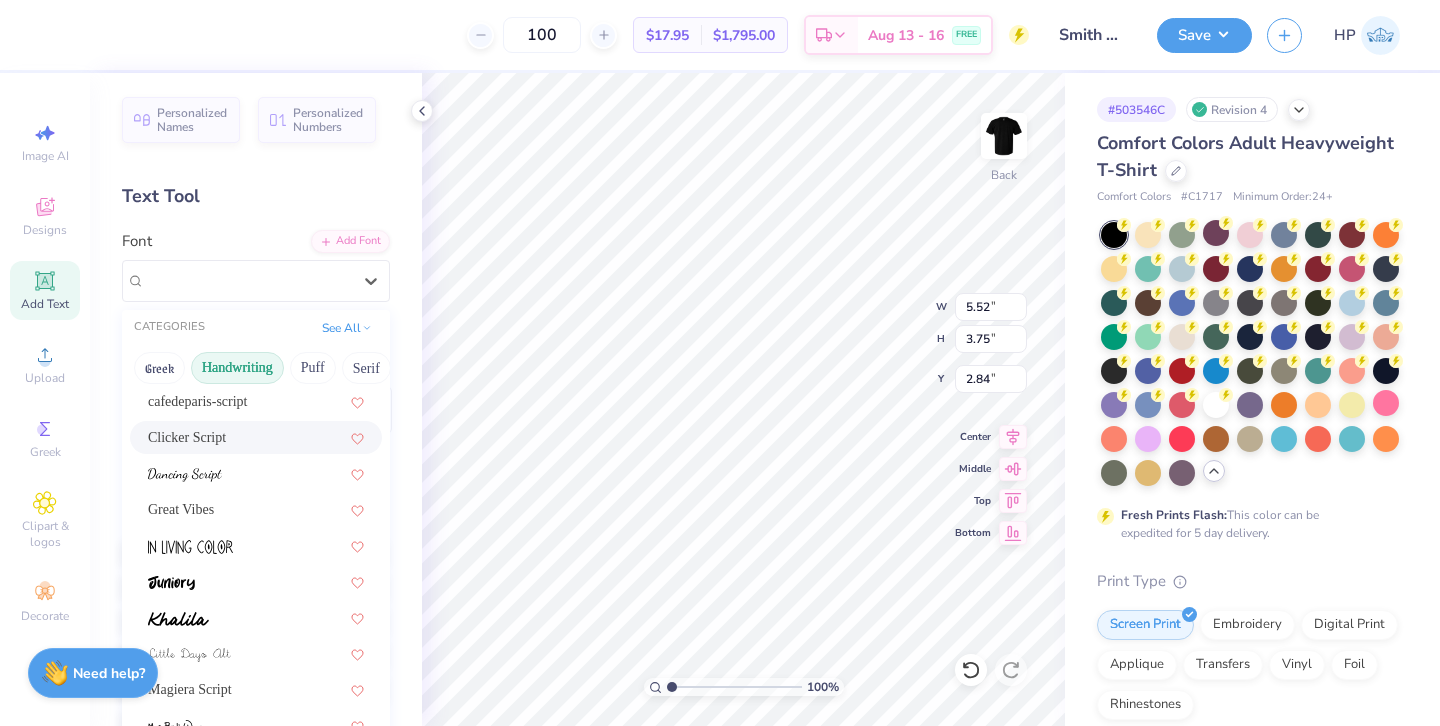 scroll, scrollTop: 234, scrollLeft: 0, axis: vertical 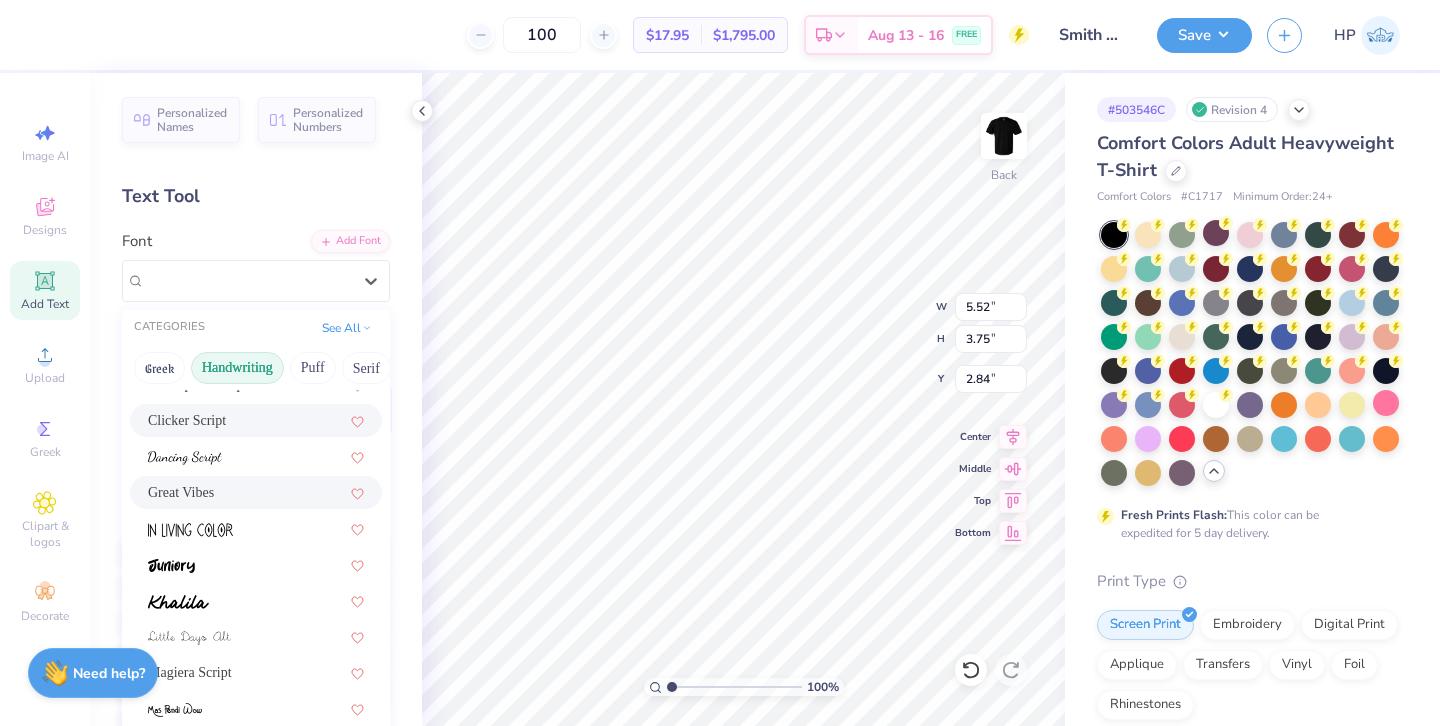 click on "Great Vibes" at bounding box center [256, 492] 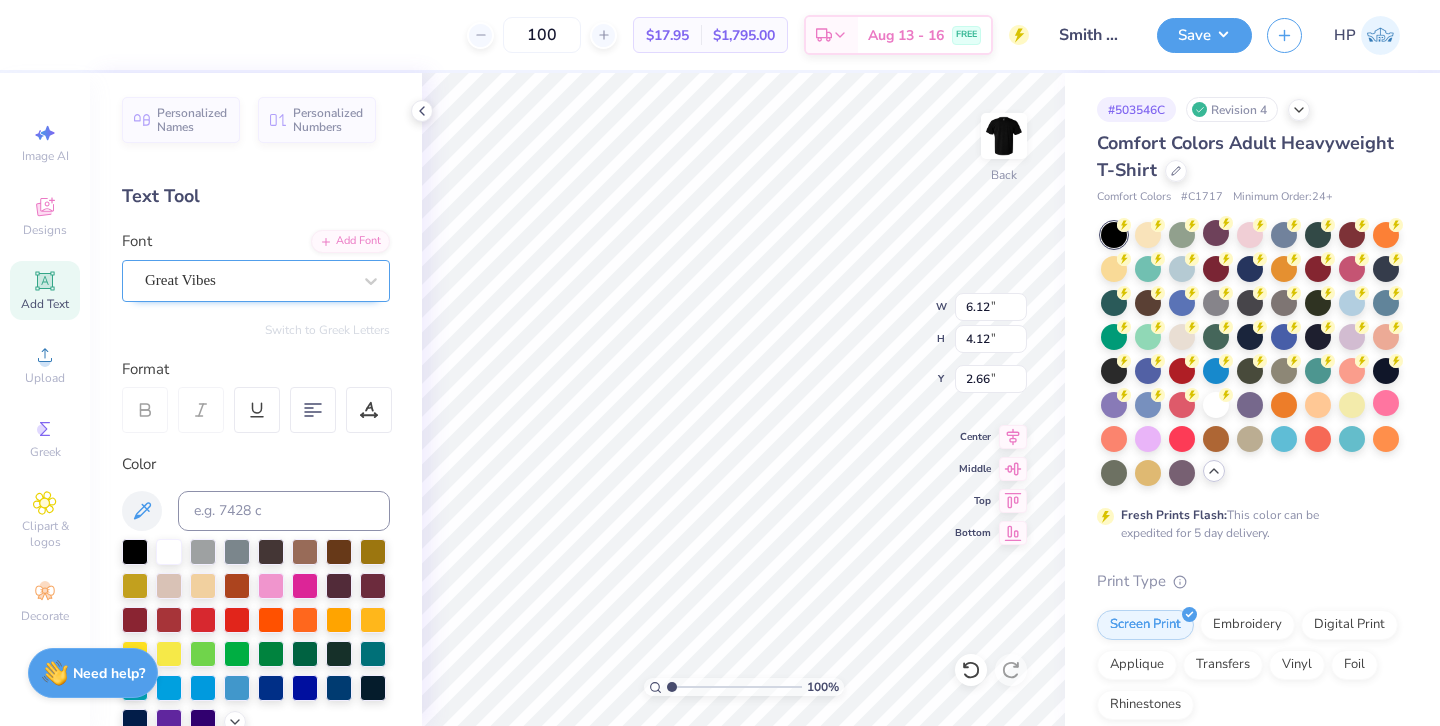 click at bounding box center [248, 280] 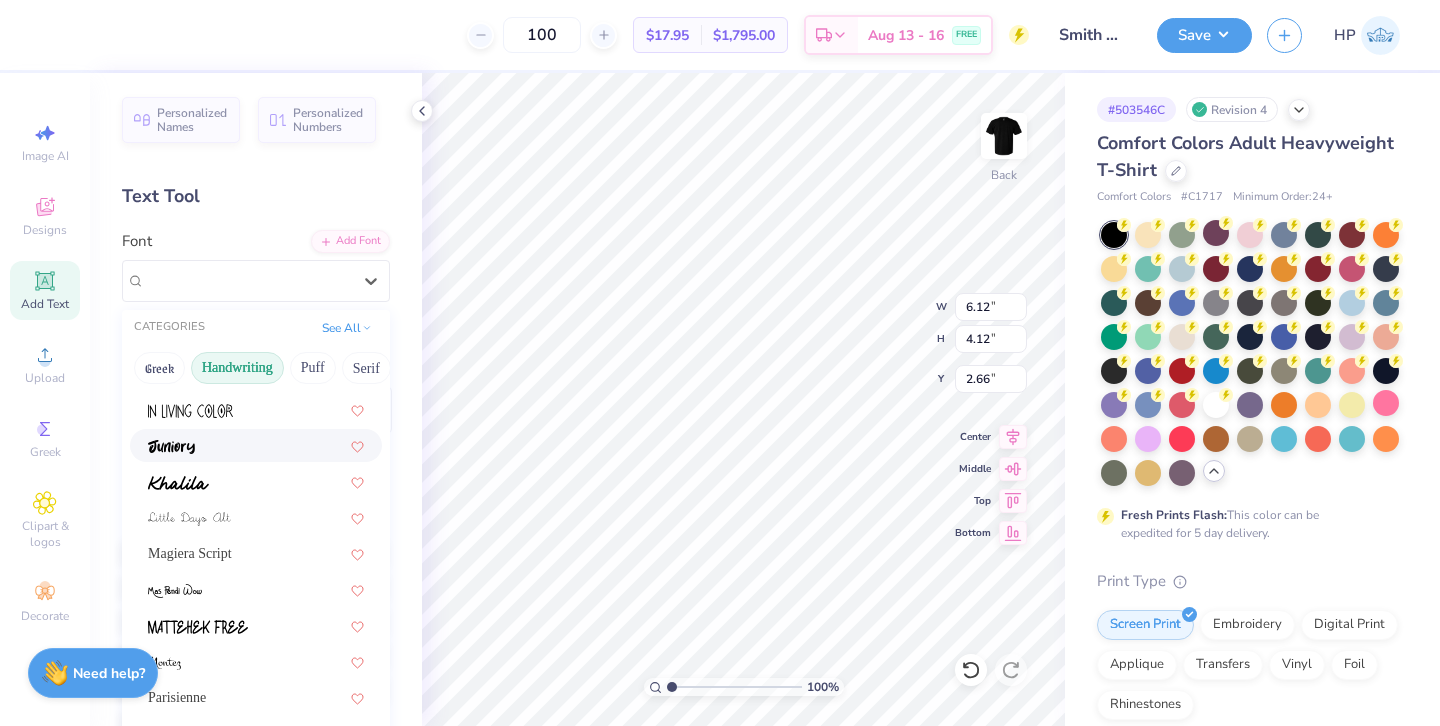 scroll, scrollTop: 354, scrollLeft: 0, axis: vertical 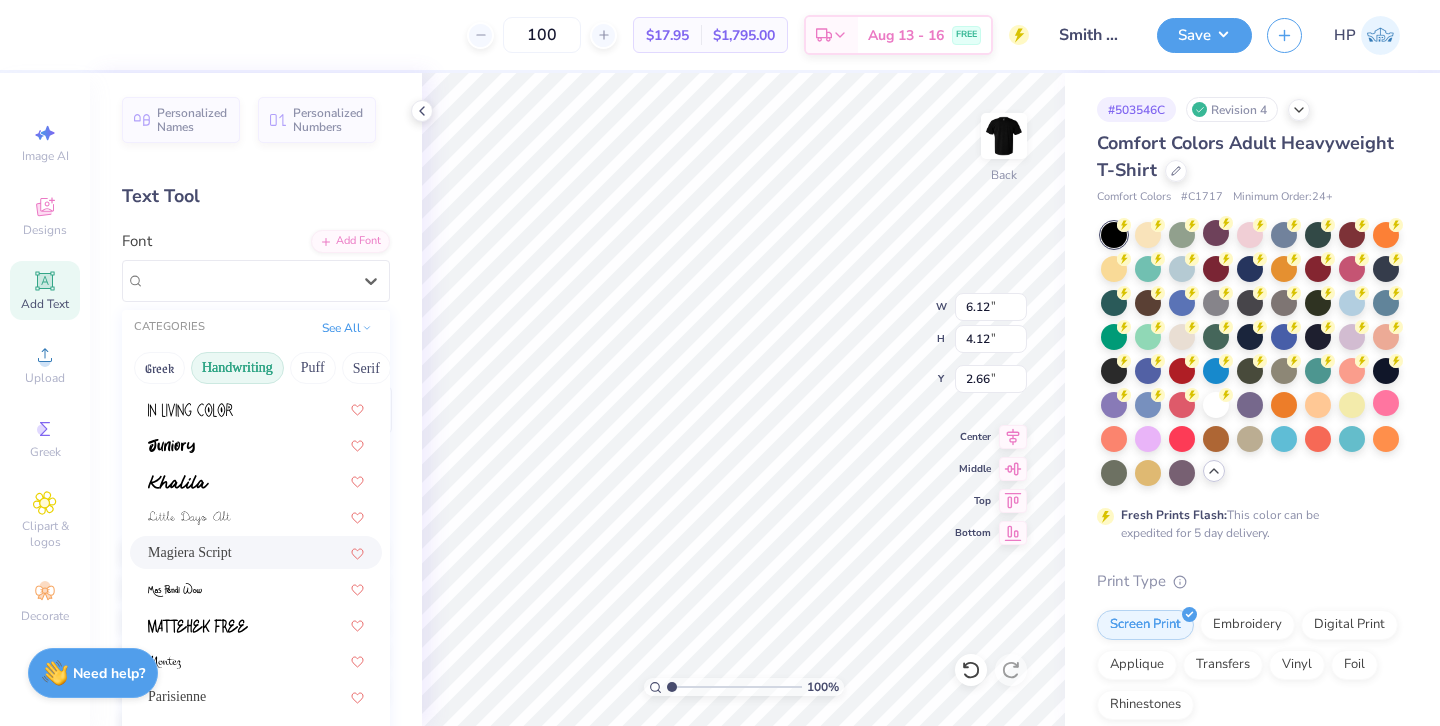 click on "Magiera Script" at bounding box center (256, 552) 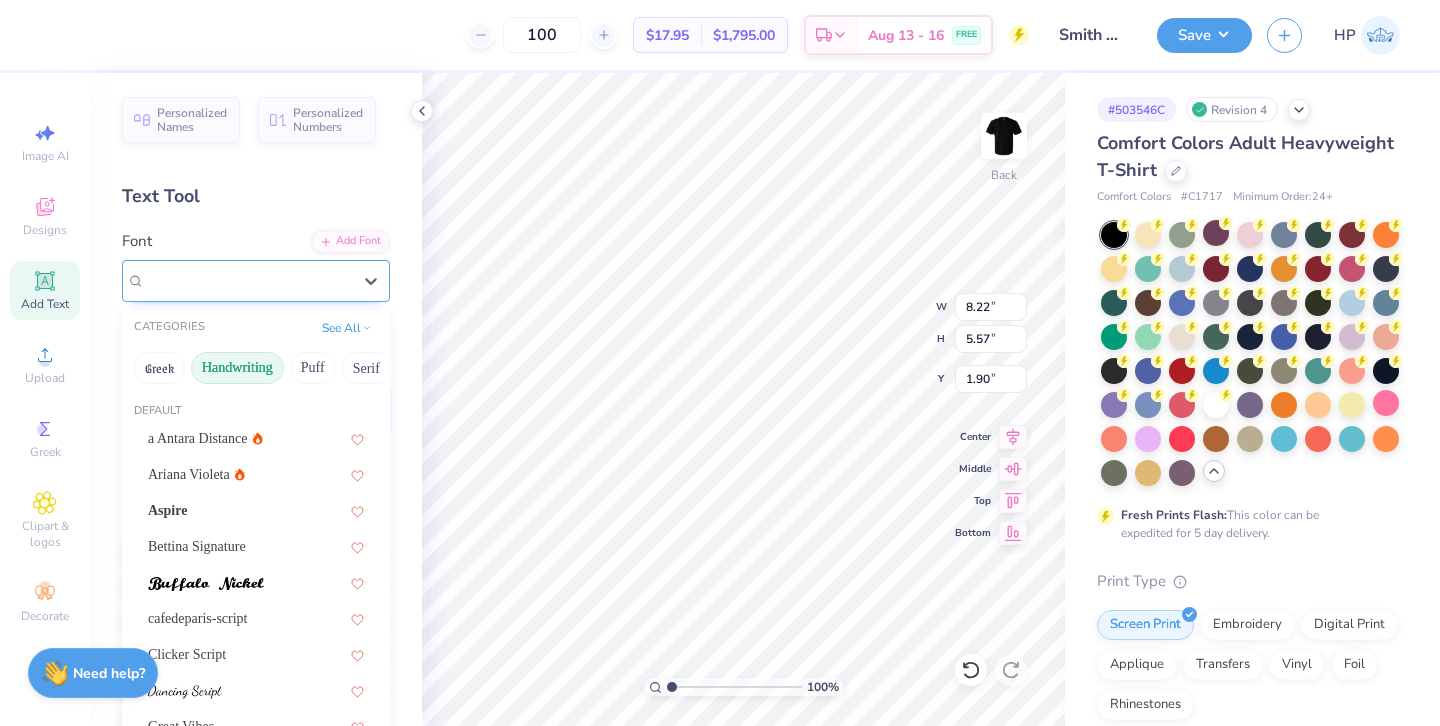 click on "Magiera Script" at bounding box center [248, 280] 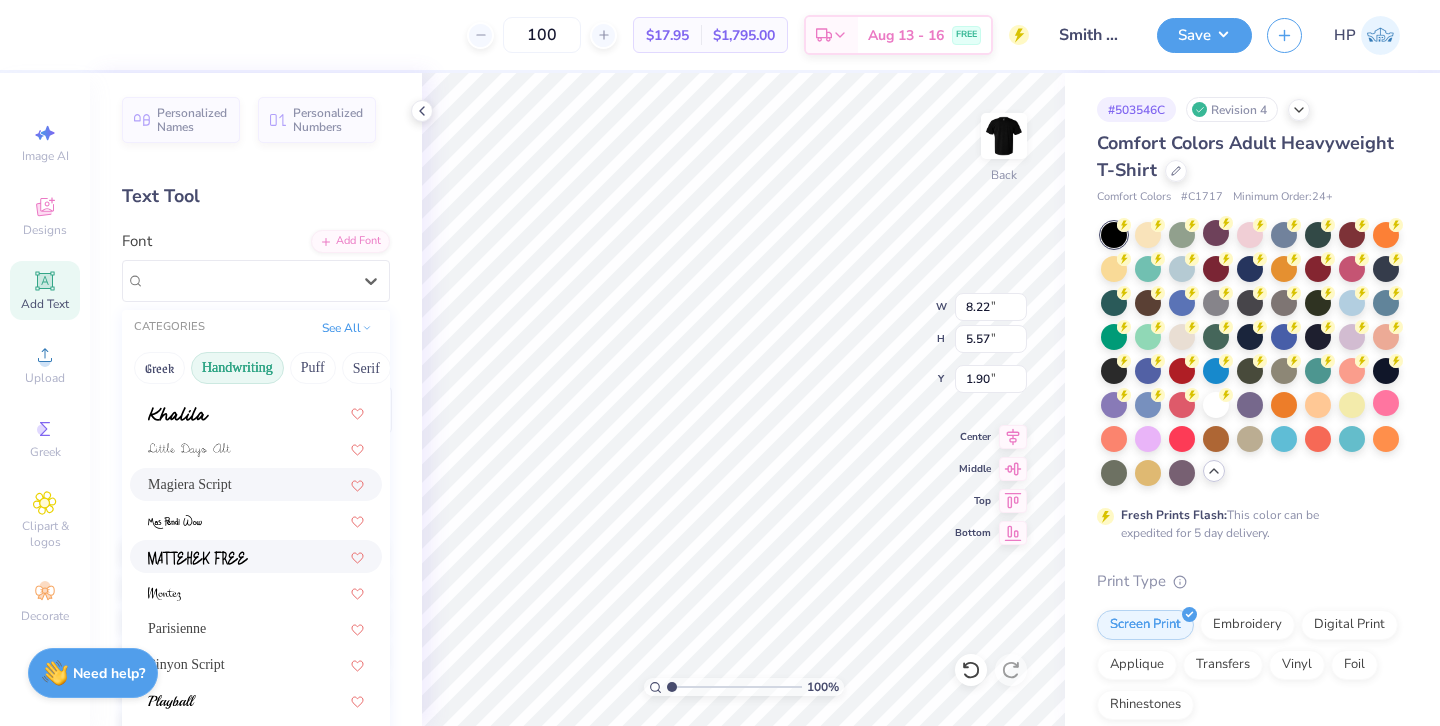 scroll, scrollTop: 454, scrollLeft: 0, axis: vertical 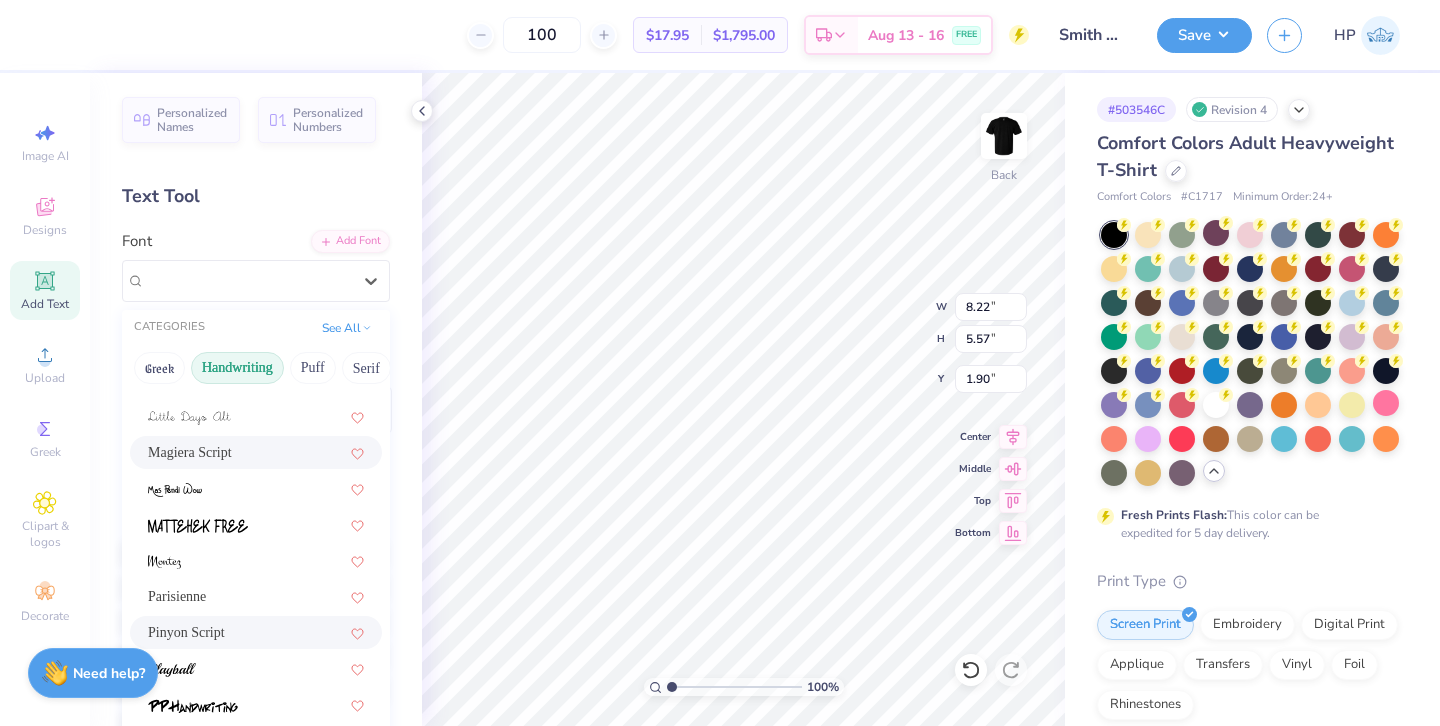 click on "Pinyon Script" at bounding box center [256, 632] 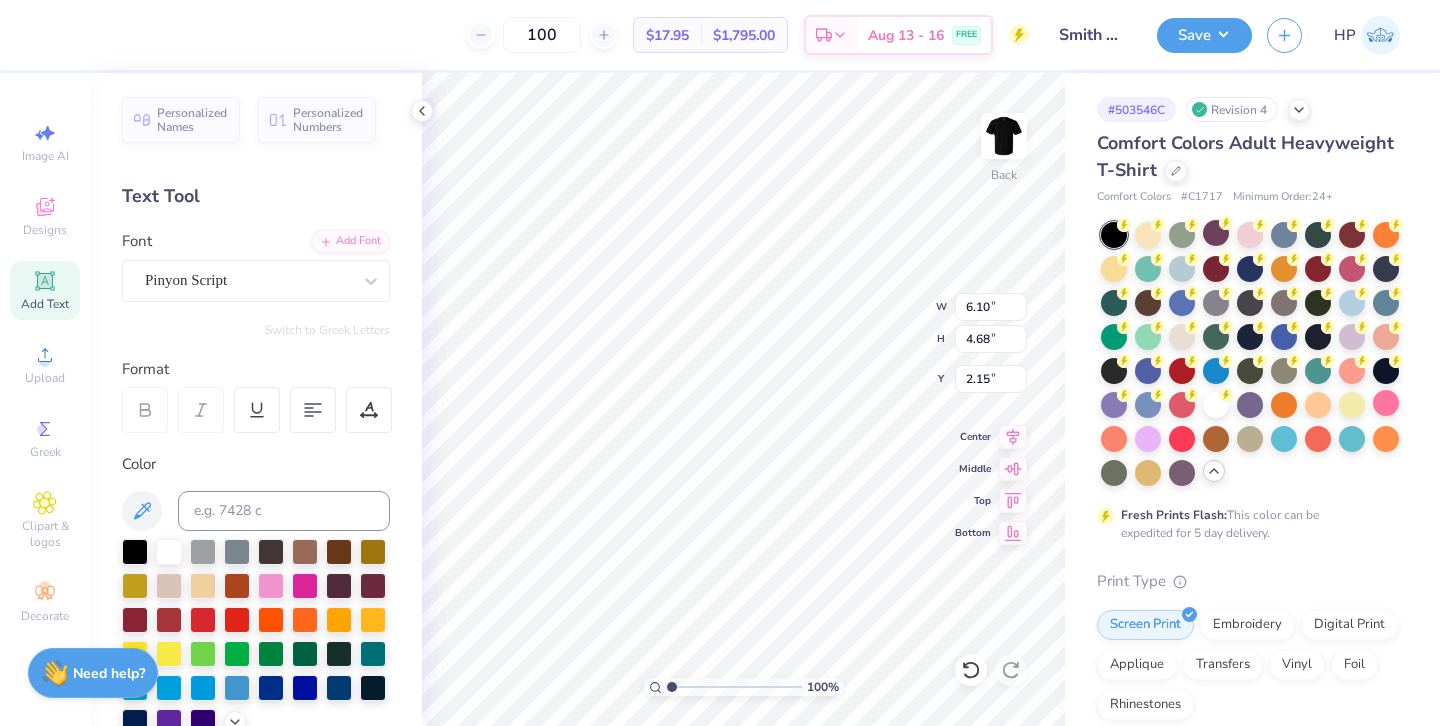 click on "Switch to Greek Letters" at bounding box center (256, 330) 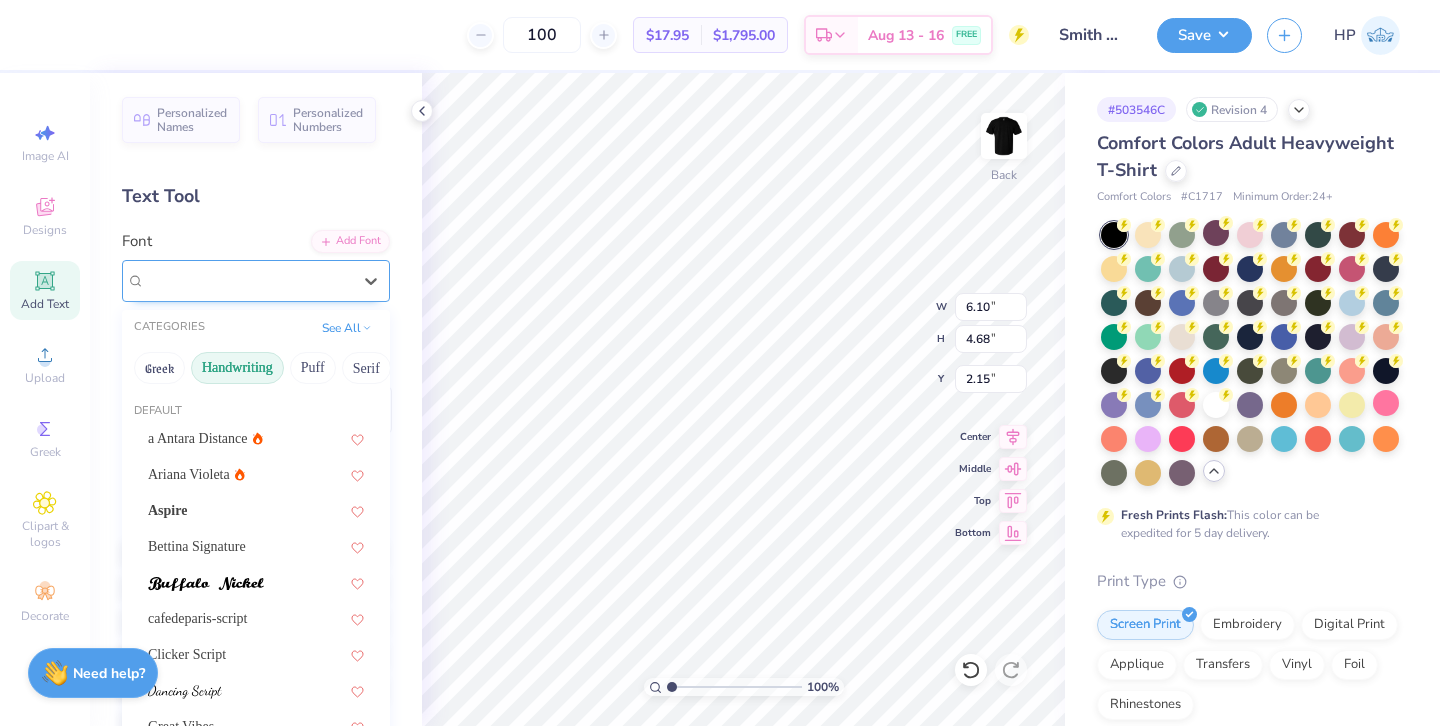 click on "Pinyon Script" at bounding box center [248, 280] 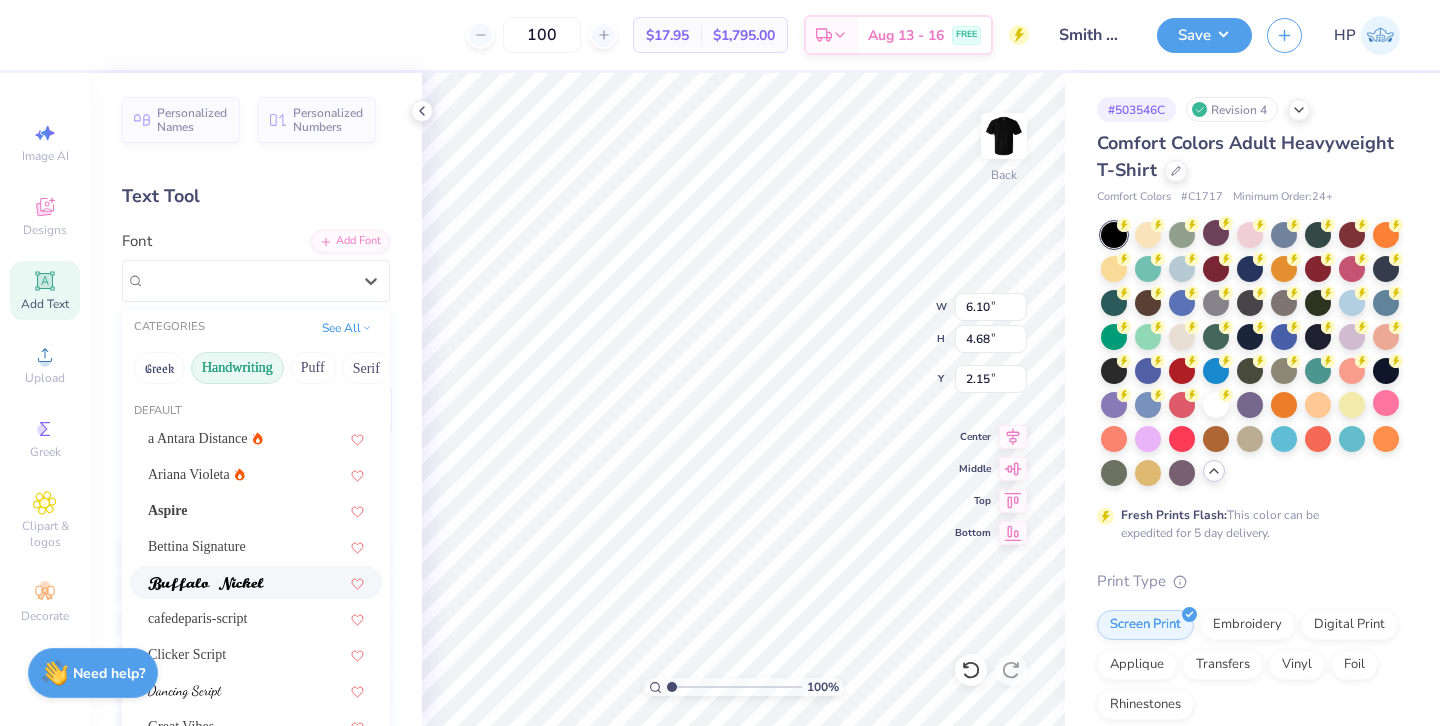 scroll, scrollTop: 454, scrollLeft: 0, axis: vertical 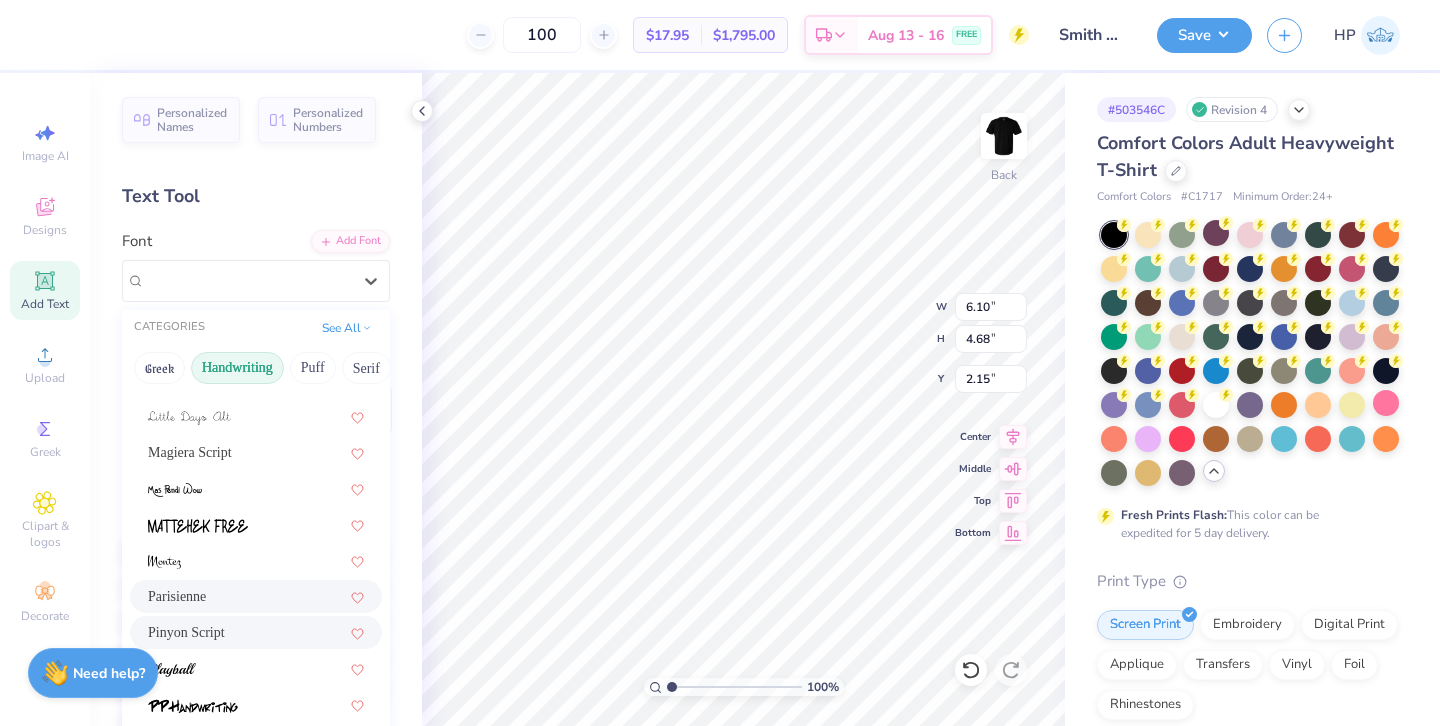 click on "Parisienne" at bounding box center [256, 596] 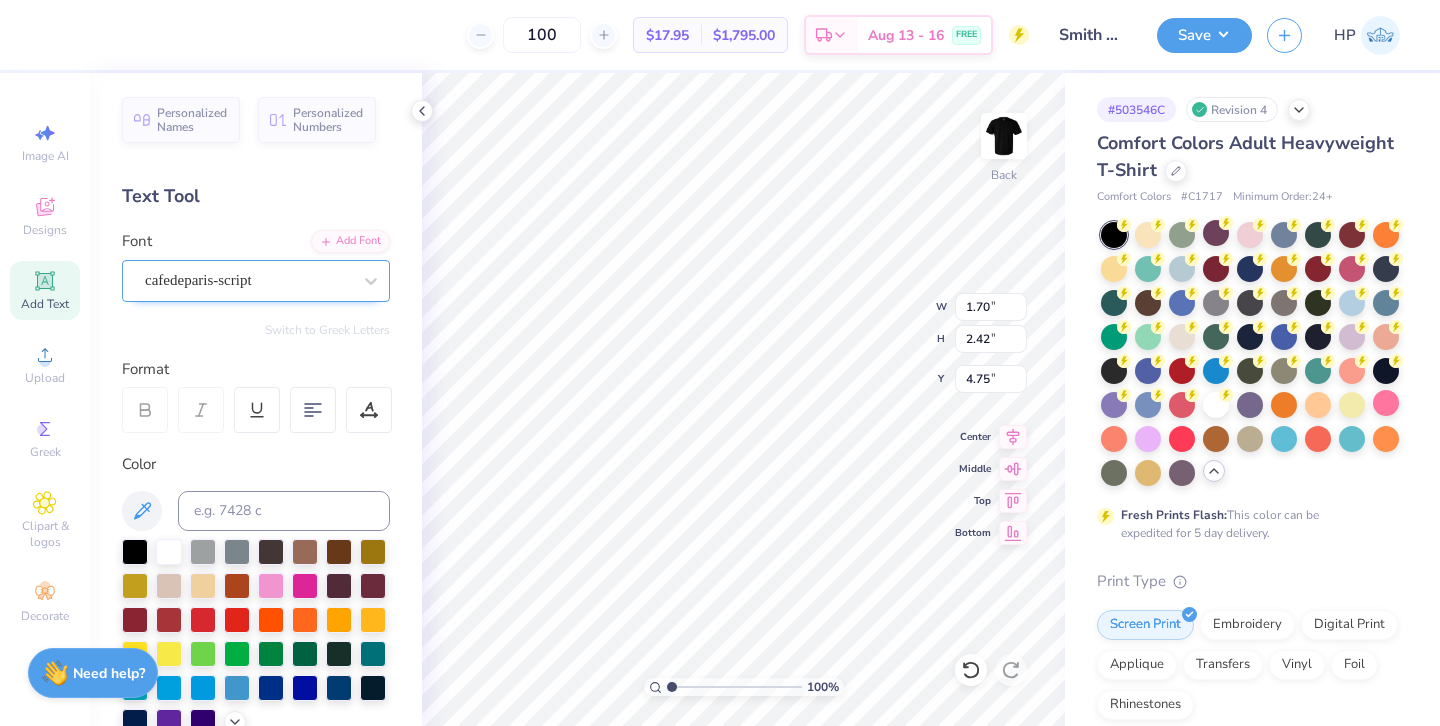 click on "cafedeparis-script" at bounding box center [248, 280] 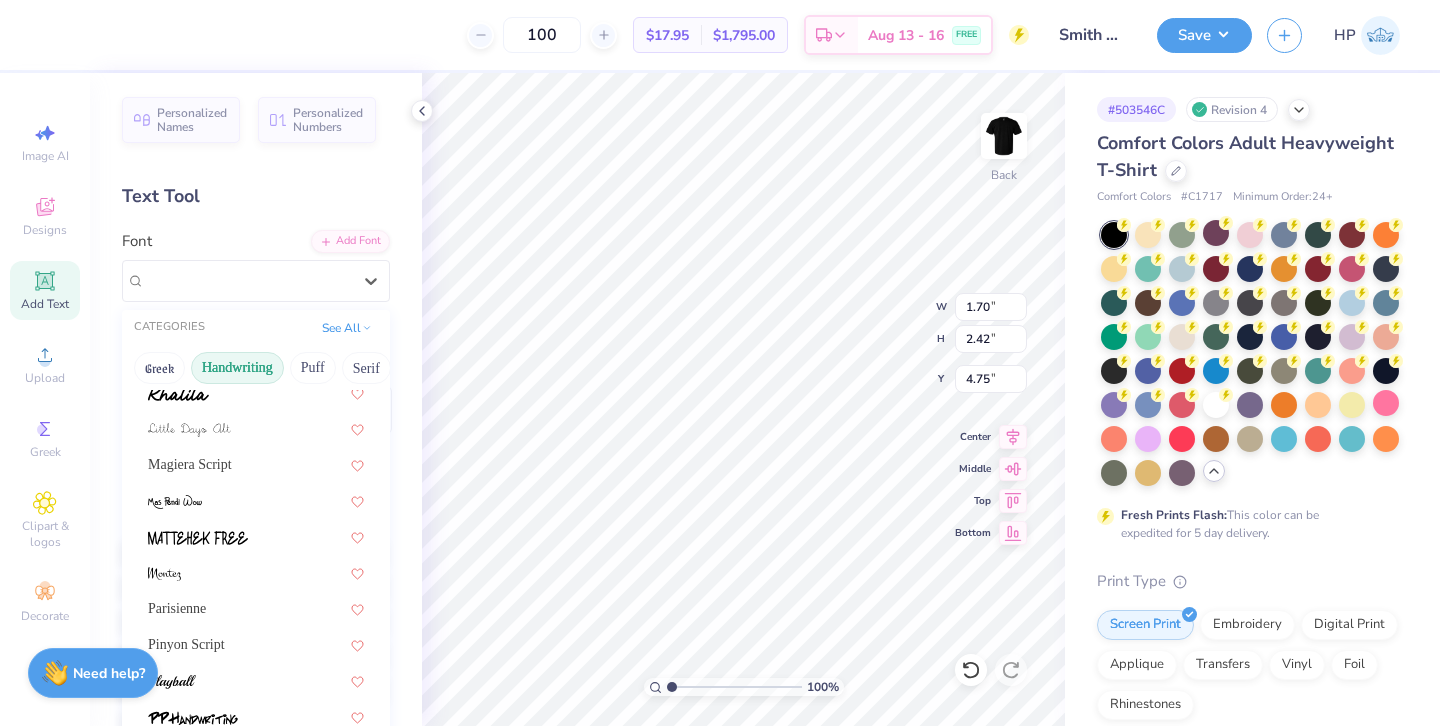 scroll, scrollTop: 454, scrollLeft: 0, axis: vertical 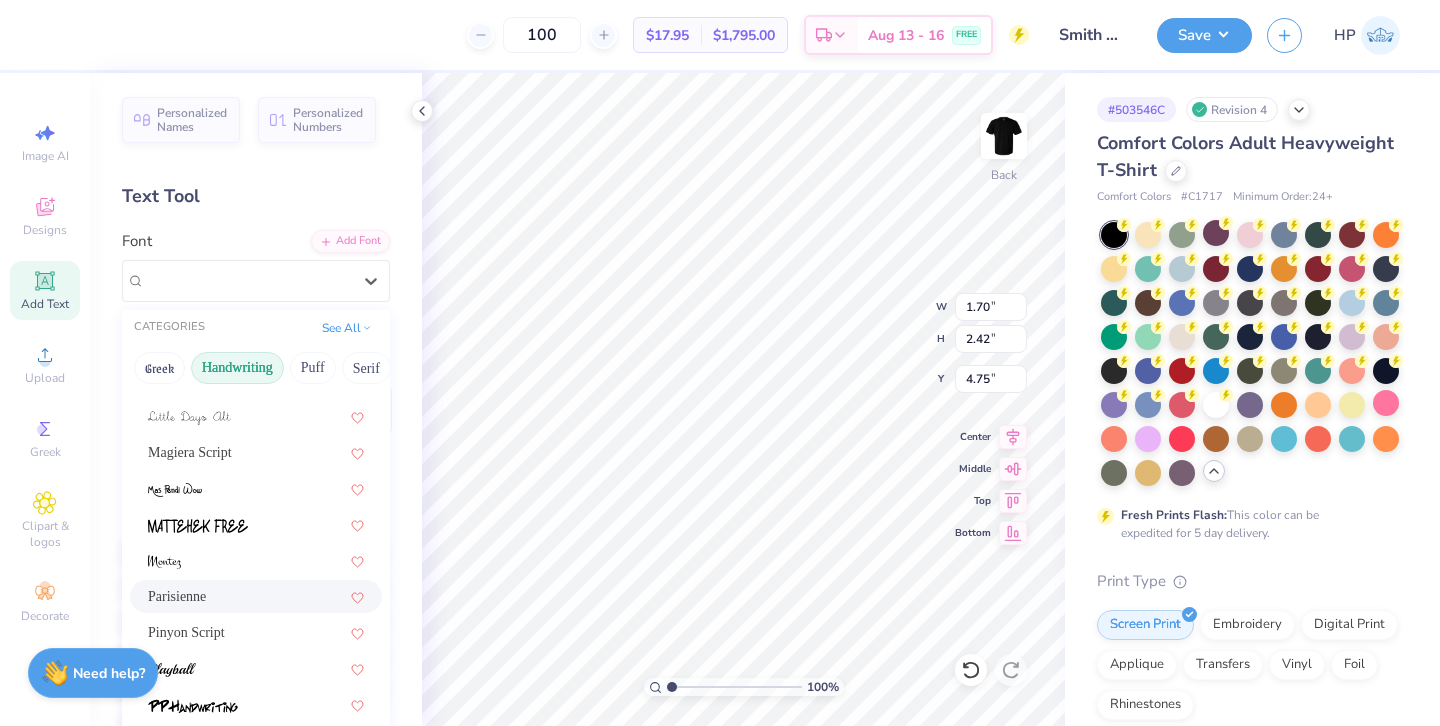 click on "Parisienne" at bounding box center (256, 596) 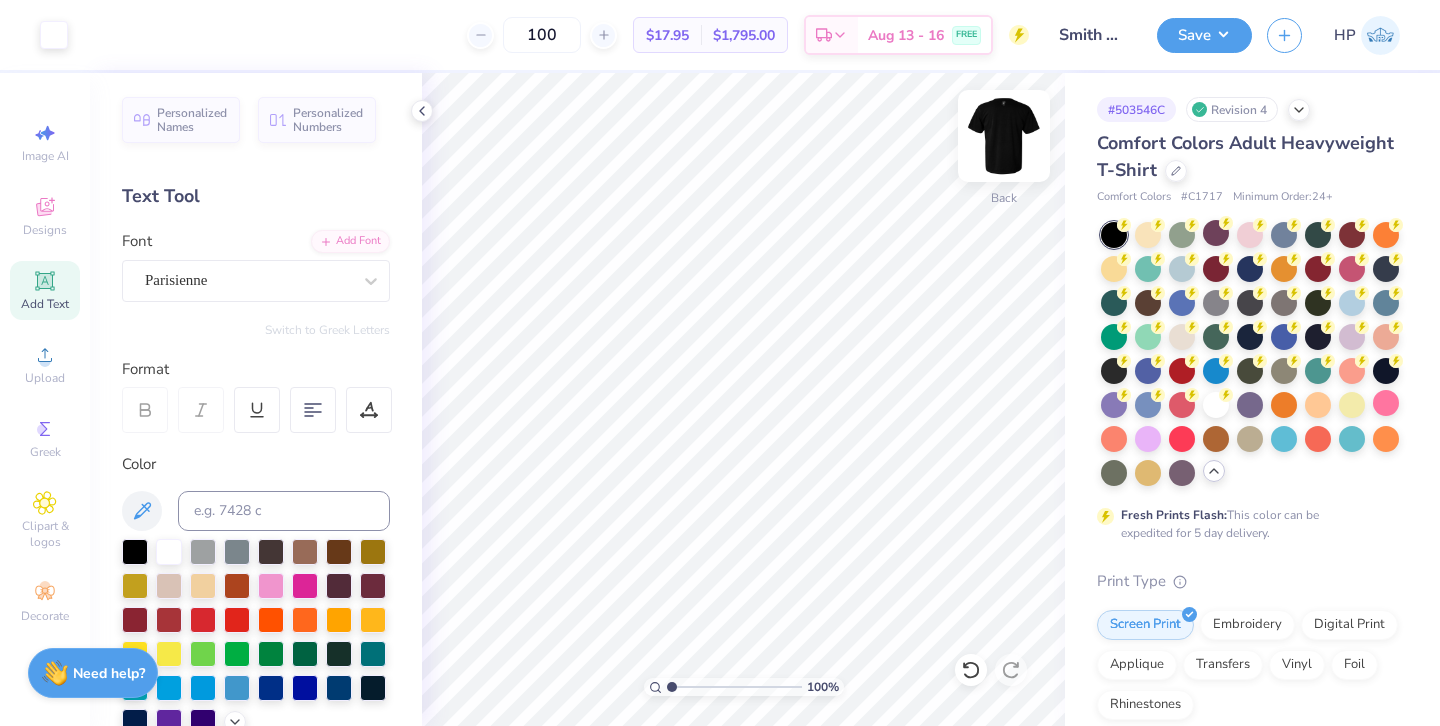 click at bounding box center [1004, 136] 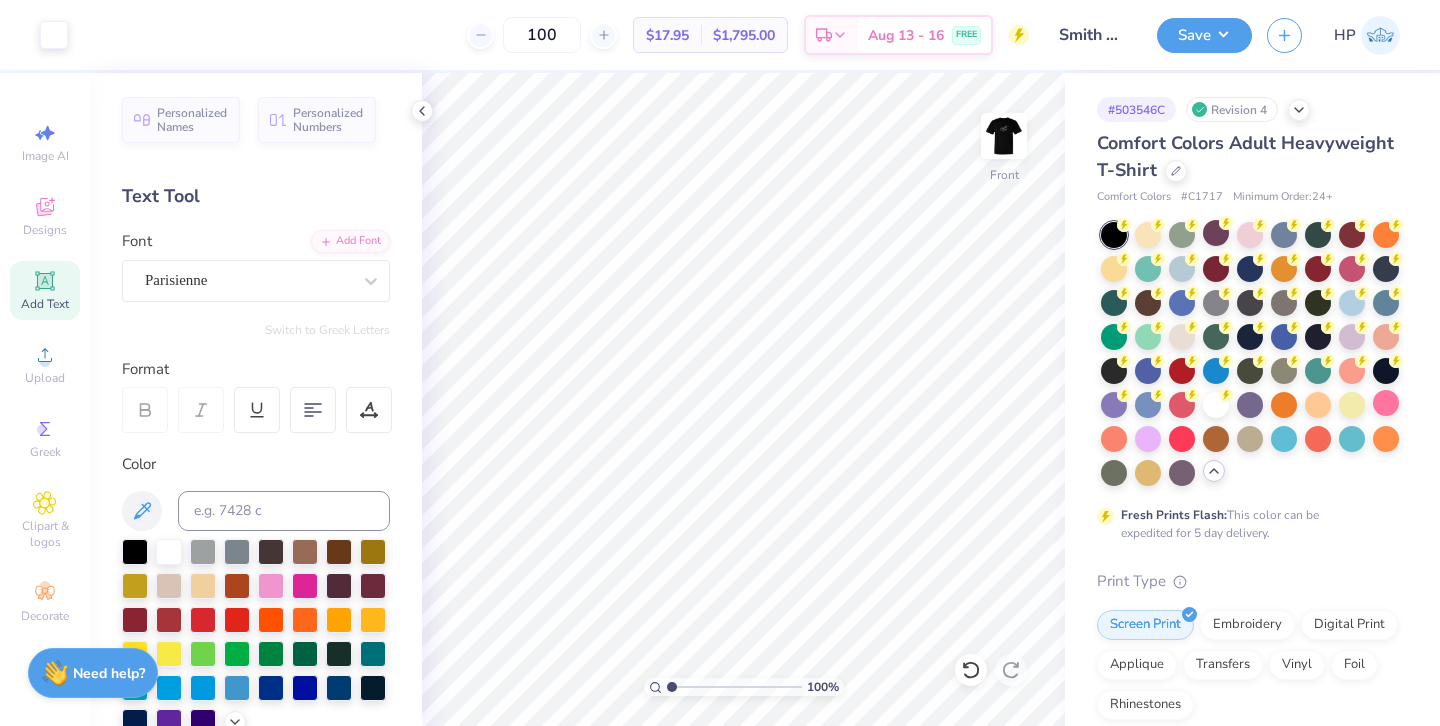 click at bounding box center (1004, 136) 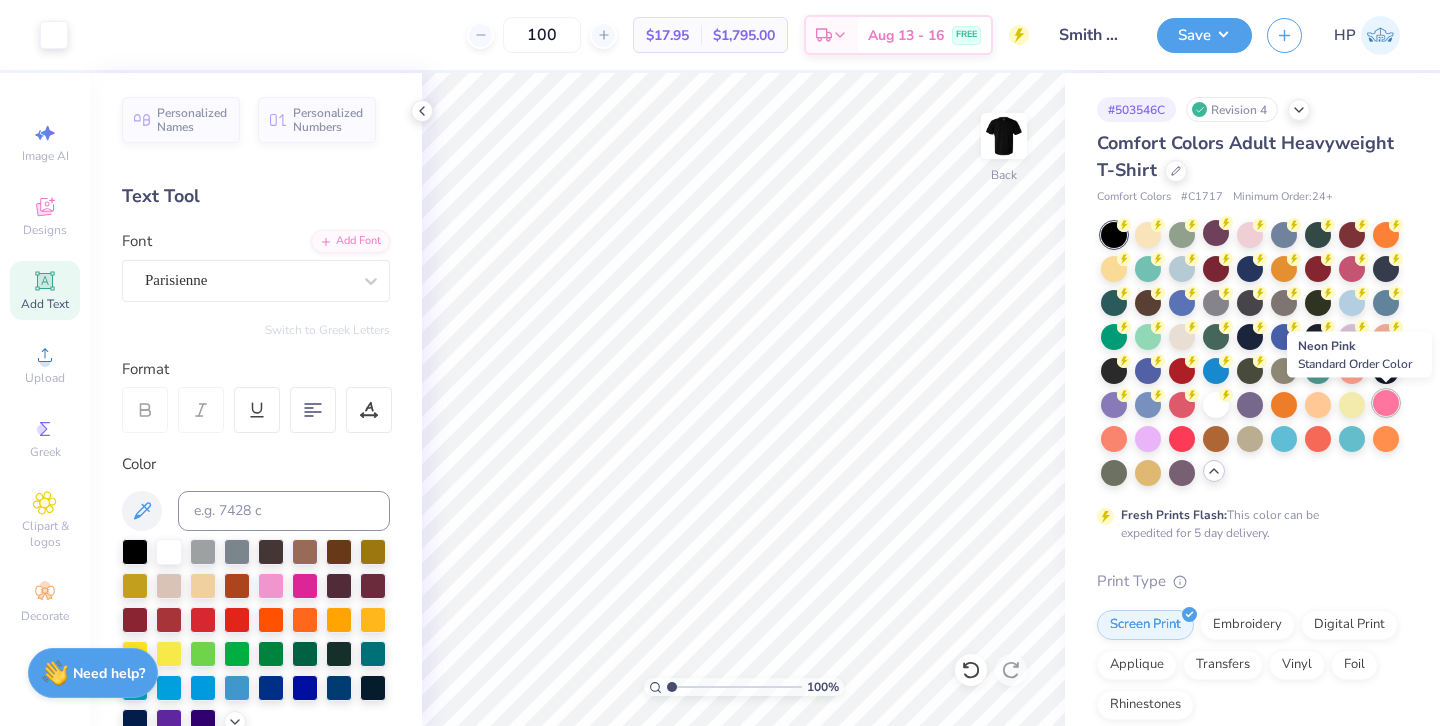 click at bounding box center (1386, 403) 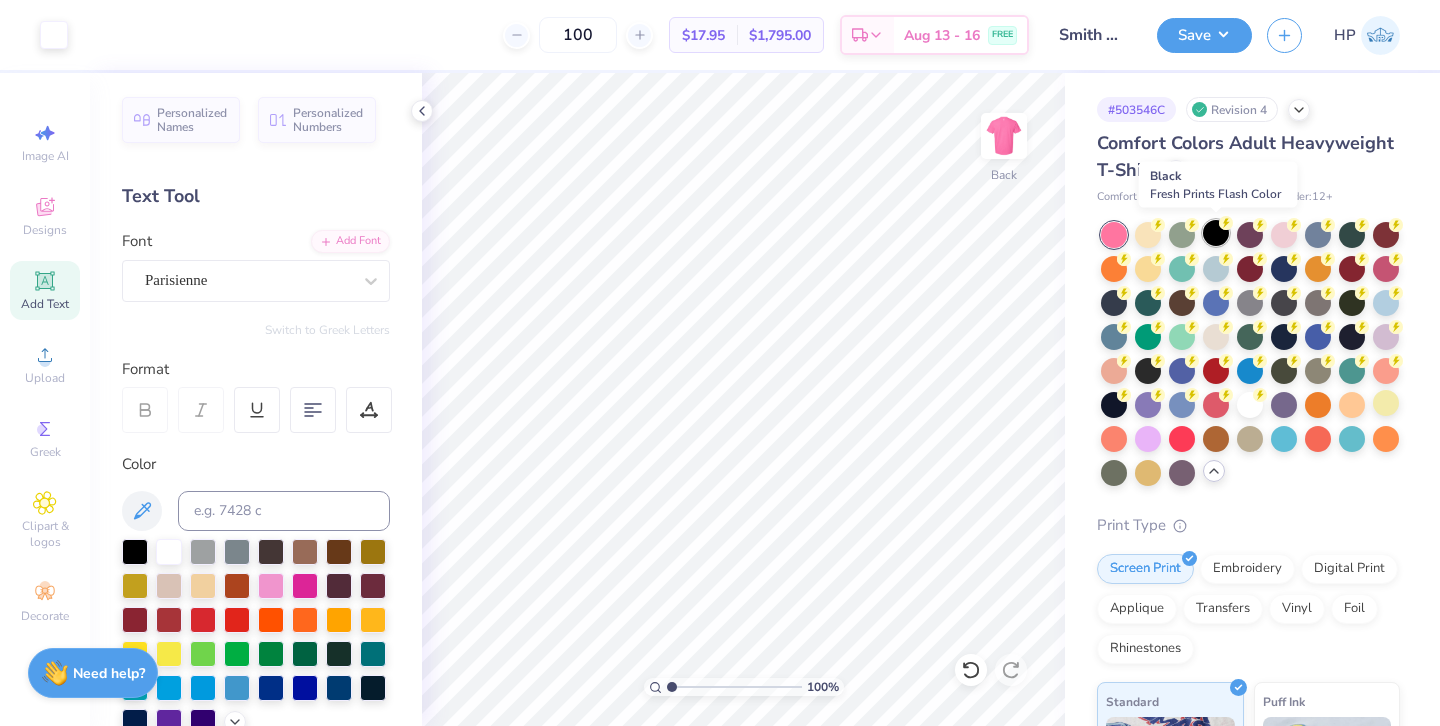click at bounding box center [1216, 233] 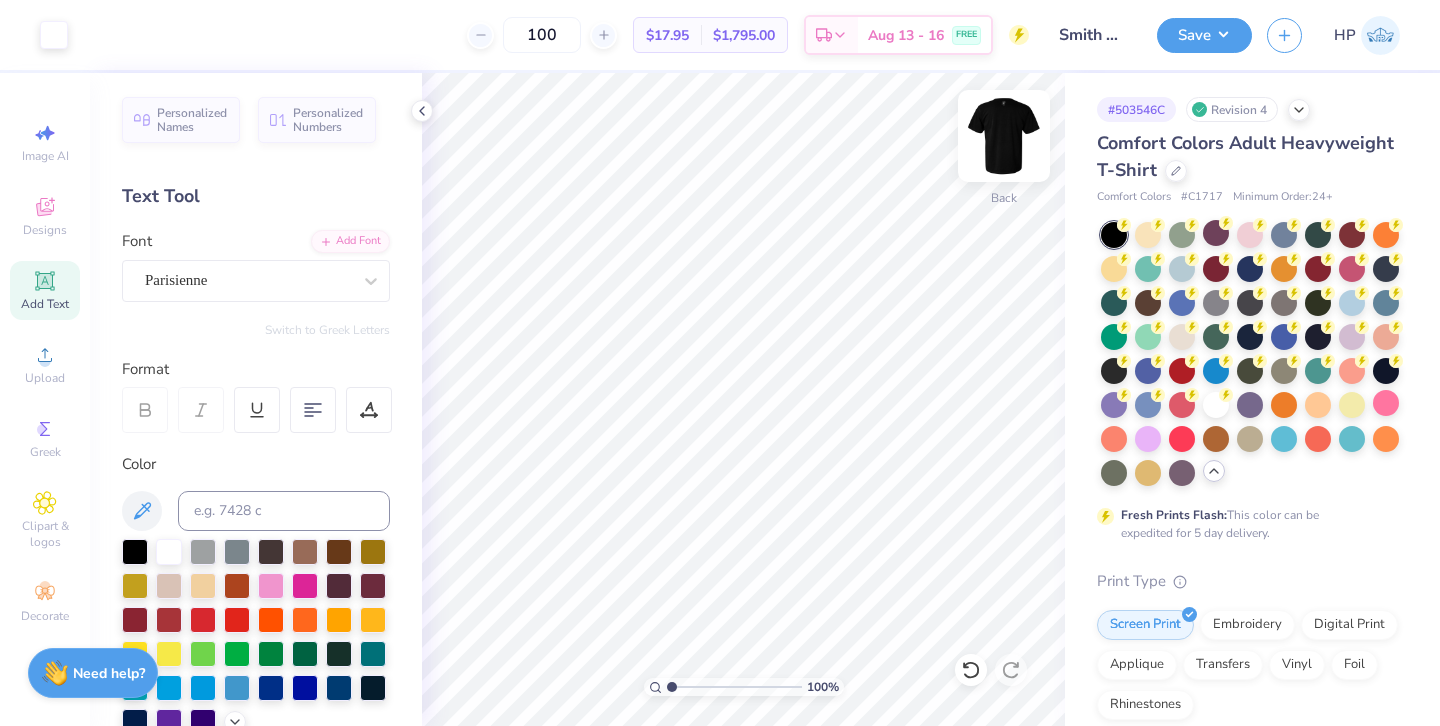click at bounding box center [1004, 136] 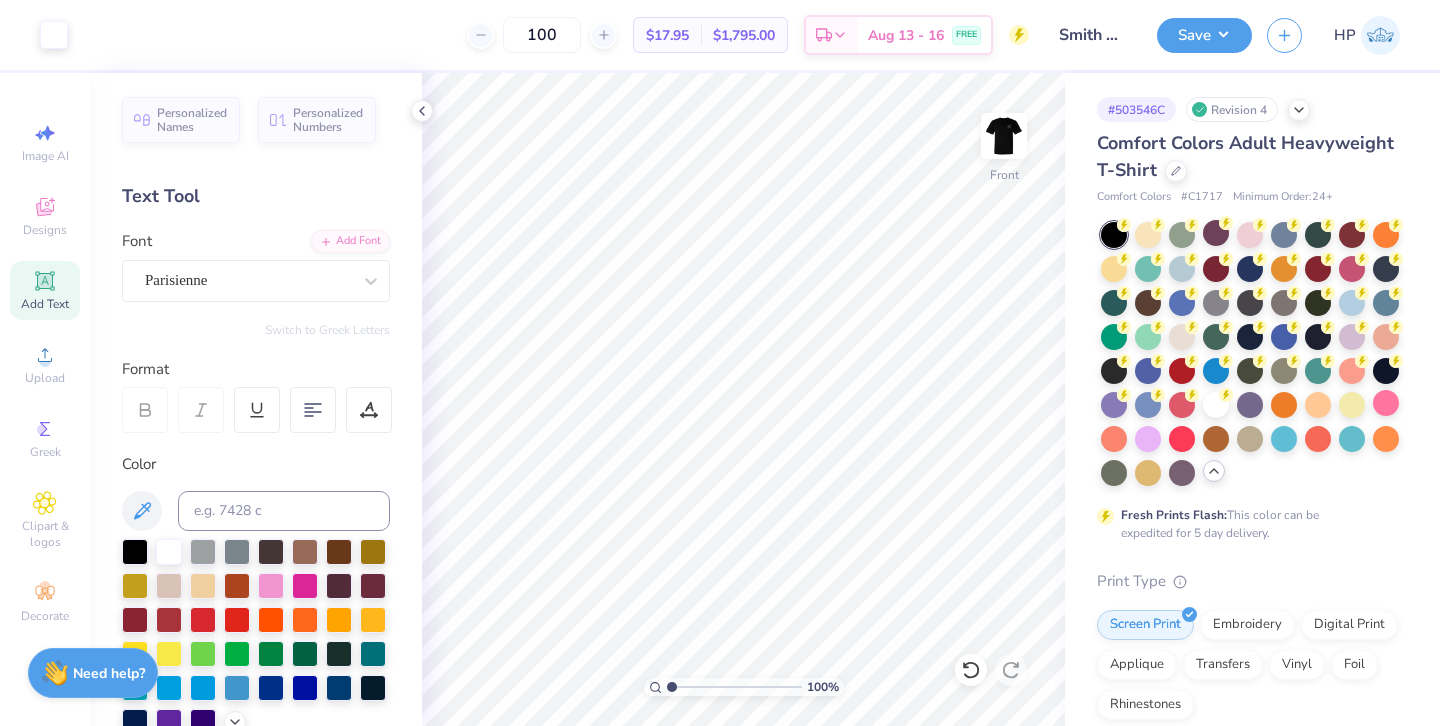 click at bounding box center (1004, 136) 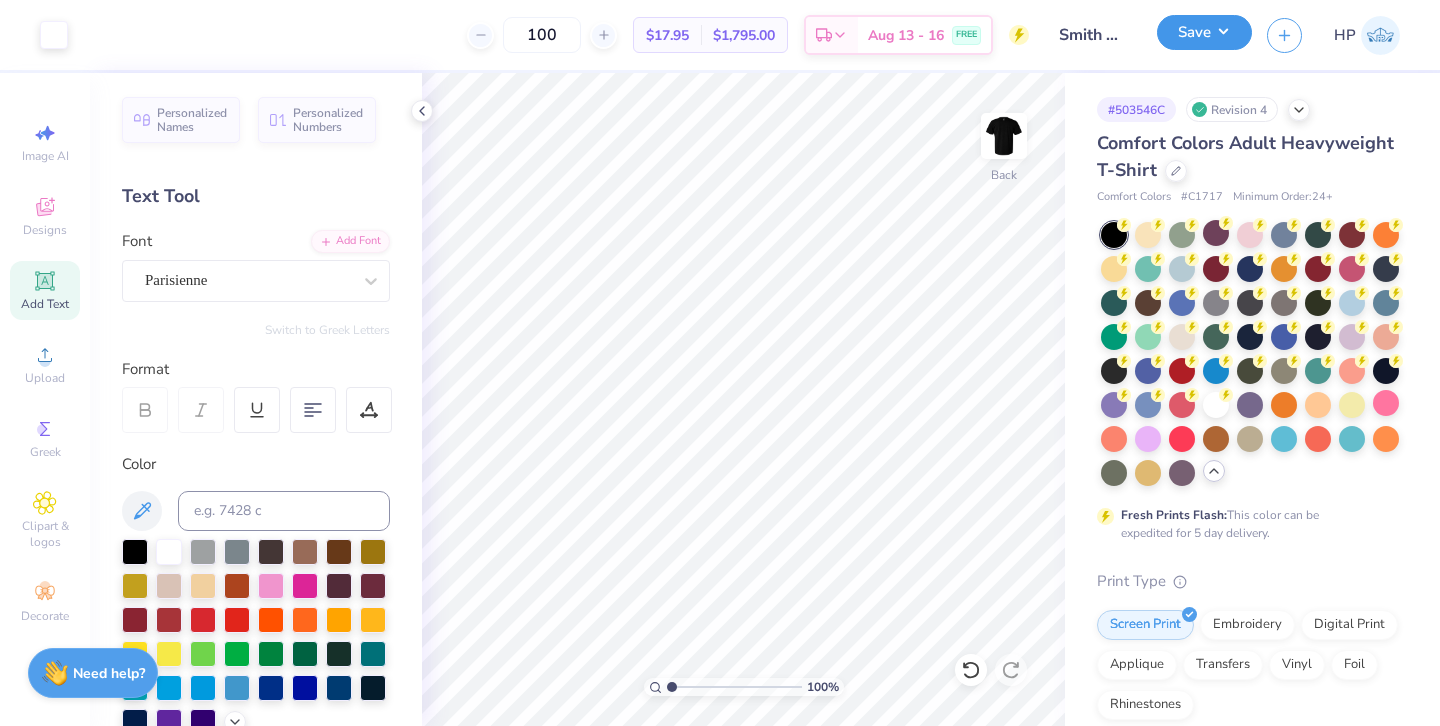 click on "Save" at bounding box center (1204, 32) 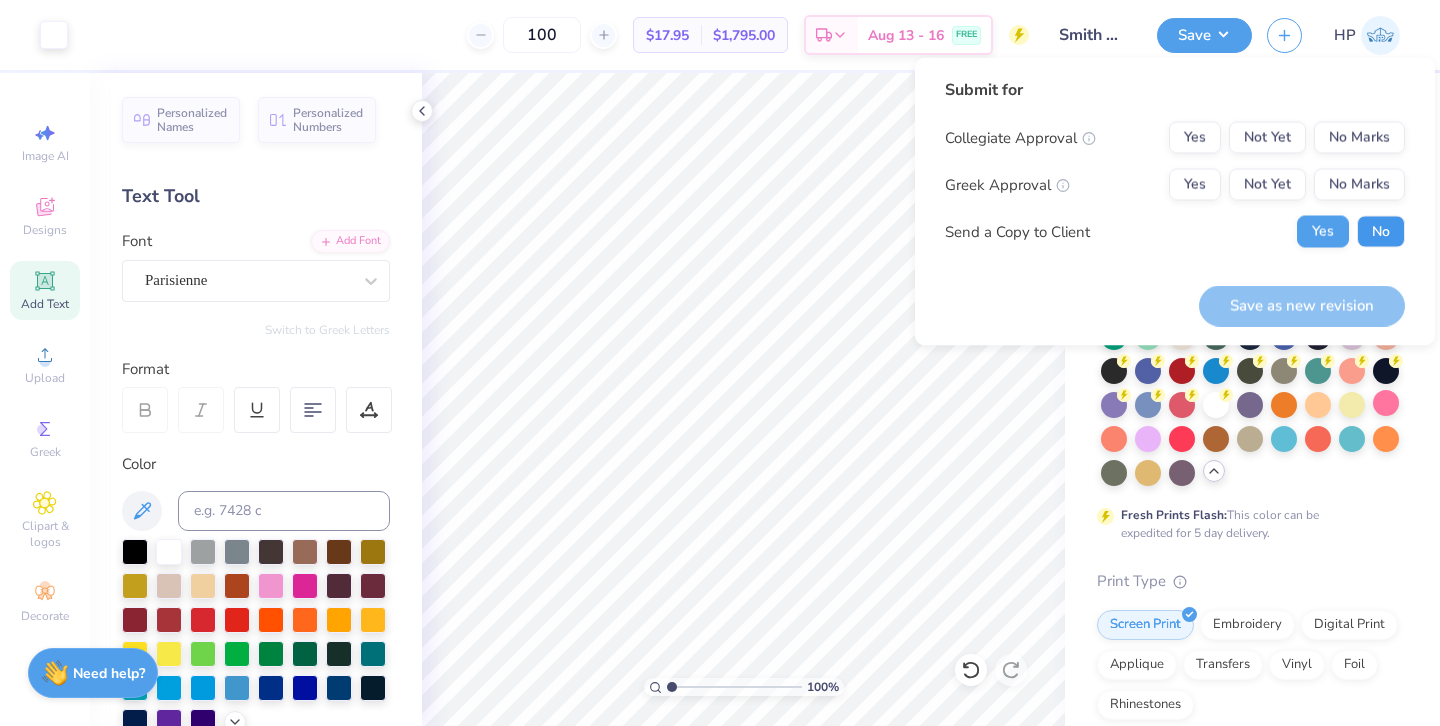 click on "No" at bounding box center (1381, 232) 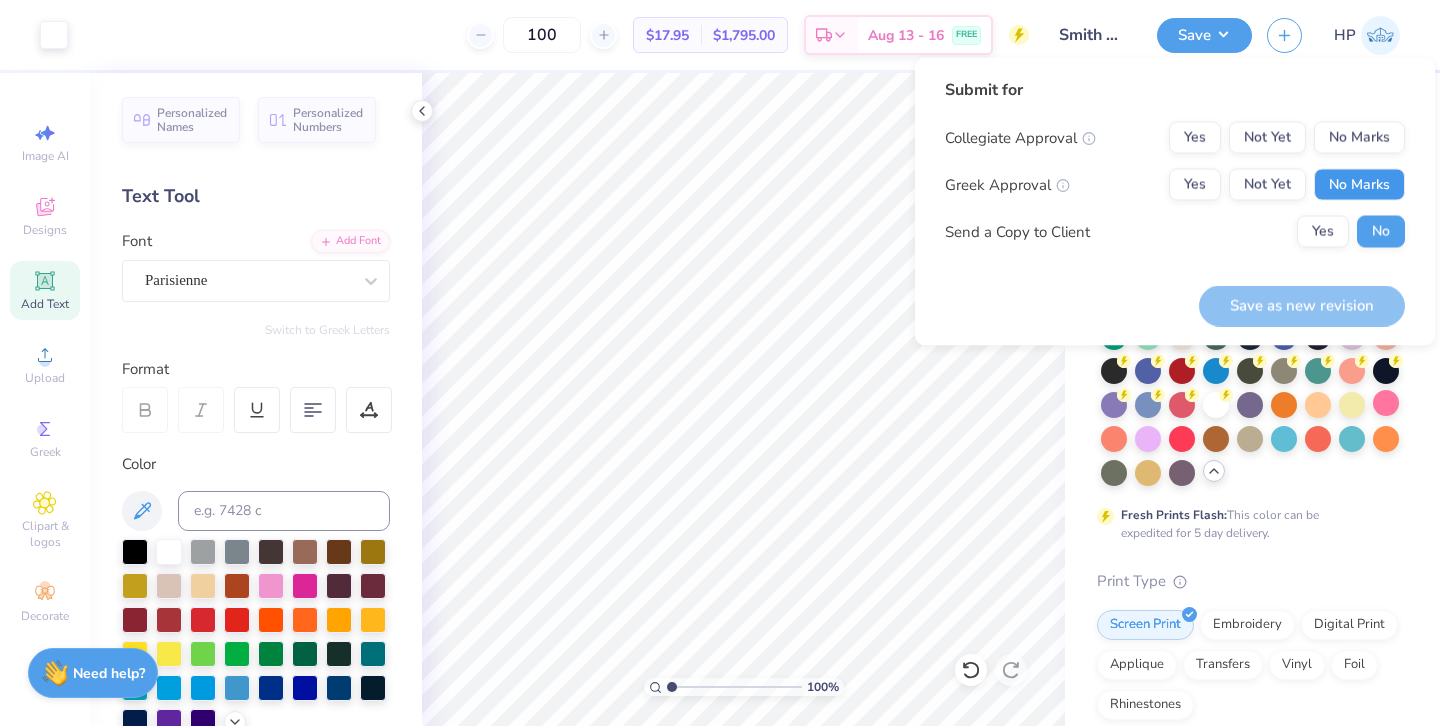 click on "No Marks" at bounding box center [1359, 185] 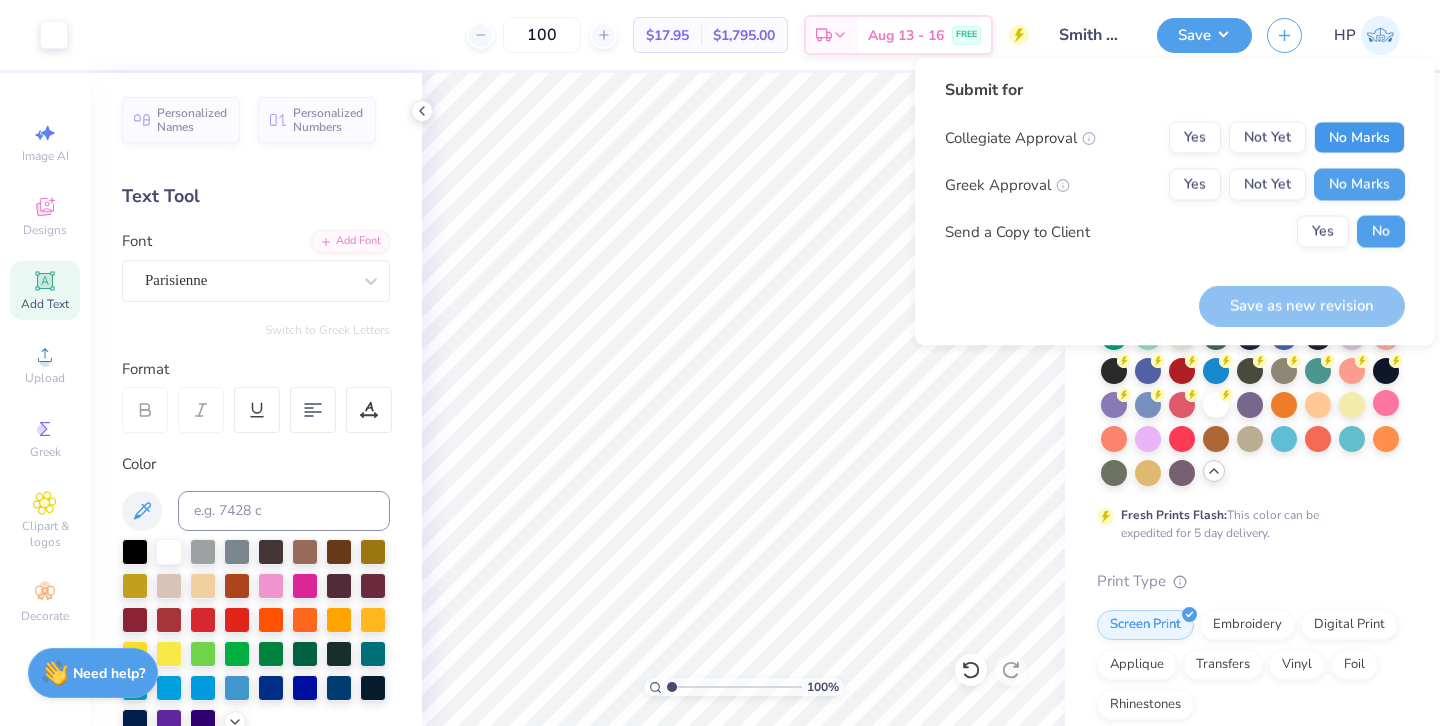 click on "No Marks" at bounding box center (1359, 138) 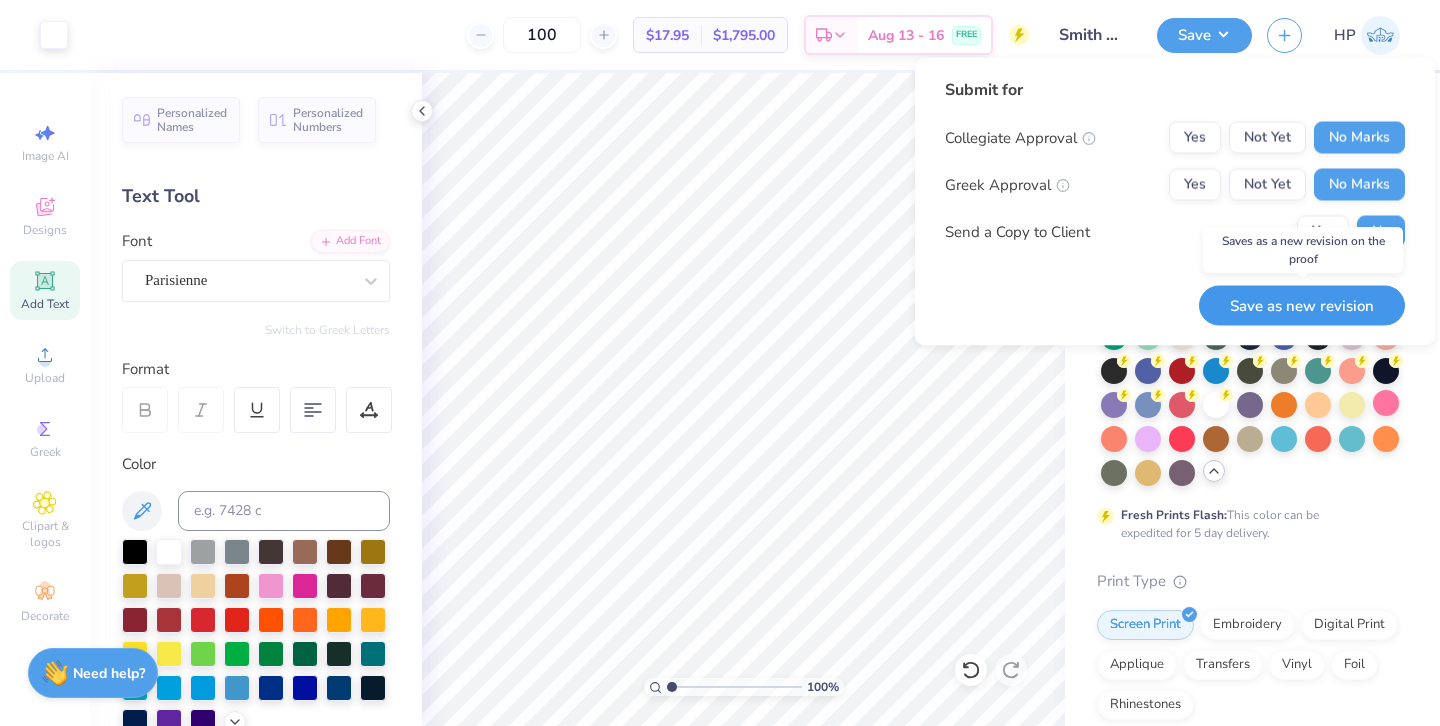 click on "Save as new revision" at bounding box center [1302, 305] 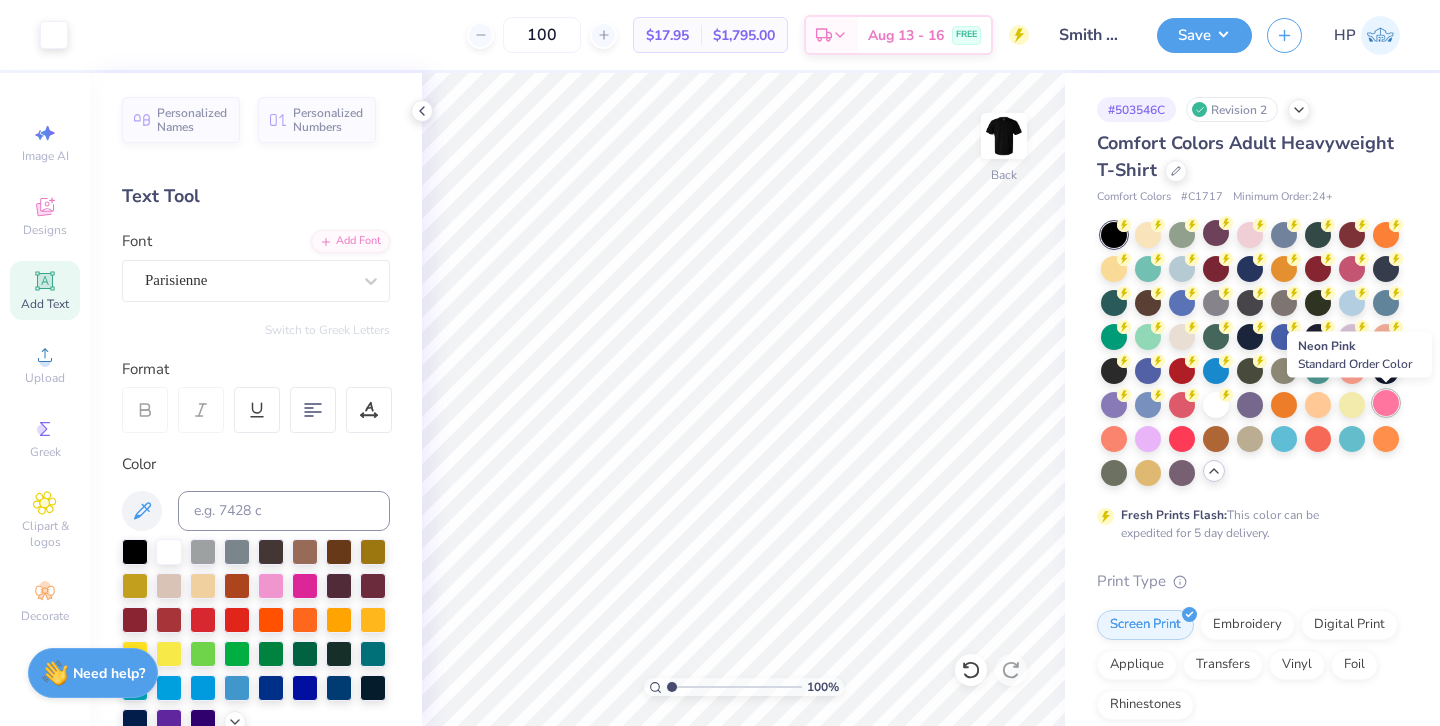 click at bounding box center [1386, 403] 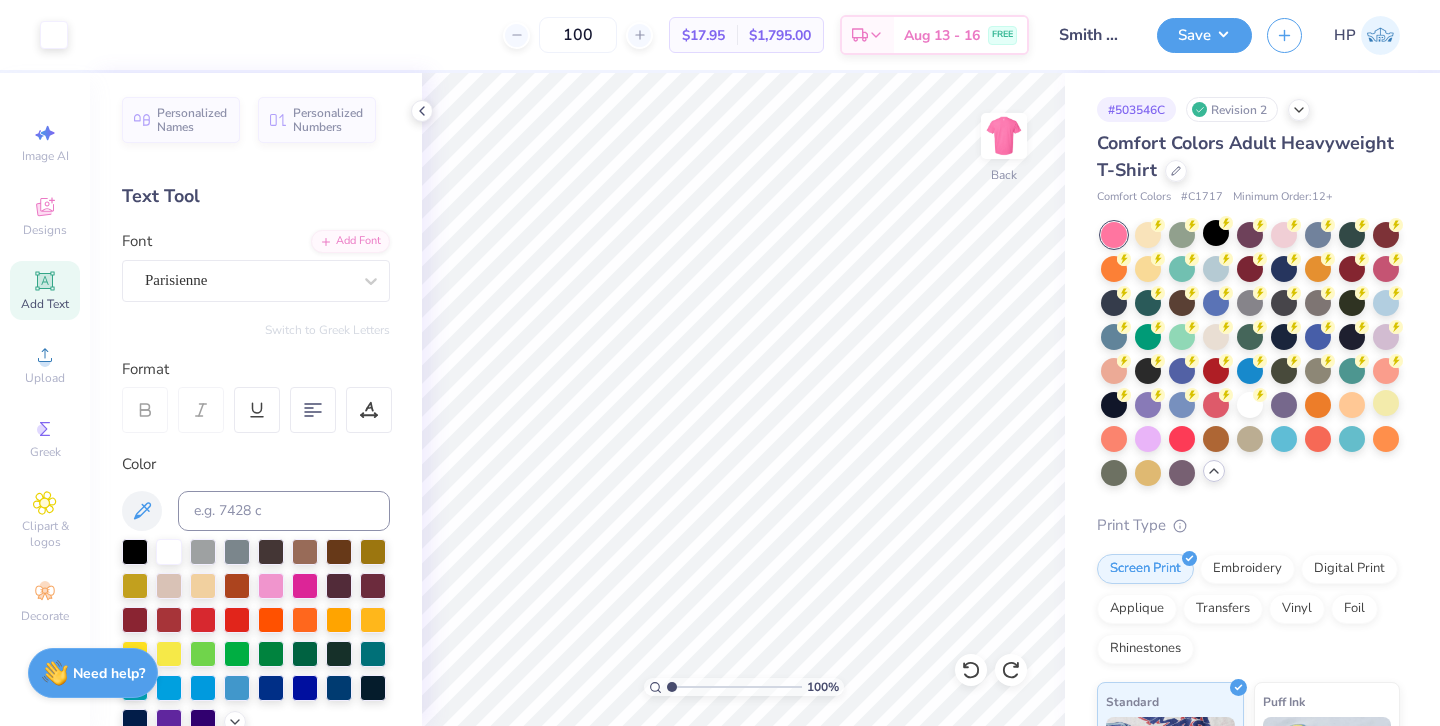 click on "Save" at bounding box center (1204, 35) 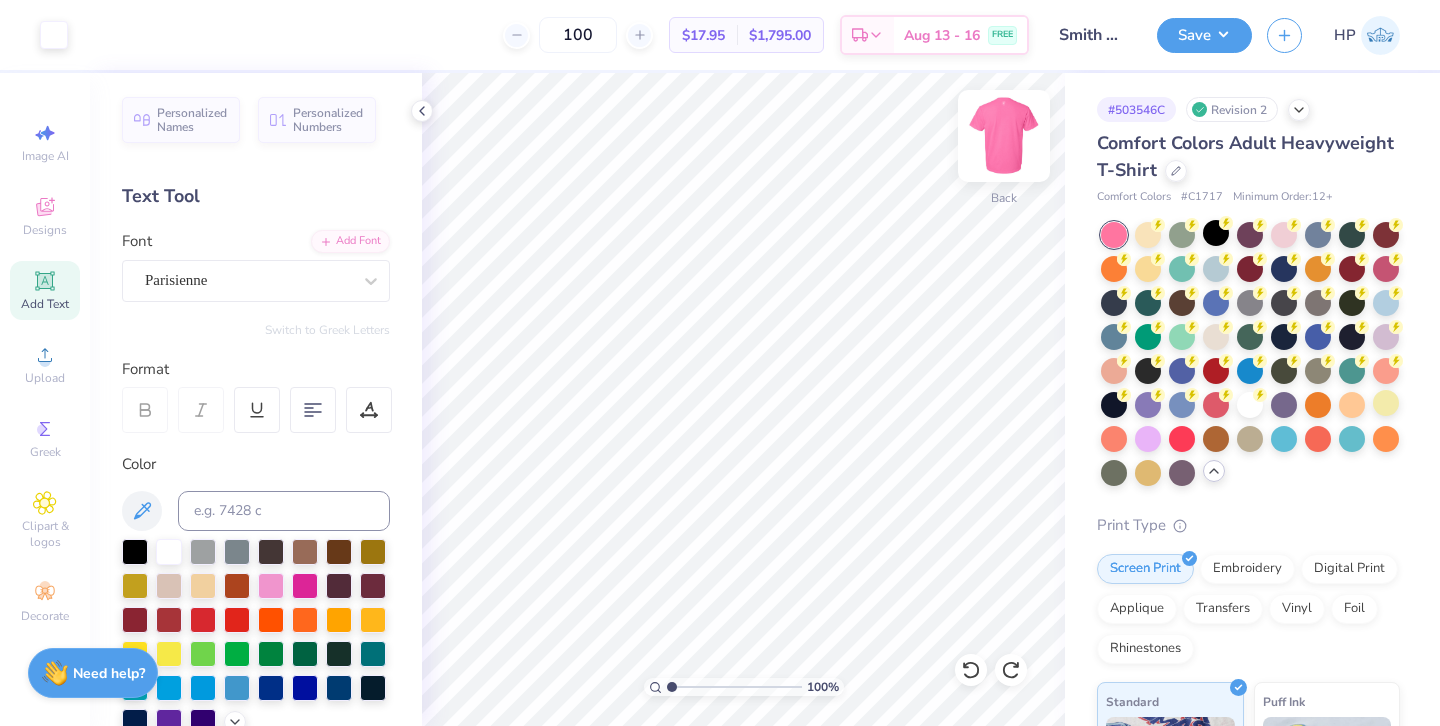 click at bounding box center (1004, 136) 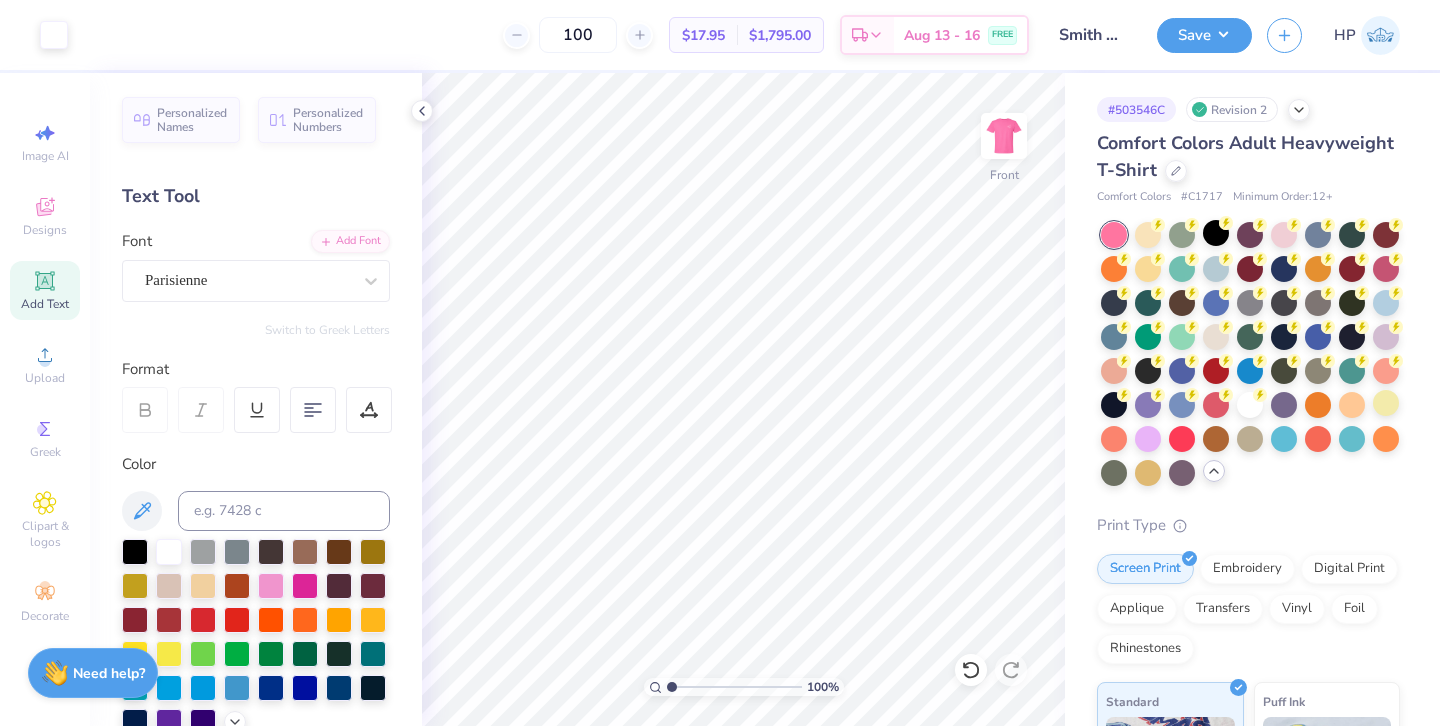 click at bounding box center [1004, 136] 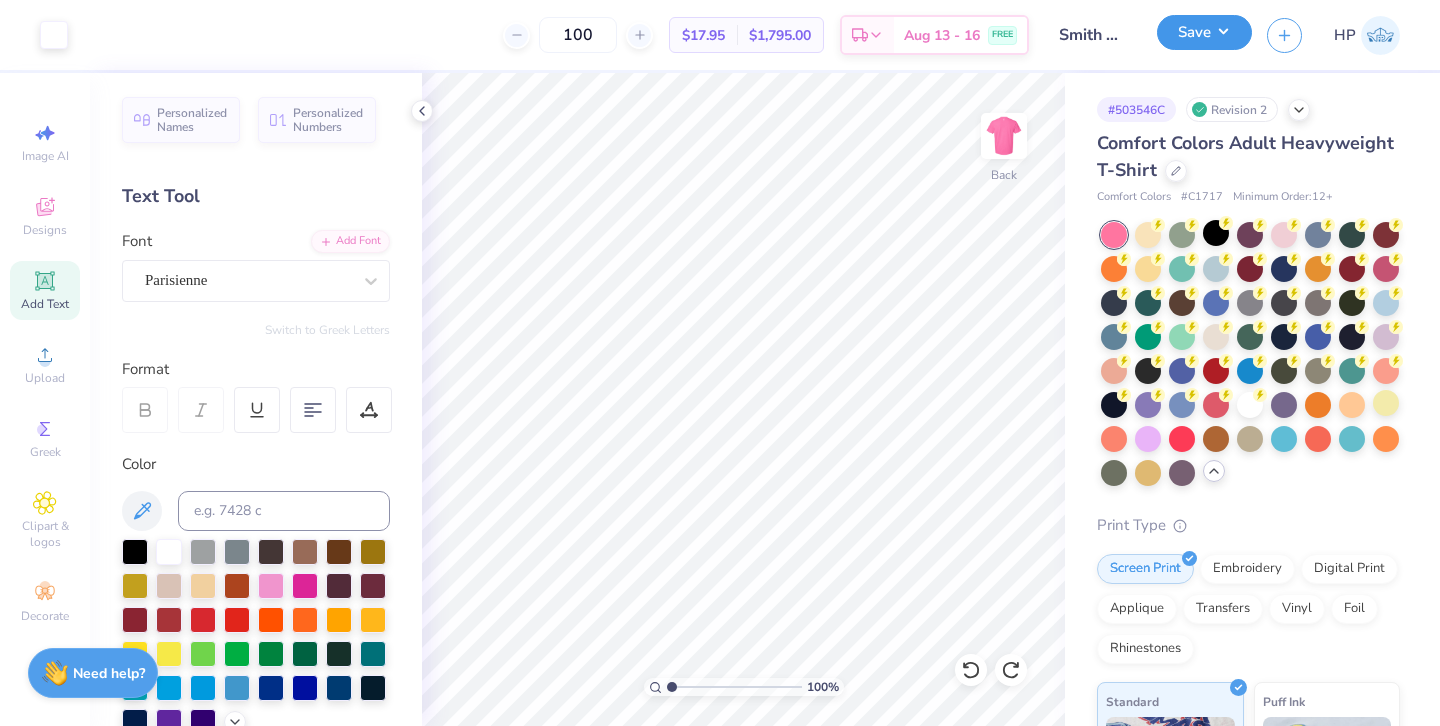 click on "Save" at bounding box center (1204, 32) 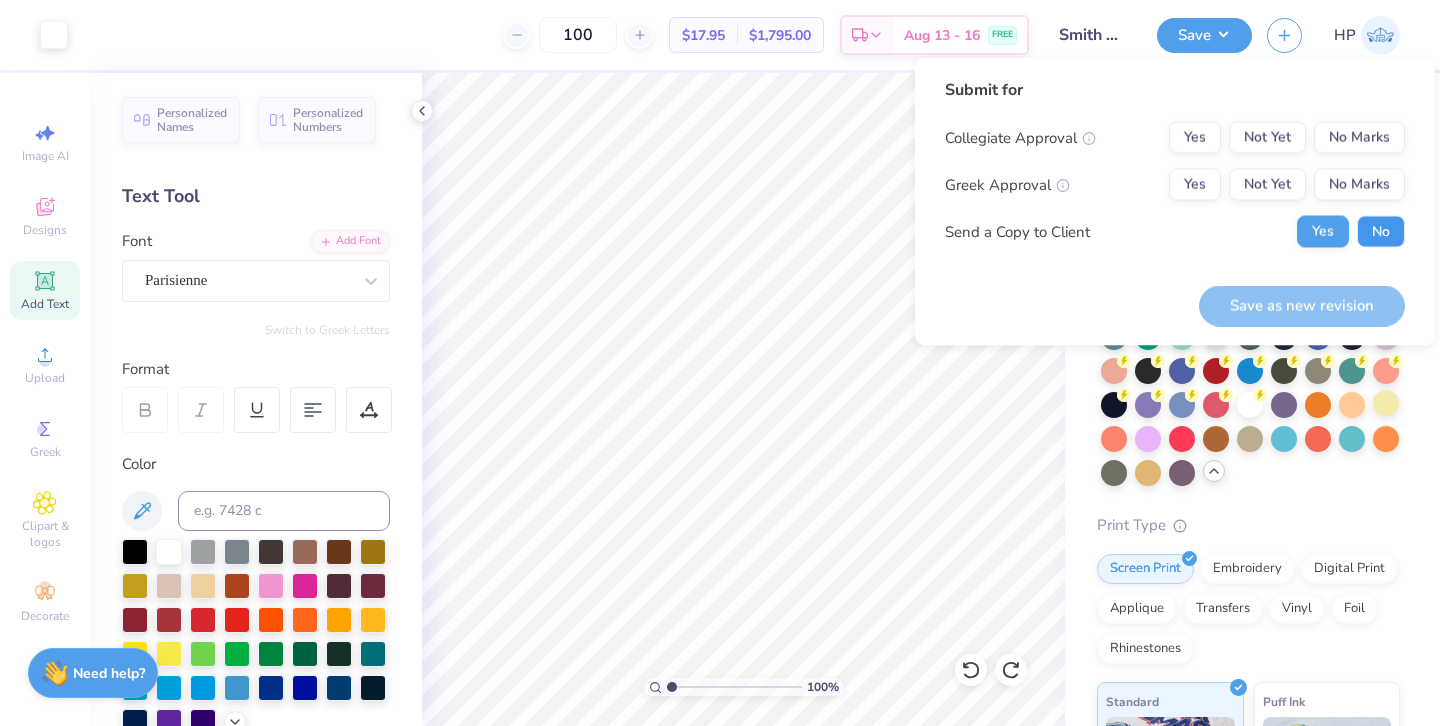 click on "No" at bounding box center (1381, 232) 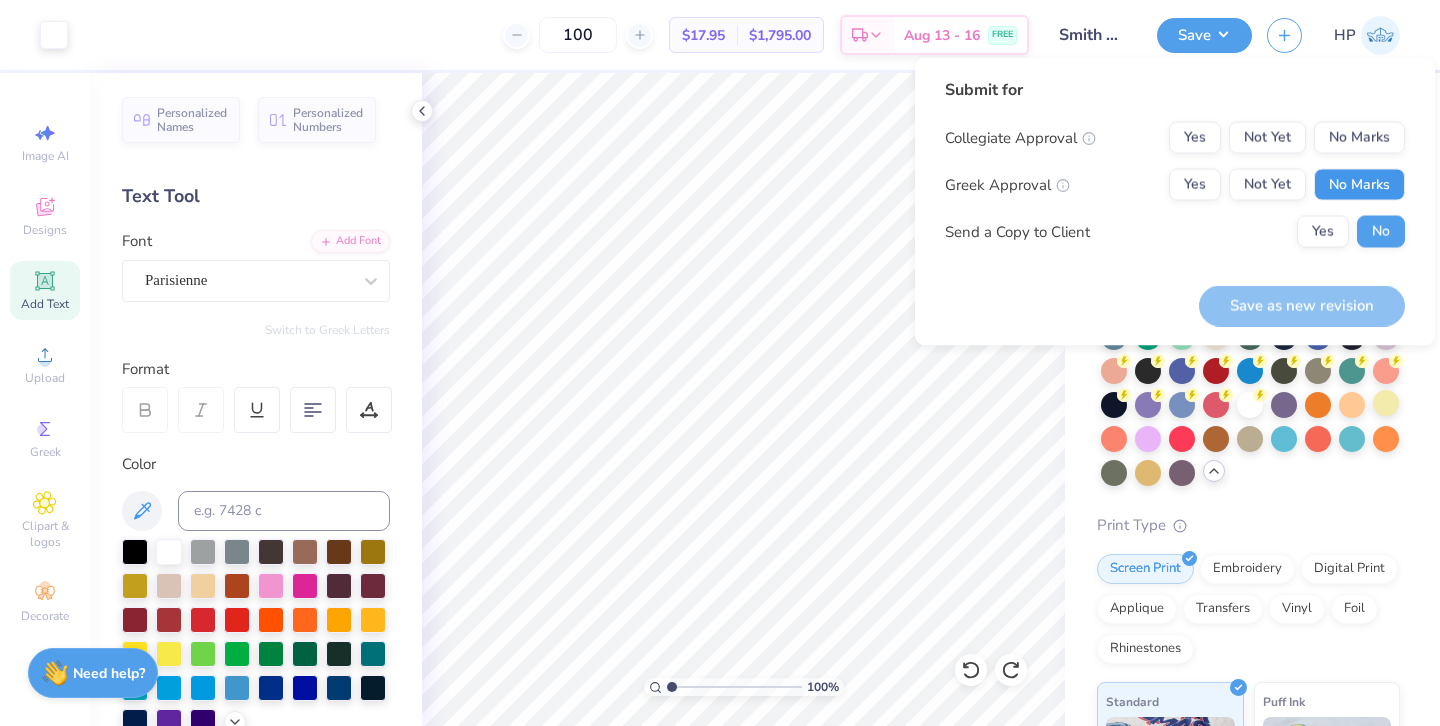 click on "No Marks" at bounding box center [1359, 185] 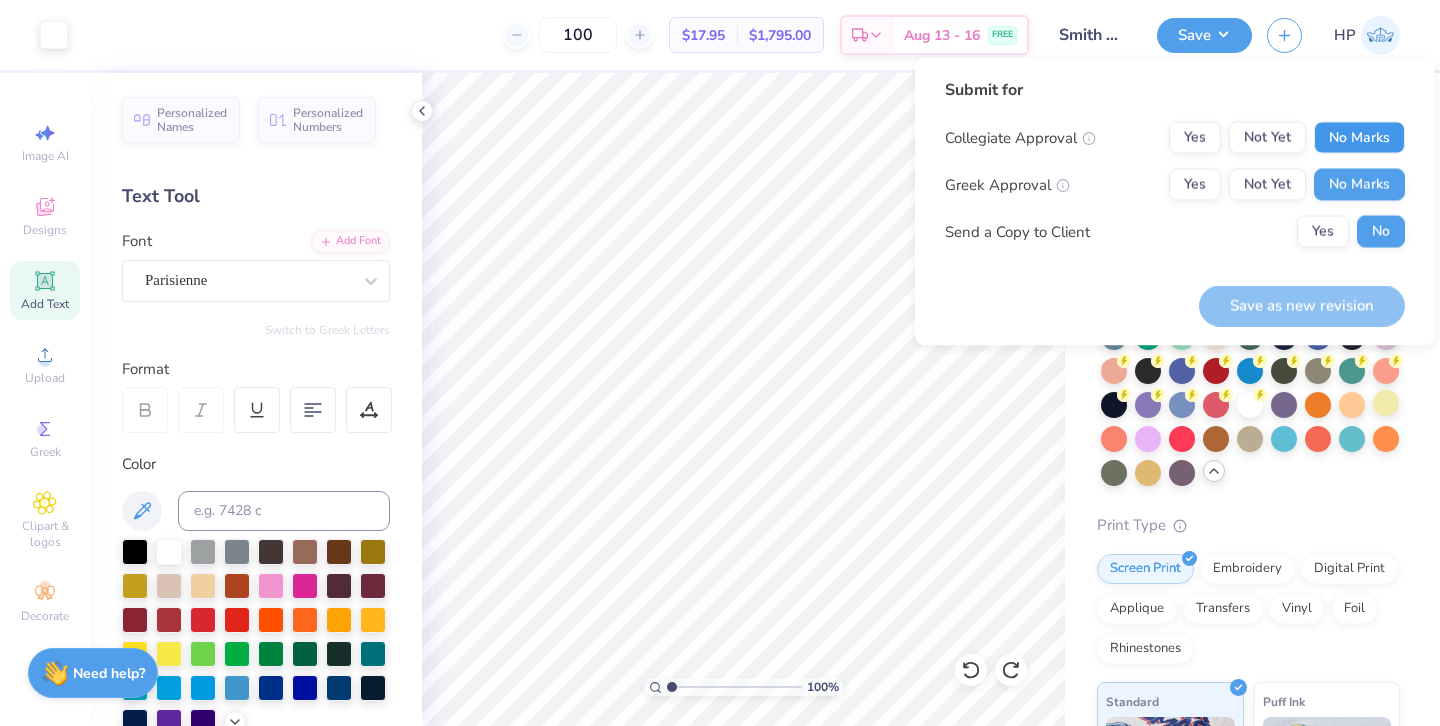 click on "No Marks" at bounding box center [1359, 138] 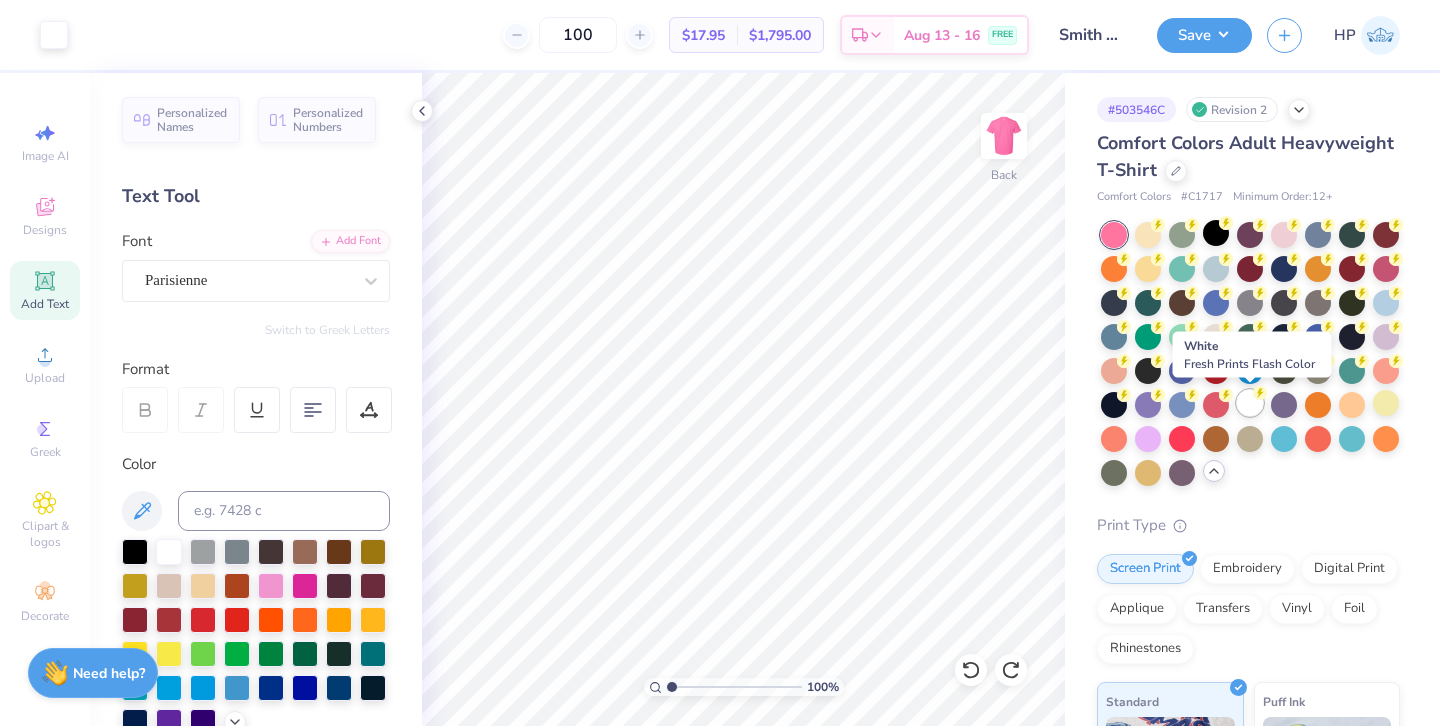 click at bounding box center (1250, 403) 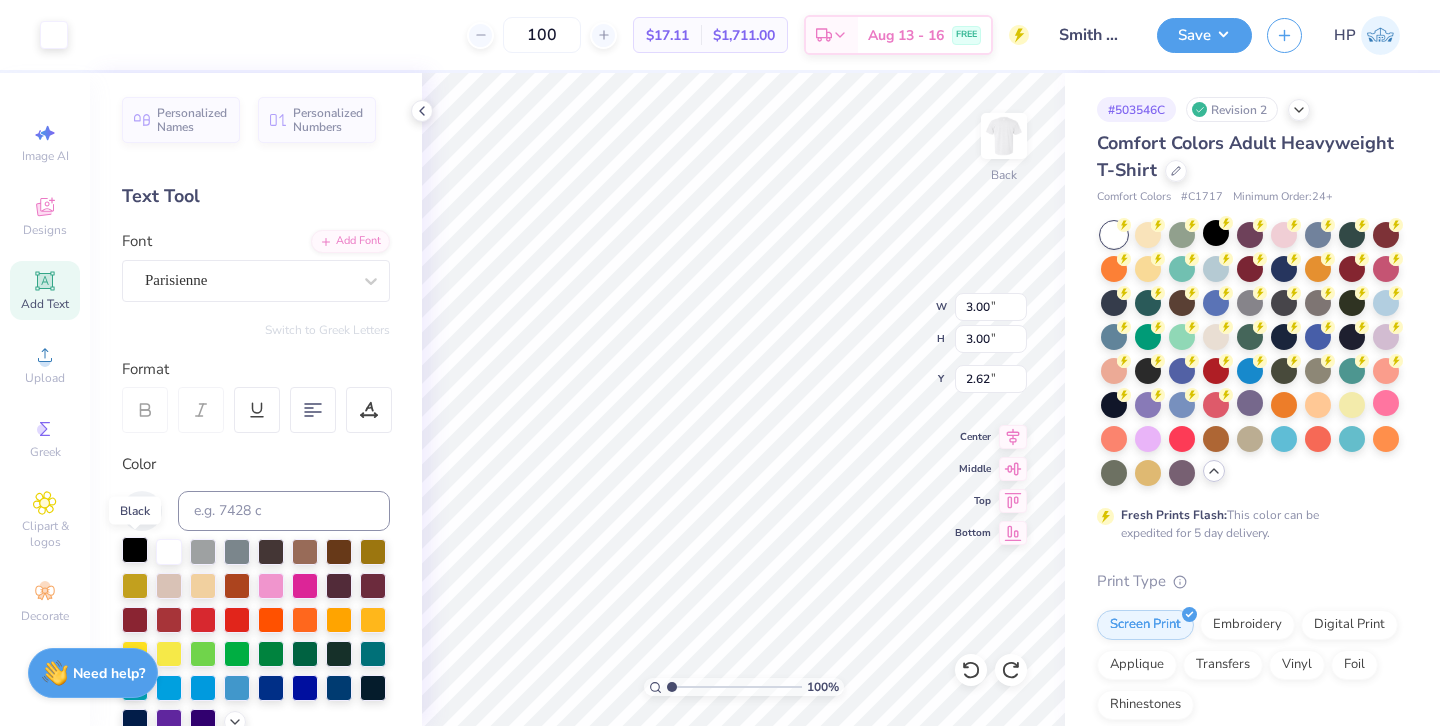 click at bounding box center (135, 550) 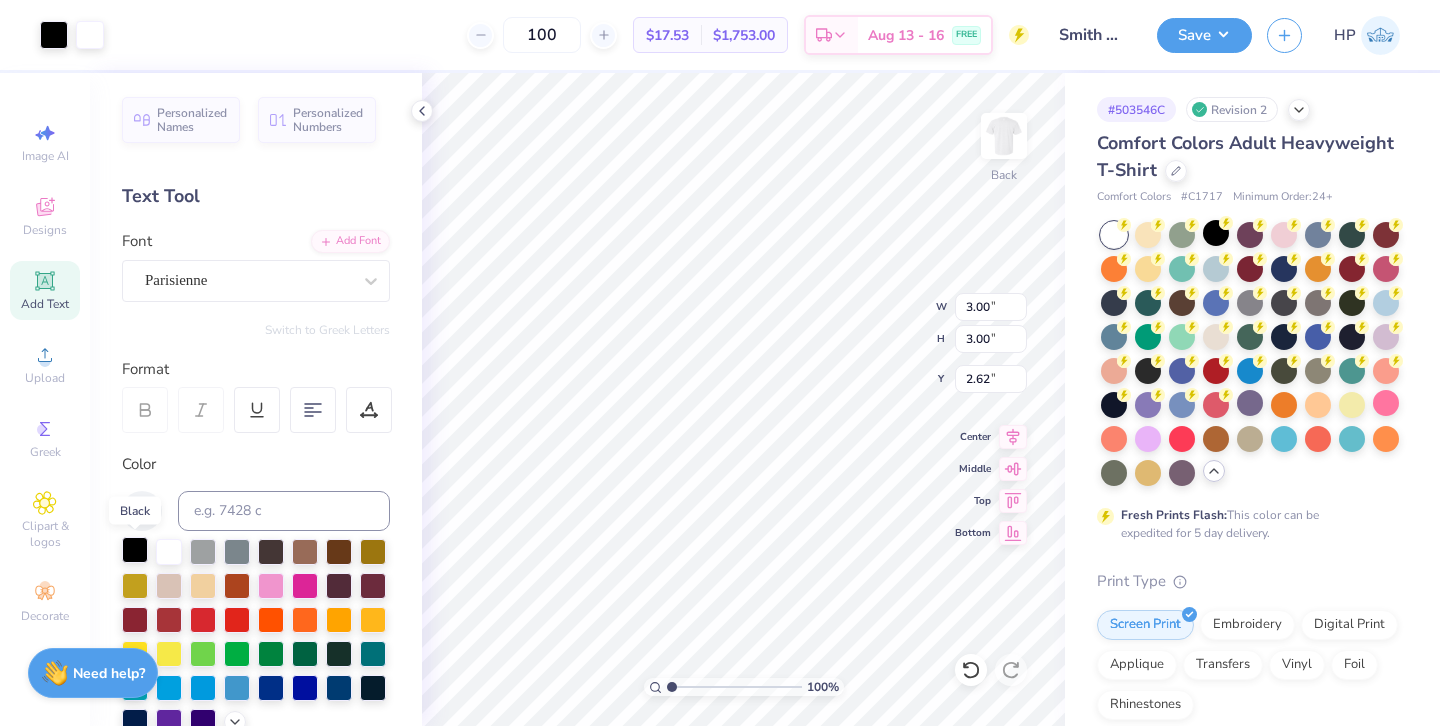 click at bounding box center (135, 550) 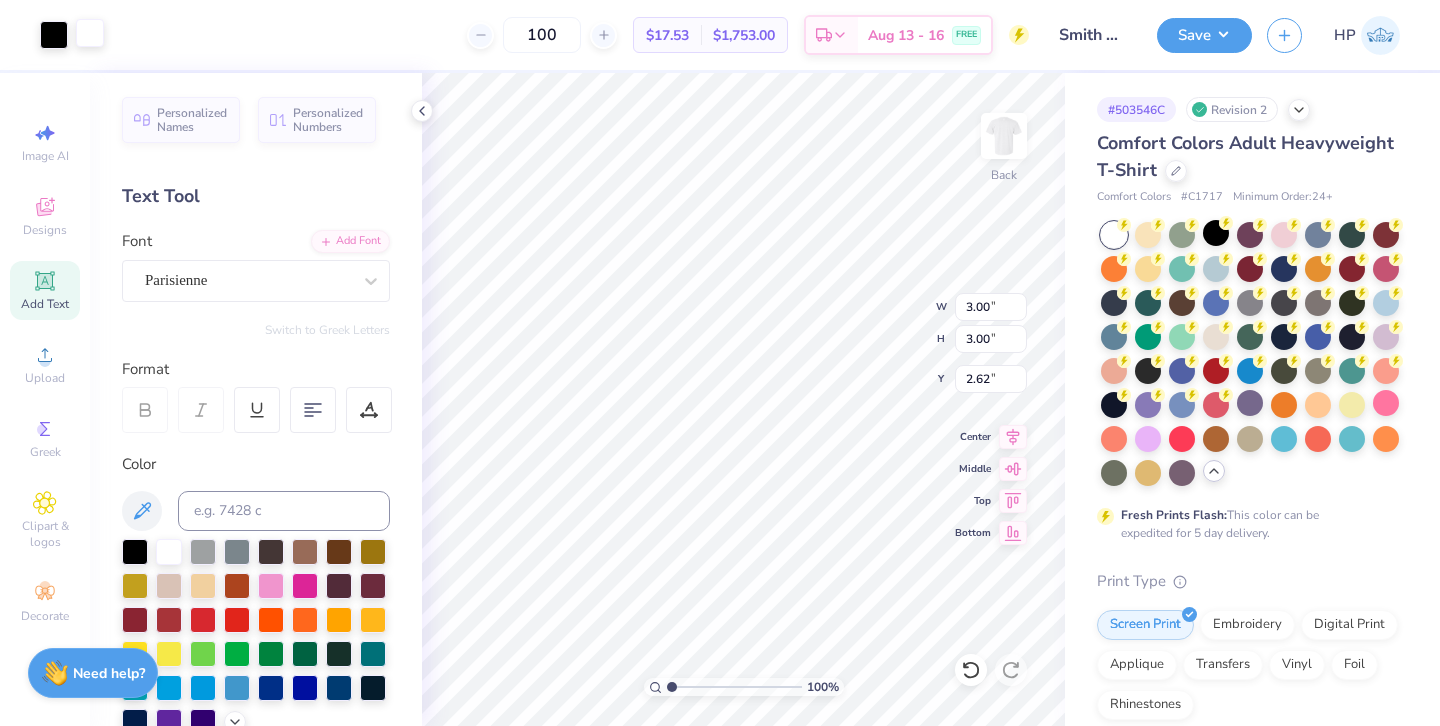 click at bounding box center (90, 33) 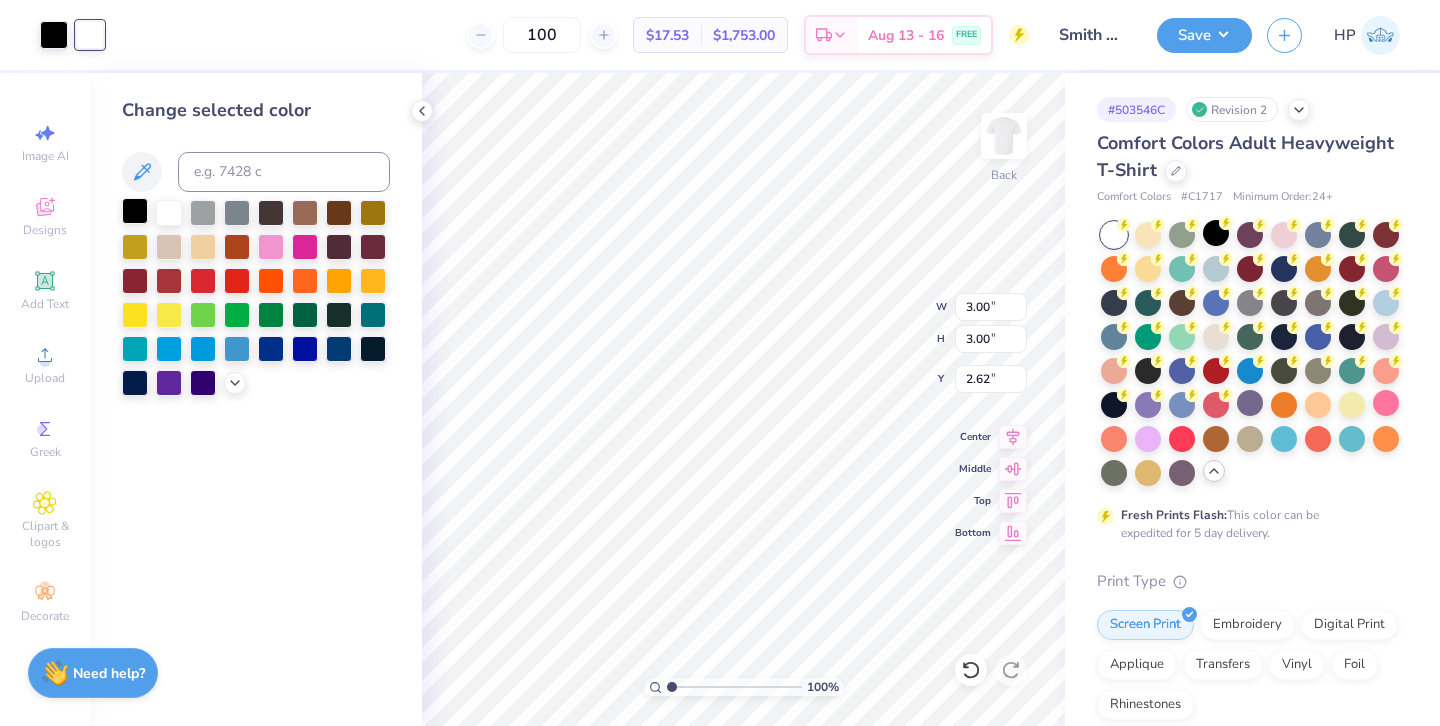 click at bounding box center [135, 211] 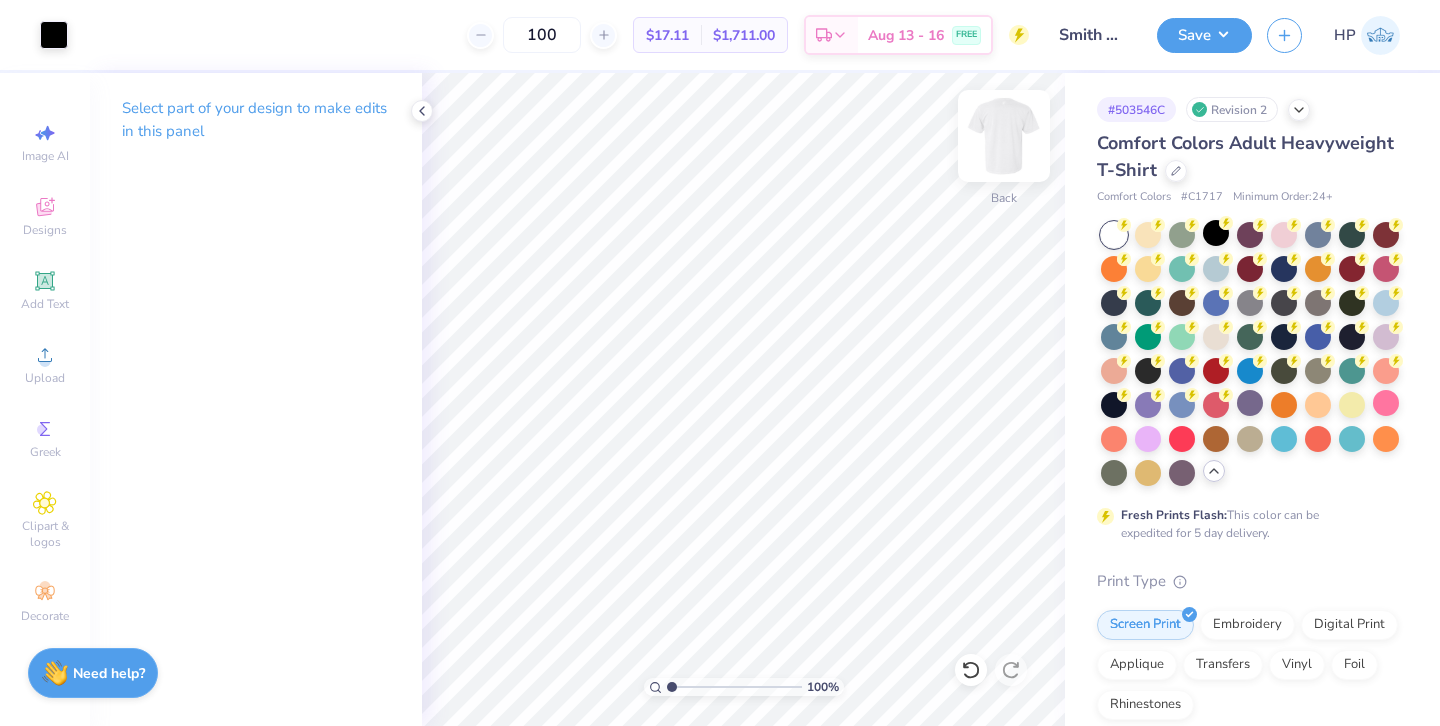 click at bounding box center [1004, 136] 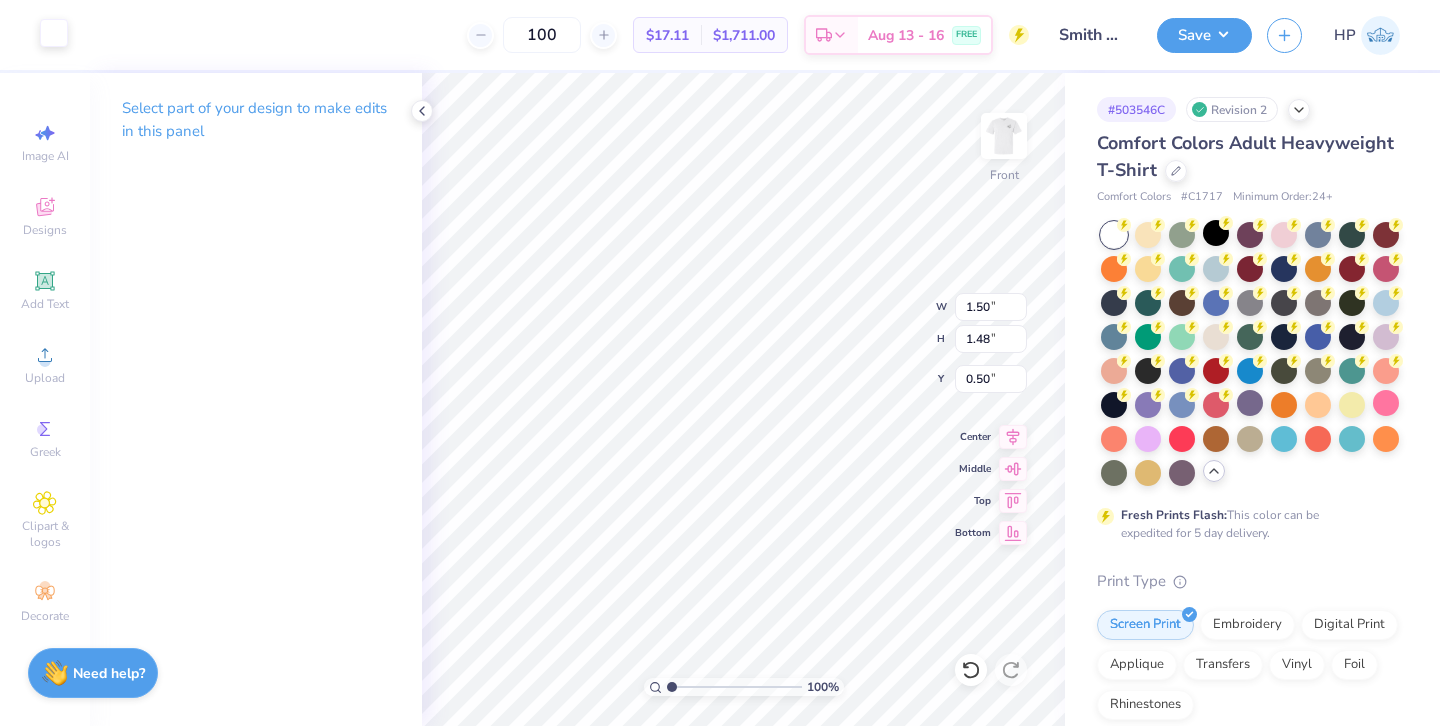 click at bounding box center (54, 33) 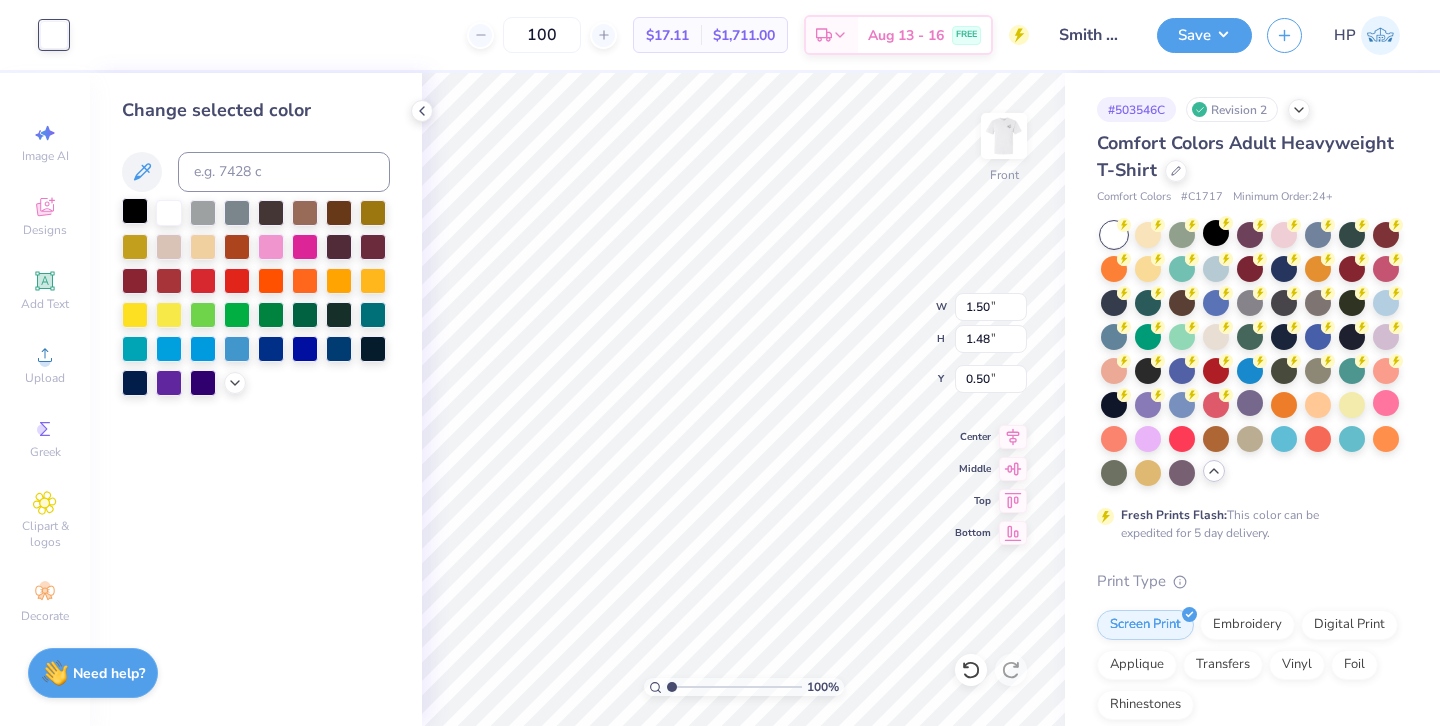 click at bounding box center (135, 211) 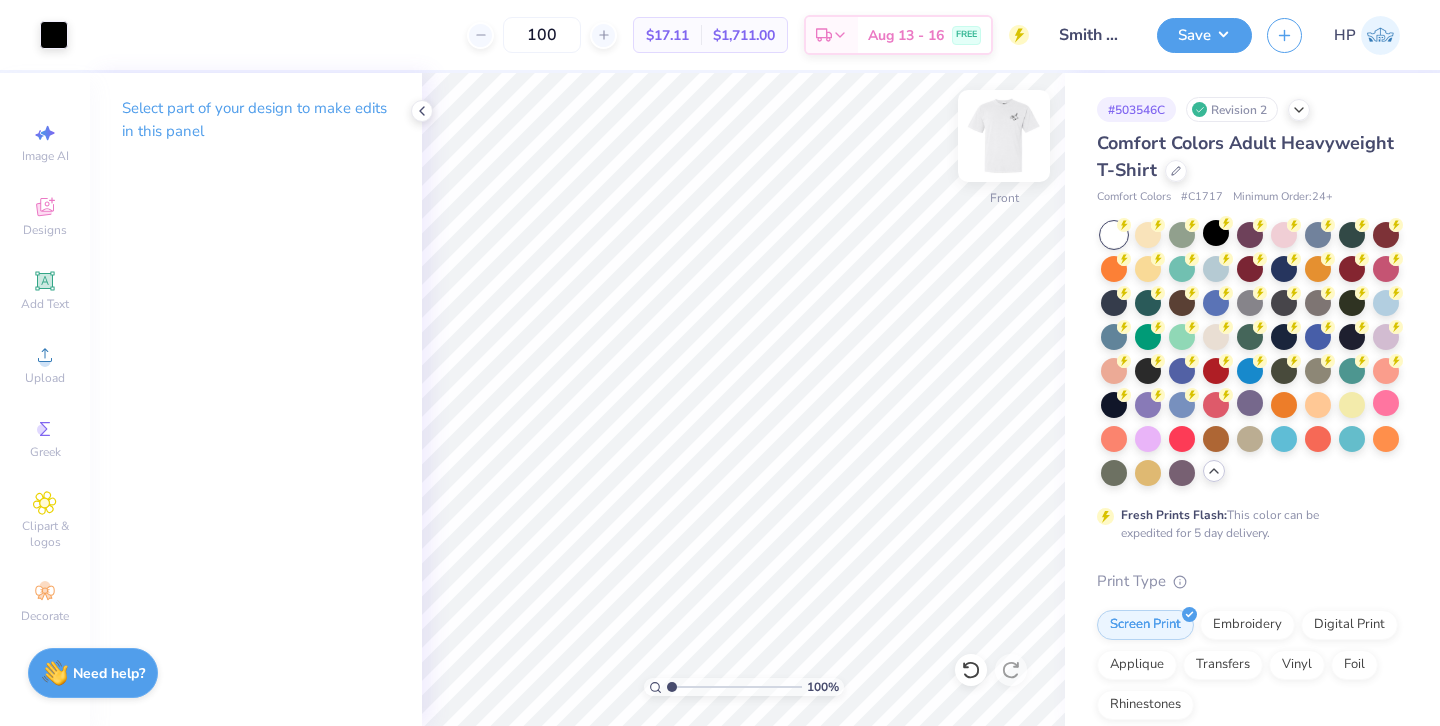 click at bounding box center [1004, 136] 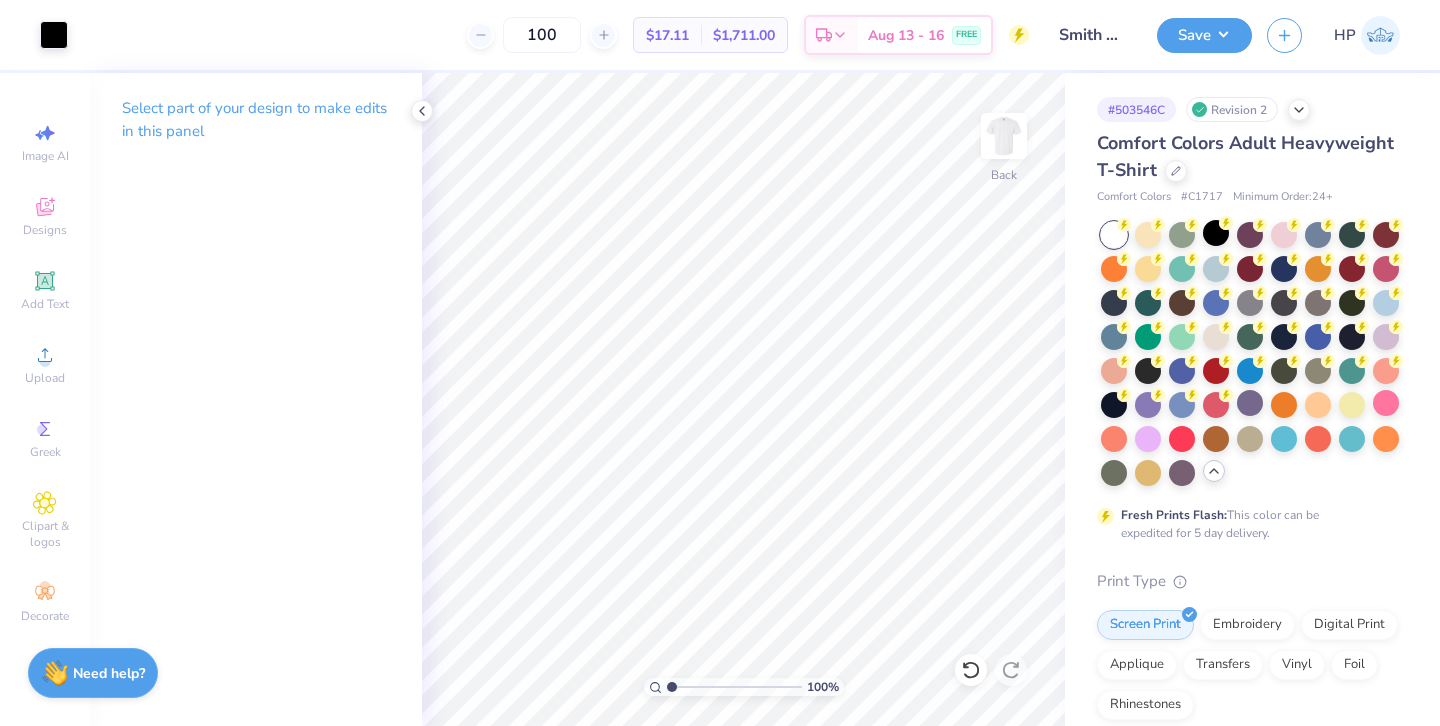 click at bounding box center (1004, 136) 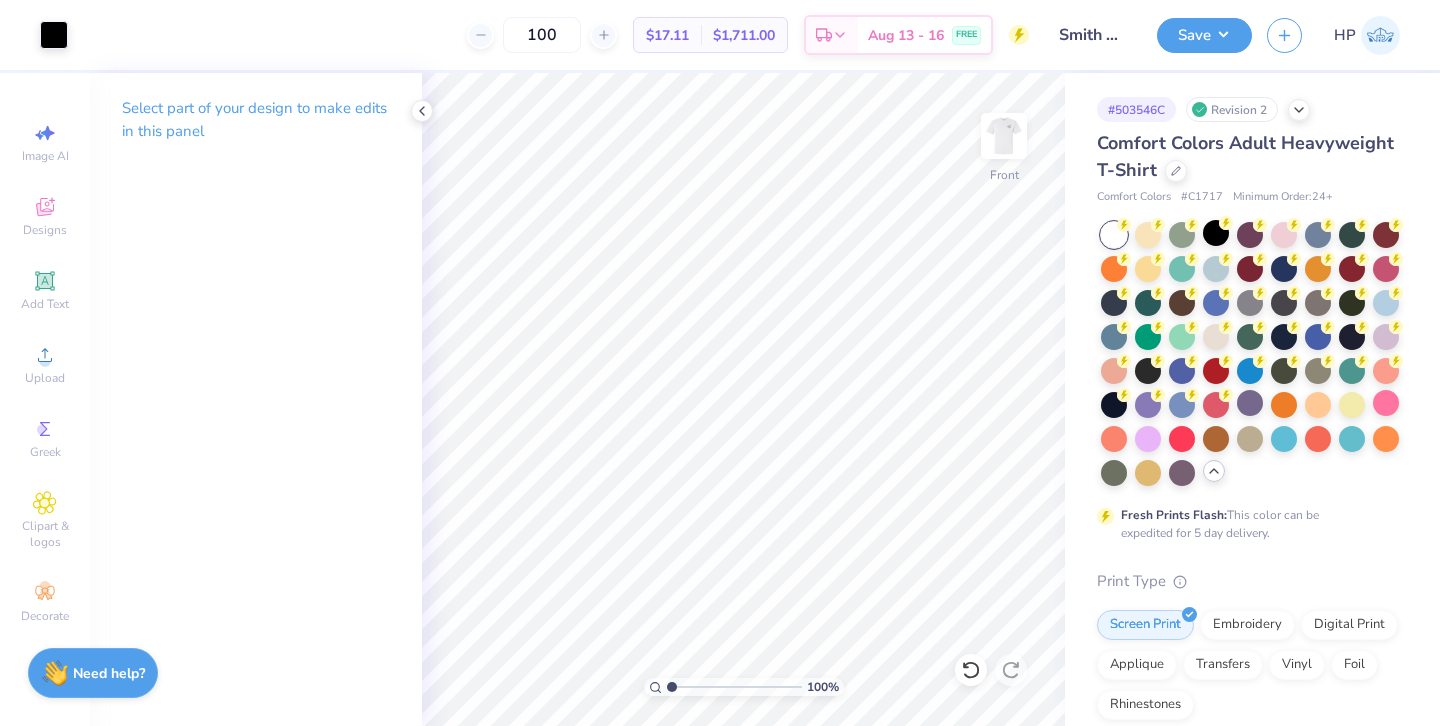 click at bounding box center [1004, 136] 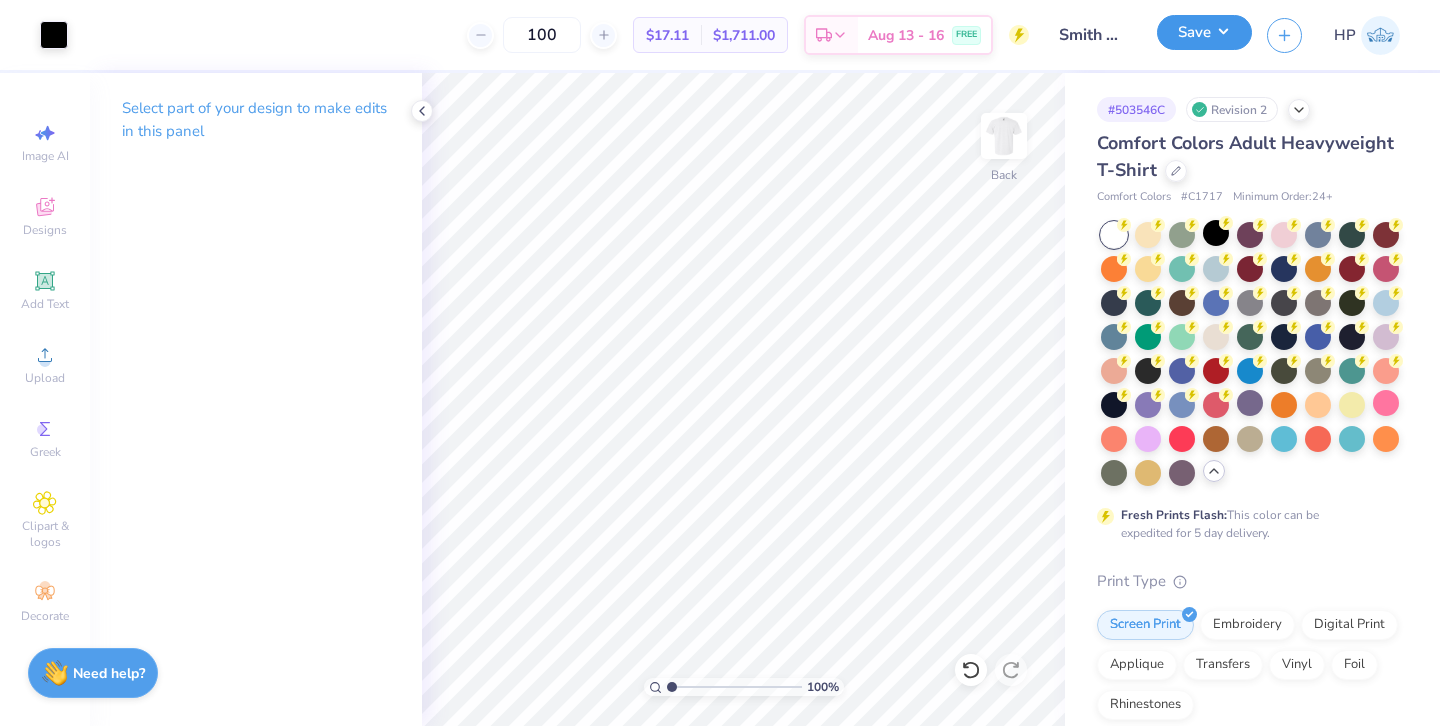 click on "Save" at bounding box center [1204, 32] 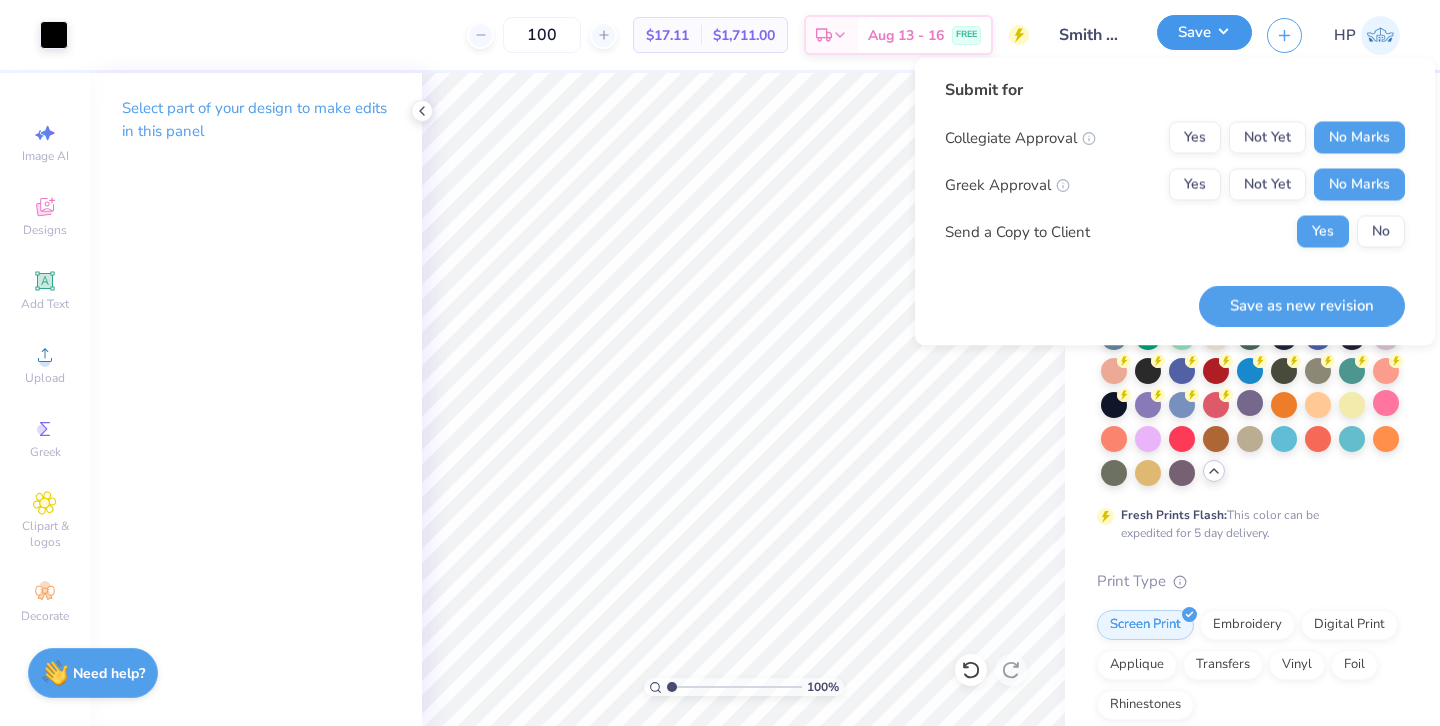 click on "Save" at bounding box center (1204, 32) 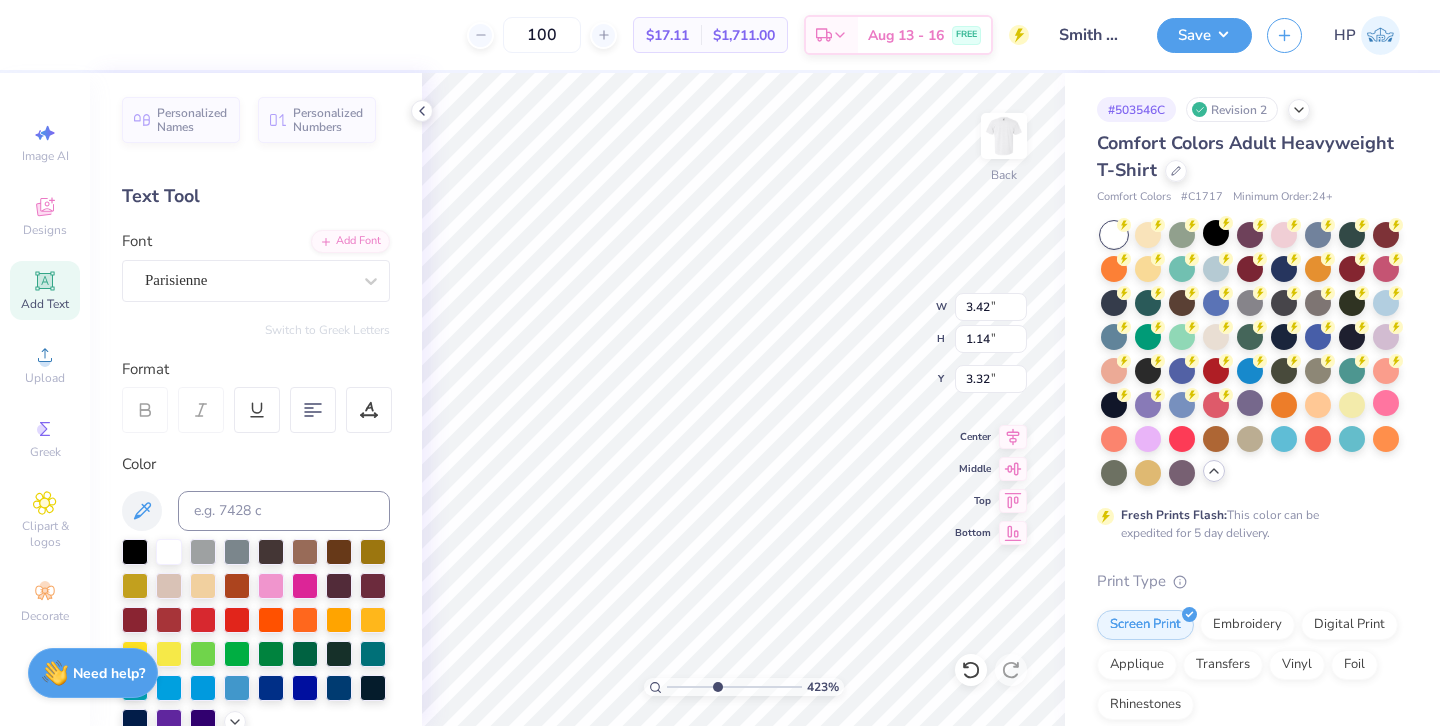 drag, startPoint x: 669, startPoint y: 689, endPoint x: 716, endPoint y: 677, distance: 48.507732 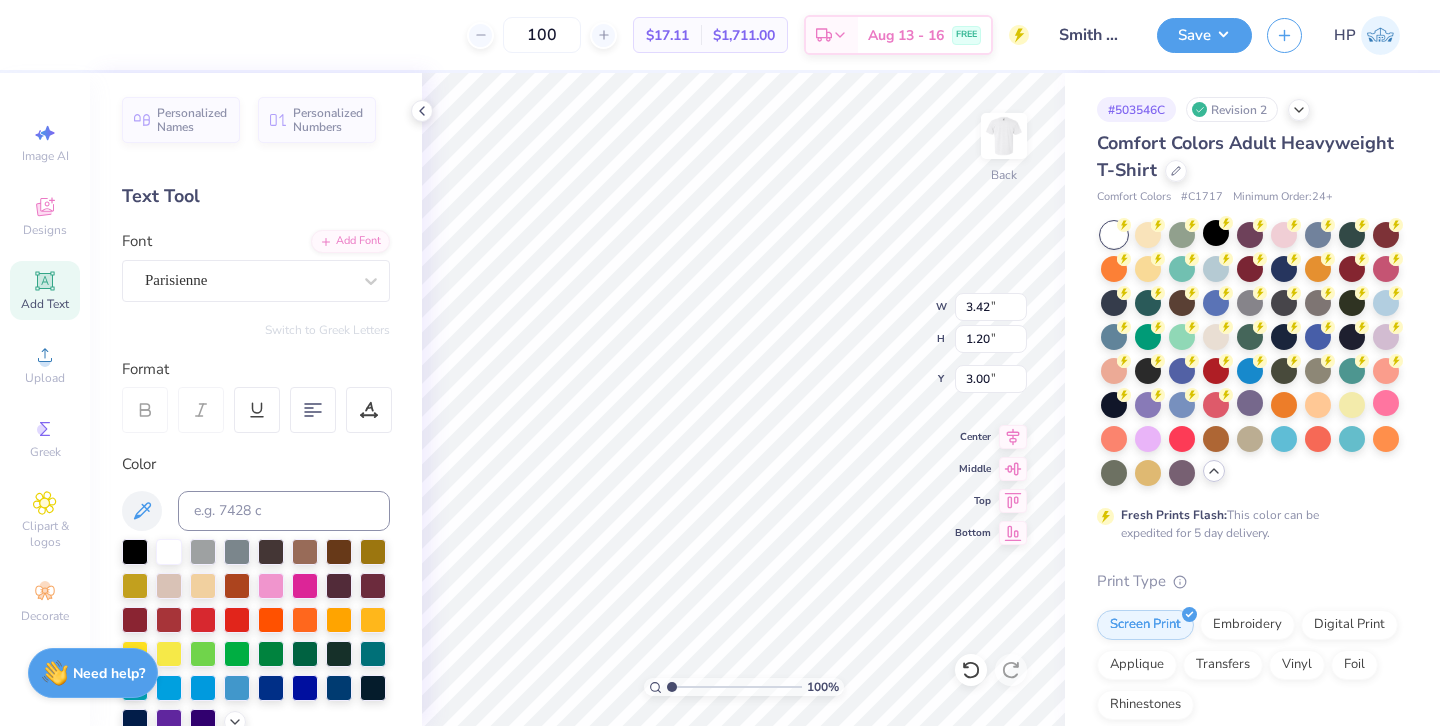 drag, startPoint x: 721, startPoint y: 686, endPoint x: 666, endPoint y: 681, distance: 55.226807 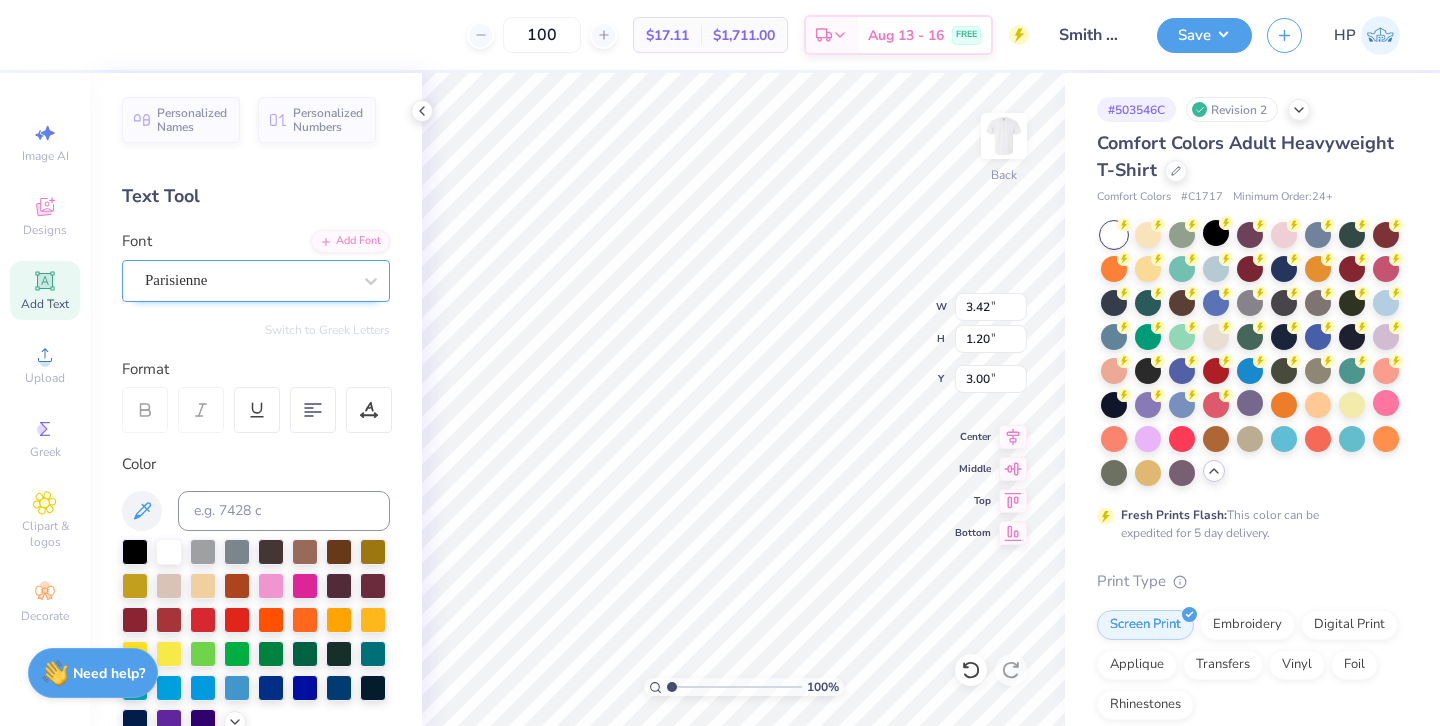 click on "Parisienne" at bounding box center (248, 280) 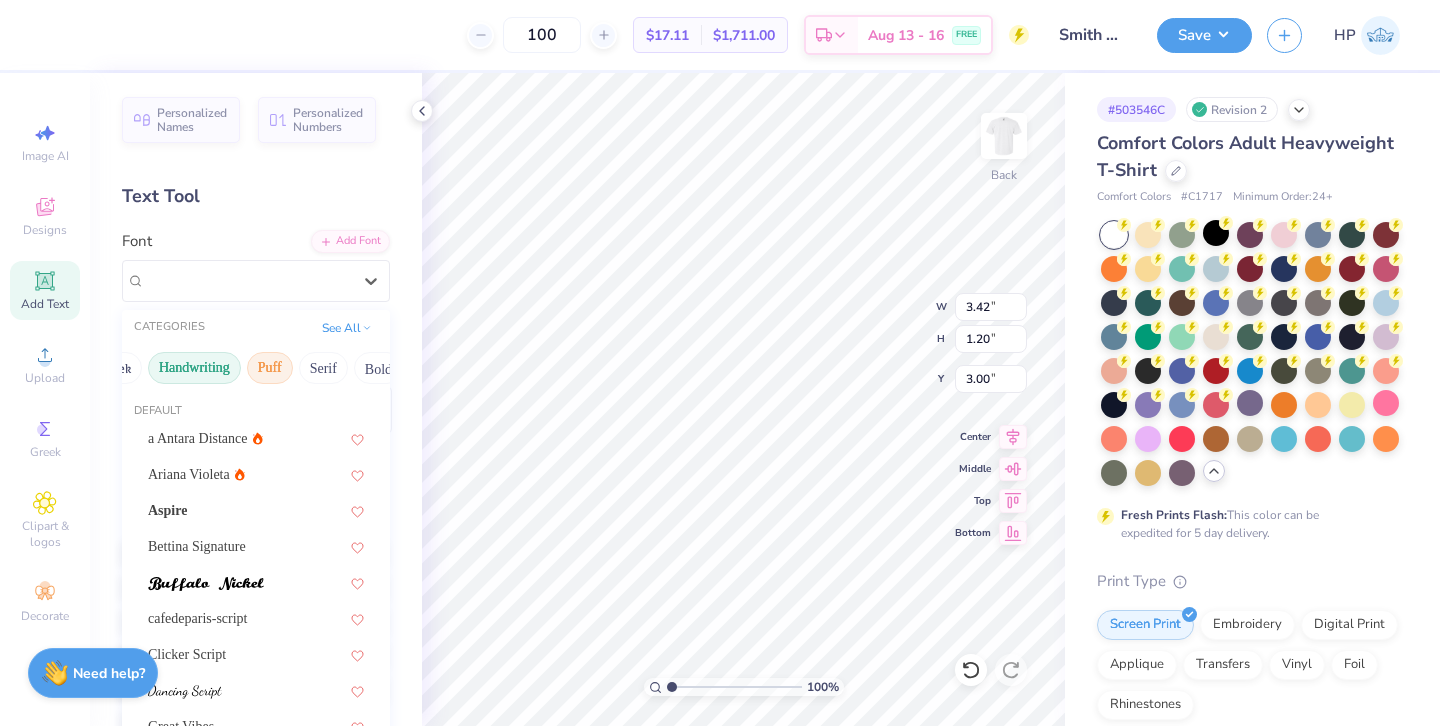 scroll, scrollTop: 0, scrollLeft: 52, axis: horizontal 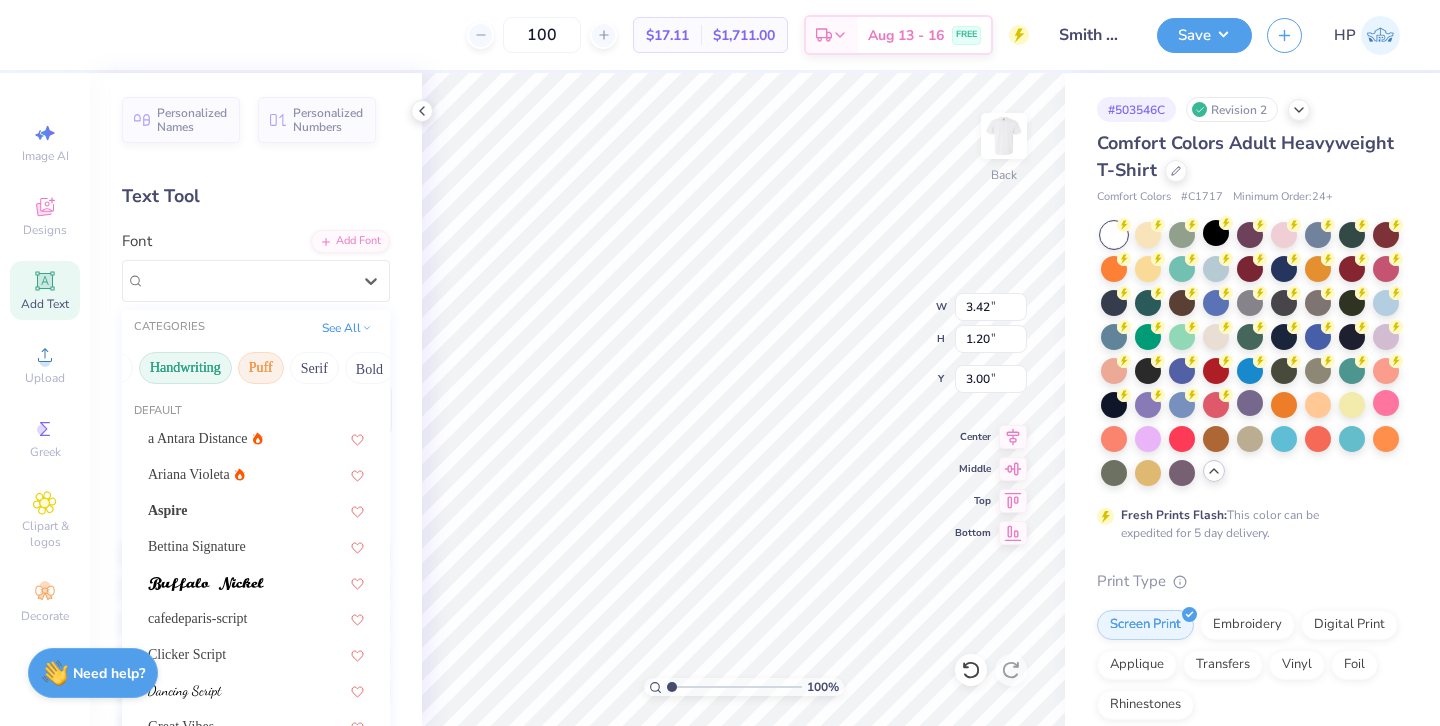 click on "Serif" at bounding box center [314, 368] 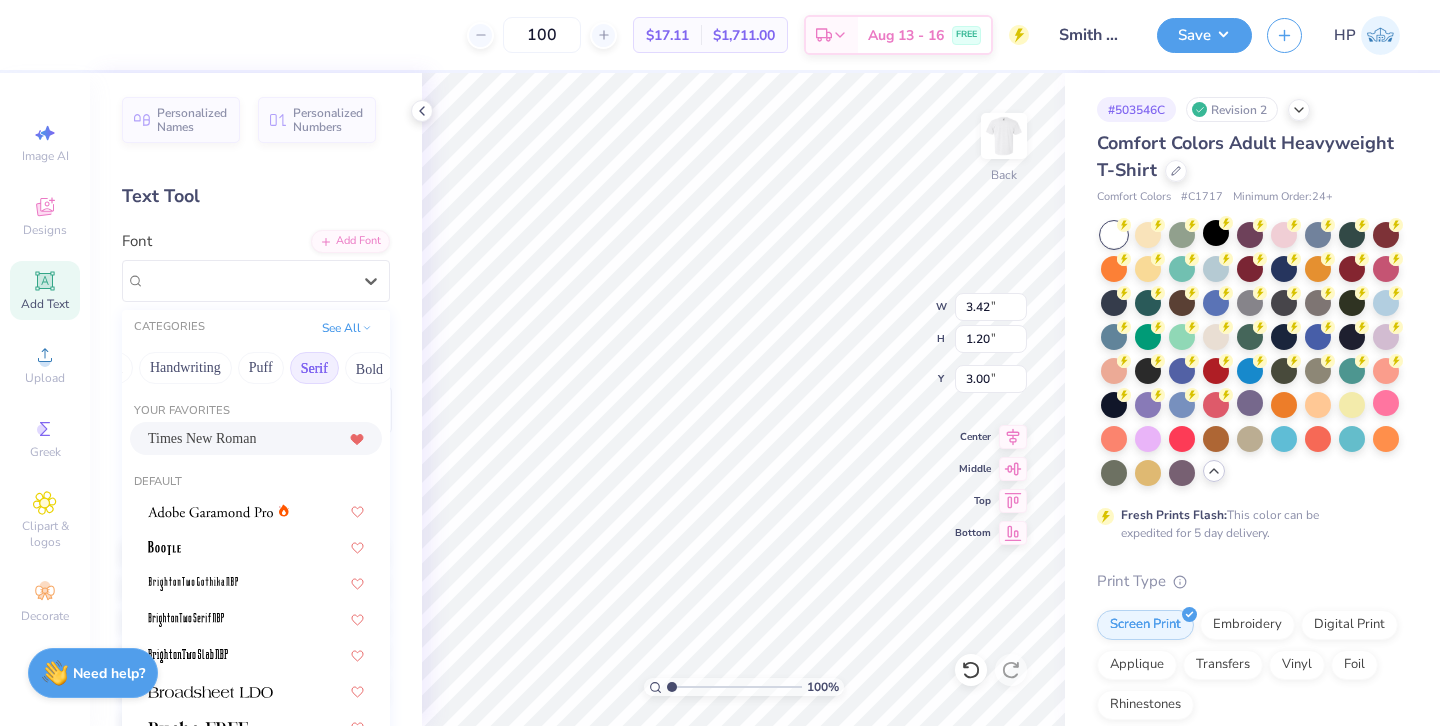 click on "Times New Roman" at bounding box center [202, 438] 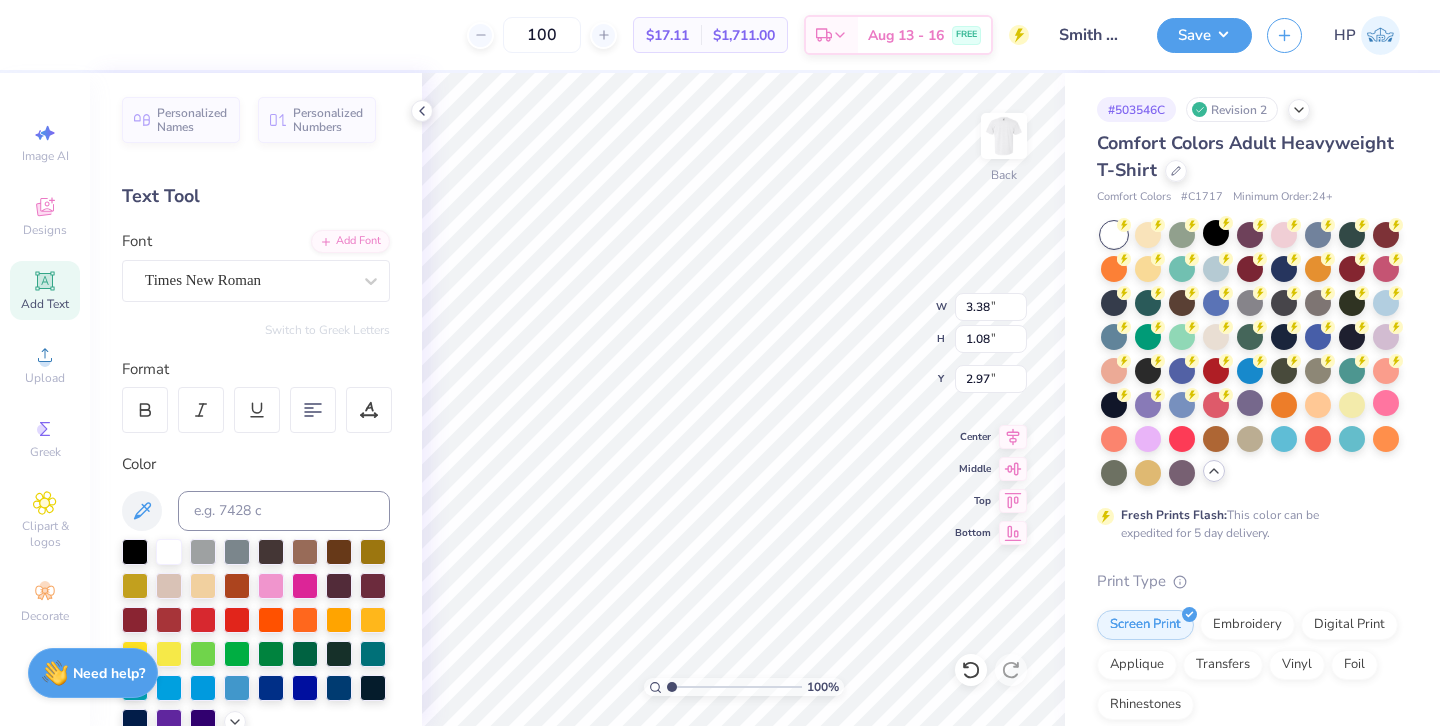 scroll, scrollTop: 0, scrollLeft: 1, axis: horizontal 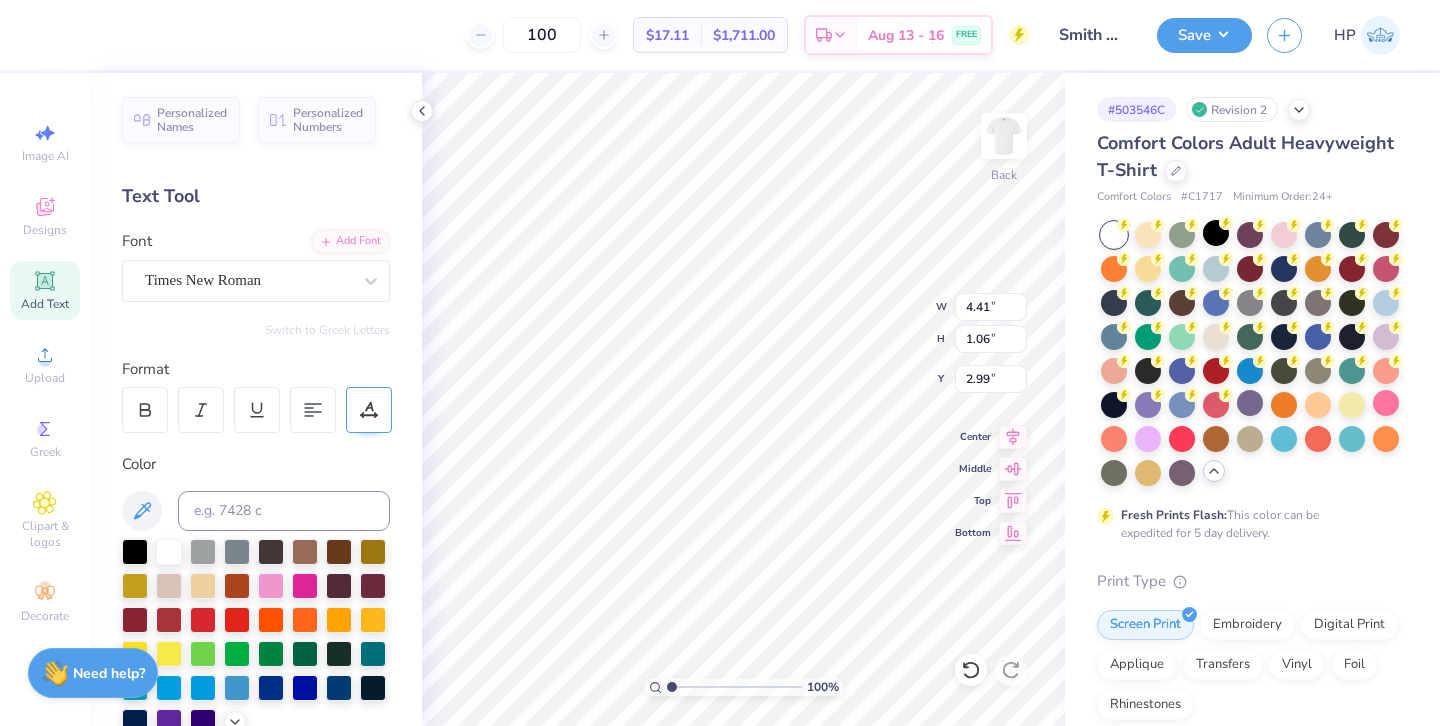 click at bounding box center (369, 410) 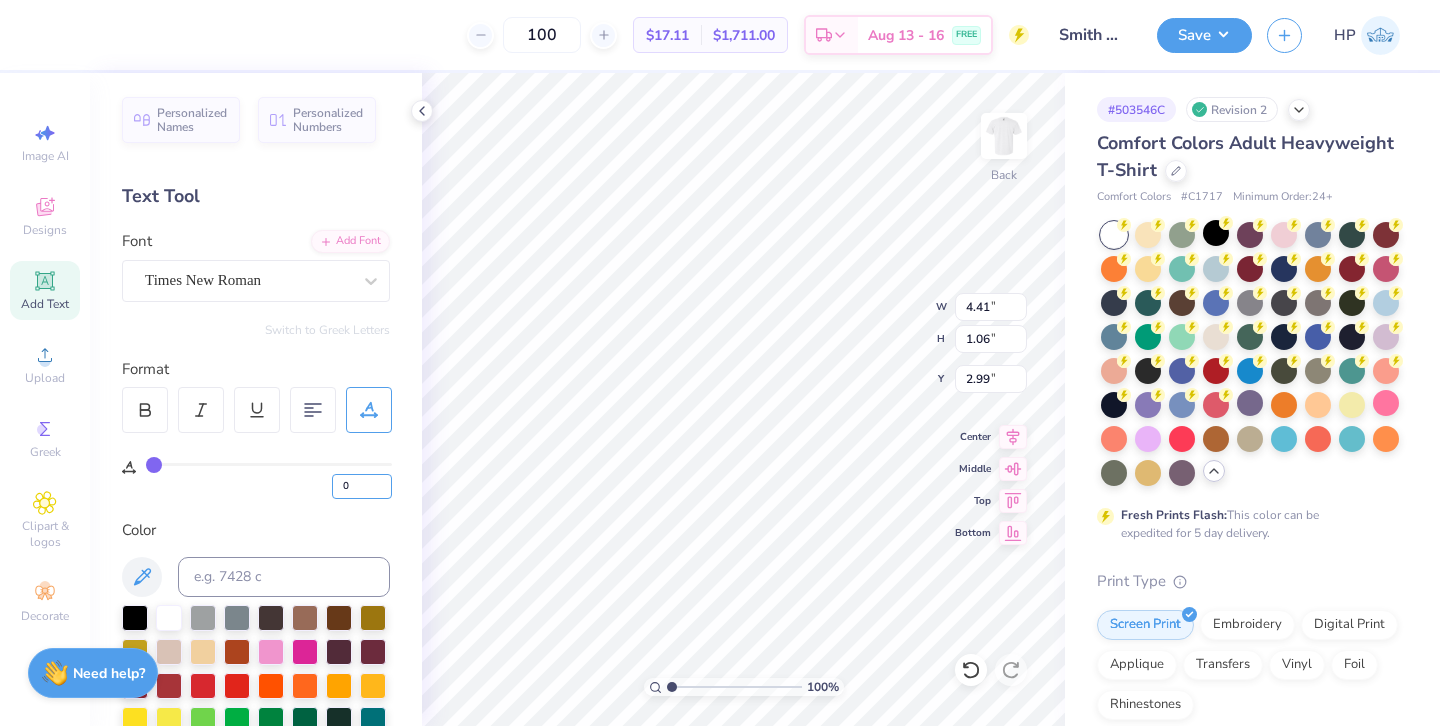 drag, startPoint x: 360, startPoint y: 481, endPoint x: 313, endPoint y: 481, distance: 47 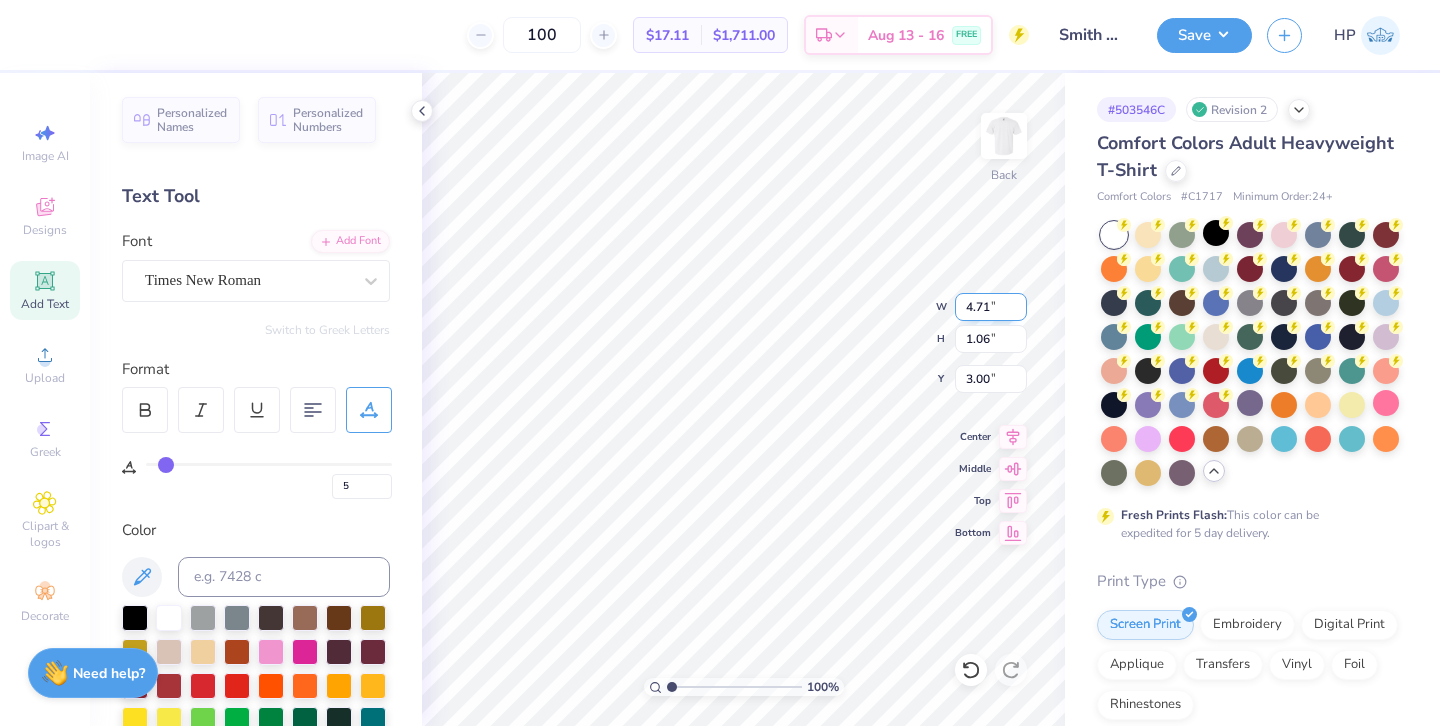 click on "4.71" at bounding box center [991, 307] 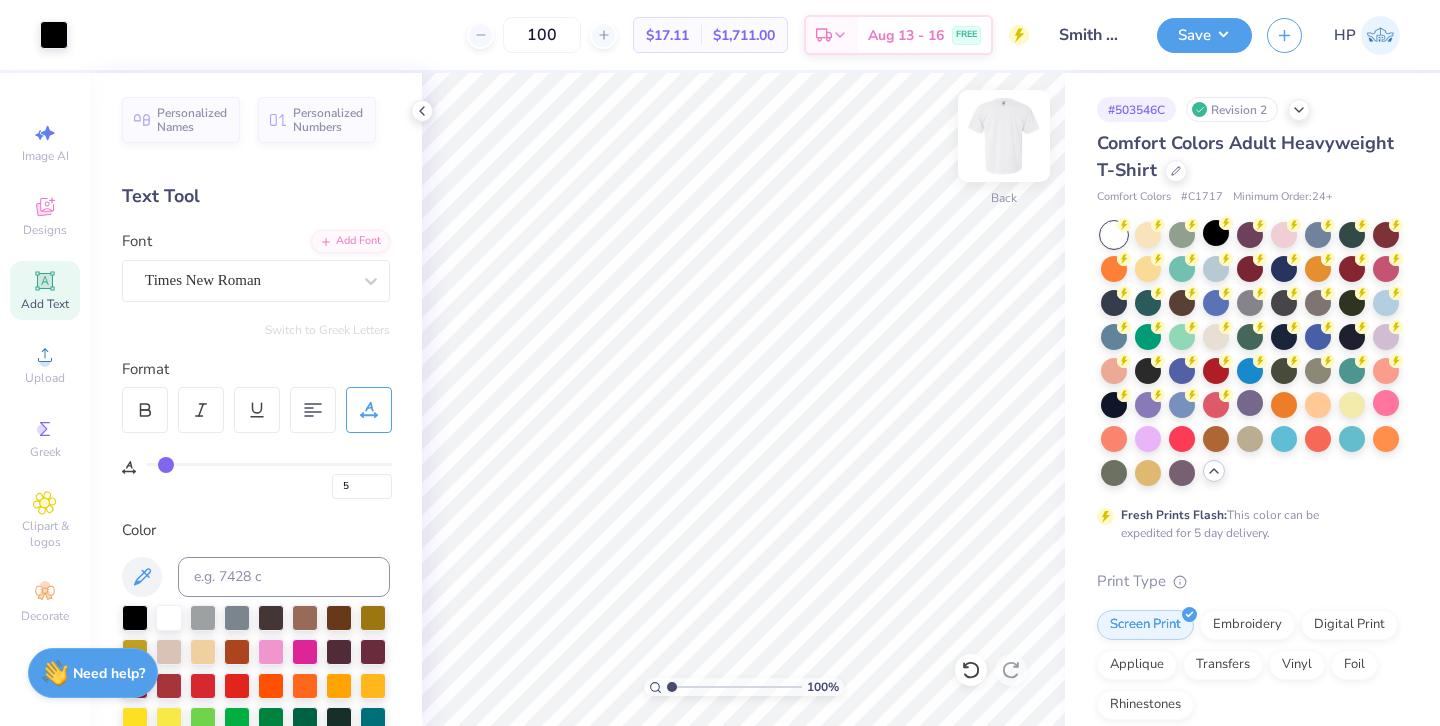 click at bounding box center [1004, 136] 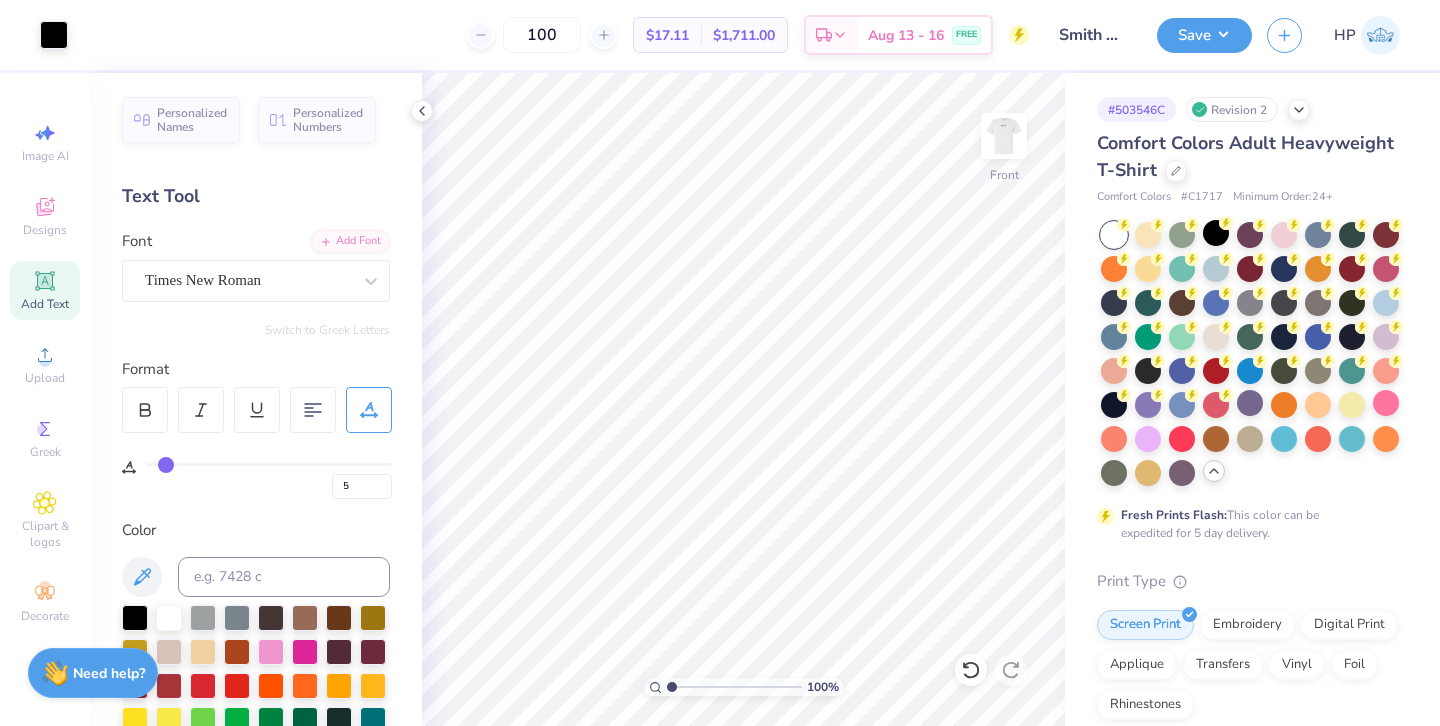 click at bounding box center [1004, 136] 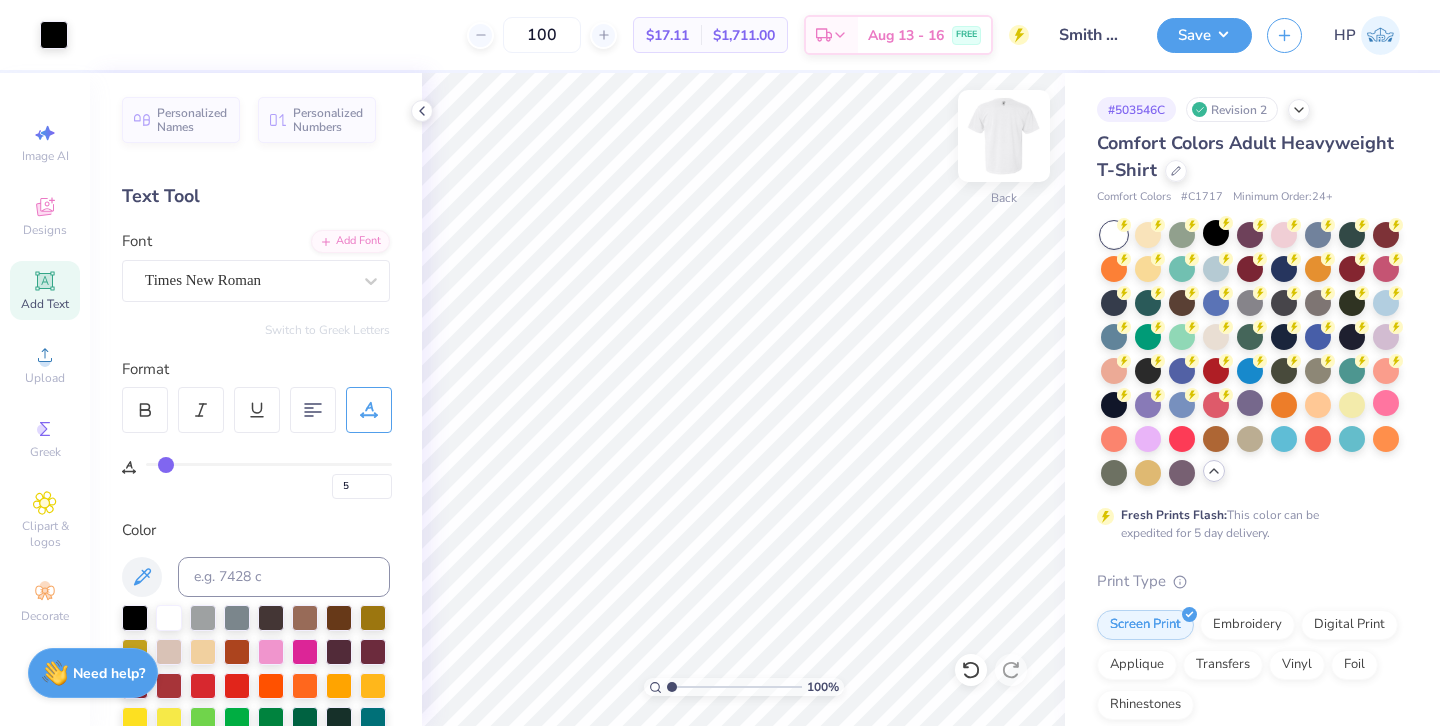 click at bounding box center (1004, 136) 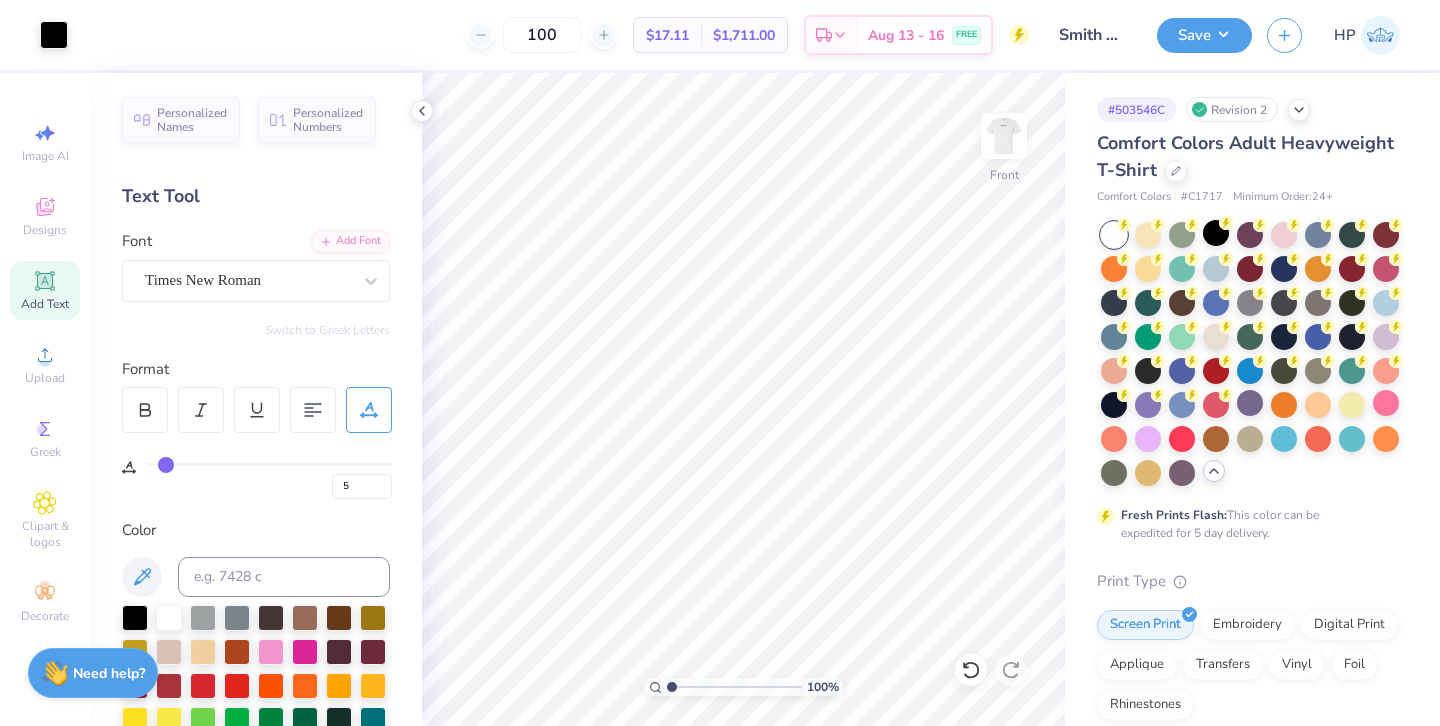 click at bounding box center (1004, 136) 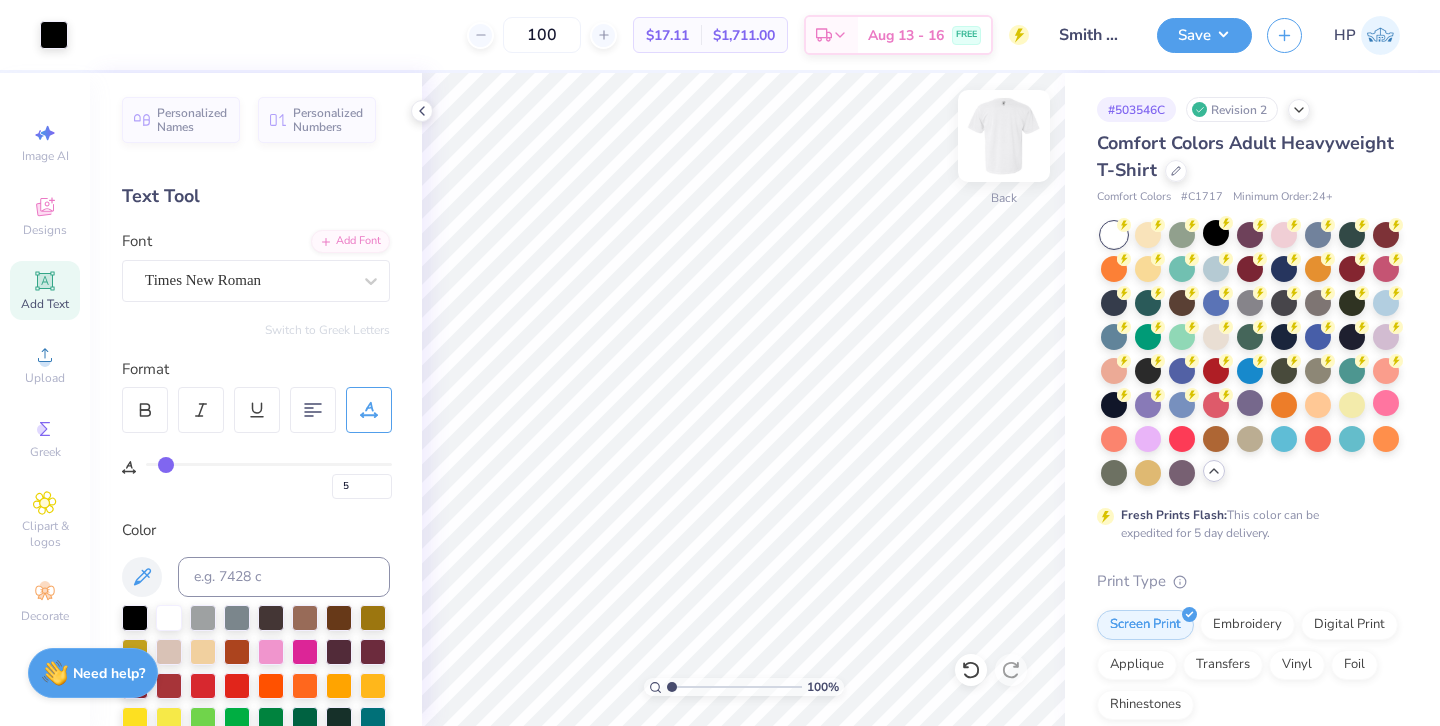 click at bounding box center [1004, 136] 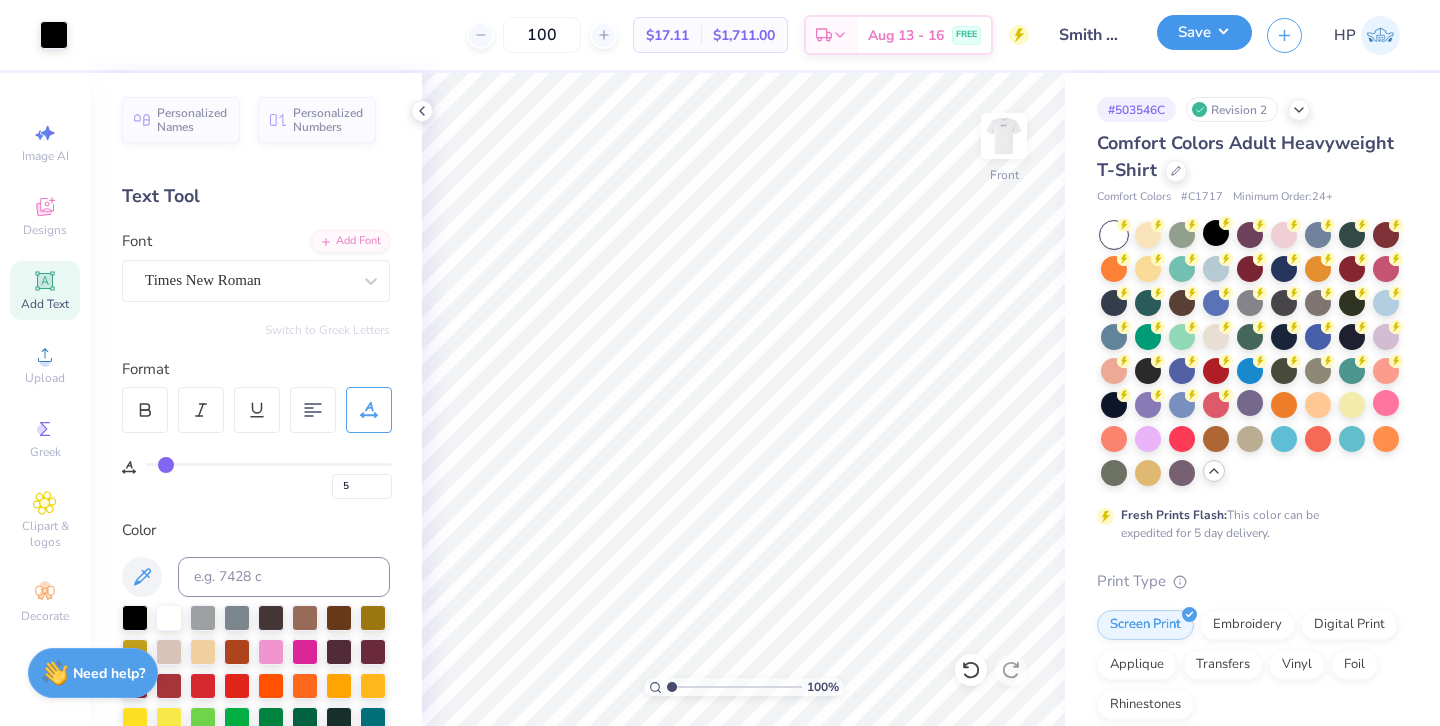 click on "Save" at bounding box center [1204, 32] 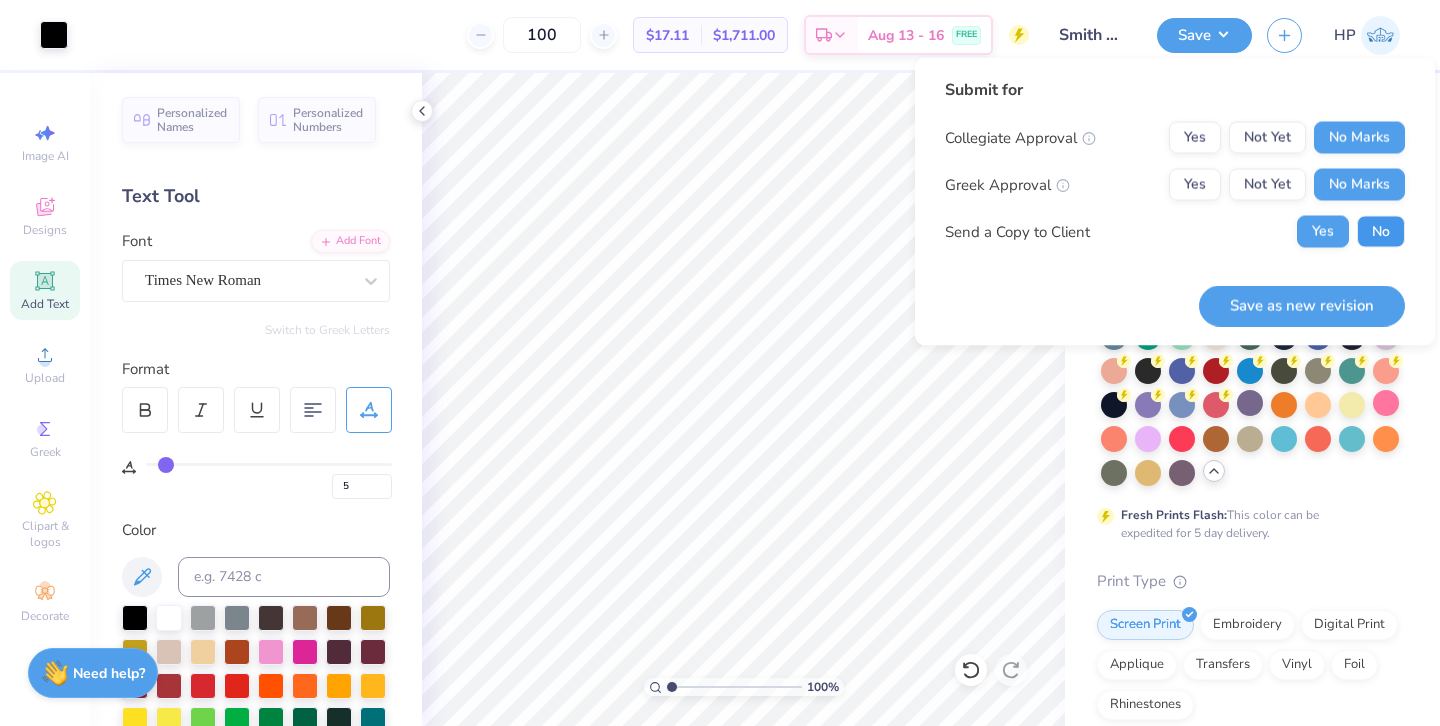 click on "No" at bounding box center (1381, 232) 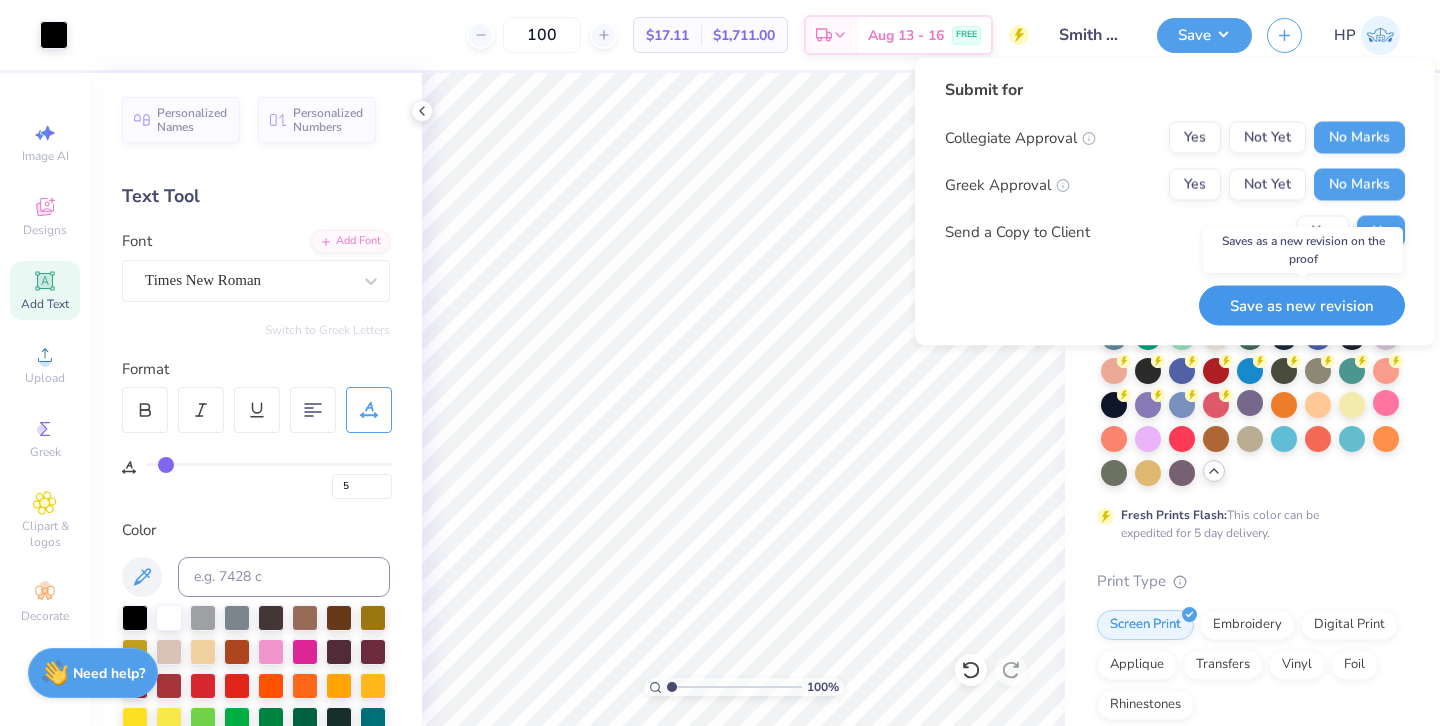 click on "Save as new revision" at bounding box center (1302, 305) 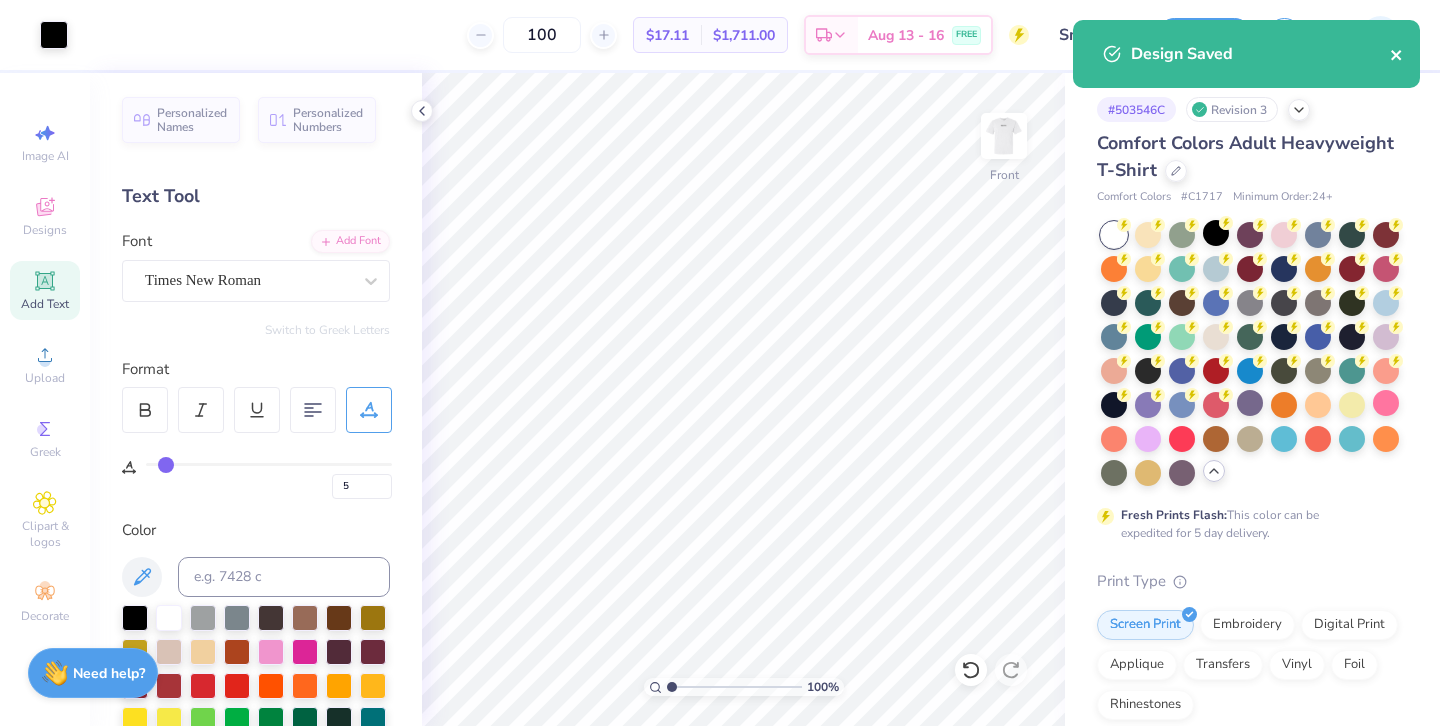 click 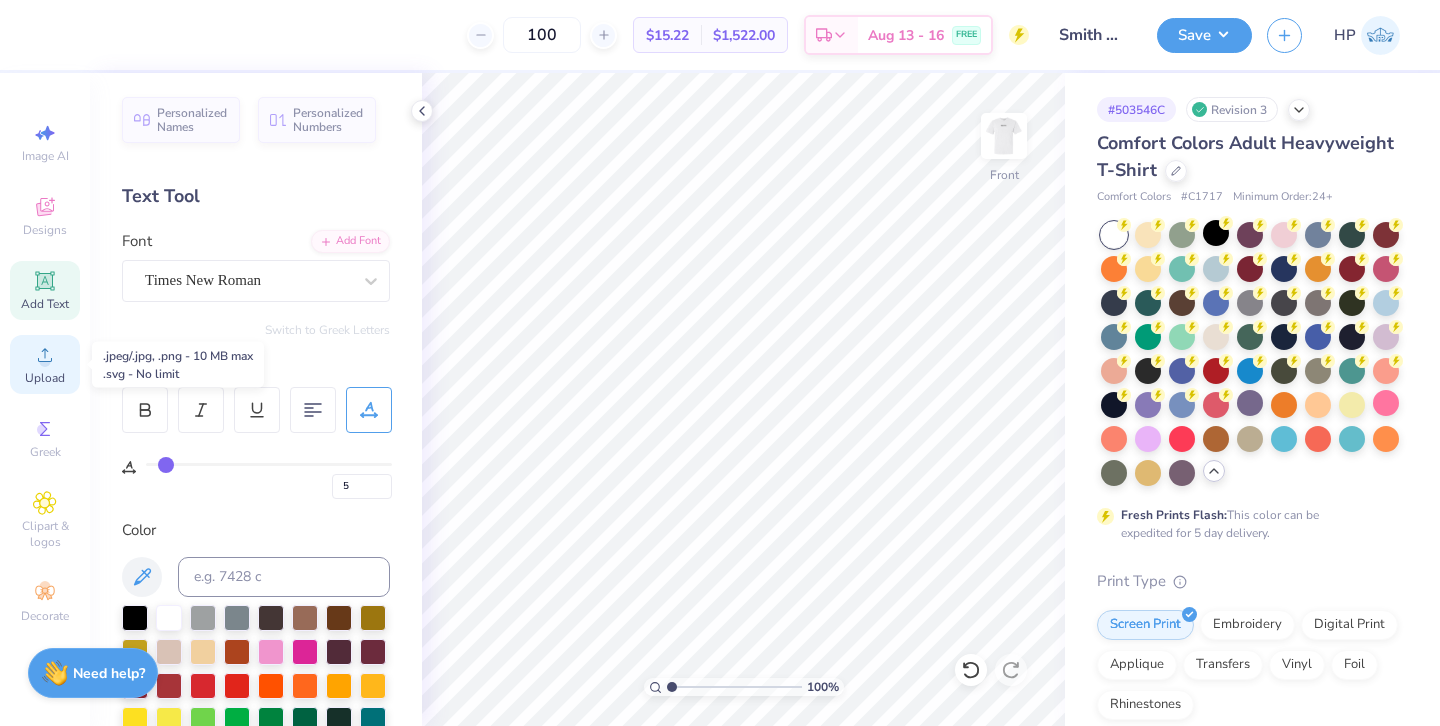 click 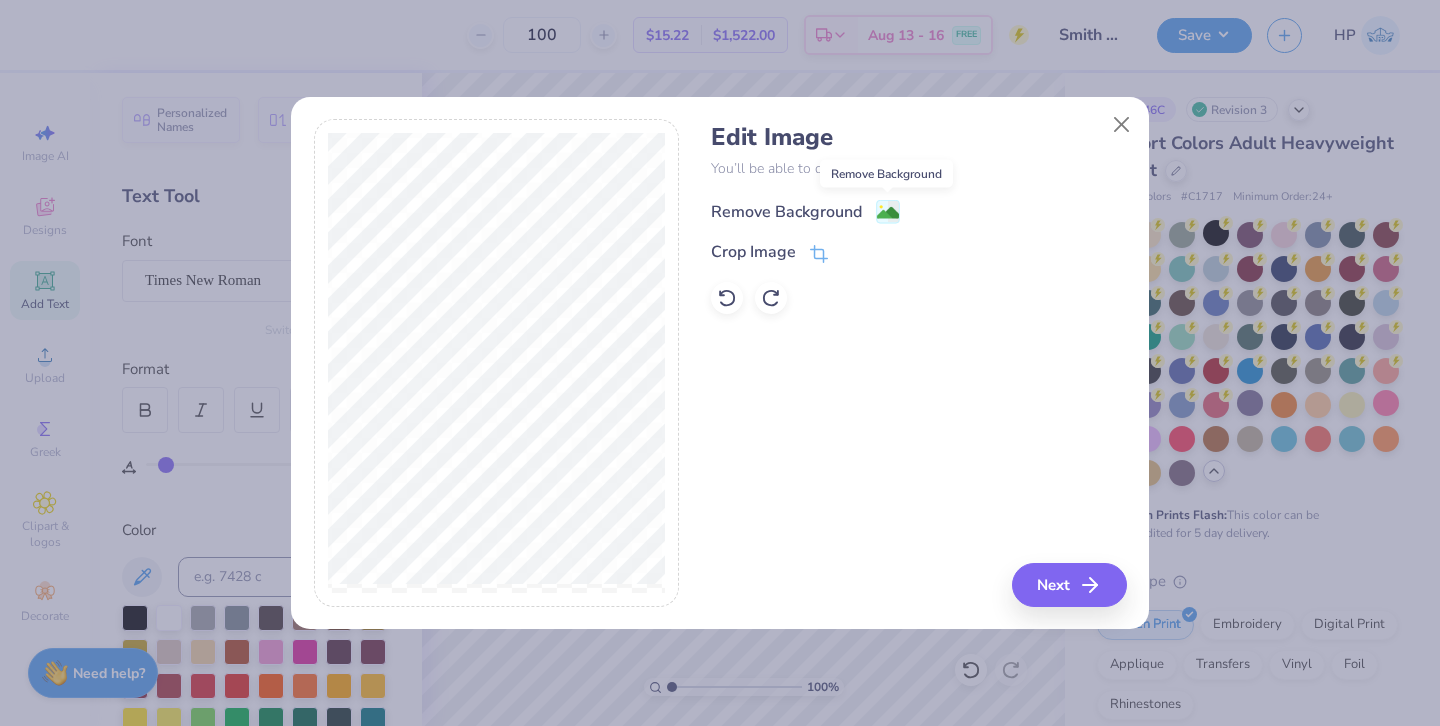 click 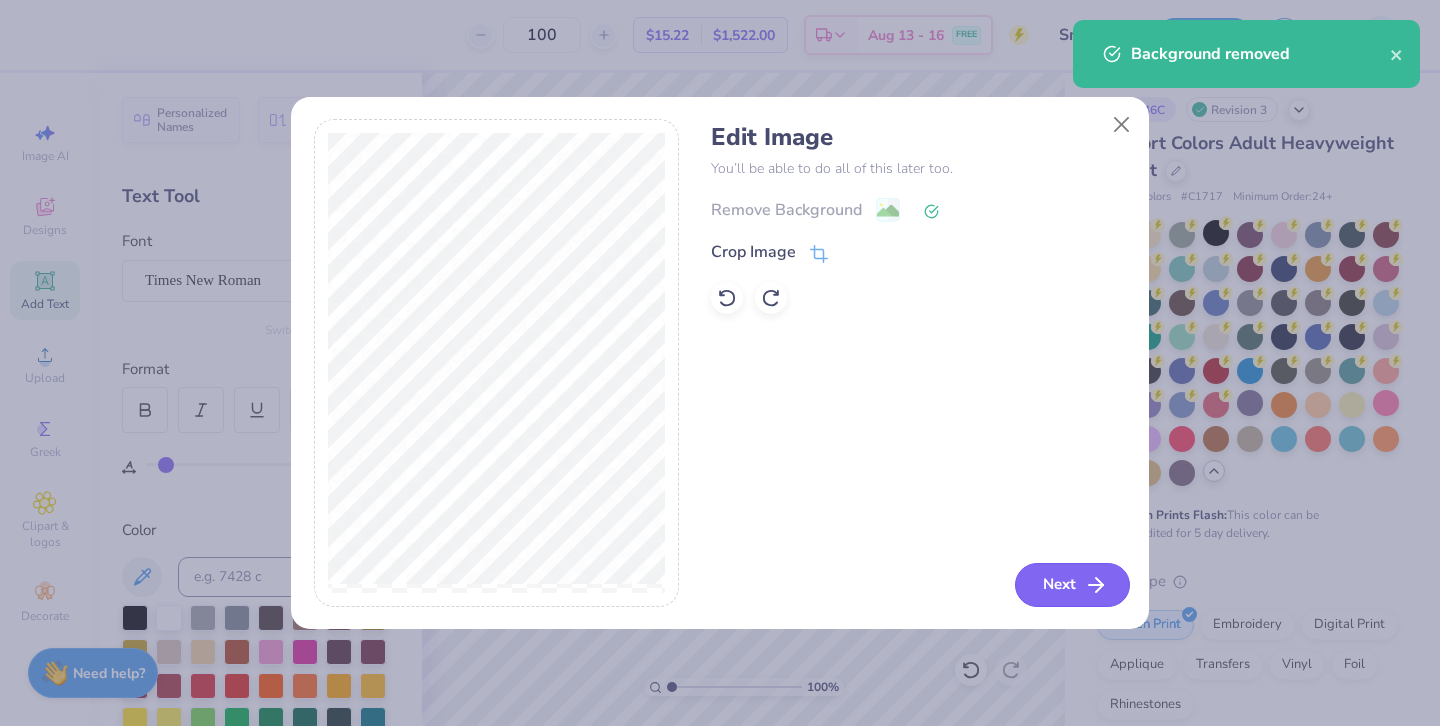 click 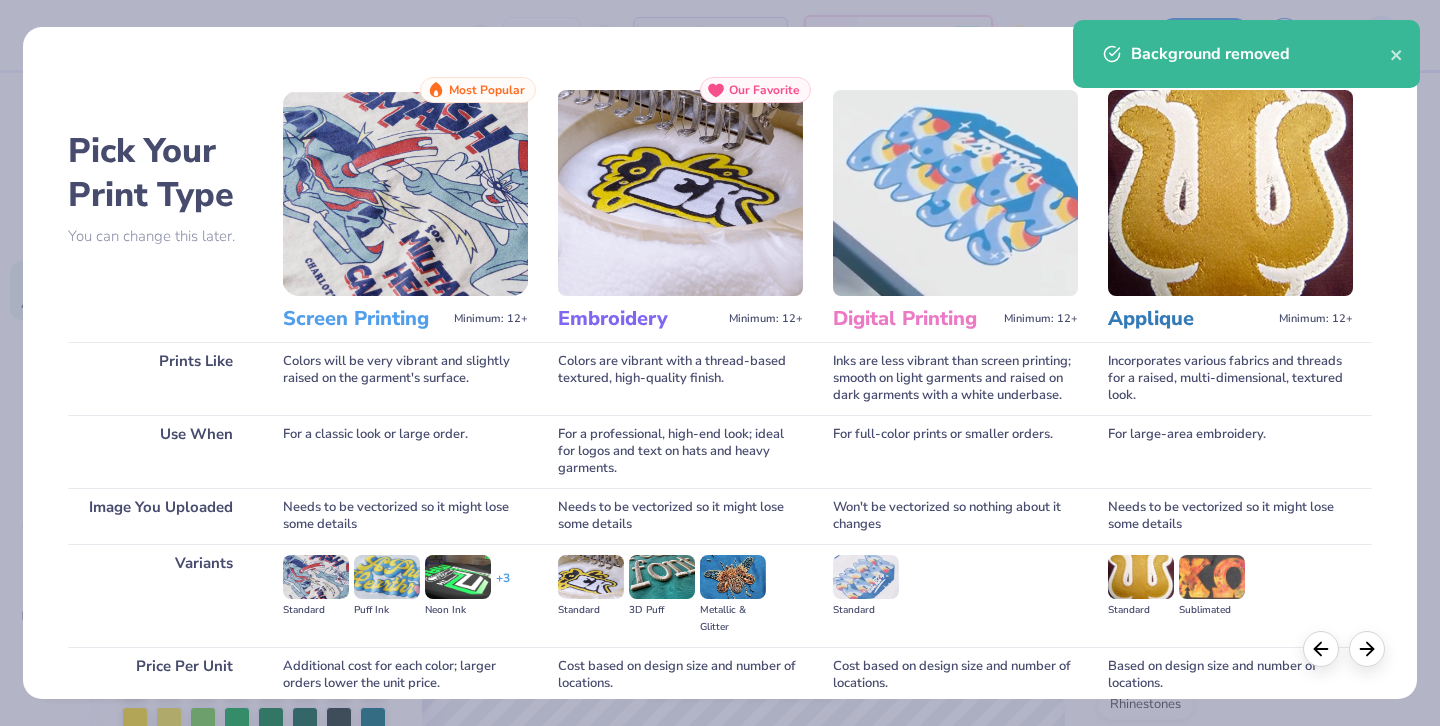 scroll, scrollTop: 171, scrollLeft: 0, axis: vertical 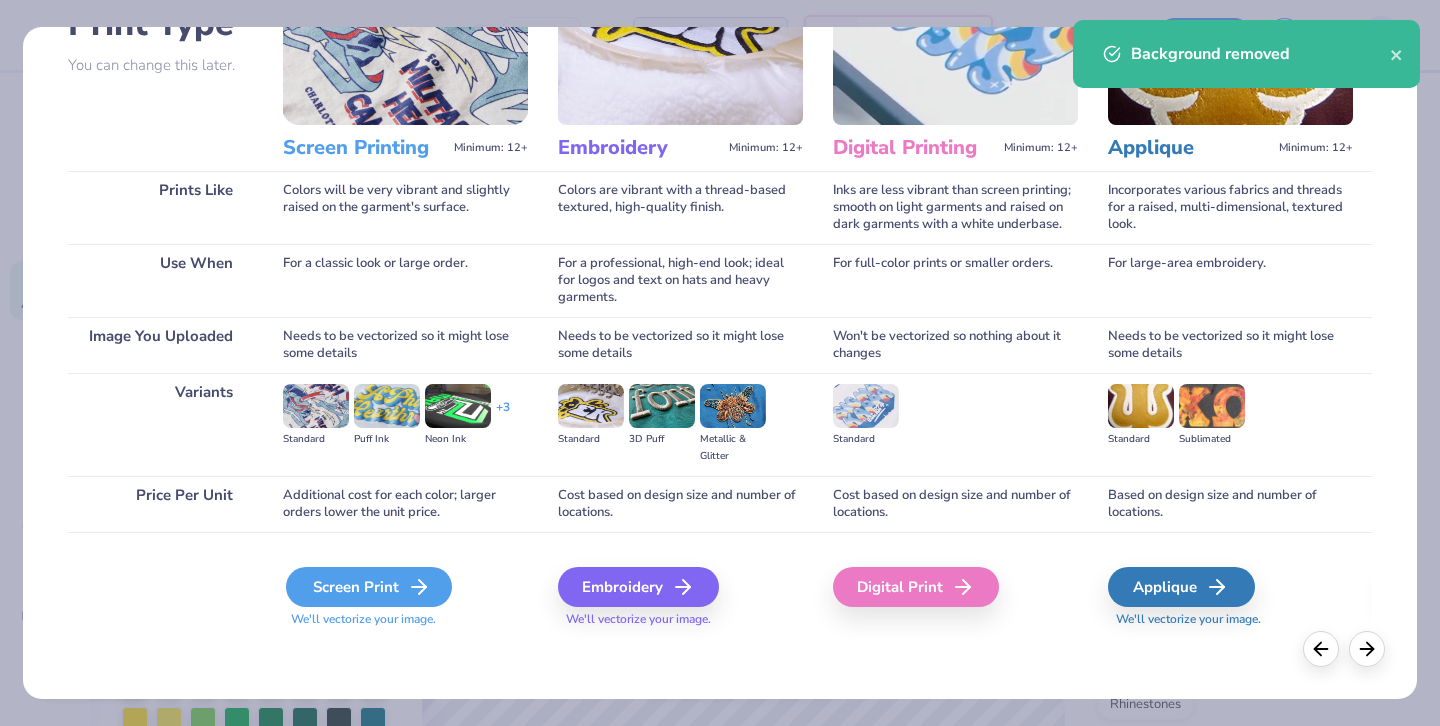 click on "Screen Print" at bounding box center [369, 587] 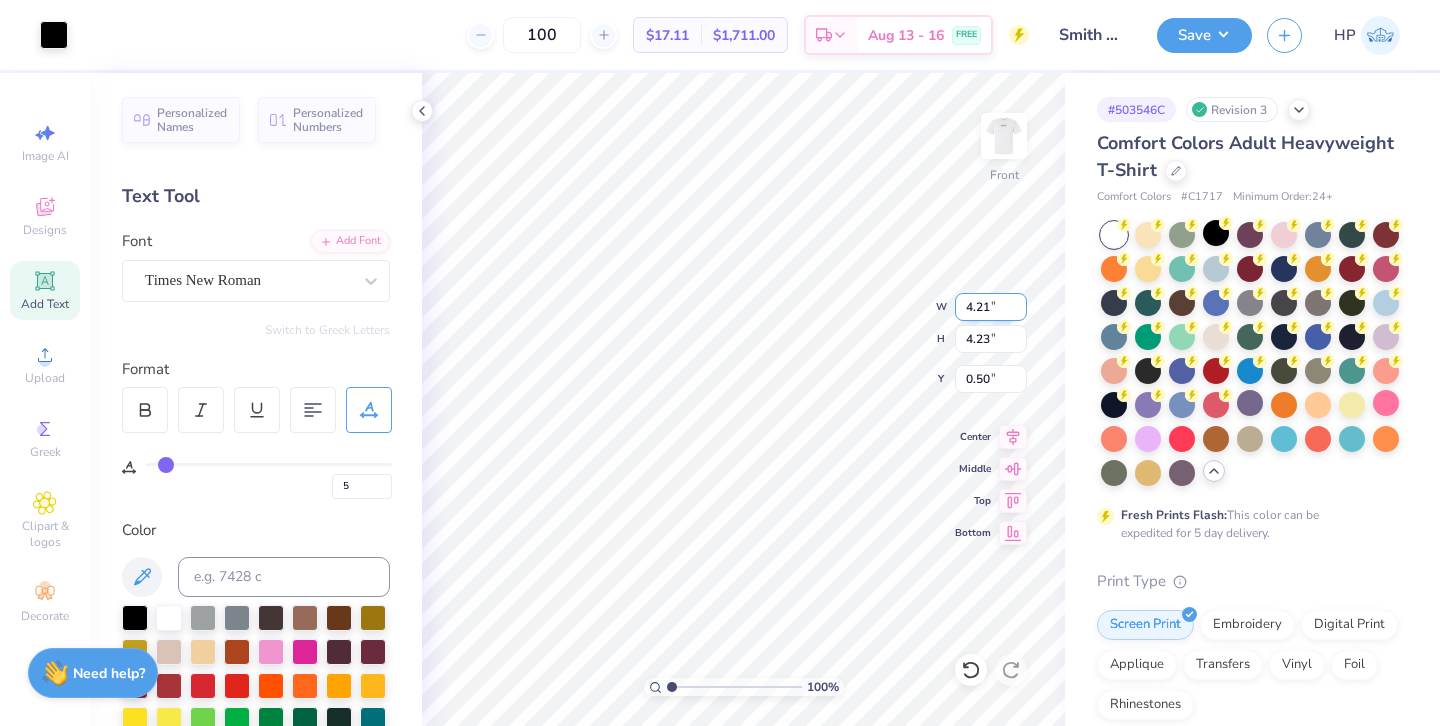 click on "4.21" at bounding box center [991, 307] 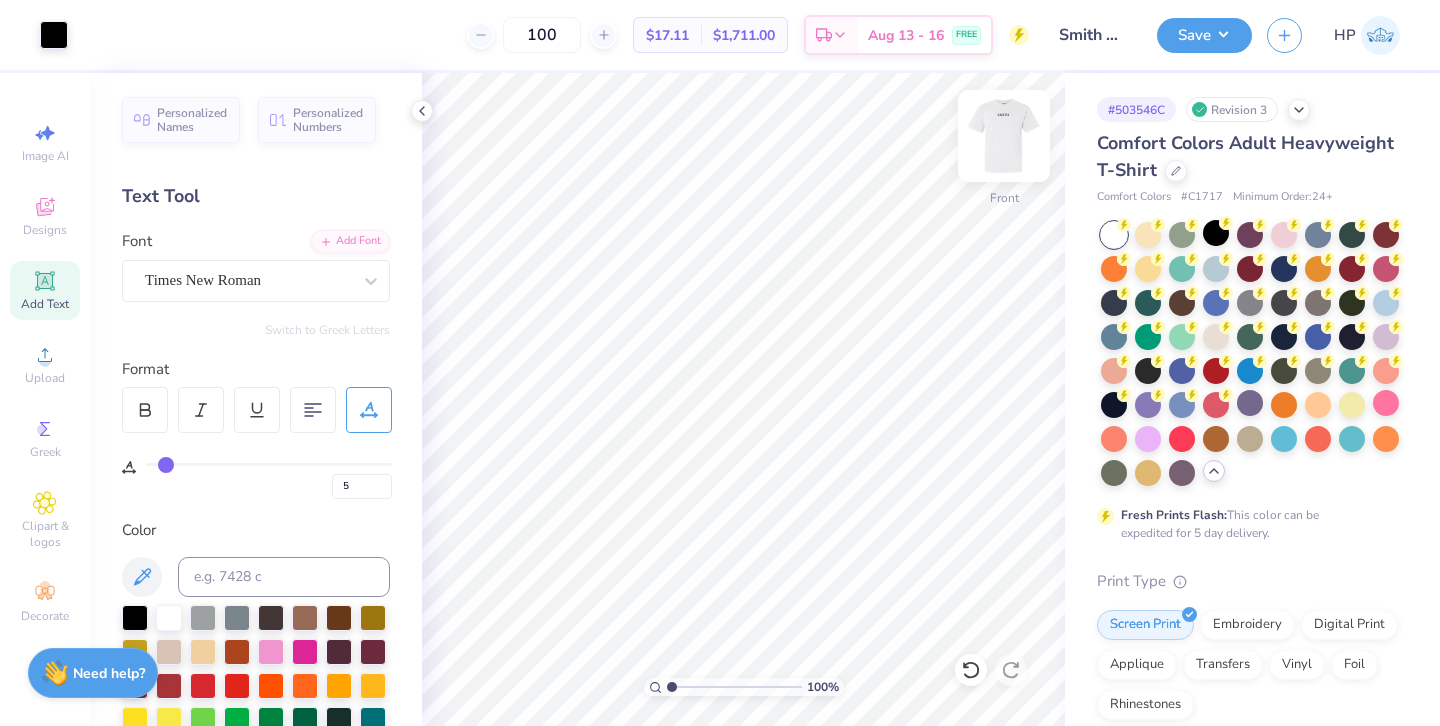 click at bounding box center (1004, 136) 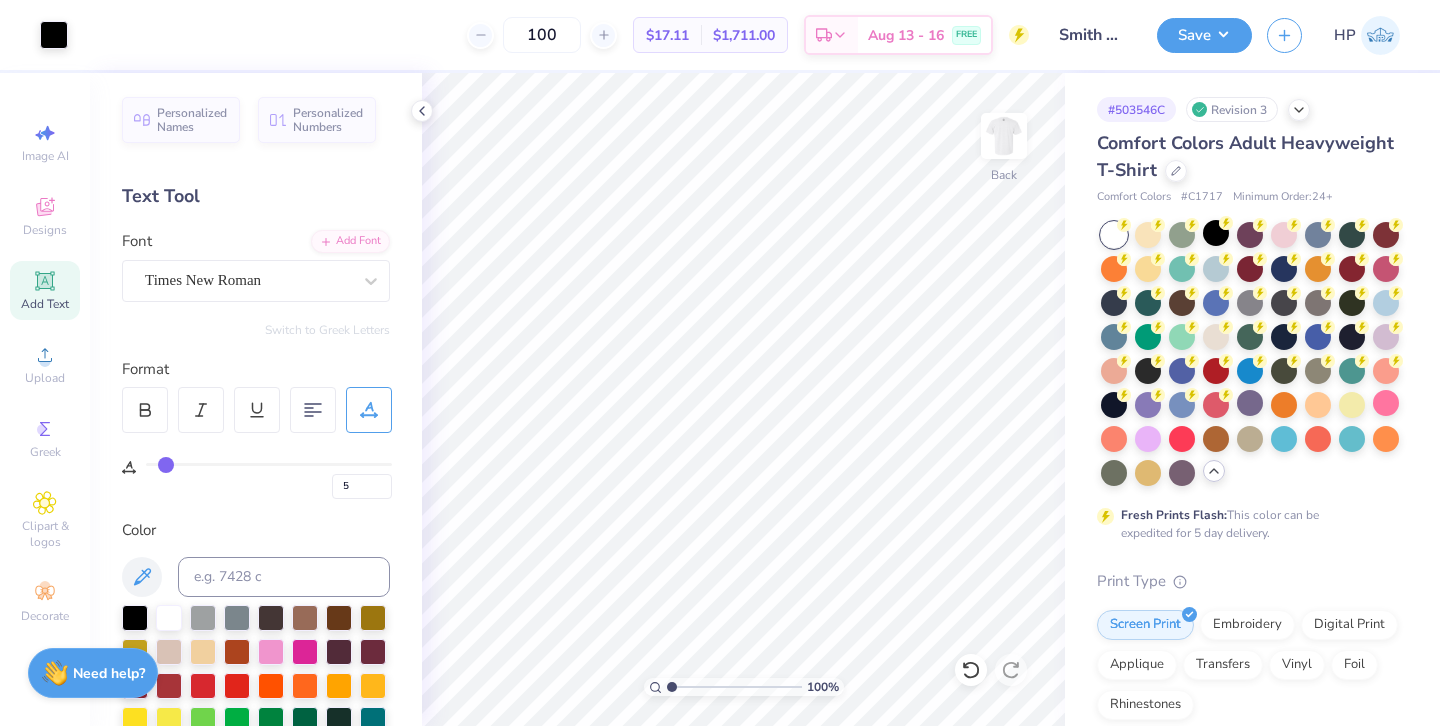 click at bounding box center [1004, 136] 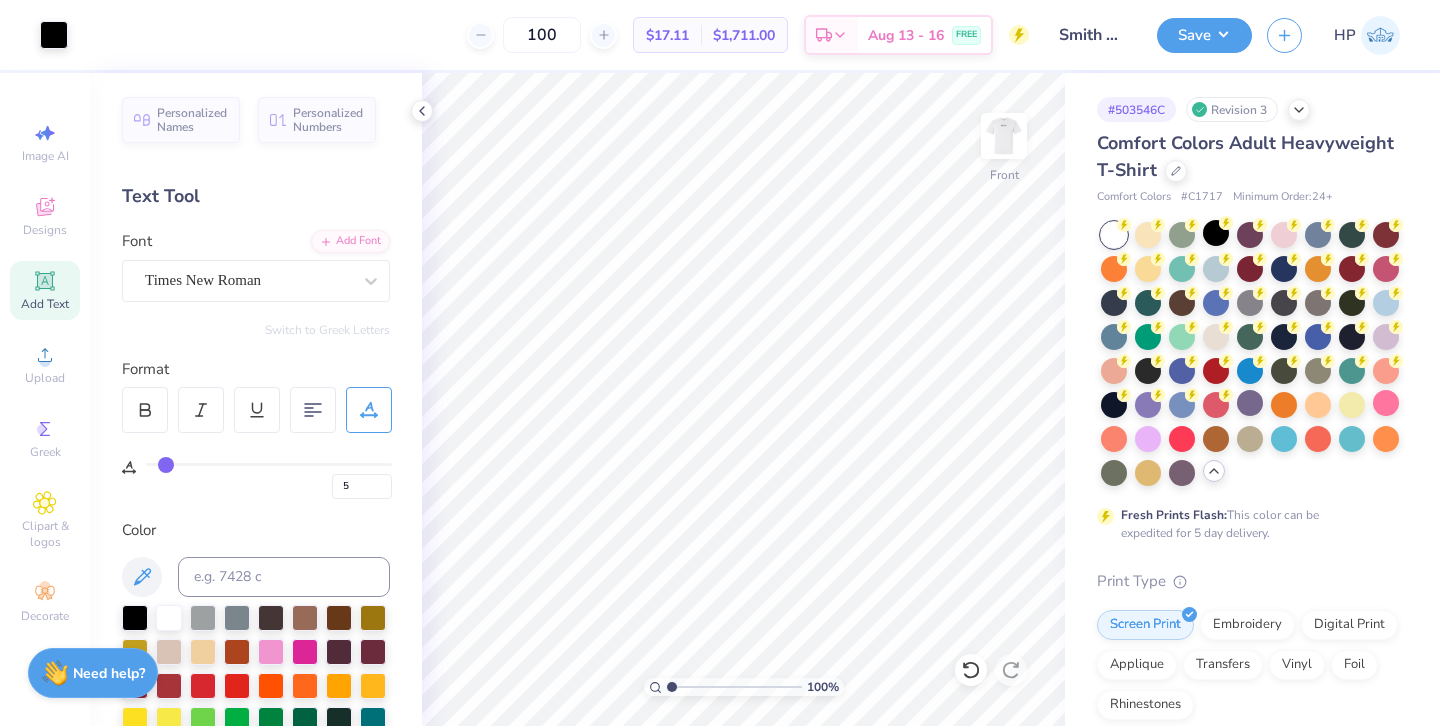 click at bounding box center (1004, 136) 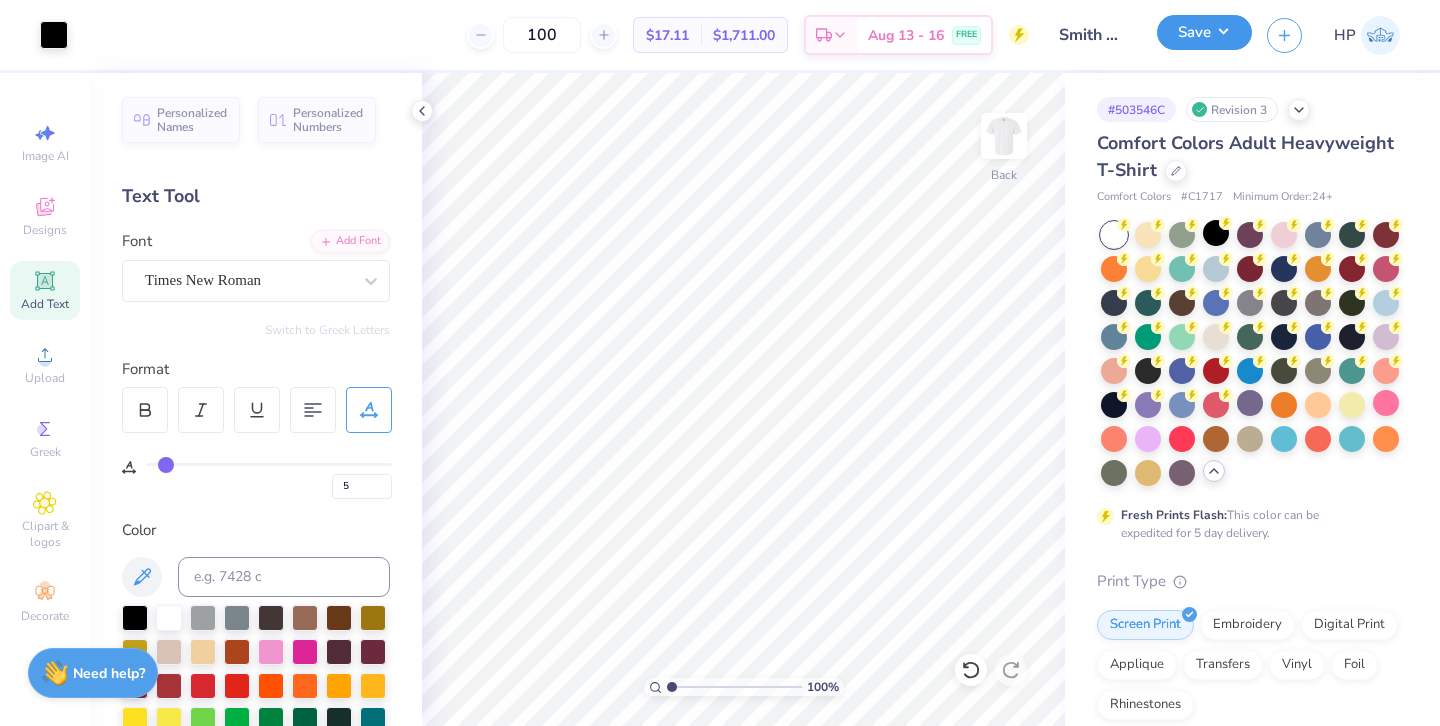 click on "Save" at bounding box center [1204, 32] 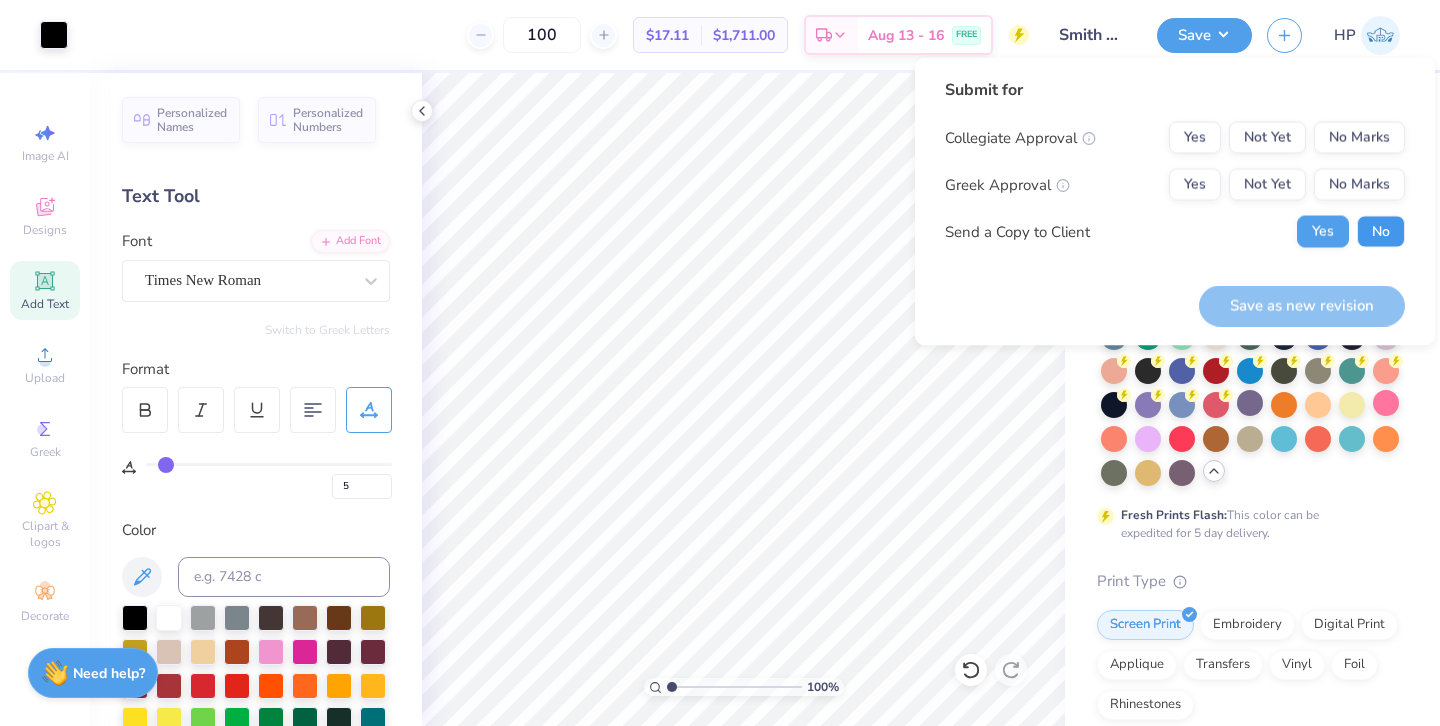 click on "No" at bounding box center (1381, 232) 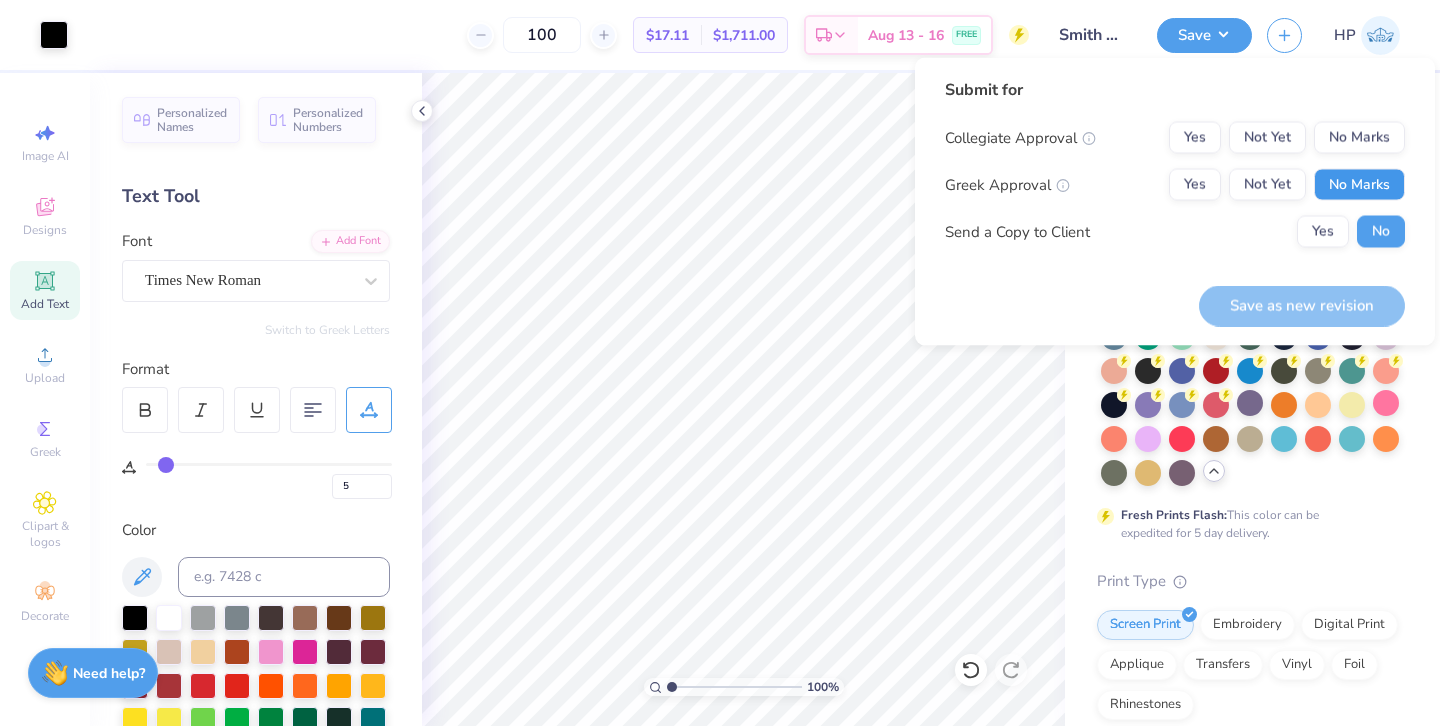 click on "No Marks" at bounding box center (1359, 185) 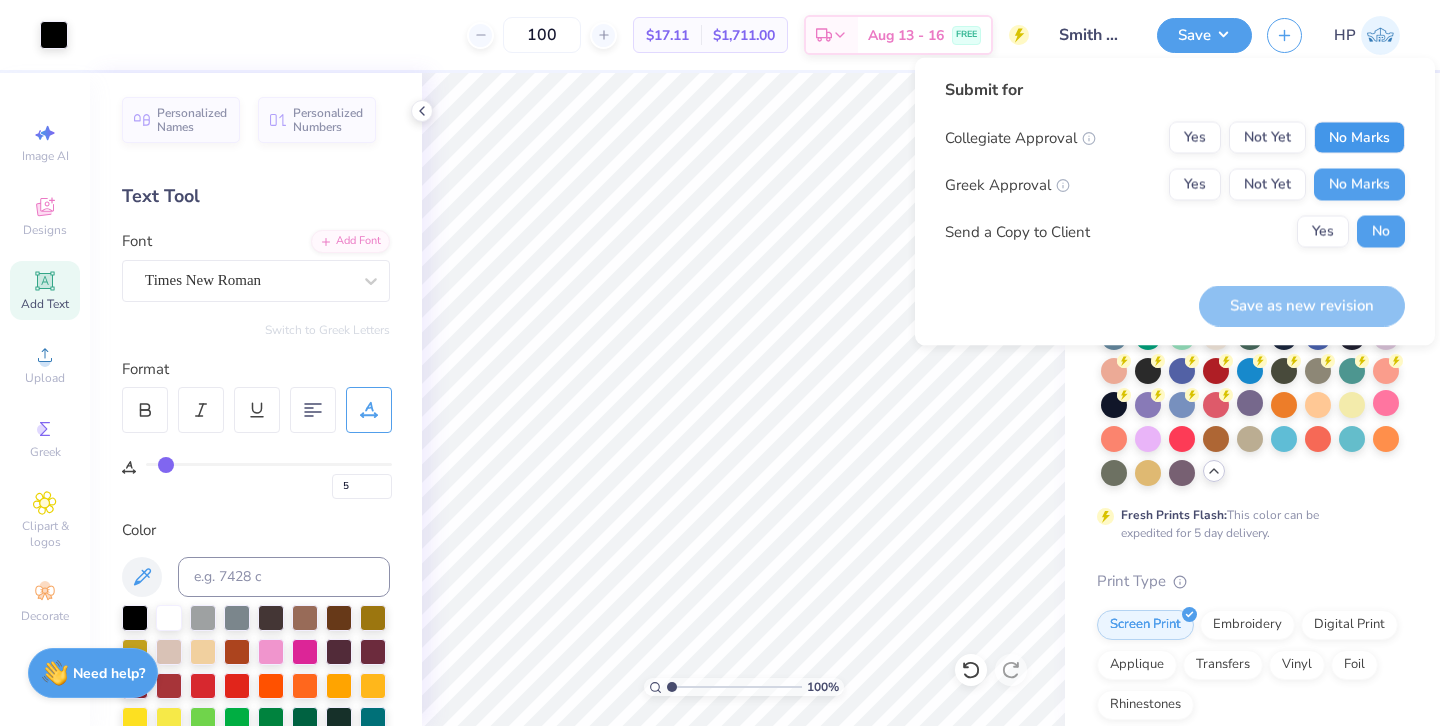 click on "No Marks" at bounding box center (1359, 138) 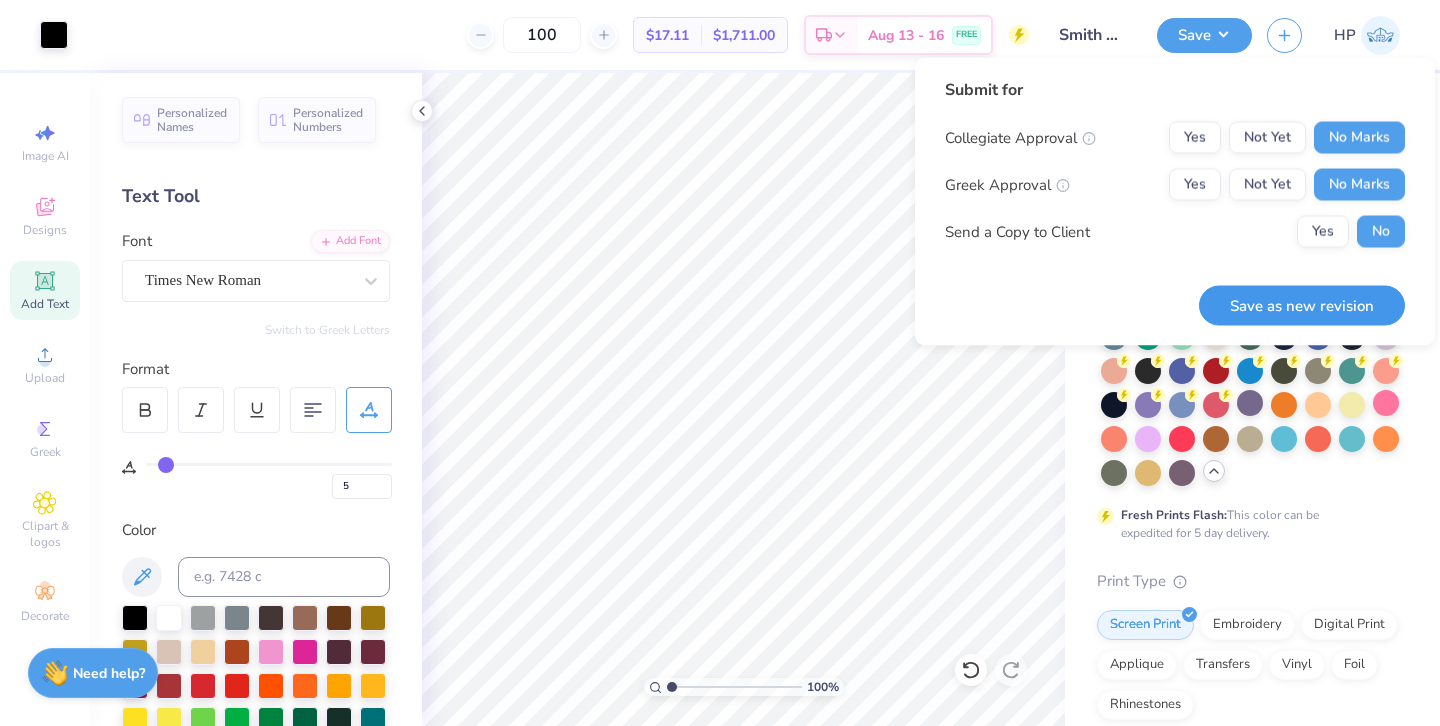 click on "Save as new revision" at bounding box center [1302, 305] 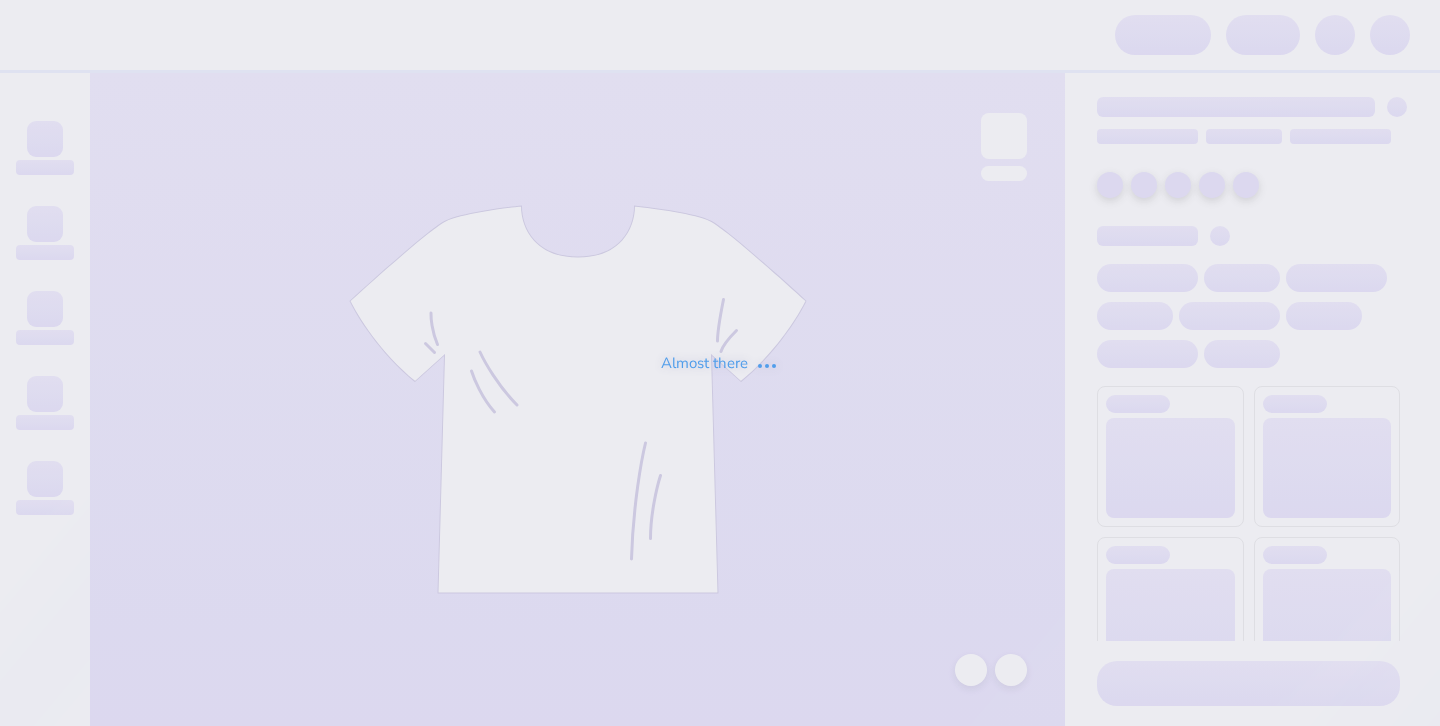 scroll, scrollTop: 0, scrollLeft: 0, axis: both 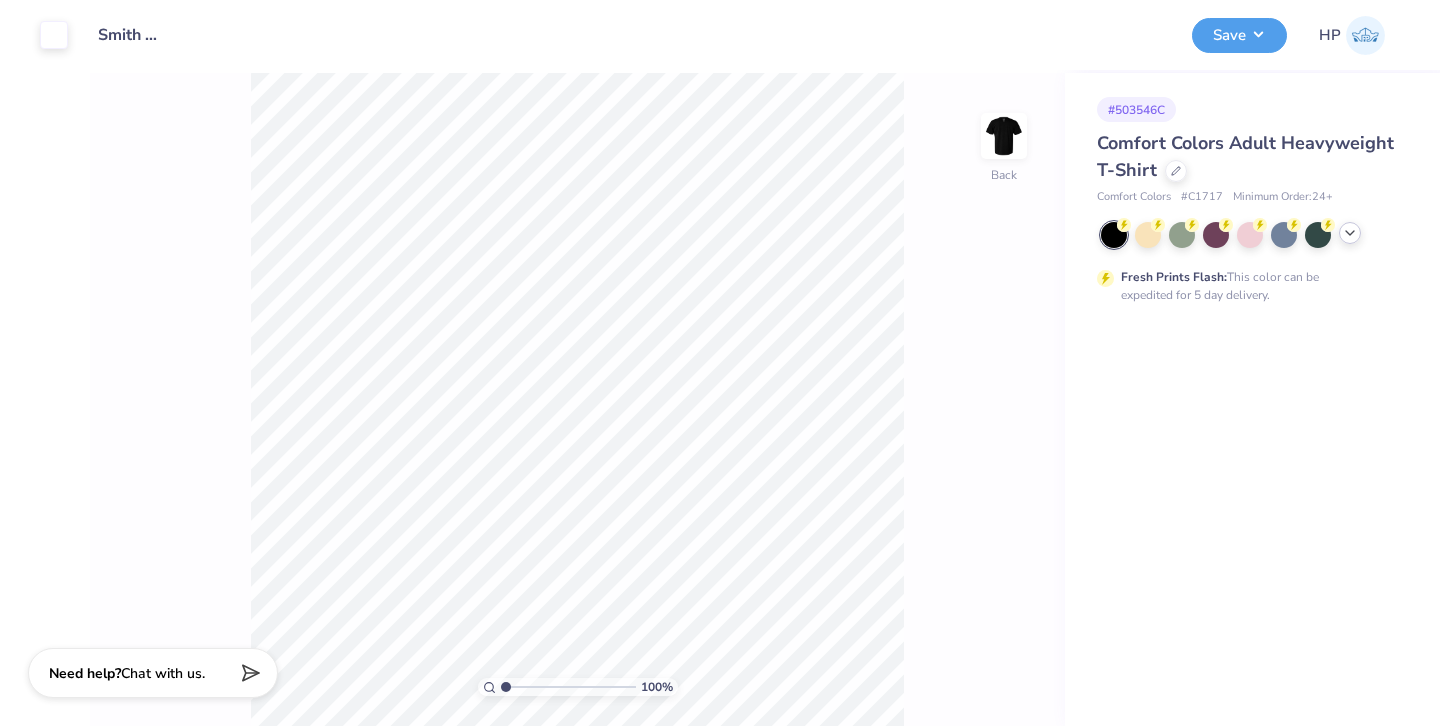 click 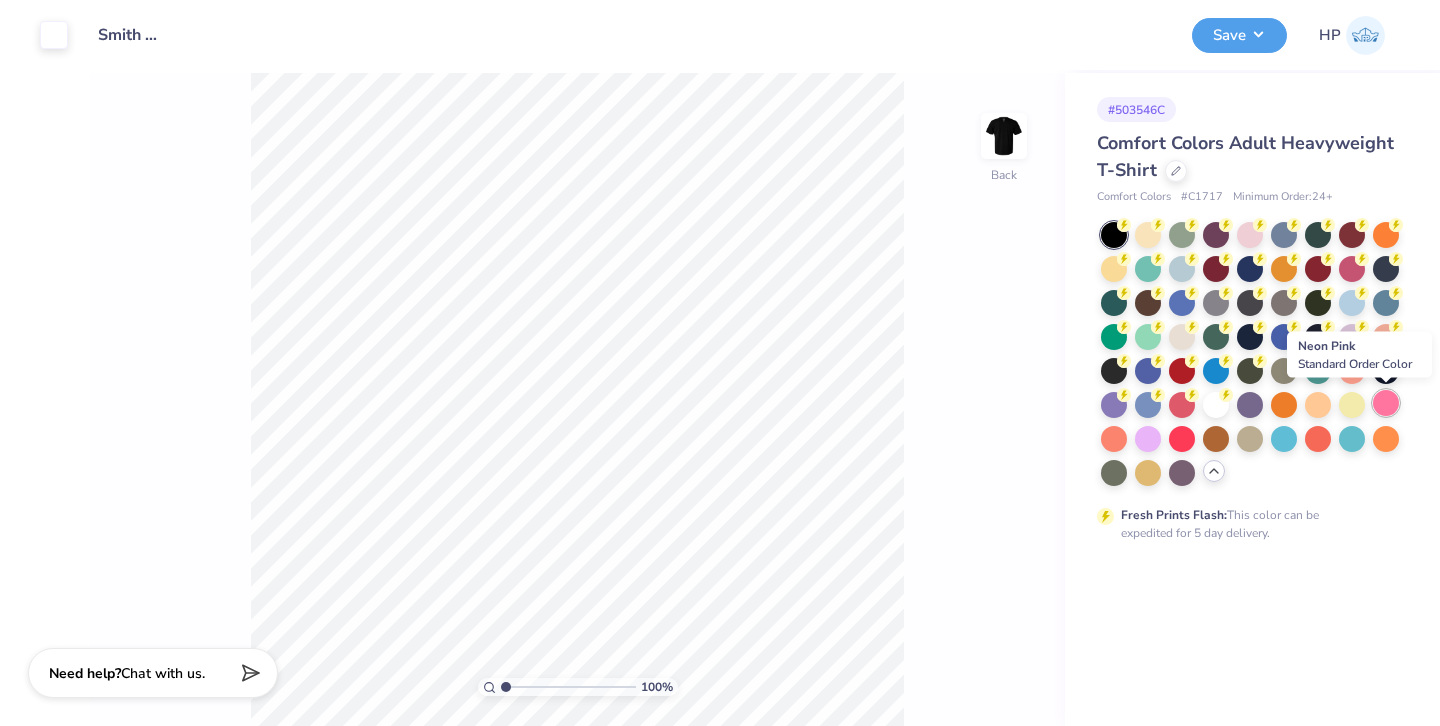 click at bounding box center (1386, 403) 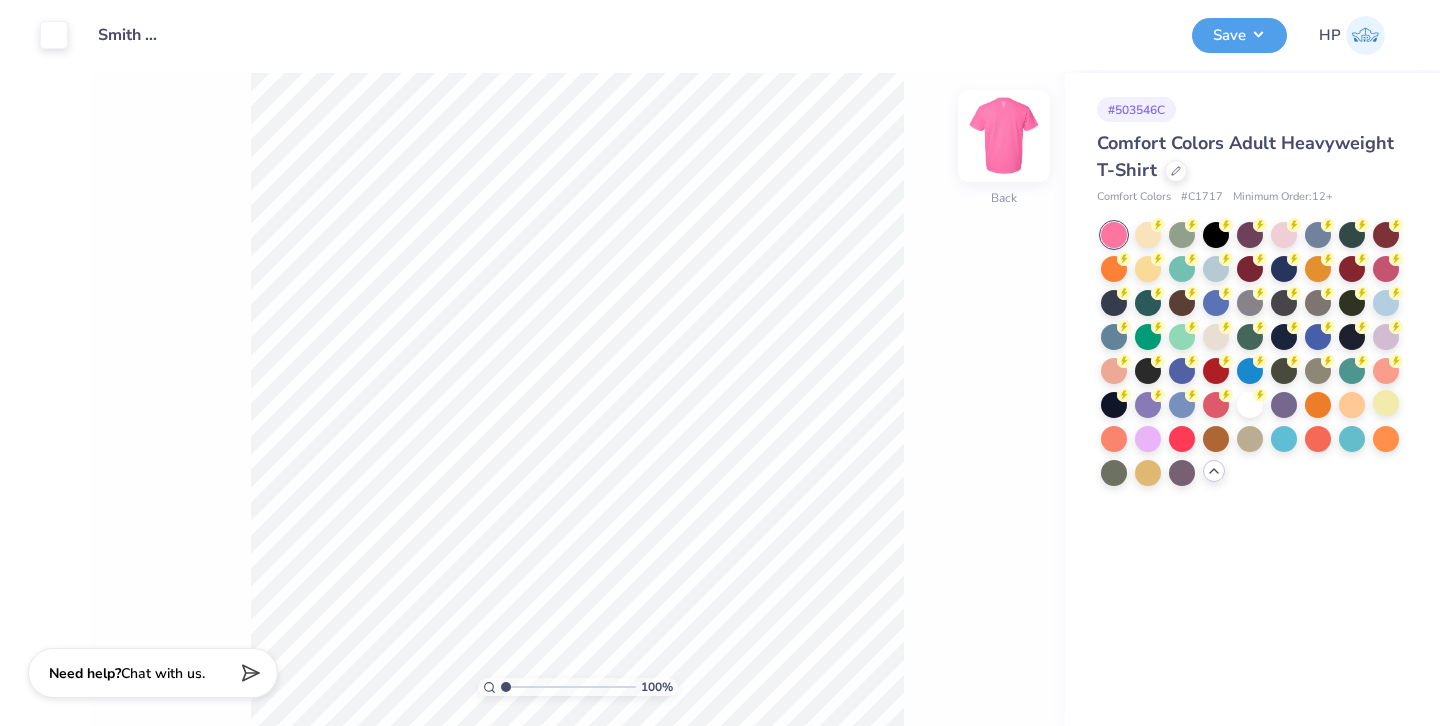 click at bounding box center [1004, 136] 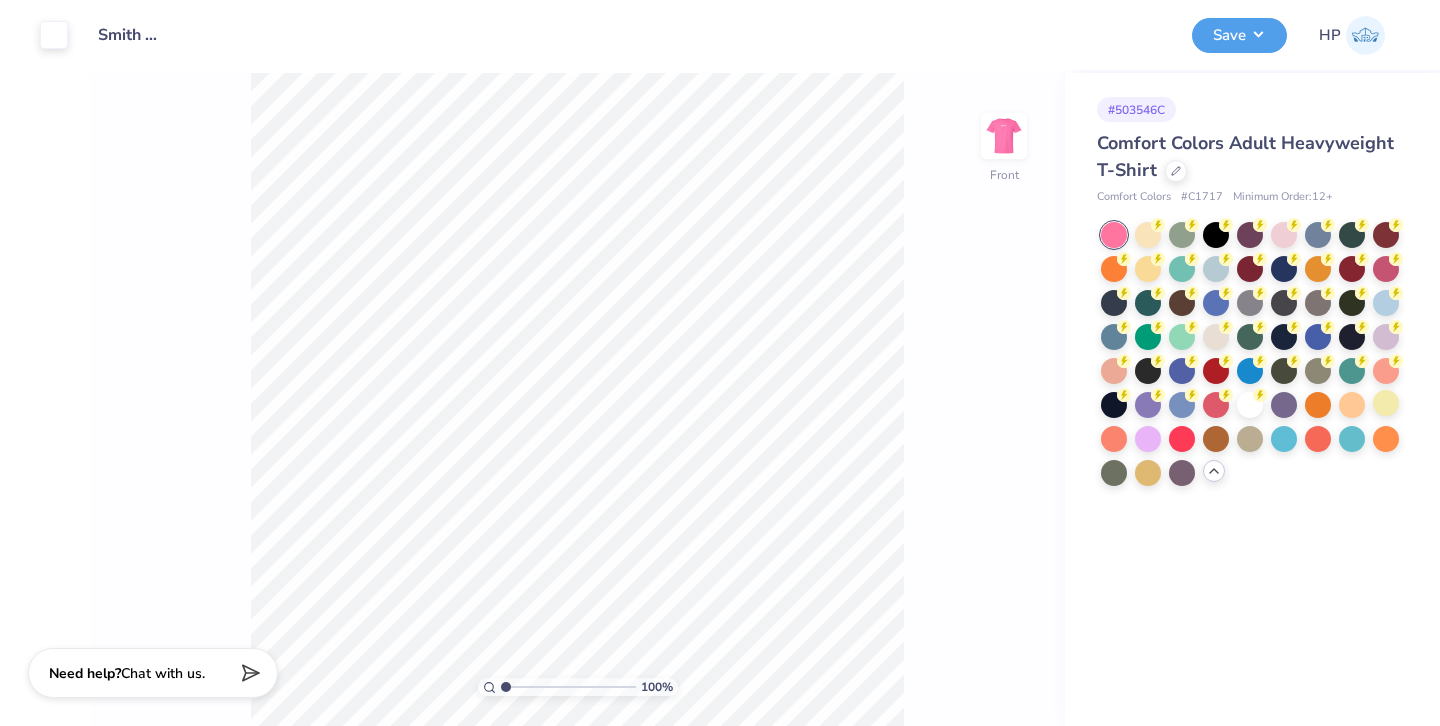 click at bounding box center (1004, 136) 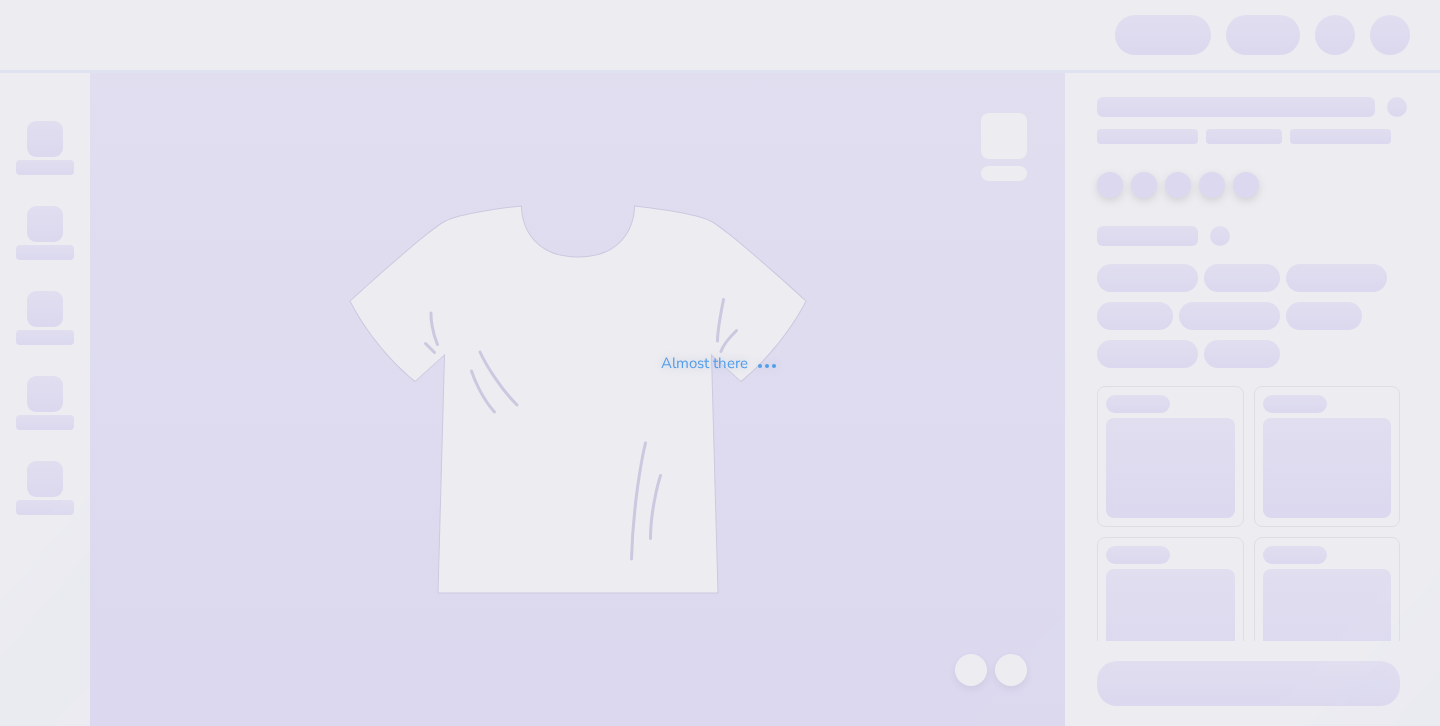 scroll, scrollTop: 0, scrollLeft: 0, axis: both 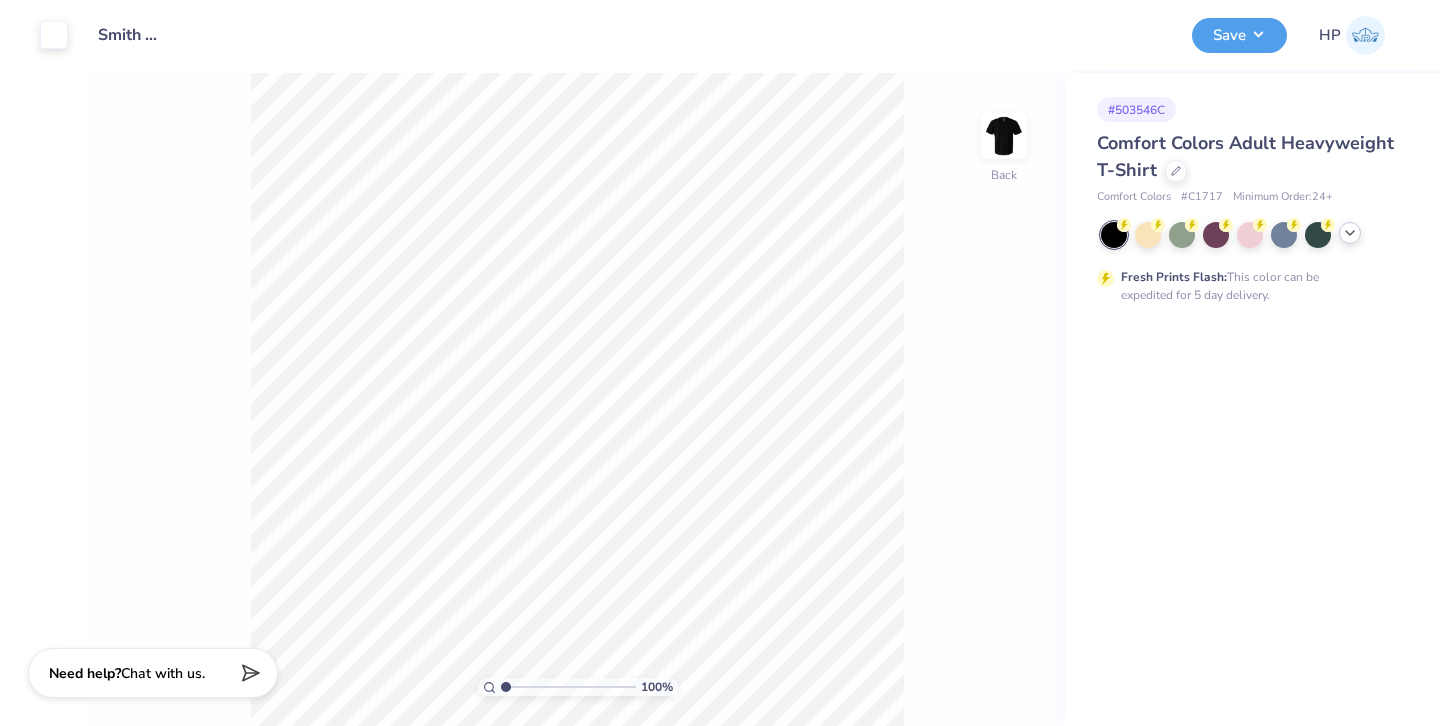 click 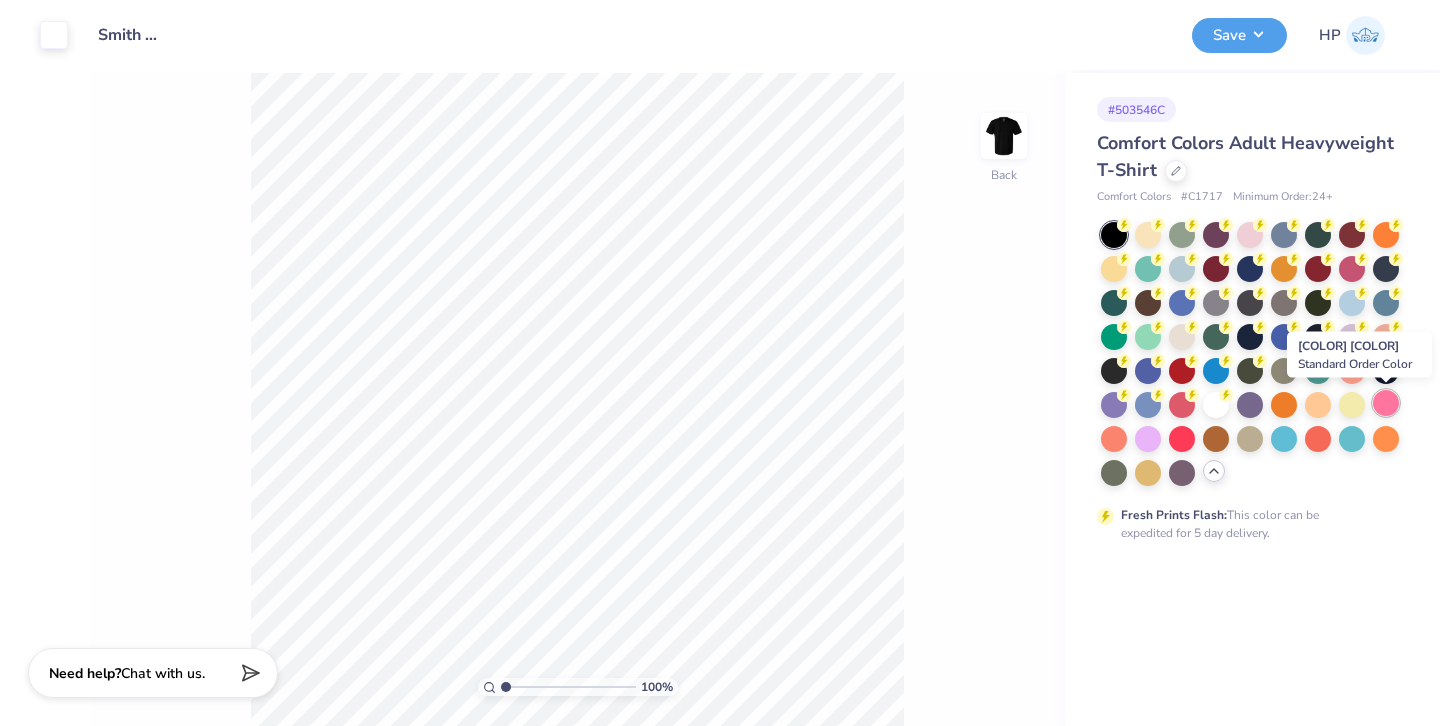 click at bounding box center [1386, 403] 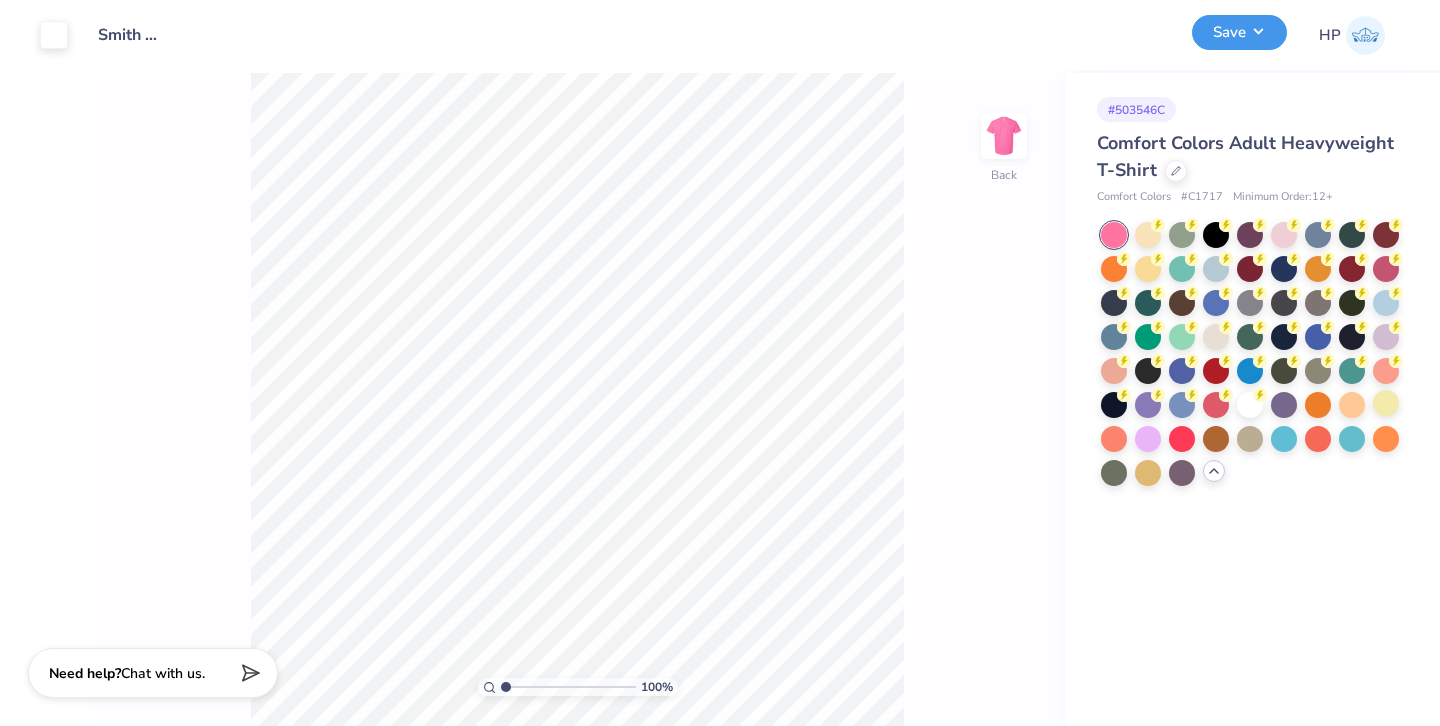 click on "Save" at bounding box center [1239, 35] 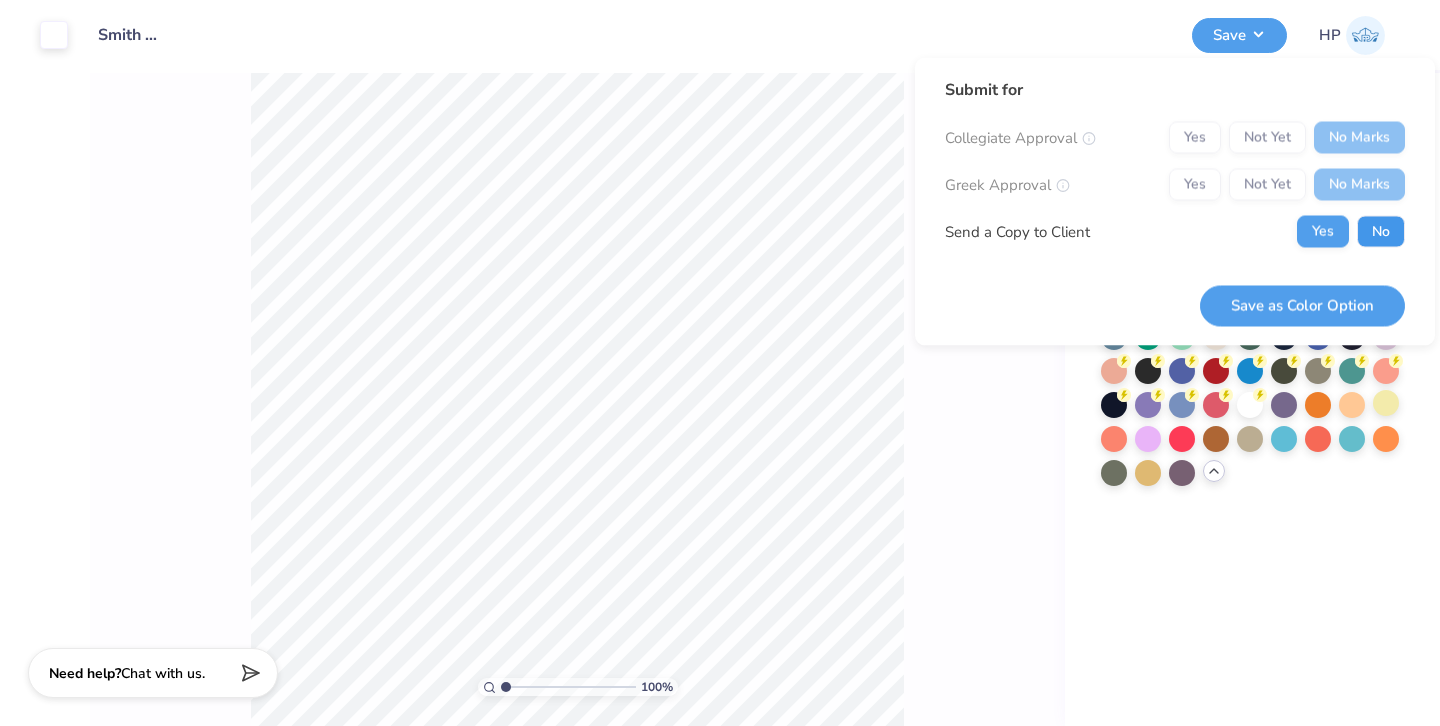 click on "No" at bounding box center (1381, 232) 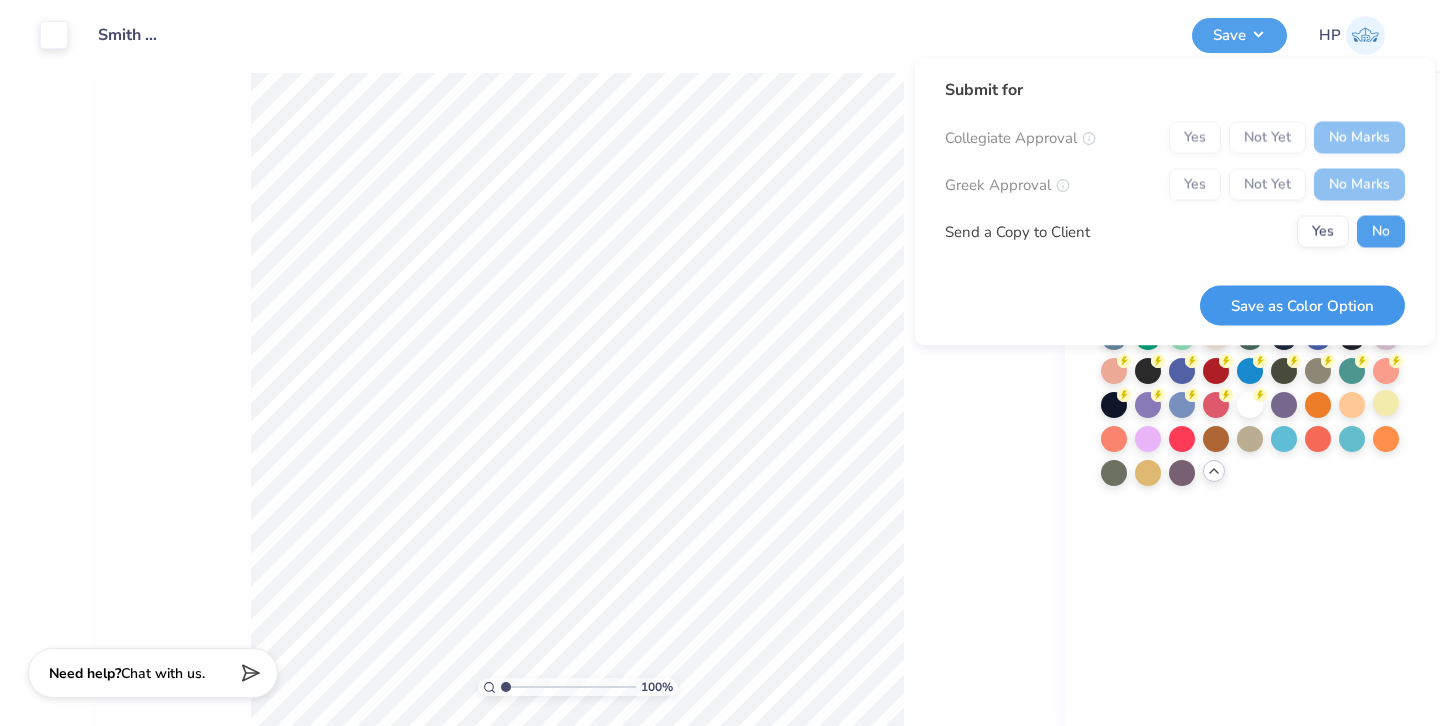 click on "Save as Color Option" at bounding box center [1302, 305] 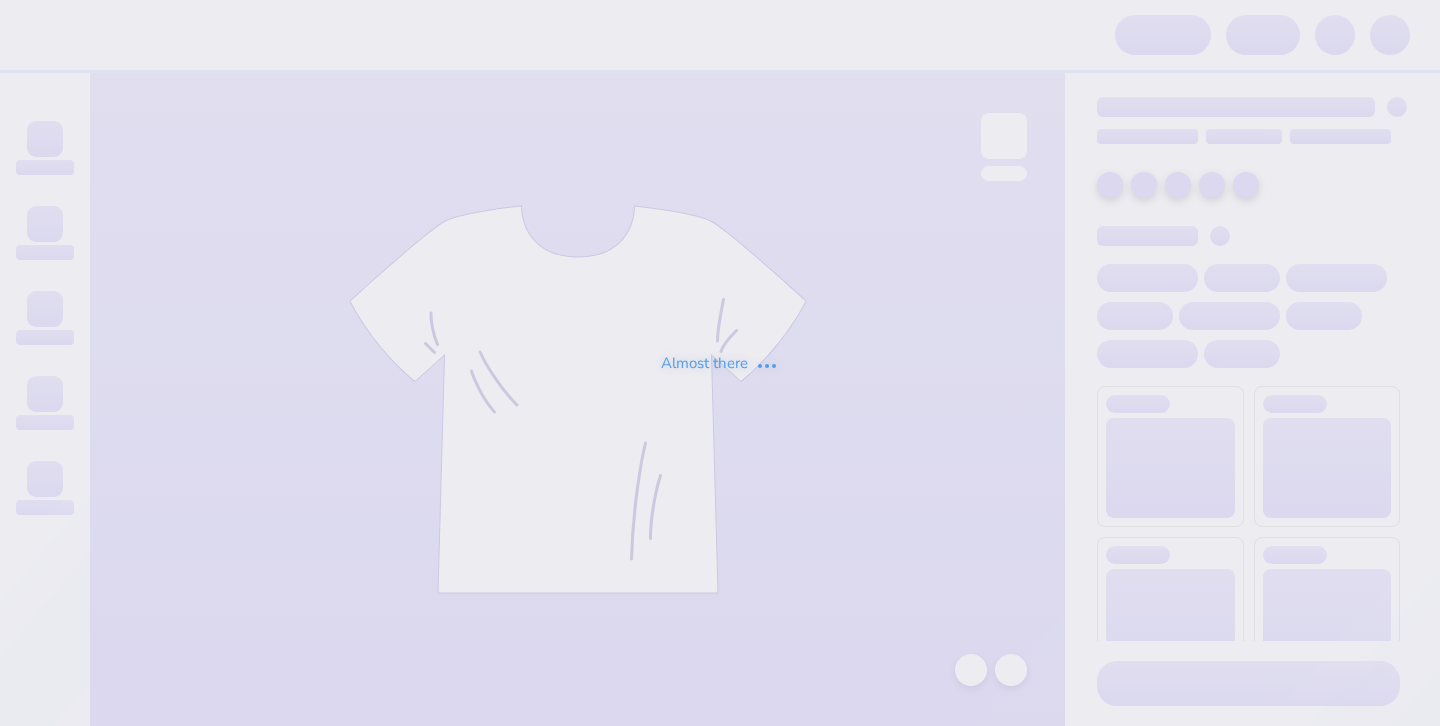 scroll, scrollTop: 0, scrollLeft: 0, axis: both 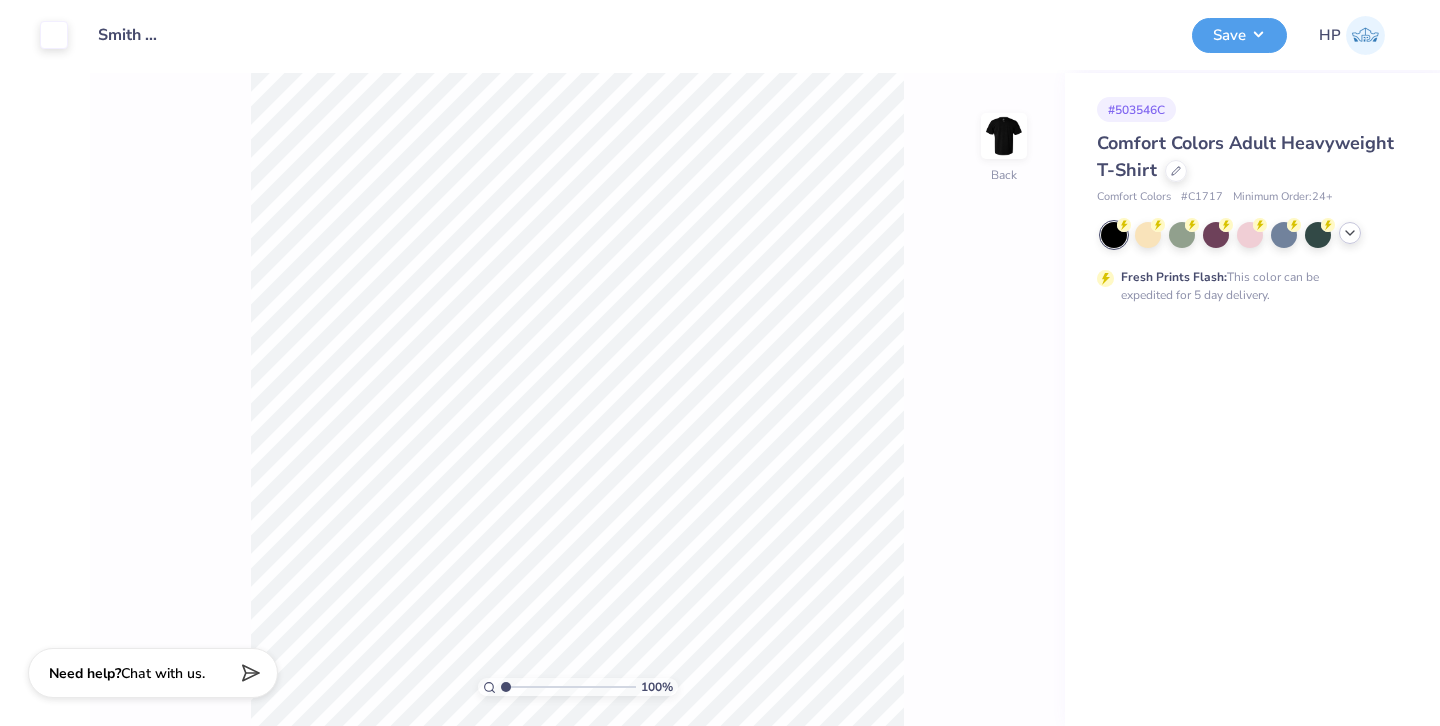 click 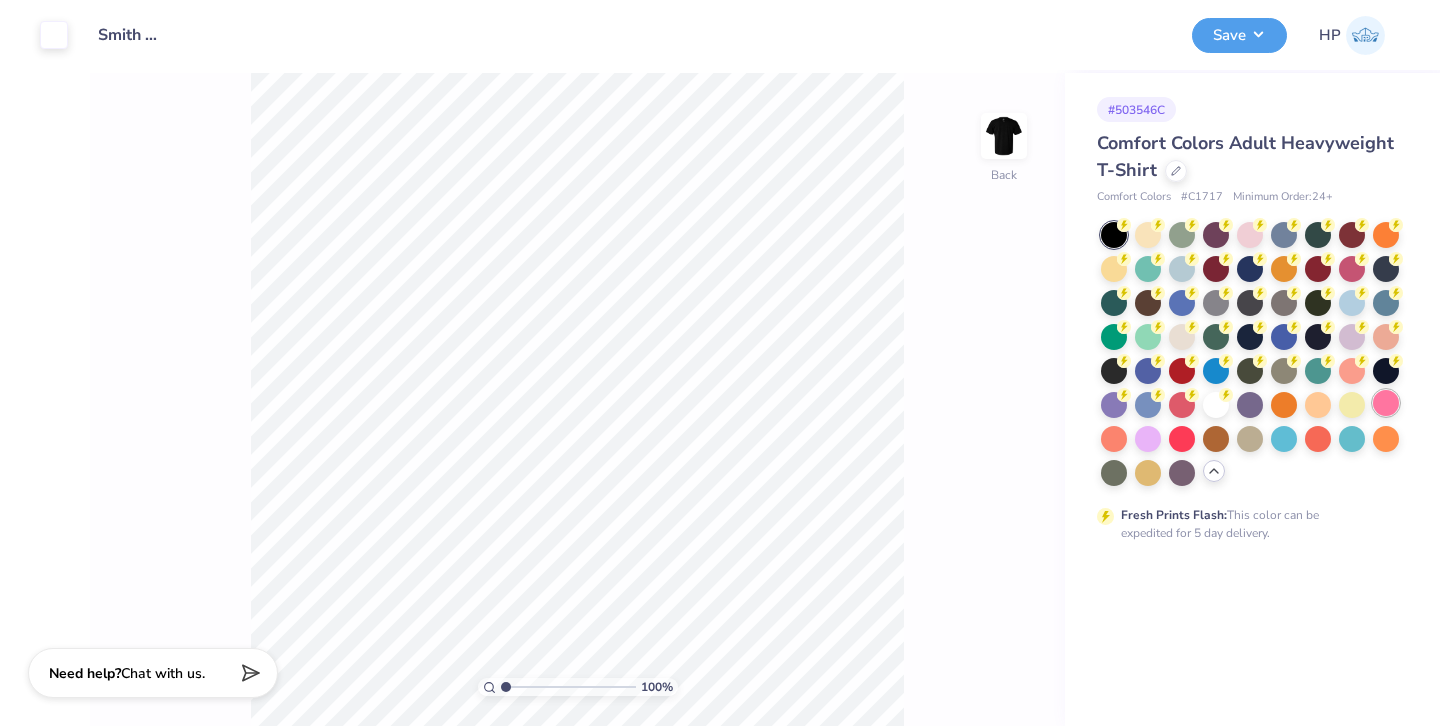 click at bounding box center (1386, 403) 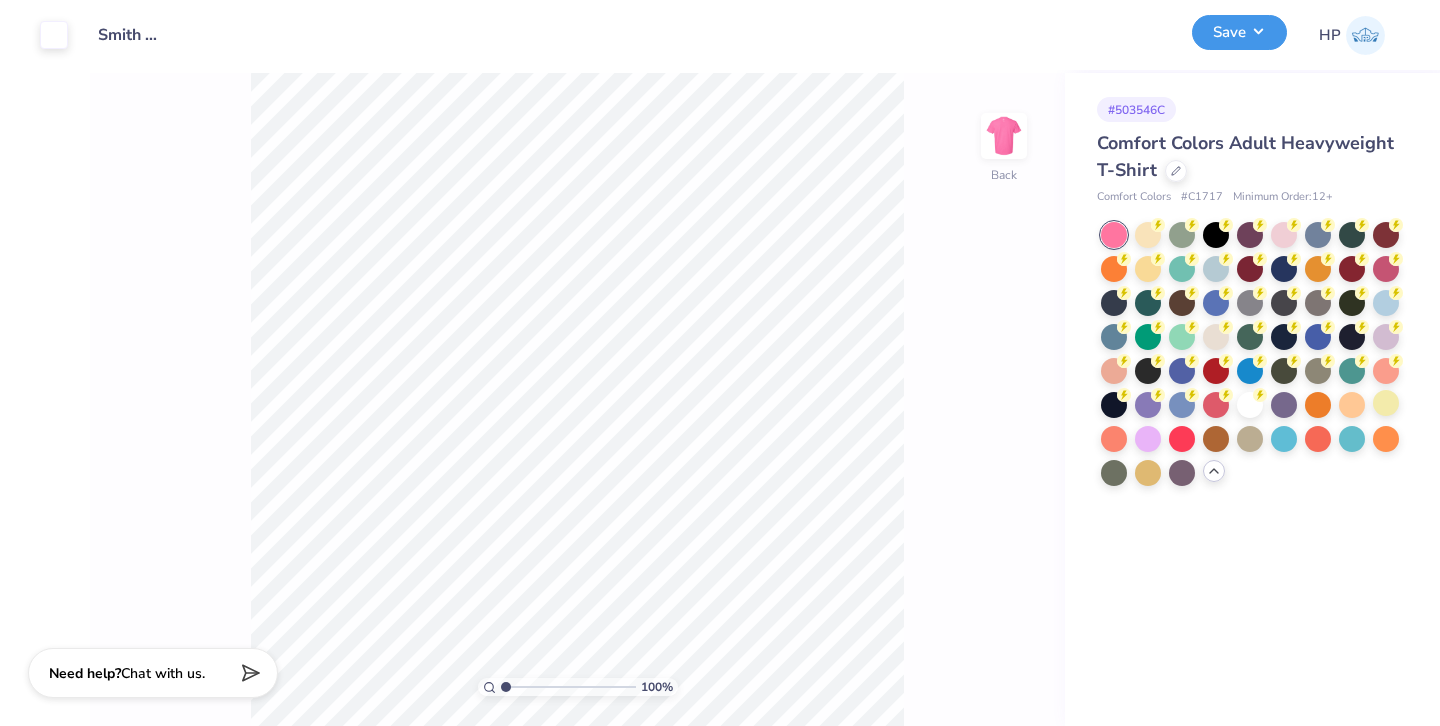 click on "Save" at bounding box center [1239, 32] 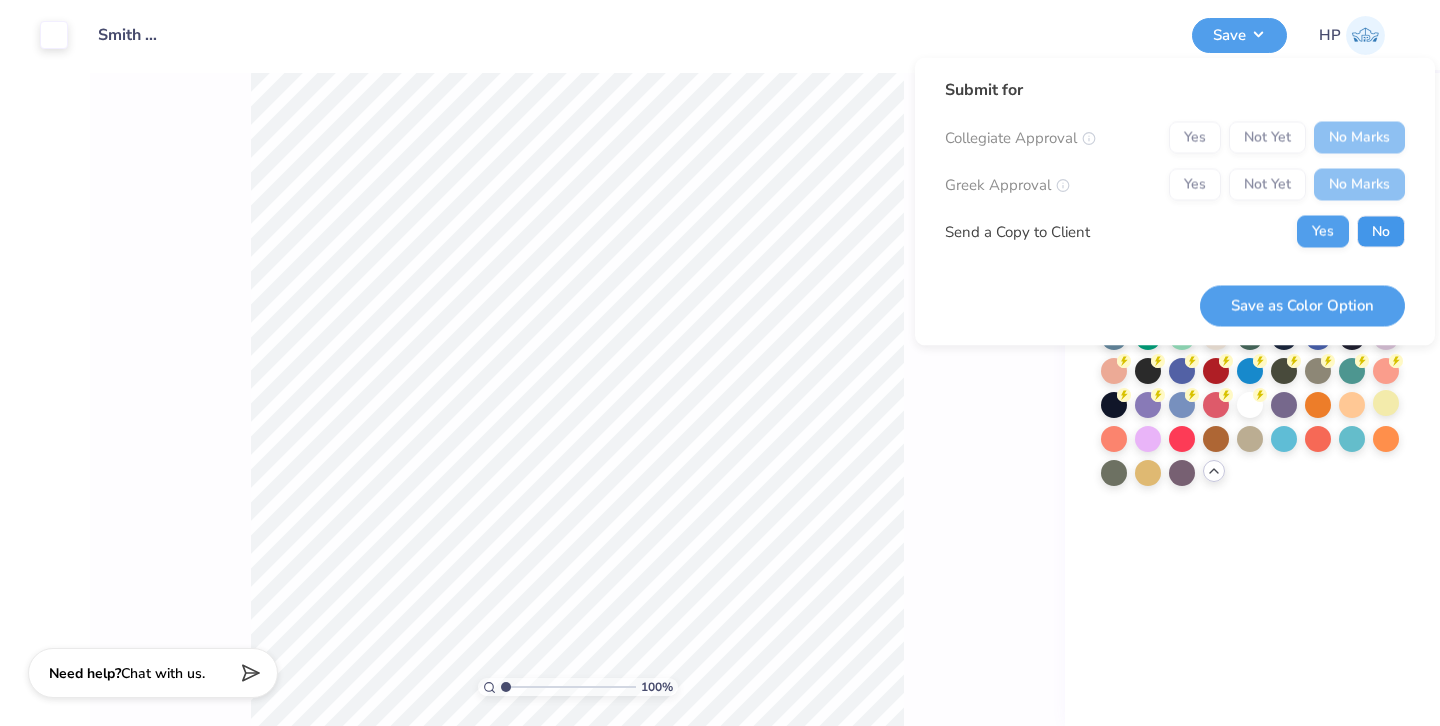 click on "No" at bounding box center (1381, 232) 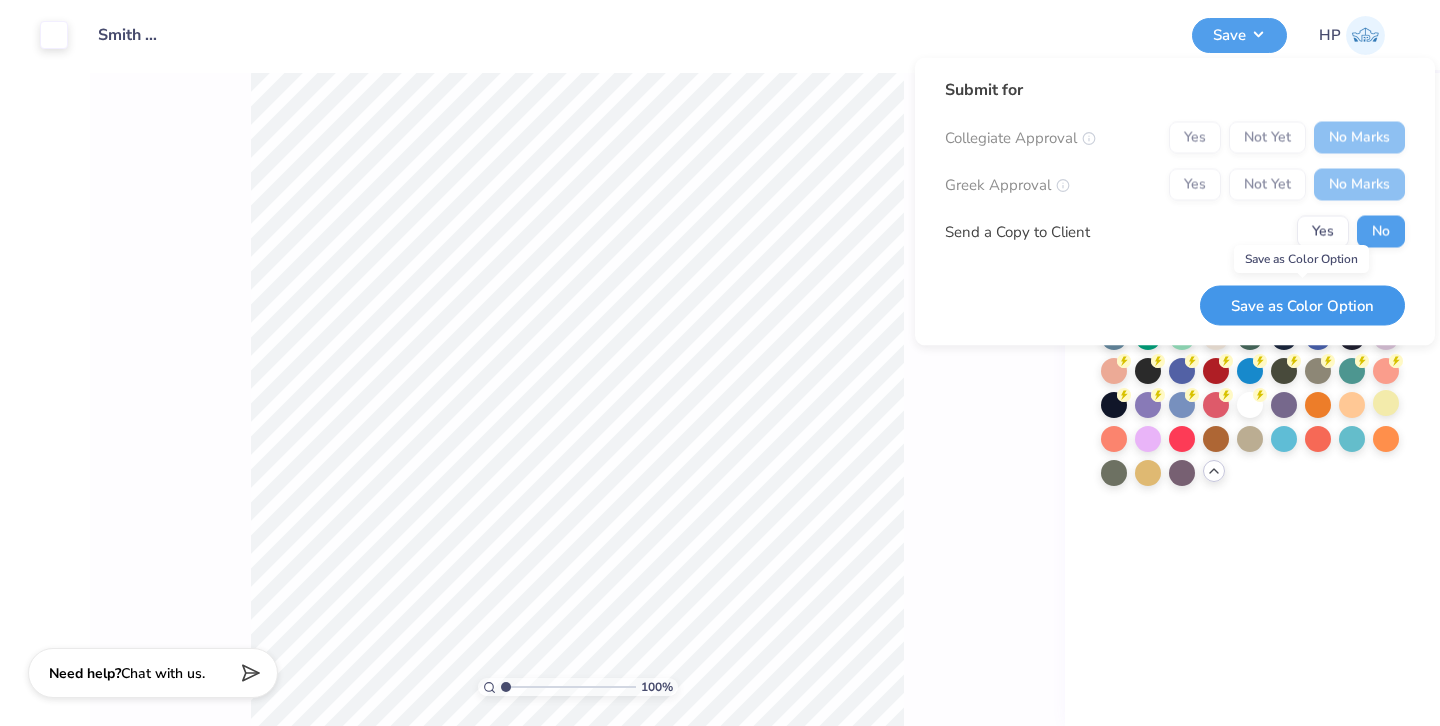 click on "Save as Color Option" at bounding box center (1302, 305) 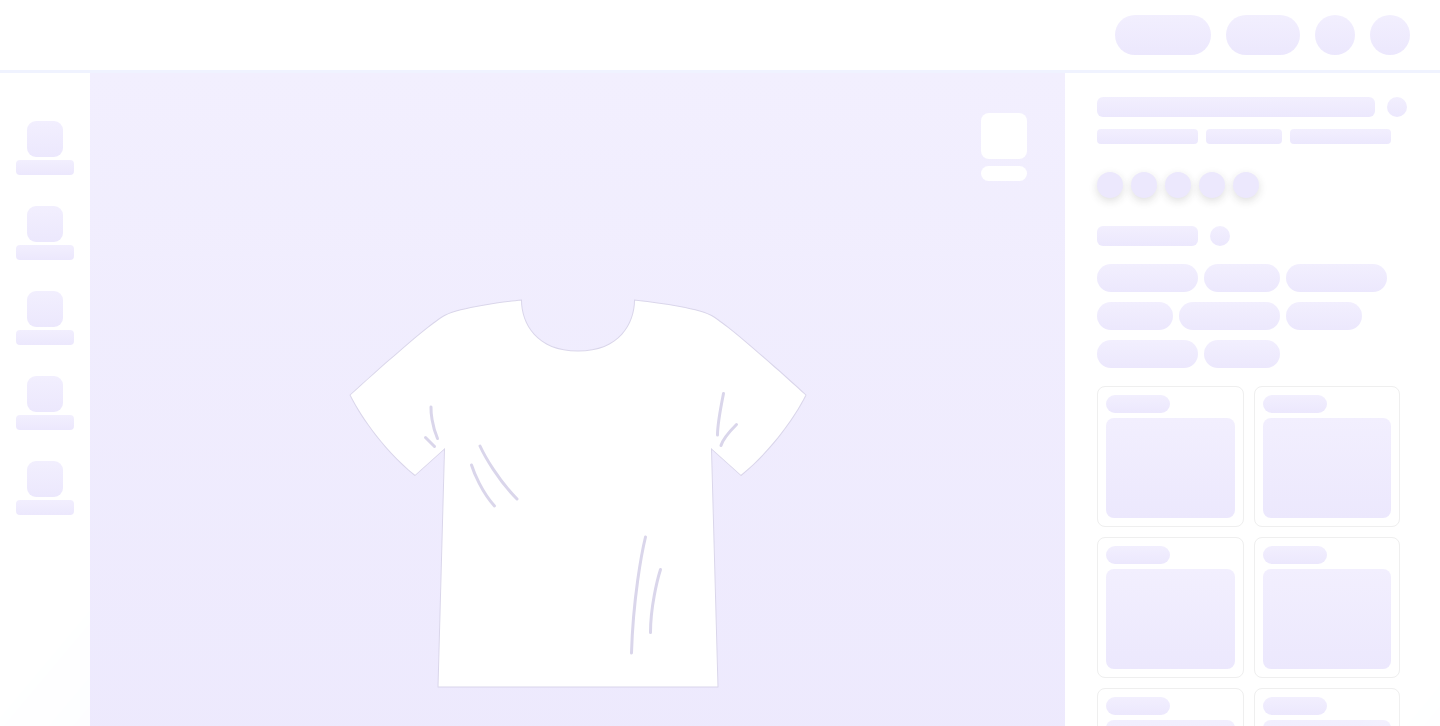 scroll, scrollTop: 0, scrollLeft: 0, axis: both 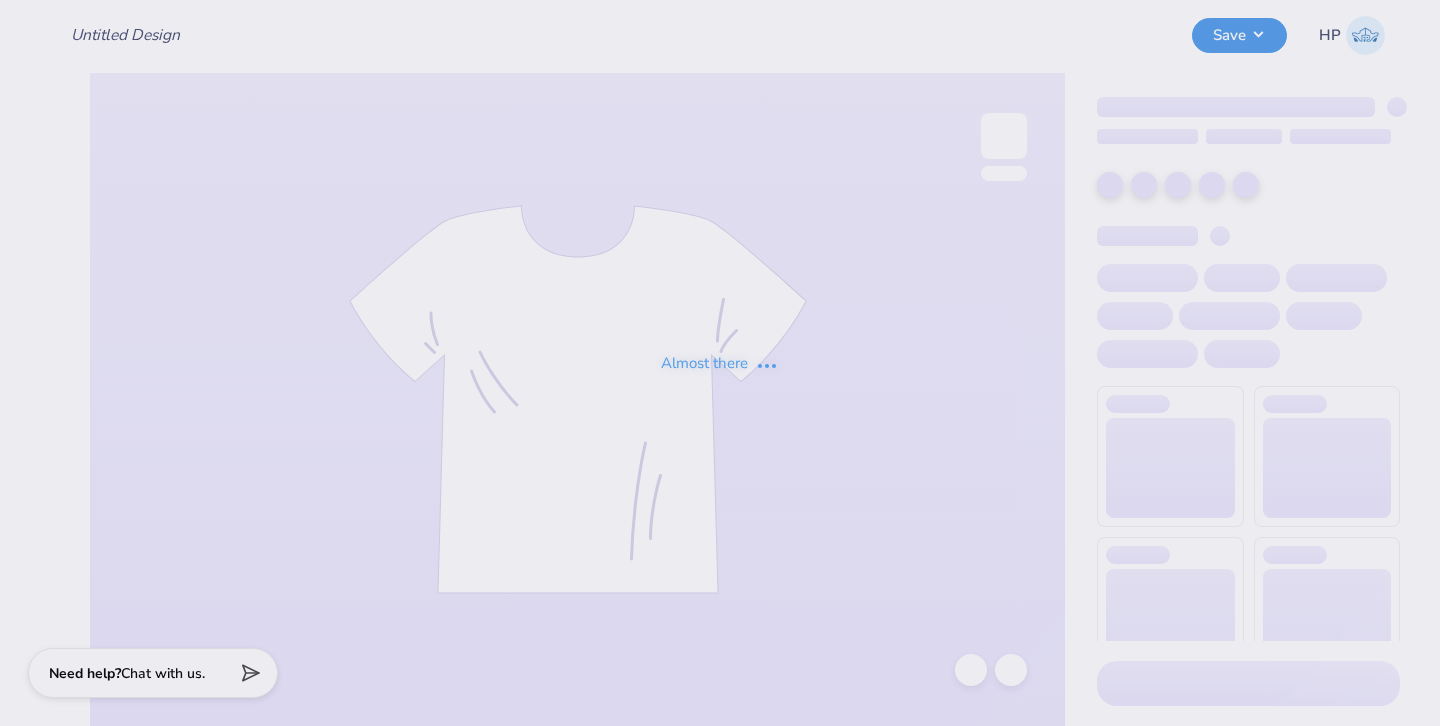 type on "Smith Agency Tee" 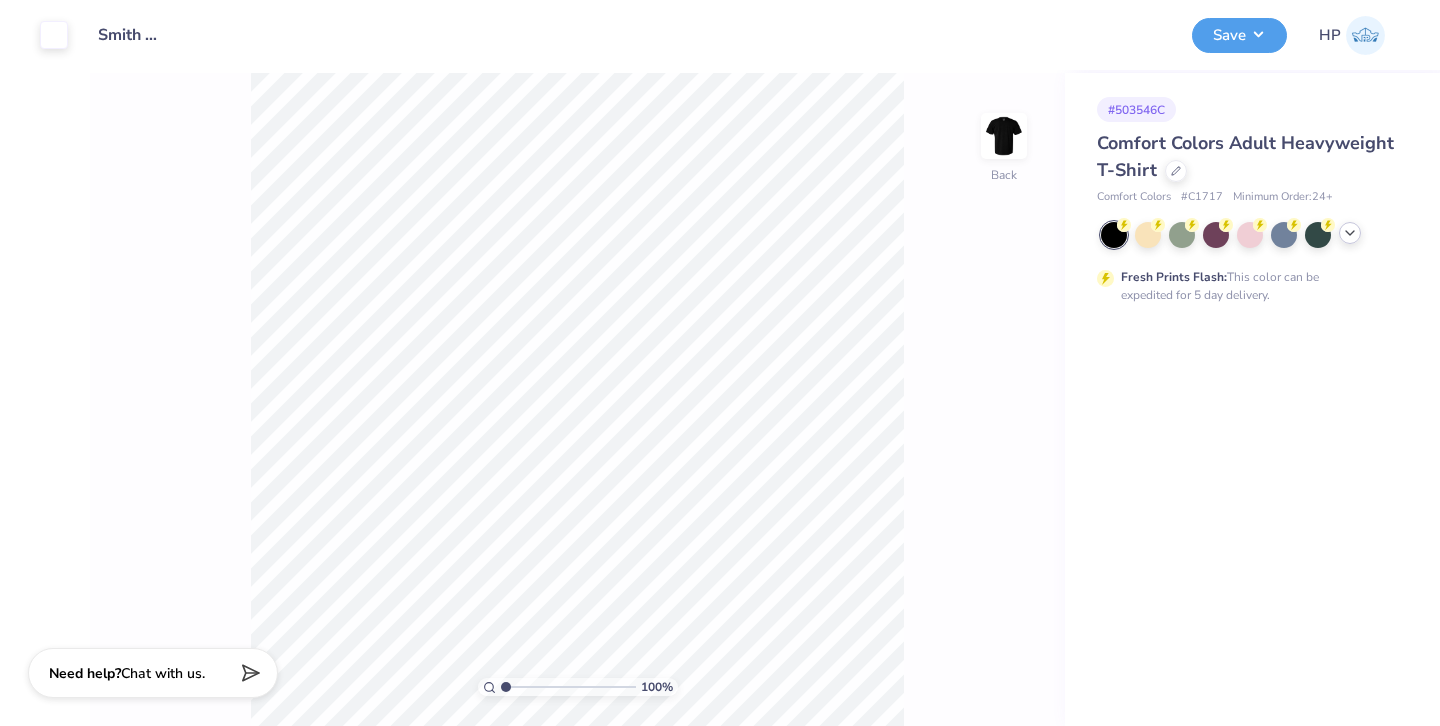 click 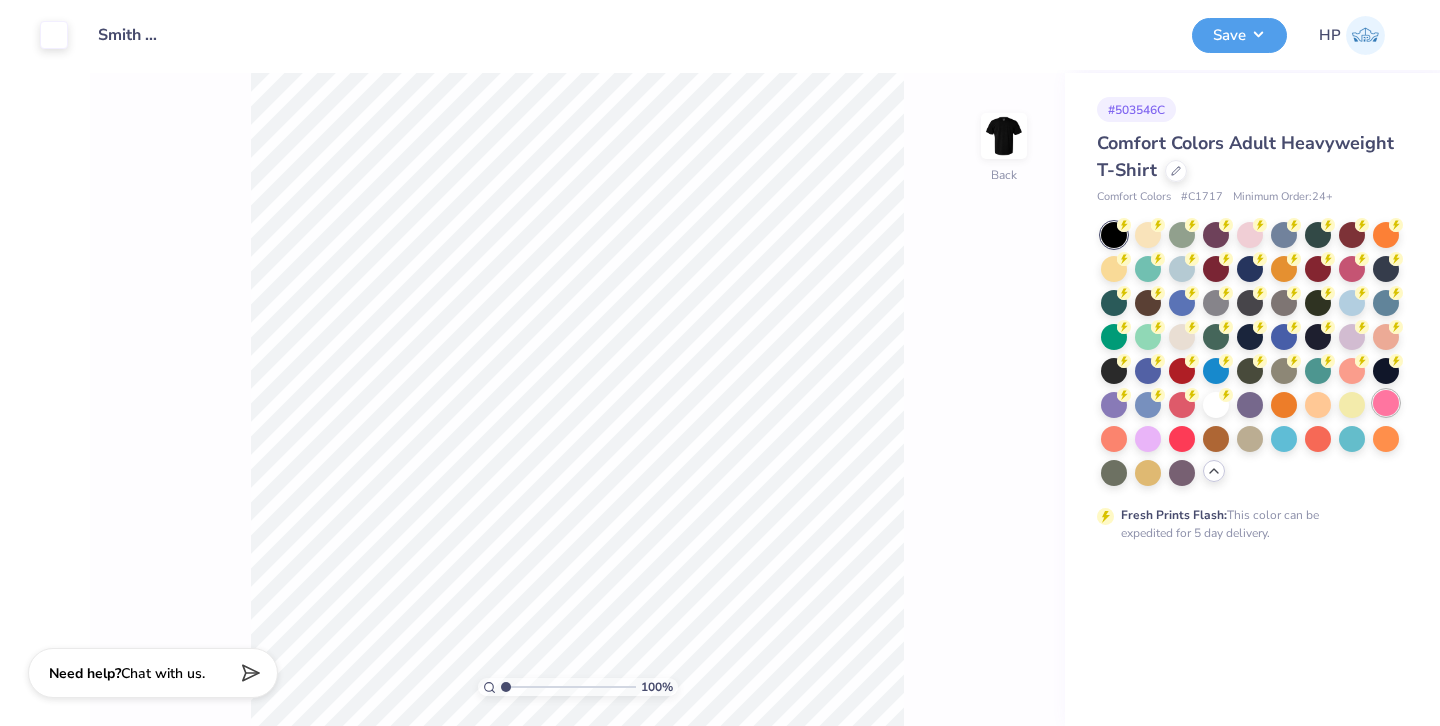 click at bounding box center (1386, 403) 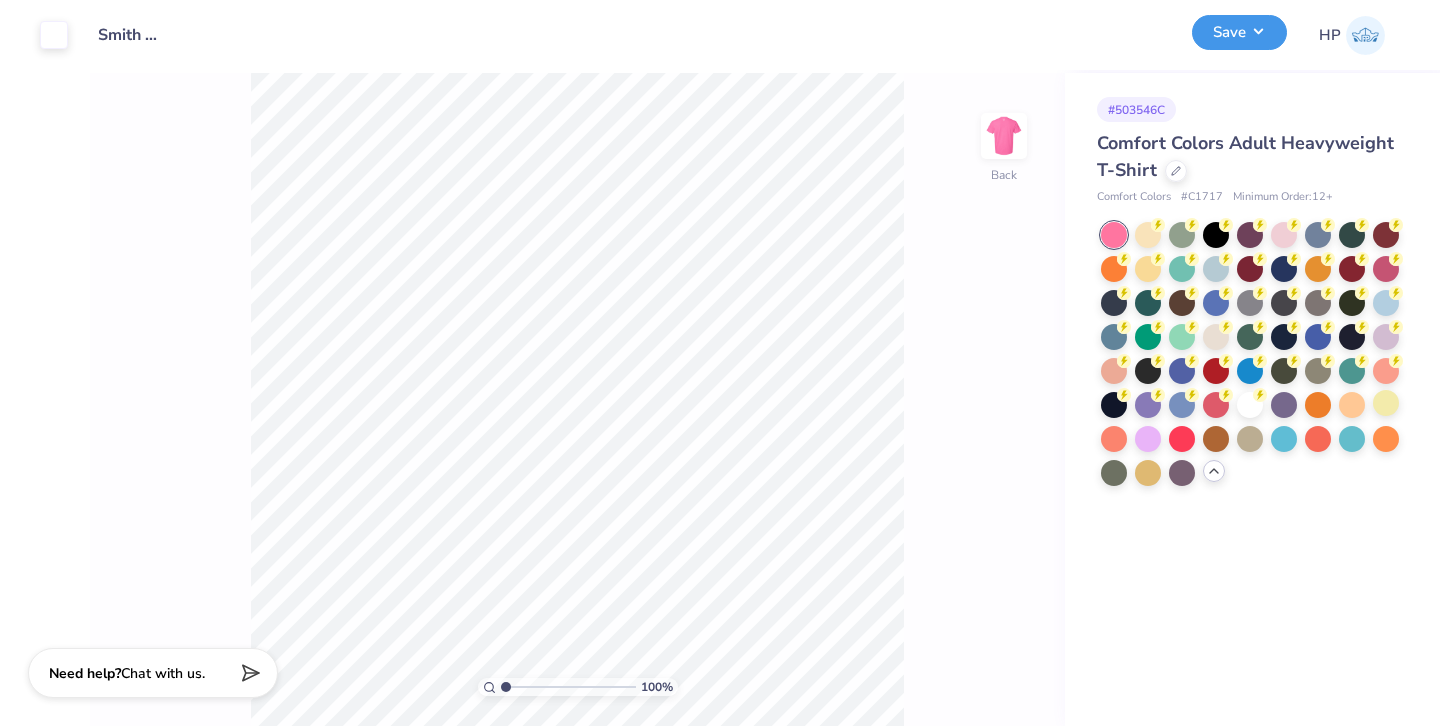 click on "Save" at bounding box center [1239, 32] 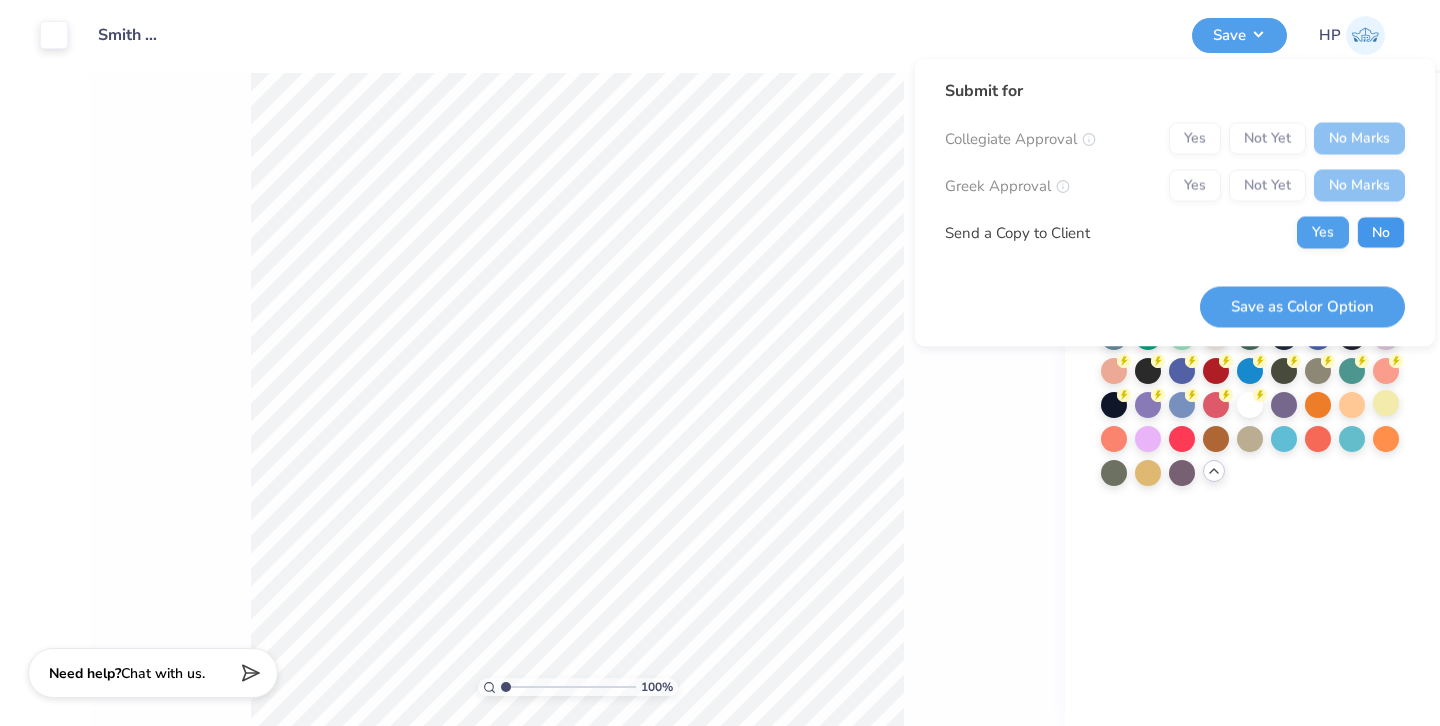 click on "No" at bounding box center [1381, 233] 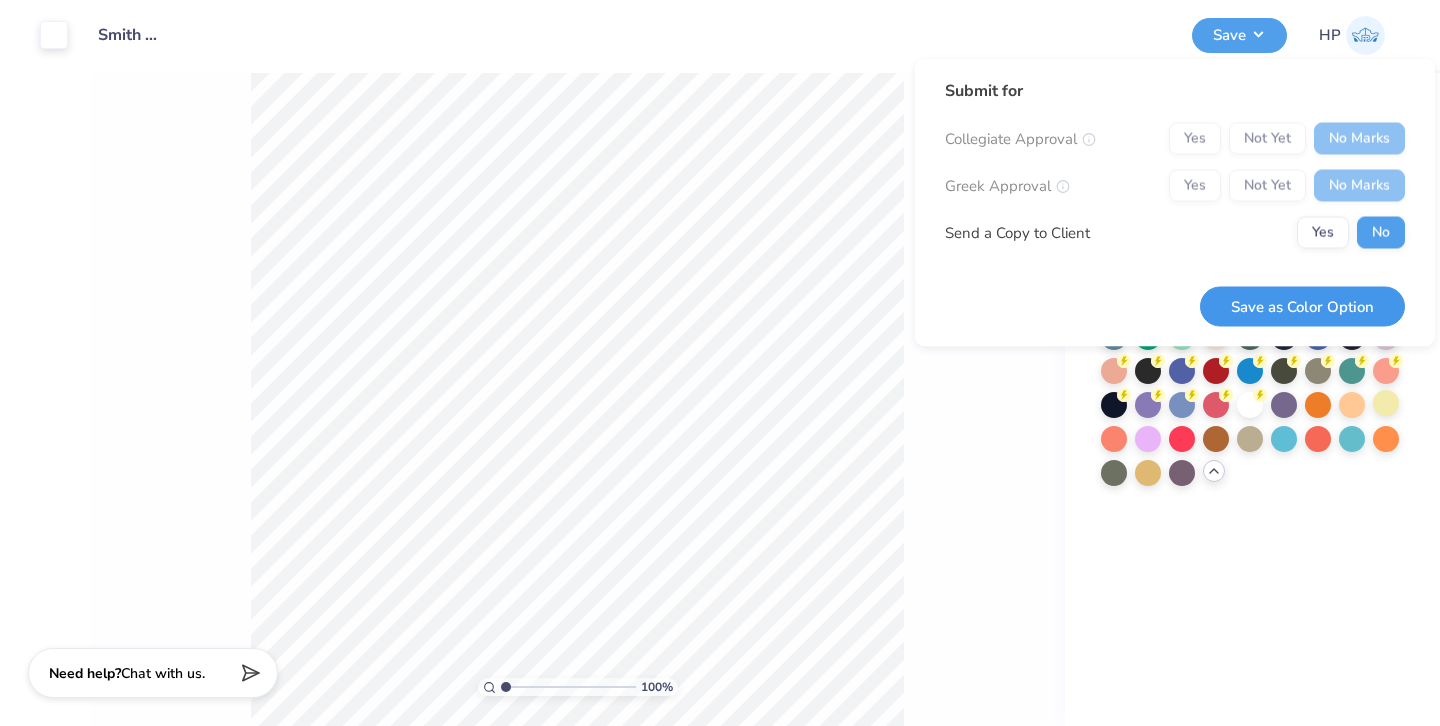 click on "Save as Color Option" at bounding box center (1302, 306) 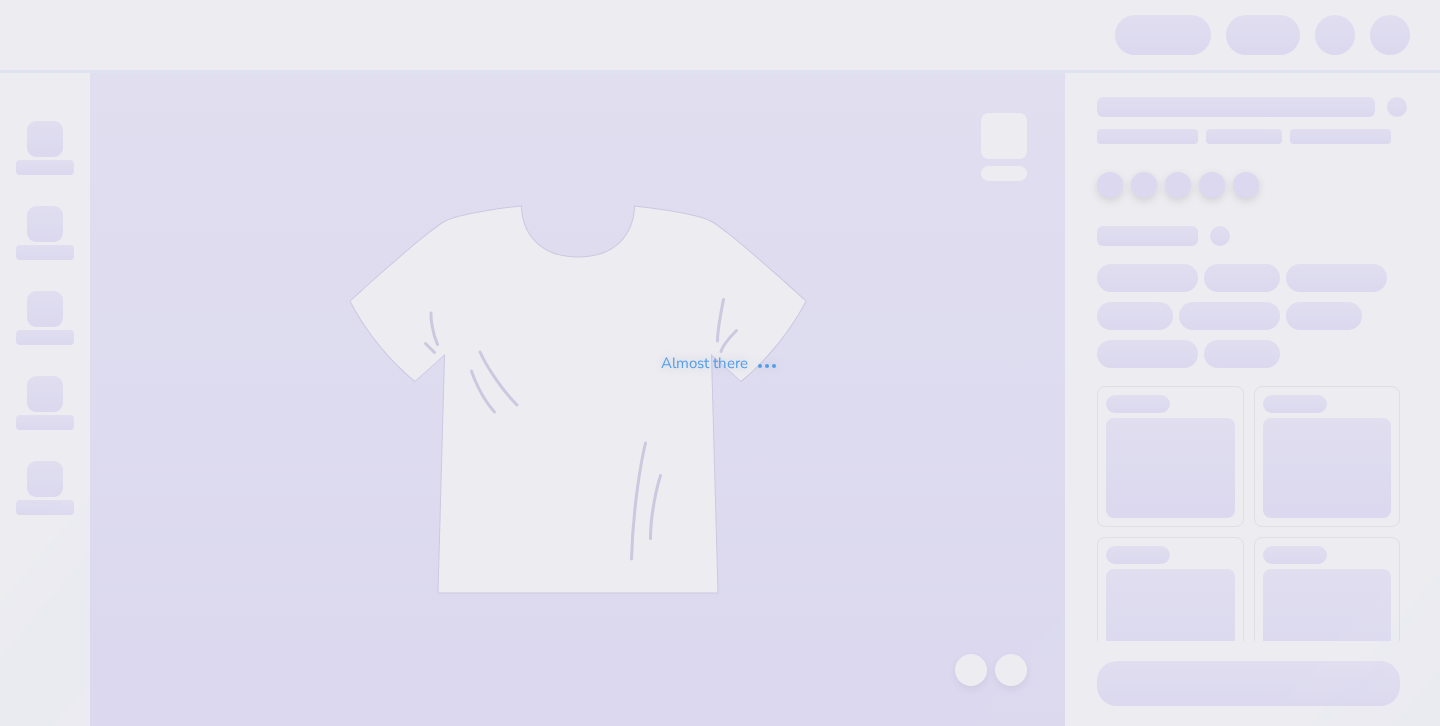 scroll, scrollTop: 0, scrollLeft: 0, axis: both 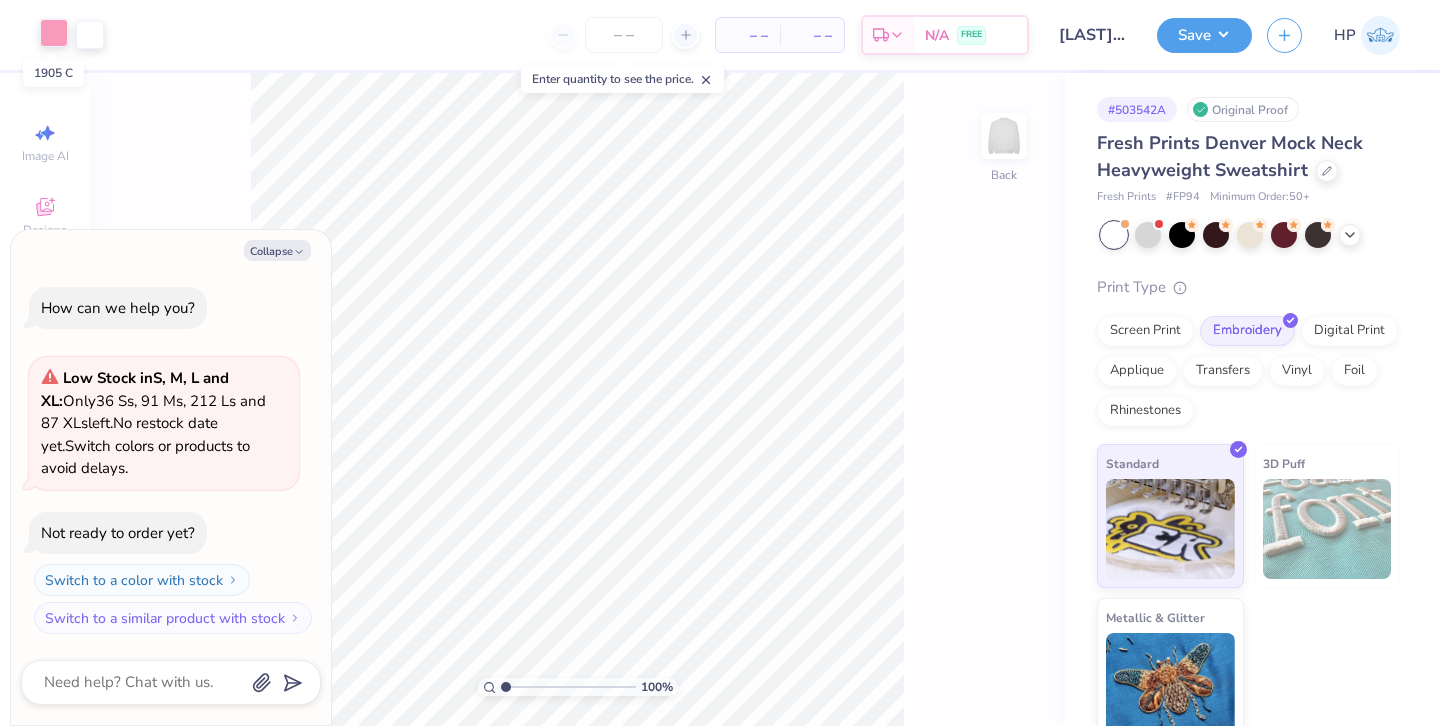 click at bounding box center (54, 33) 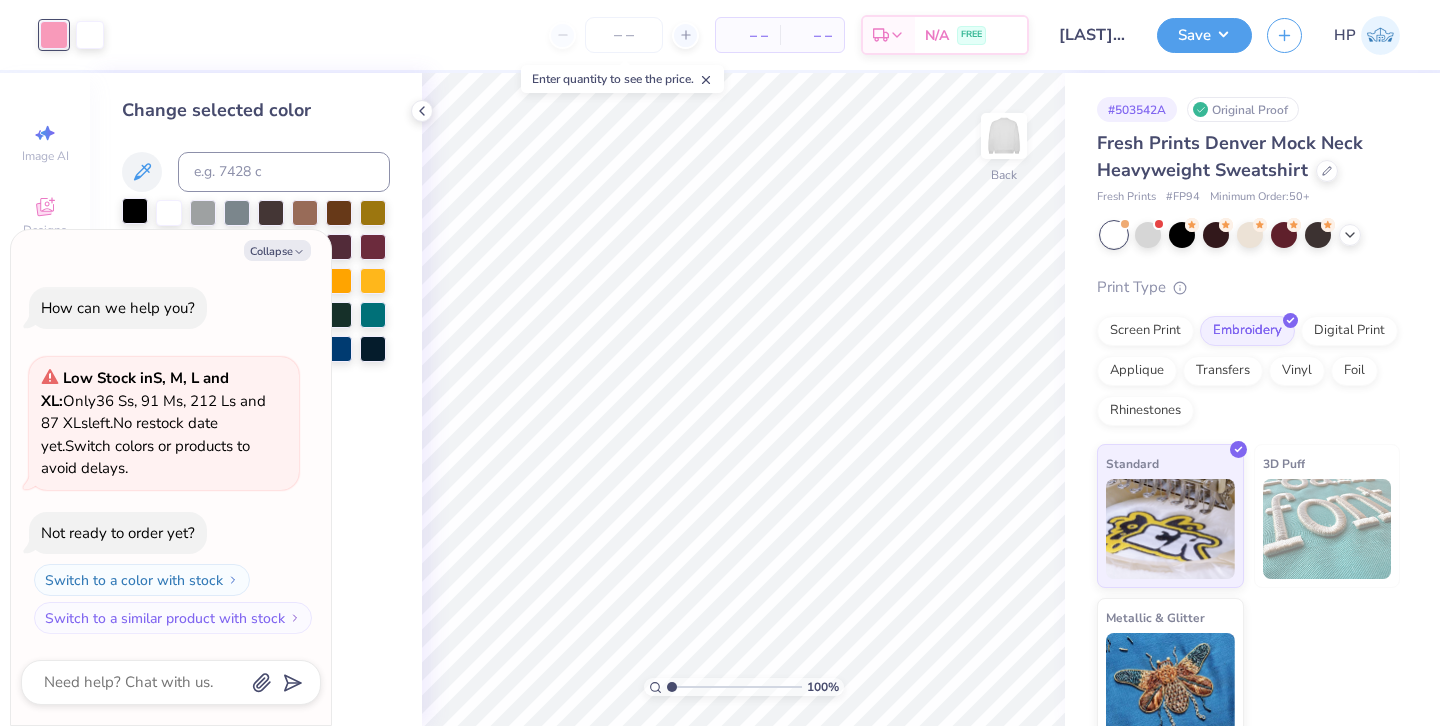 click at bounding box center [135, 211] 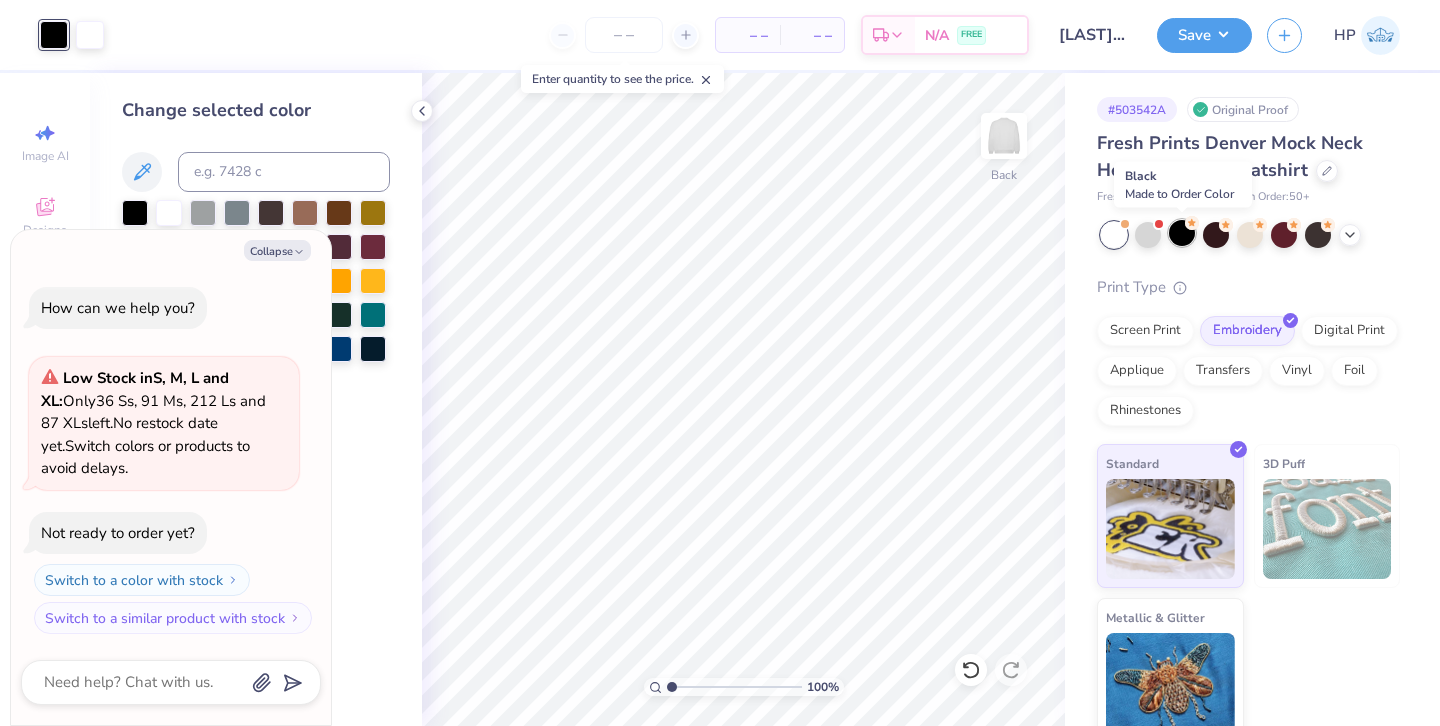 click at bounding box center (1182, 233) 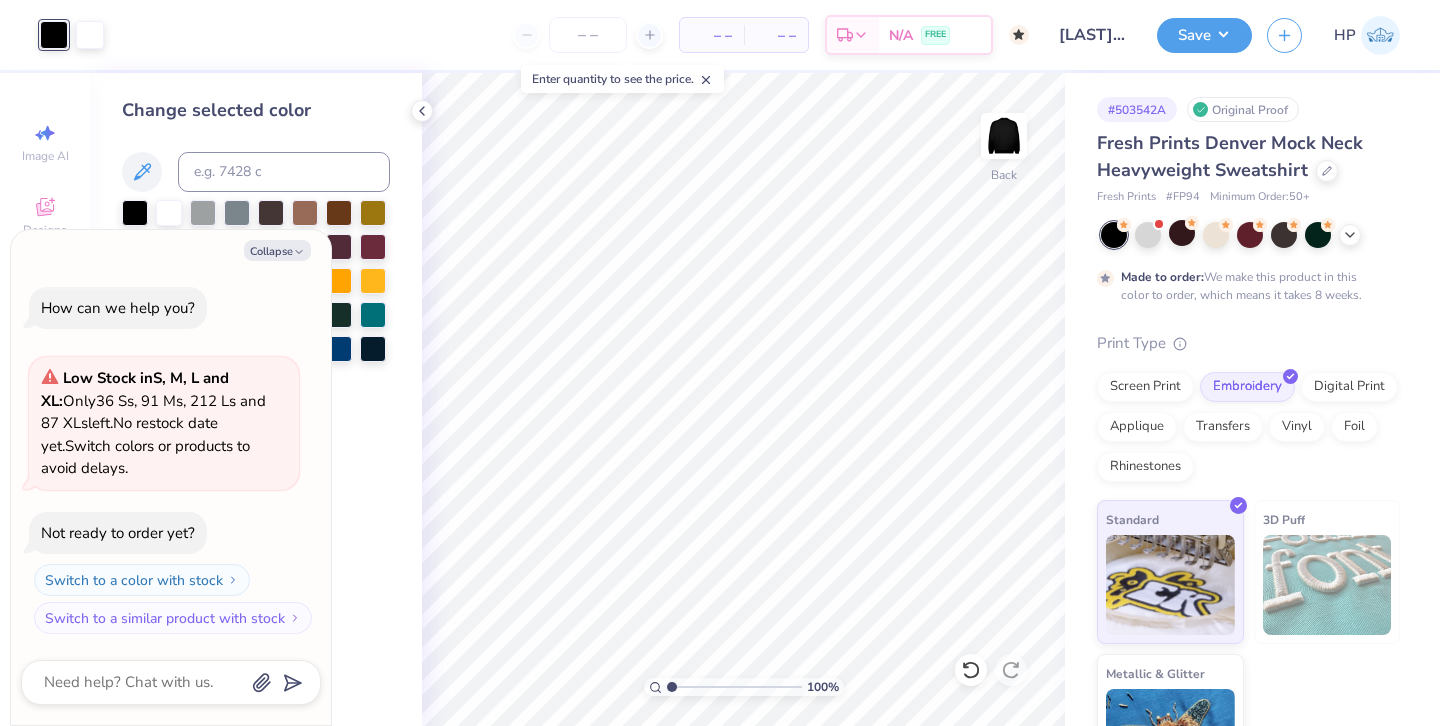 scroll, scrollTop: 61, scrollLeft: 0, axis: vertical 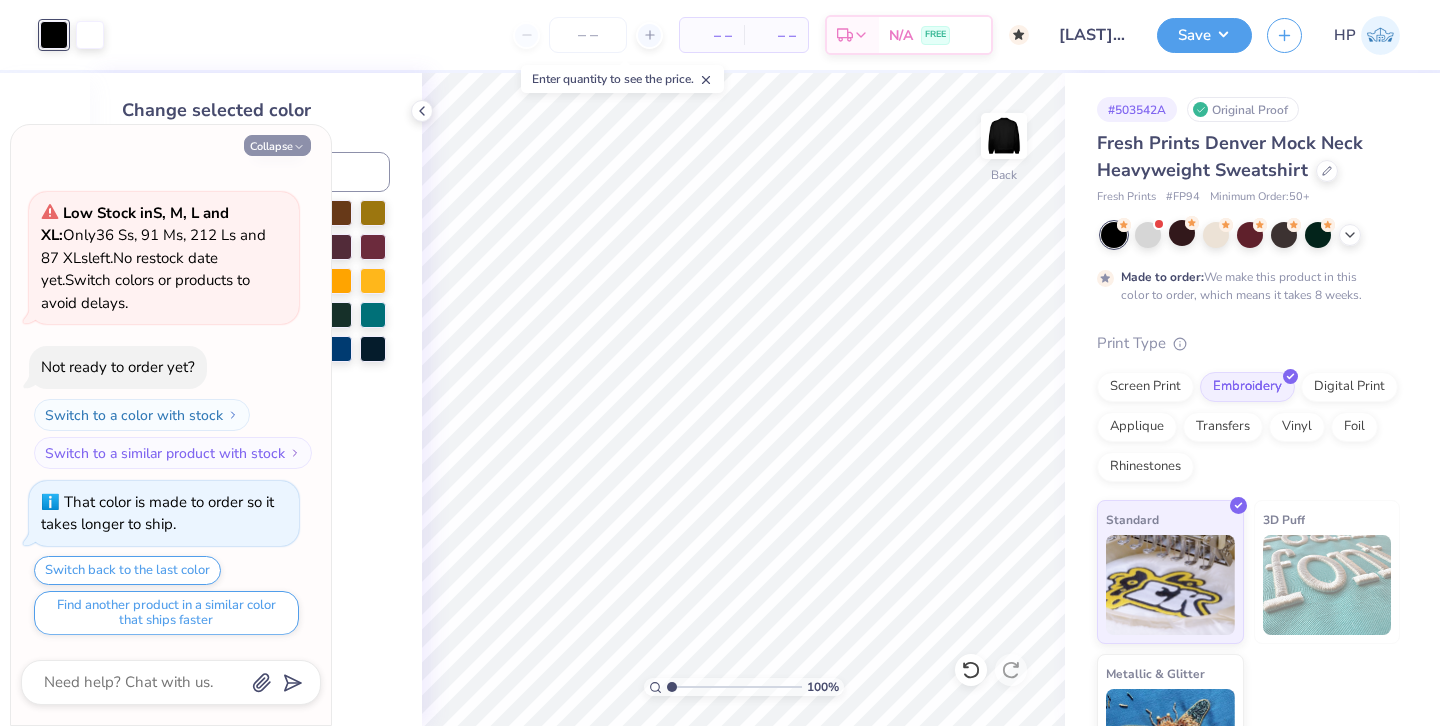 click on "Collapse" at bounding box center (277, 145) 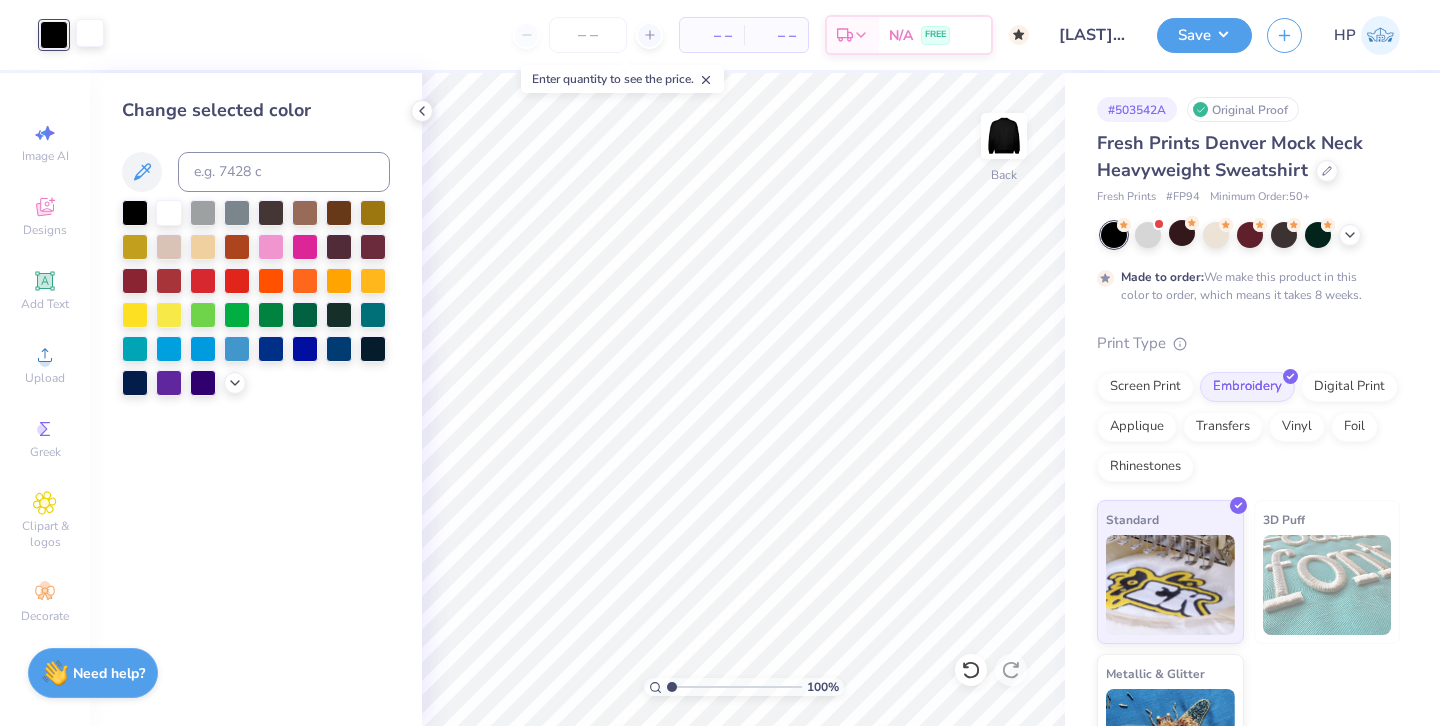 click at bounding box center [90, 33] 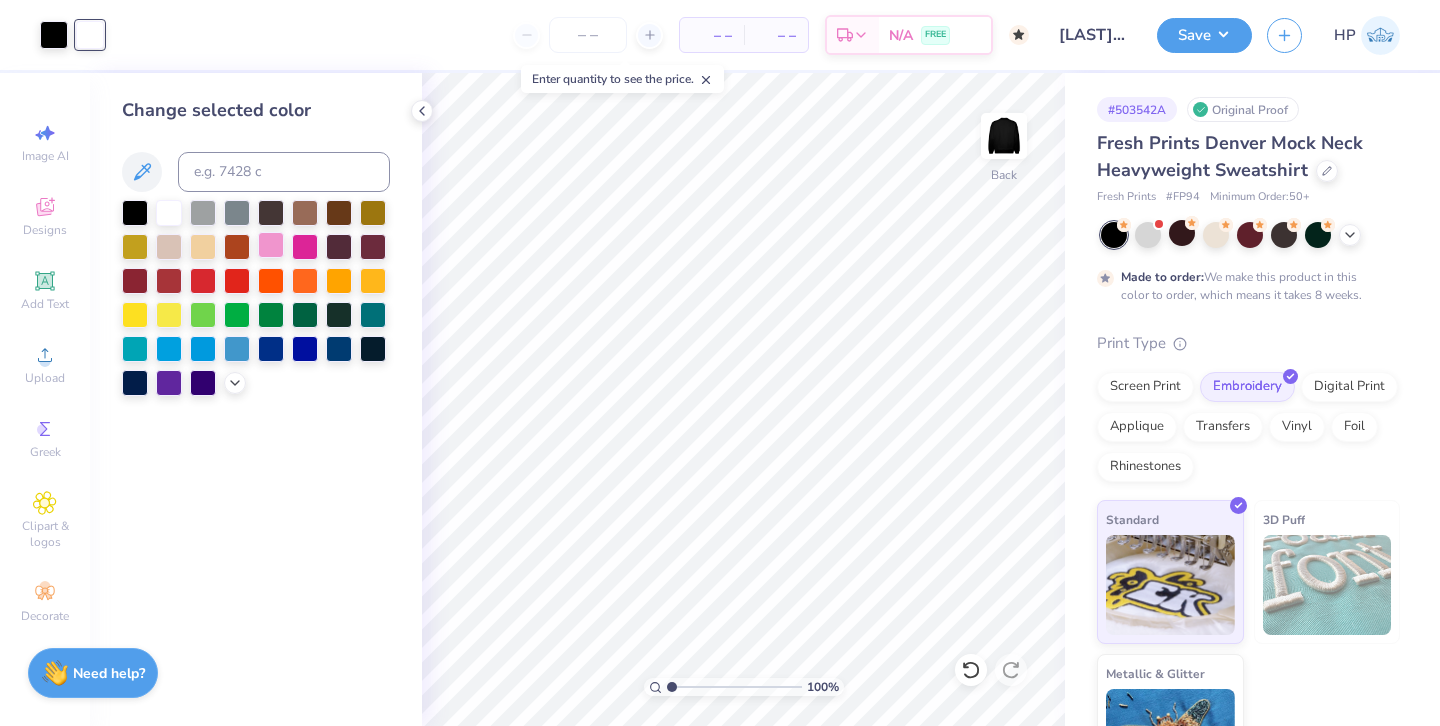 click at bounding box center (271, 245) 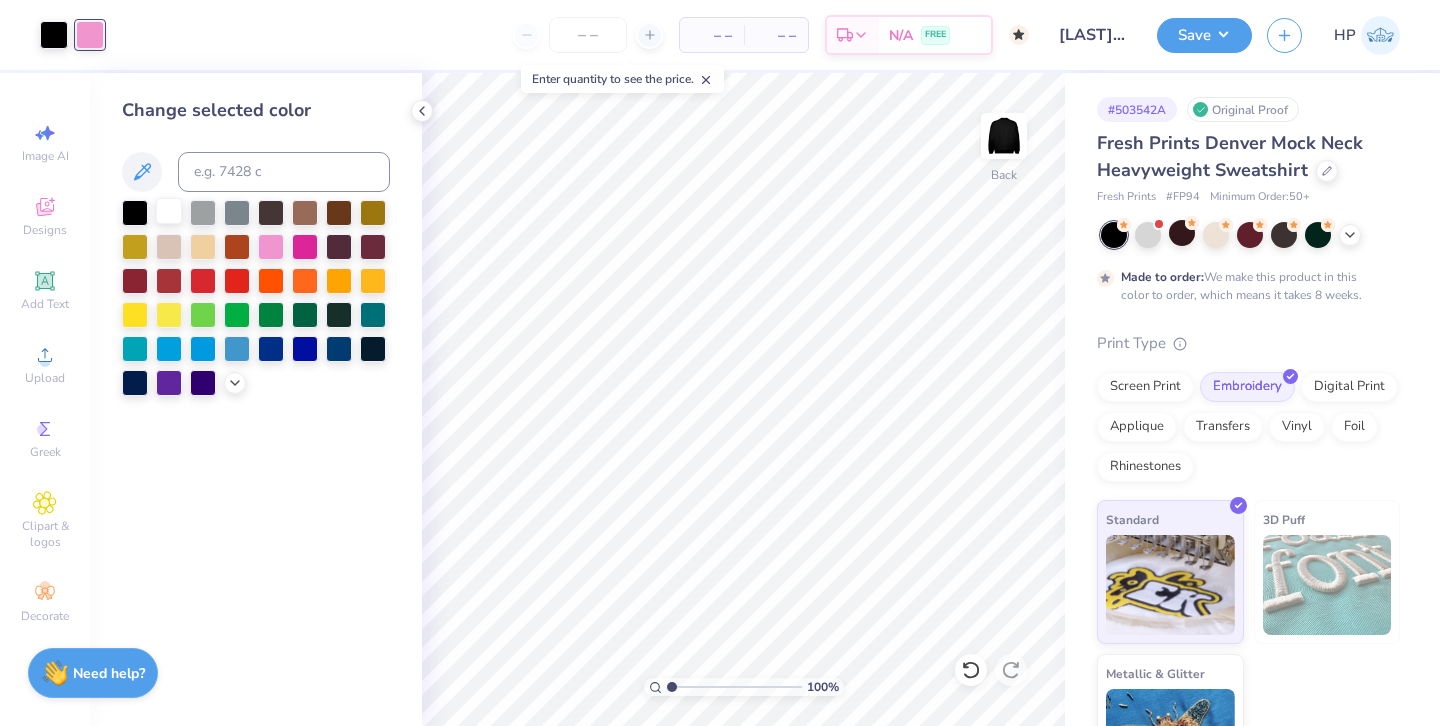click at bounding box center [169, 211] 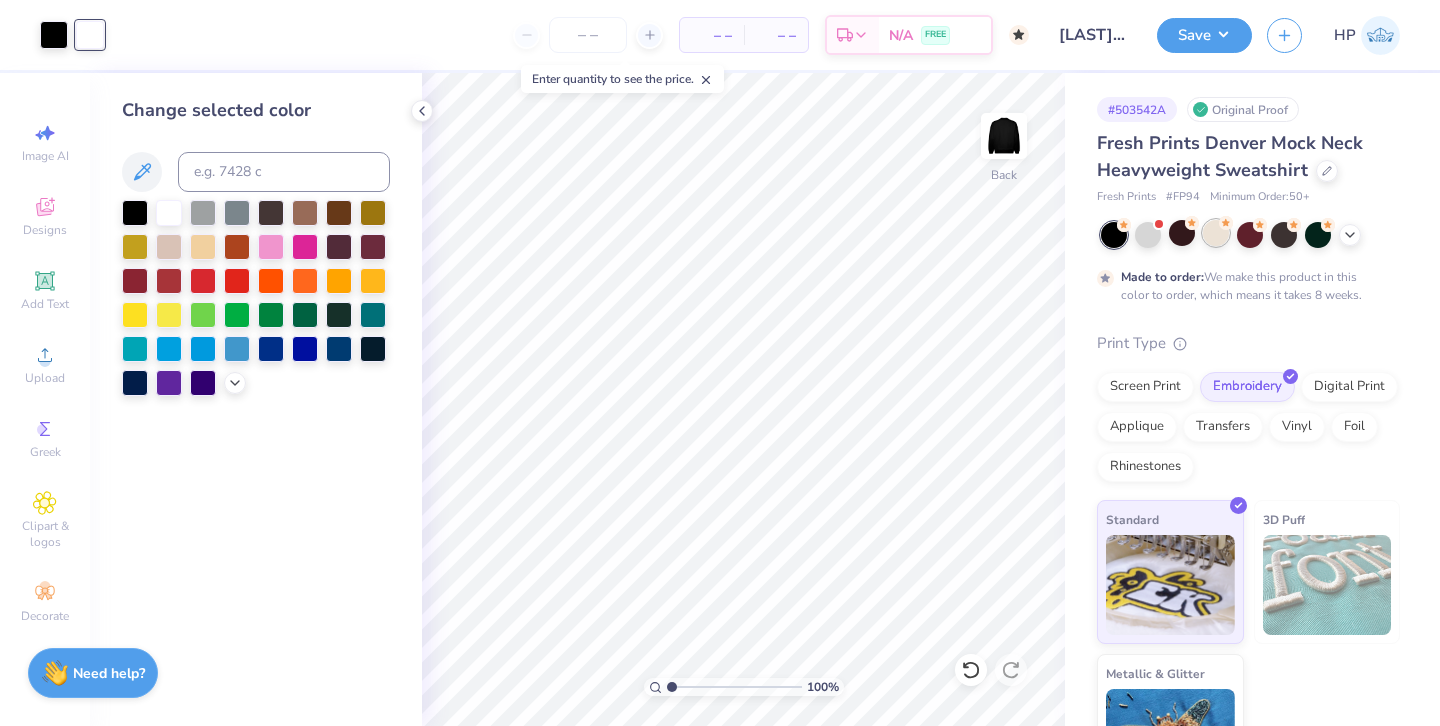 click at bounding box center [1216, 233] 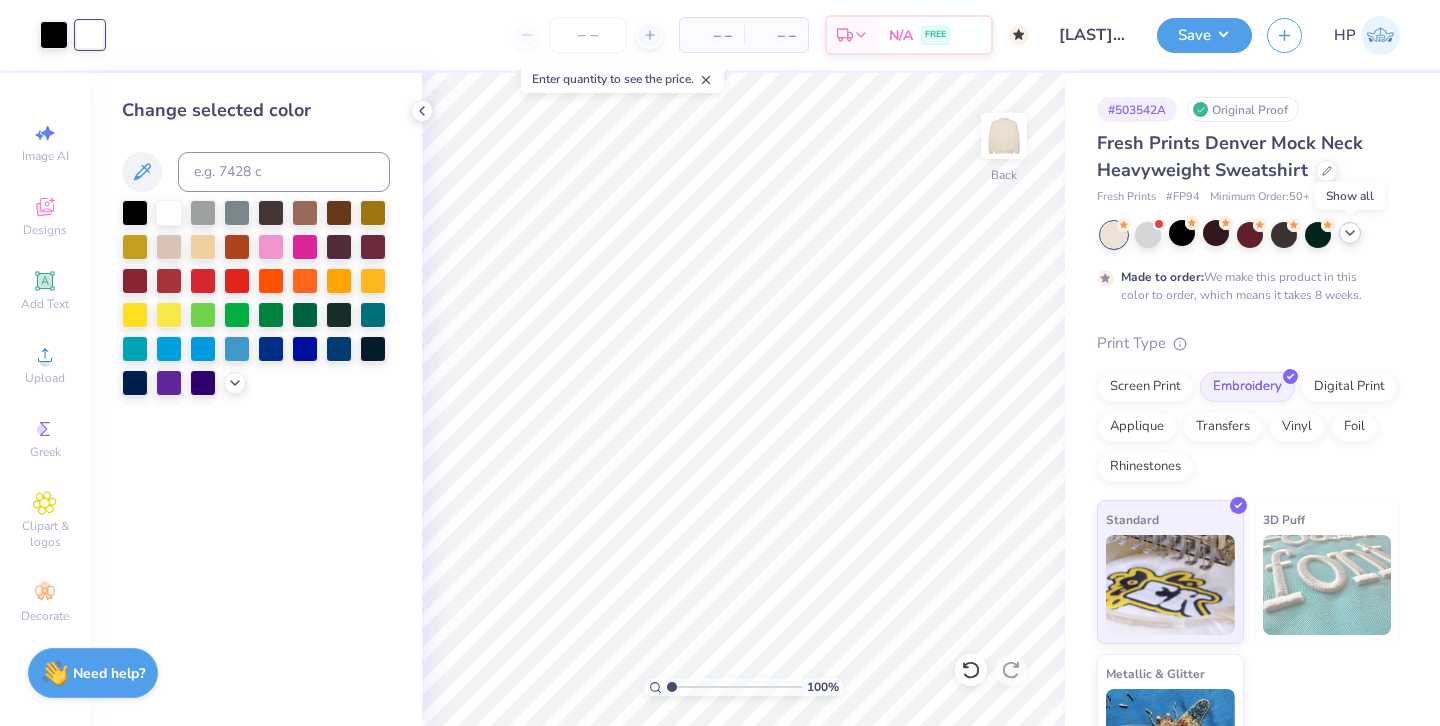 click at bounding box center (1350, 233) 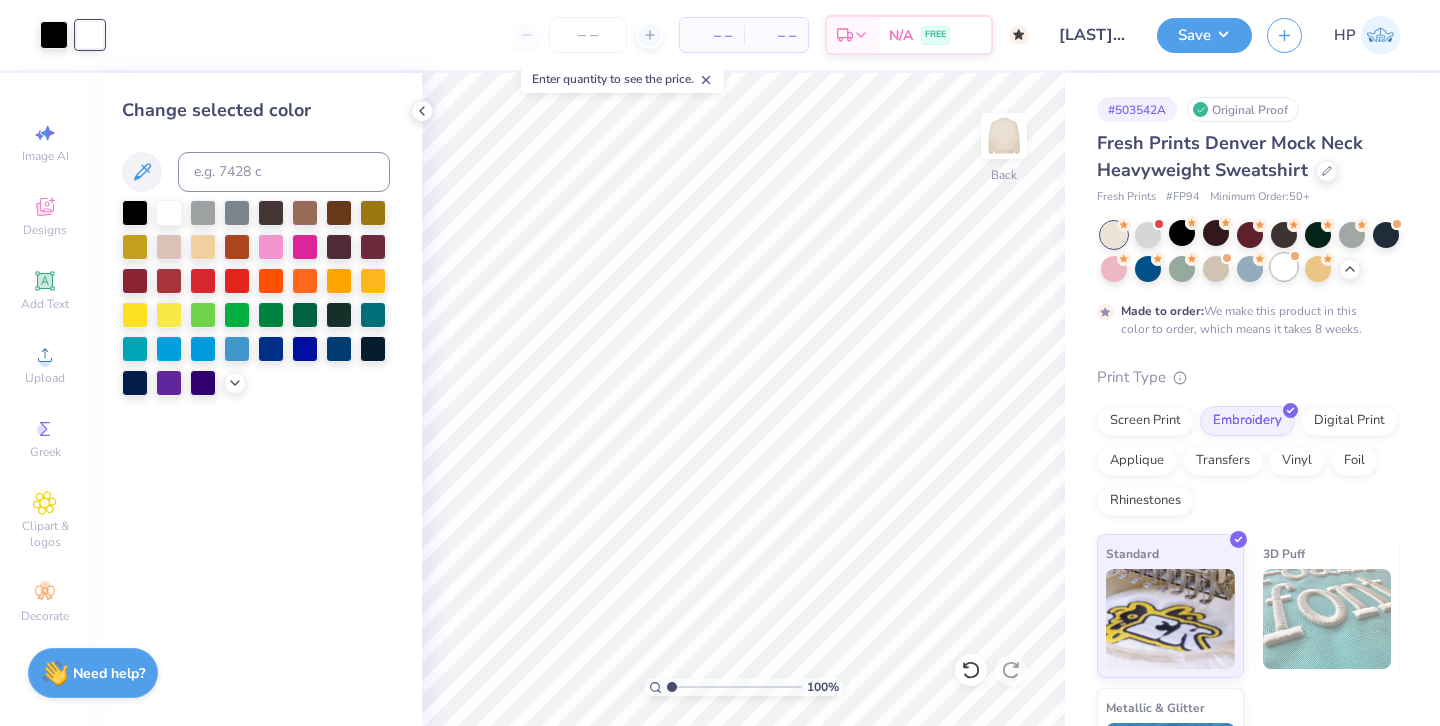 click at bounding box center [1284, 267] 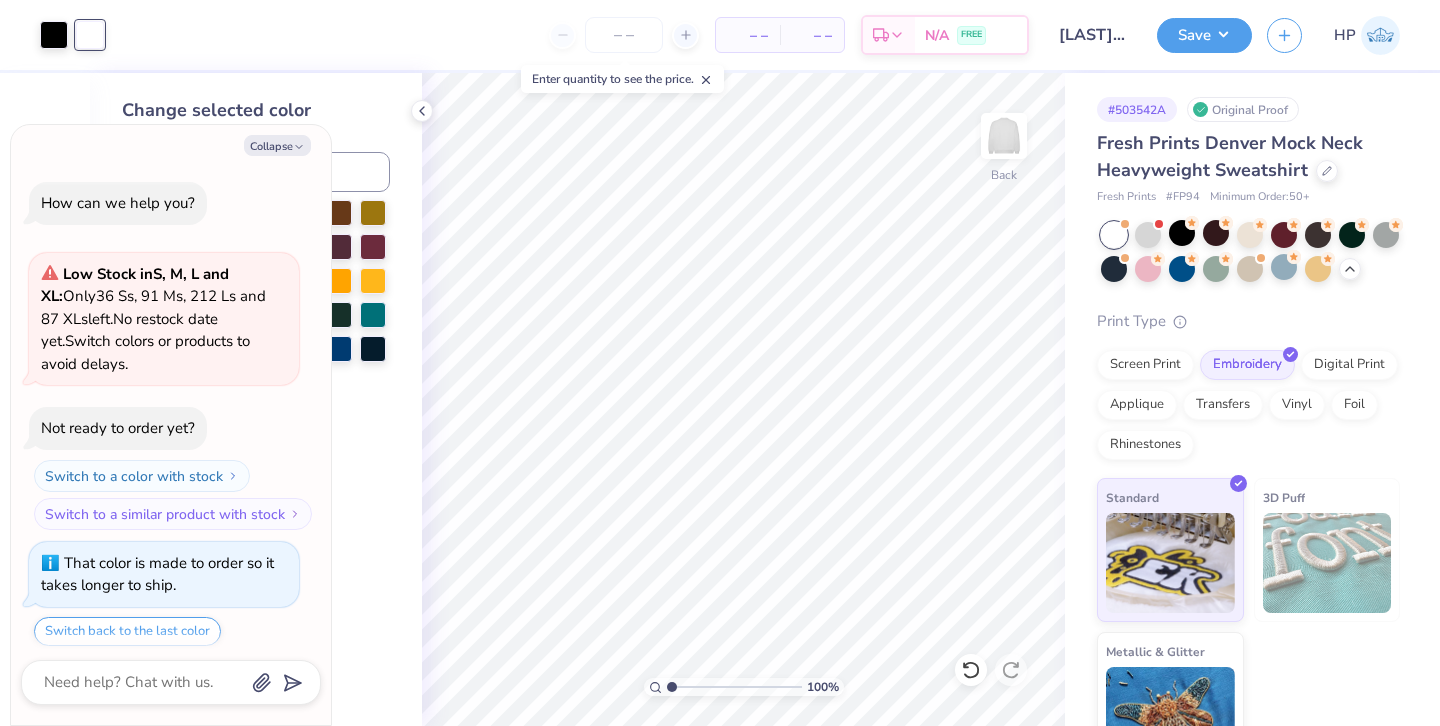 scroll, scrollTop: 466, scrollLeft: 0, axis: vertical 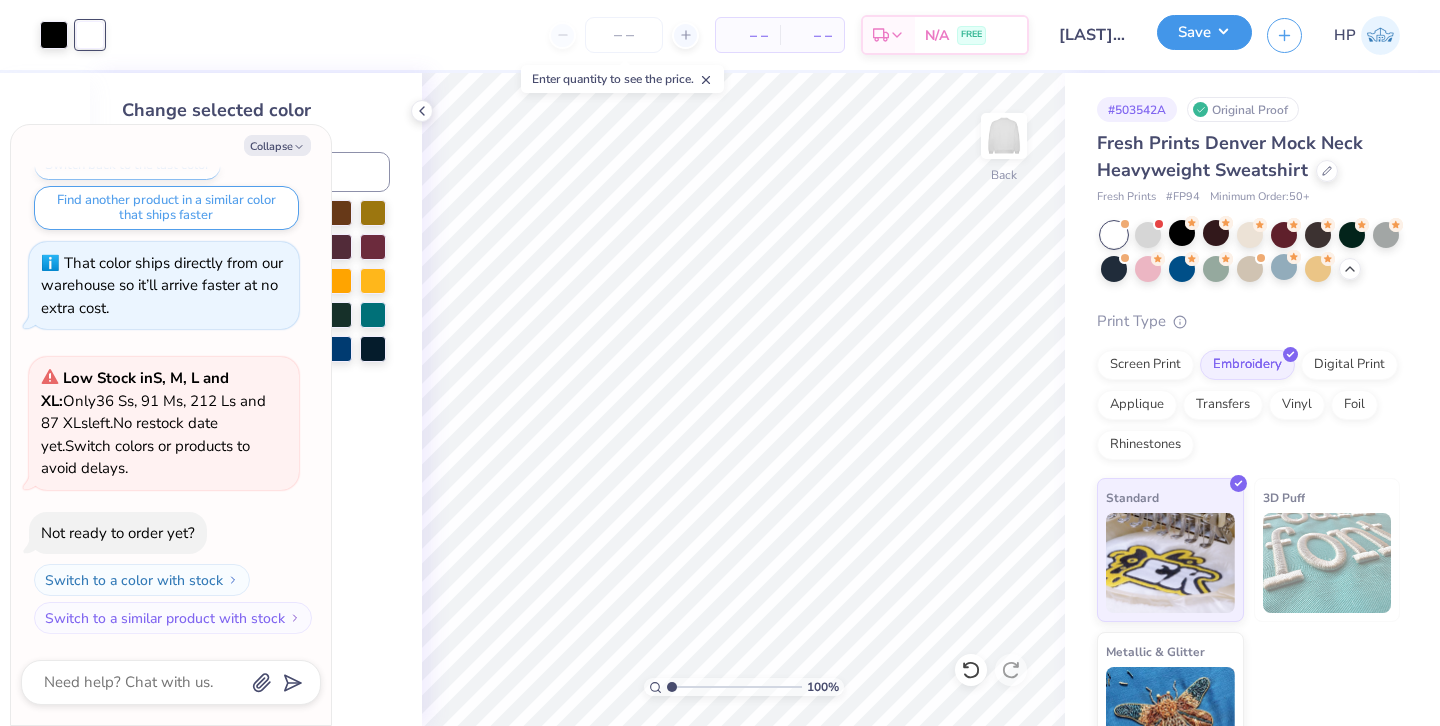click on "Save" at bounding box center (1204, 32) 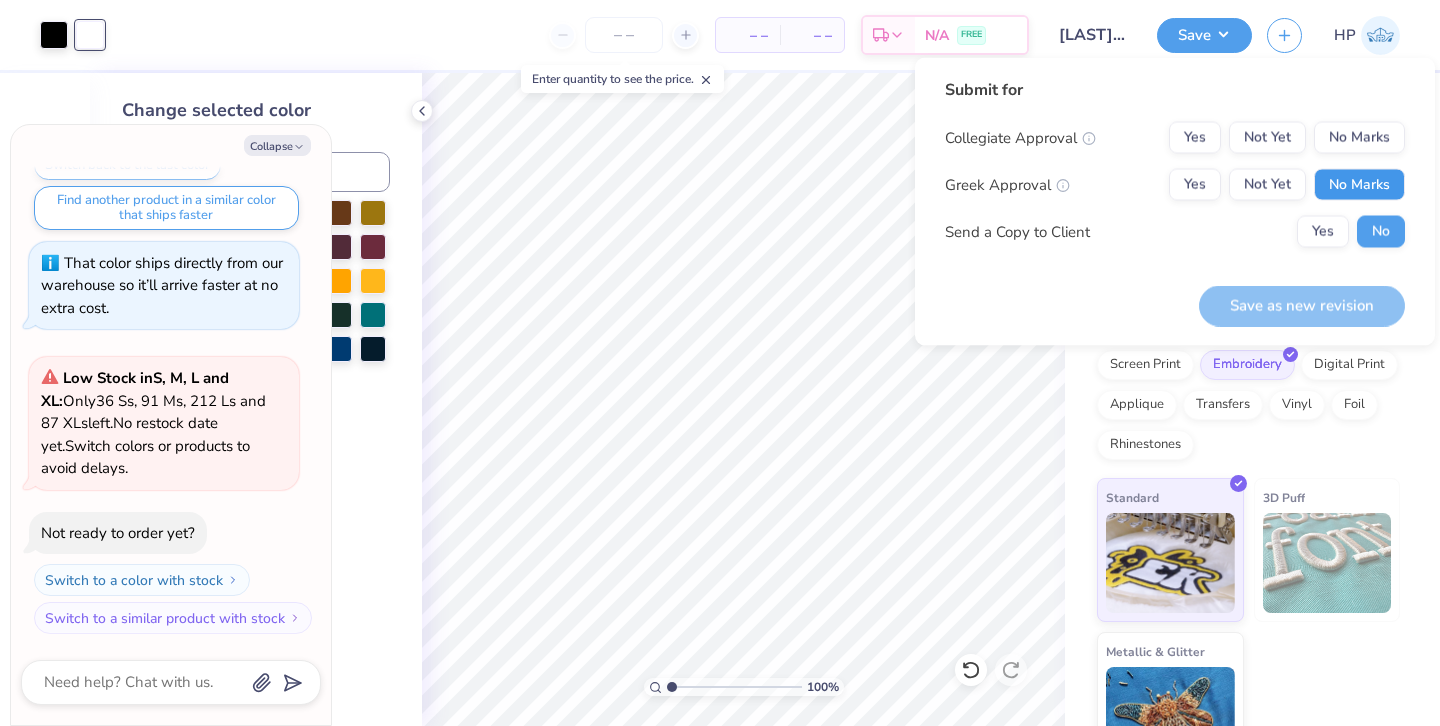click on "No Marks" at bounding box center [1359, 185] 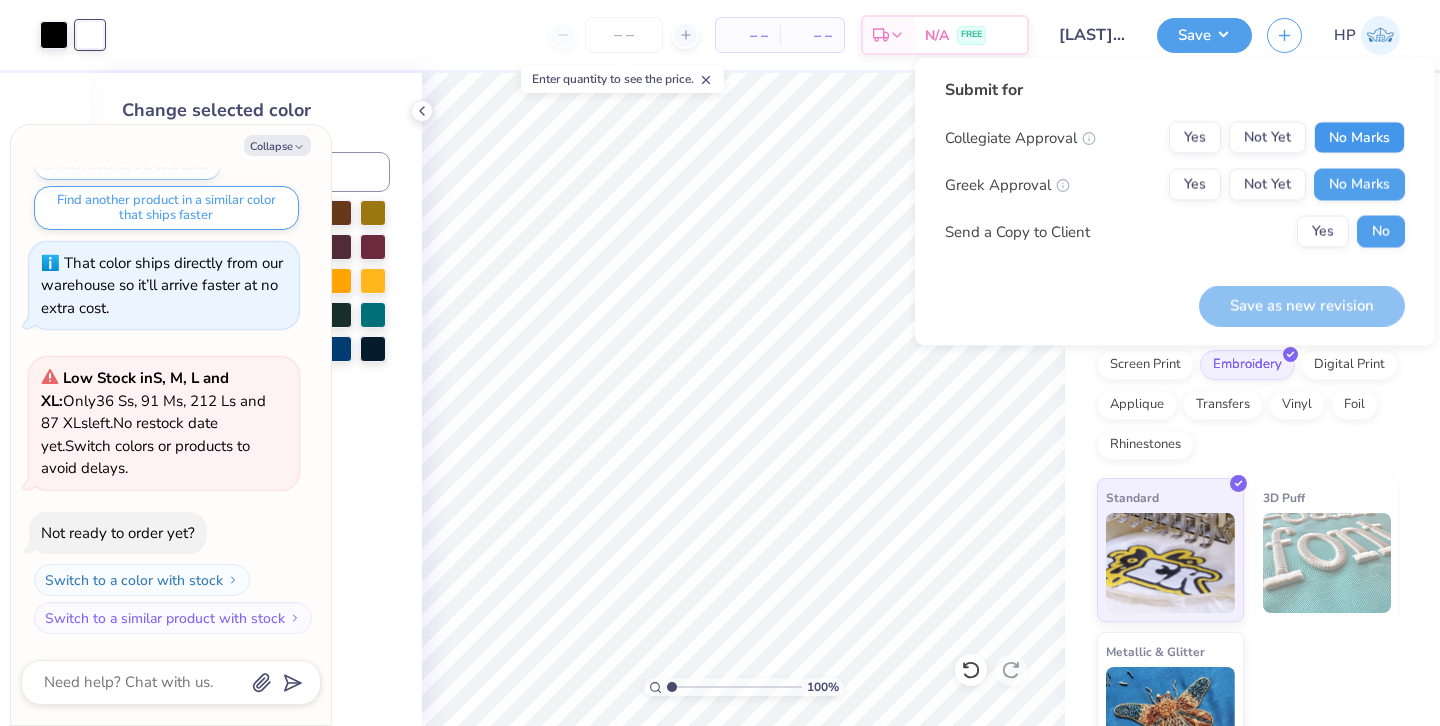 click on "No Marks" at bounding box center [1359, 138] 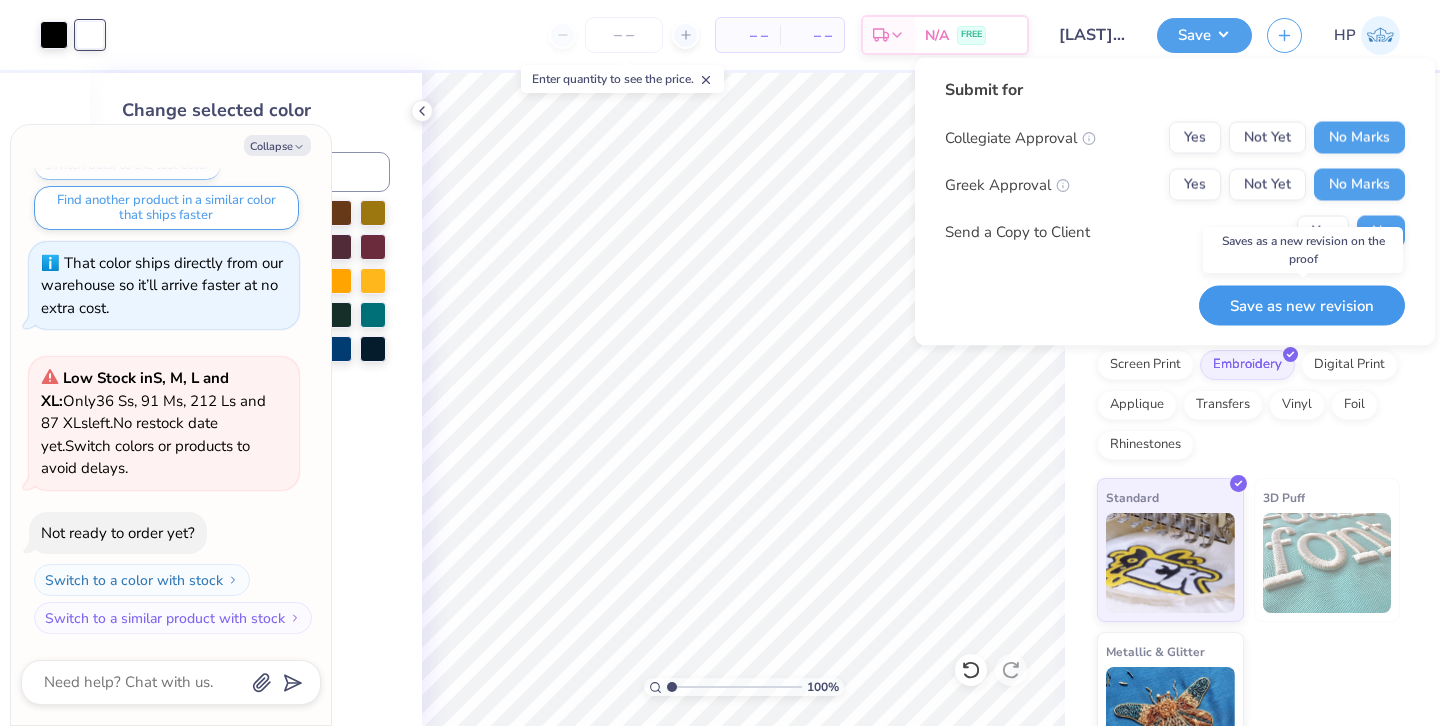 click on "Save as new revision" at bounding box center [1302, 305] 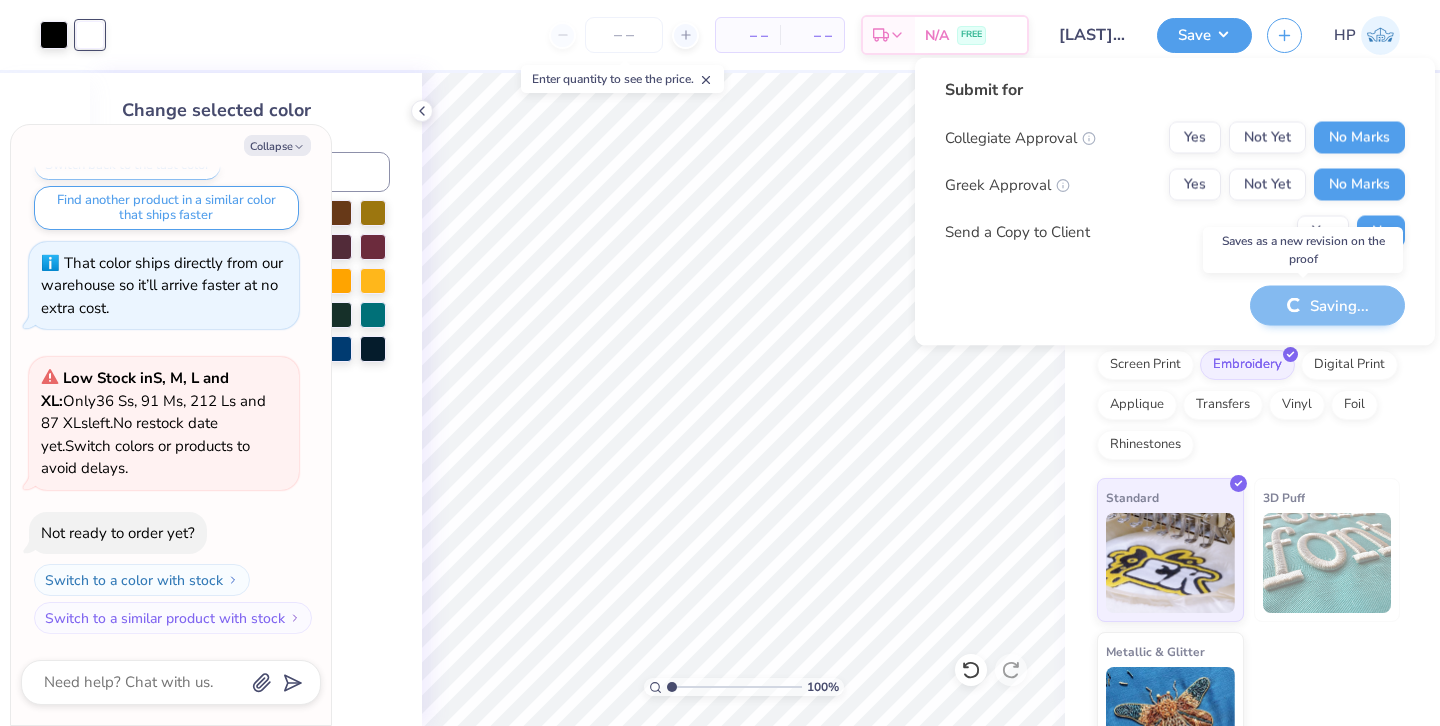 type on "x" 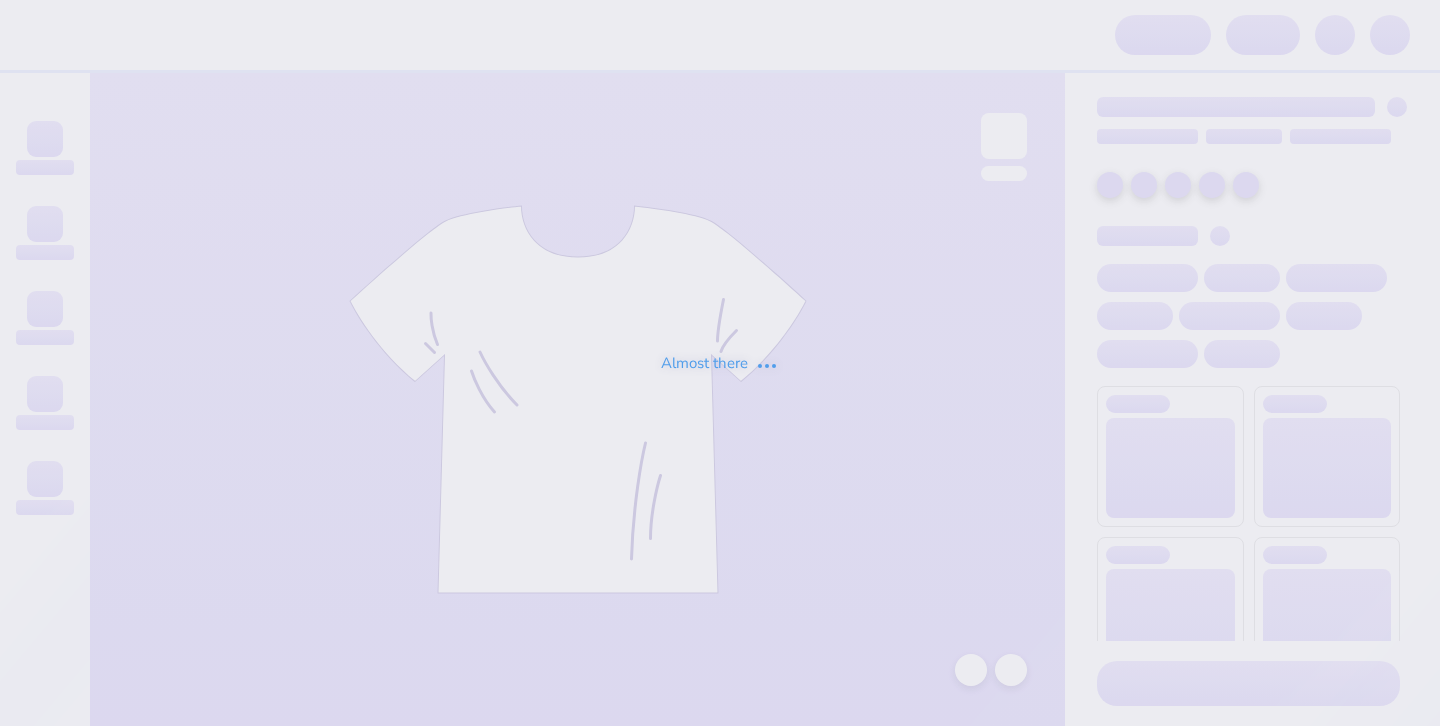 scroll, scrollTop: 0, scrollLeft: 0, axis: both 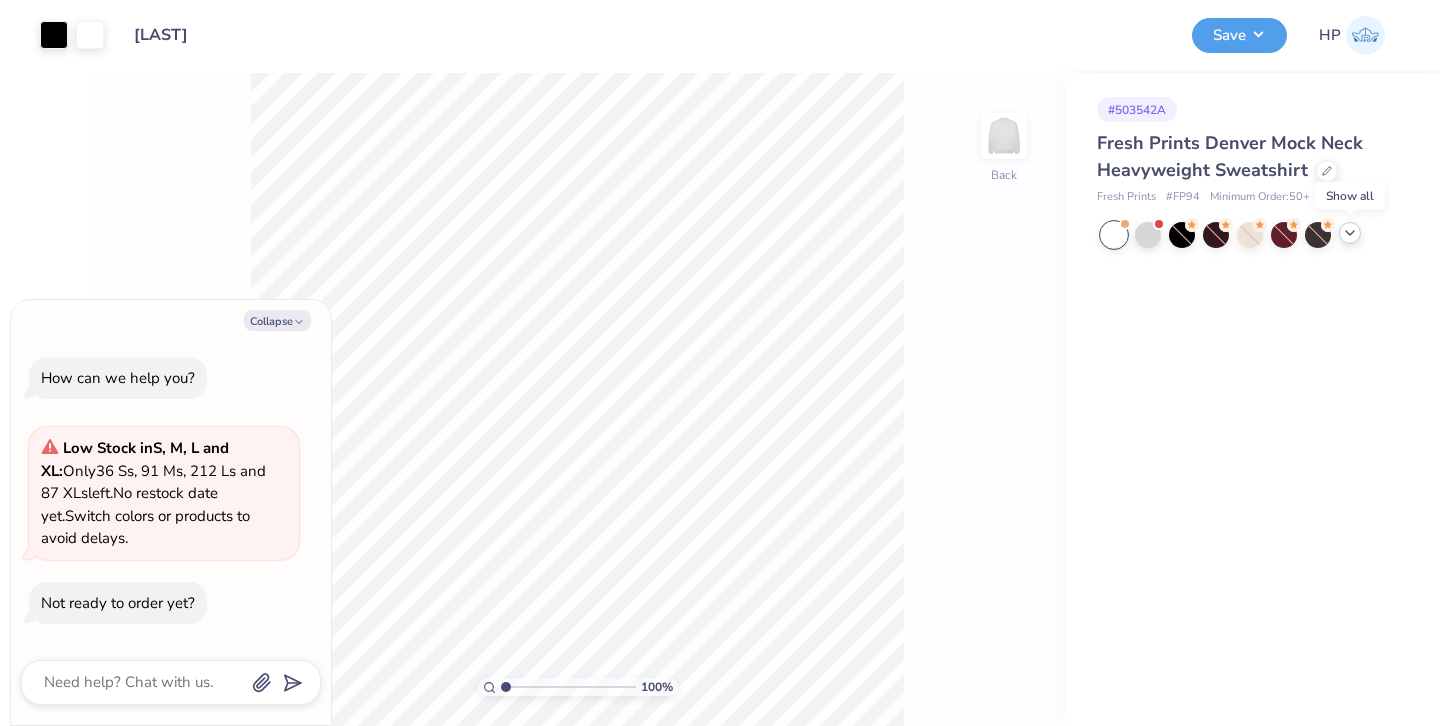 click 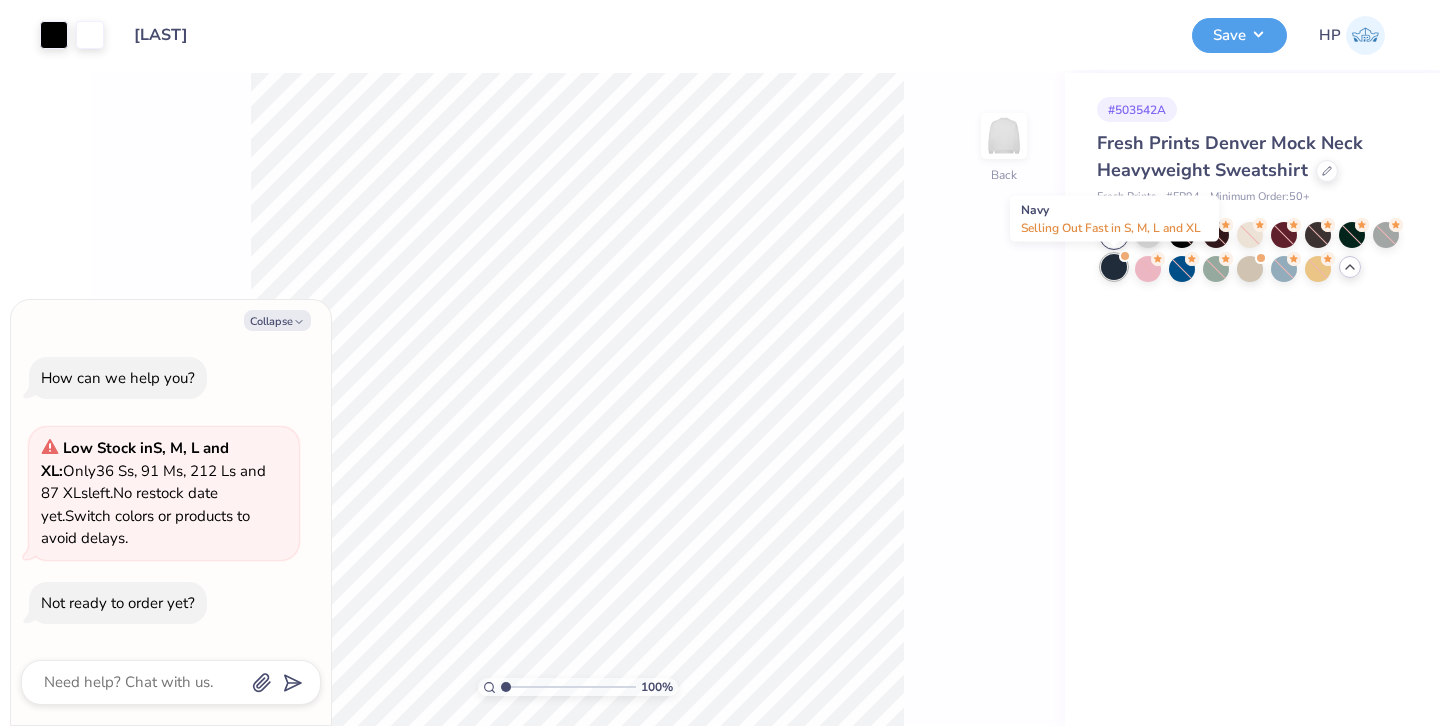 click at bounding box center [1114, 267] 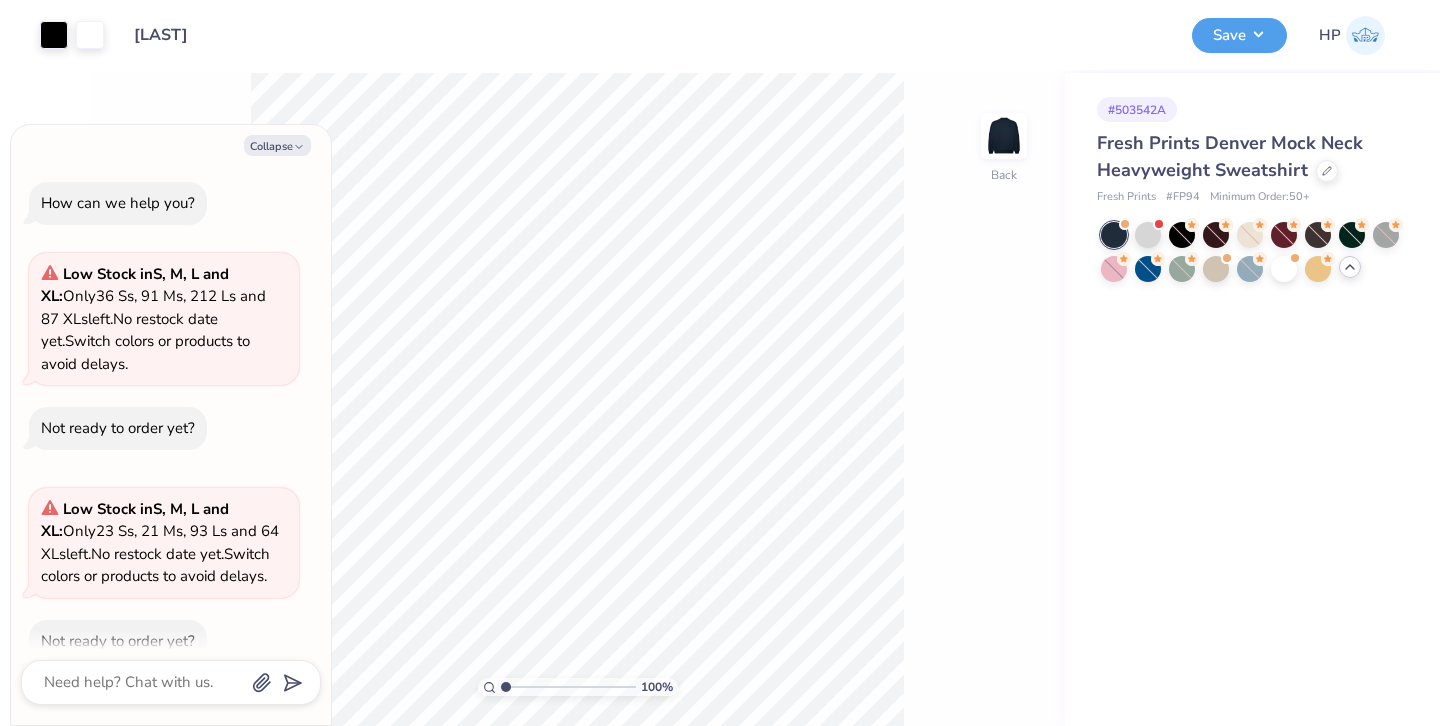 scroll, scrollTop: 38, scrollLeft: 0, axis: vertical 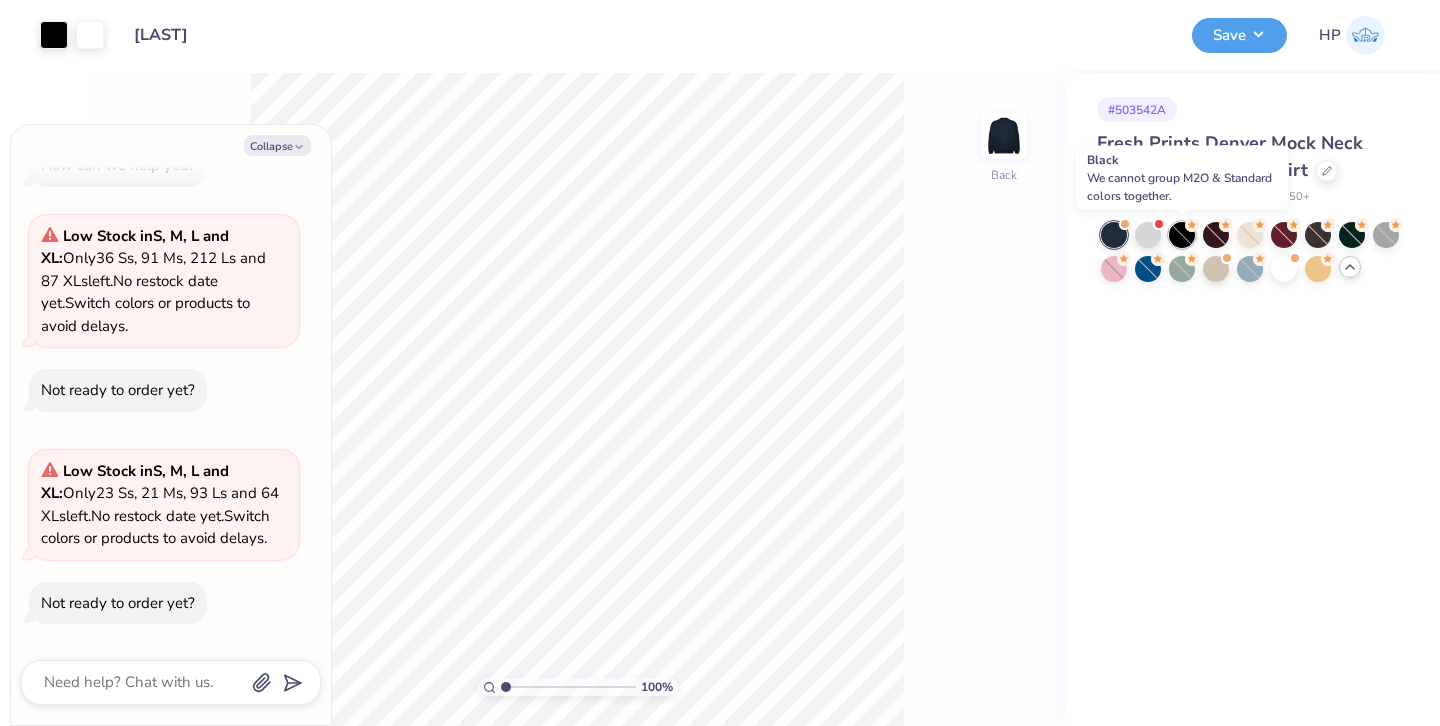 click at bounding box center [1182, 235] 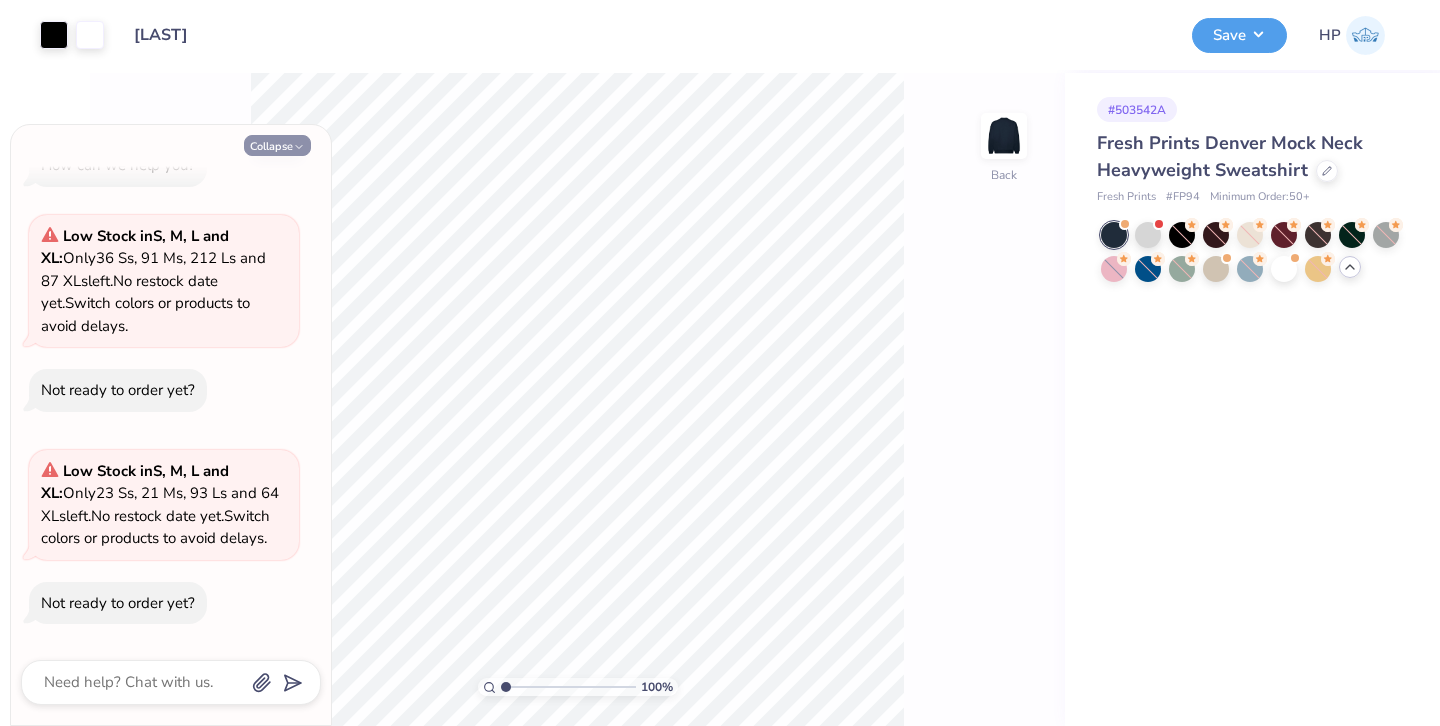 click on "Collapse" at bounding box center [277, 145] 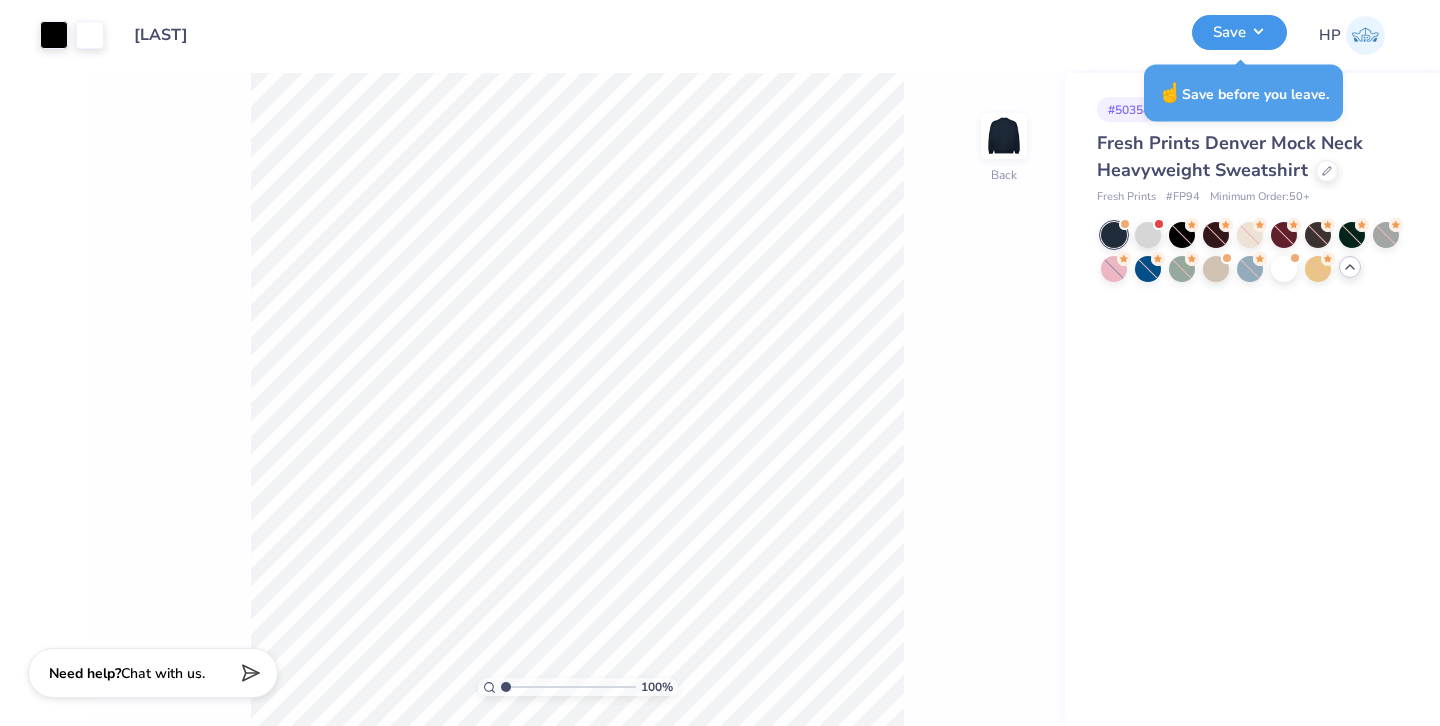 click on "Save" at bounding box center (1239, 32) 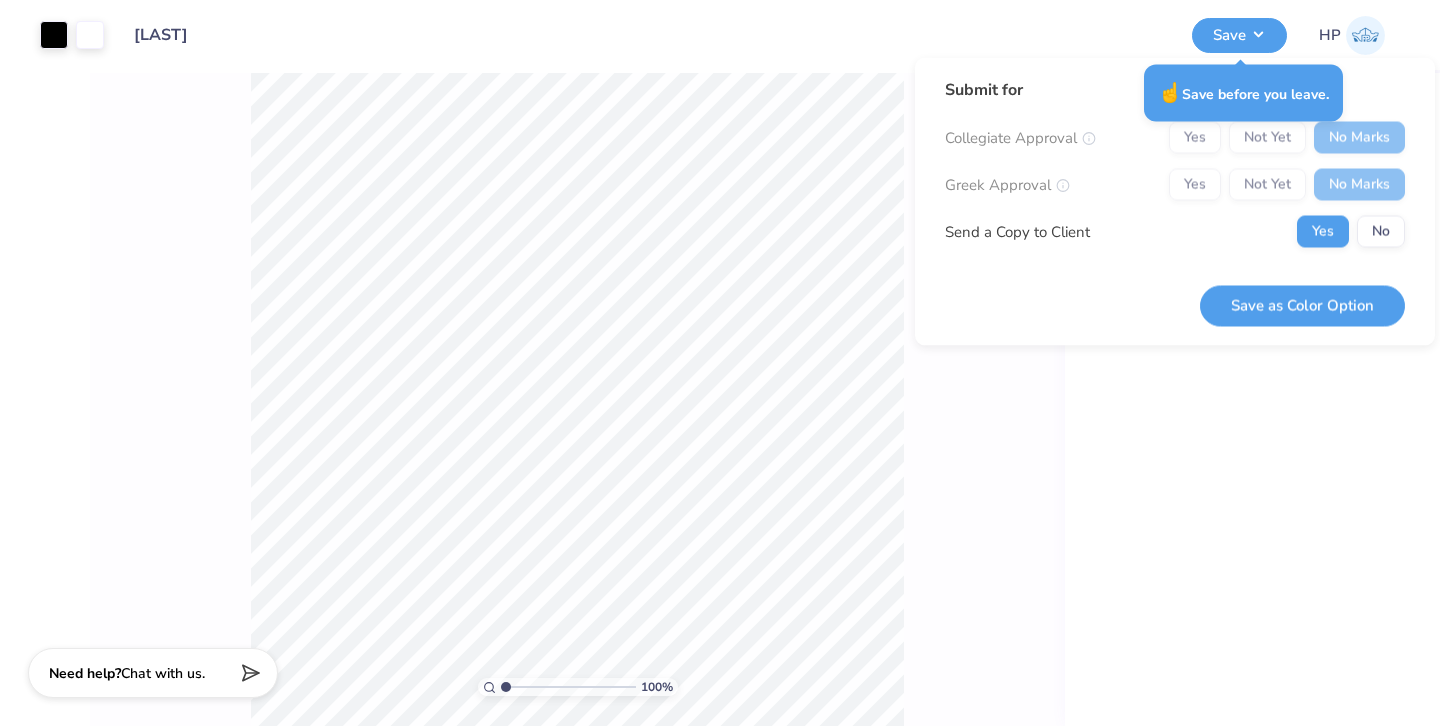 click on "Submit for Collegiate Approval Yes Not Yet No Marks Greek Approval Yes Not Yet No Marks Send a Copy to Client Yes No Save as Color Option" at bounding box center (1175, 202) 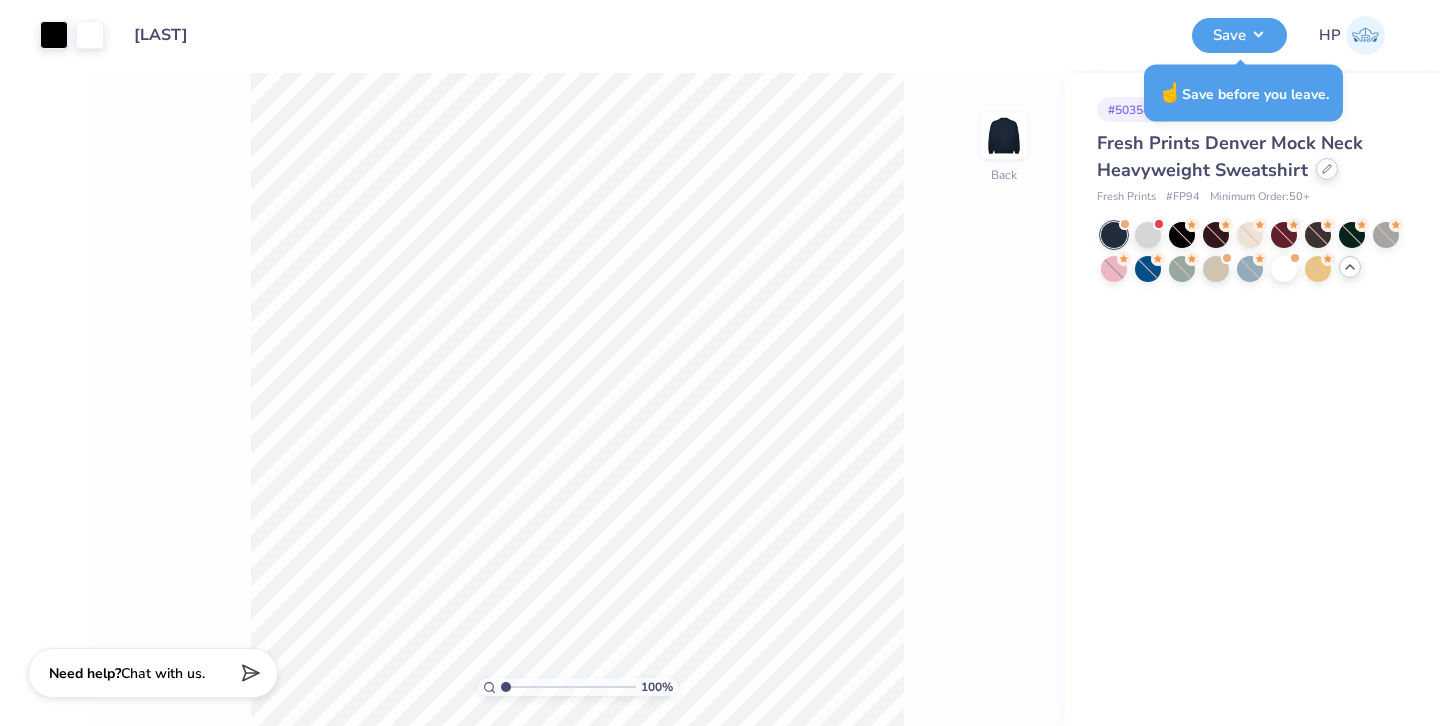 click 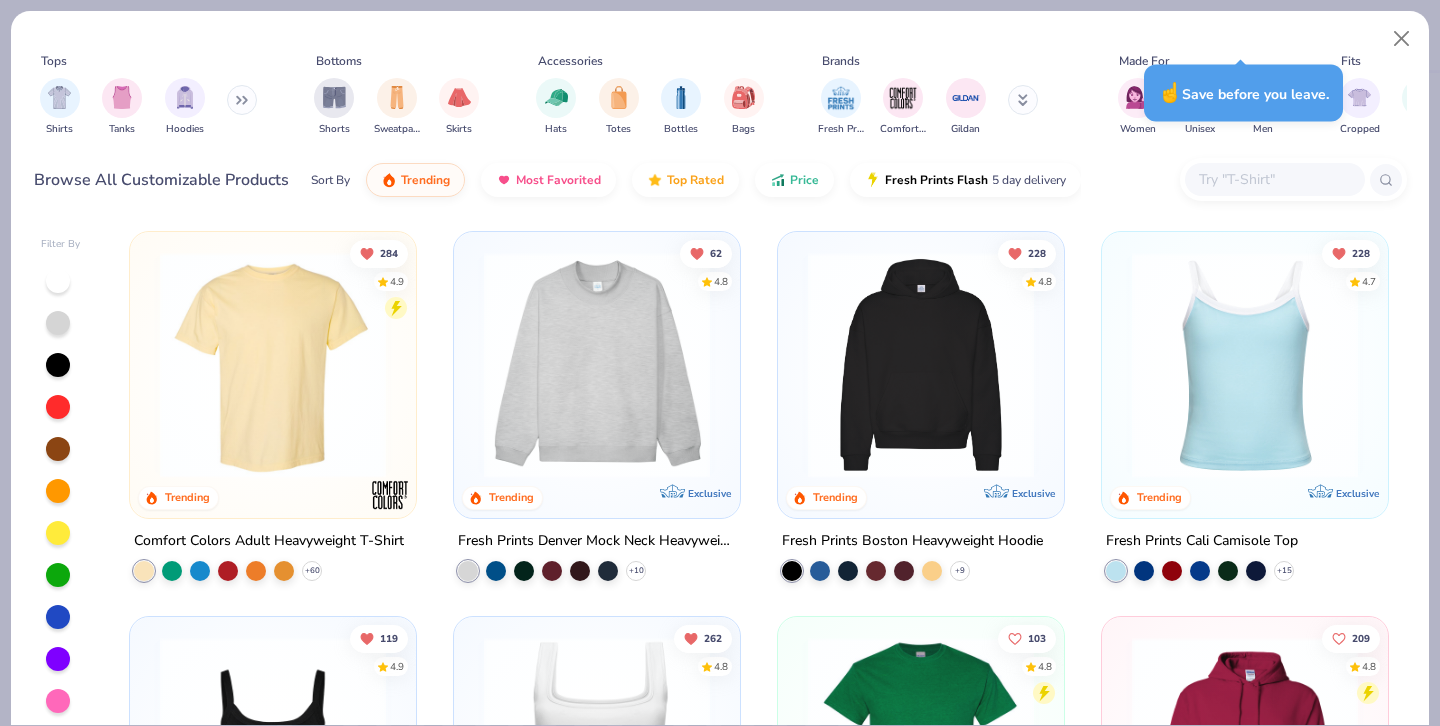 click at bounding box center (1275, 179) 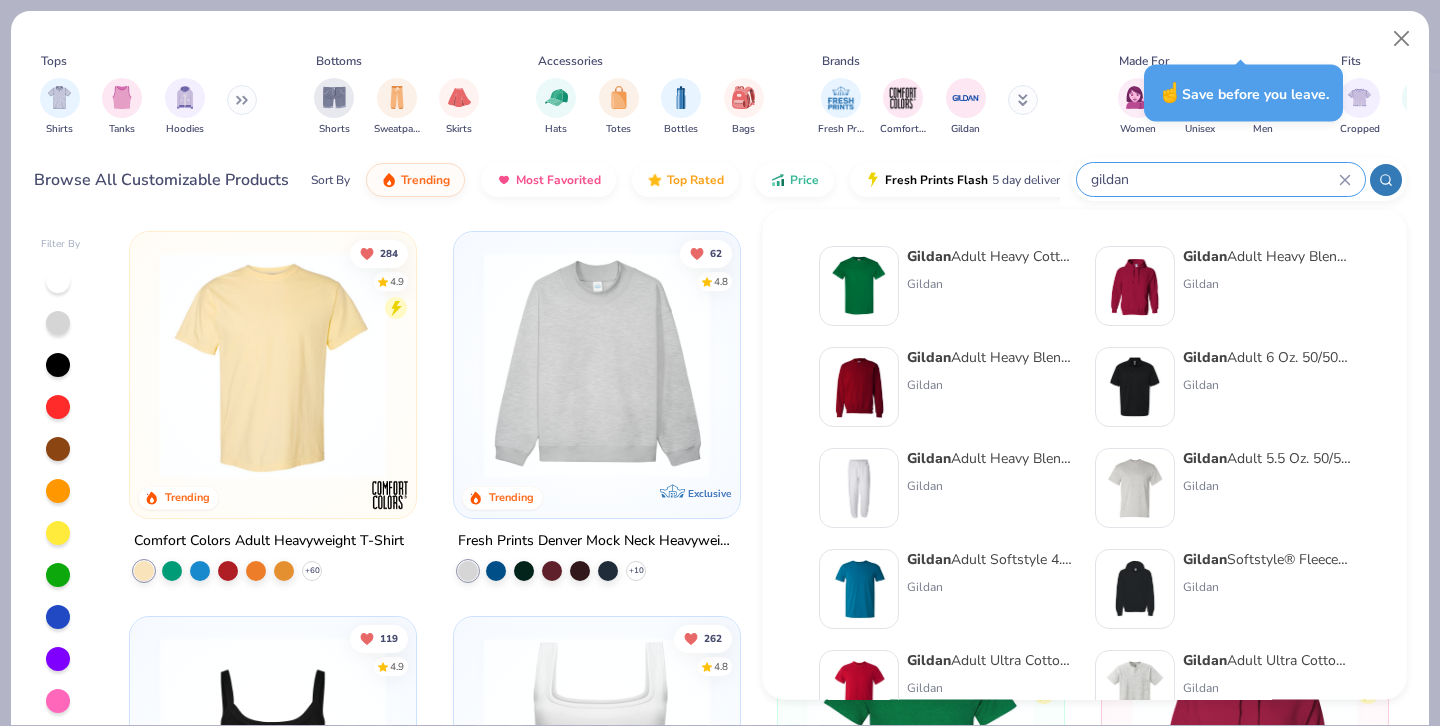 type on "gildan" 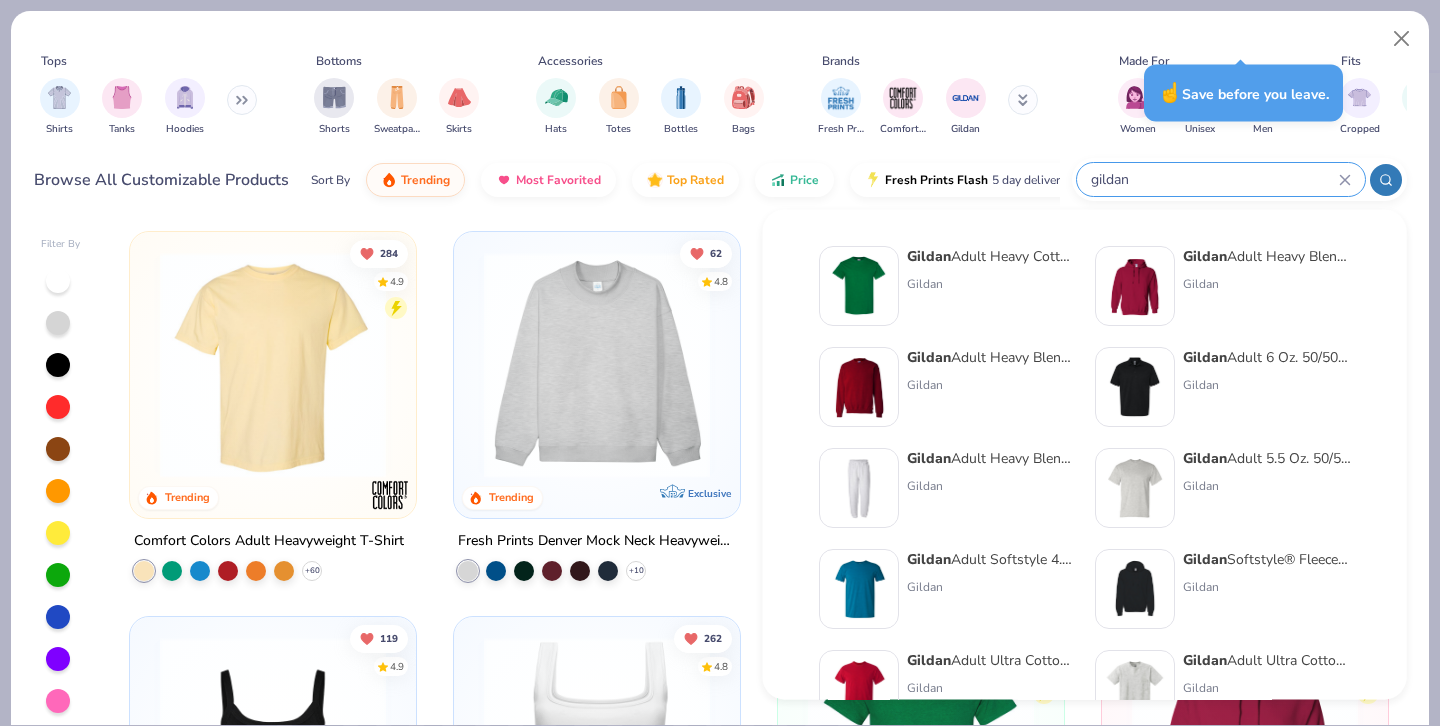 click on "Gildan  Adult Heavy Blend Adult 8 Oz. 50/50 Fleece Crew" at bounding box center [991, 357] 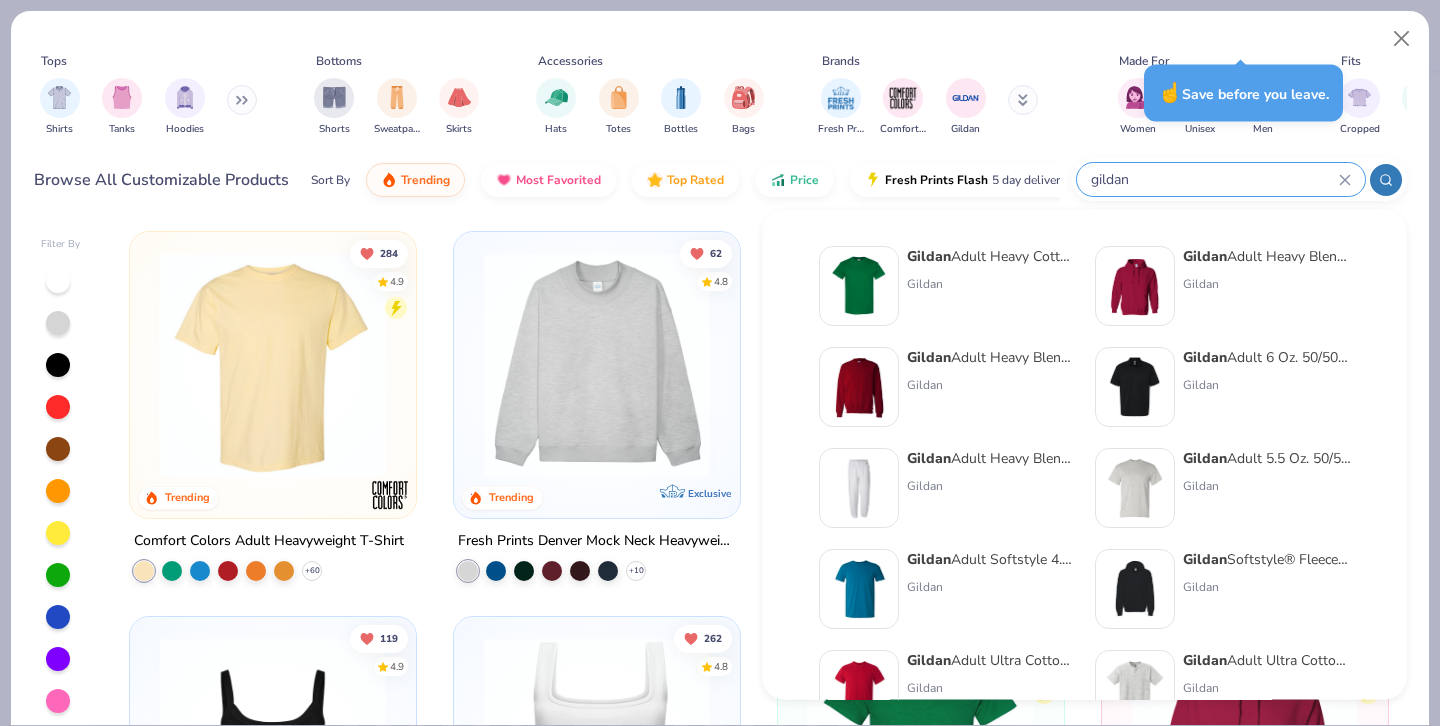 type 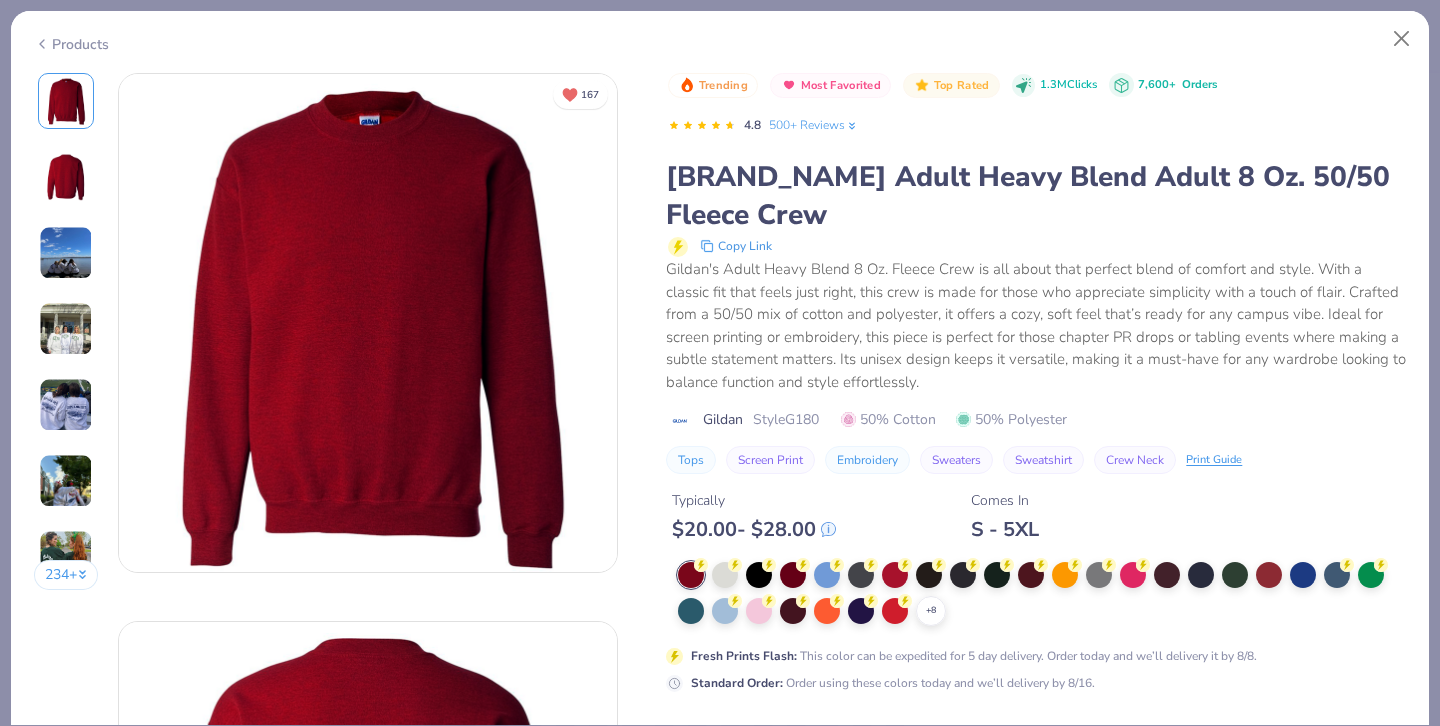 scroll, scrollTop: 17, scrollLeft: 0, axis: vertical 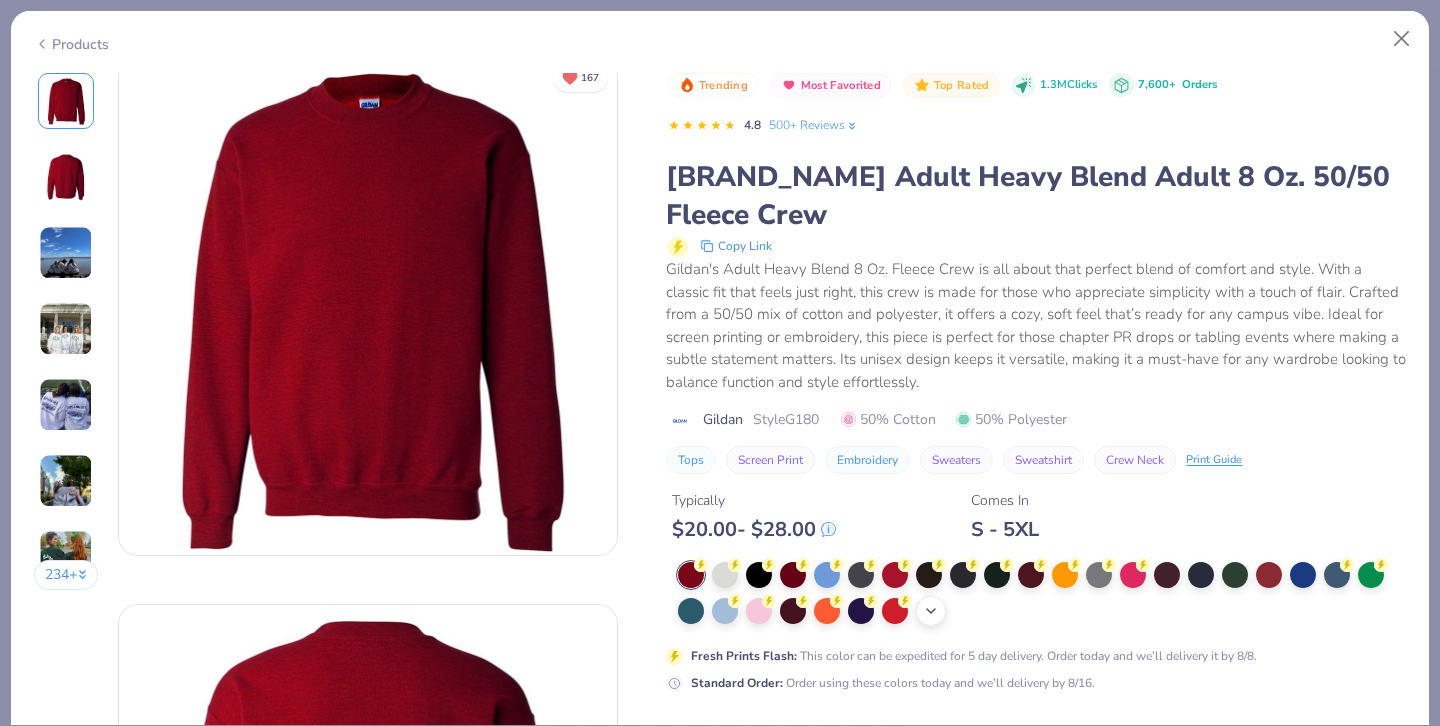 click 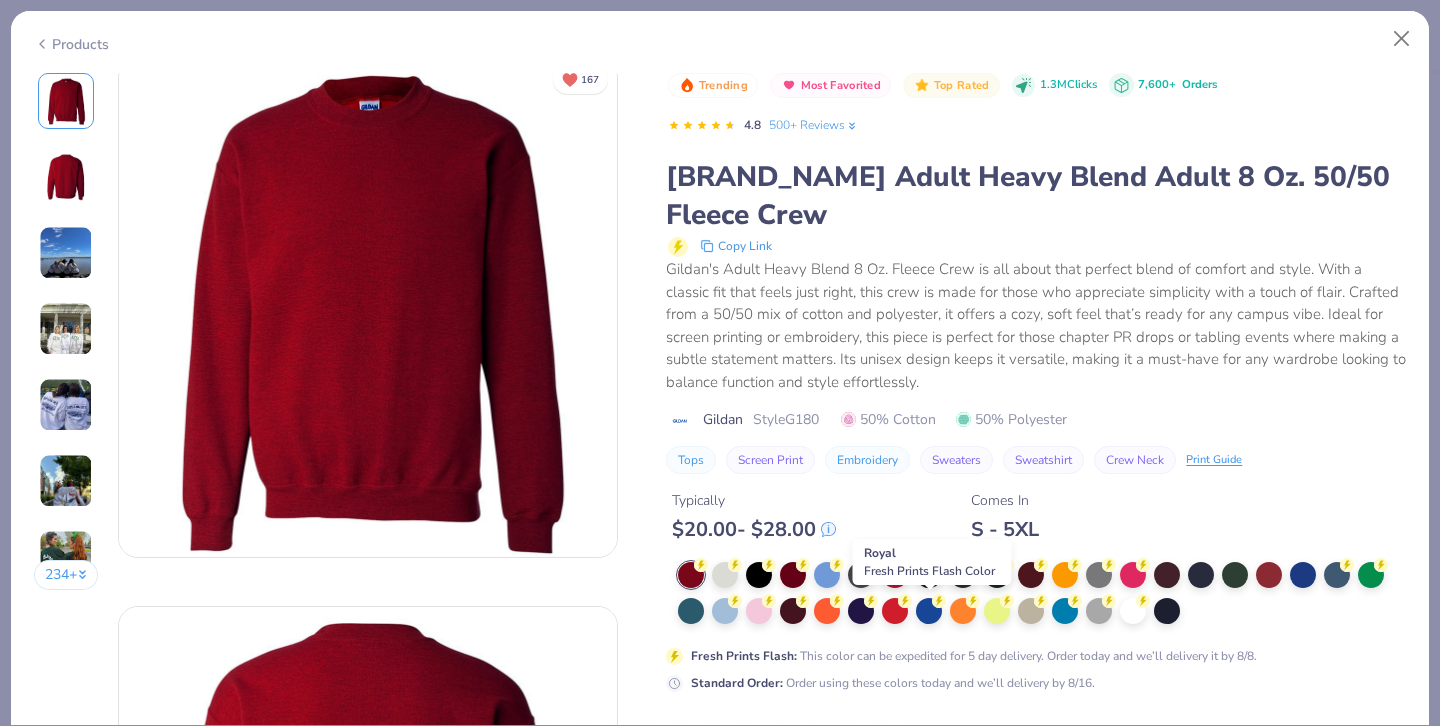 scroll, scrollTop: 0, scrollLeft: 0, axis: both 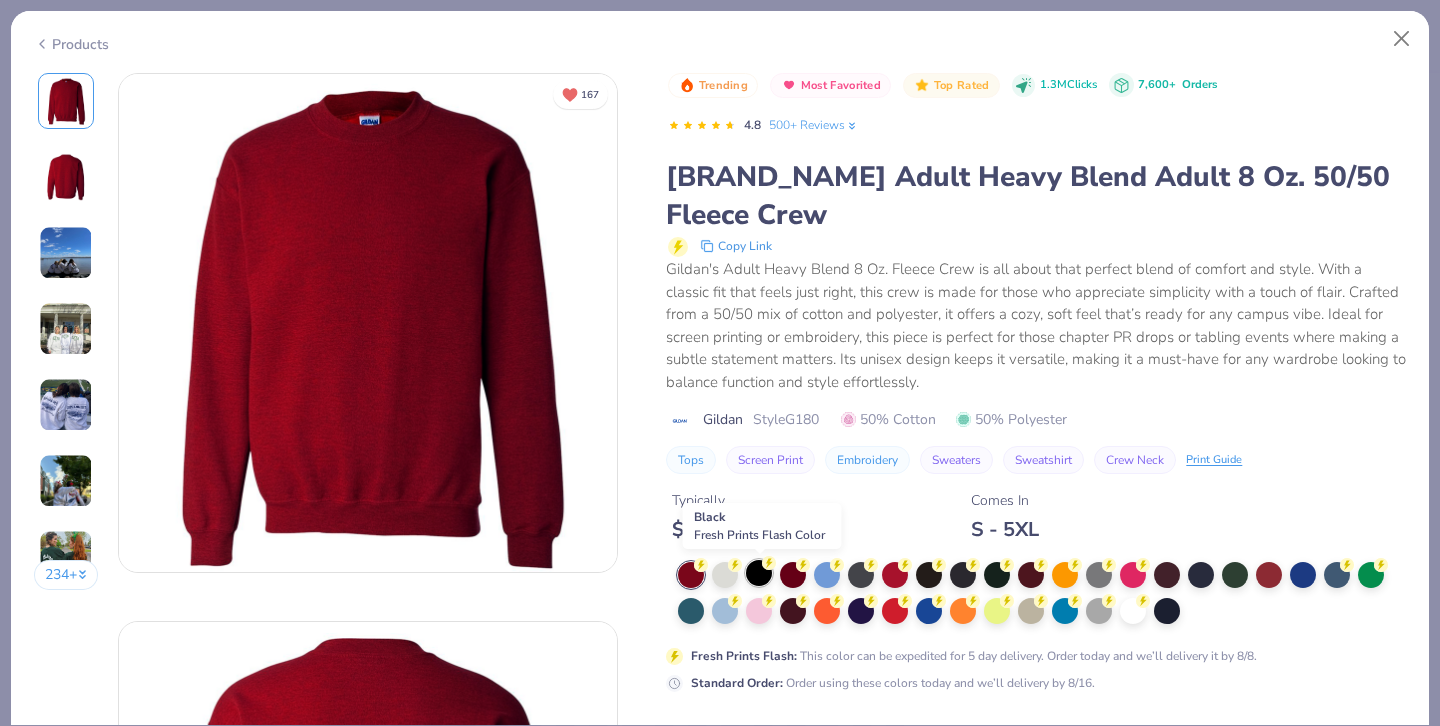 click at bounding box center [759, 573] 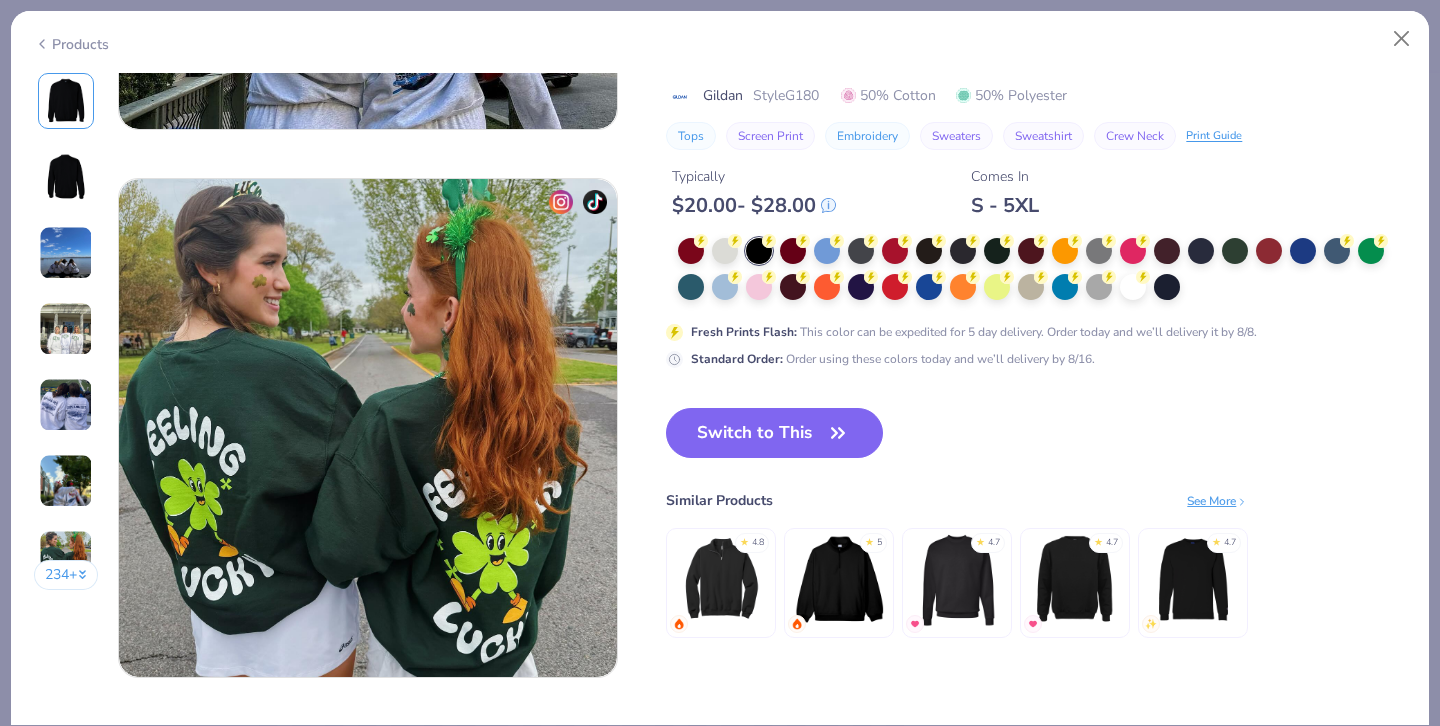 scroll, scrollTop: 3180, scrollLeft: 0, axis: vertical 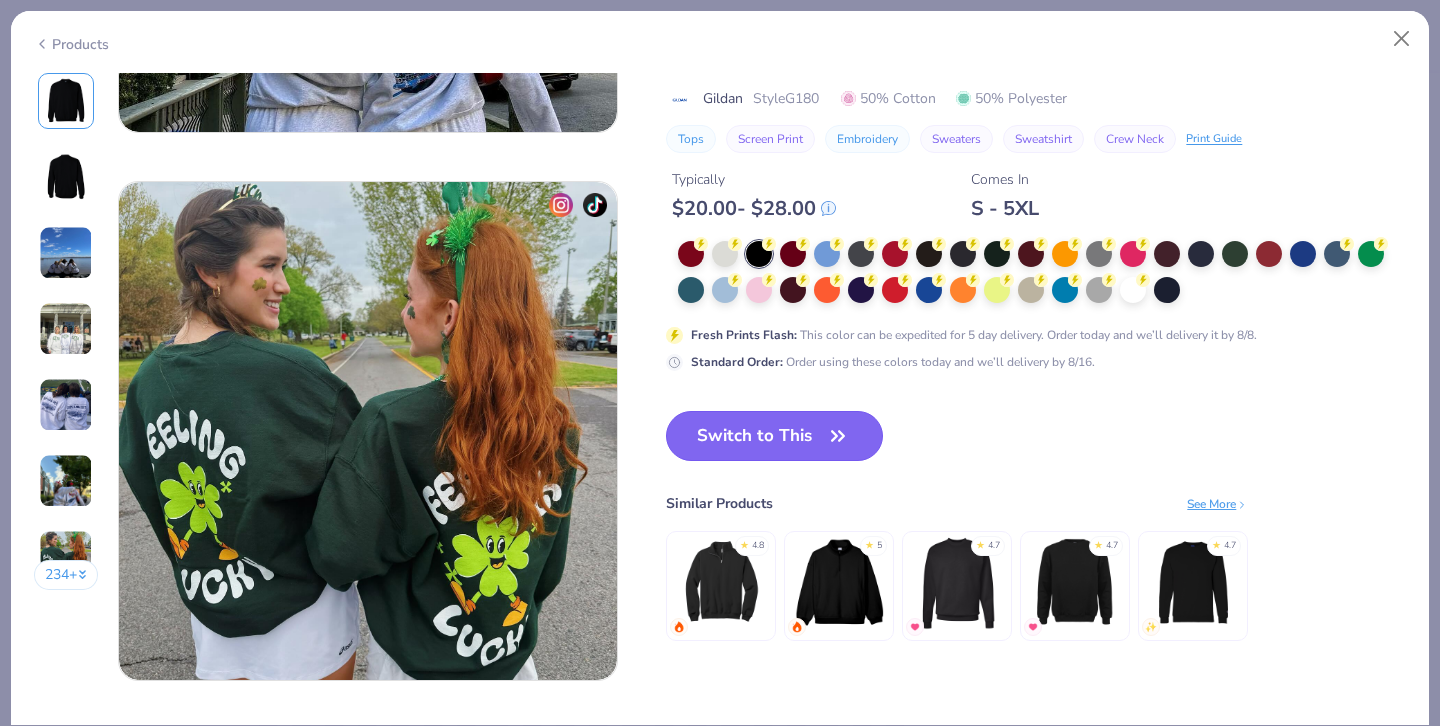click 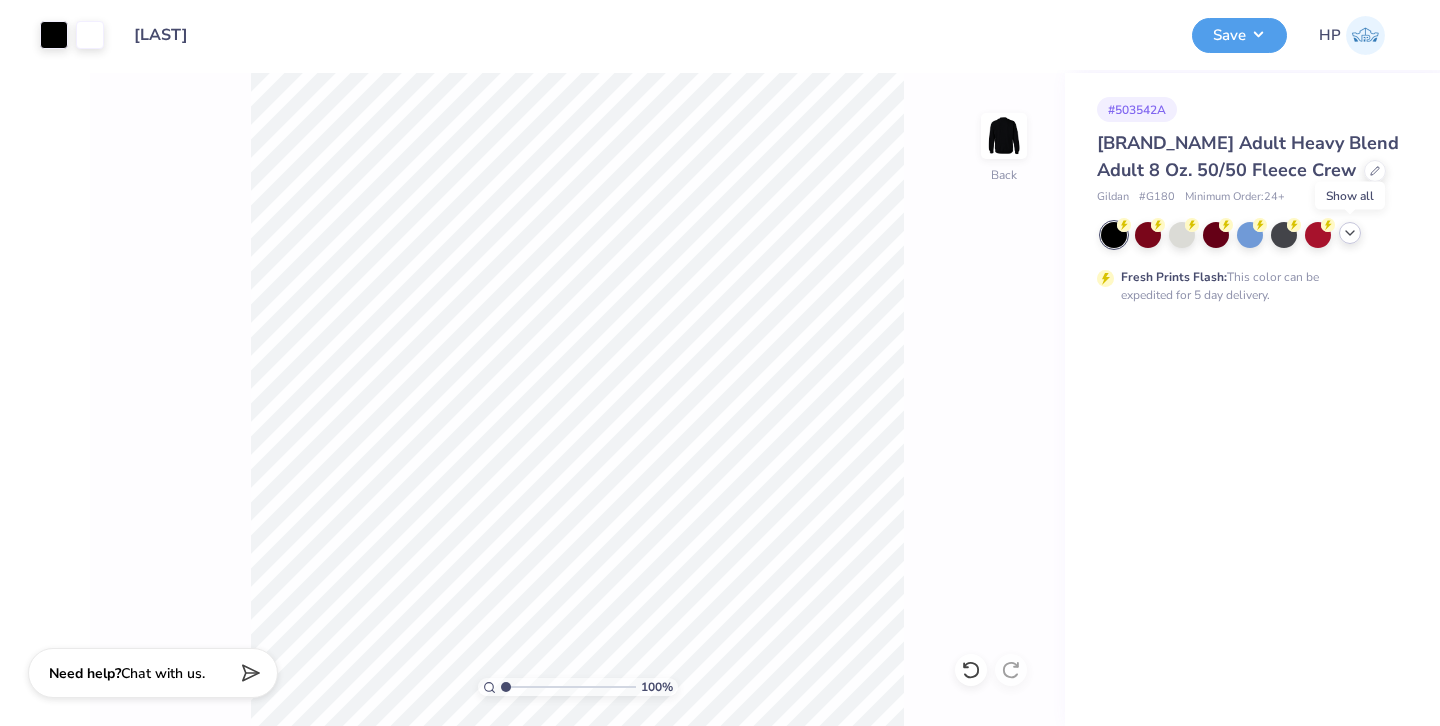 click 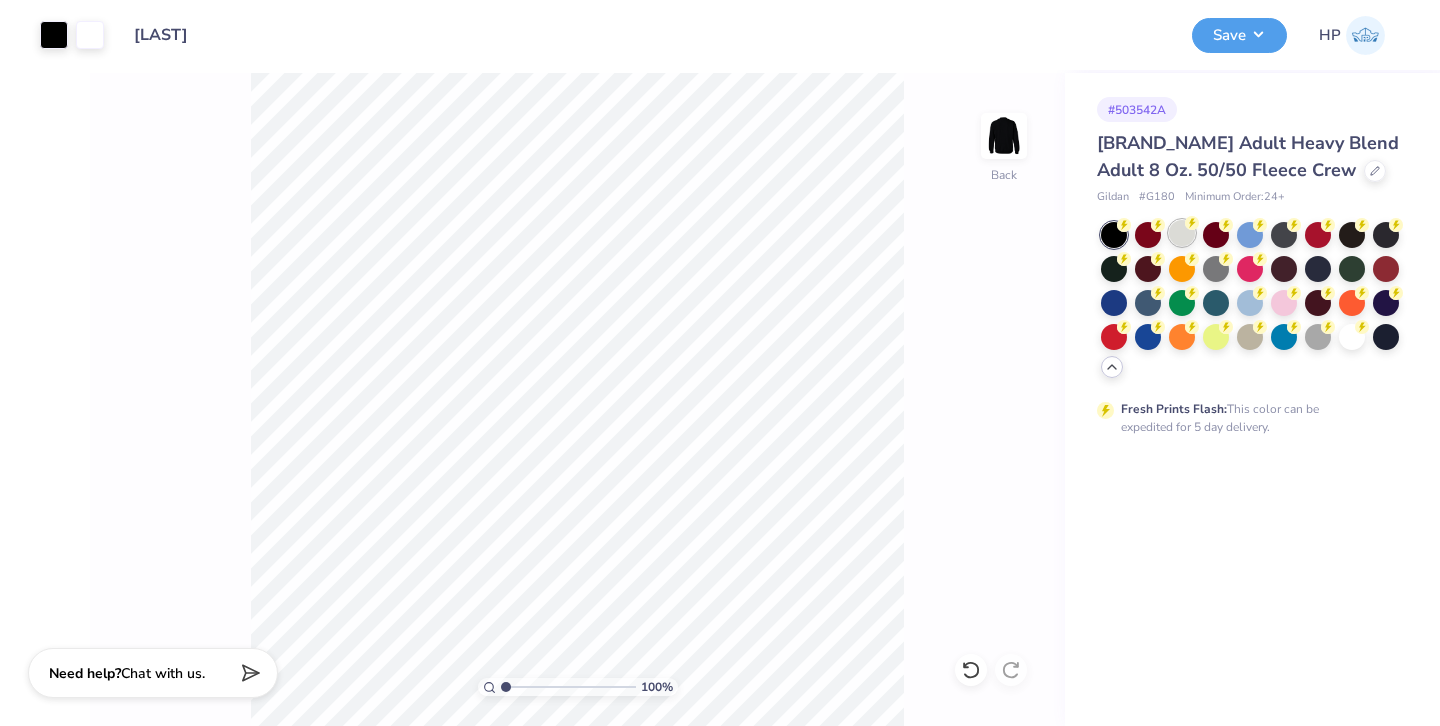 click at bounding box center (1182, 233) 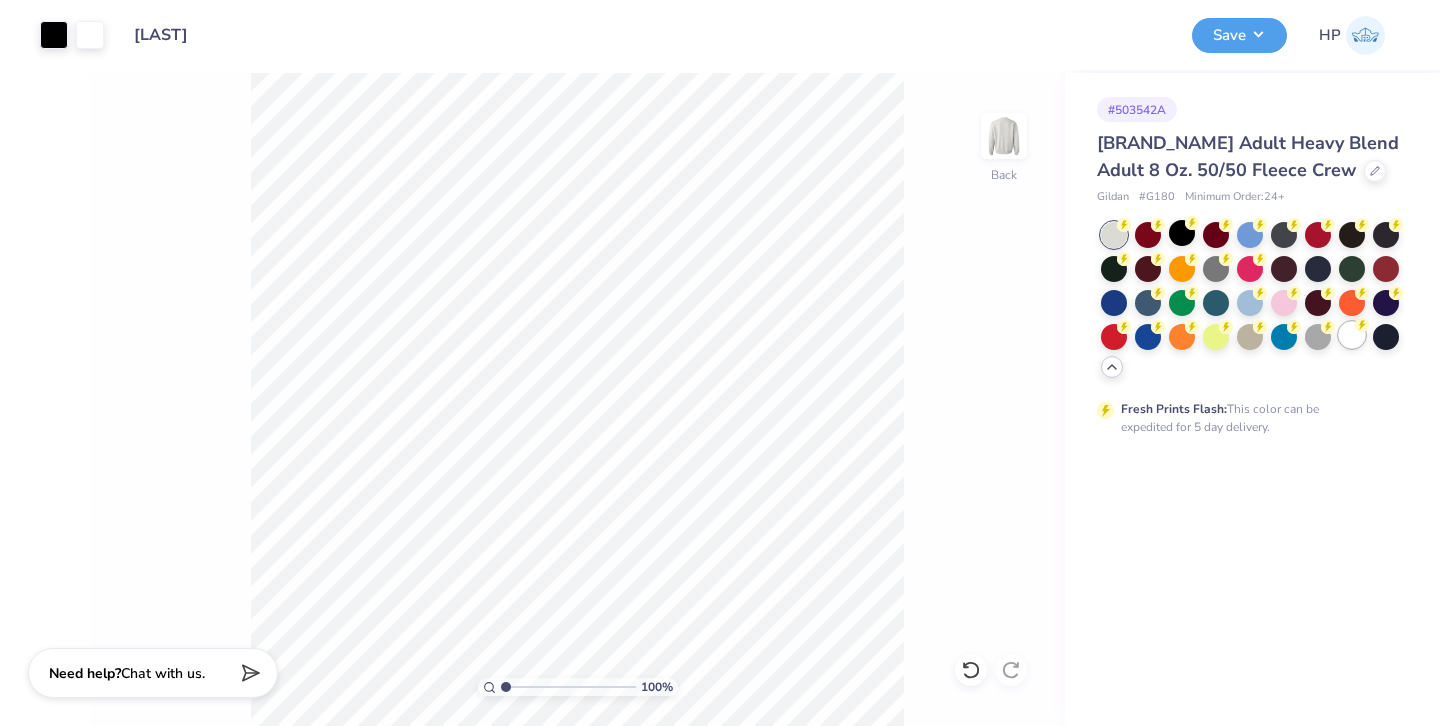 click at bounding box center (1352, 335) 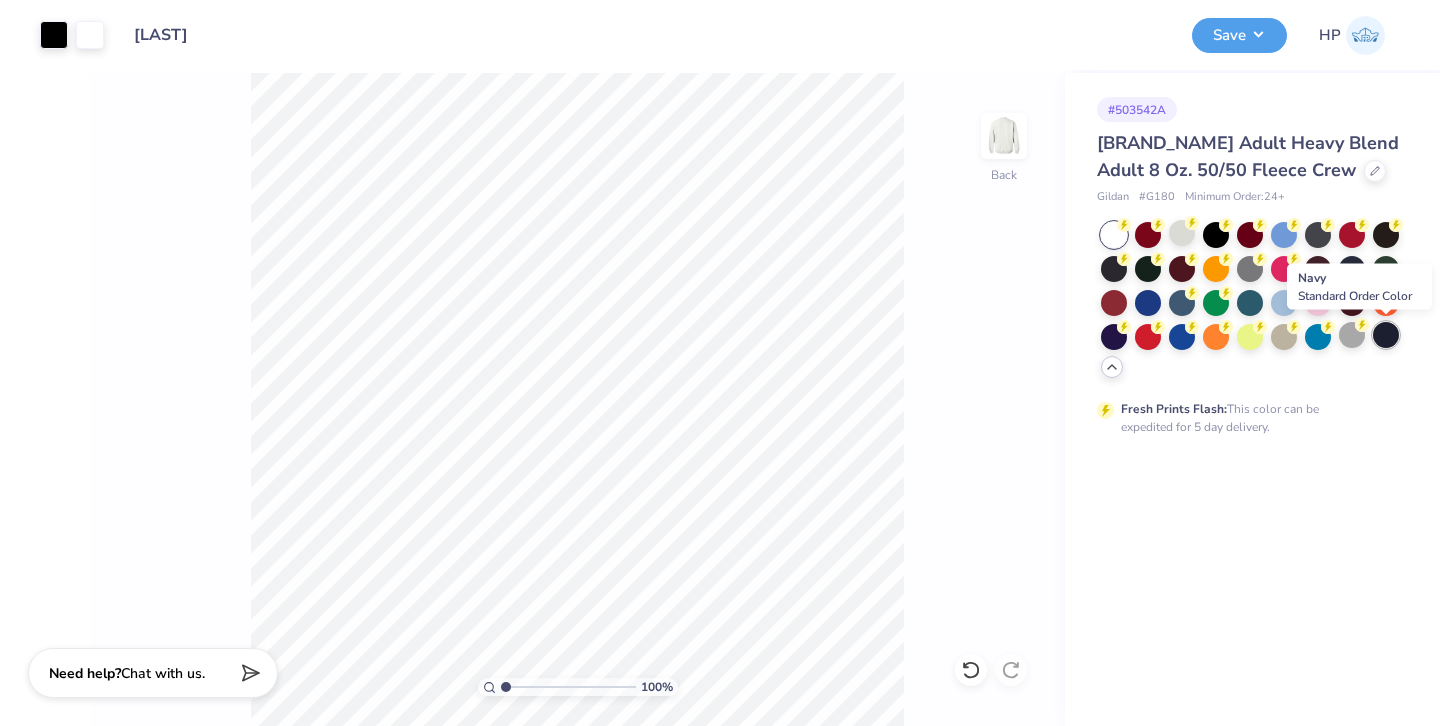 click at bounding box center (1386, 335) 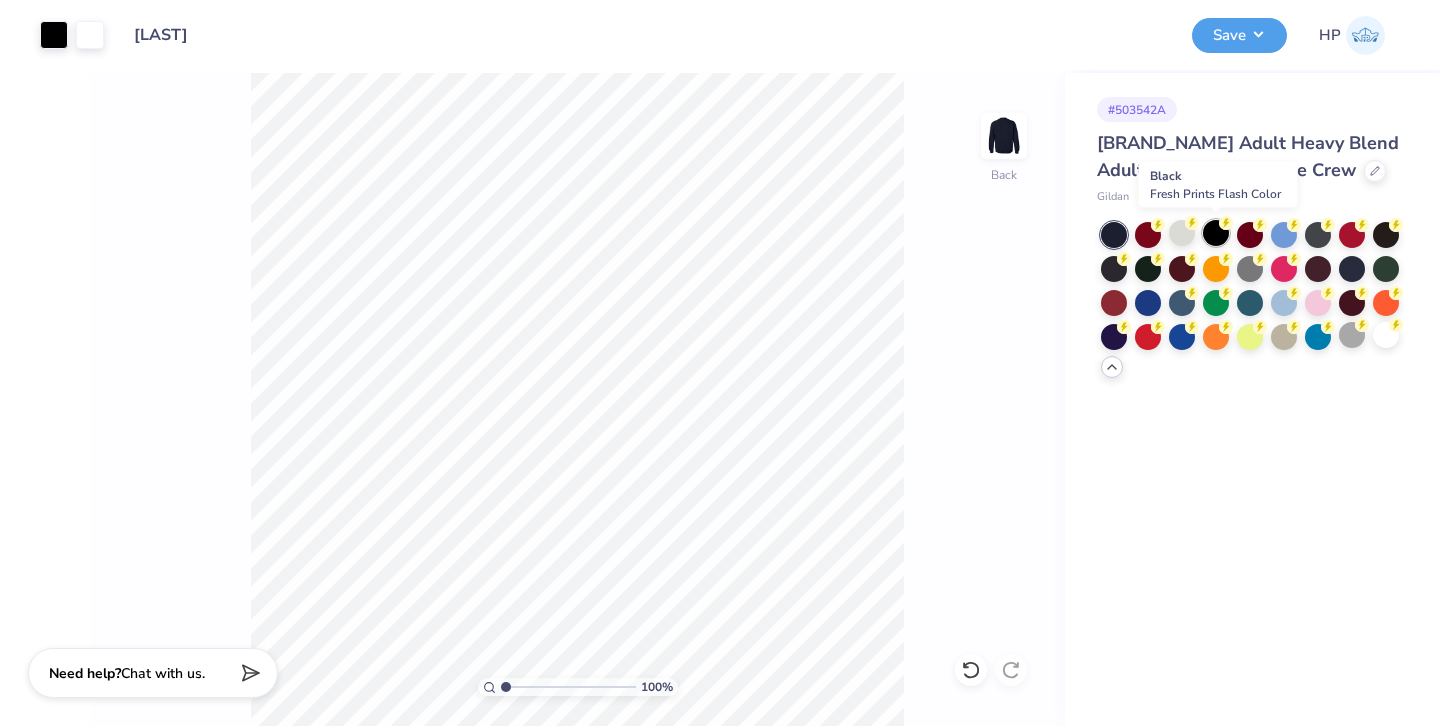 click at bounding box center (1216, 233) 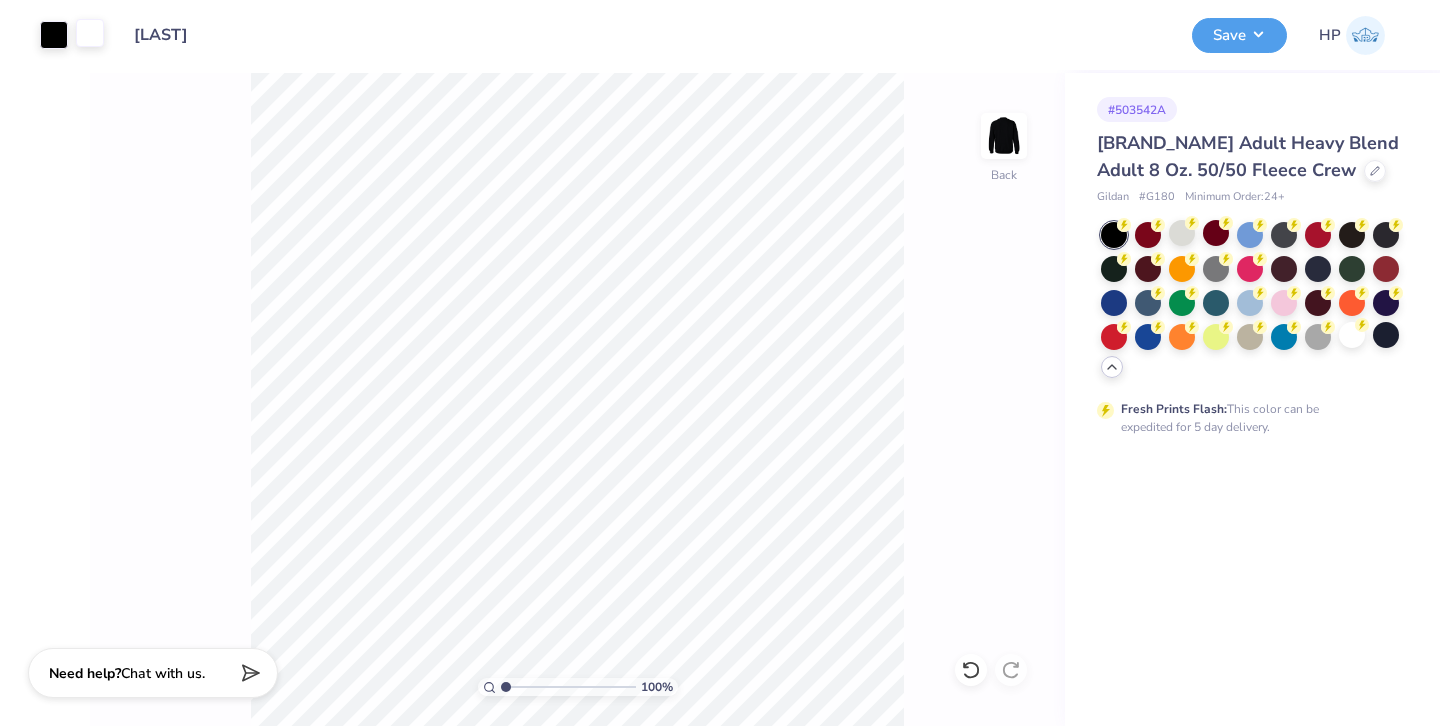 click at bounding box center (90, 33) 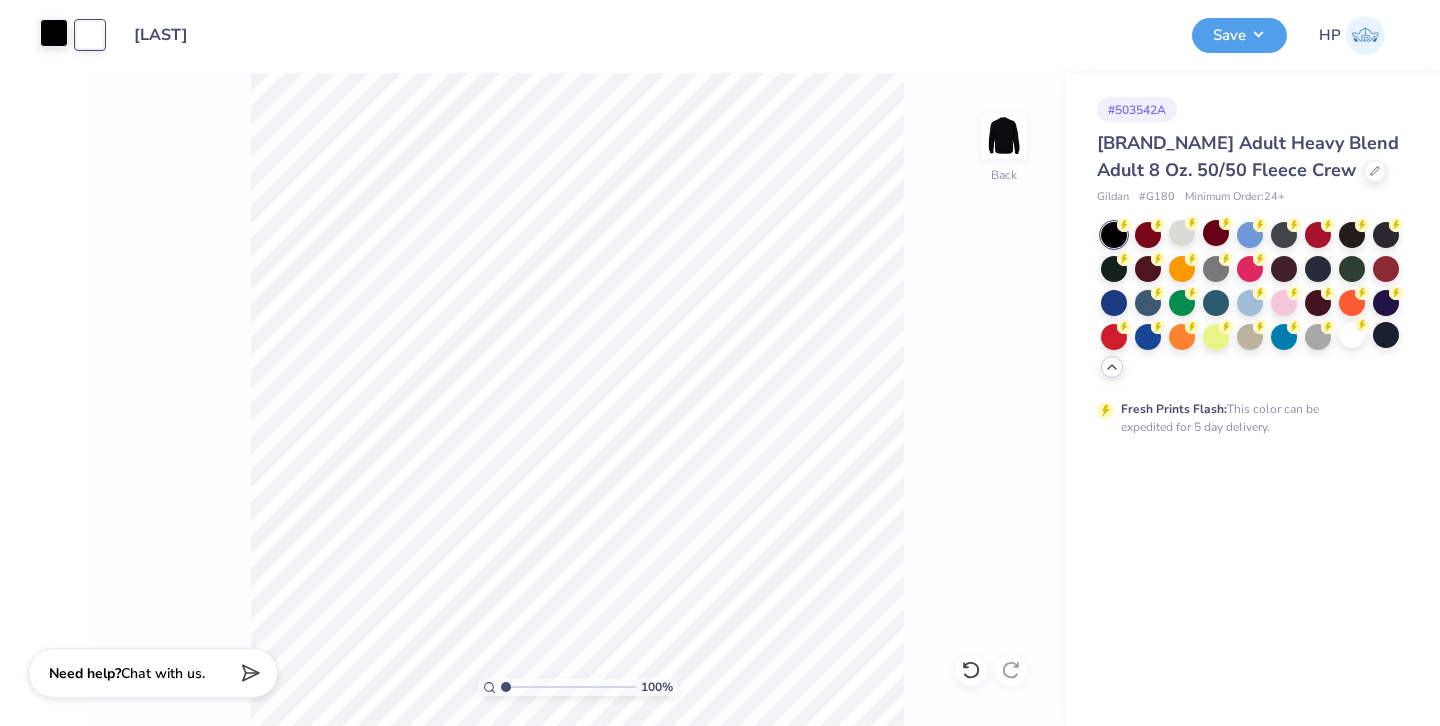 click at bounding box center (54, 33) 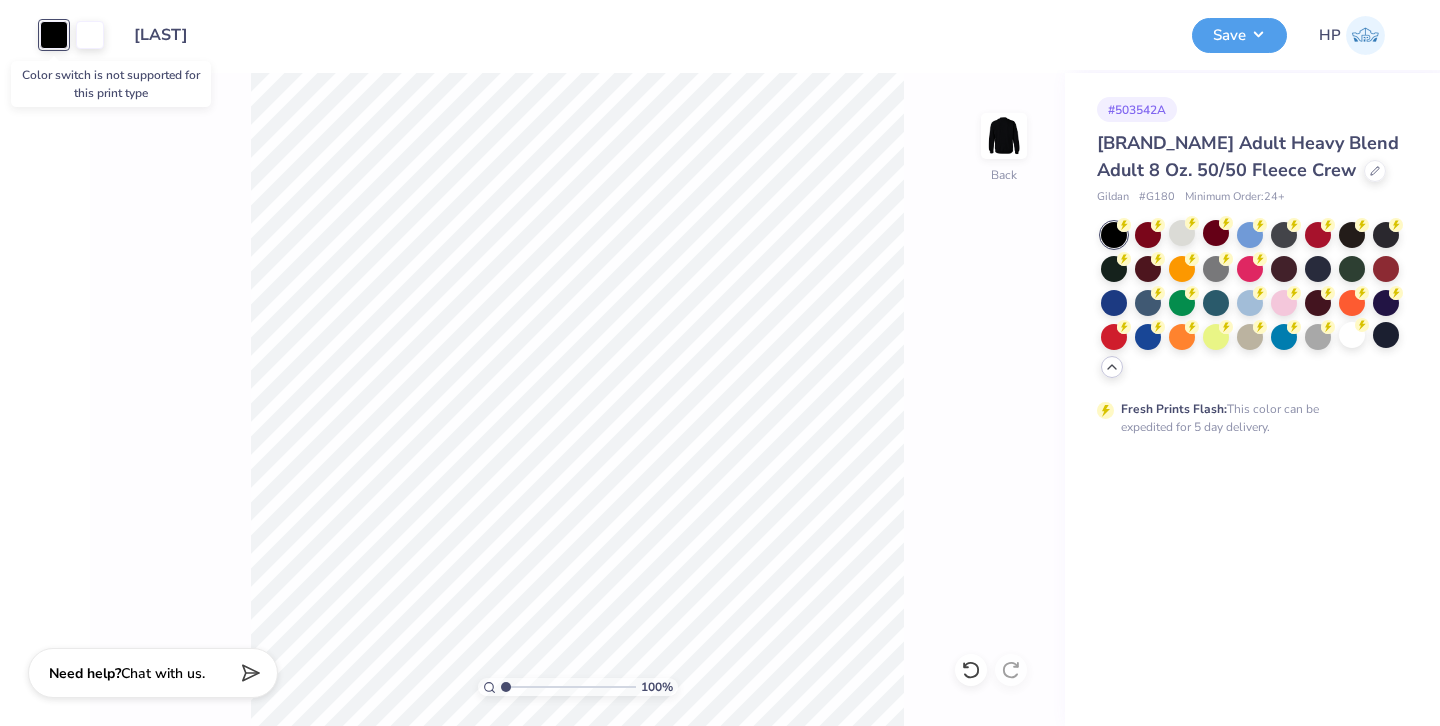 click at bounding box center (54, 35) 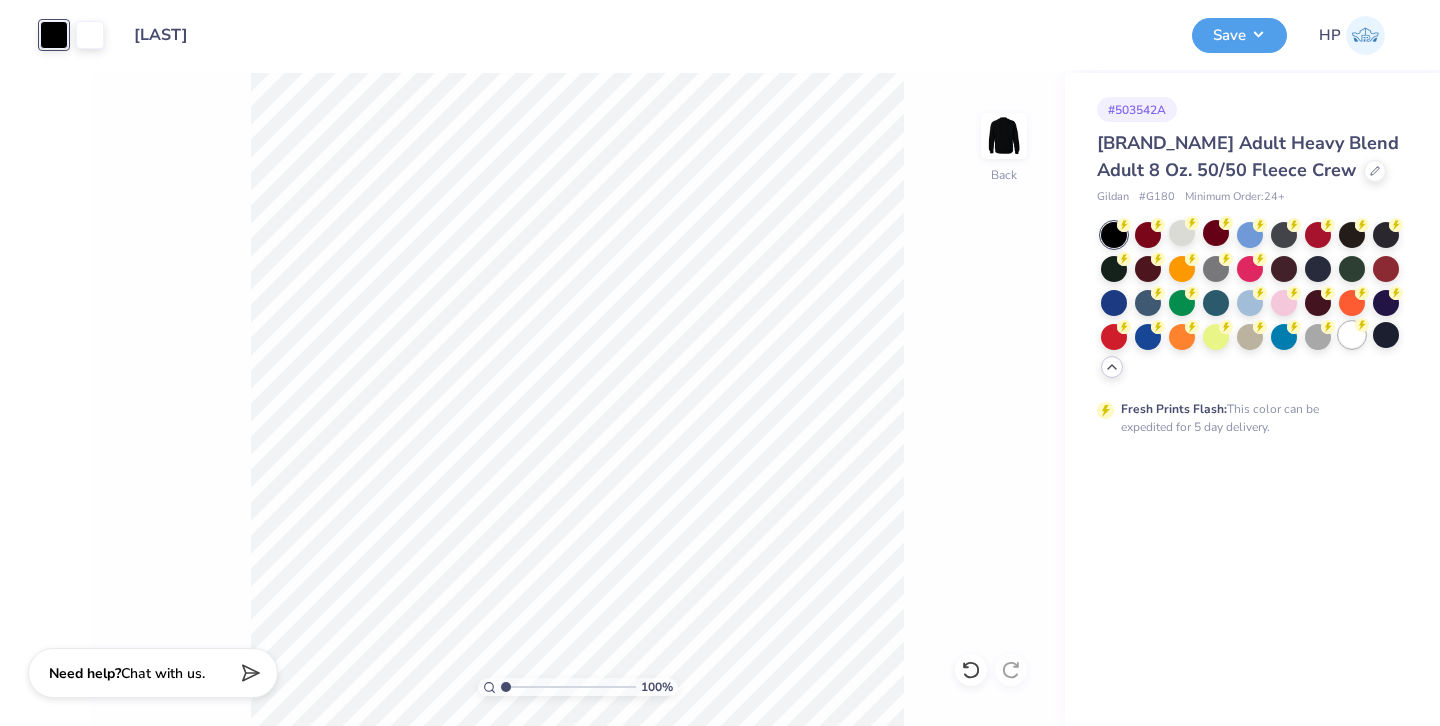 click at bounding box center [1352, 335] 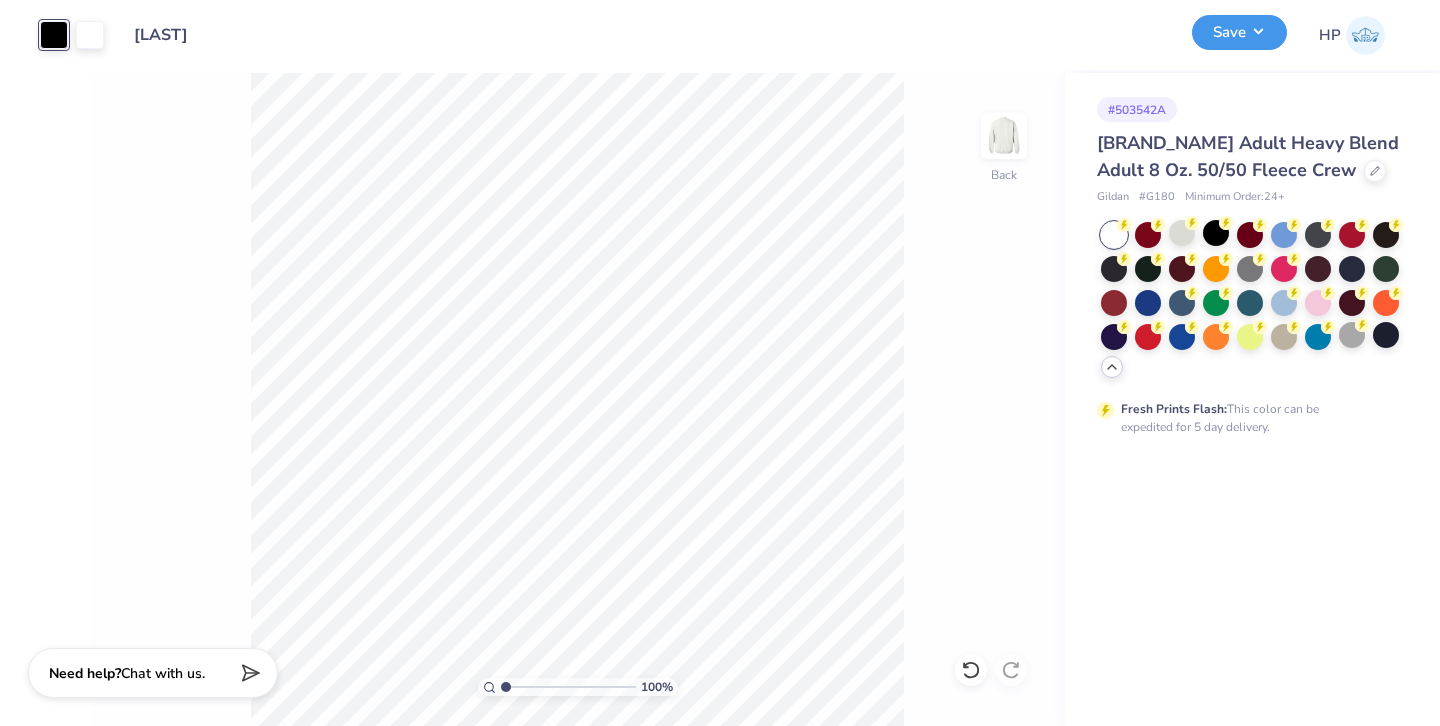 click on "Save" at bounding box center (1239, 32) 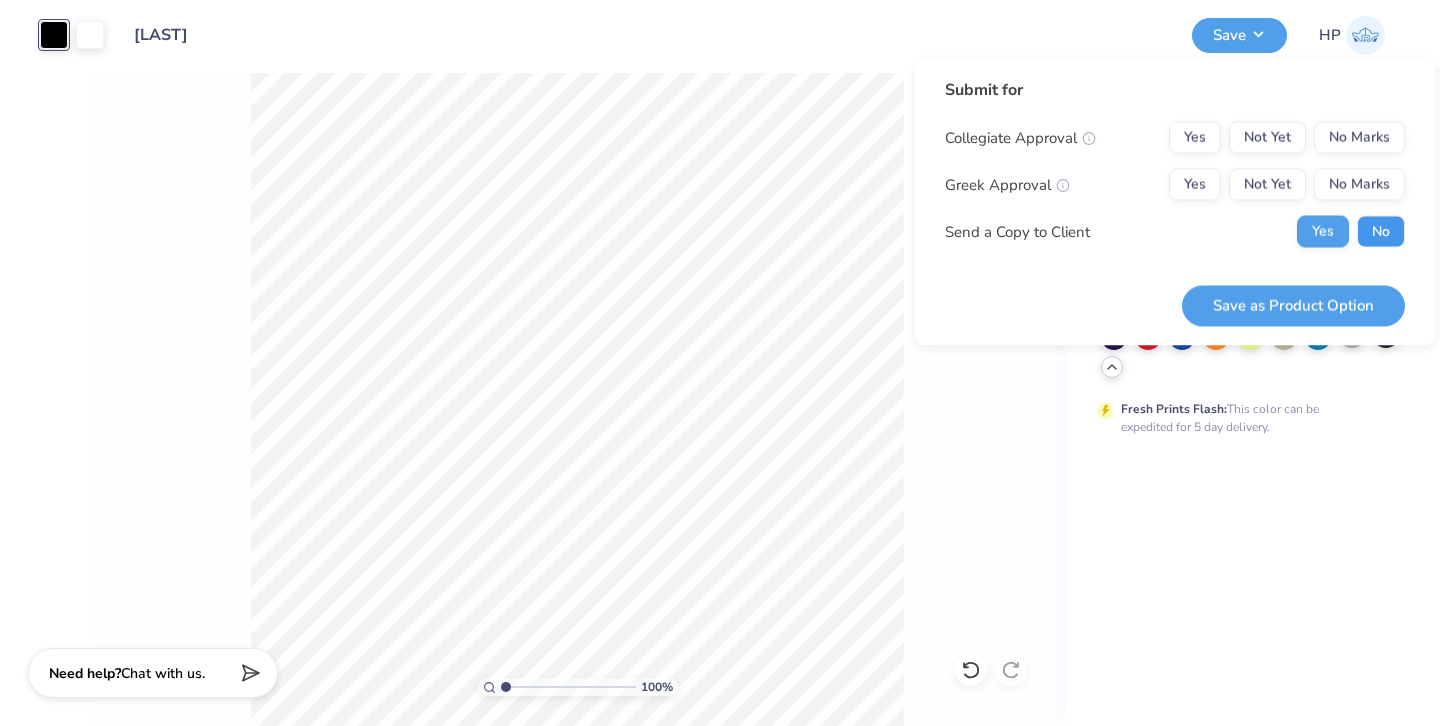 click on "No" at bounding box center (1381, 232) 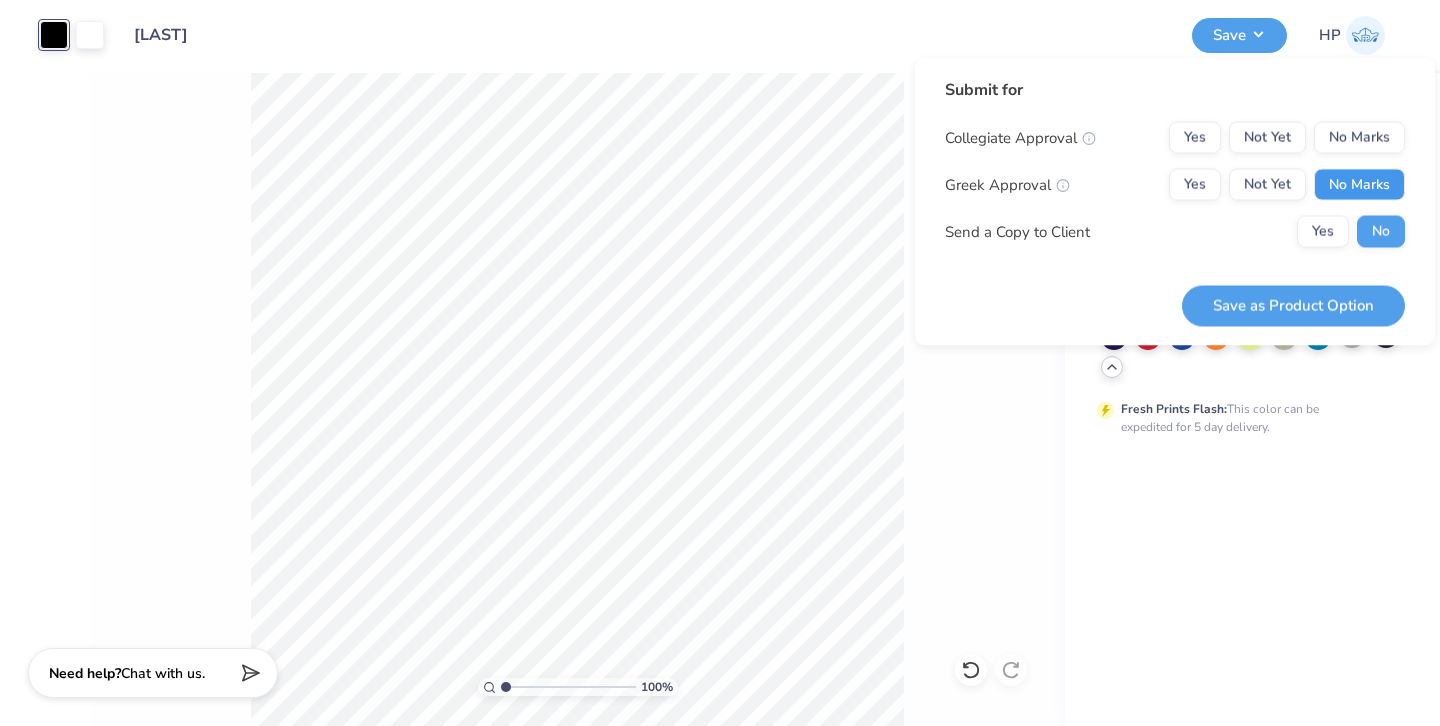 click on "No Marks" at bounding box center (1359, 185) 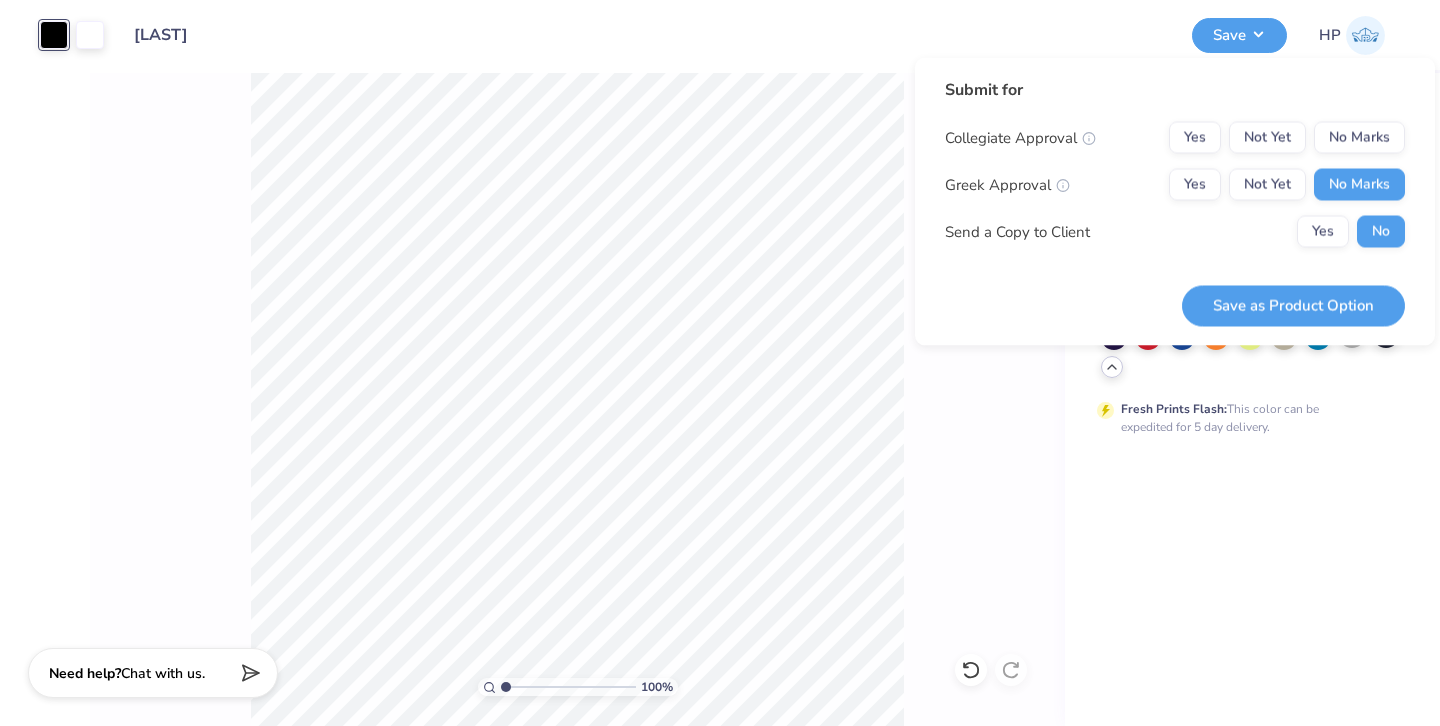 click on "Collegiate Approval Yes Not Yet No Marks Greek Approval Yes Not Yet No Marks Send a Copy to Client Yes No" at bounding box center (1175, 185) 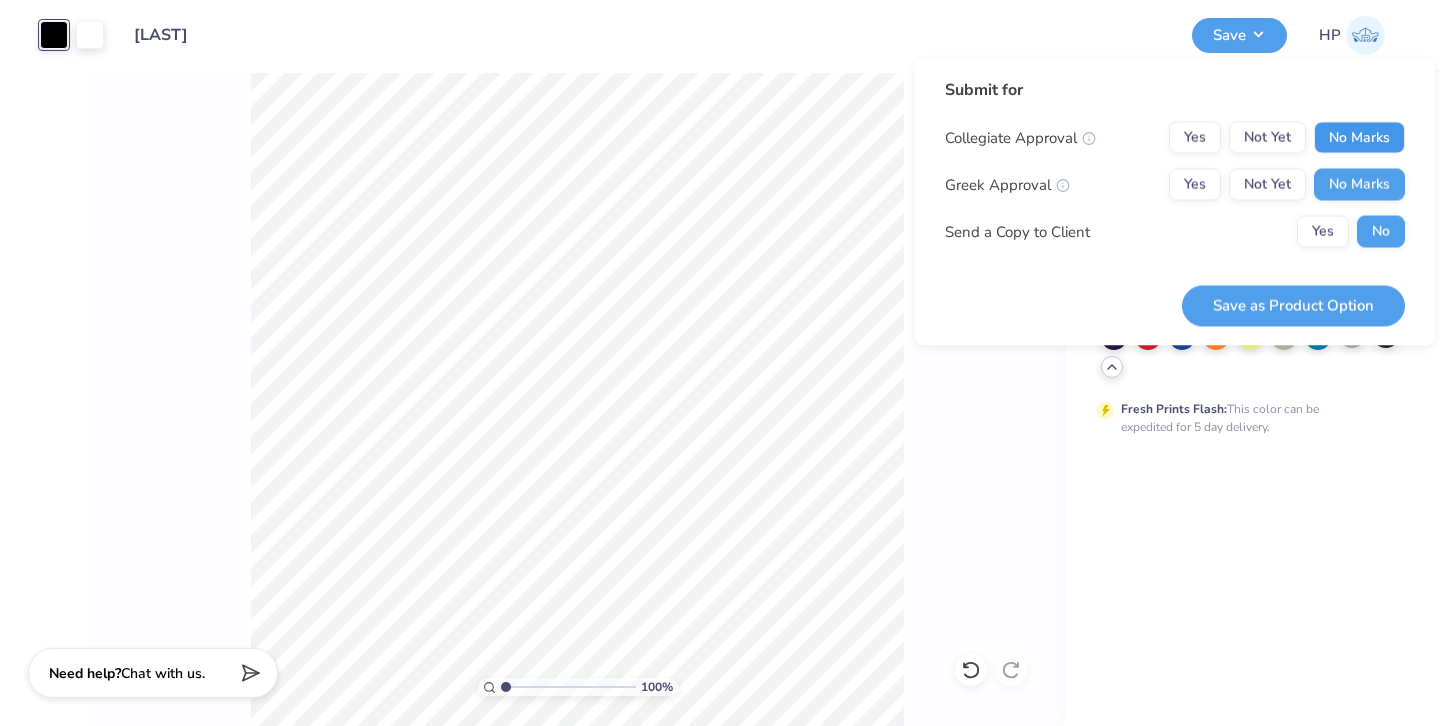 click on "No Marks" at bounding box center [1359, 138] 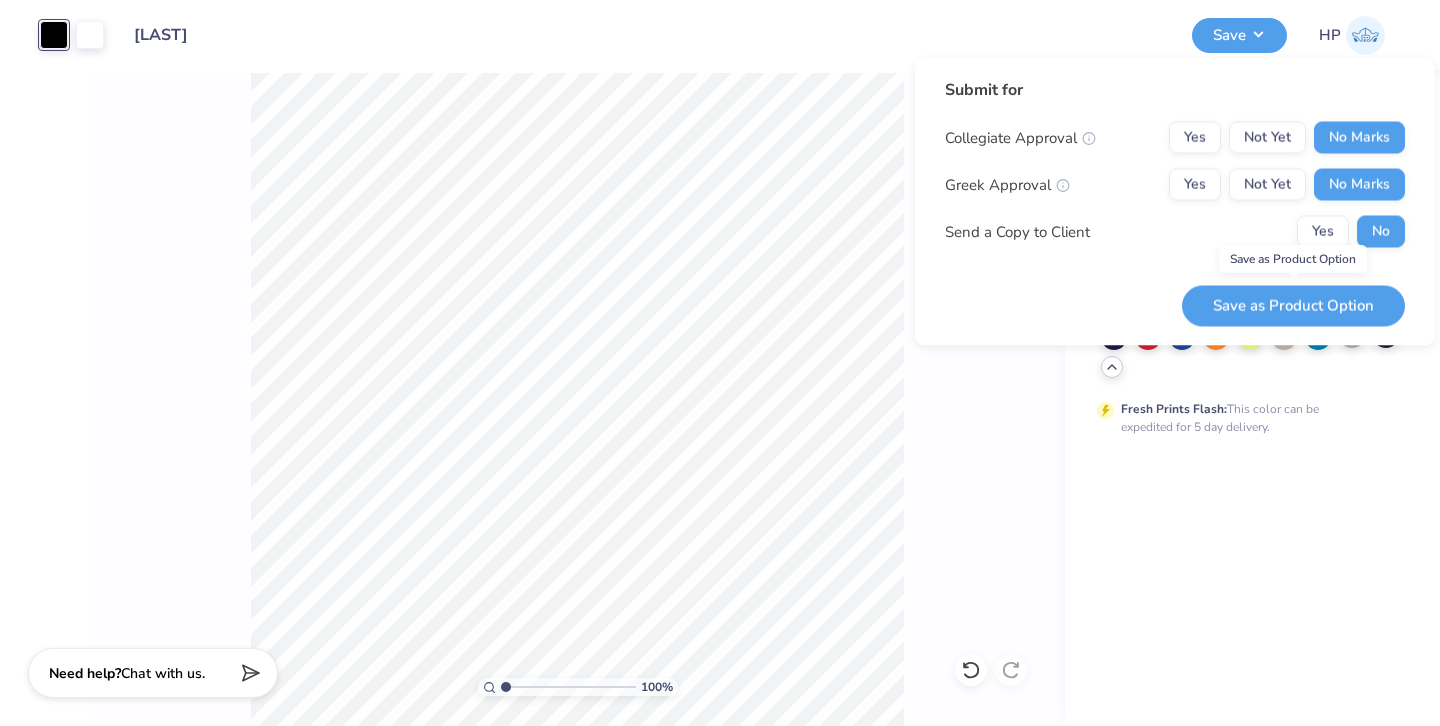 click on "Save as Product Option" at bounding box center [1293, 305] 